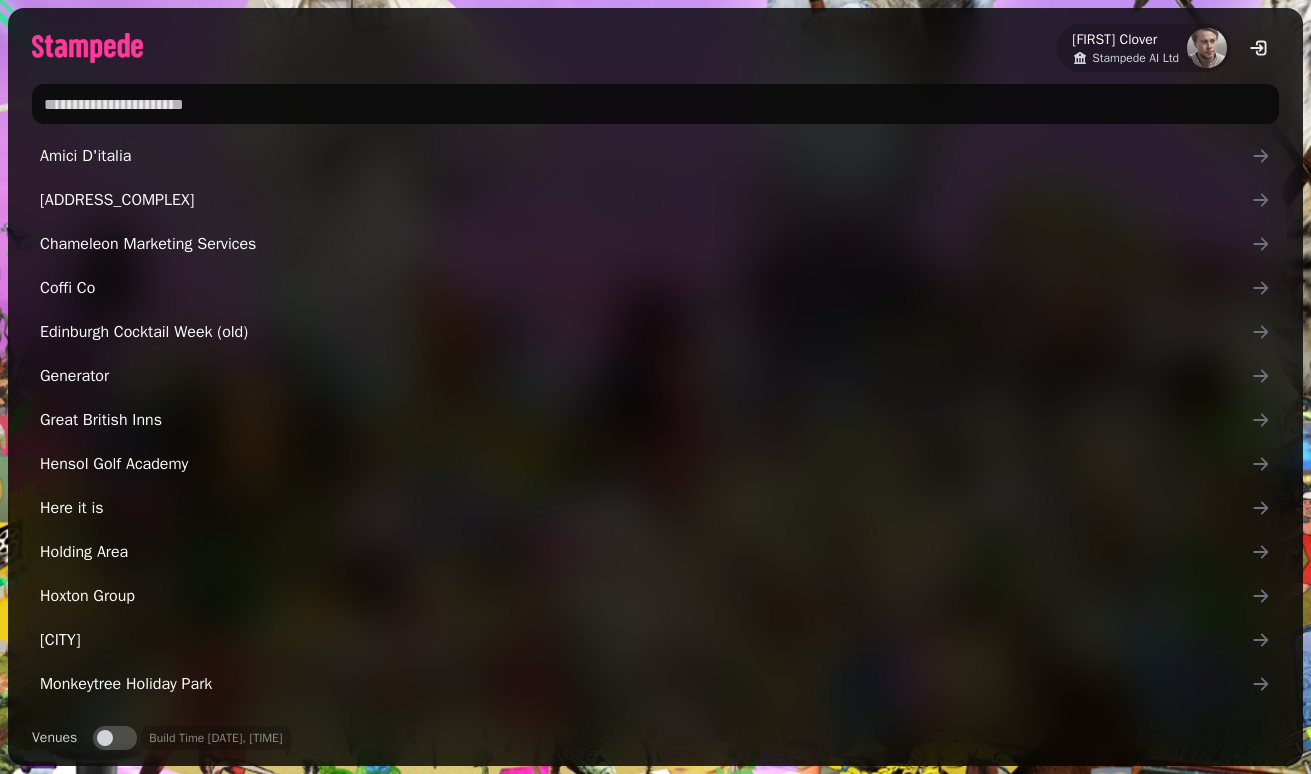 scroll, scrollTop: 0, scrollLeft: 0, axis: both 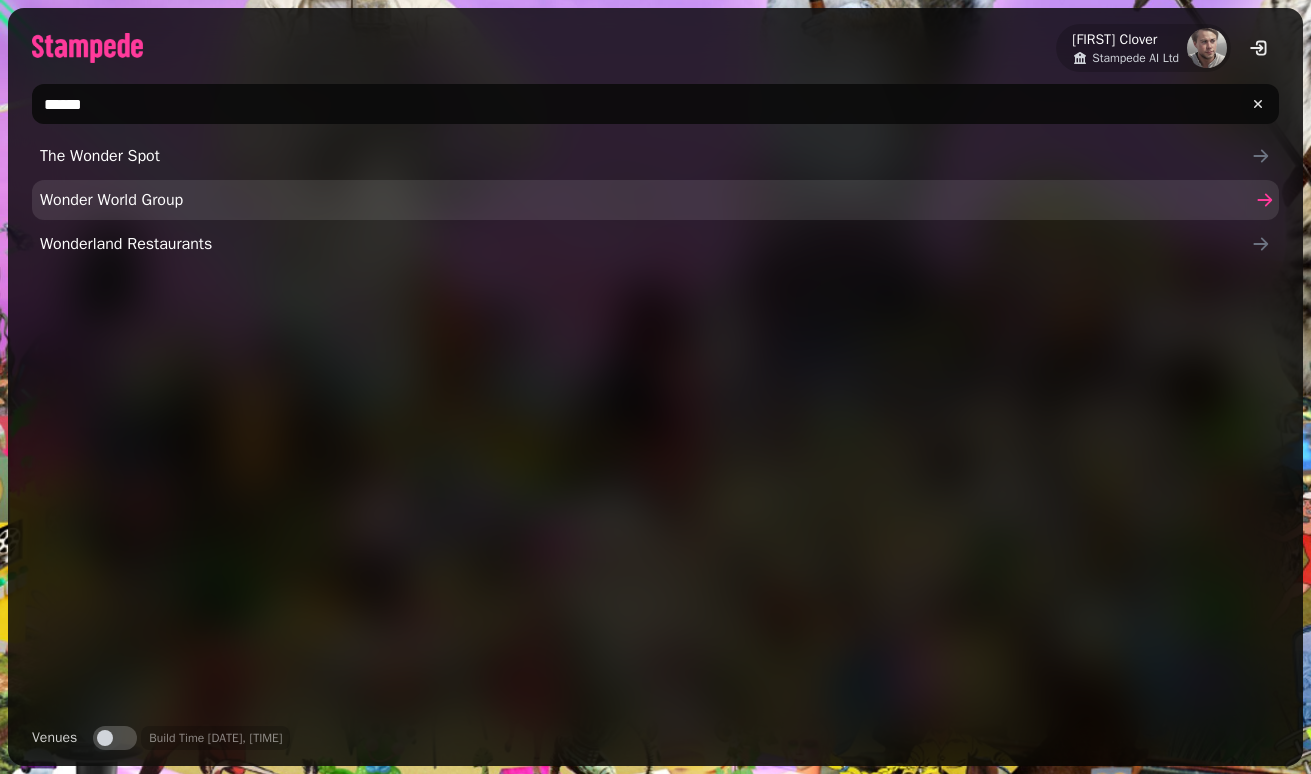 type on "******" 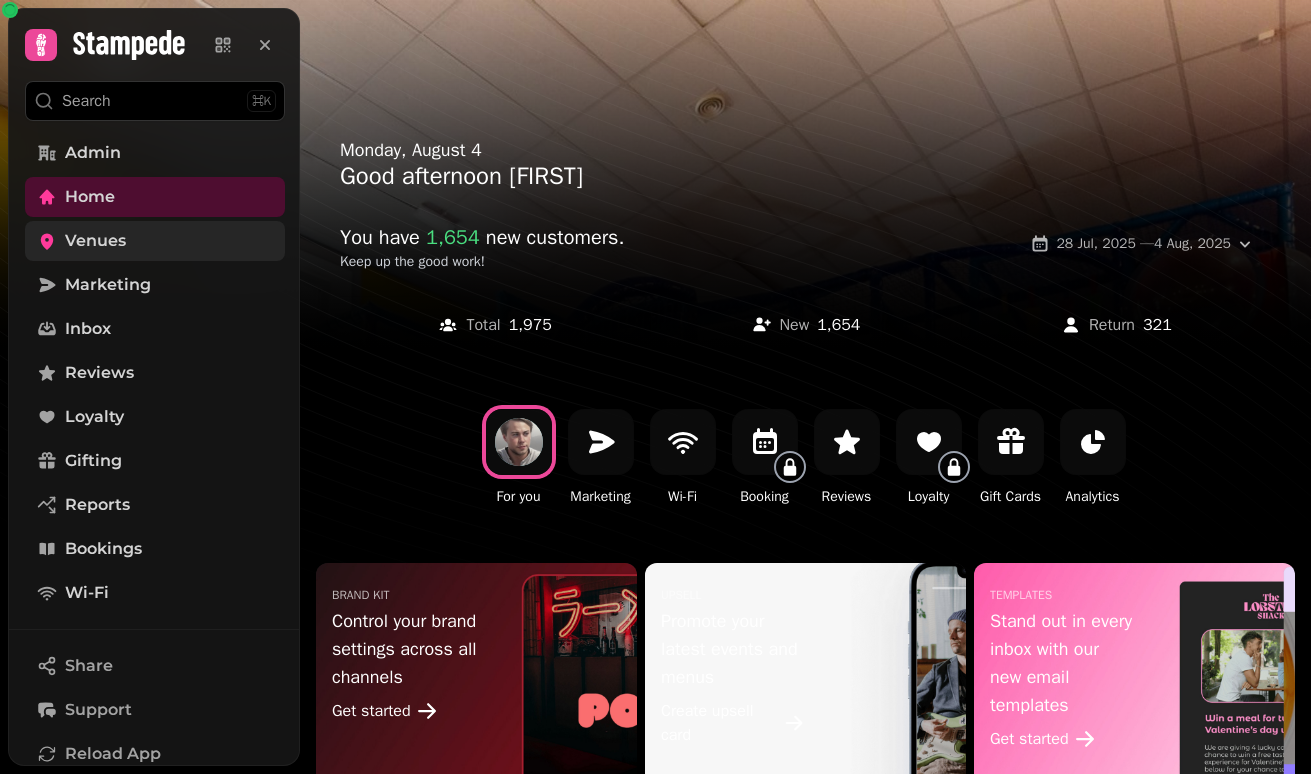 click on "Venues" at bounding box center (155, 241) 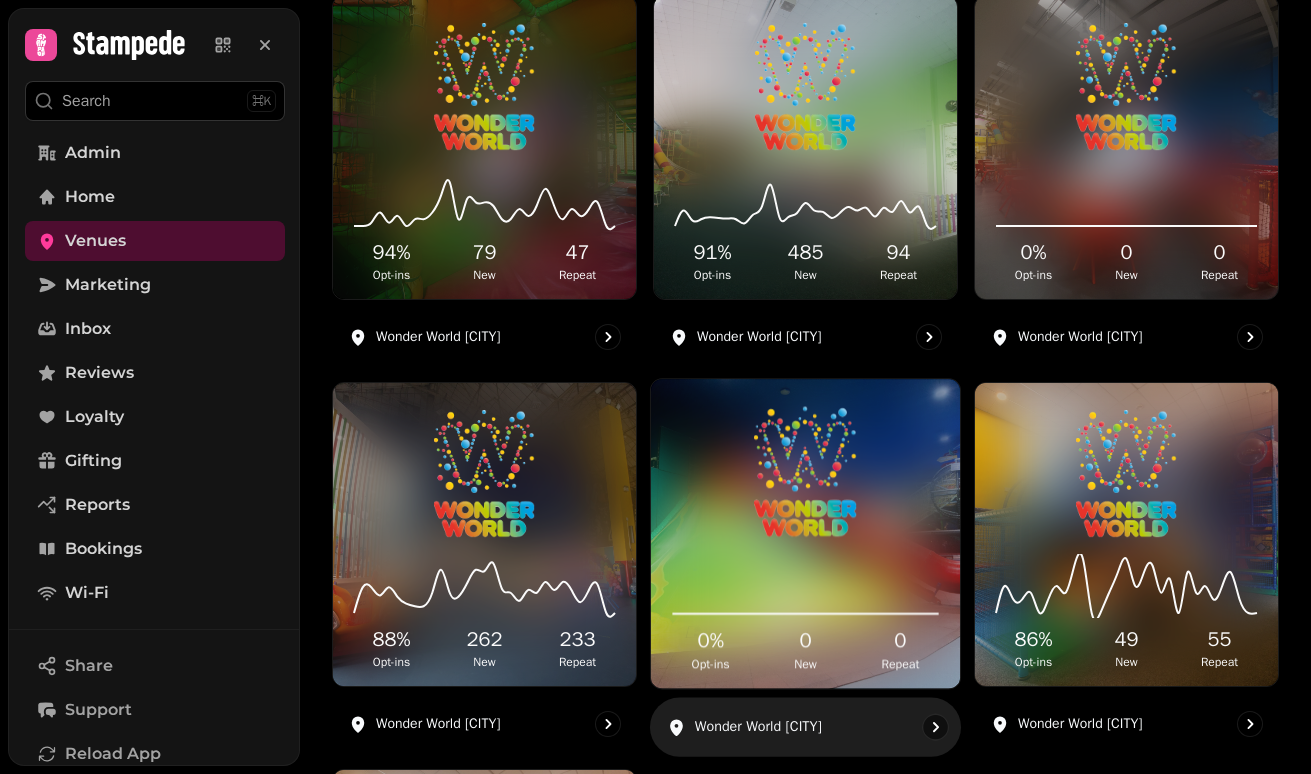 scroll, scrollTop: 0, scrollLeft: 0, axis: both 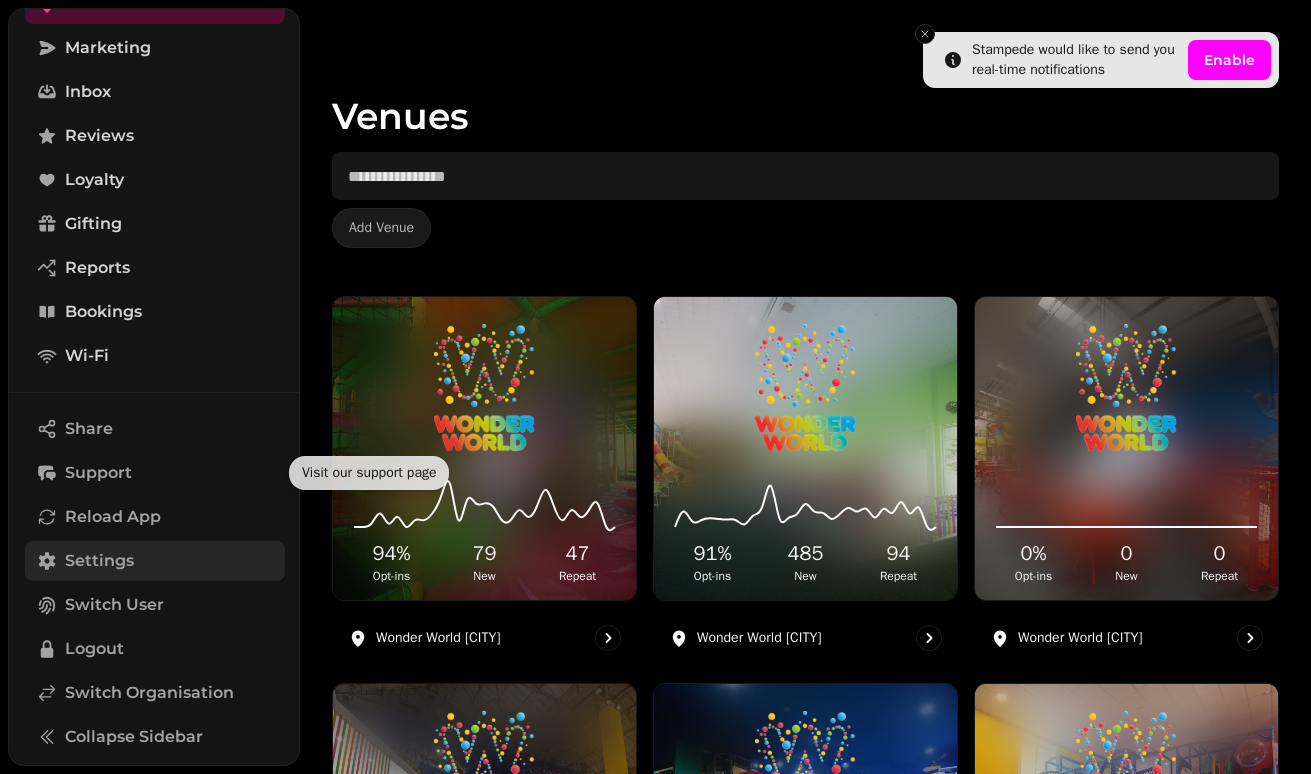 click on "Settings" at bounding box center (99, 561) 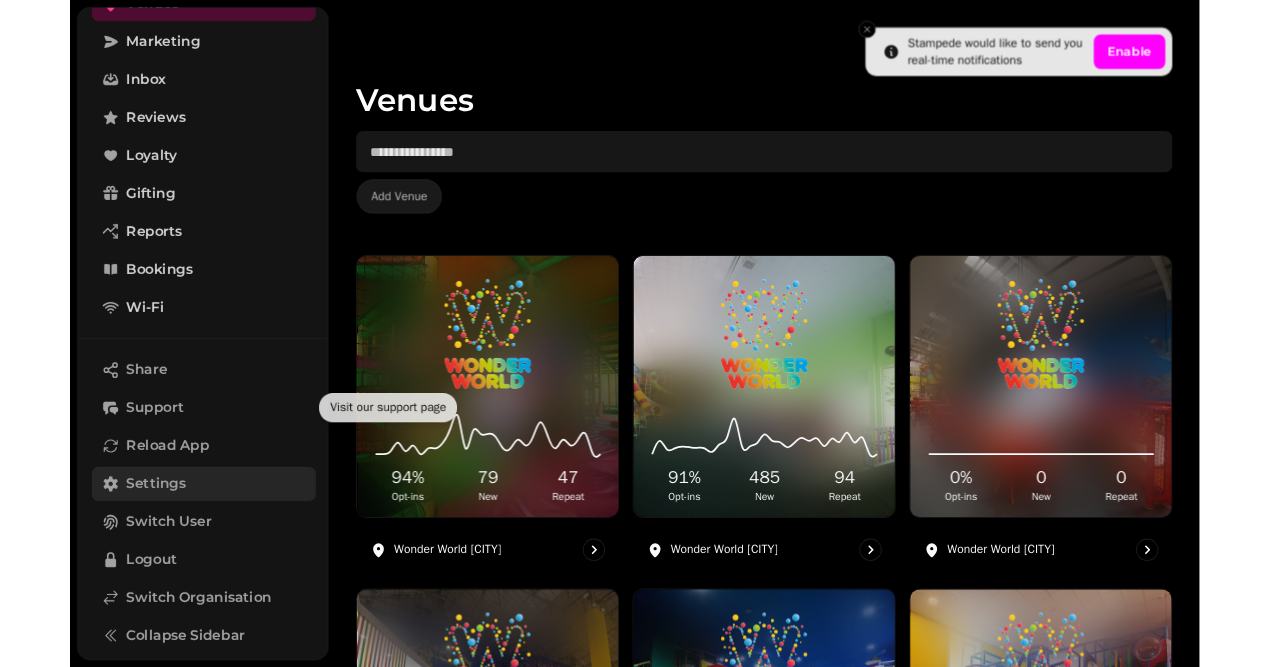 scroll, scrollTop: 185, scrollLeft: 0, axis: vertical 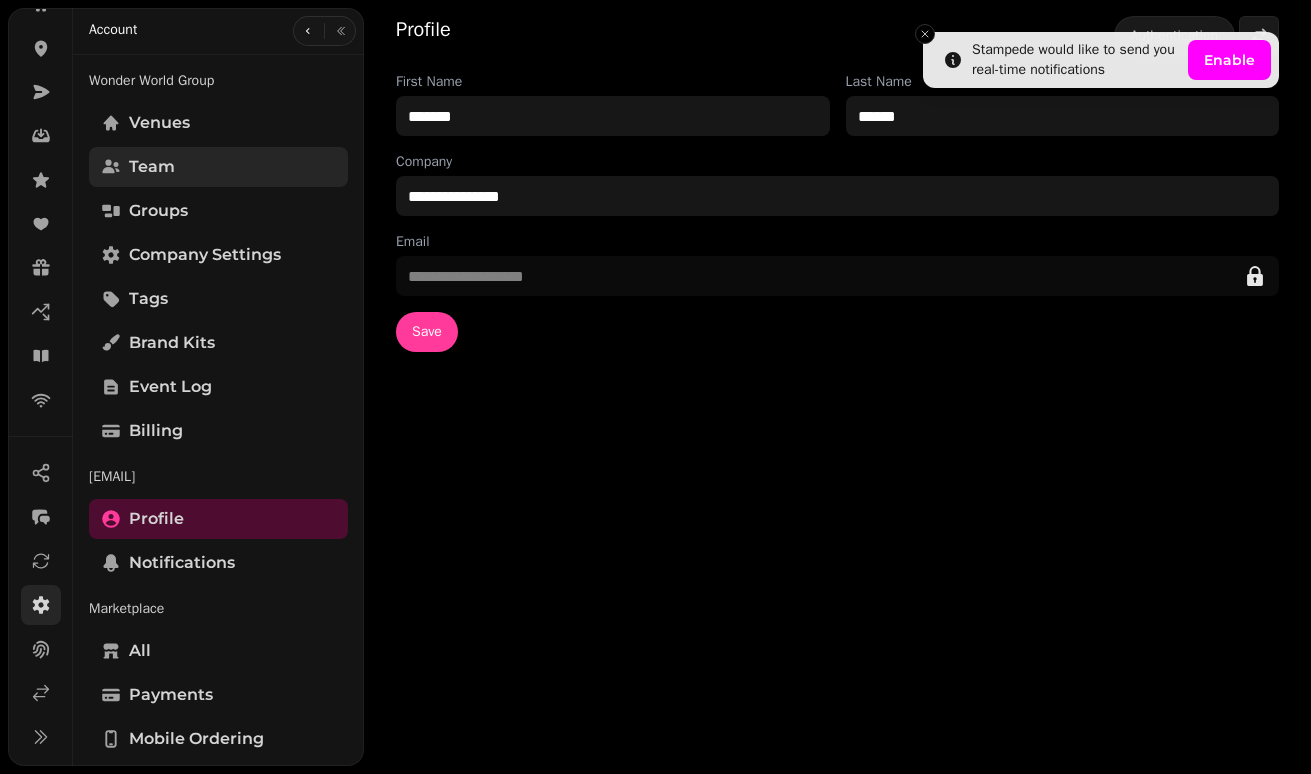 click on "Team" at bounding box center [218, 167] 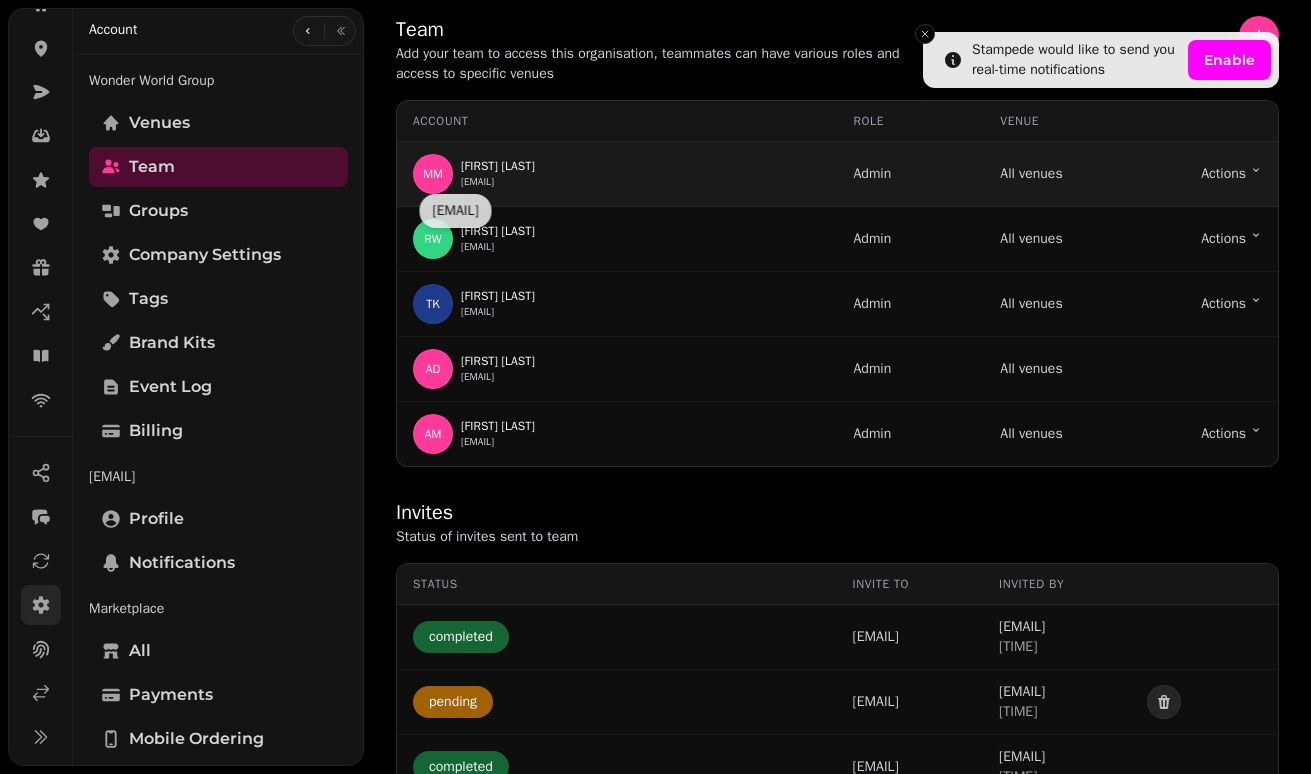 click on "Michelle Marren" at bounding box center [498, 166] 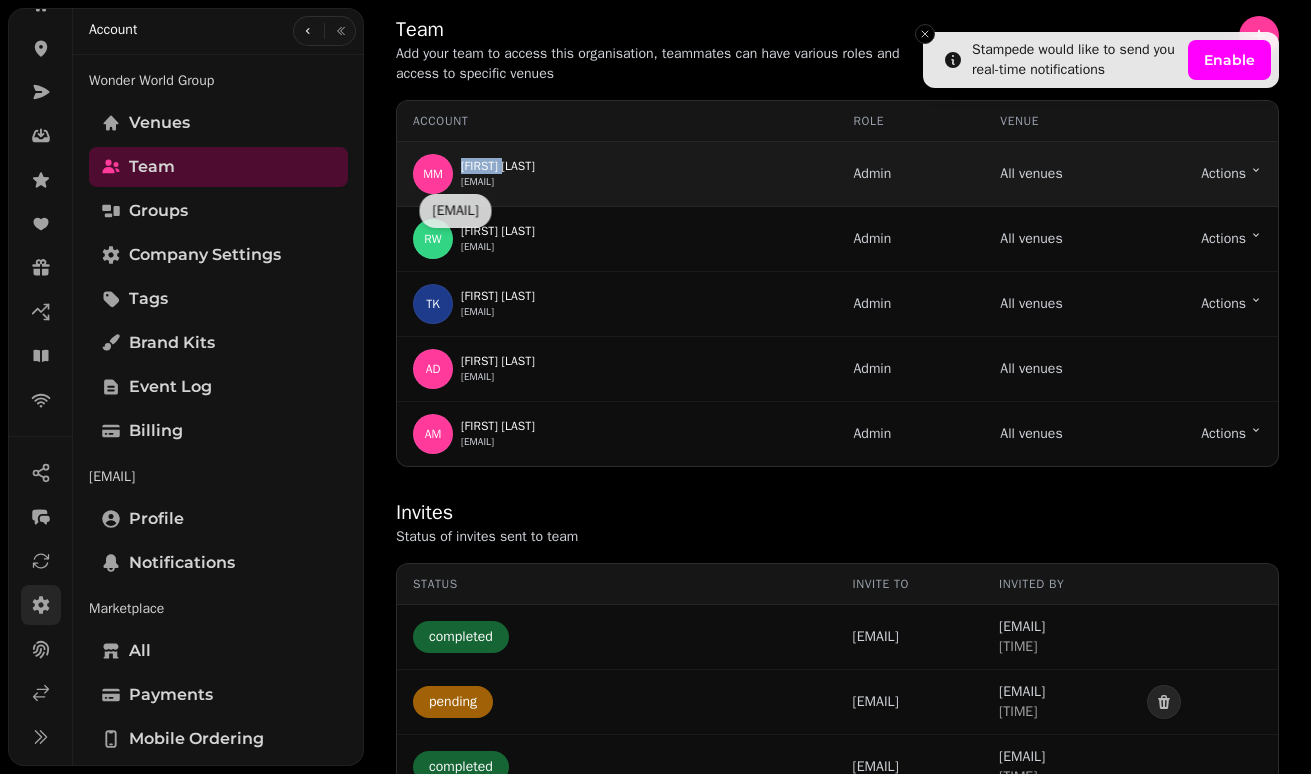 click on "[FIRST] [LAST]" at bounding box center [498, 166] 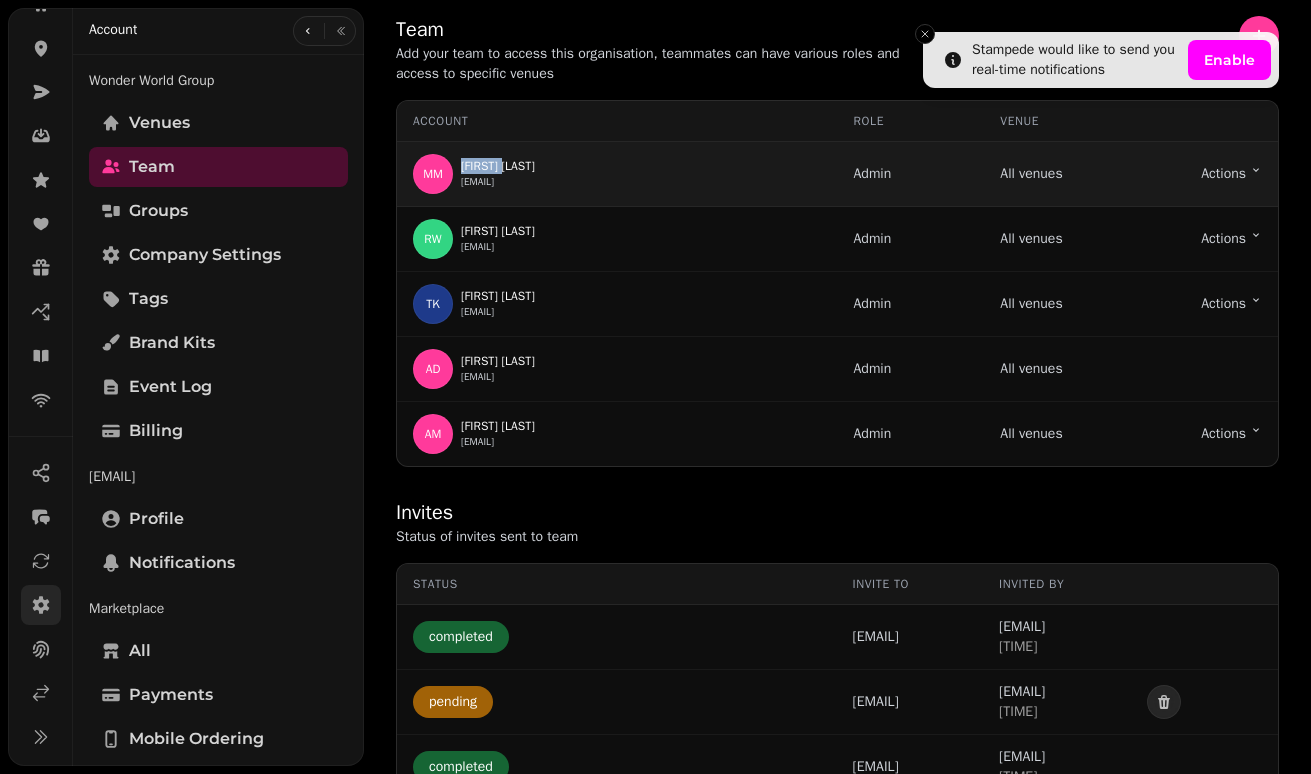 copy on "Michelle" 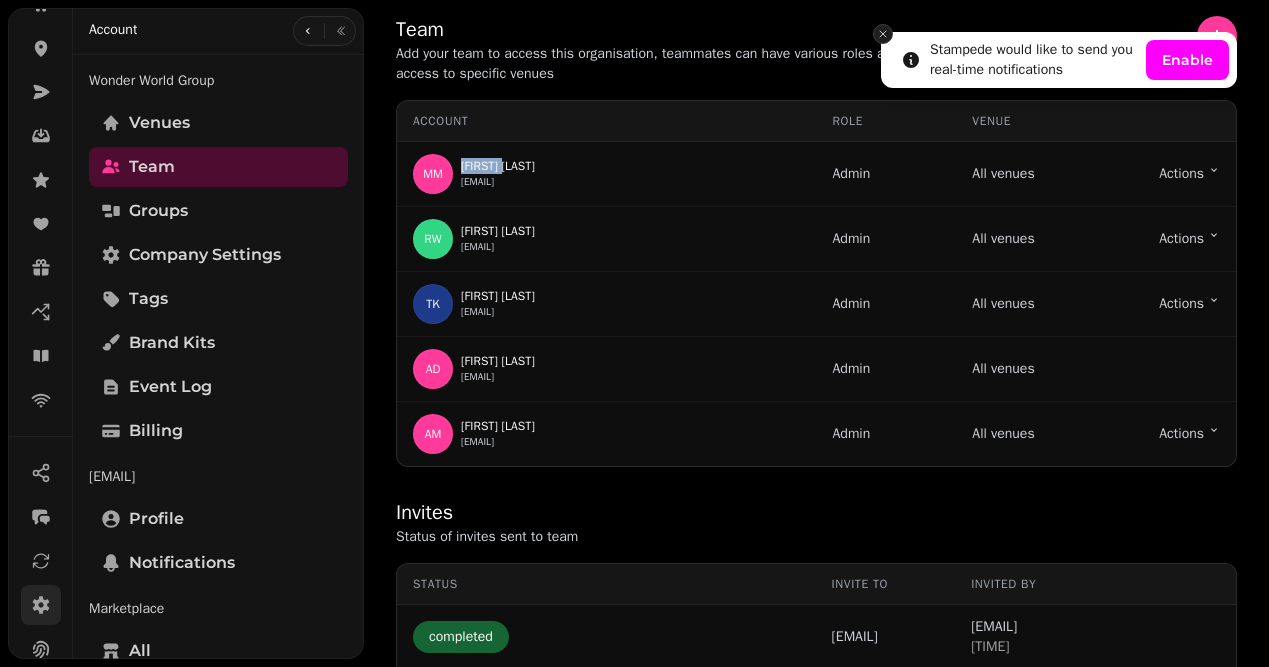 click 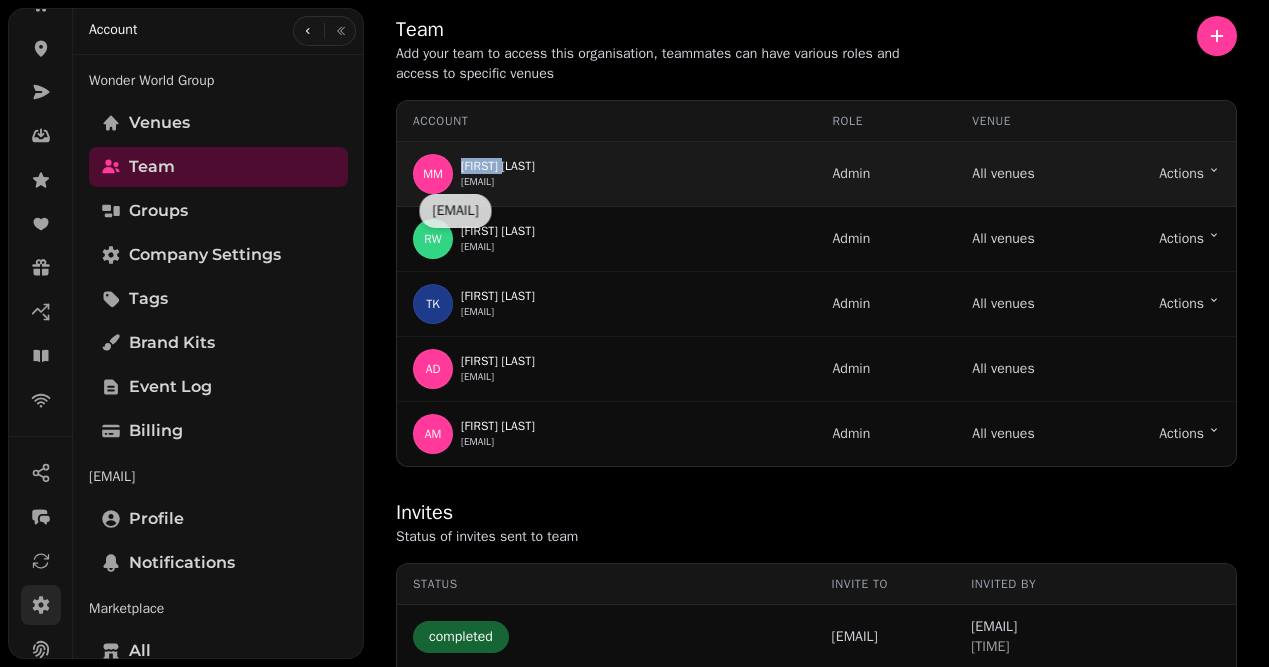 click on "michelle@wonderworldgroup.co.uk" at bounding box center [477, 182] 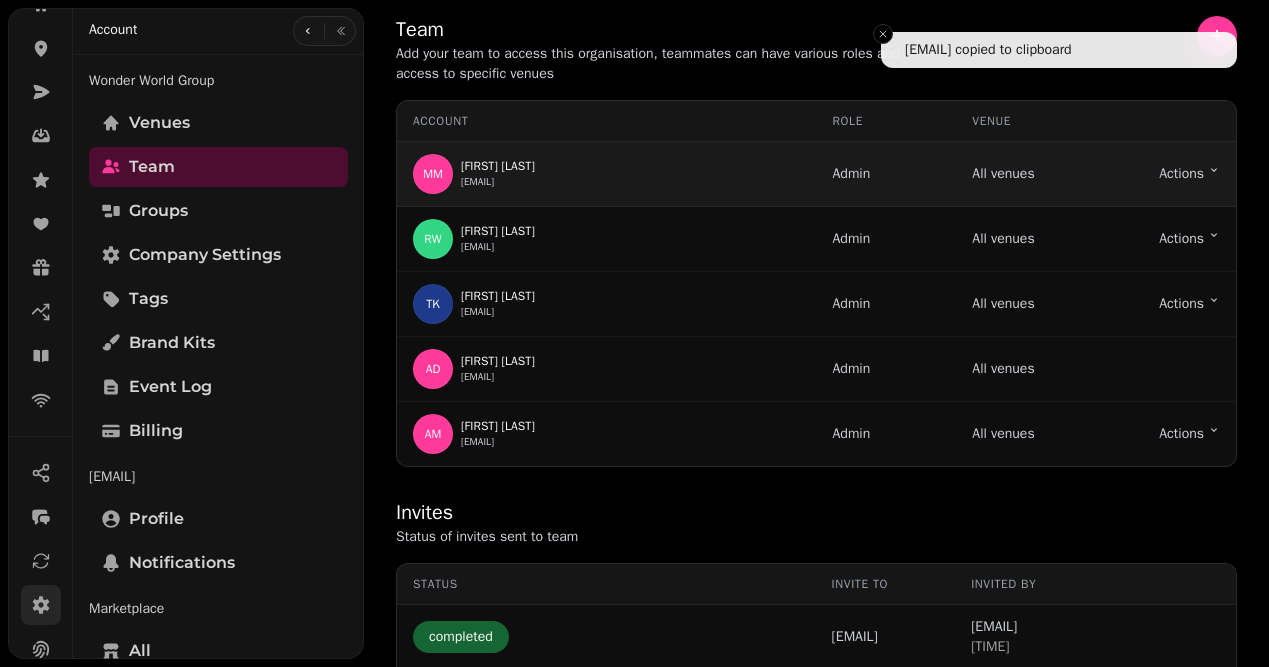 click on "MM Michelle Marren michelle@wonderworldgroup.co.uk" at bounding box center (607, 174) 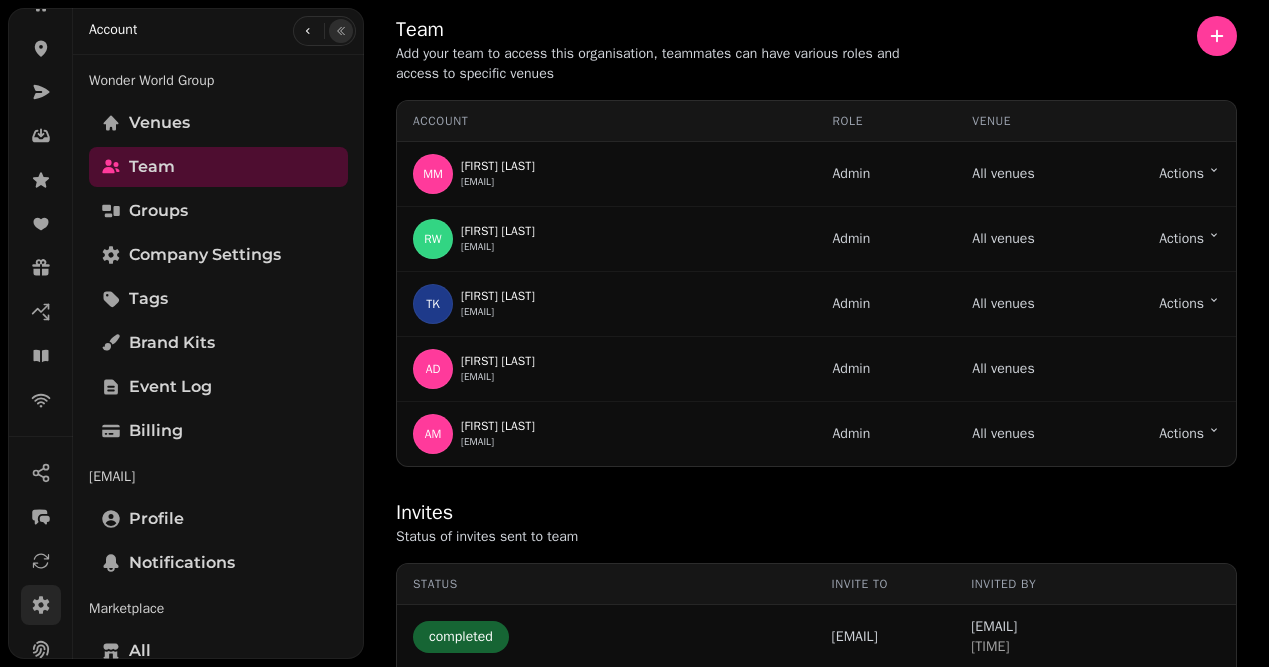 click at bounding box center (341, 31) 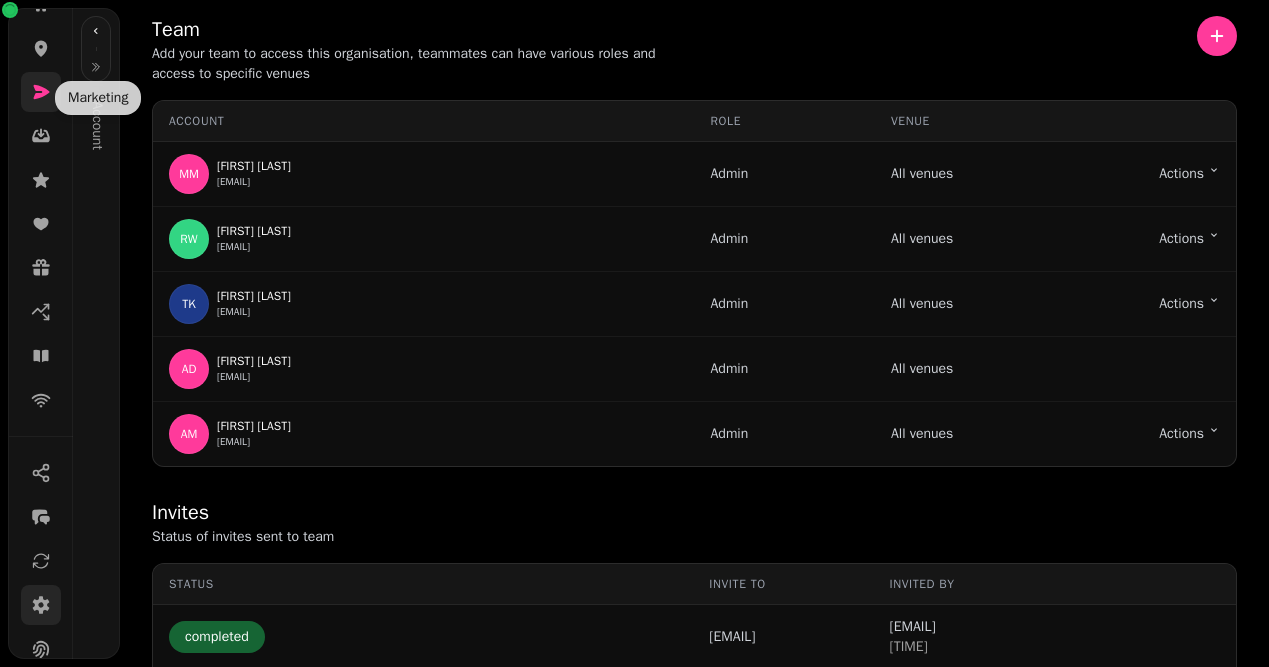 scroll, scrollTop: 0, scrollLeft: 0, axis: both 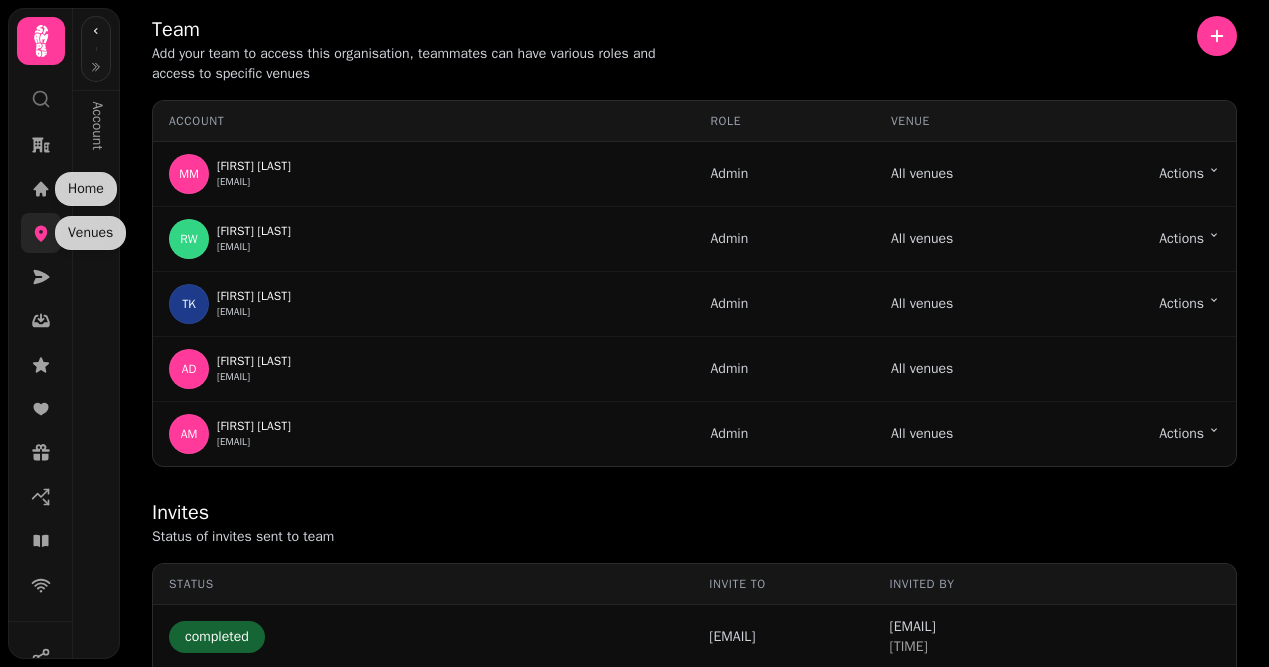 click 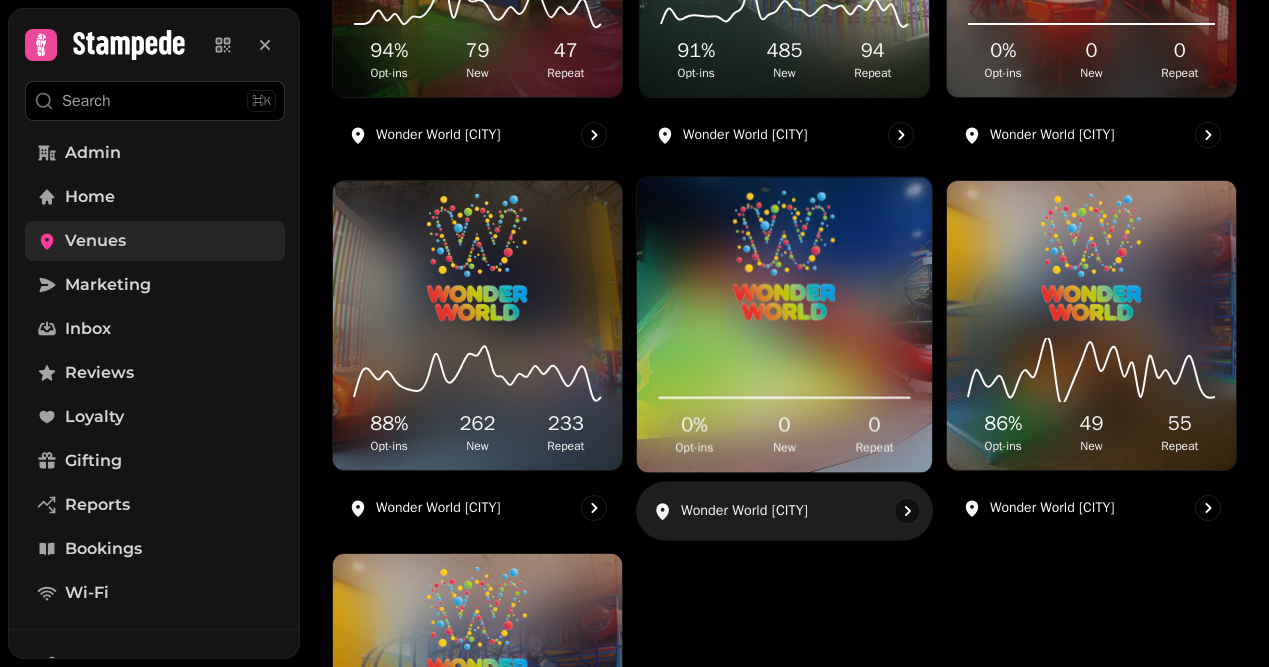 scroll, scrollTop: 487, scrollLeft: 0, axis: vertical 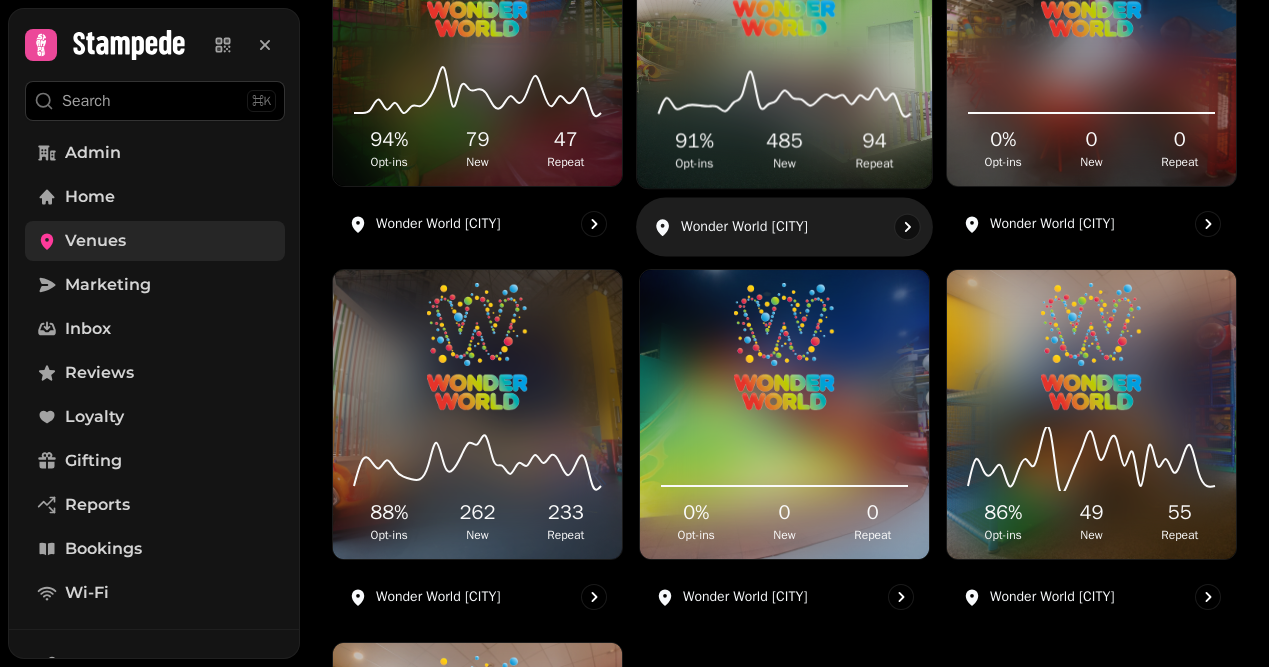 click on "485" at bounding box center [785, 141] 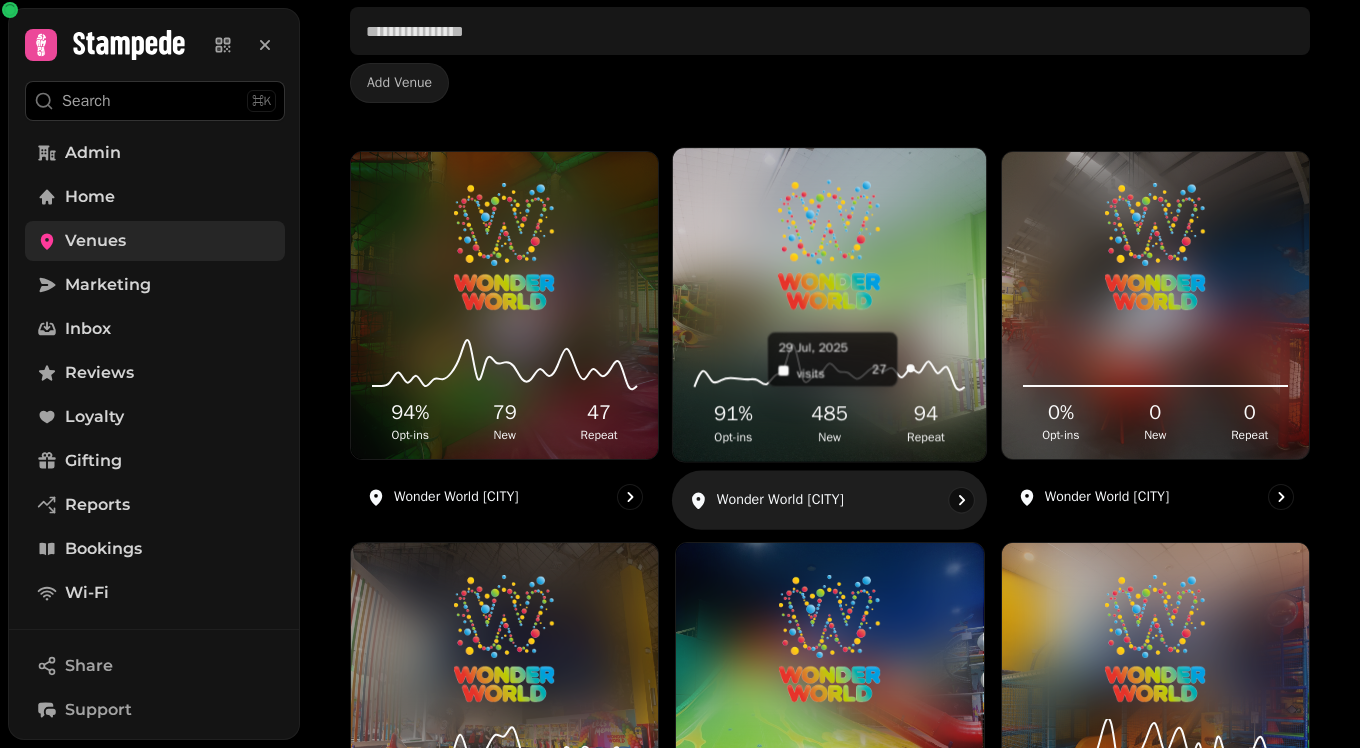 scroll, scrollTop: 152, scrollLeft: 0, axis: vertical 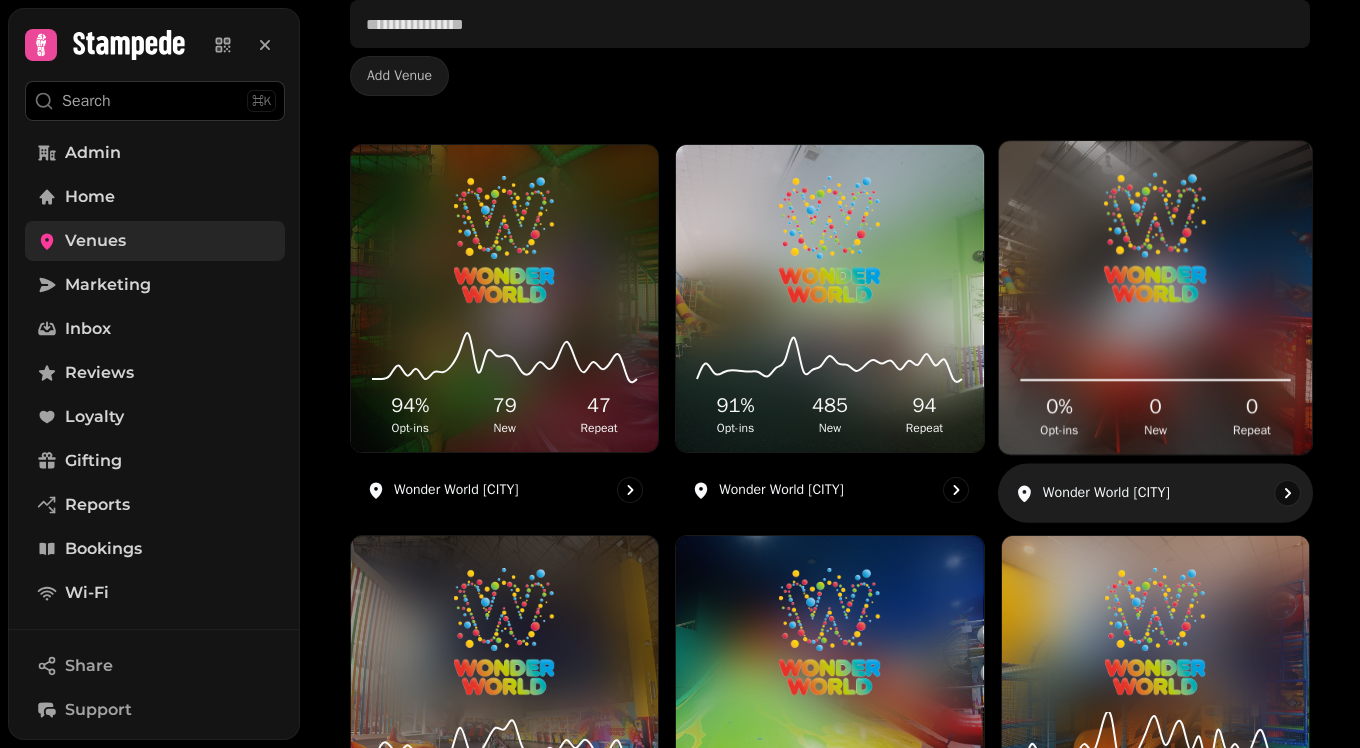 click at bounding box center [1155, 238] 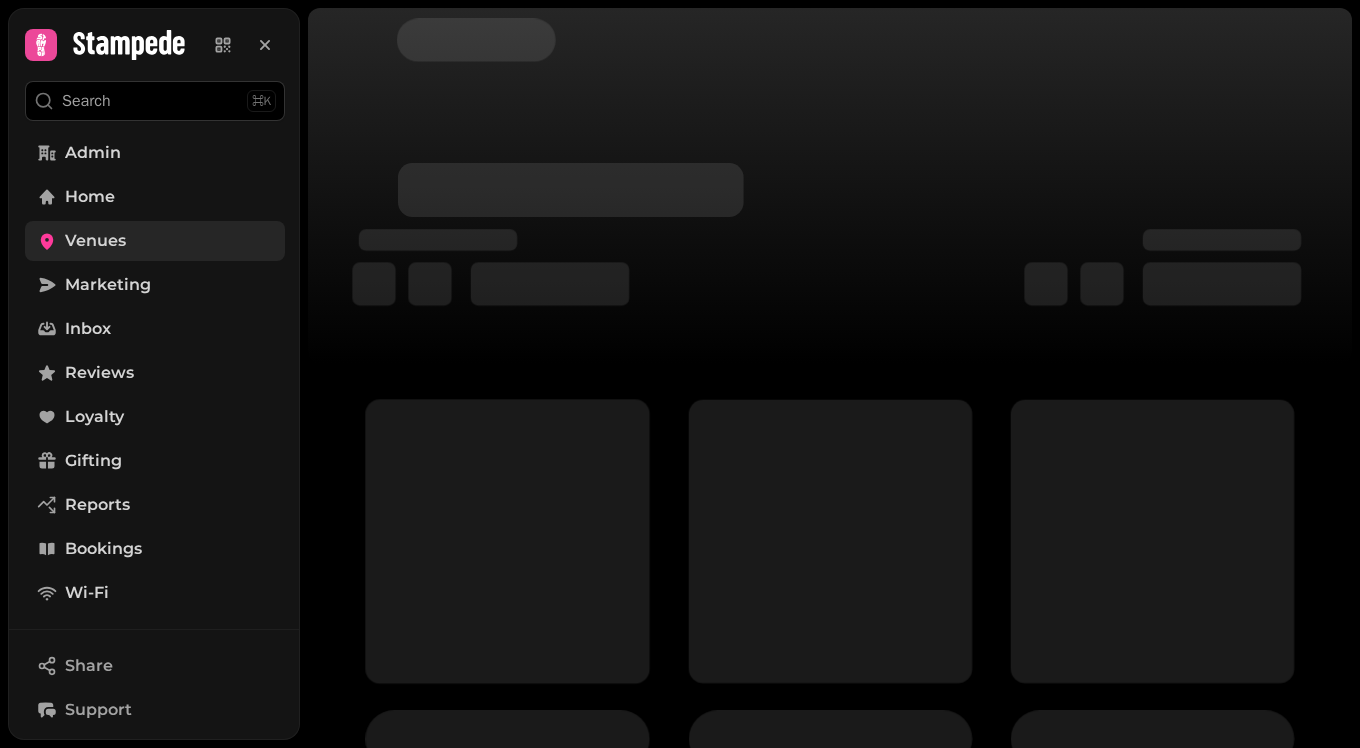scroll, scrollTop: 0, scrollLeft: 0, axis: both 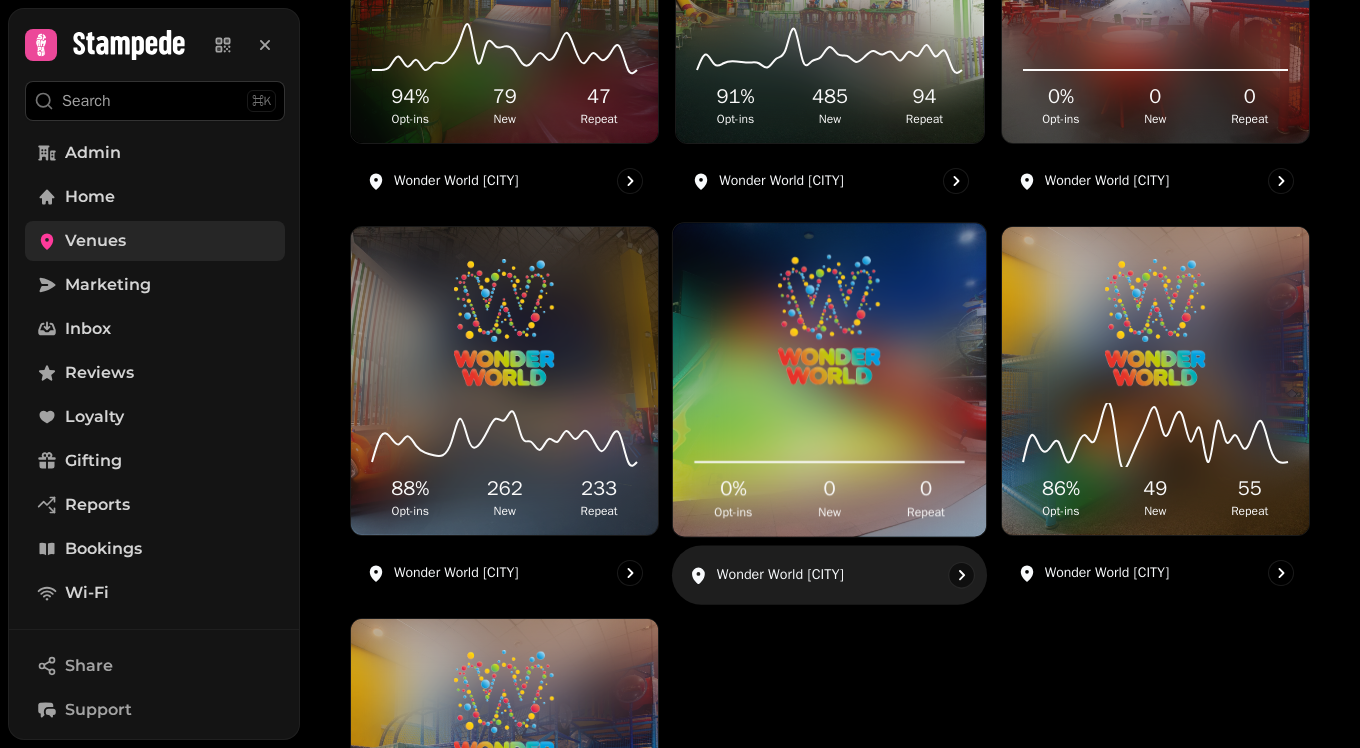 click at bounding box center [829, 321] 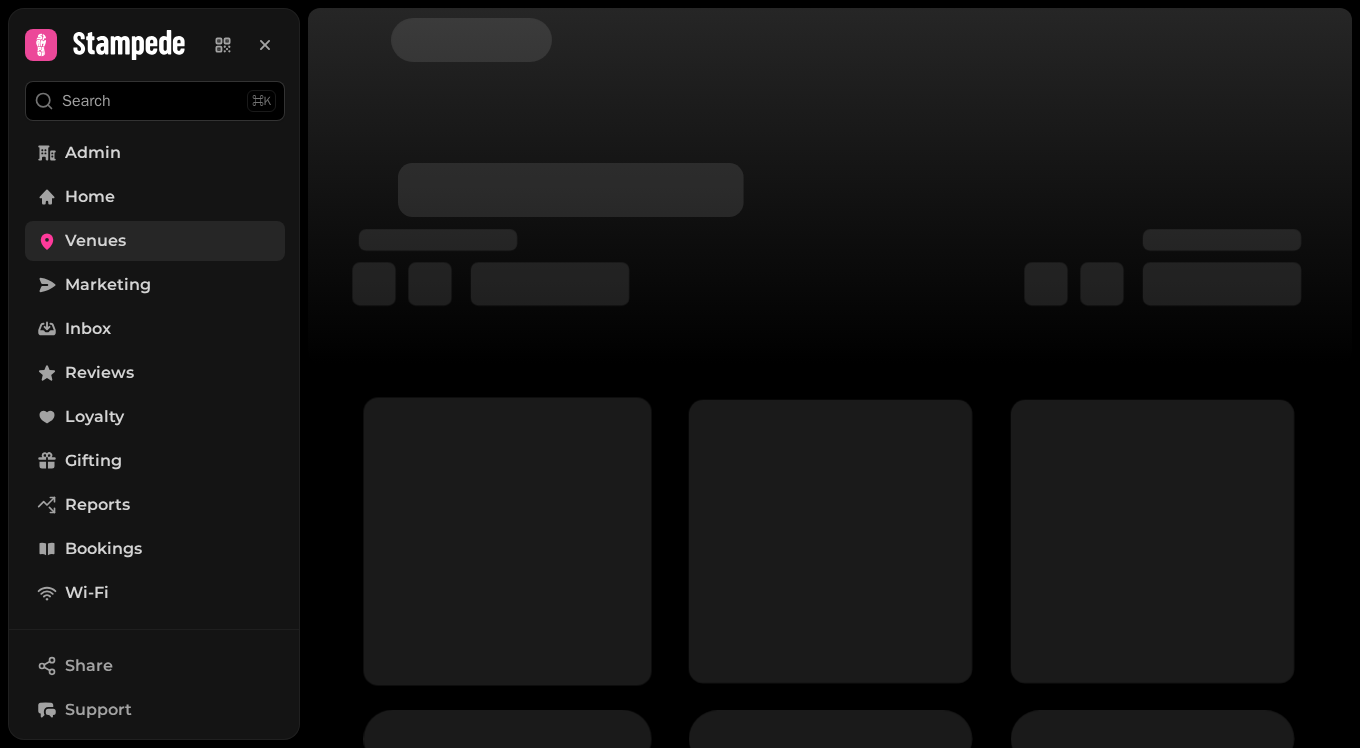 scroll, scrollTop: 0, scrollLeft: 0, axis: both 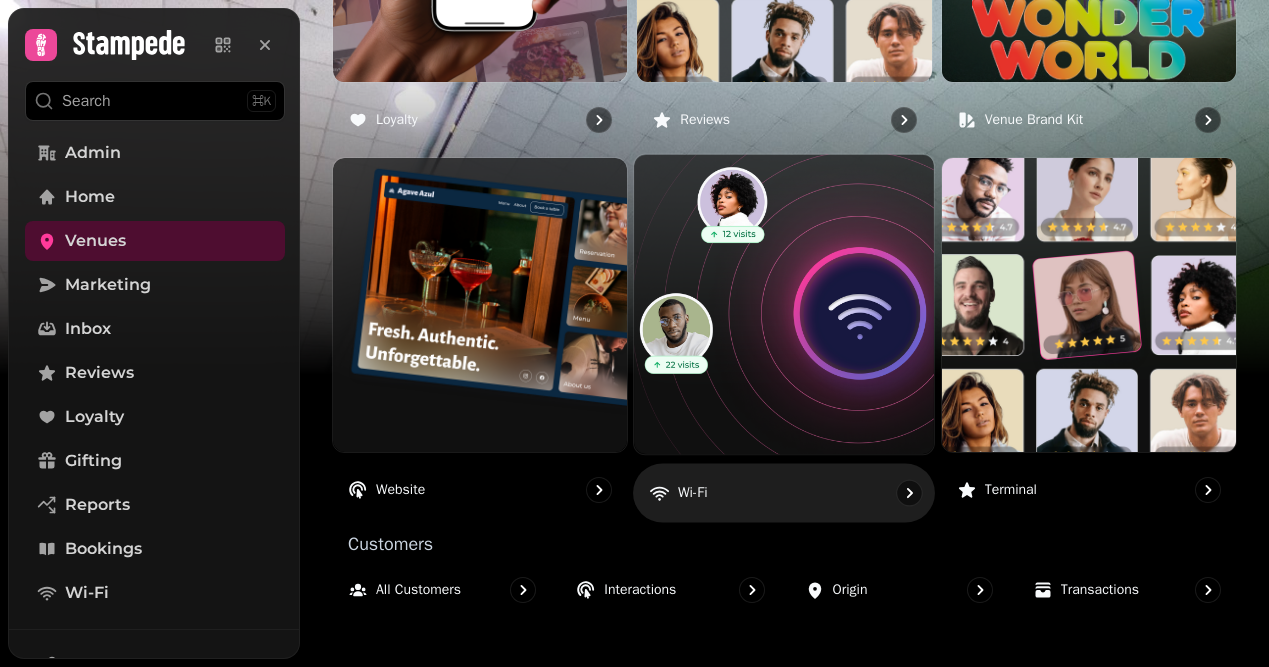 click at bounding box center (784, 304) 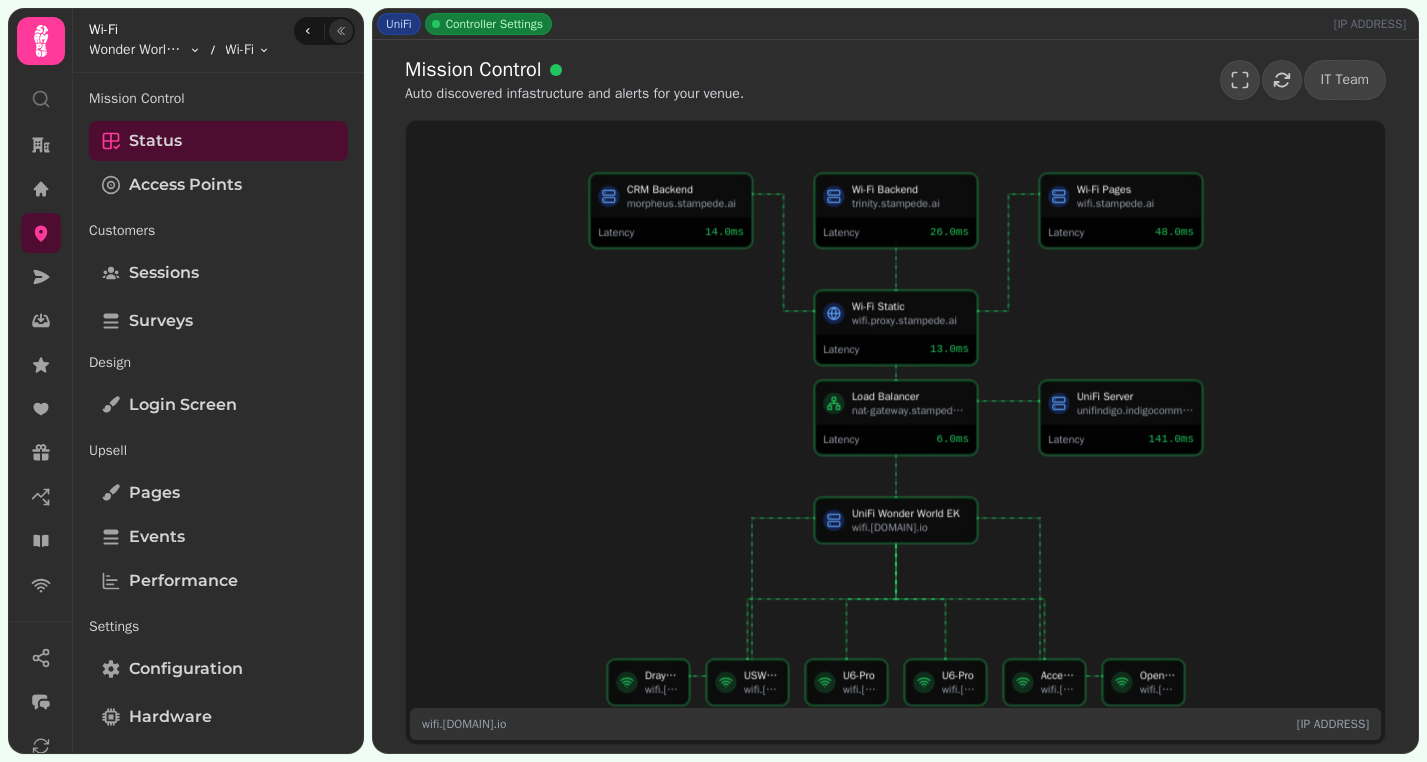 click 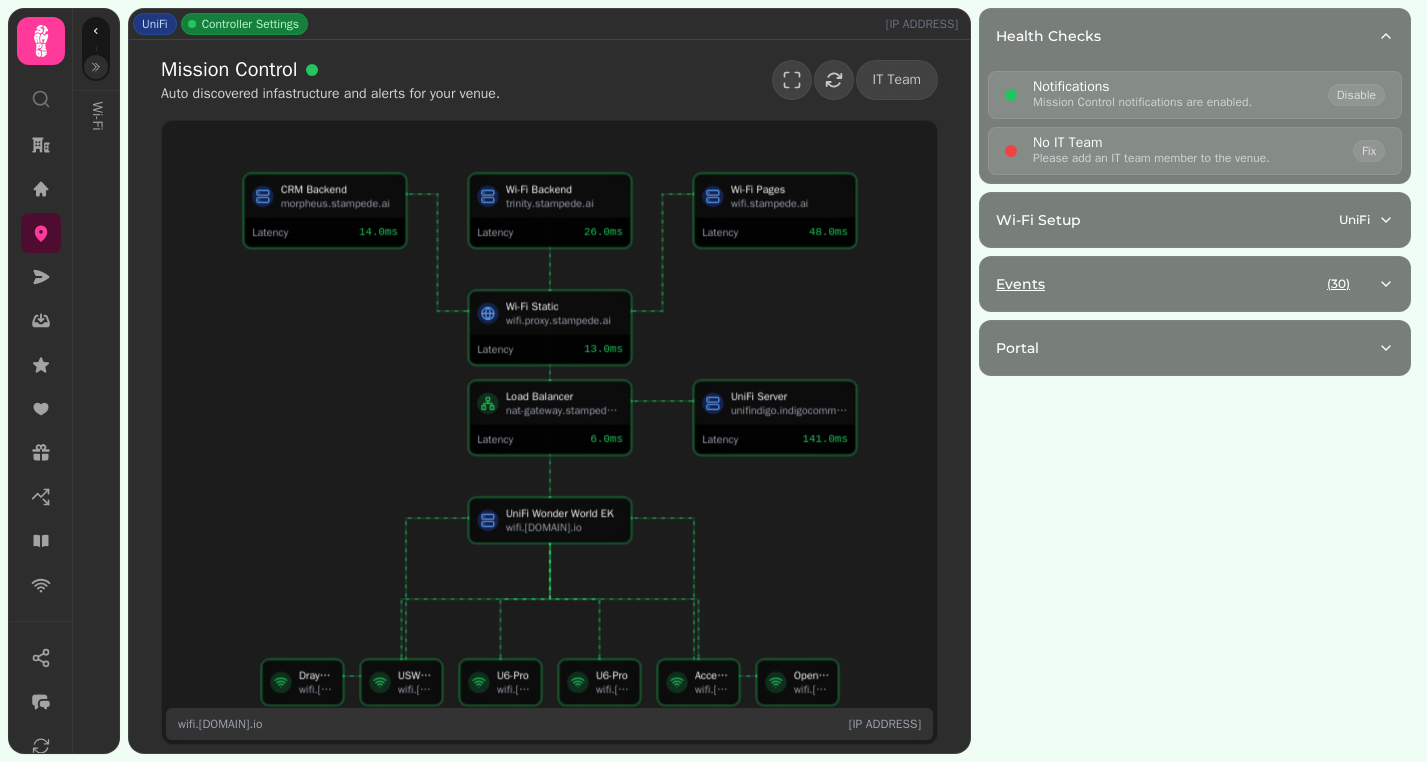 click on "Events ( 30 )" at bounding box center (1187, 284) 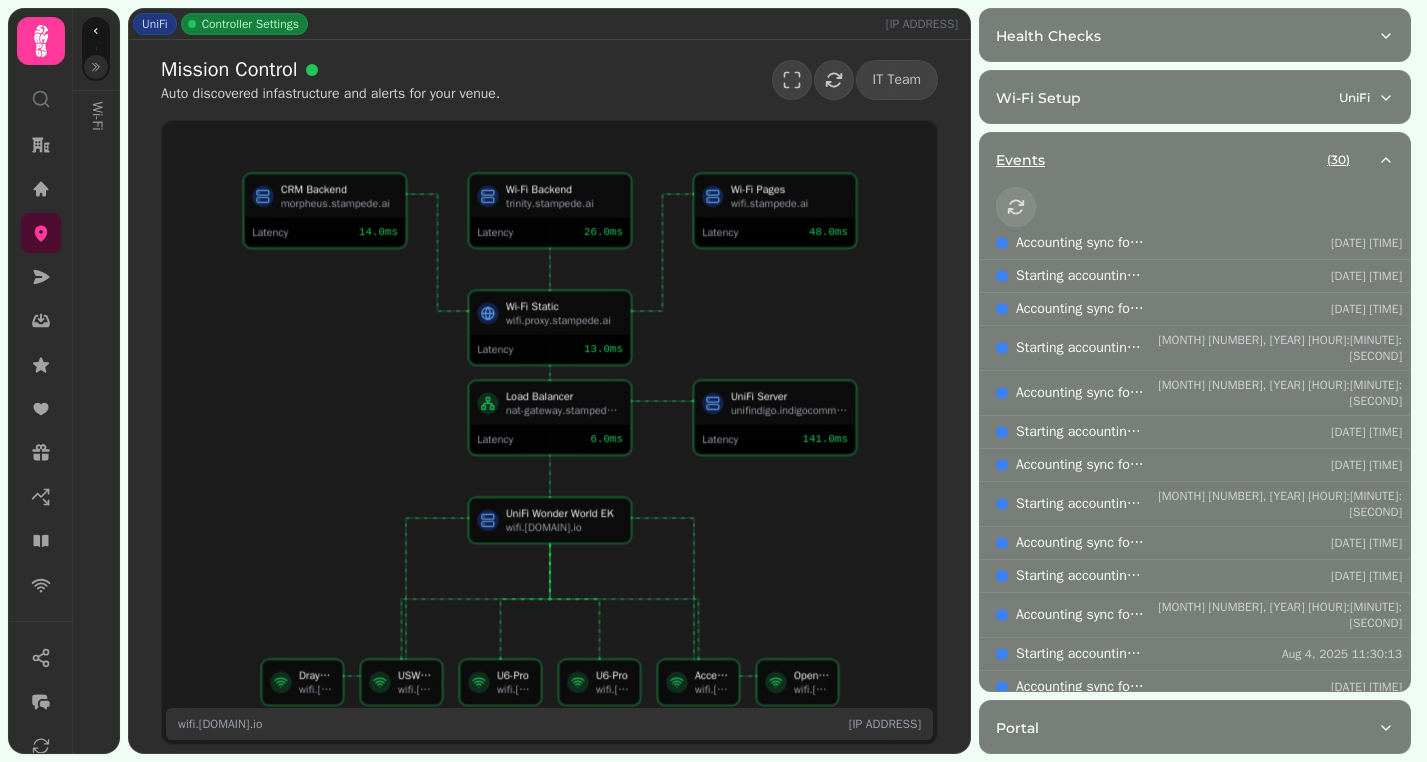 click on "Events ( 30 )" at bounding box center [1187, 160] 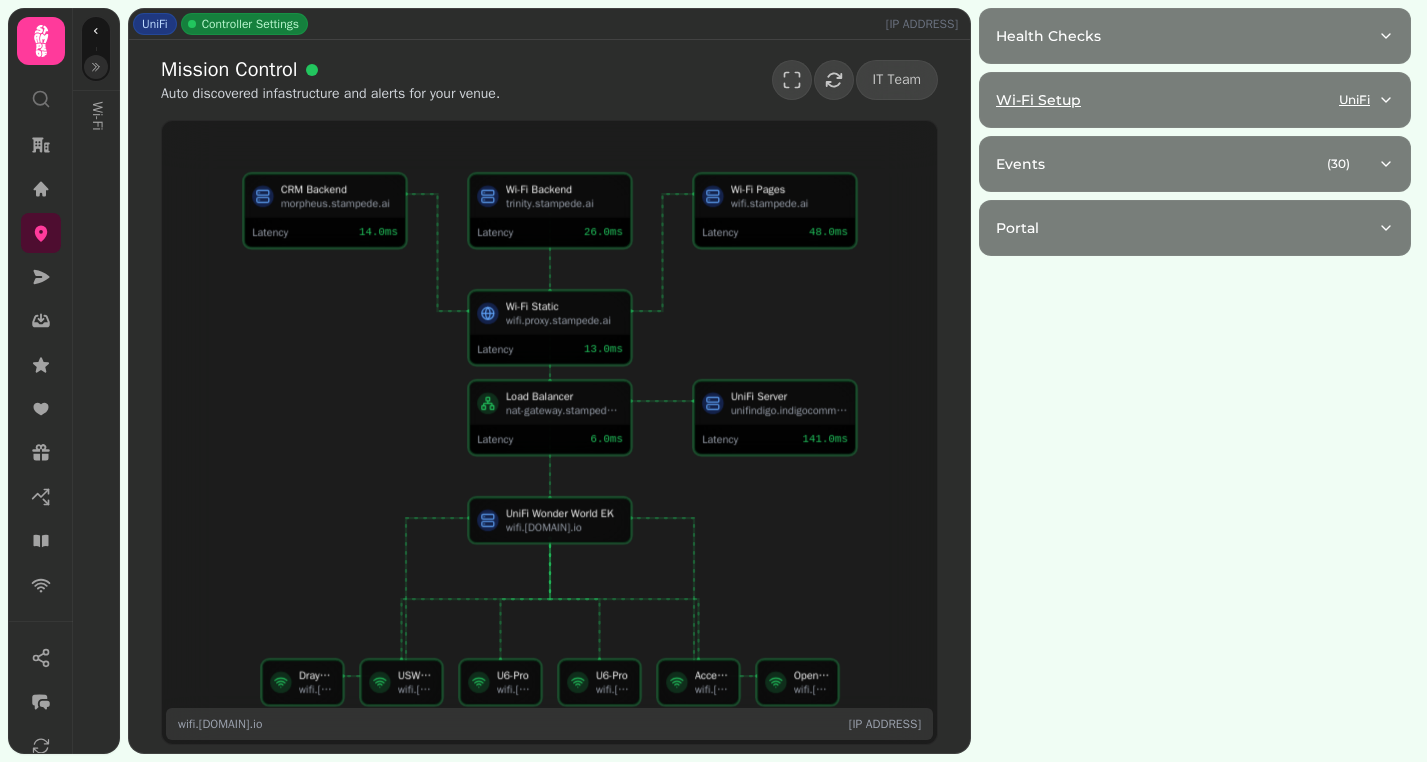 click on "Wi-Fi Setup UniFi" at bounding box center (1187, 100) 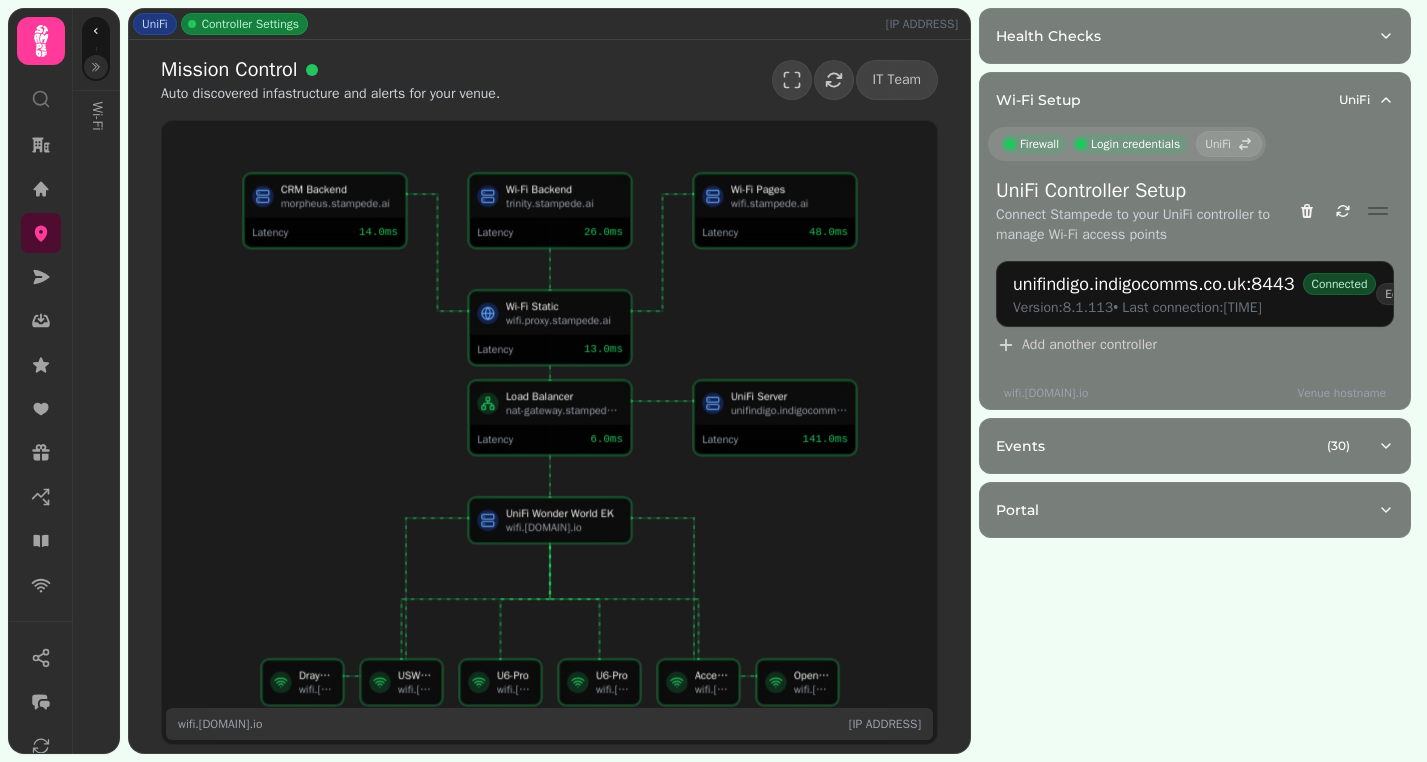 click at bounding box center (1378, 208) 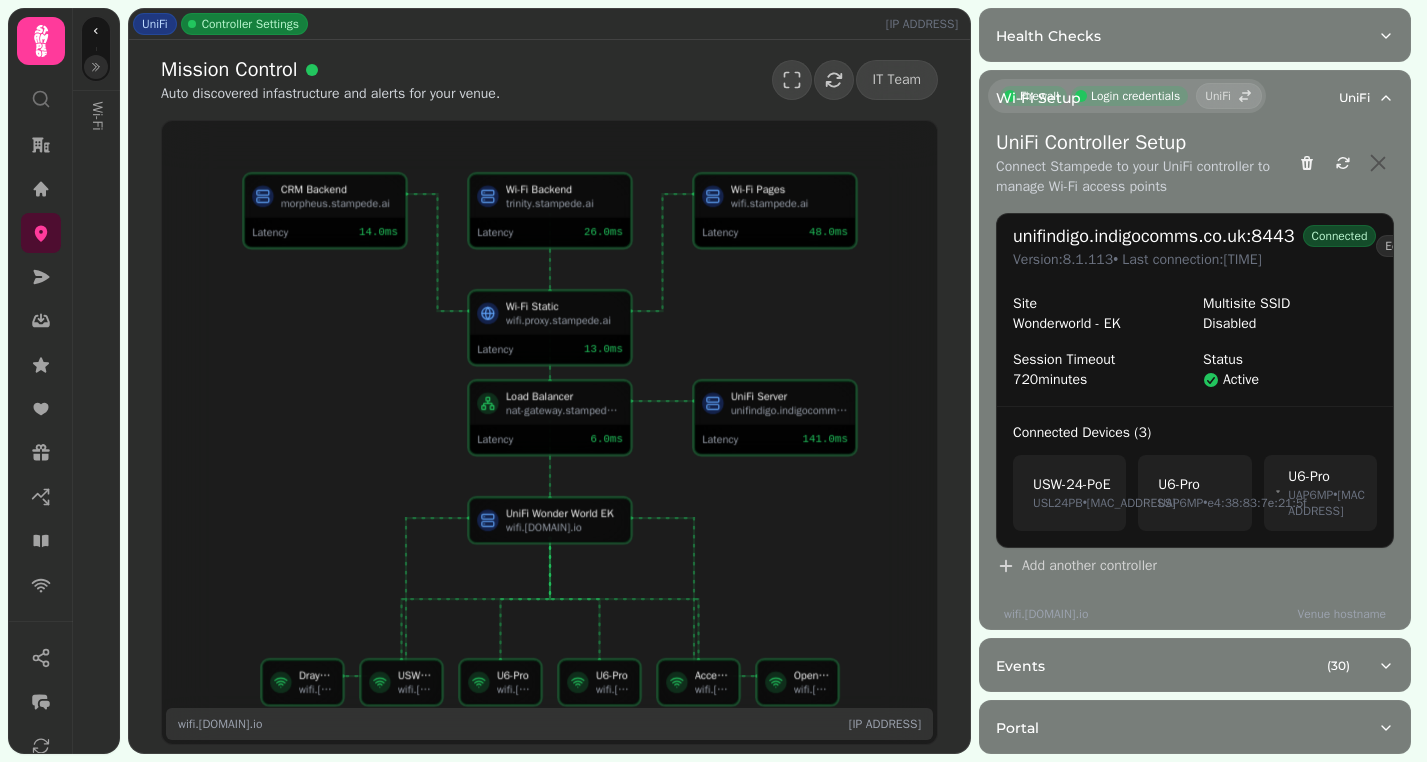 scroll, scrollTop: 0, scrollLeft: 0, axis: both 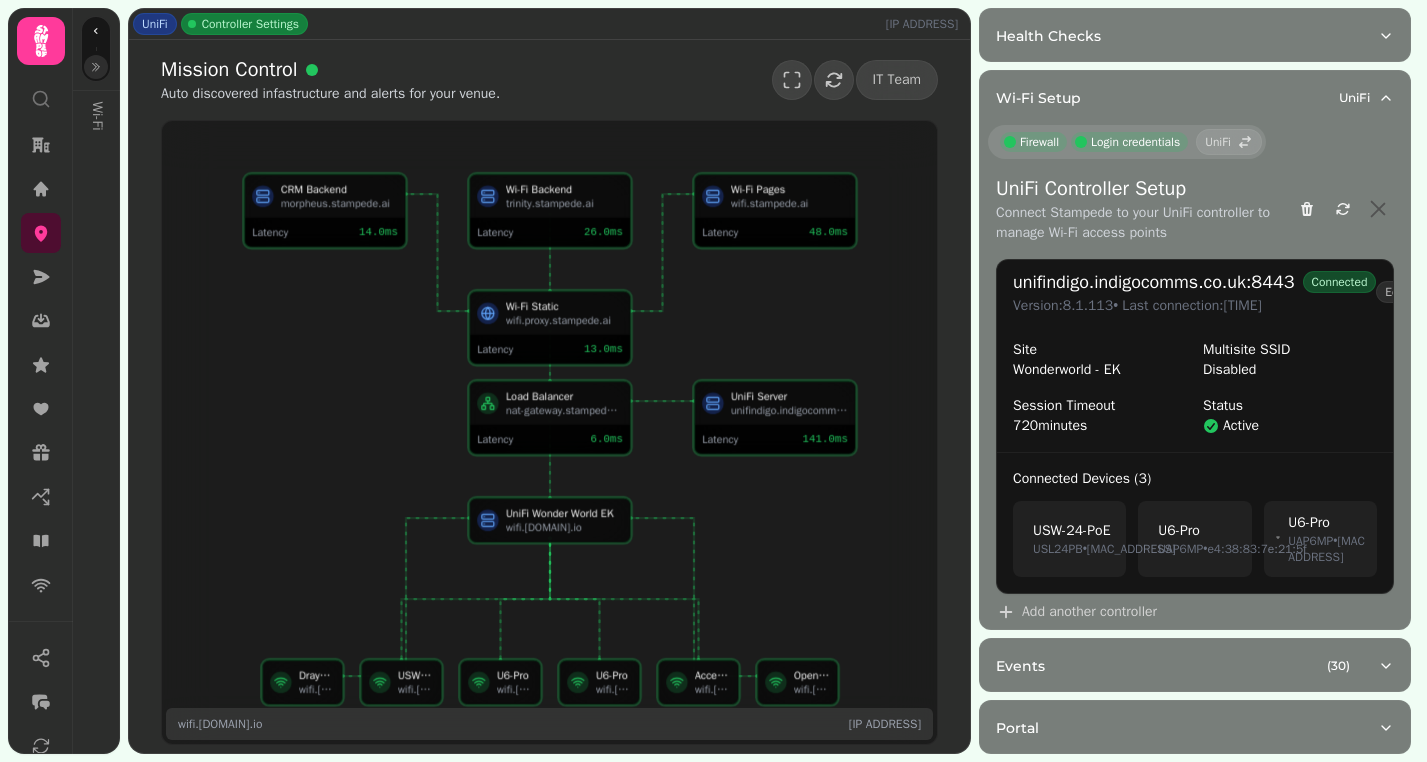 click at bounding box center (1378, 210) 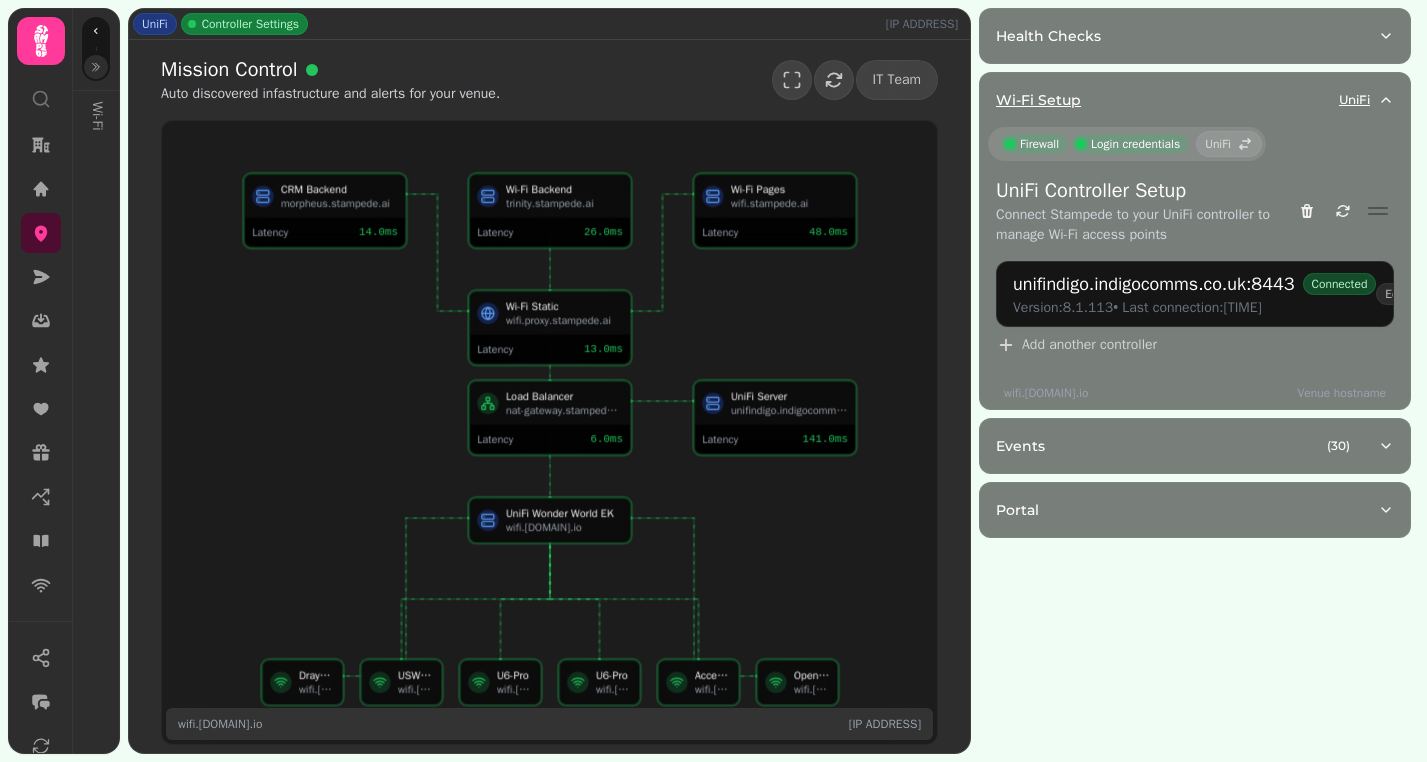 click on "UniFi" at bounding box center (1354, 100) 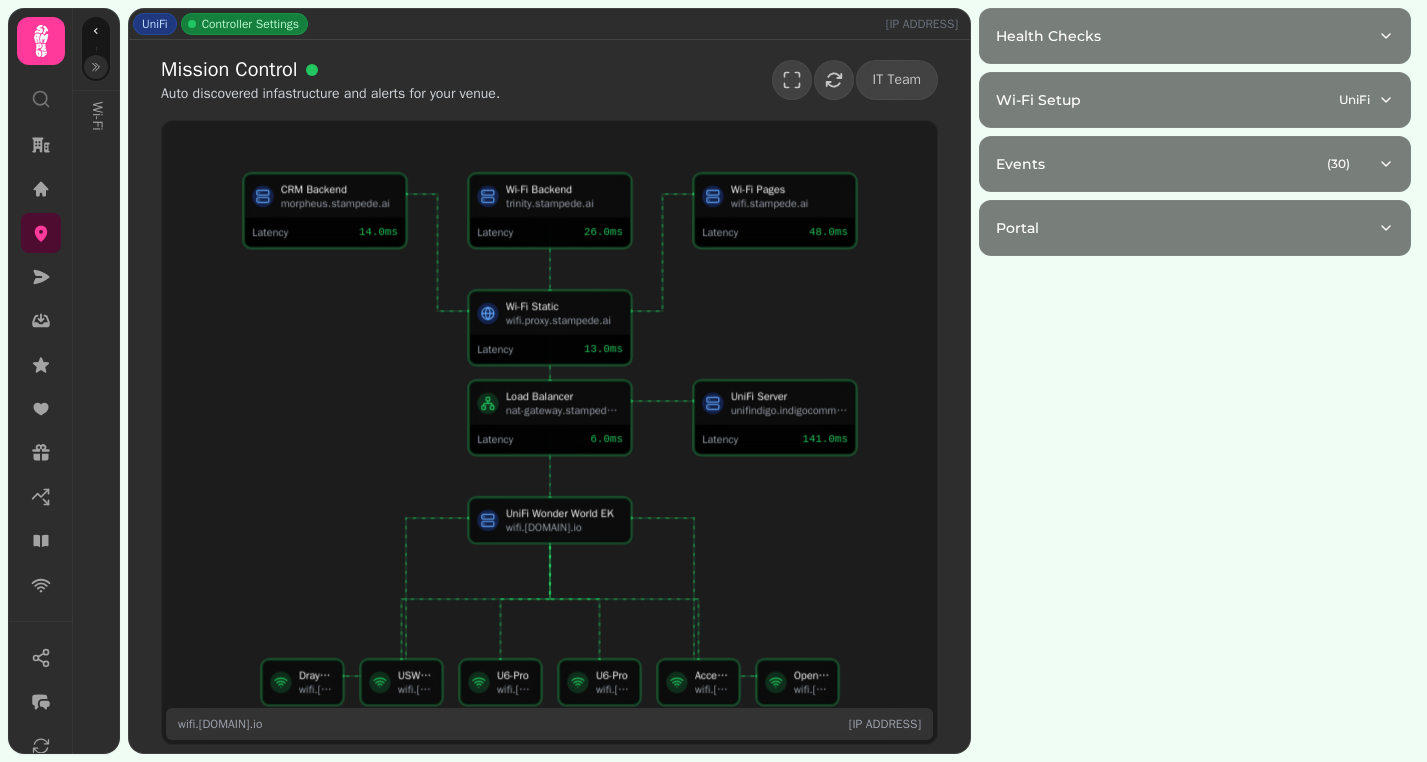 click at bounding box center [96, 67] 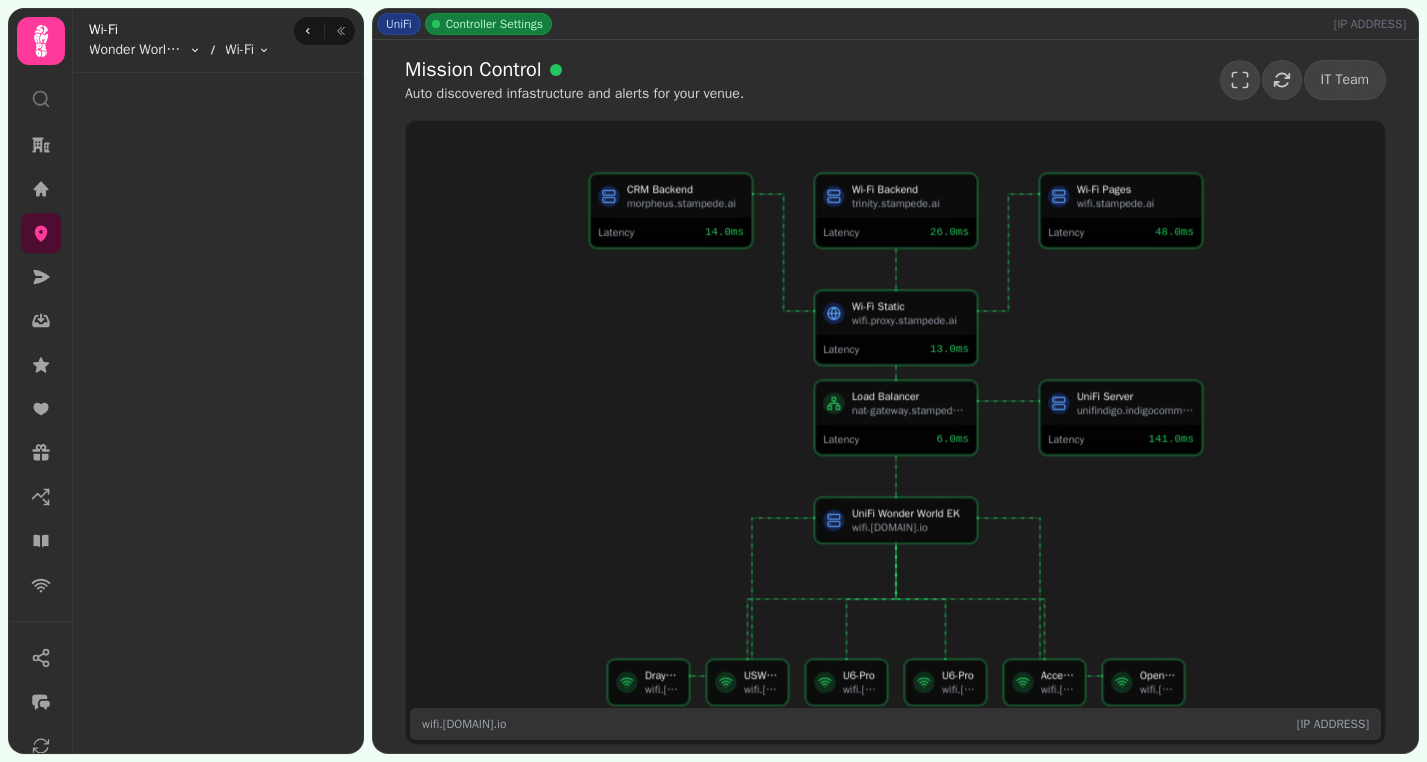 scroll, scrollTop: 87, scrollLeft: 0, axis: vertical 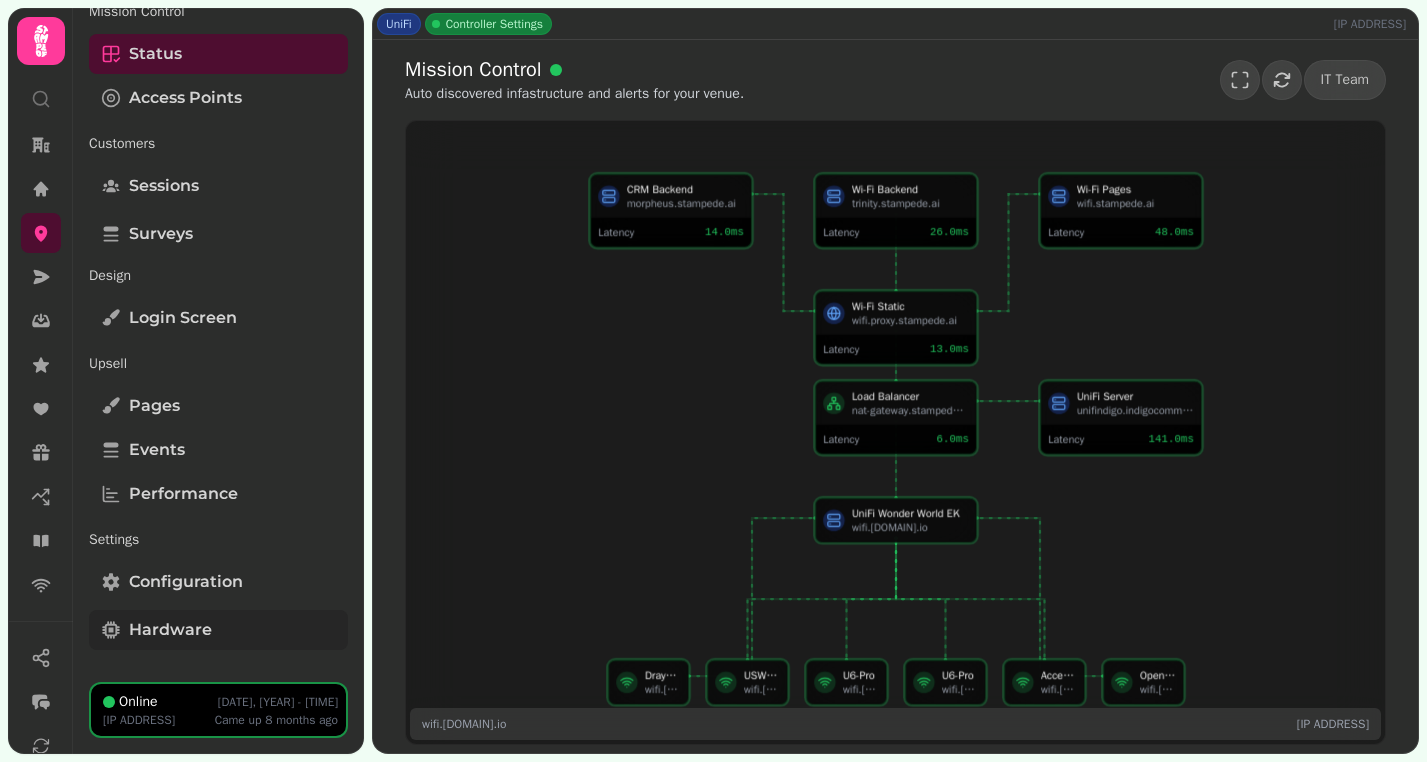 click on "Hardware" at bounding box center [170, 630] 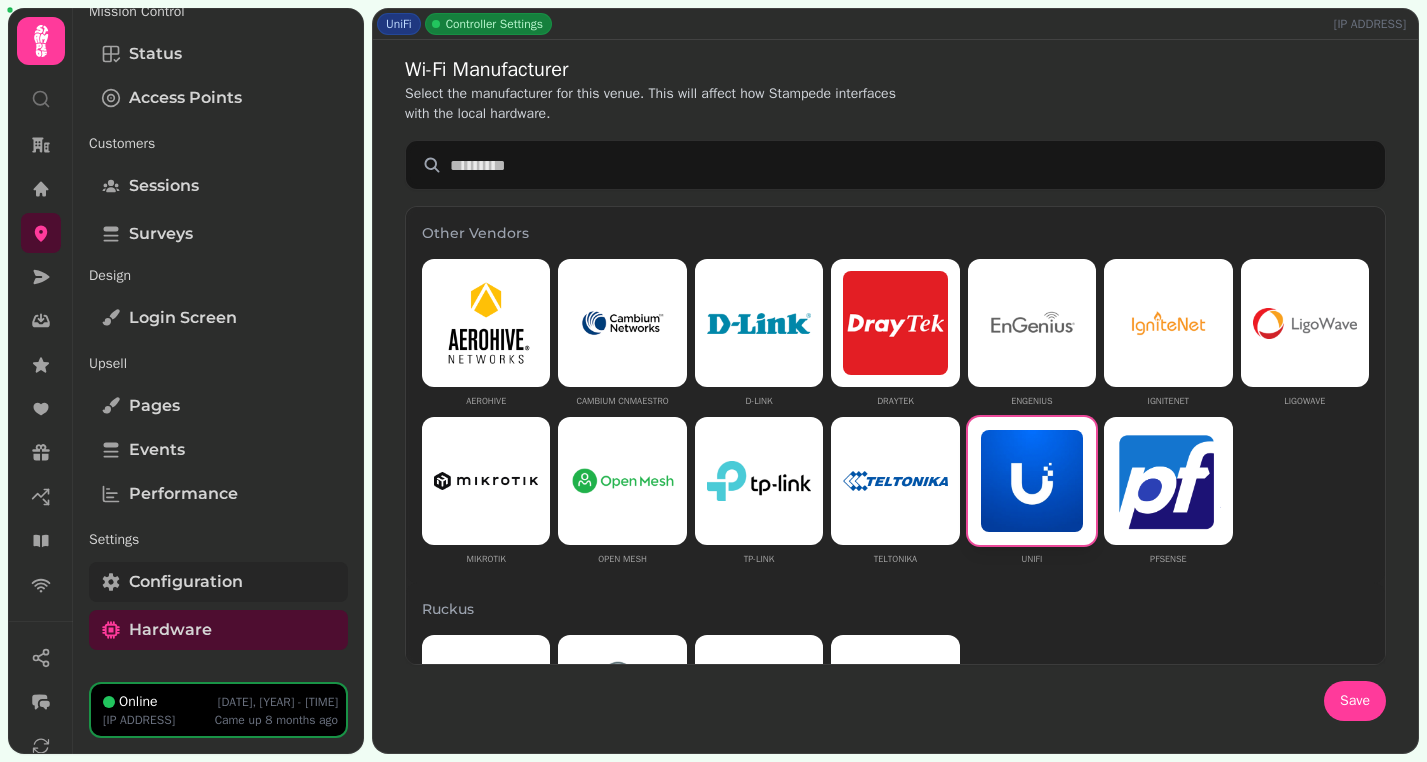 click on "Configuration" at bounding box center (186, 582) 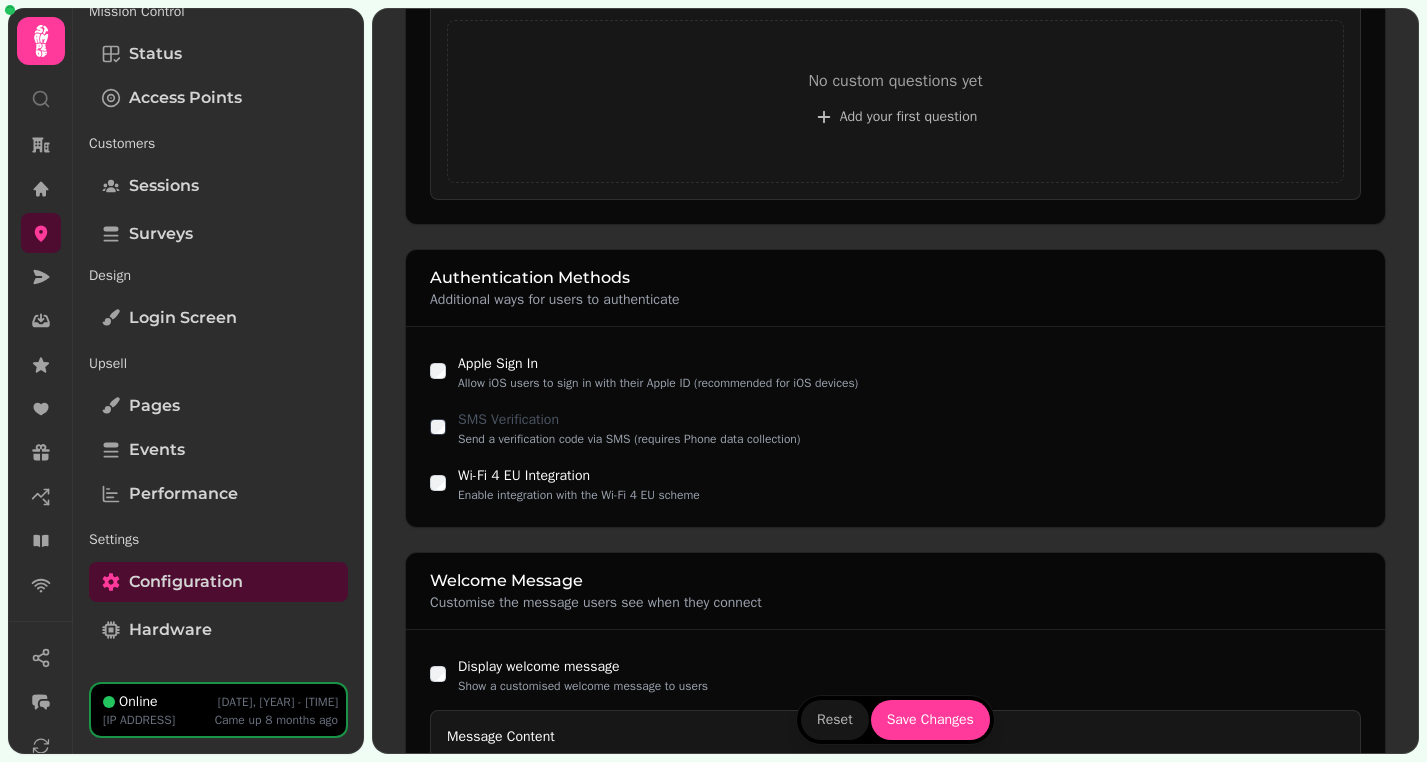 scroll, scrollTop: 1513, scrollLeft: 0, axis: vertical 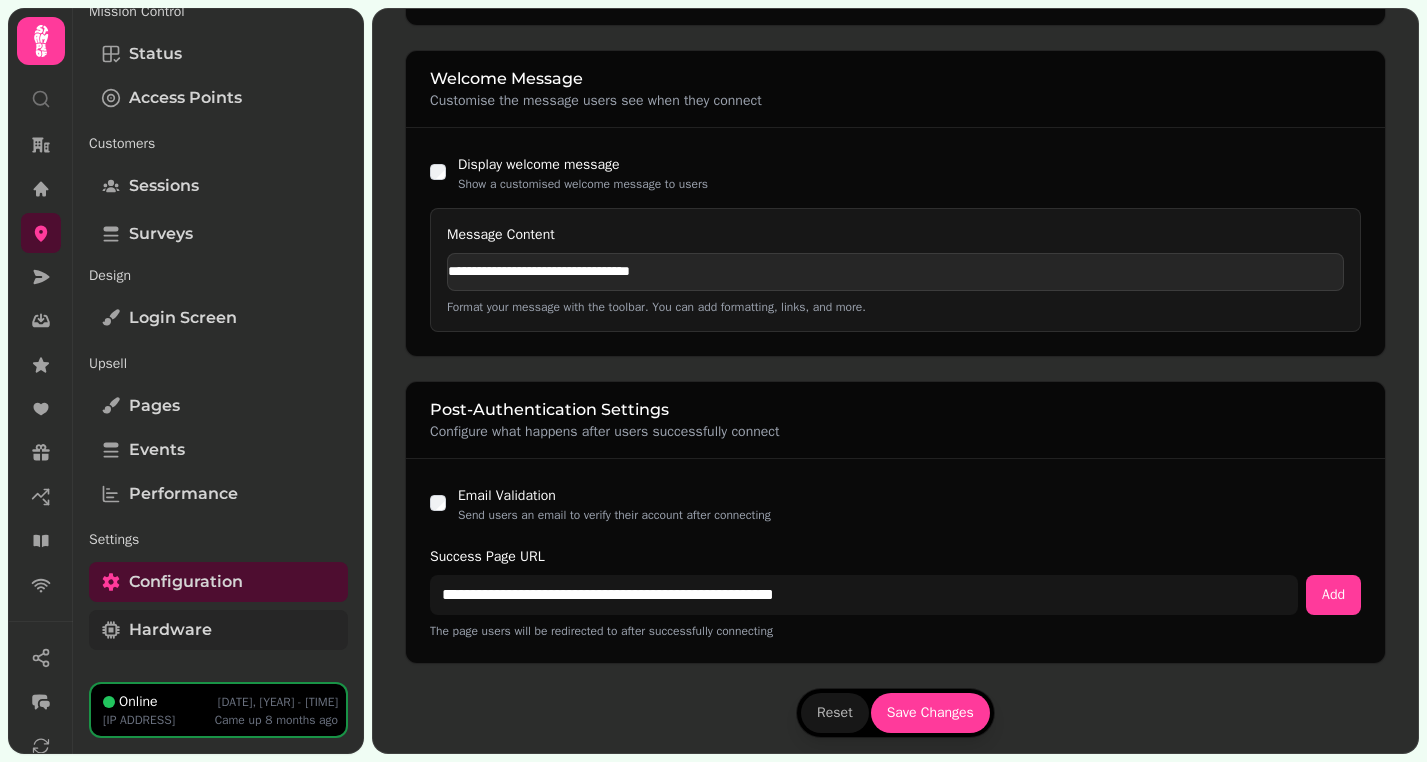 click on "Hardware" at bounding box center (170, 630) 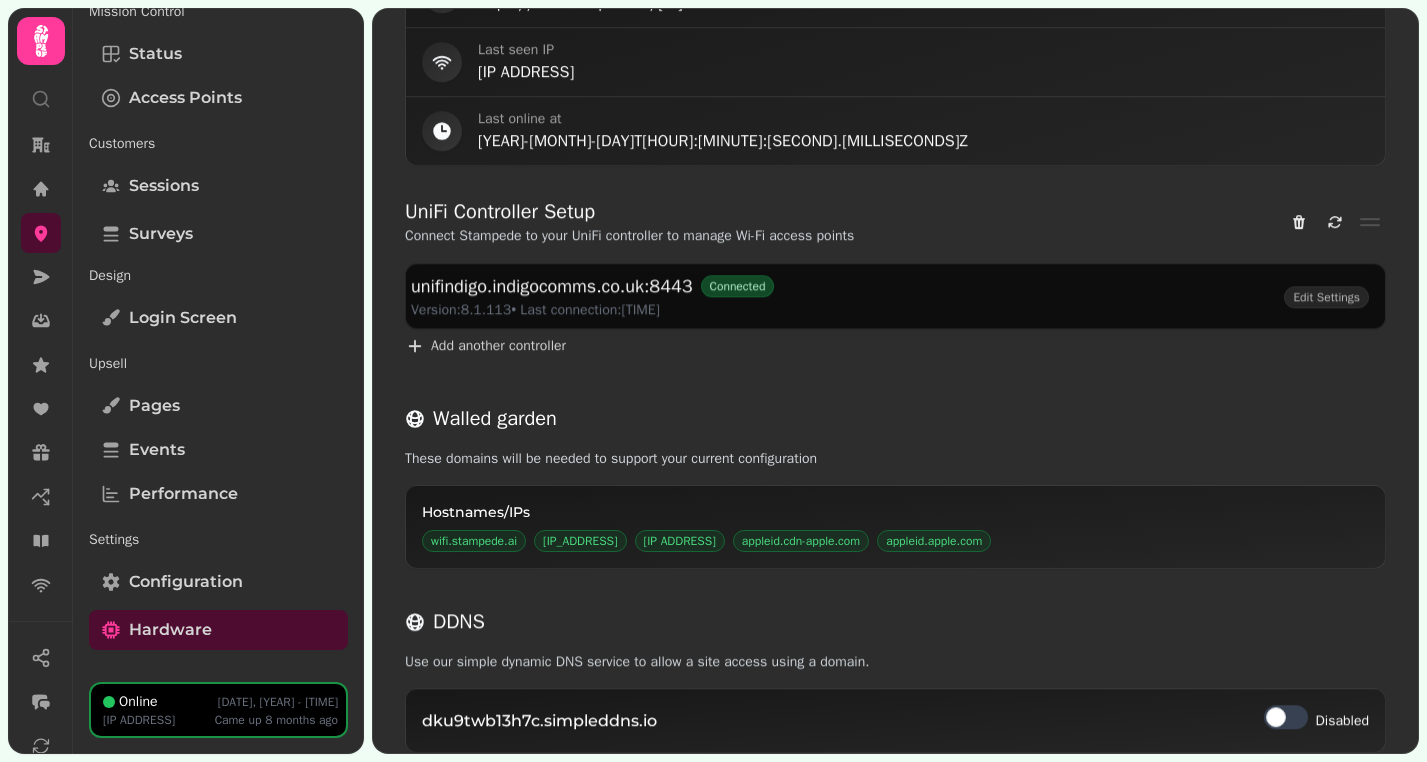 scroll, scrollTop: 933, scrollLeft: 0, axis: vertical 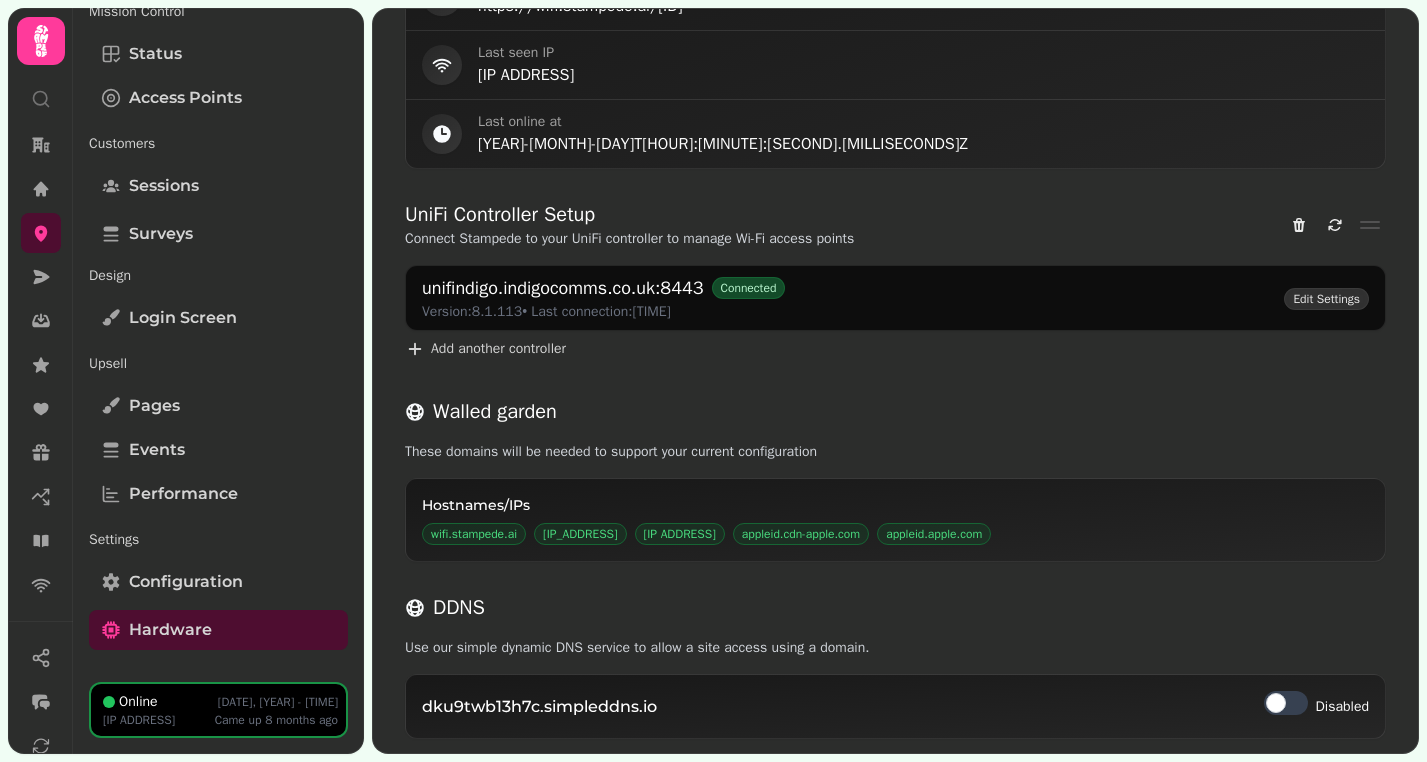 click on "Edit Settings" at bounding box center (1326, 299) 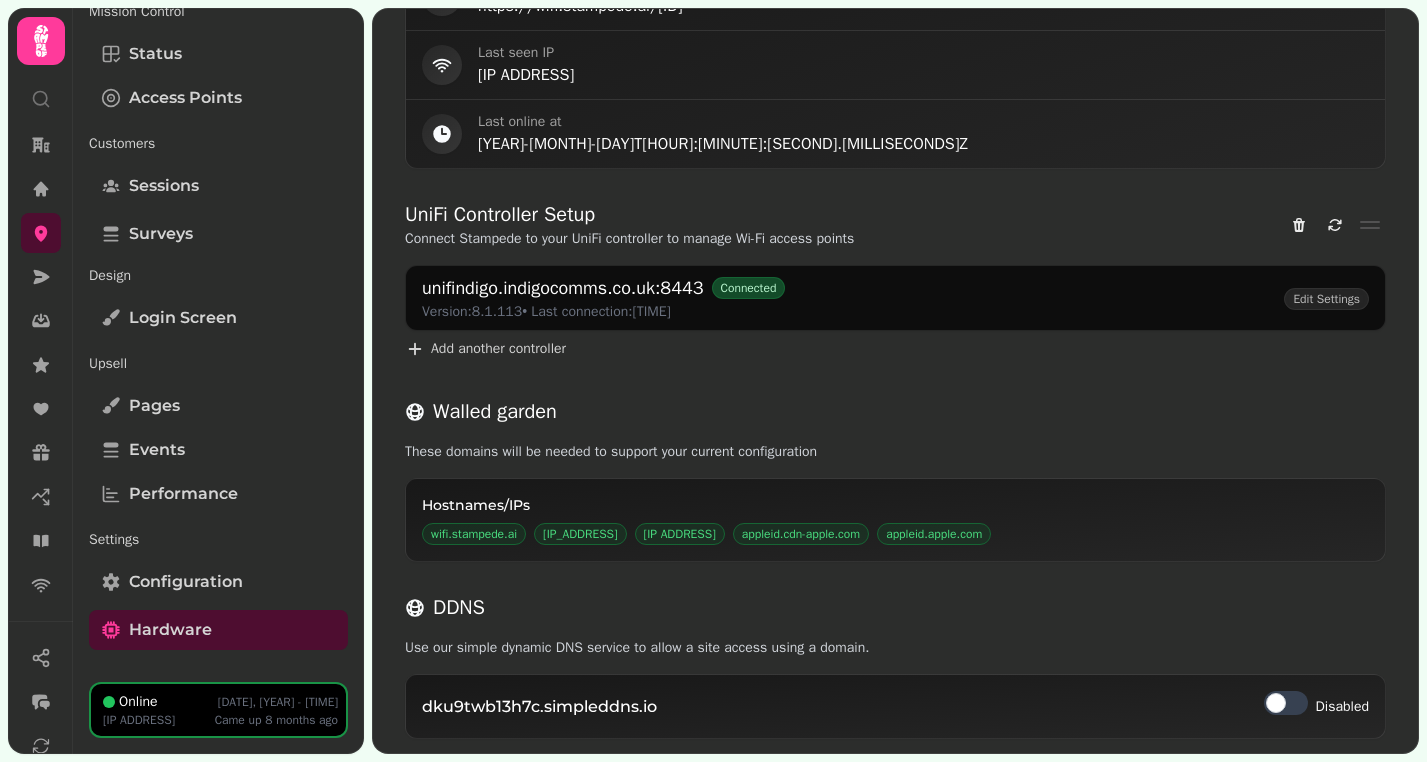 select on "**********" 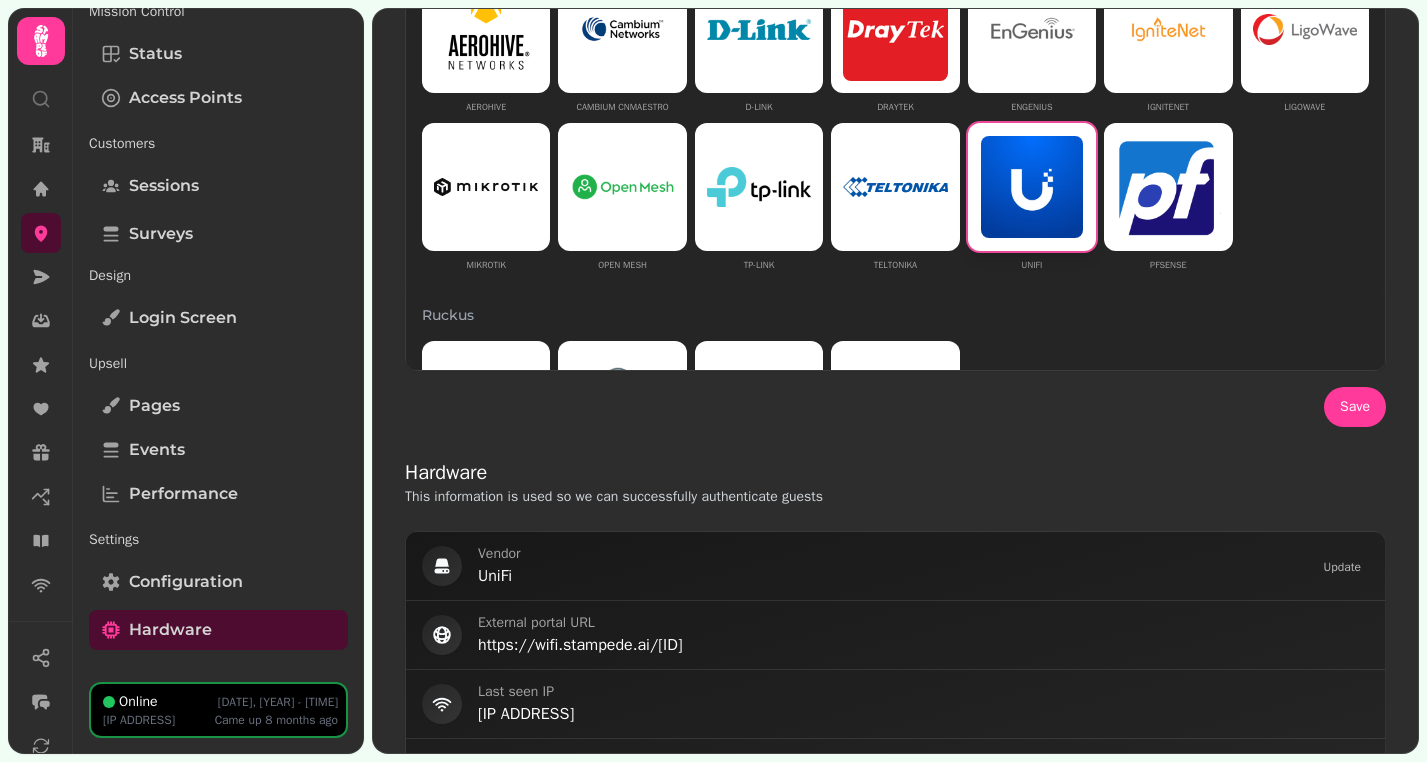 scroll, scrollTop: 0, scrollLeft: 0, axis: both 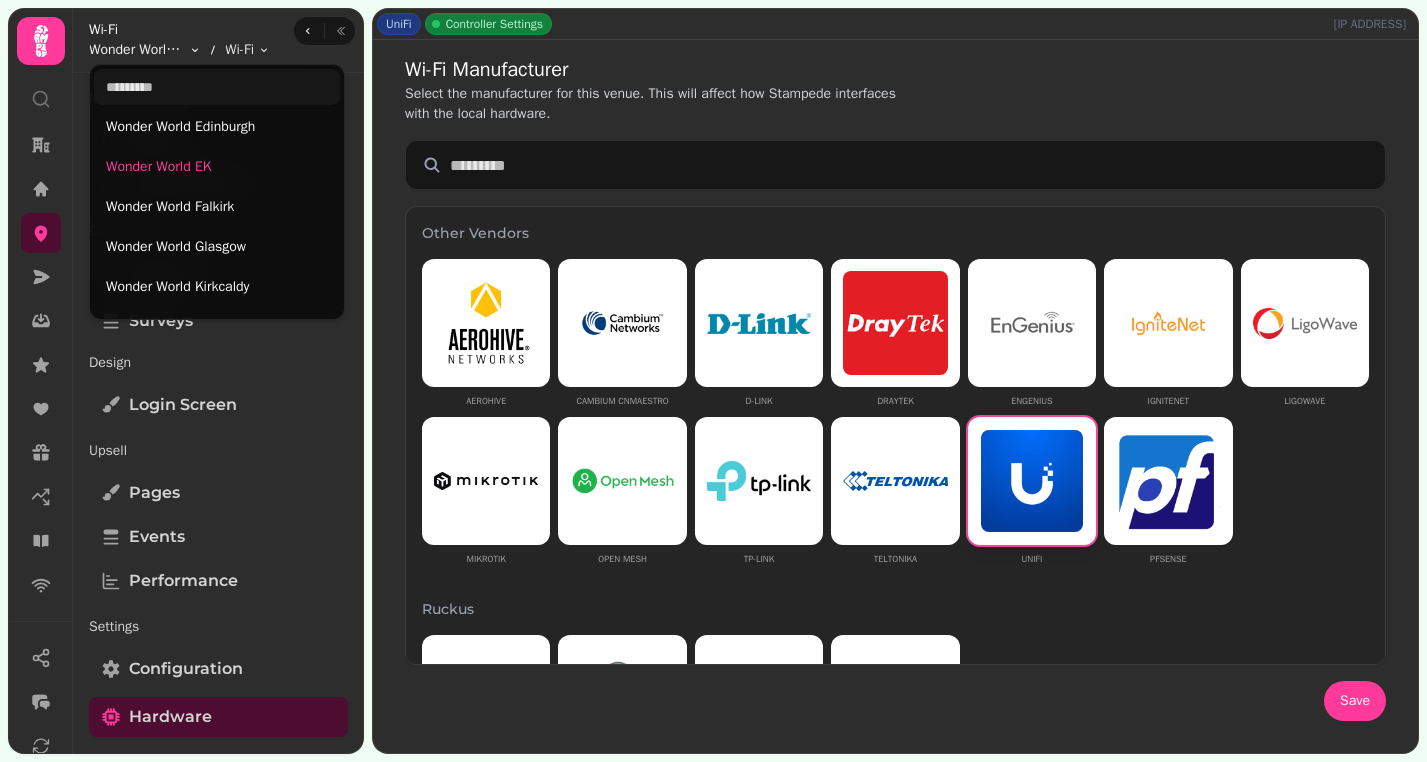 click on "**********" at bounding box center (713, 381) 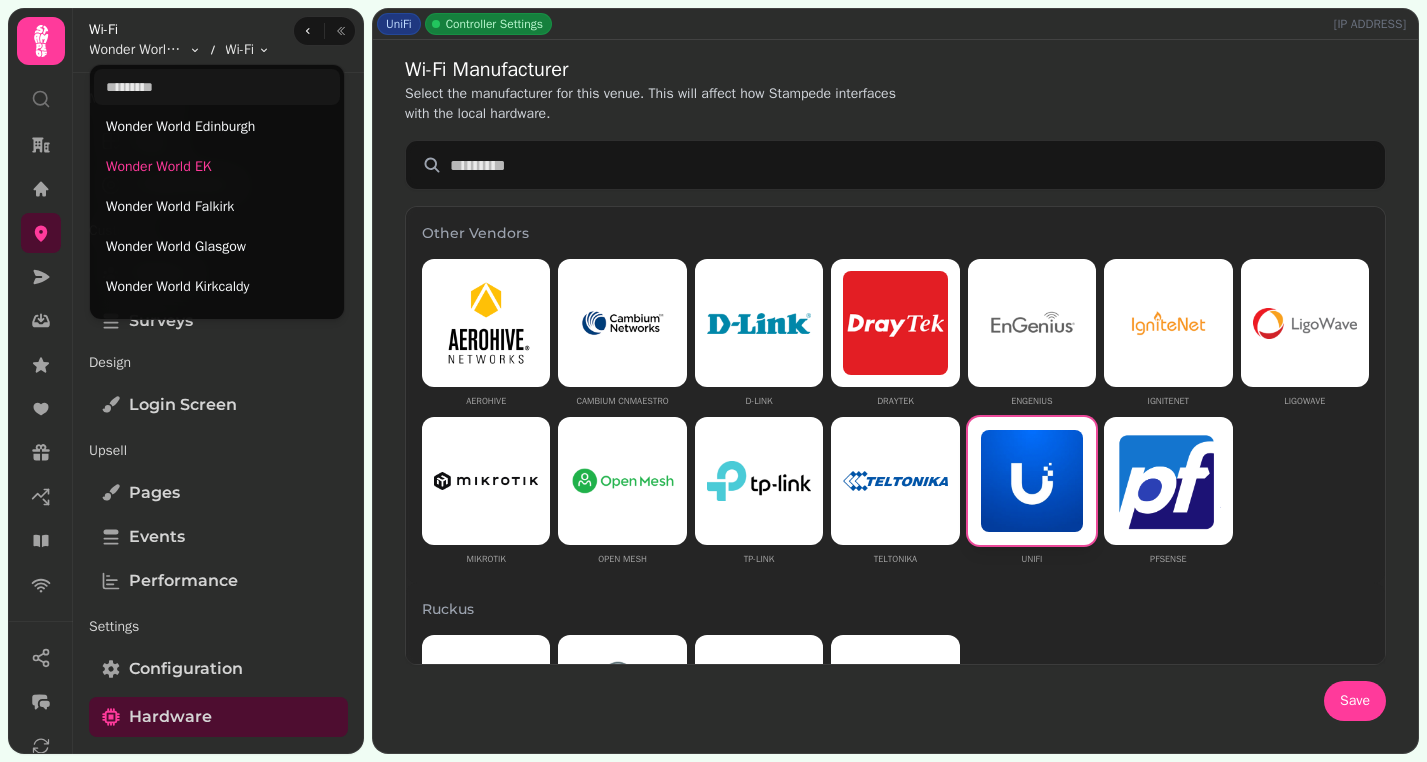 click on "**********" at bounding box center [713, 381] 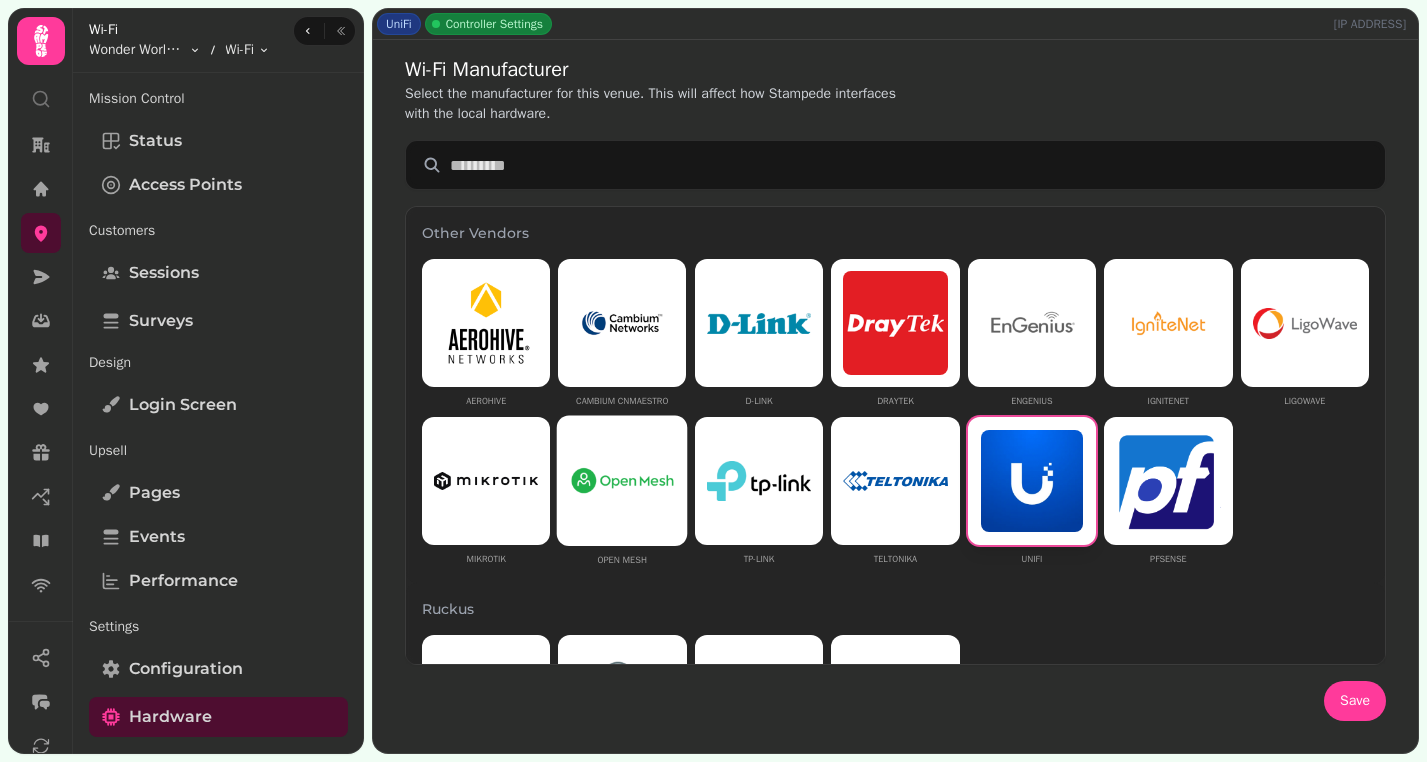 scroll, scrollTop: 790, scrollLeft: 0, axis: vertical 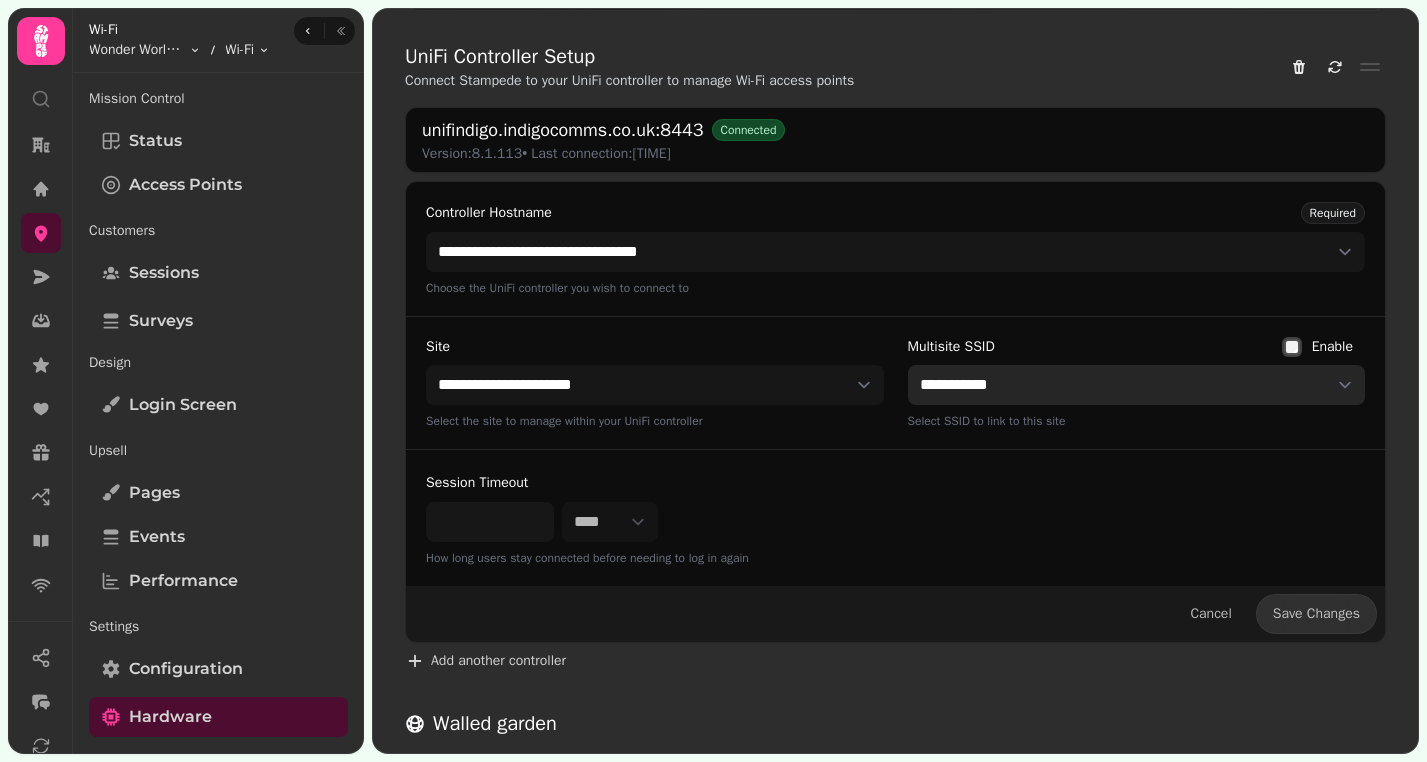click on "**********" at bounding box center [1137, 385] 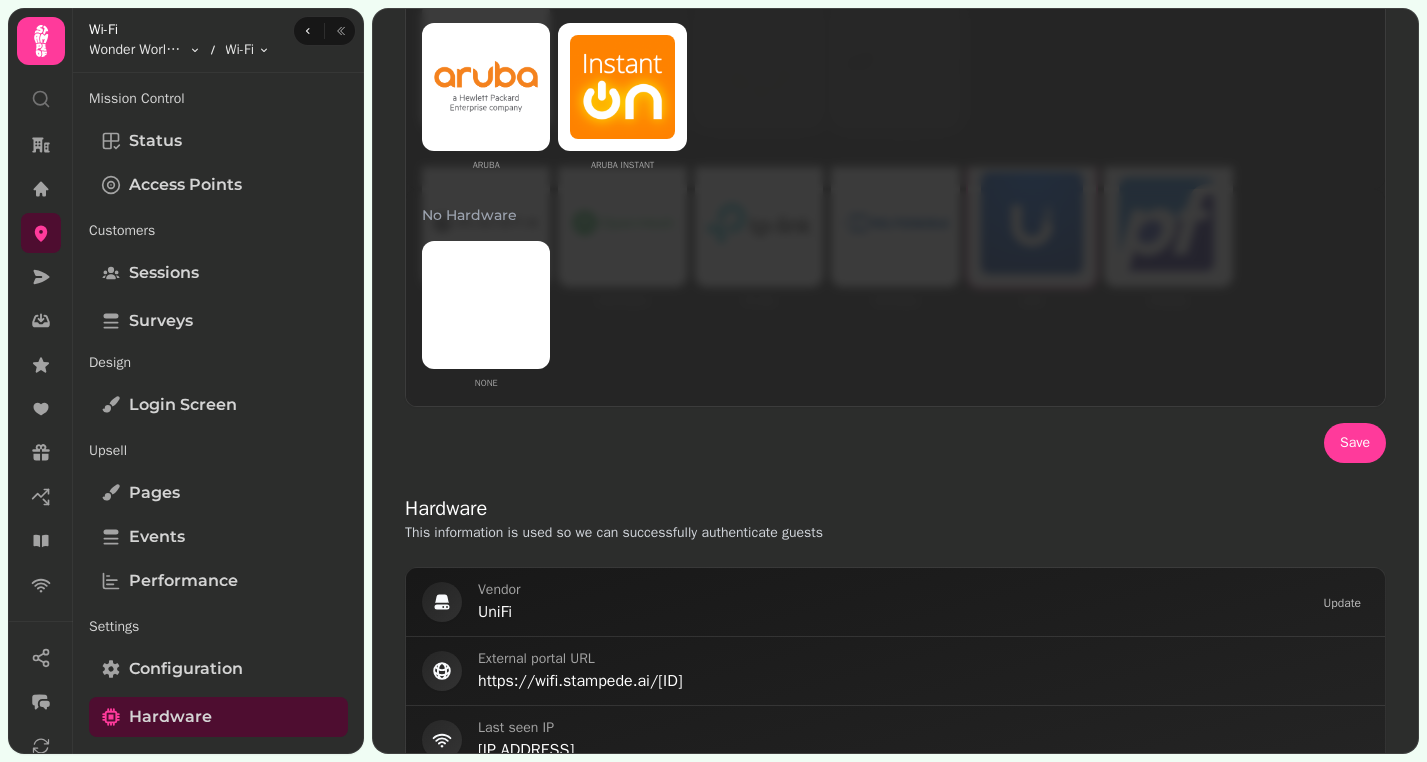 scroll, scrollTop: 249, scrollLeft: 0, axis: vertical 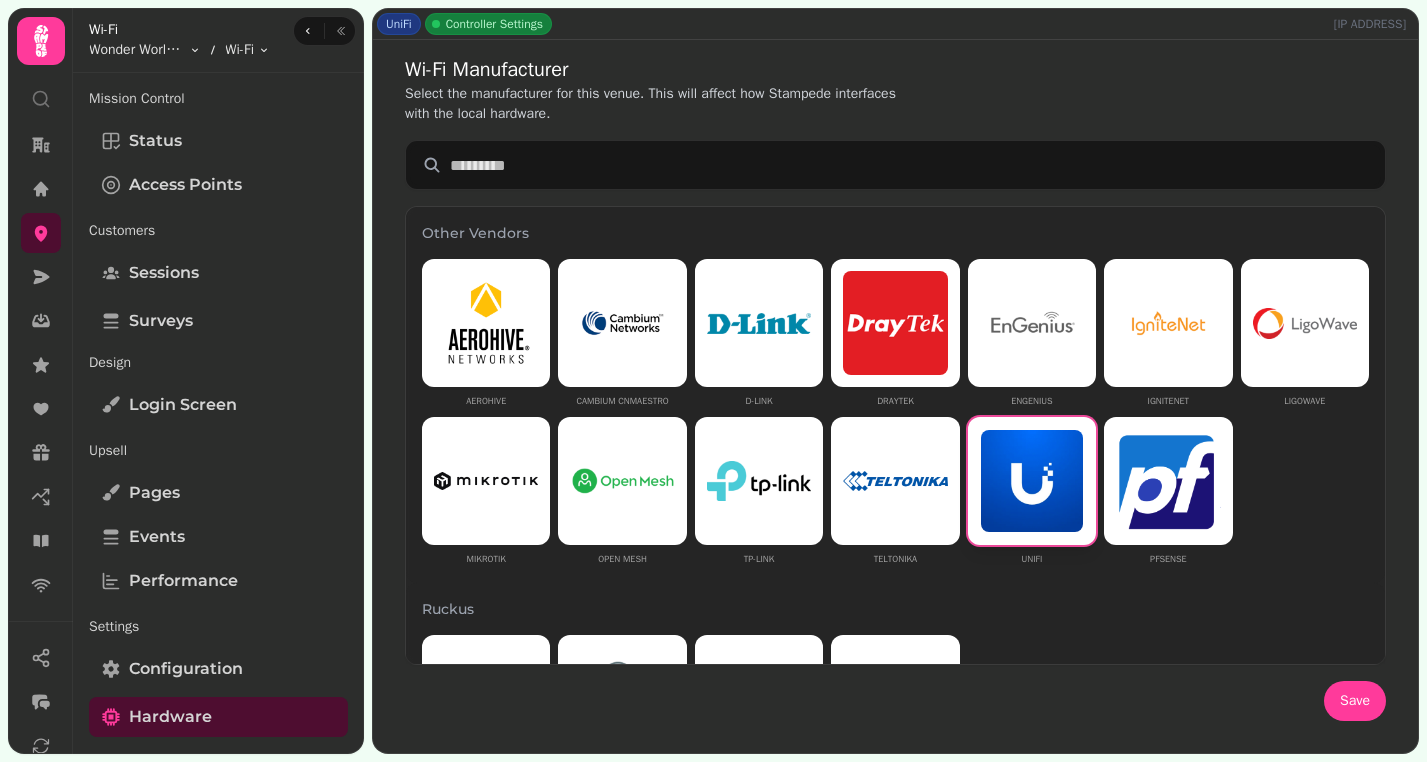 click on "Other Vendors" at bounding box center [895, 233] 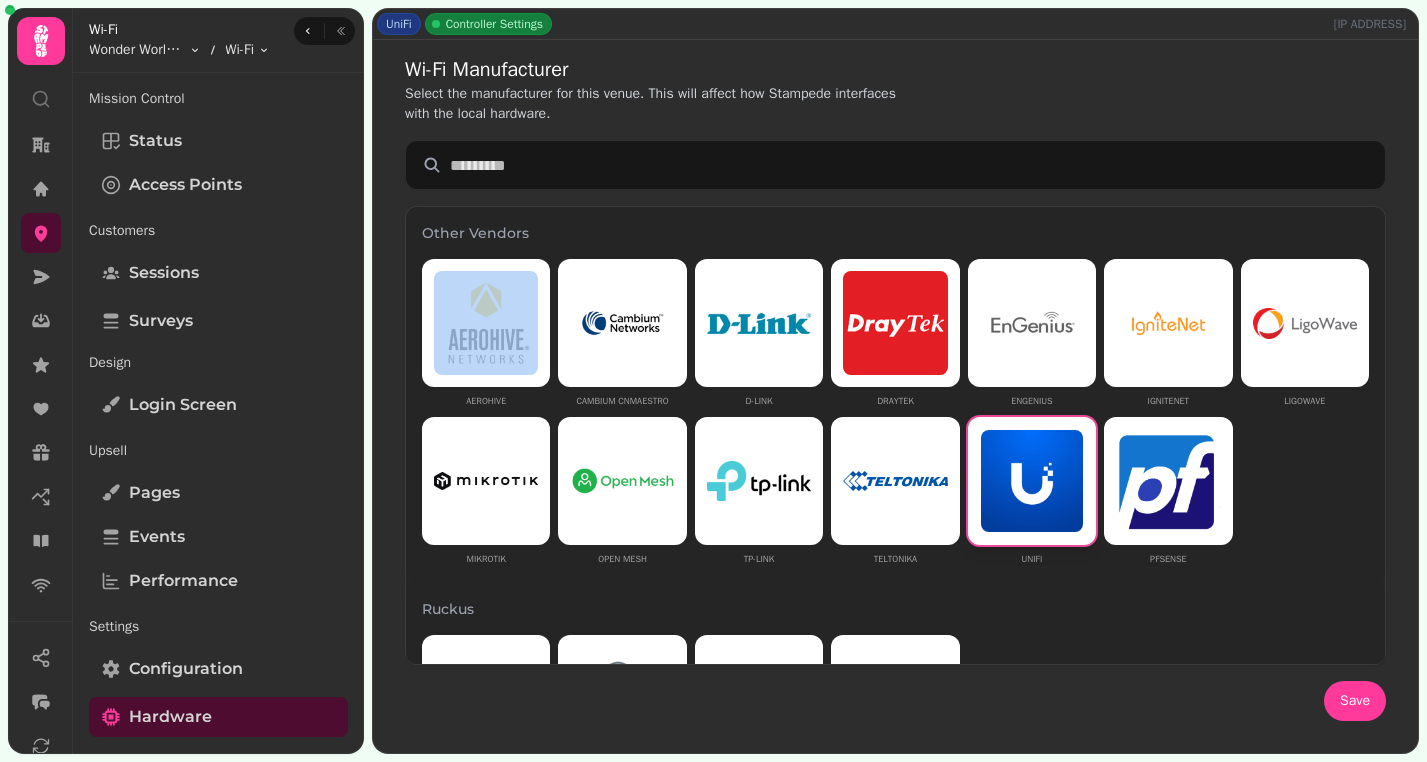 click on "Other Vendors" at bounding box center [895, 233] 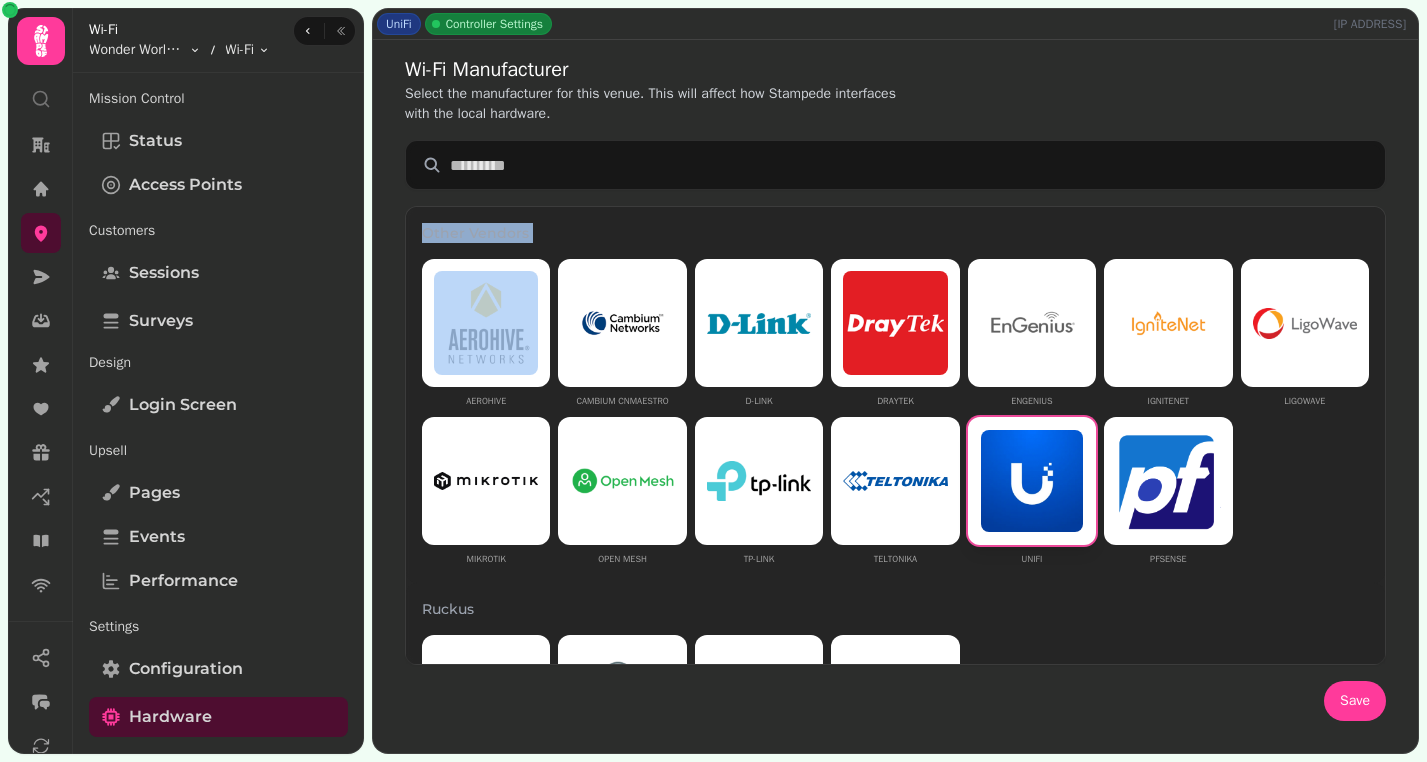 click on "Other Vendors" at bounding box center (895, 233) 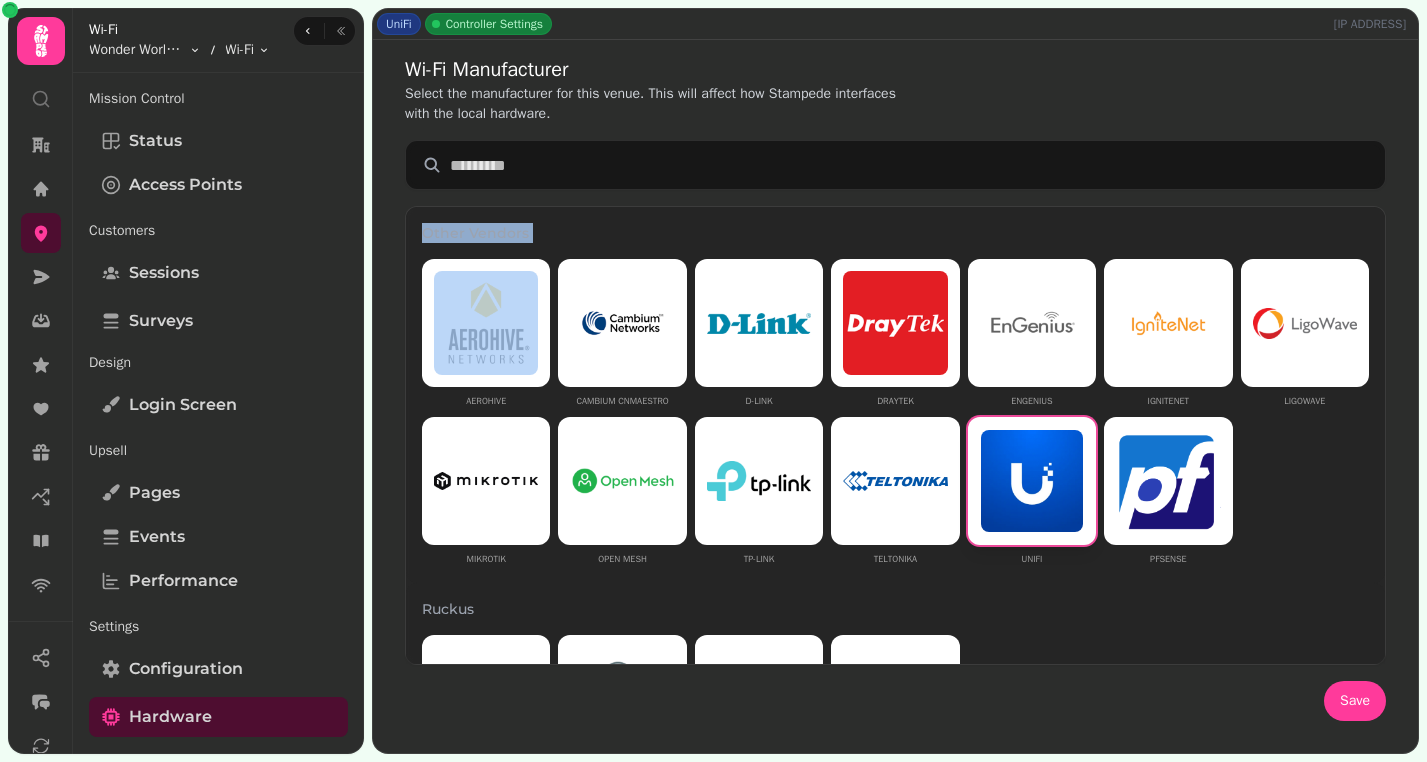 click on "Other Vendors" at bounding box center (895, 233) 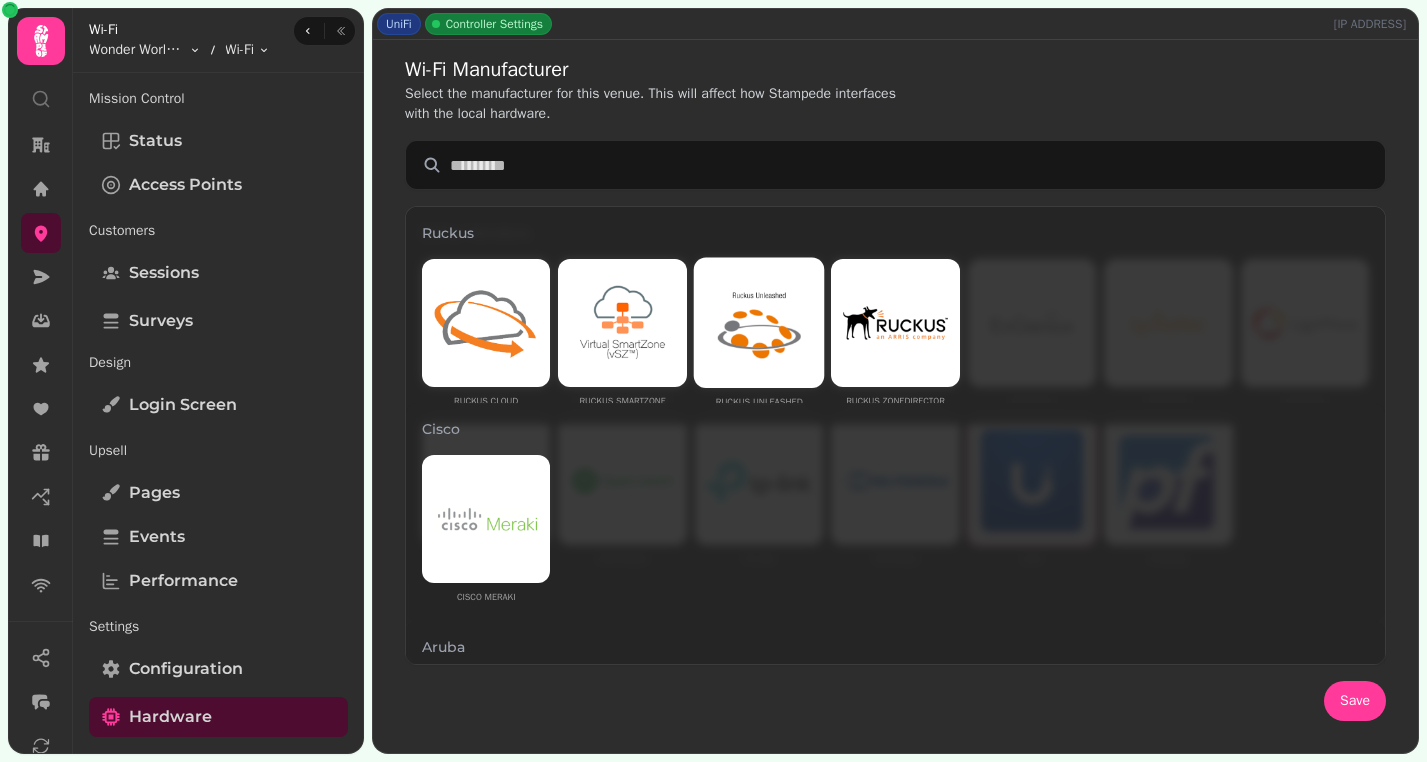 scroll, scrollTop: 0, scrollLeft: 0, axis: both 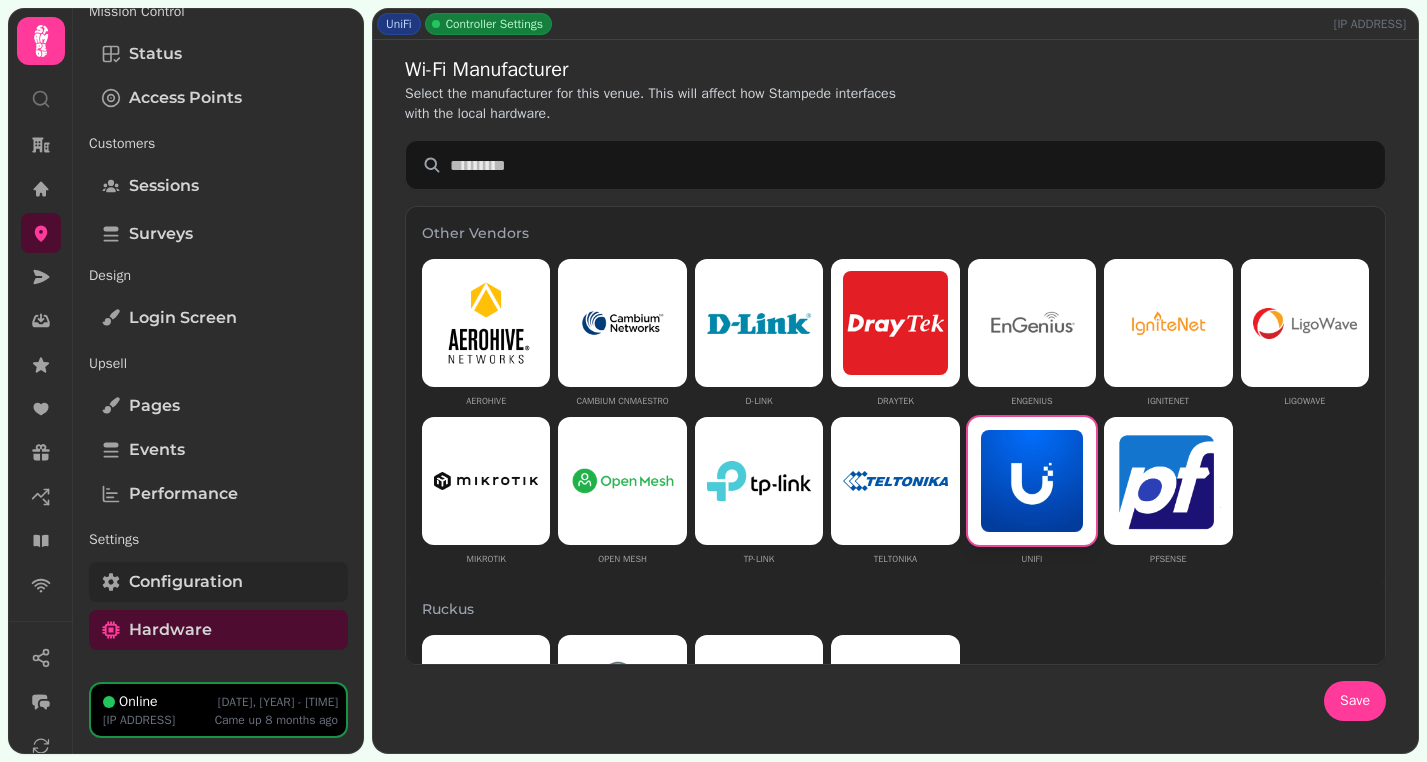 click on "Configuration" at bounding box center (186, 582) 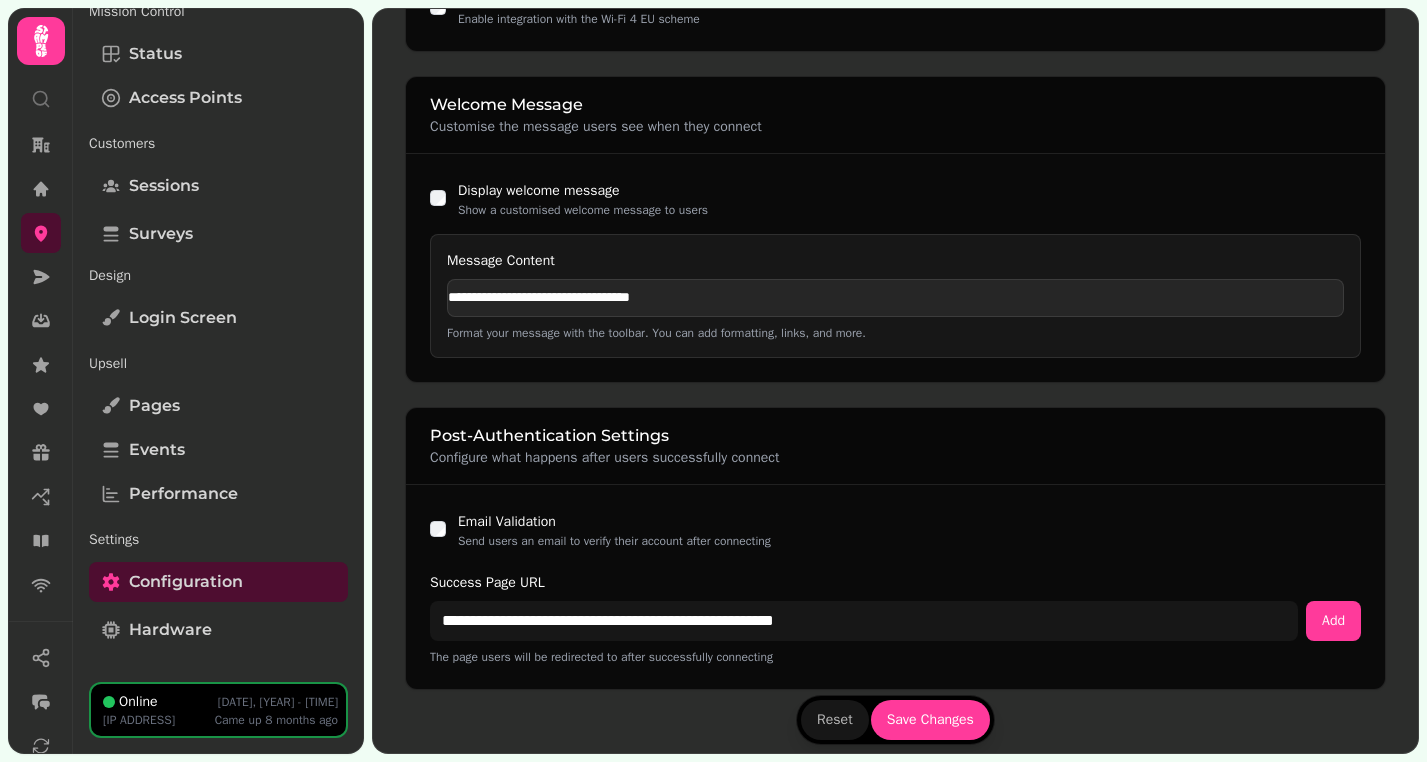 scroll, scrollTop: 1484, scrollLeft: 0, axis: vertical 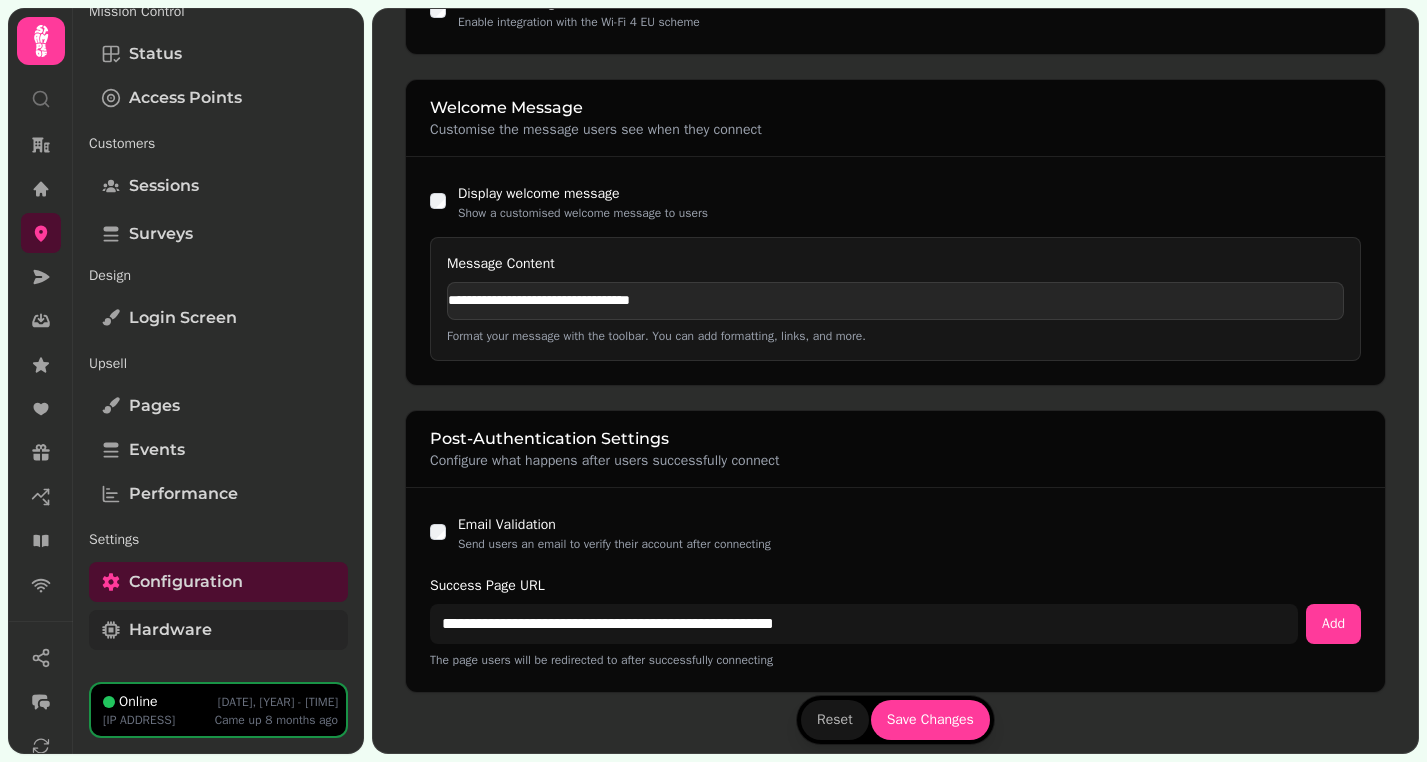 click on "Hardware" at bounding box center (170, 630) 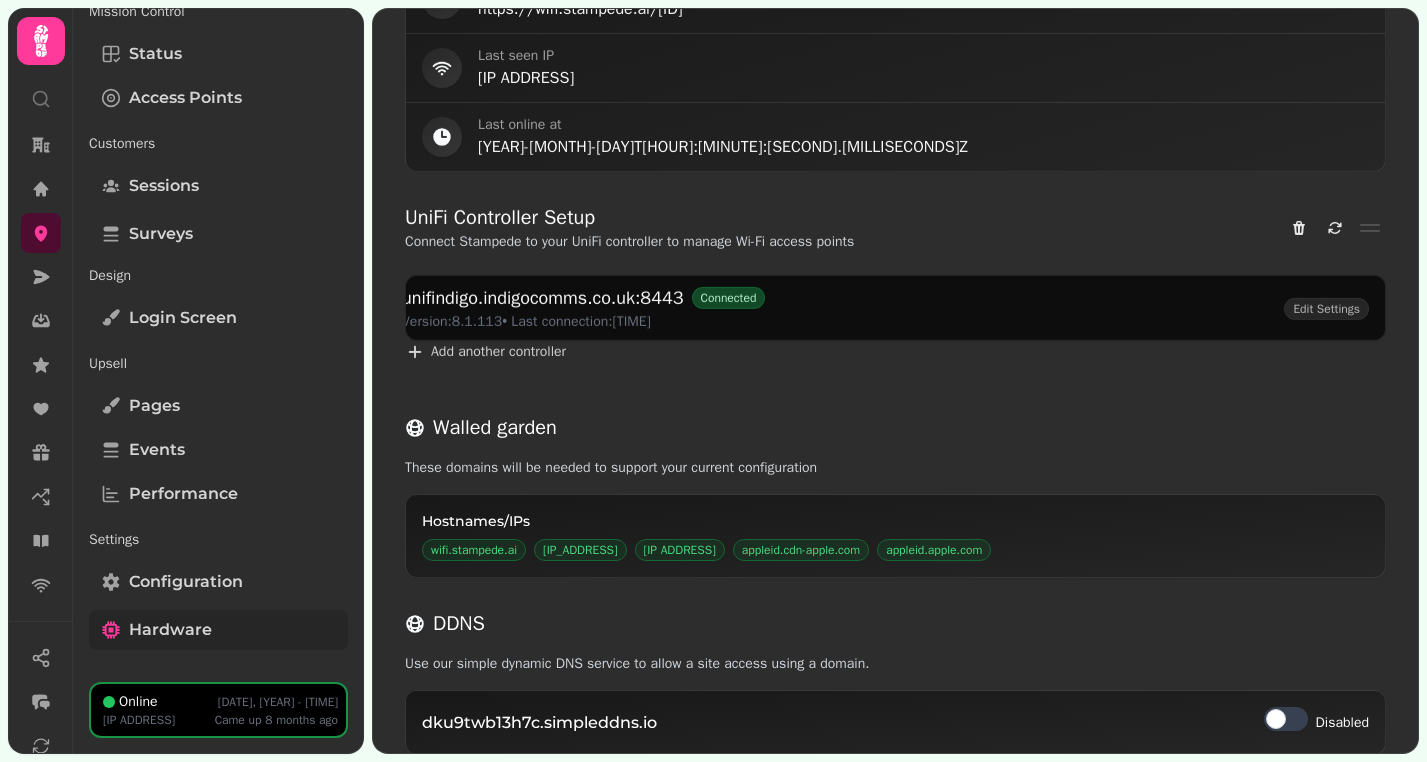 scroll, scrollTop: 933, scrollLeft: 0, axis: vertical 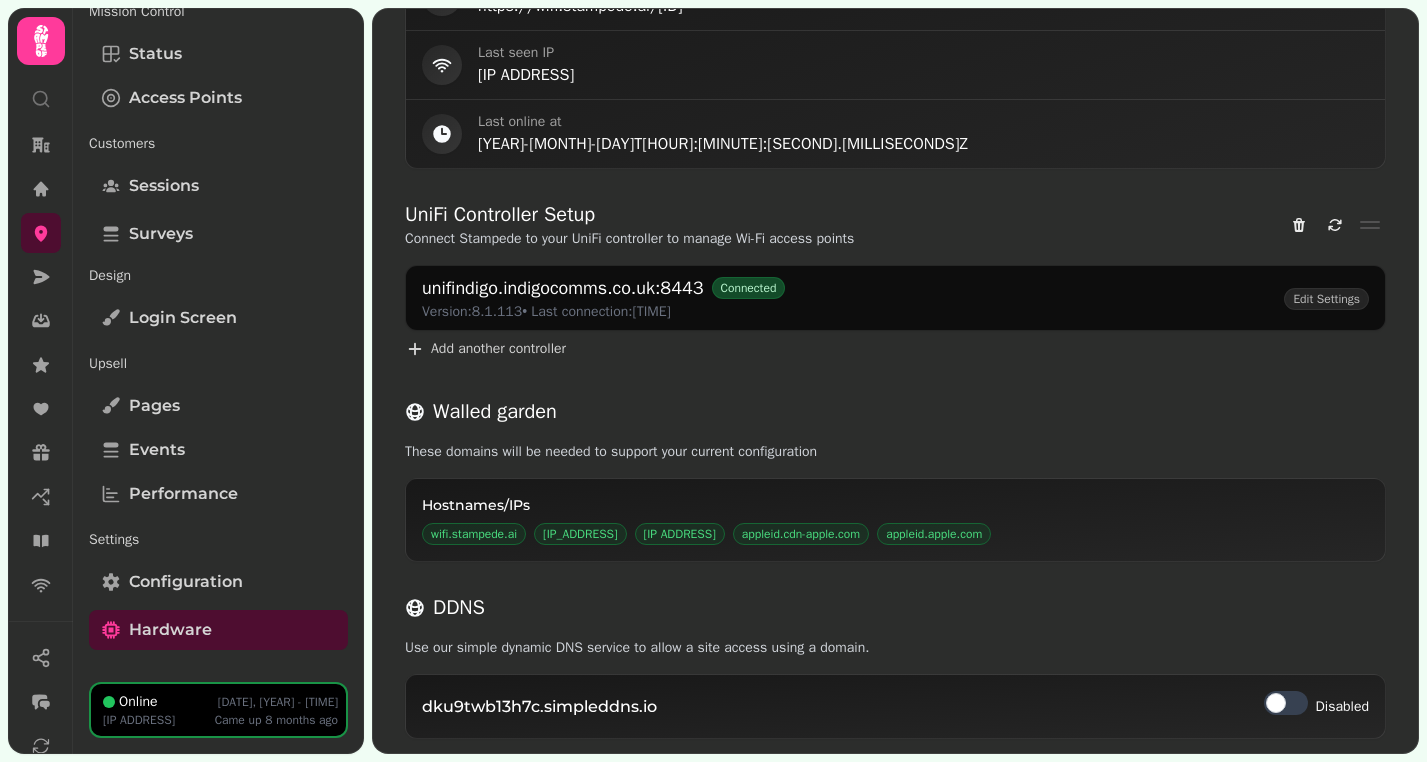 click at bounding box center (1370, 225) 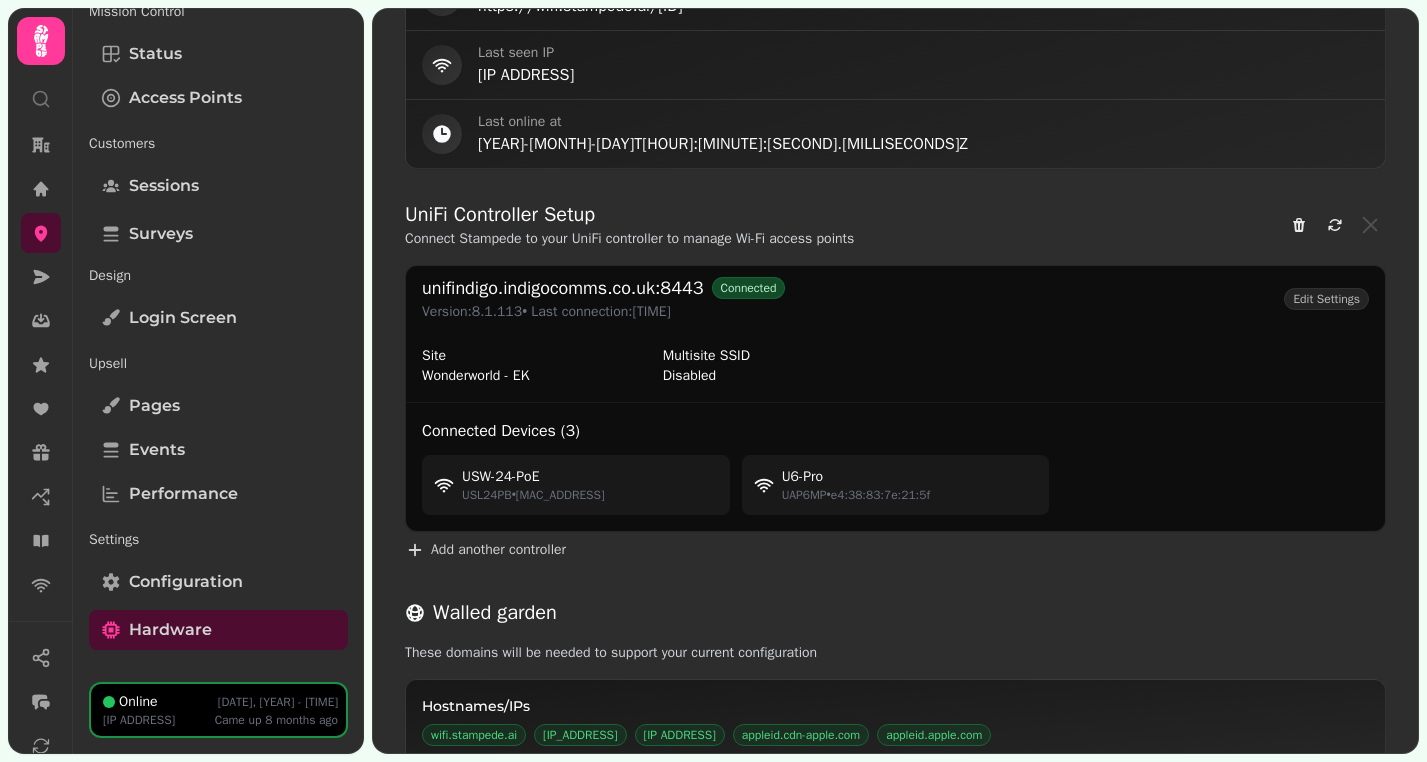 click at bounding box center (1370, 224) 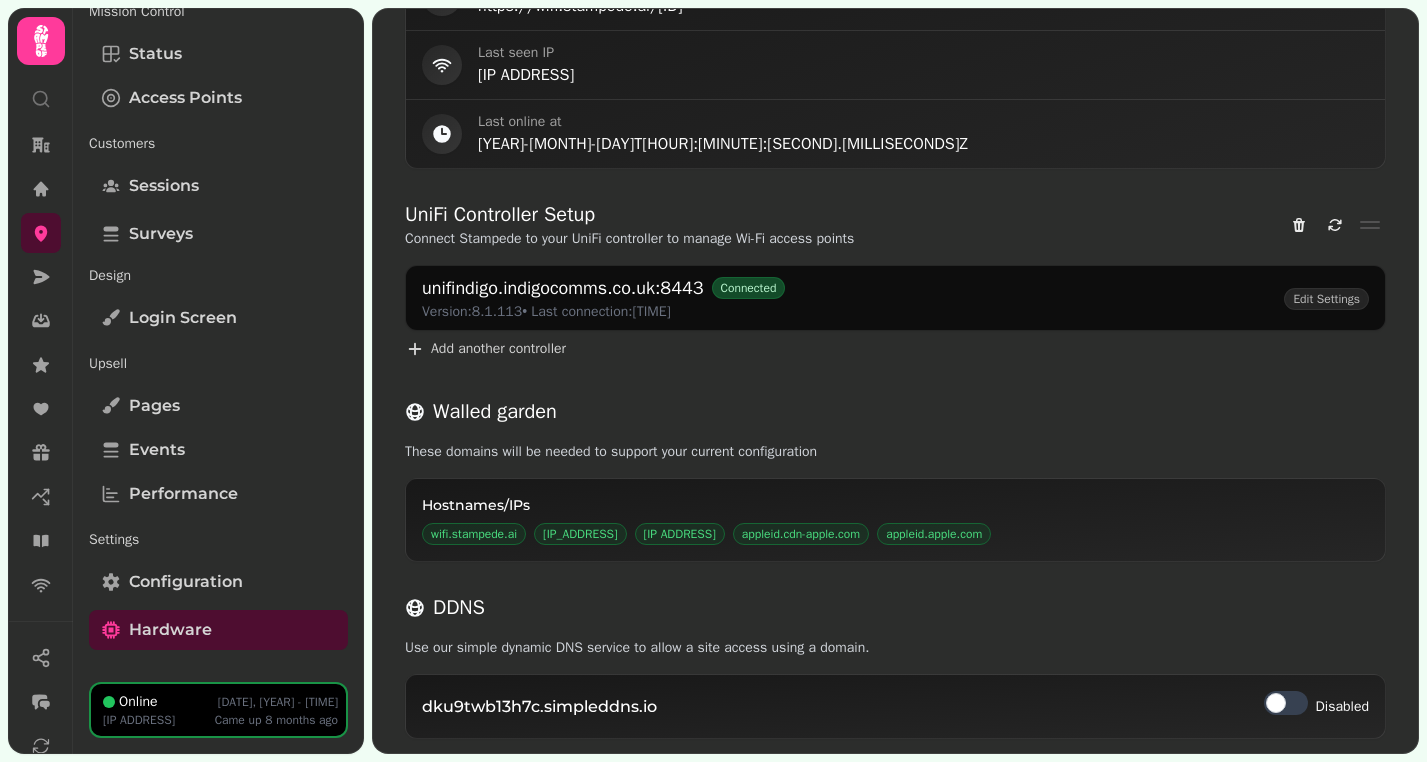 click at bounding box center [1370, 222] 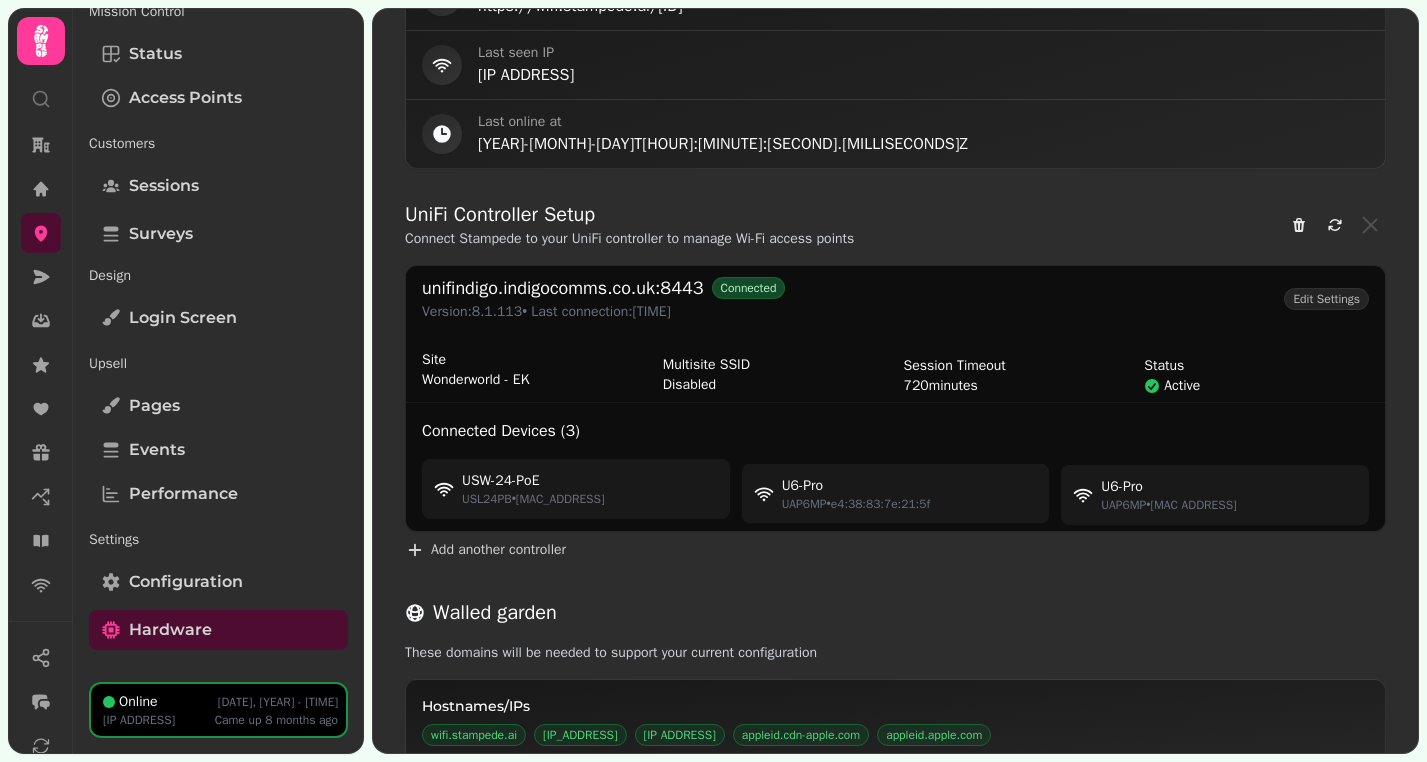 click at bounding box center (1370, 224) 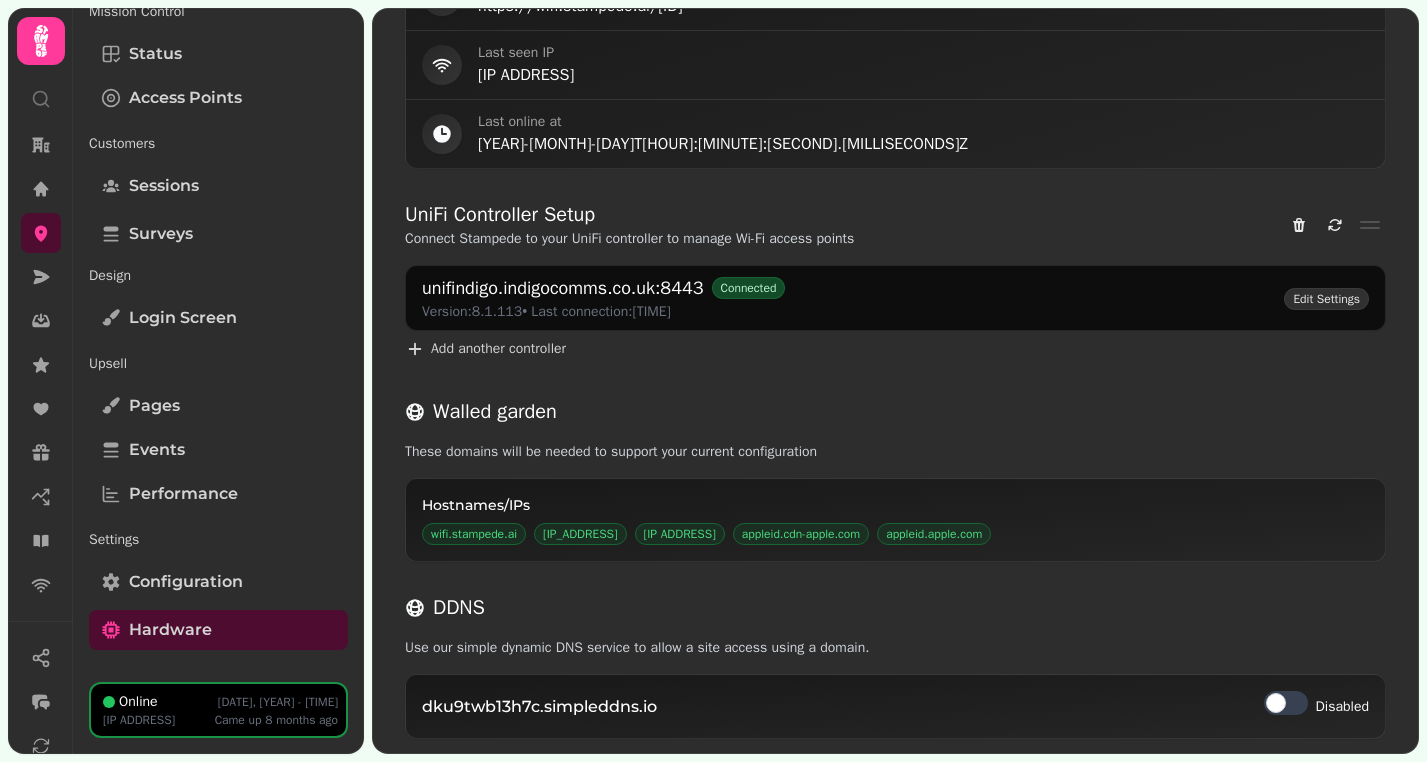 click on "Edit Settings" at bounding box center (1326, 299) 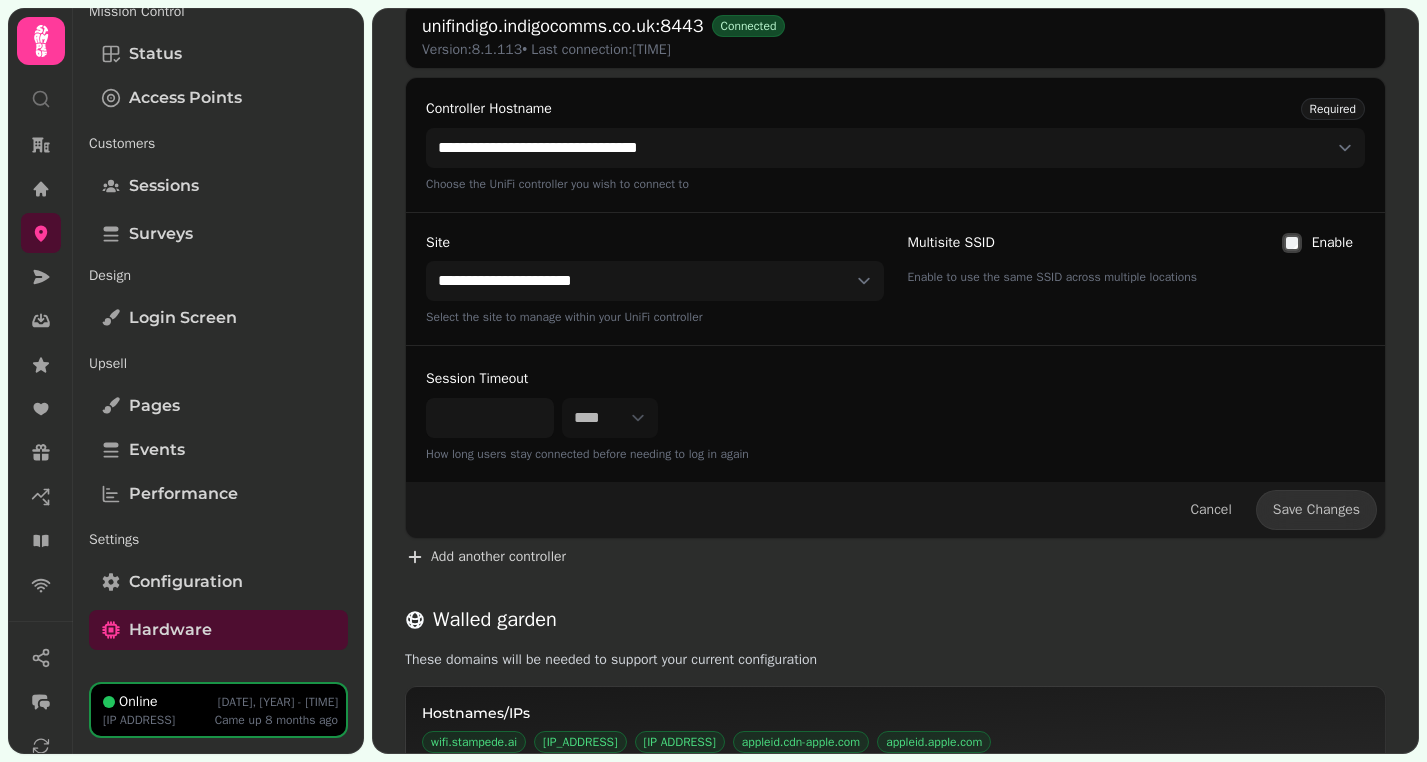 scroll, scrollTop: 1212, scrollLeft: 0, axis: vertical 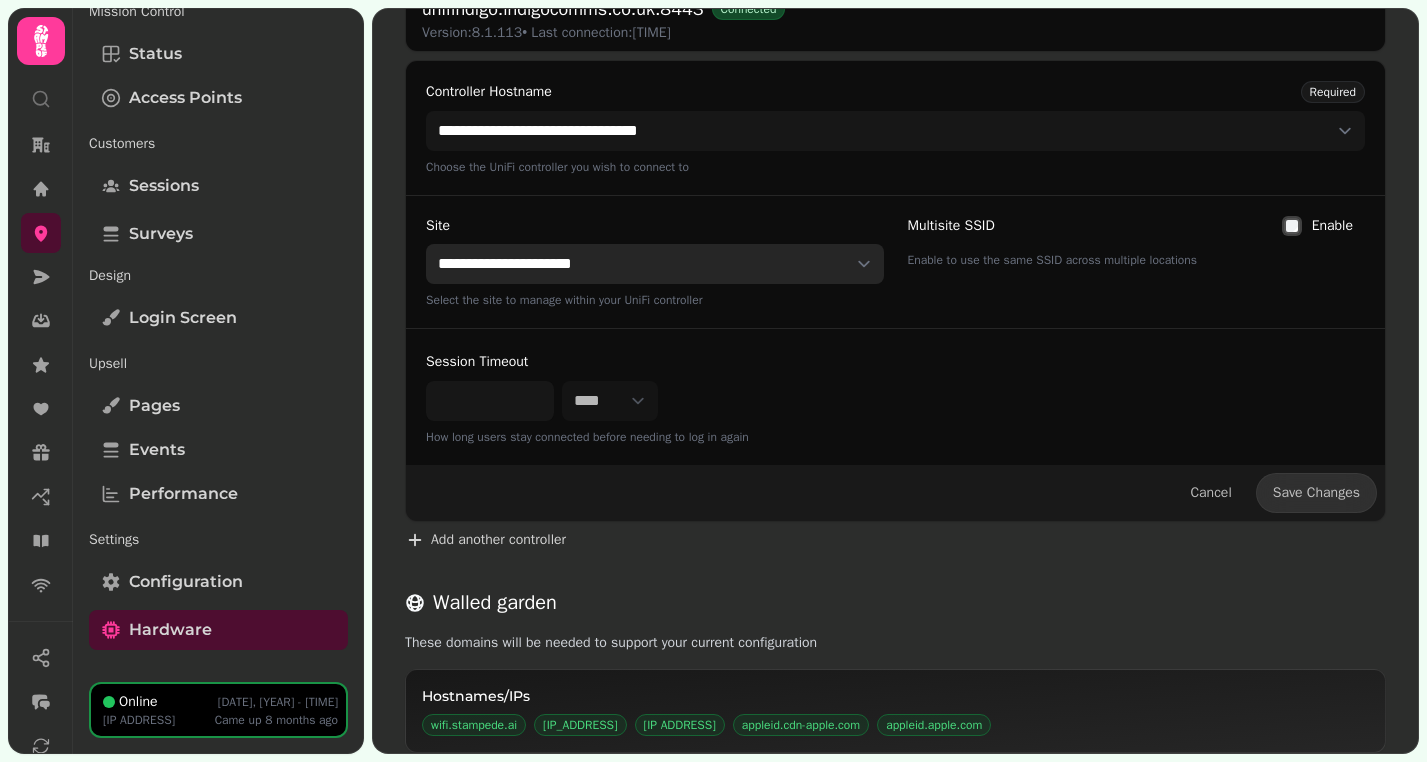 click on "**********" at bounding box center (655, 264) 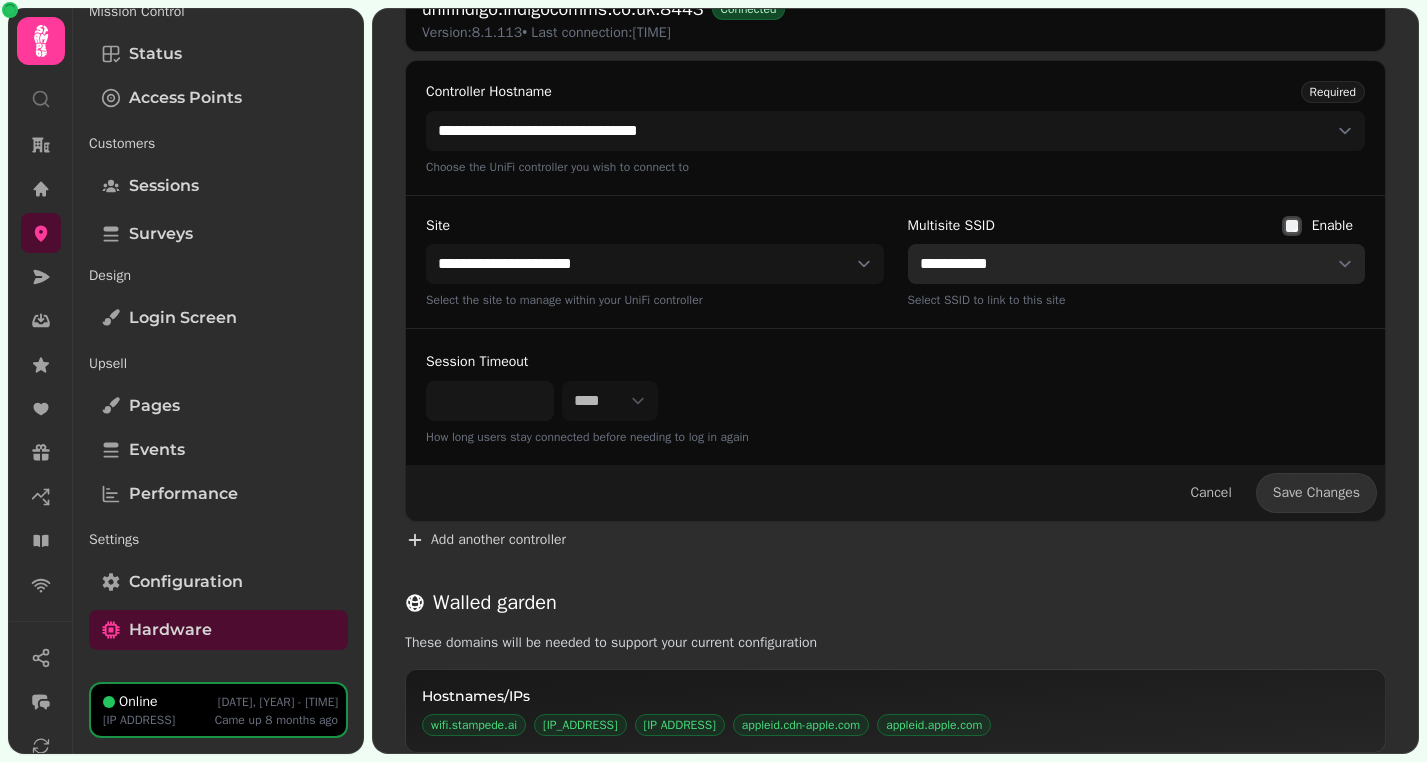 click on "**********" at bounding box center [1137, 264] 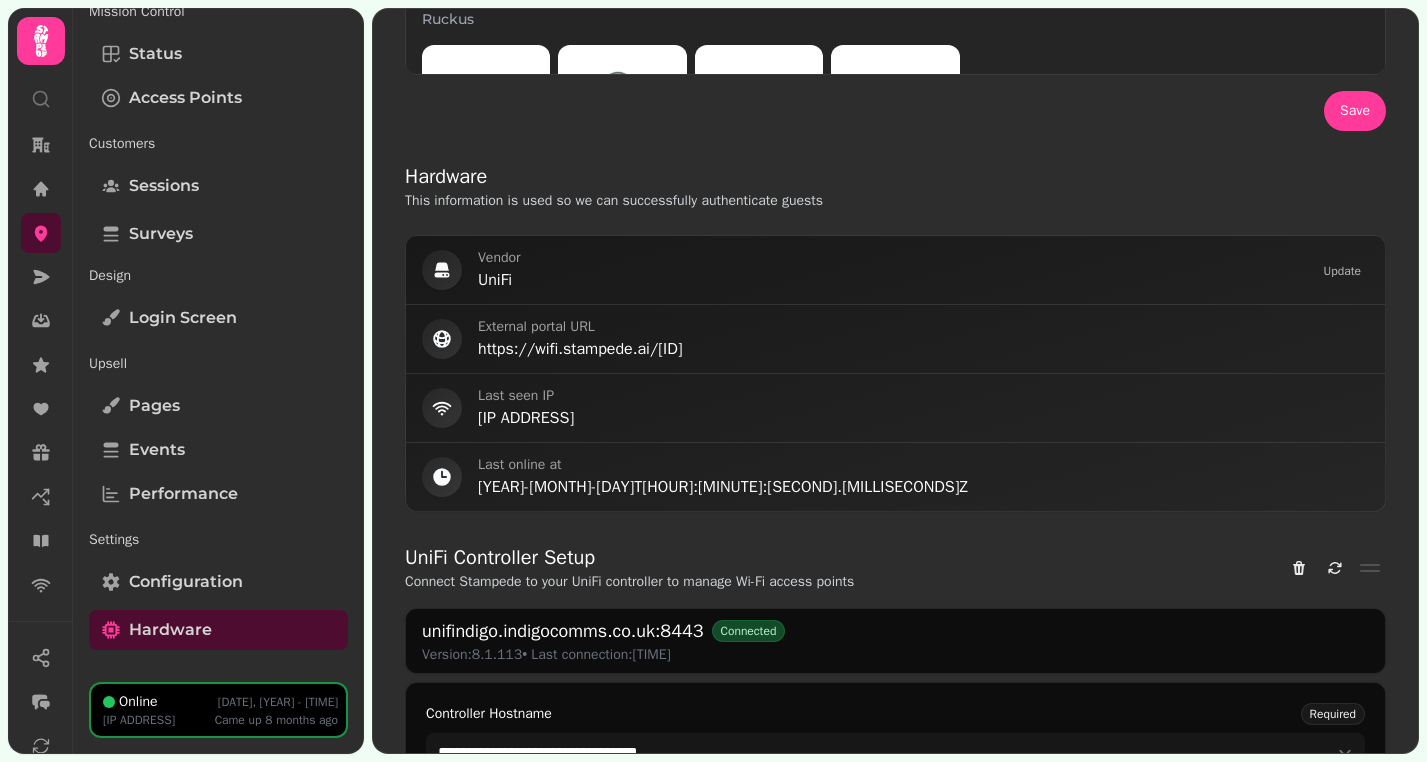 scroll, scrollTop: 0, scrollLeft: 0, axis: both 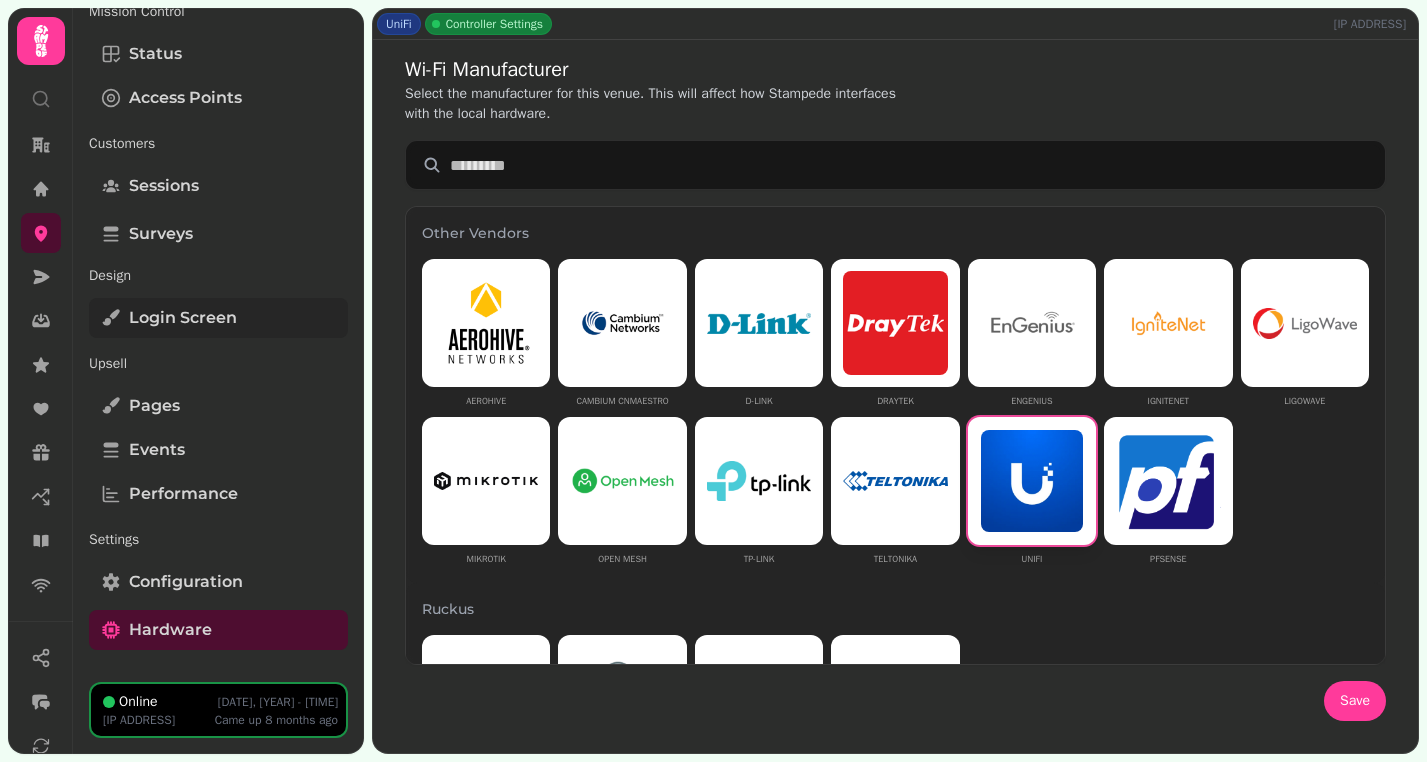 click 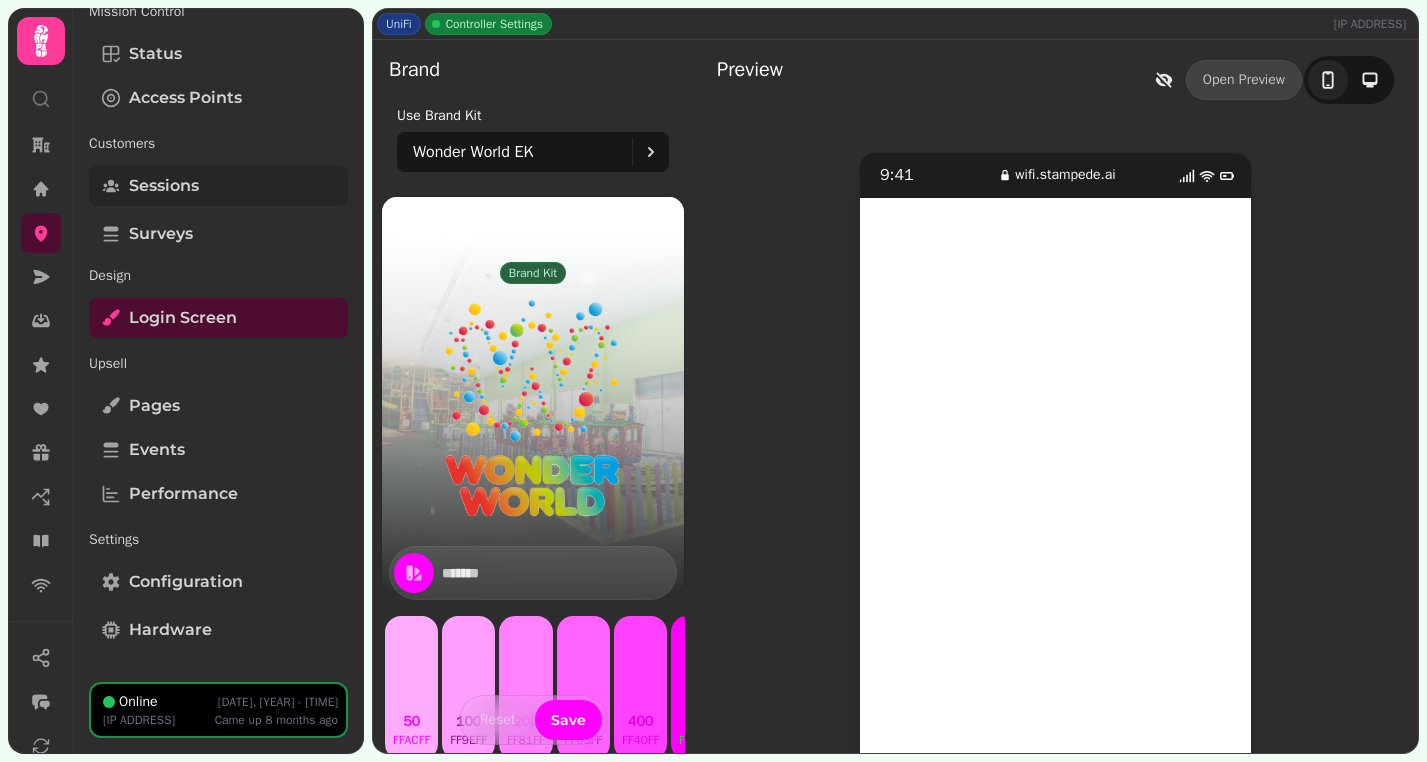 scroll, scrollTop: 0, scrollLeft: 0, axis: both 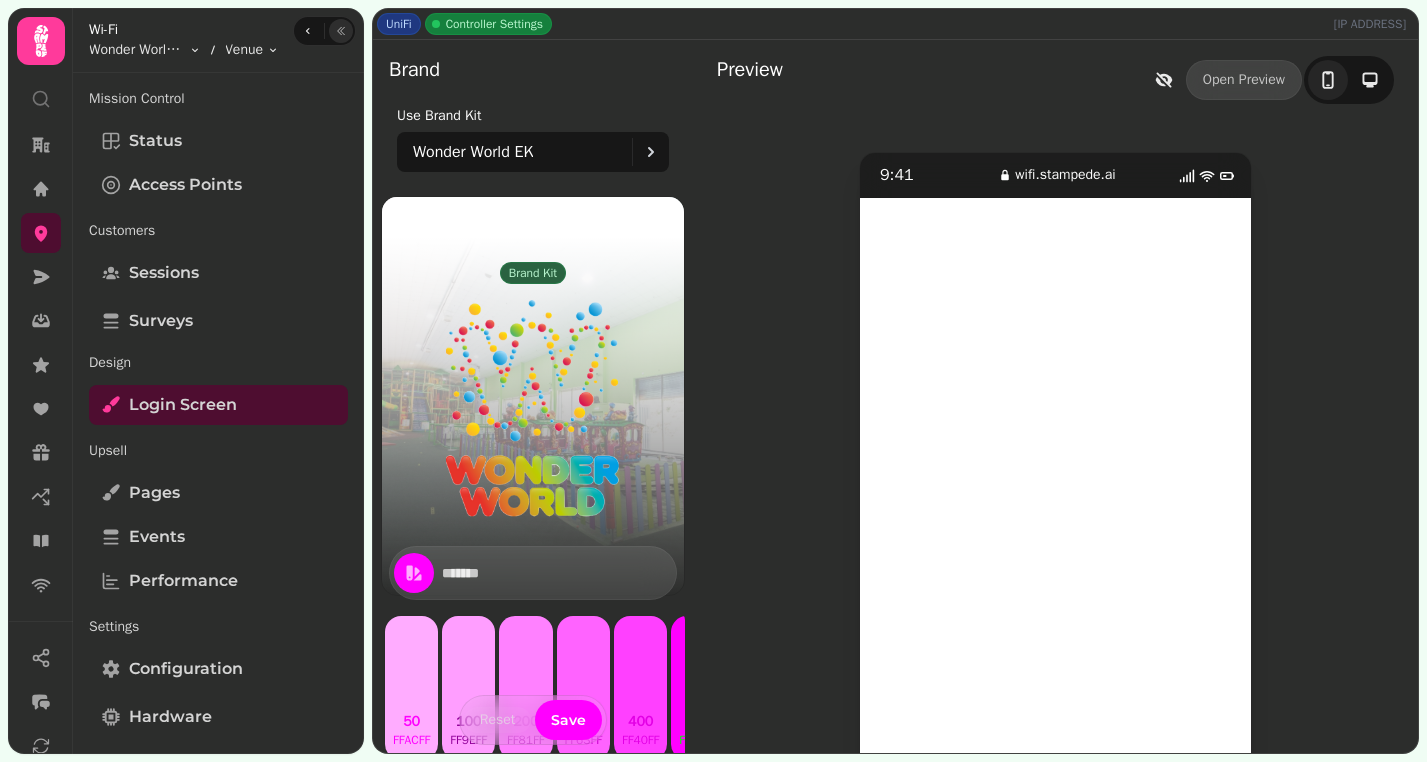 click 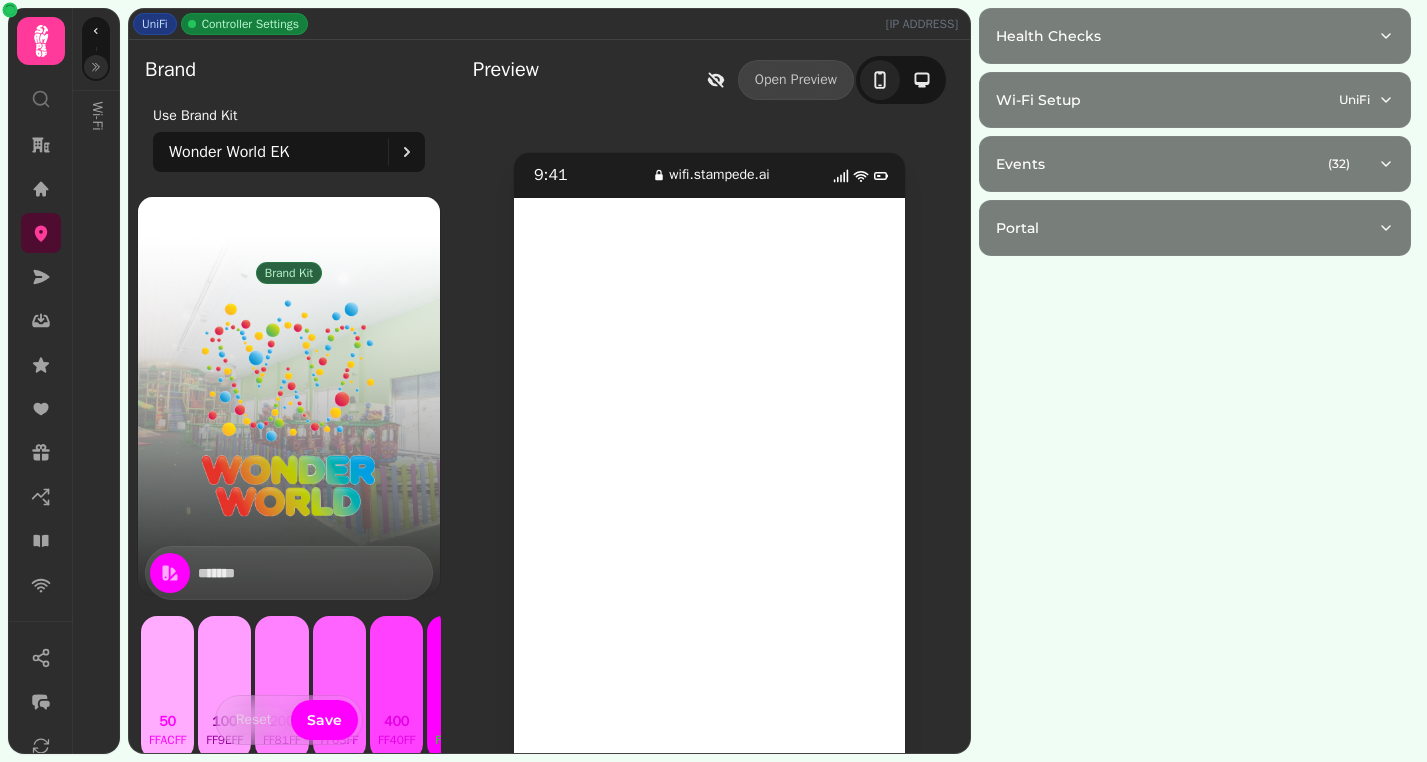click 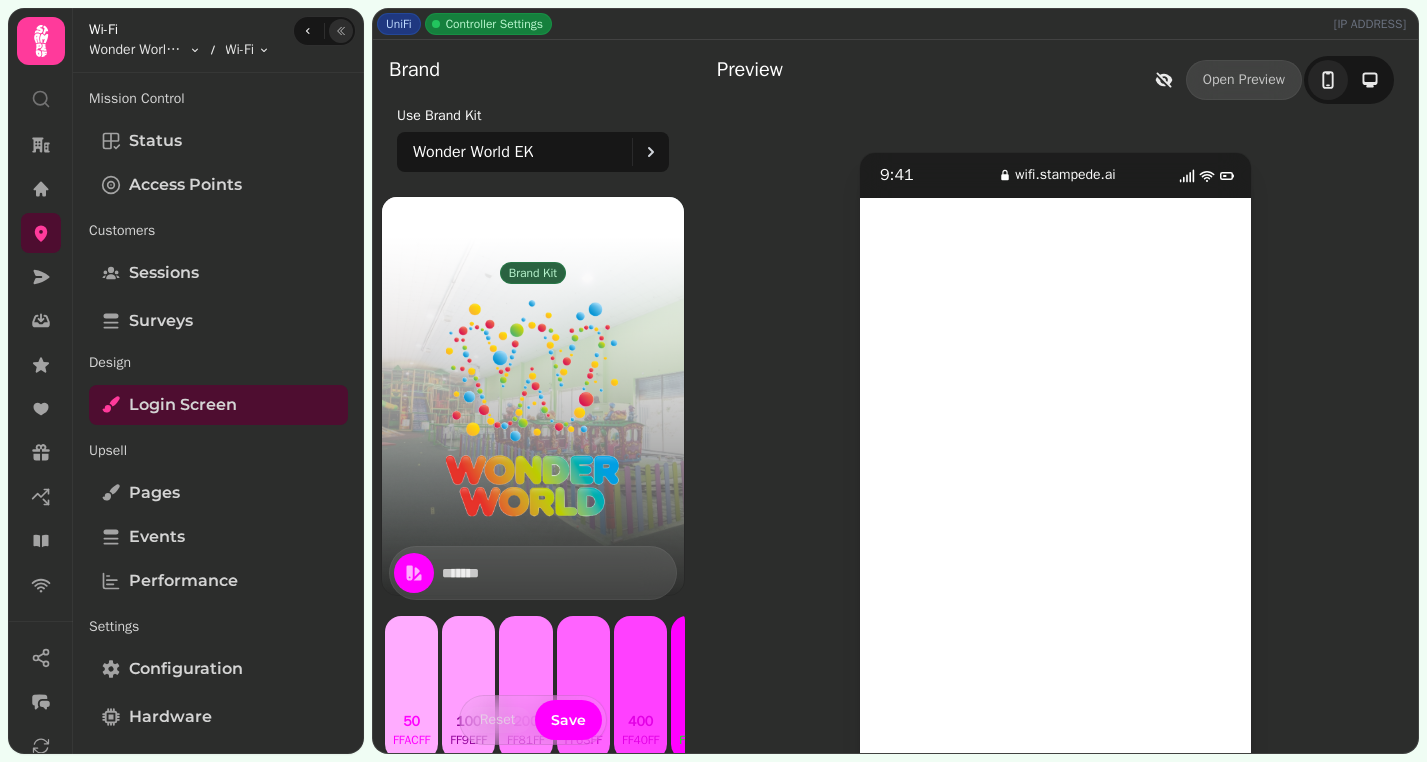 click 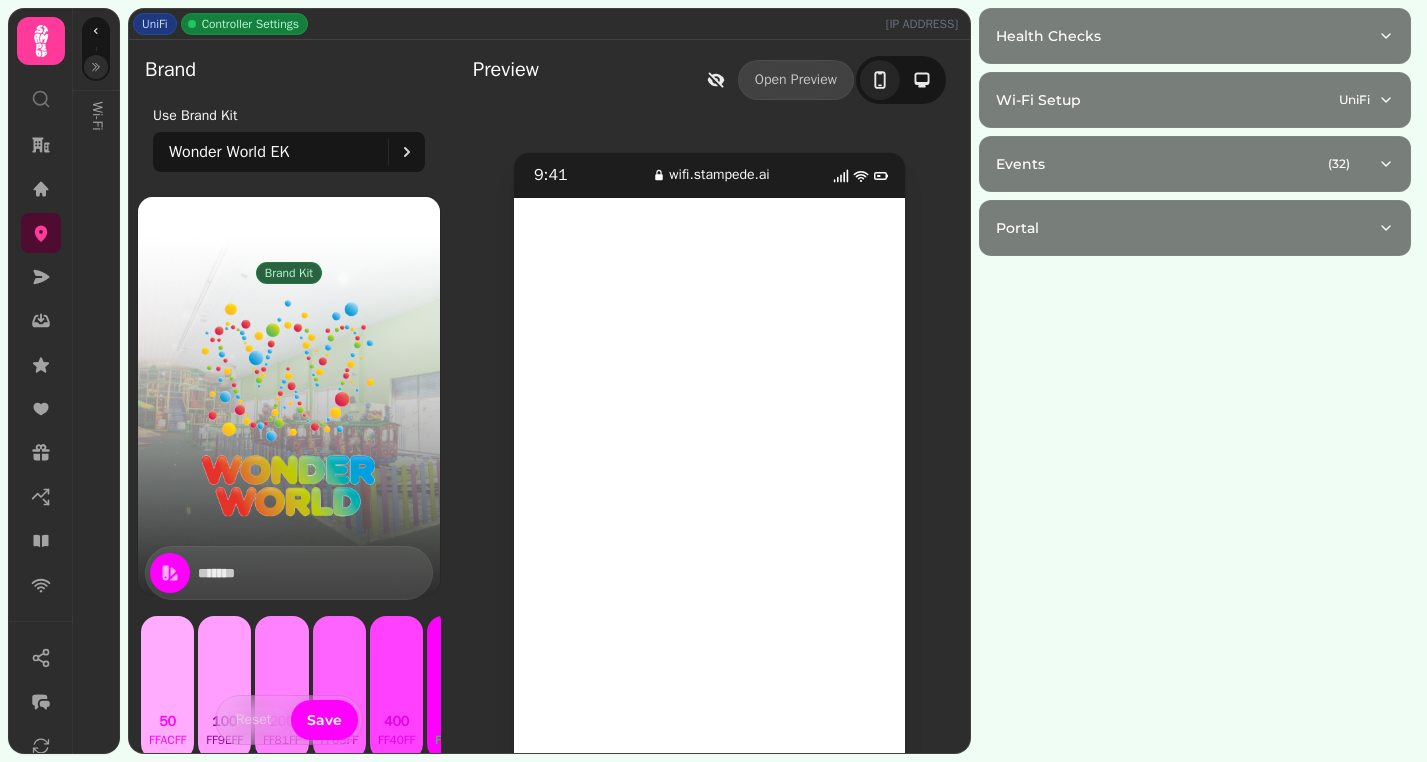click 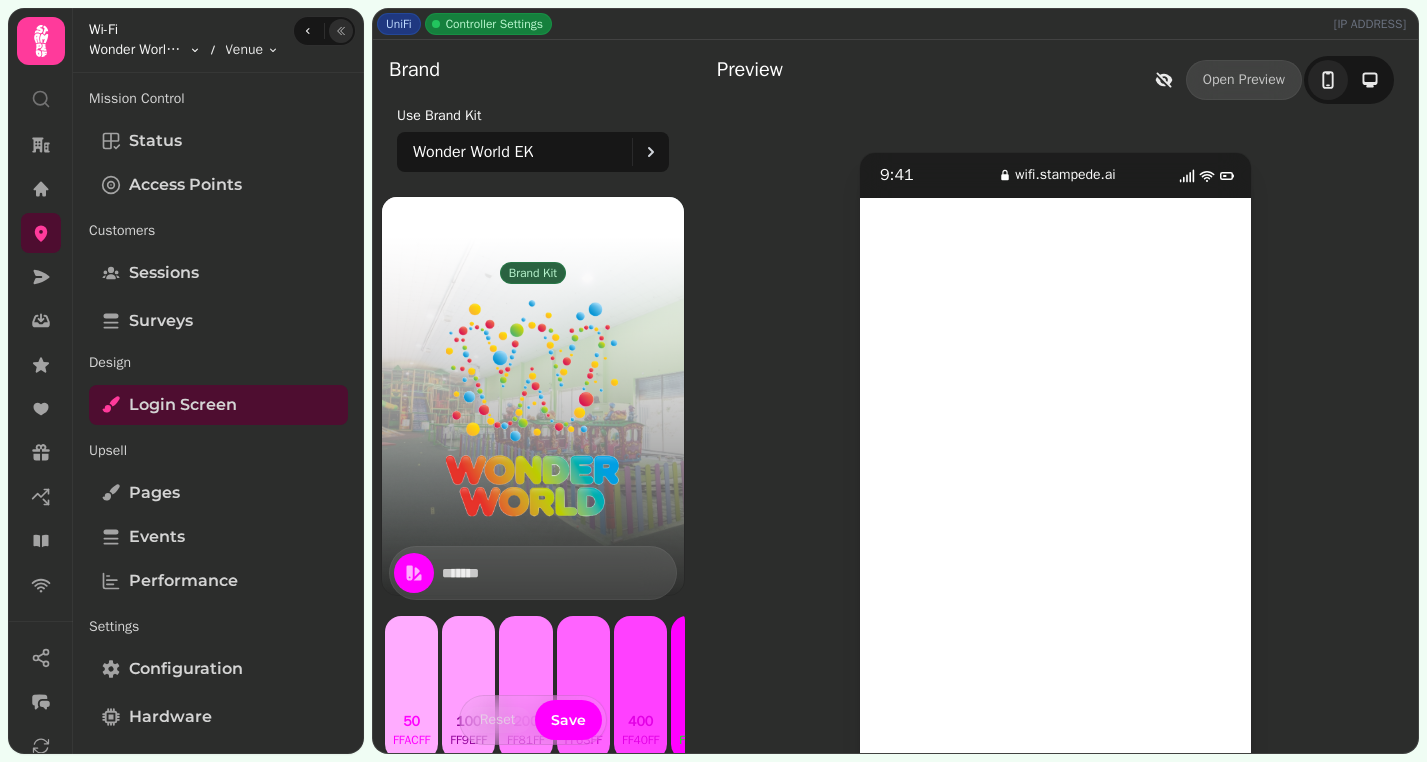 click on "UniFi Controller Settings 84.9.134.132 Brand Use Brand Kit Wonder World EK Brand kit Wonder World EK ******* 50 ffacff 100 ff9eff 200 ff81ff 300 ff63ff 400 ff40ff 500 ff00ff 600 e300e5 700 c700cb 800 ac00b2 900 910099 Brand logo Choose a brand logo, recommended resolution of   600x300 rgba(206,141,50,1)  colour selected rgba(38,165,190,1)  colour selected rgba(174,204,216,1)  colour selected Upload  a file or drag and drop PNG, JPG, GIF up to 20MB Background image Choose a background image, recommended resolution of   1600x900 #ffffff  colour selected #000000  colour selected rgba(169,185,164,1)  colour selected rgba(26,39,31,1)  colour selected rgba(107,47,61,1)  colour selected Upload  a file or drag and drop PNG, JPG, GIF up to 20MB ******* Corners Round Square Reset Save Preview Open Preview 9:41 wifi.stampede.ai
80 Wi-Fi Wonder World EK Toggle menu Venue Toggle menu Mission Control Status Access Points Customers Sessions Surveys Design Login screen Upsell Pages Events" at bounding box center [713, 381] 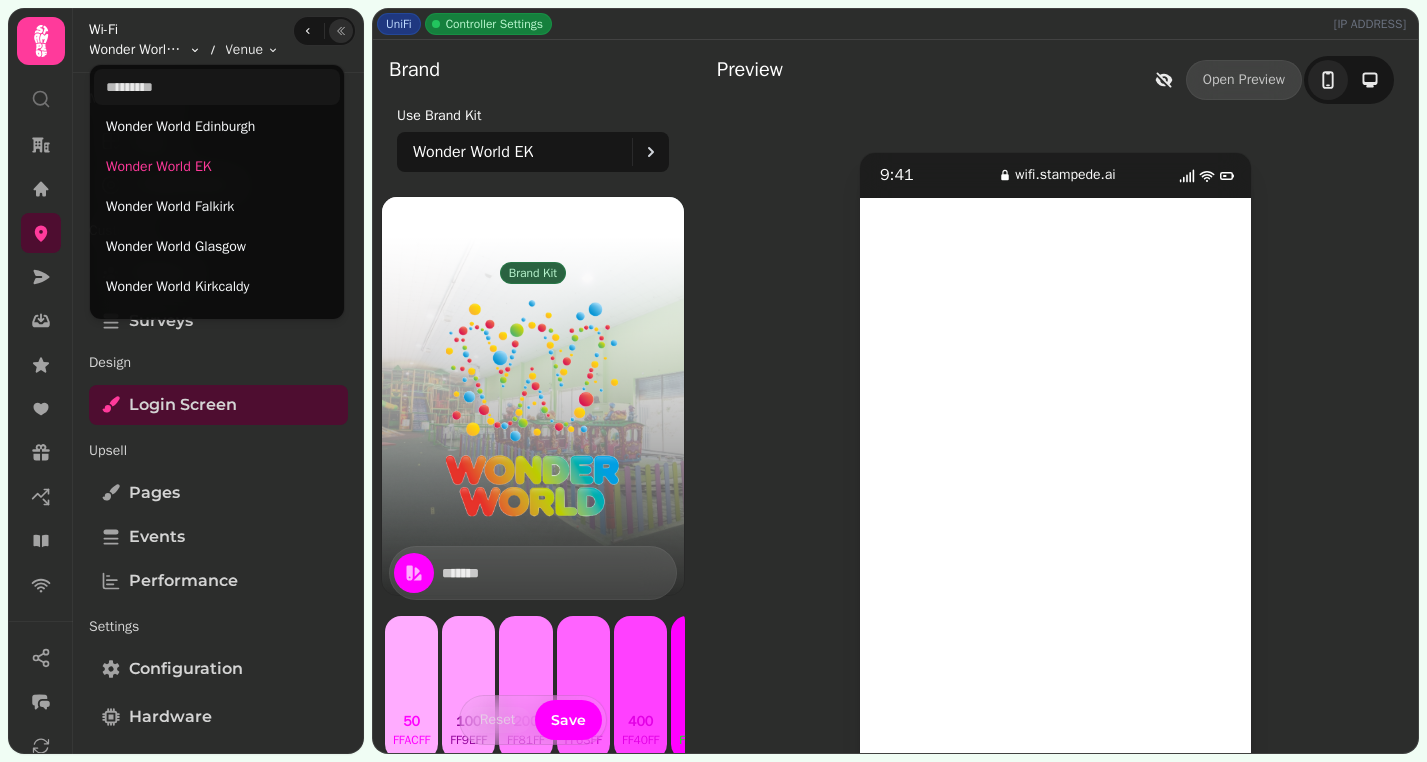 click on "UniFi Controller Settings 84.9.134.132 Brand Use Brand Kit Wonder World EK Brand kit Wonder World EK ******* 50 ffacff 100 ff9eff 200 ff81ff 300 ff63ff 400 ff40ff 500 ff00ff 600 e300e5 700 c700cb 800 ac00b2 900 910099 Brand logo Choose a brand logo, recommended resolution of   600x300 rgba(206,141,50,1)  colour selected rgba(38,165,190,1)  colour selected rgba(174,204,216,1)  colour selected Upload  a file or drag and drop PNG, JPG, GIF up to 20MB Background image Choose a background image, recommended resolution of   1600x900 #ffffff  colour selected #000000  colour selected rgba(169,185,164,1)  colour selected rgba(26,39,31,1)  colour selected rgba(107,47,61,1)  colour selected Upload  a file or drag and drop PNG, JPG, GIF up to 20MB ******* Corners Round Square Reset Save Preview Open Preview 9:41 wifi.stampede.ai
80 Wi-Fi Wonder World EK Toggle menu Venue Toggle menu Mission Control Status Access Points Customers Sessions Surveys Design Login screen Upsell Pages Events" at bounding box center [713, 381] 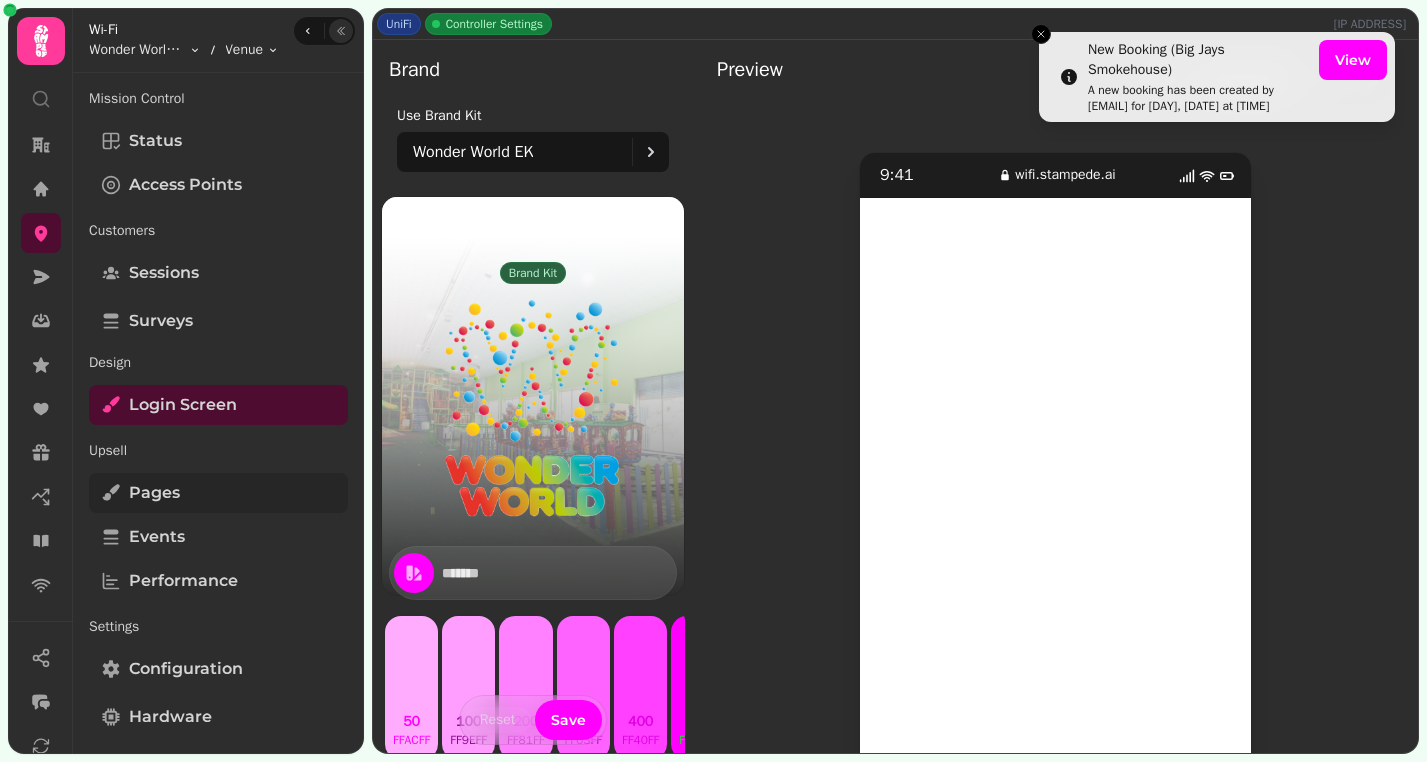 scroll, scrollTop: 87, scrollLeft: 0, axis: vertical 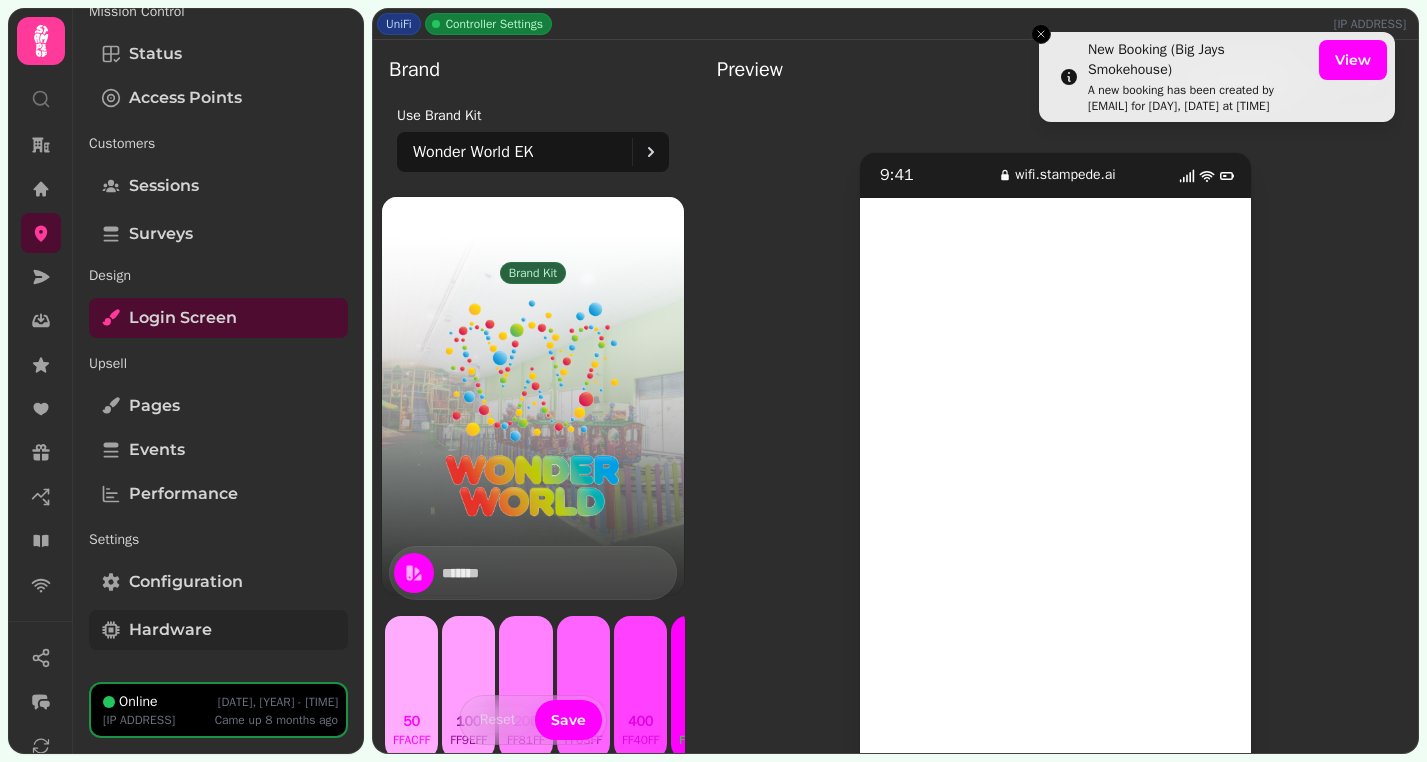 click on "Hardware" at bounding box center [170, 630] 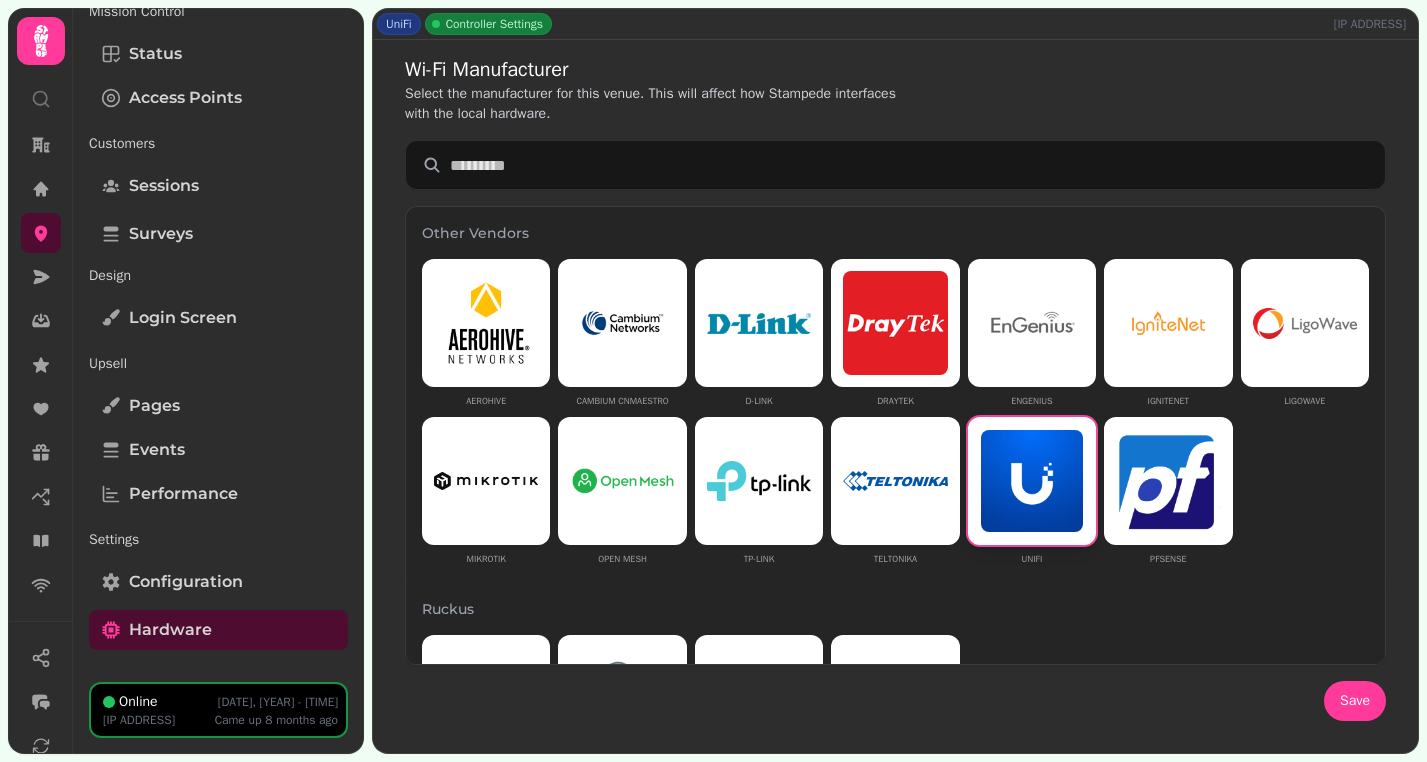 scroll, scrollTop: 0, scrollLeft: 0, axis: both 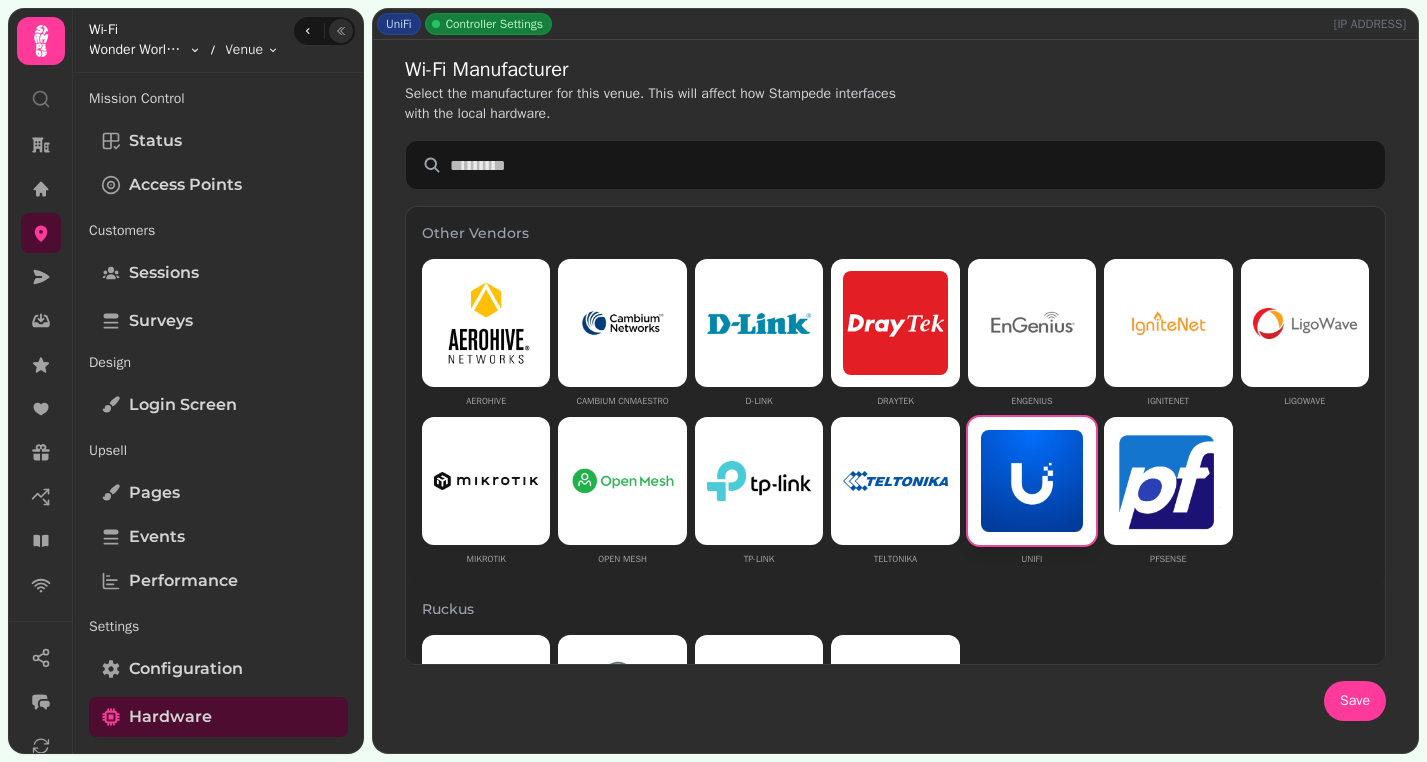 click on "UniFi Controller Settings 84.9.134.132 Wi-Fi Manufacturer Select the manufacturer for this venue. This will affect how Stampede interfaces with the local hardware. Other Vendors Aerohive Cambium cnMaestro D-Link DrayTek EnGenius IgniteNet Ligowave Mikrotik Open Mesh TP-Link Teltonika UniFi pfSense Ruckus Ruckus Cloud Ruckus Smartzone Ruckus Unleashed Ruckus Zonedirector Cisco Cisco Meraki Aruba Aruba Aruba Instant No Hardware None Save Hardware This information is used so we can successfully authenticate guests Vendor UniFi Update External portal URL https://wifi.stampede.ai/DKU9TWB13H7C Last seen IP 84.9.134.132 Last online at 2024-12-13T14:11:04.000Z UniFi Controller Setup Connect Stampede to your UniFi controller to manage Wi-Fi access points unifindigo.indigocomms.co.uk:8443 Connected Version:  8.1.113  • Last connection:  12:58 PM Edit Settings Add another controller Walled garden These domains will be needed to support your current configuration Hostnames/IPs wifi.stampede.ai DDNS 80" at bounding box center [713, 381] 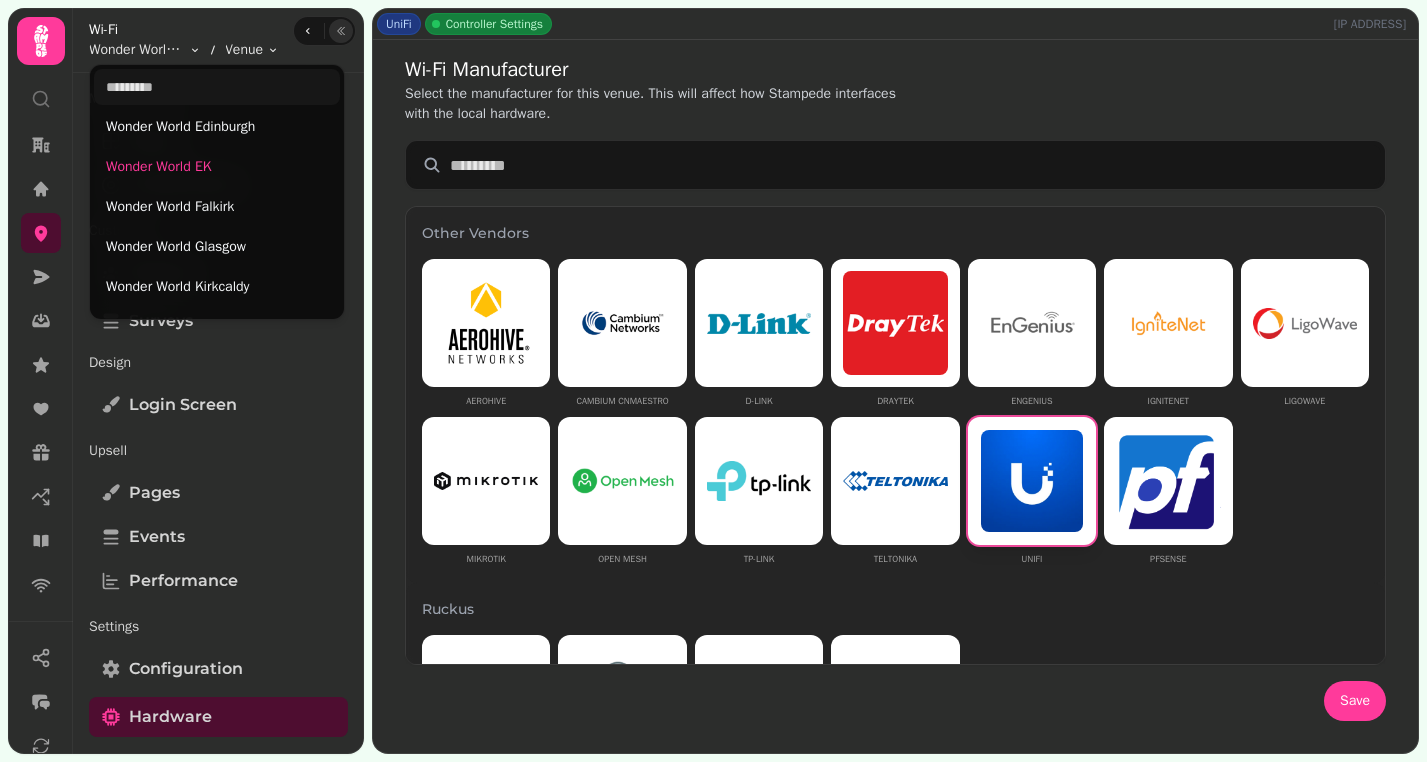 click on "UniFi Controller Settings 84.9.134.132 Wi-Fi Manufacturer Select the manufacturer for this venue. This will affect how Stampede interfaces with the local hardware. Other Vendors Aerohive Cambium cnMaestro D-Link DrayTek EnGenius IgniteNet Ligowave Mikrotik Open Mesh TP-Link Teltonika UniFi pfSense Ruckus Ruckus Cloud Ruckus Smartzone Ruckus Unleashed Ruckus Zonedirector Cisco Cisco Meraki Aruba Aruba Aruba Instant No Hardware None Save Hardware This information is used so we can successfully authenticate guests Vendor UniFi Update External portal URL https://wifi.stampede.ai/DKU9TWB13H7C Last seen IP 84.9.134.132 Last online at 2024-12-13T14:11:04.000Z UniFi Controller Setup Connect Stampede to your UniFi controller to manage Wi-Fi access points unifindigo.indigocomms.co.uk:8443 Connected Version:  8.1.113  • Last connection:  12:58 PM Edit Settings Add another controller Walled garden These domains will be needed to support your current configuration Hostnames/IPs wifi.stampede.ai DDNS 80" at bounding box center [713, 381] 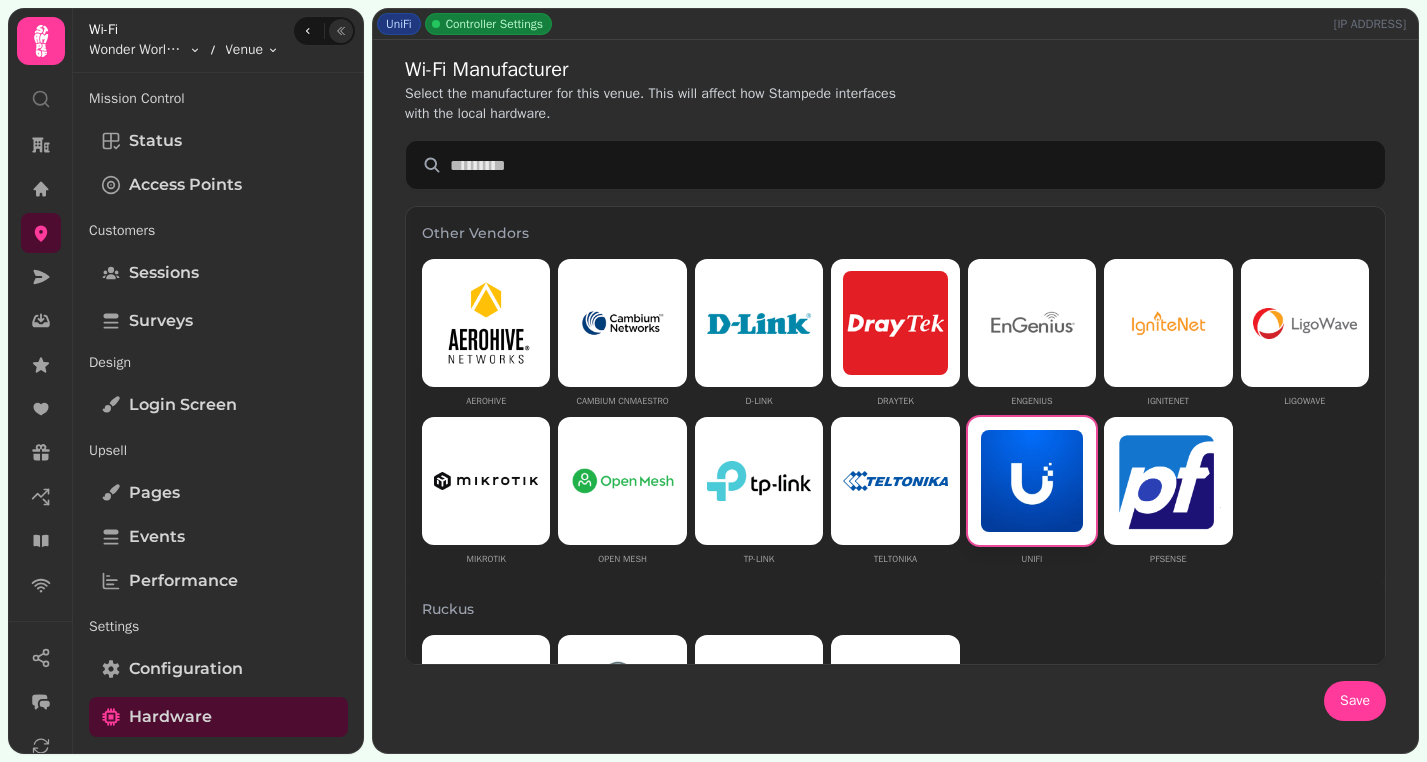 scroll, scrollTop: 790, scrollLeft: 0, axis: vertical 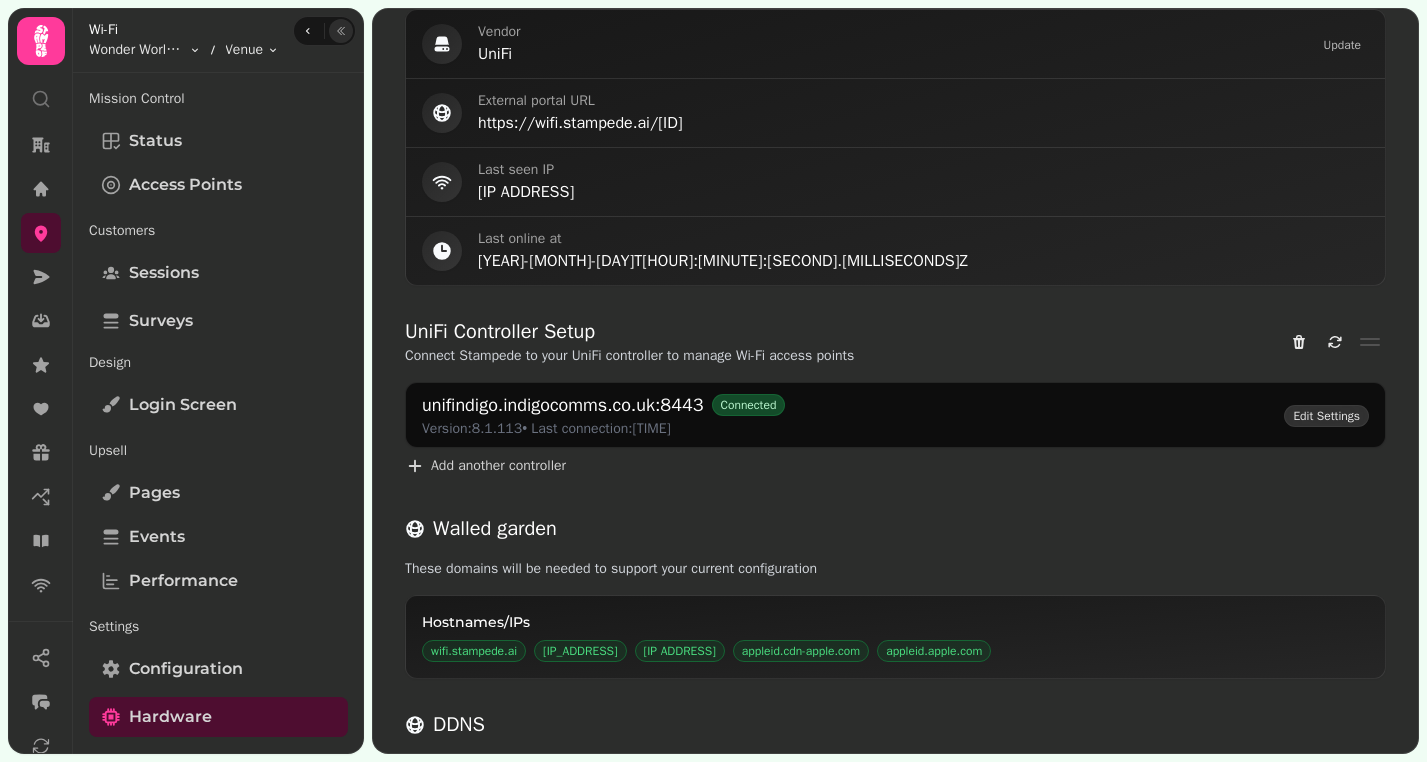 click on "Edit Settings" at bounding box center [1326, 416] 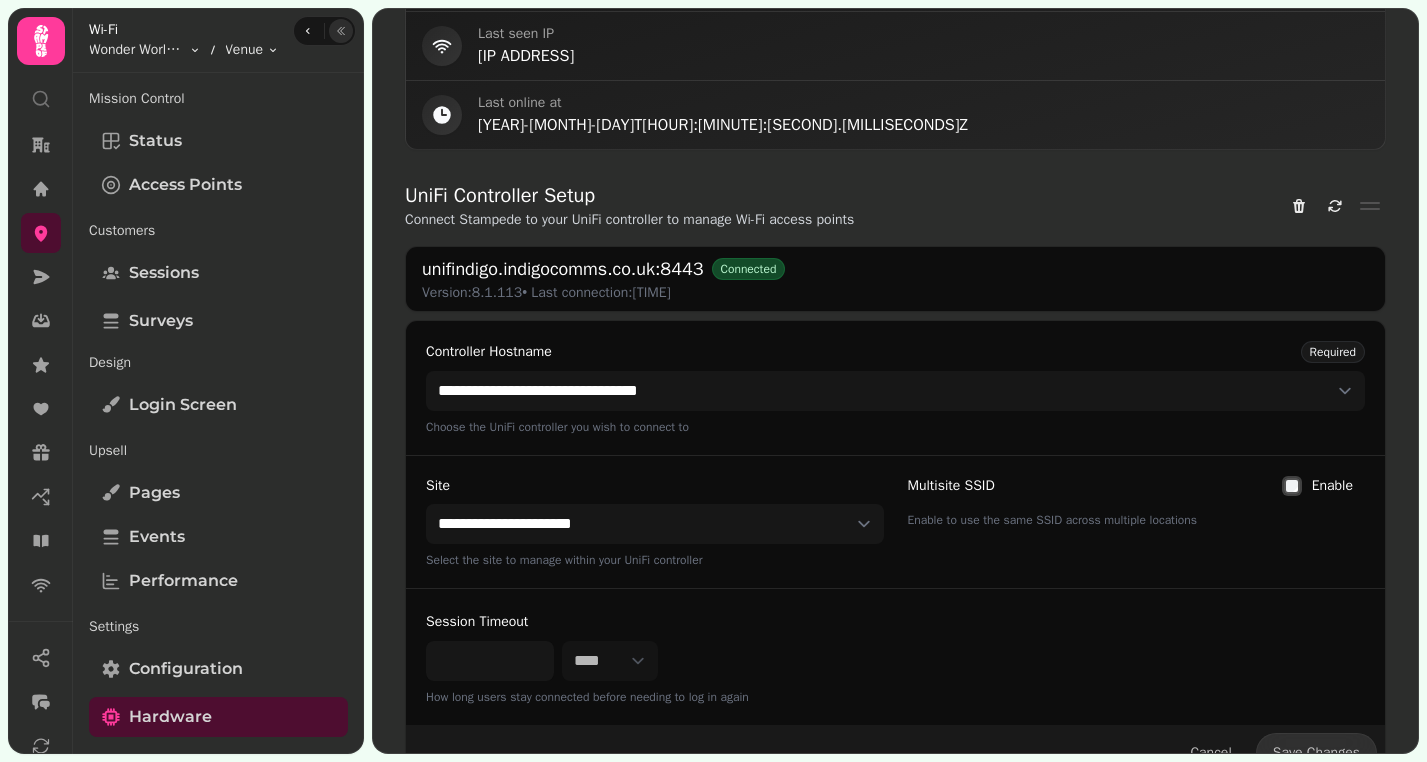 scroll, scrollTop: 967, scrollLeft: 0, axis: vertical 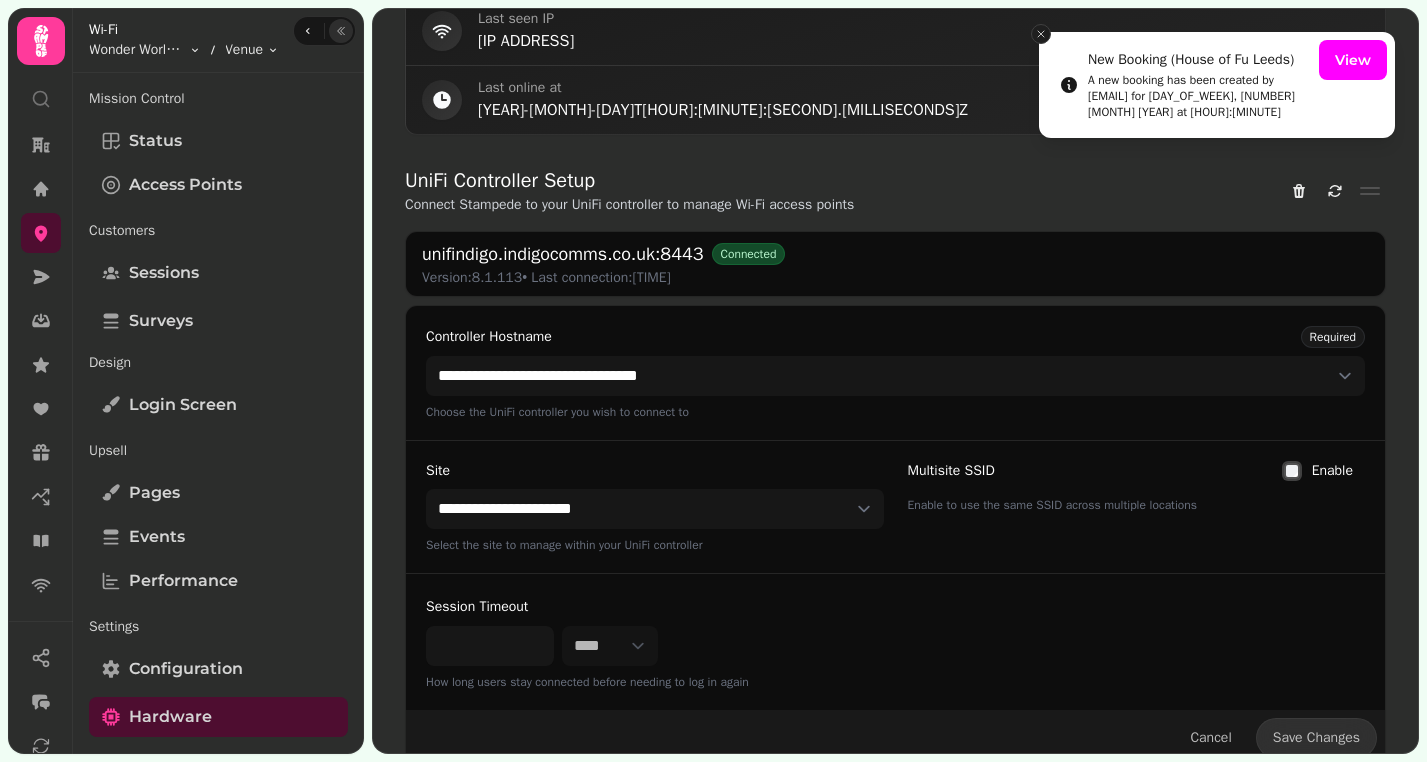 click 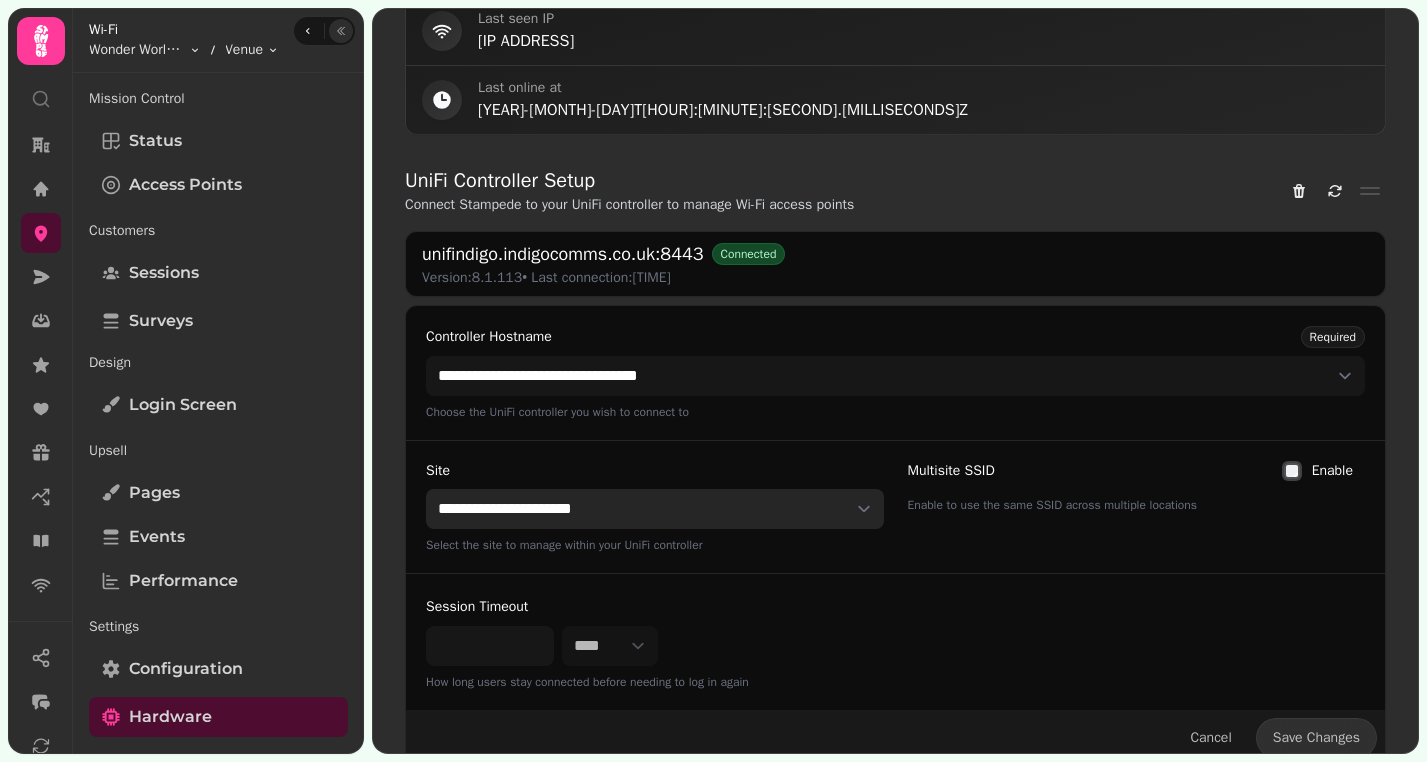 click on "**********" at bounding box center (655, 509) 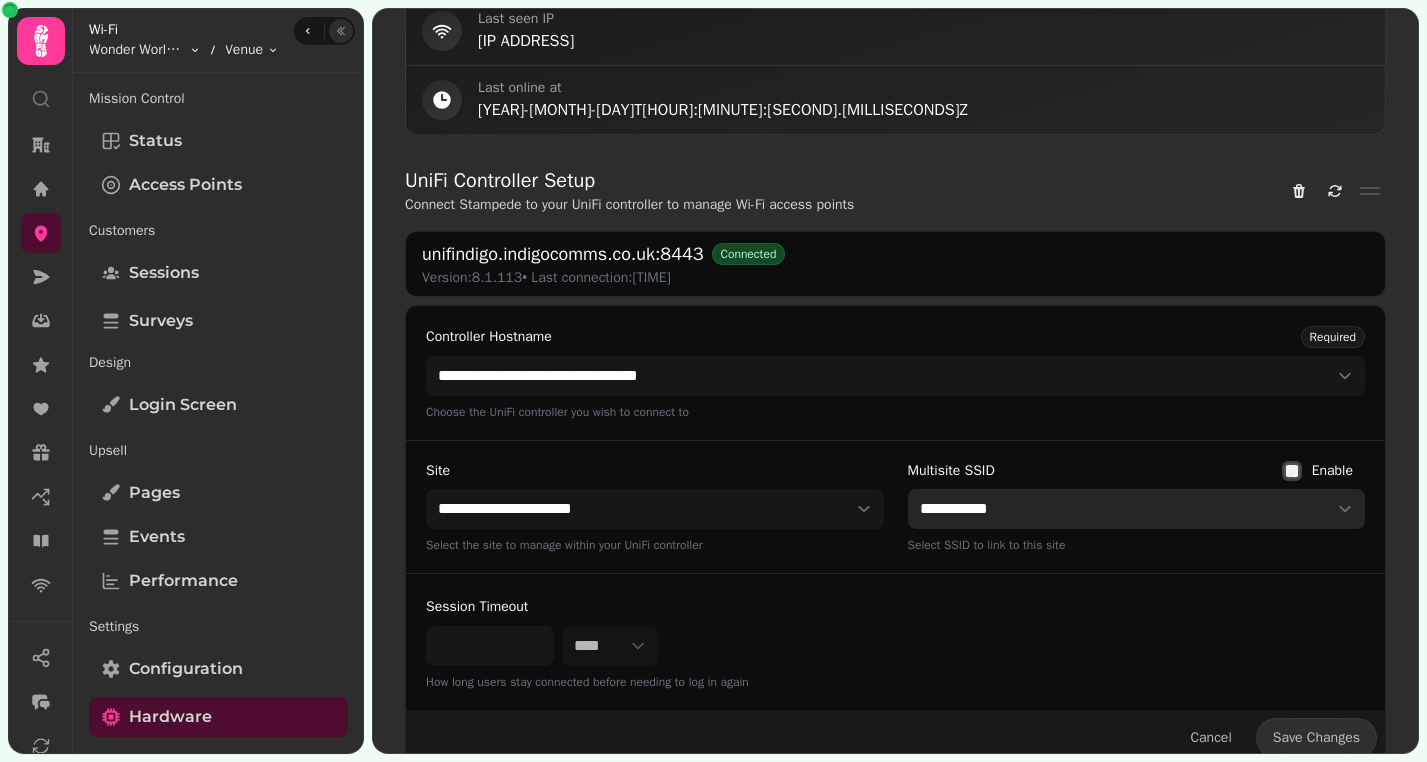 click on "**********" at bounding box center [1137, 509] 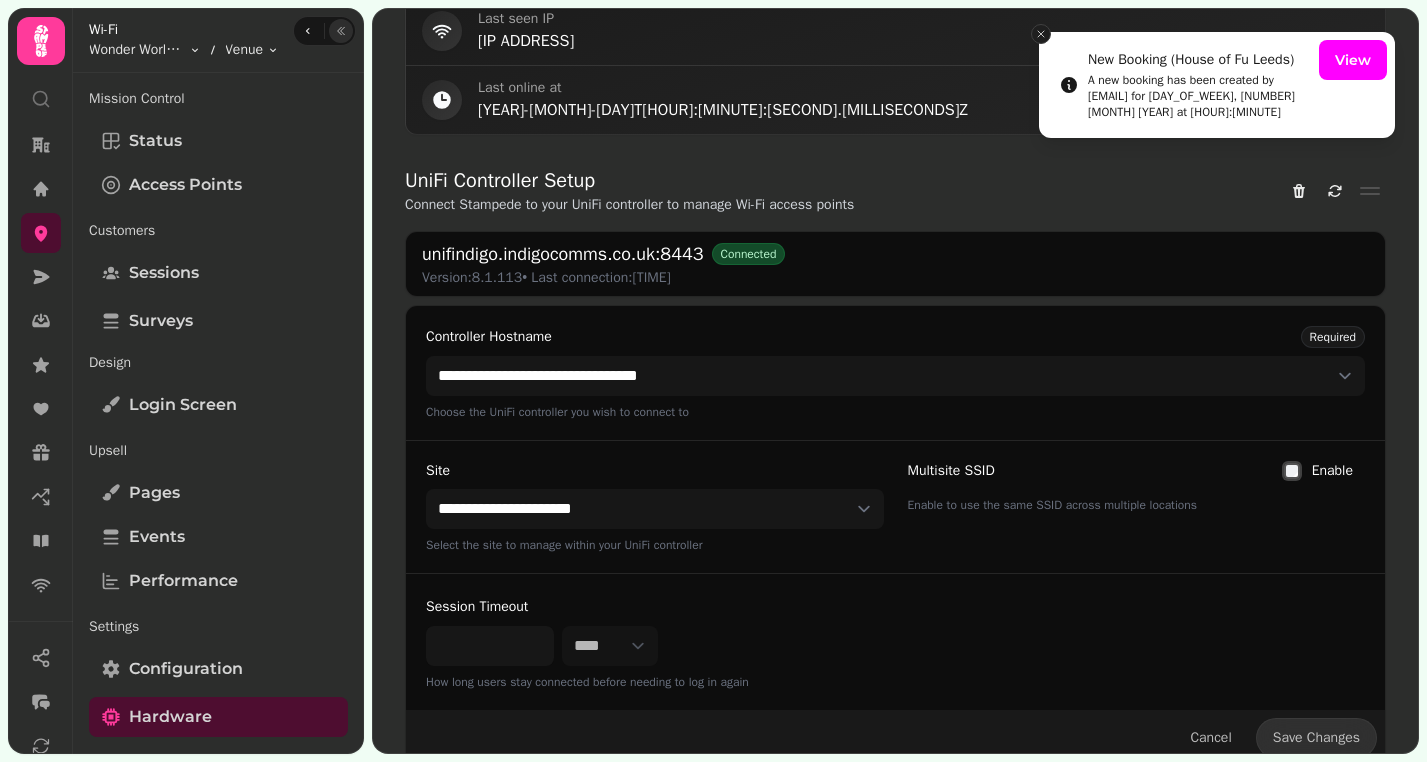 click 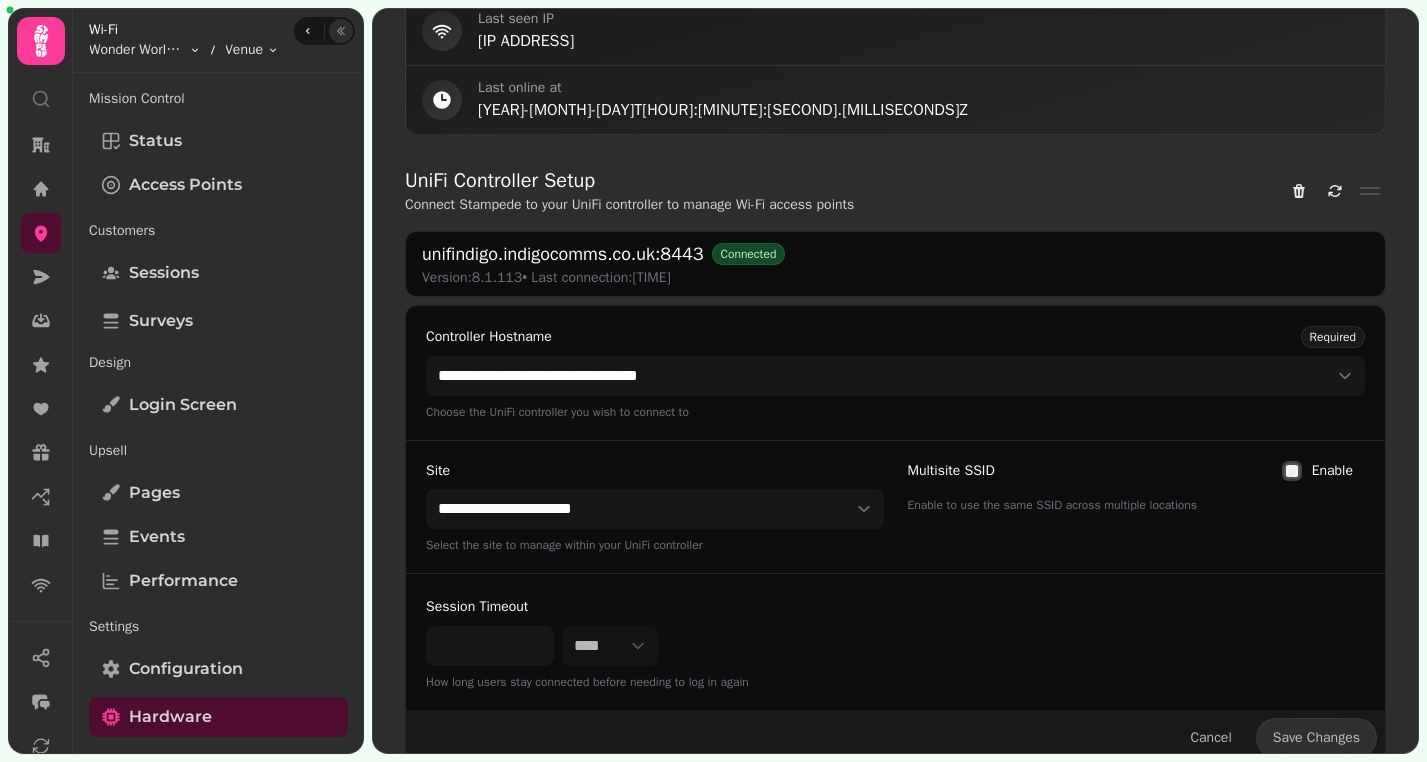 scroll, scrollTop: 0, scrollLeft: 0, axis: both 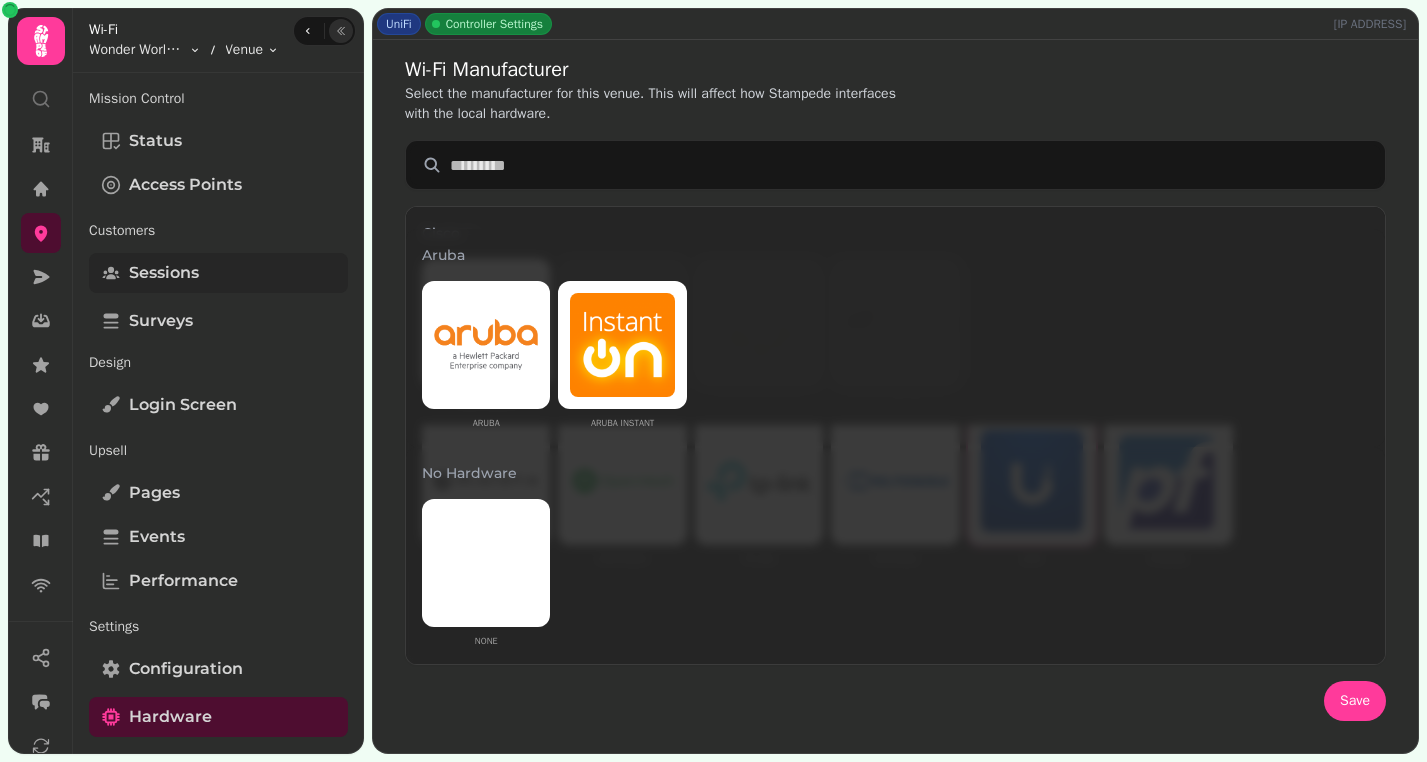 click on "Sessions" at bounding box center [164, 273] 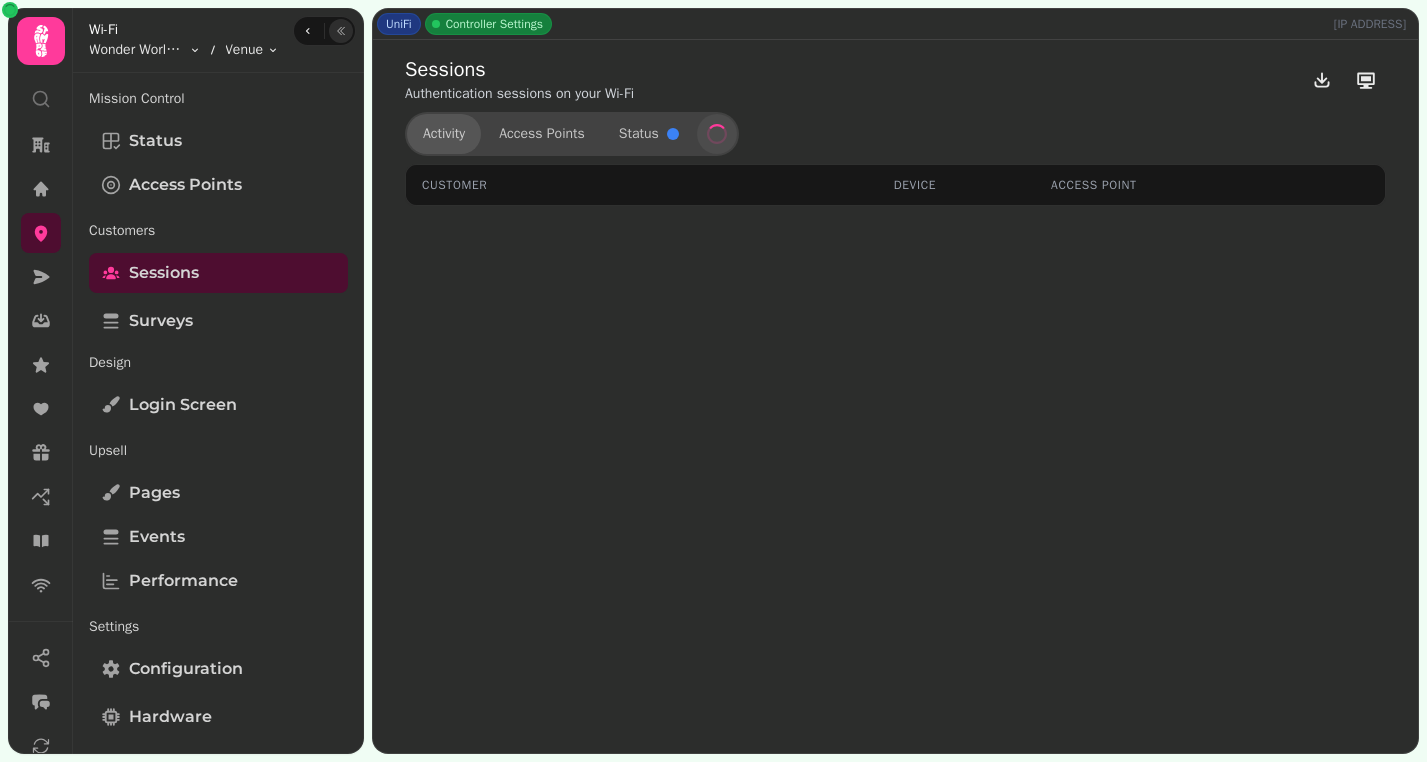 select on "**" 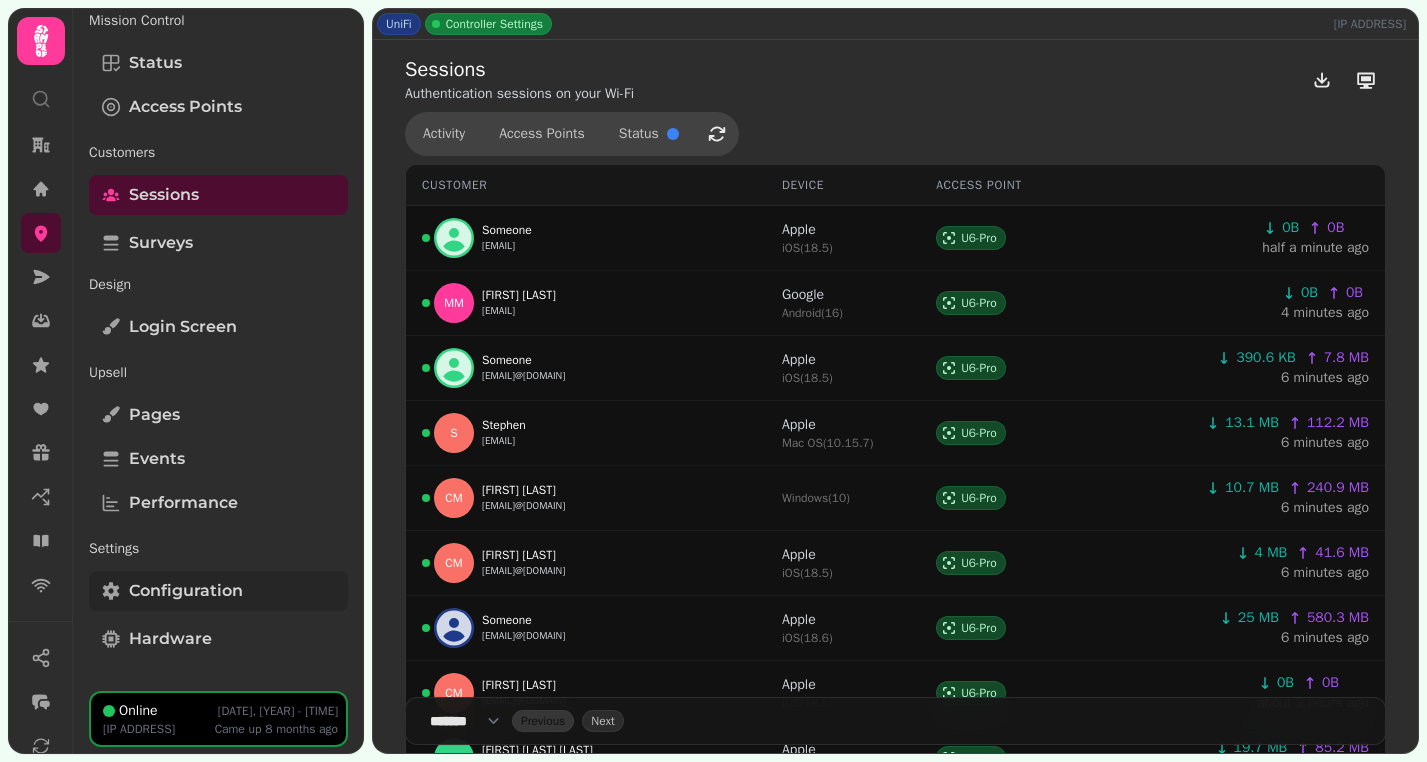 scroll, scrollTop: 87, scrollLeft: 0, axis: vertical 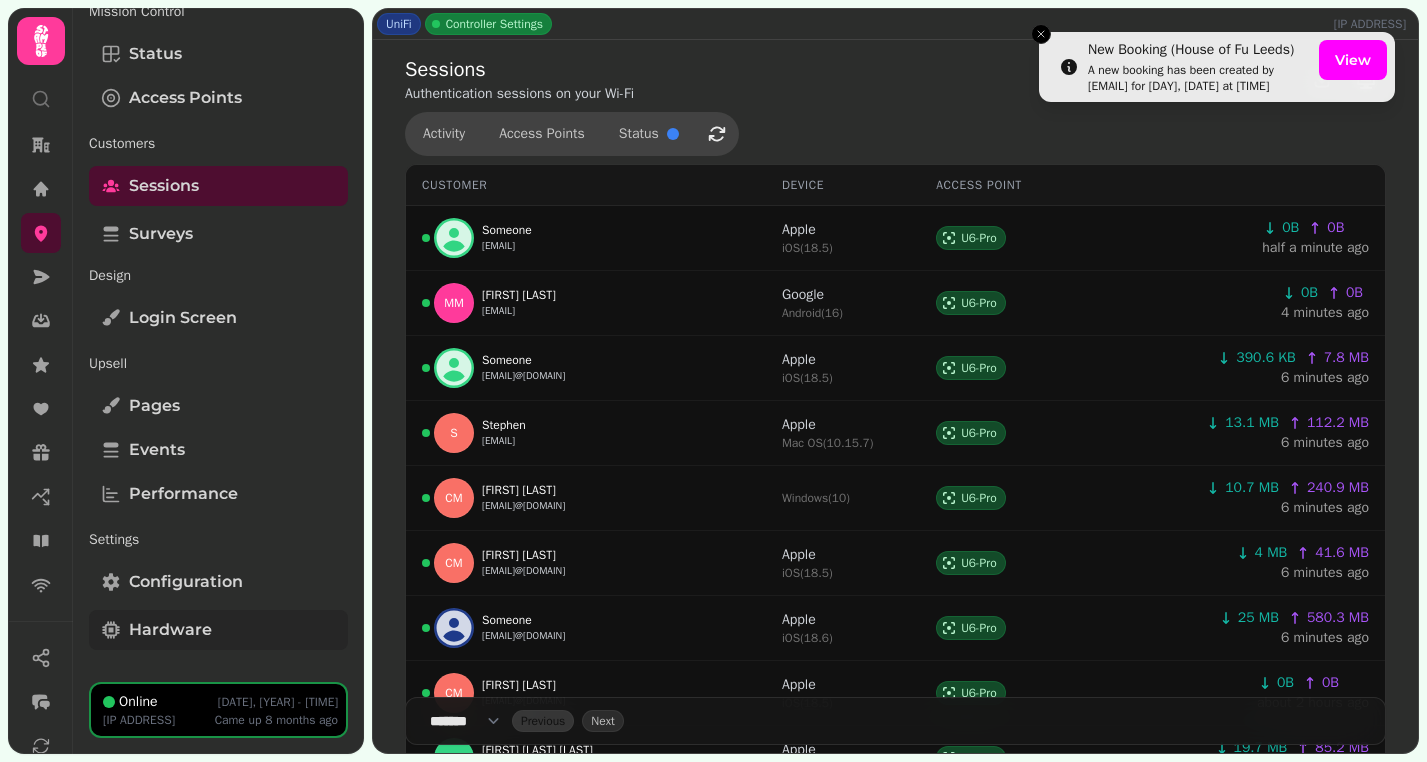 click on "Hardware" at bounding box center [218, 630] 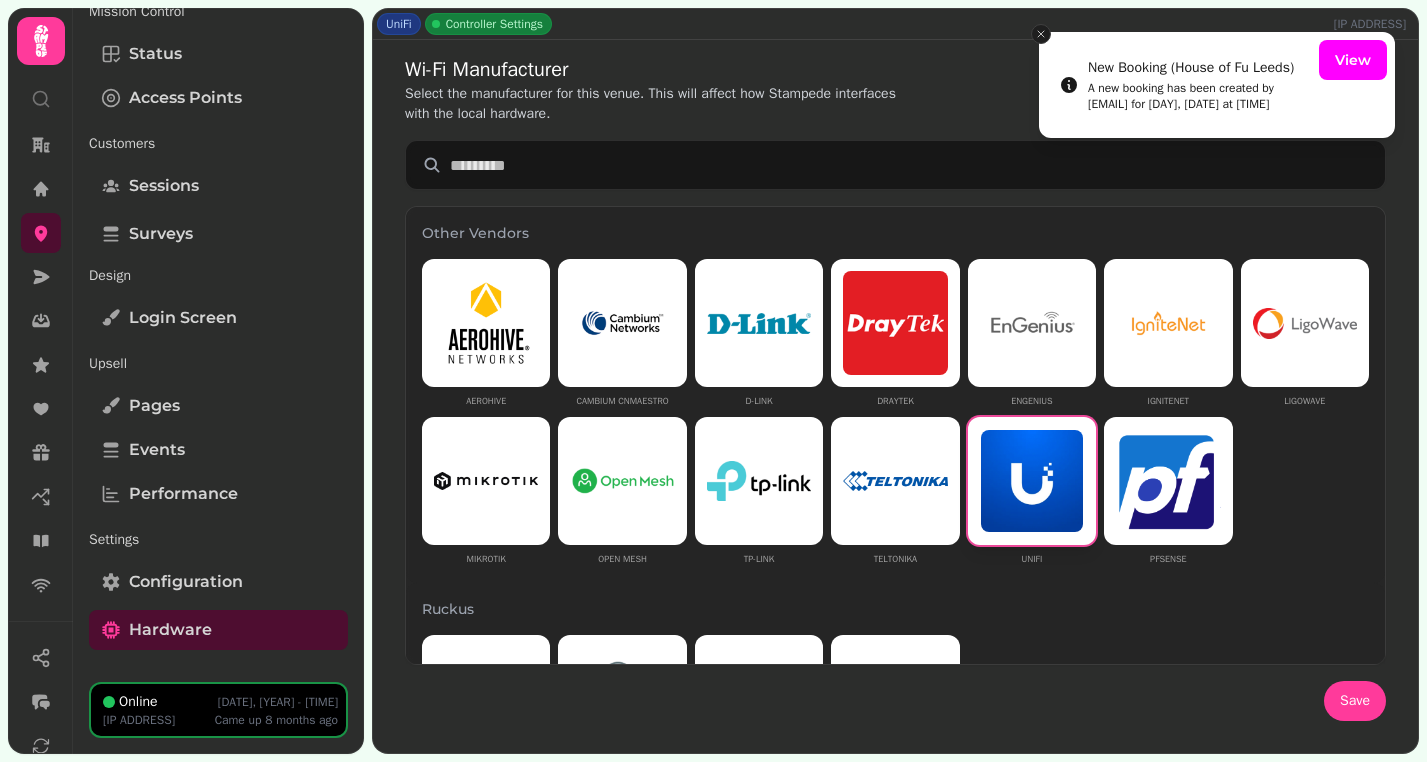 click 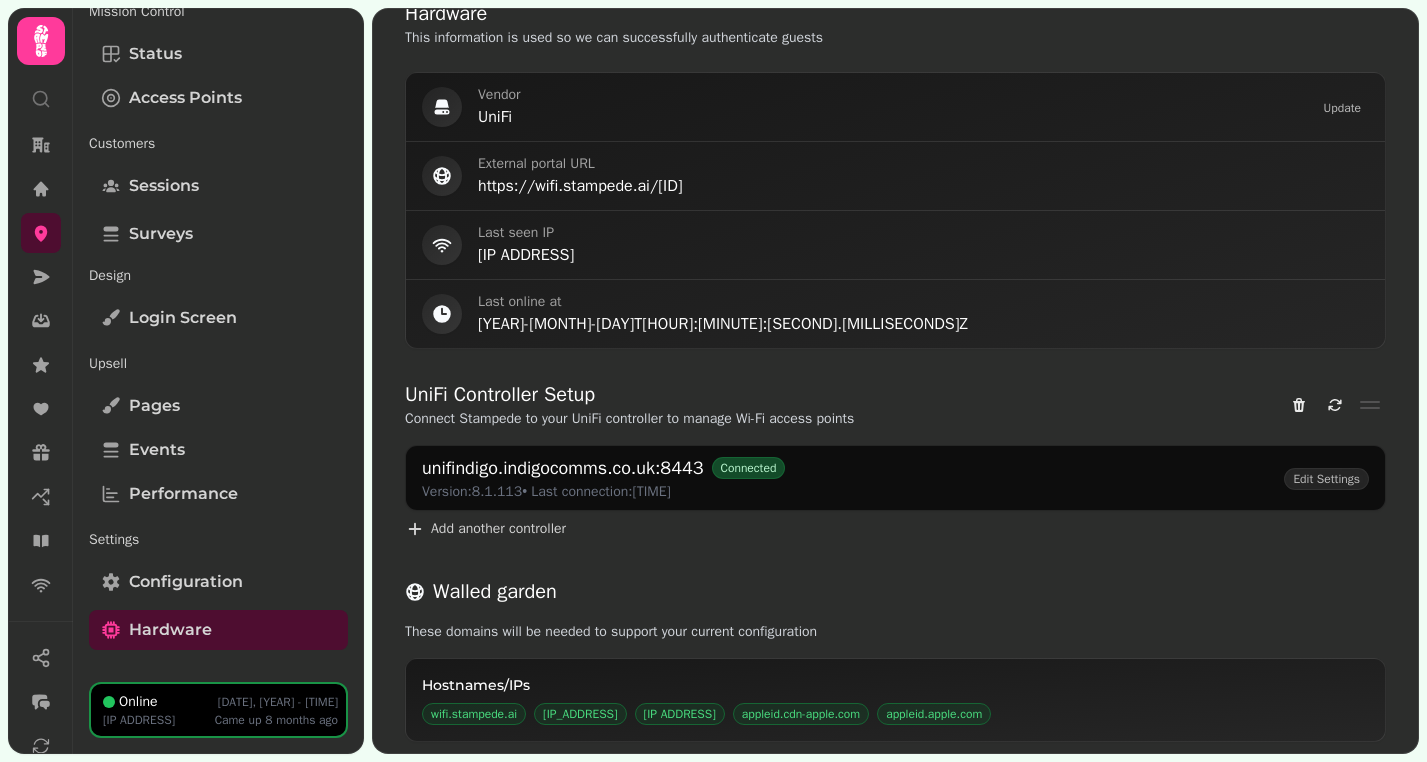 scroll, scrollTop: 742, scrollLeft: 0, axis: vertical 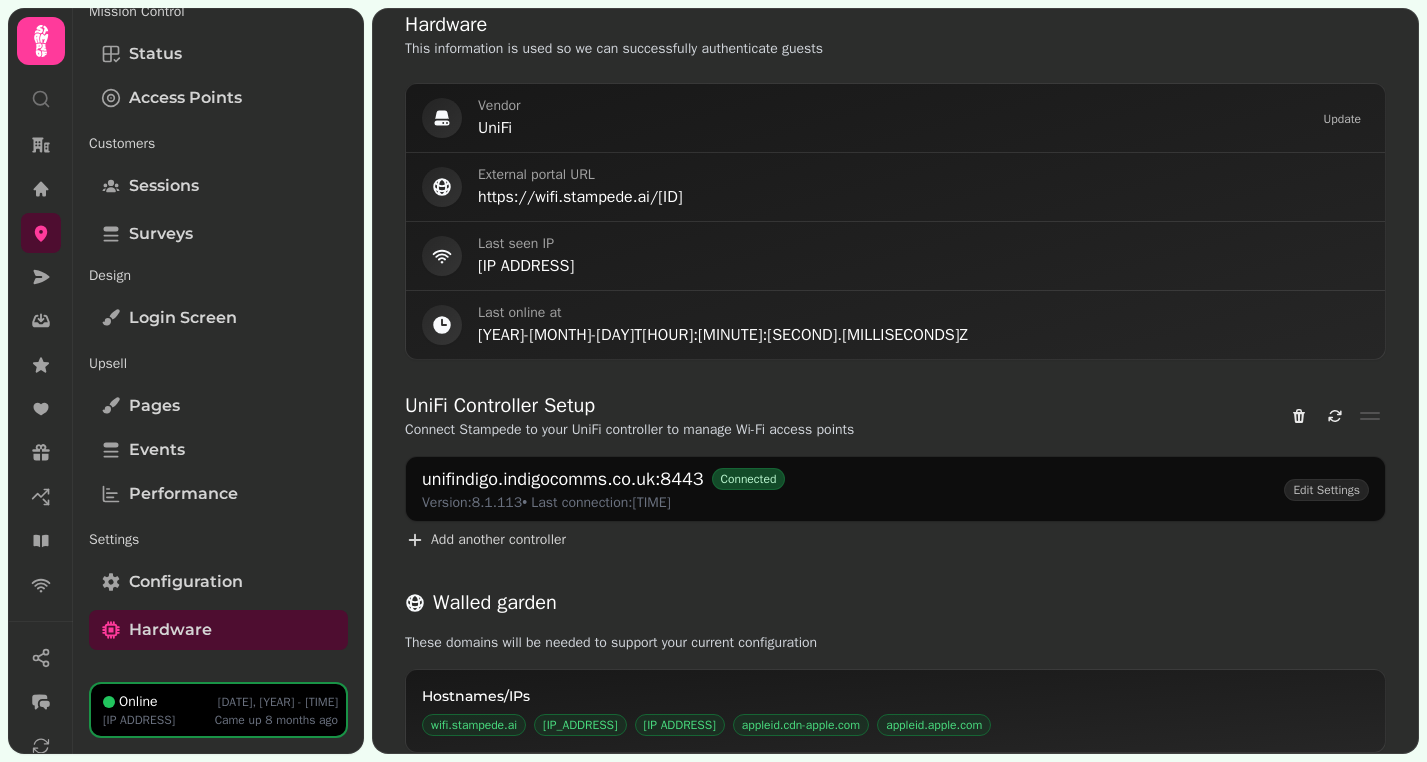 click on "unifindigo.indigocomms.co.uk:8443" at bounding box center [563, 479] 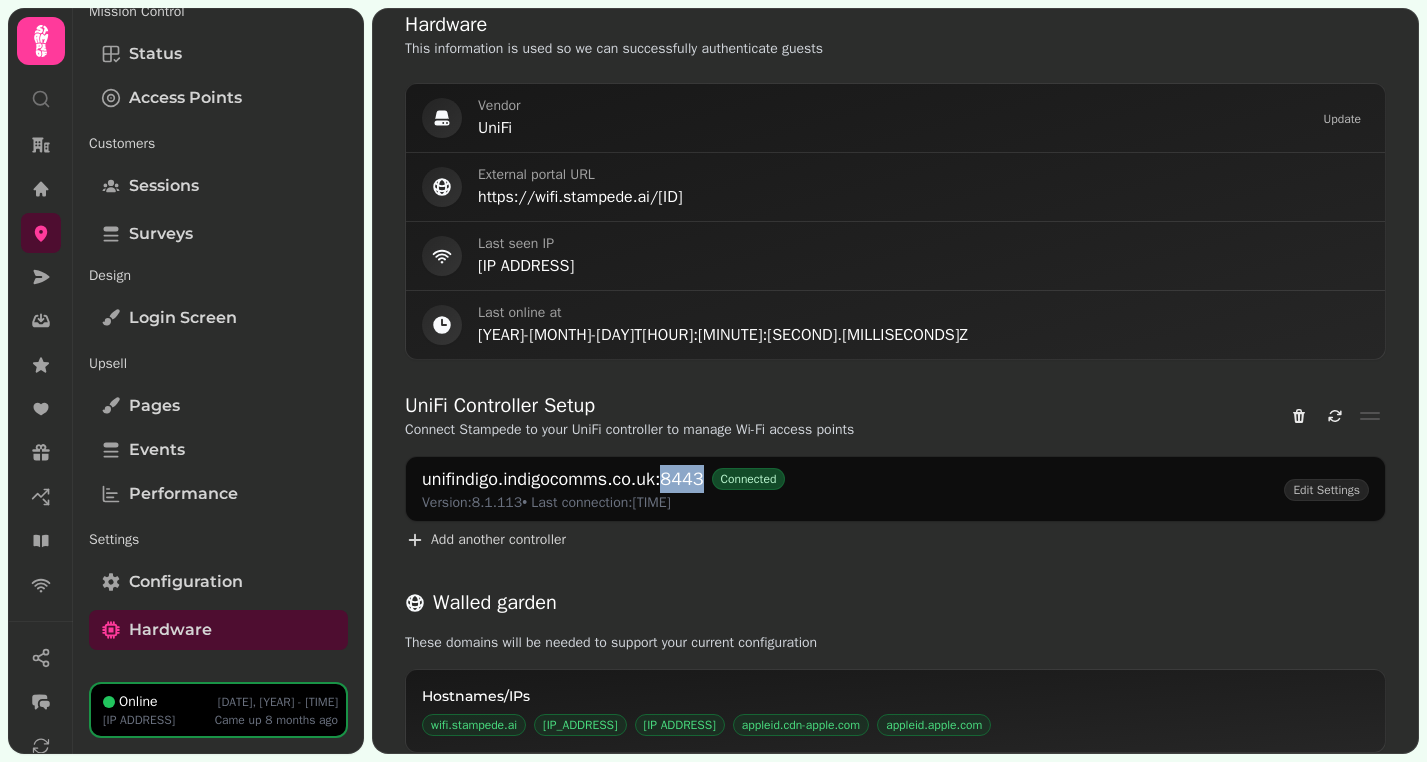 click on "unifindigo.indigocomms.co.uk:8443" at bounding box center (563, 479) 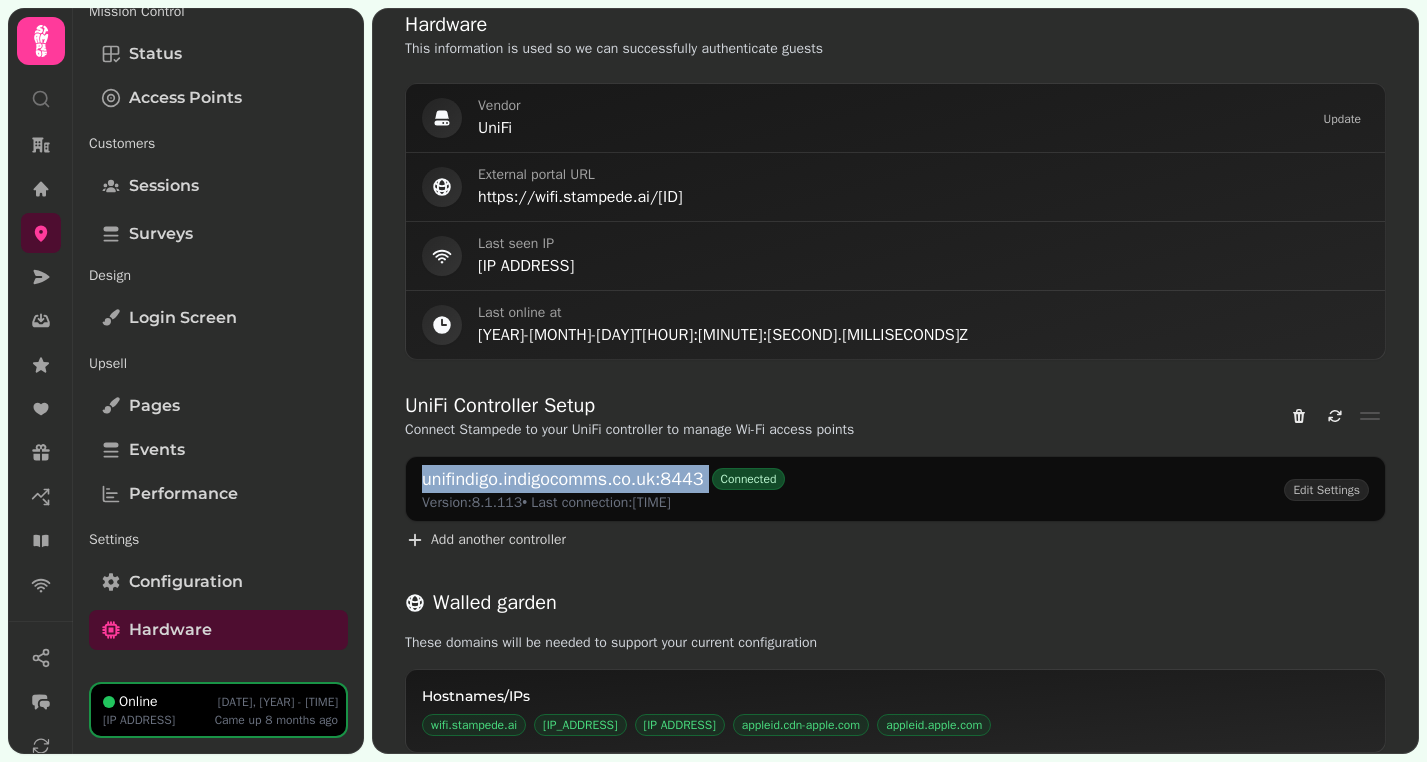 click on "unifindigo.indigocomms.co.uk:8443" at bounding box center [563, 479] 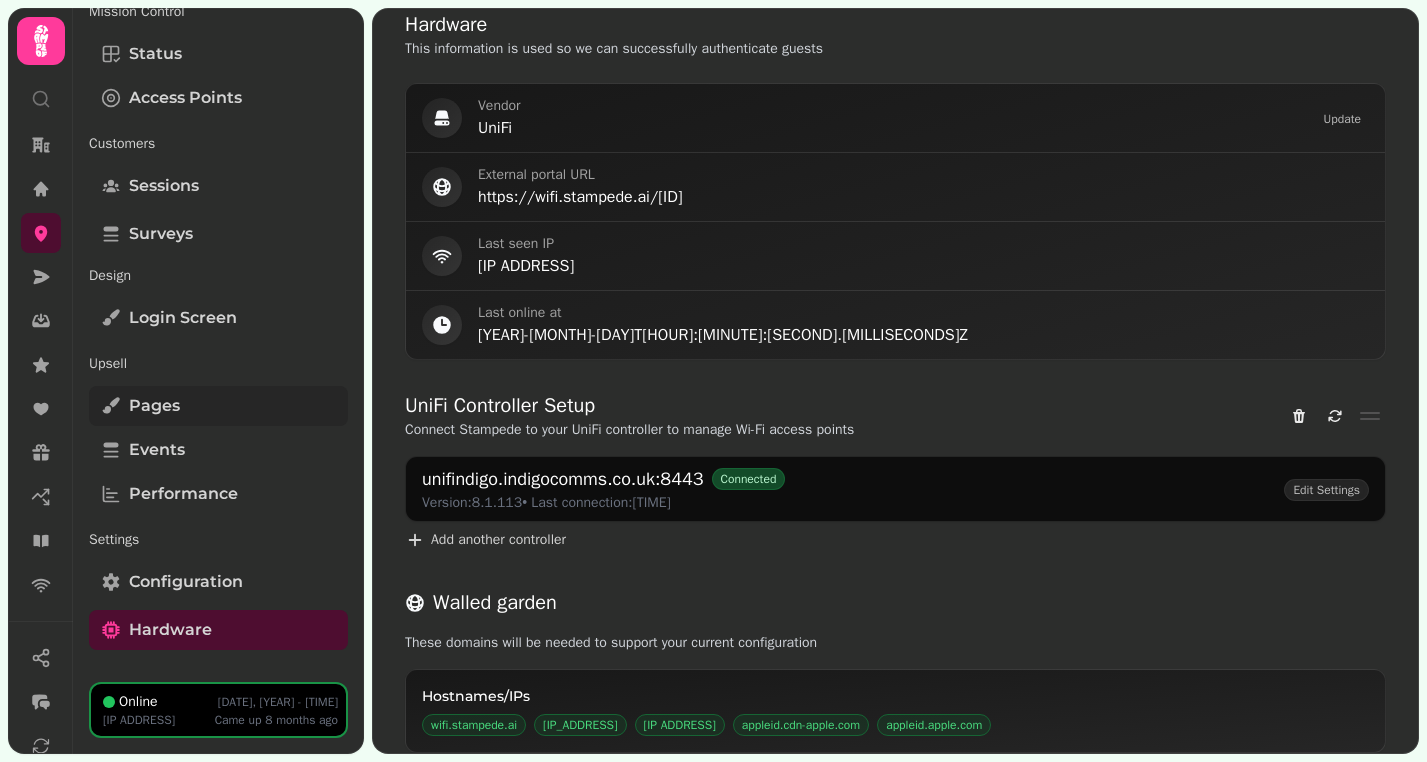 scroll, scrollTop: 0, scrollLeft: 0, axis: both 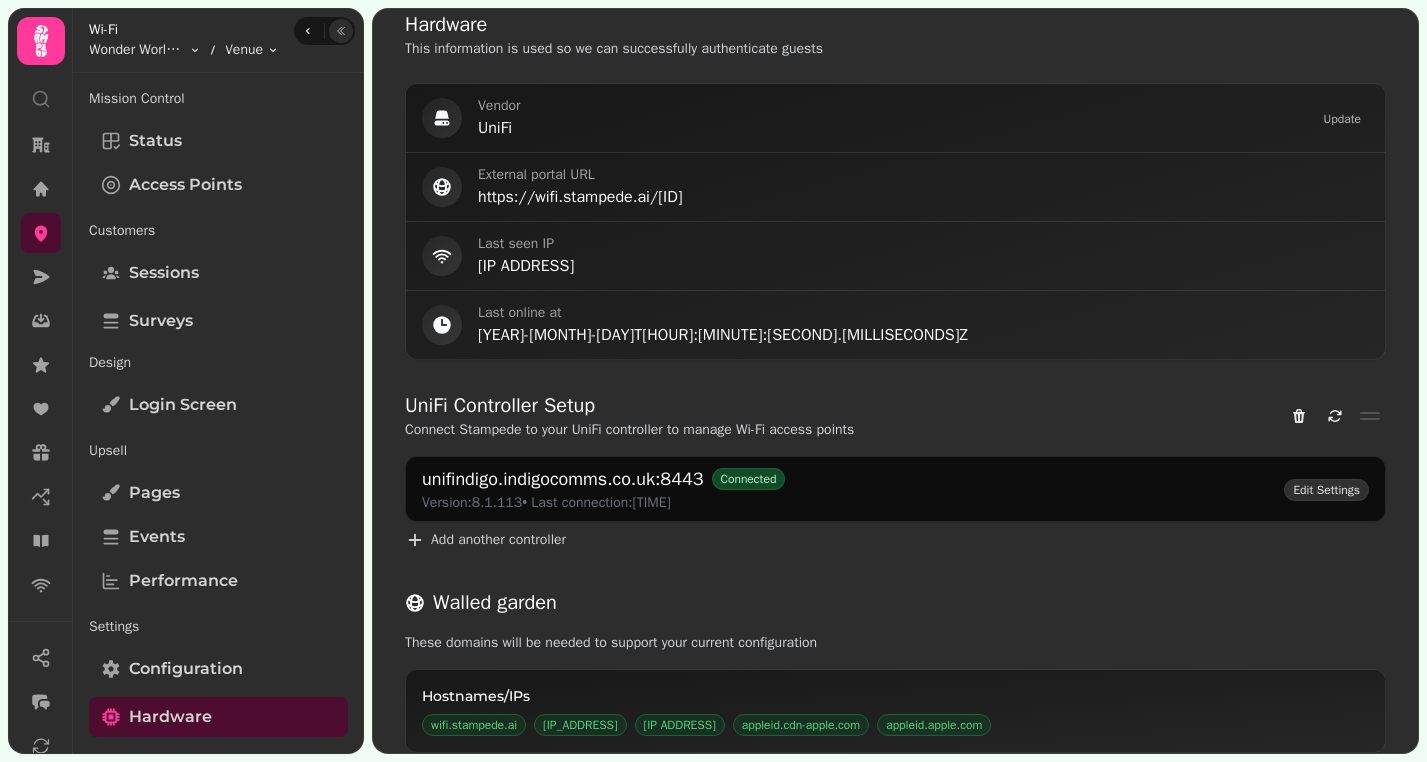 click on "Edit Settings" at bounding box center [1326, 490] 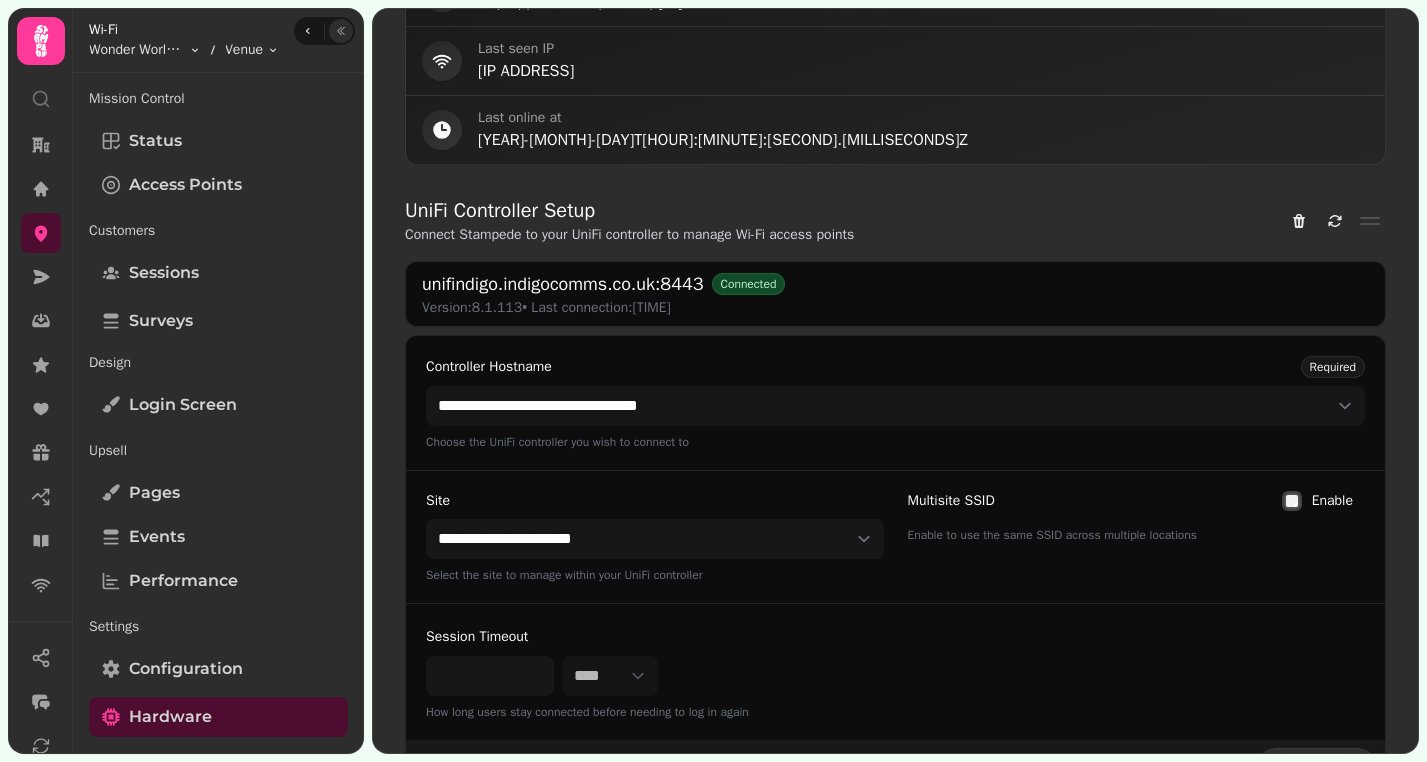 scroll, scrollTop: 950, scrollLeft: 0, axis: vertical 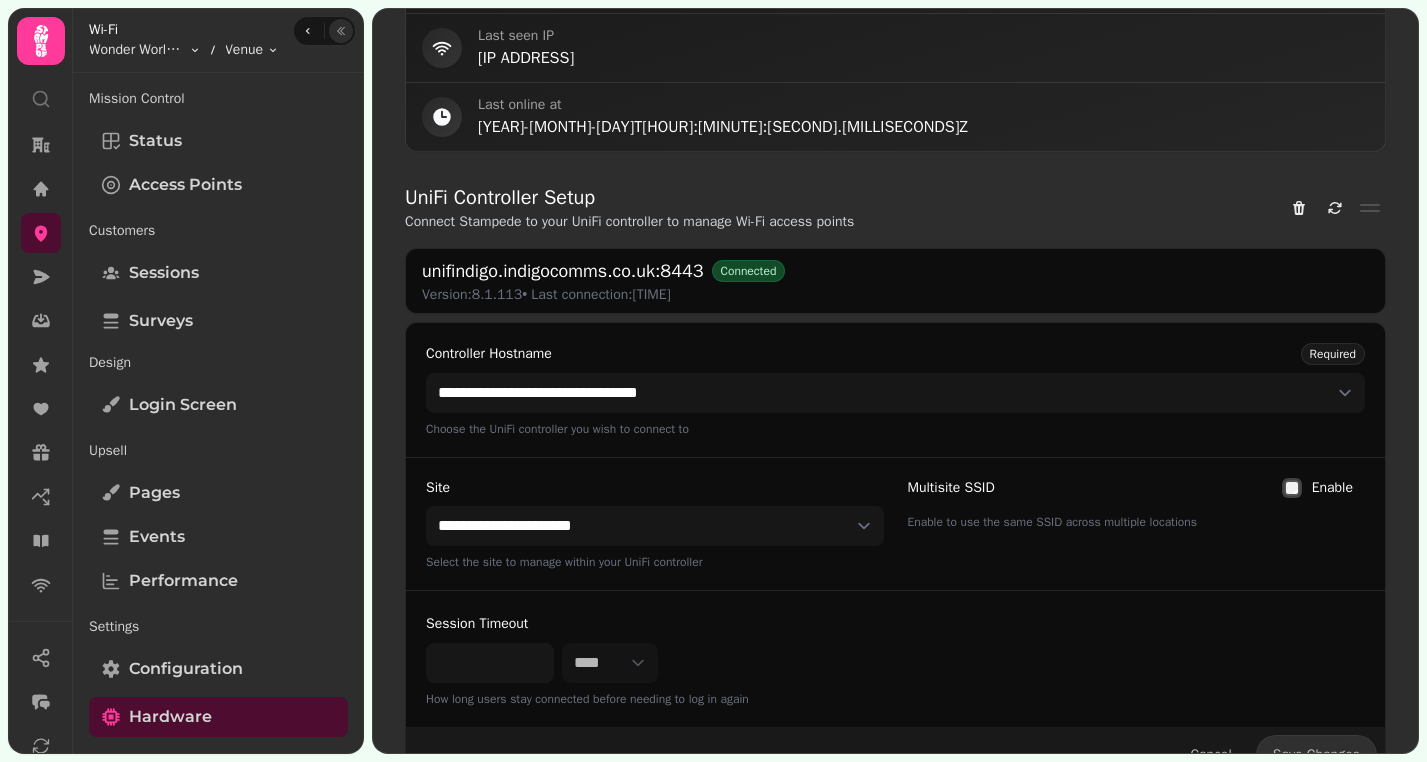 click on "Choose the UniFi controller you wish to connect to" at bounding box center (895, 429) 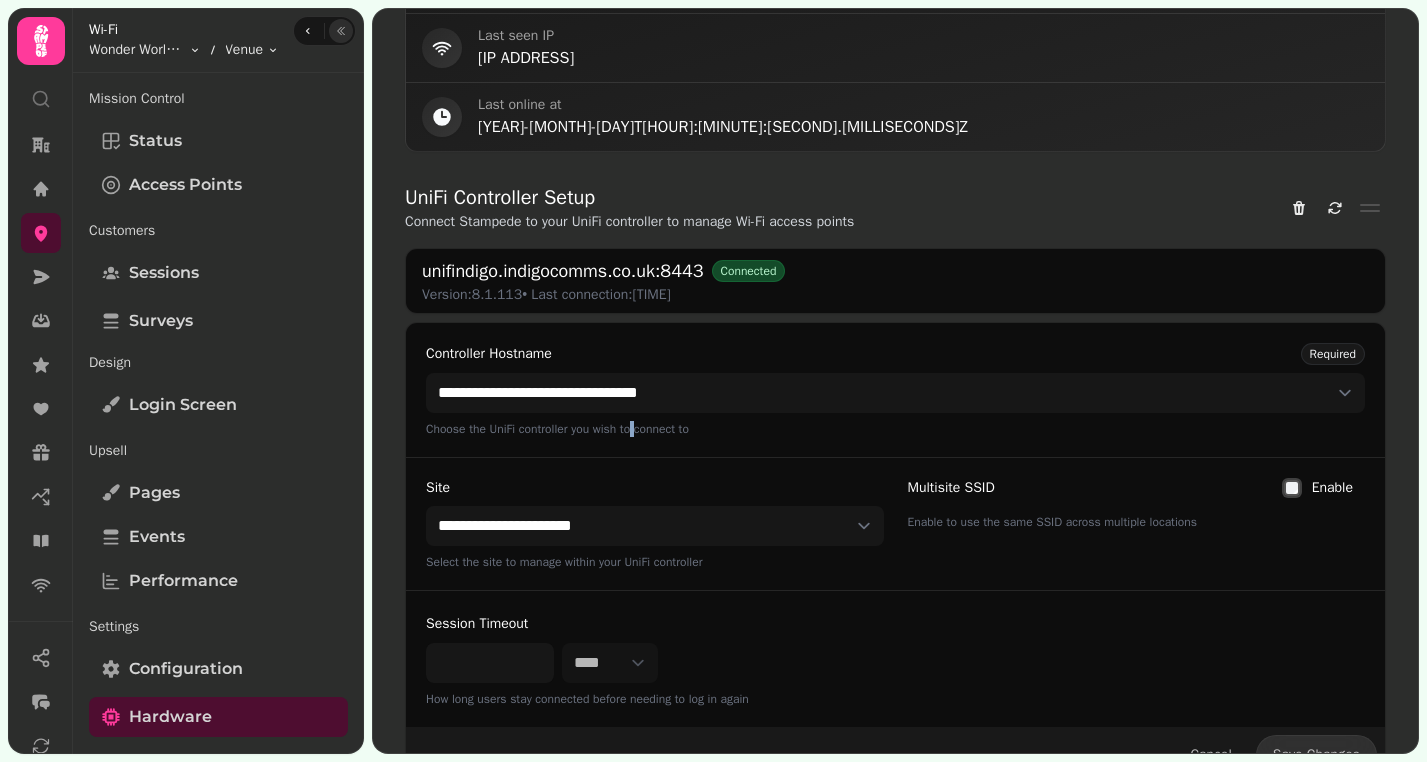 click on "Choose the UniFi controller you wish to connect to" at bounding box center (895, 429) 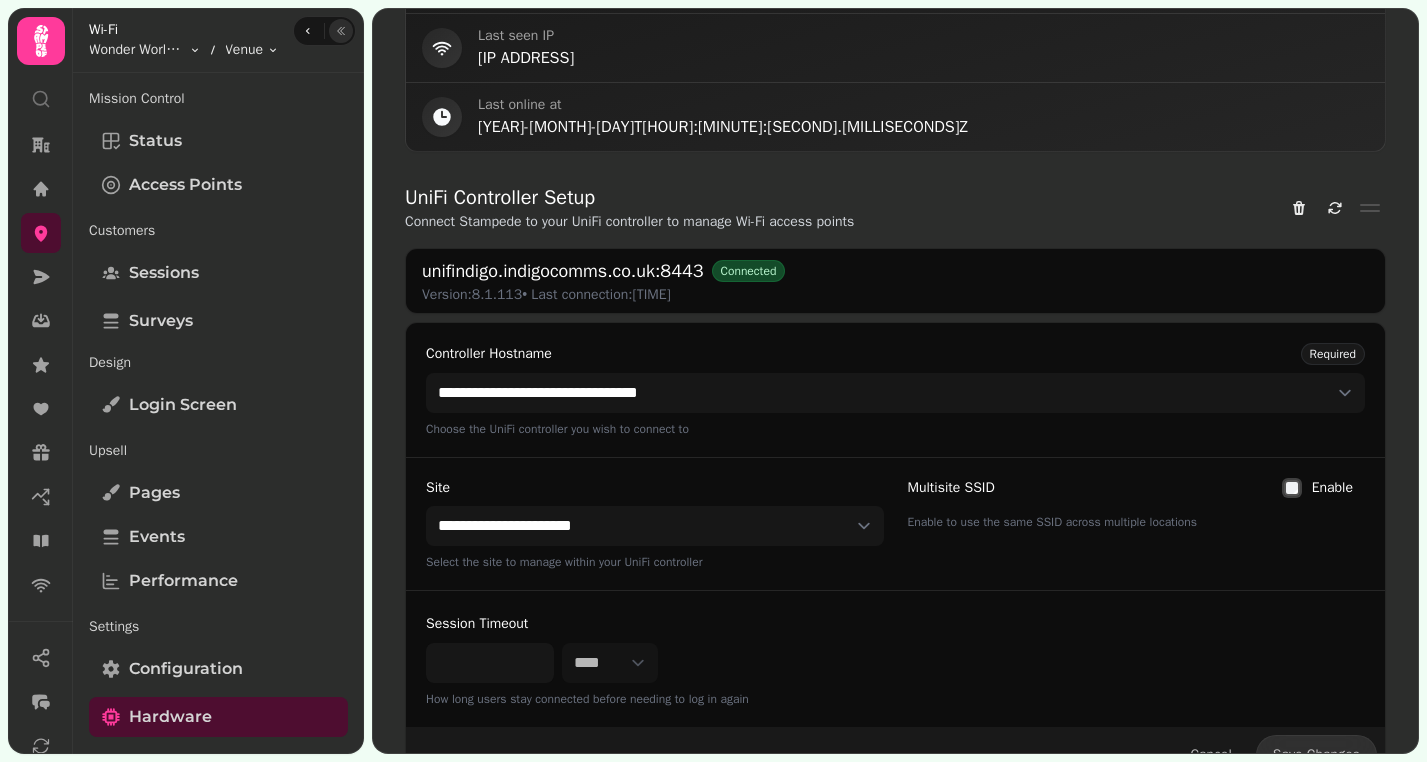 click on "Choose the UniFi controller you wish to connect to" at bounding box center (895, 429) 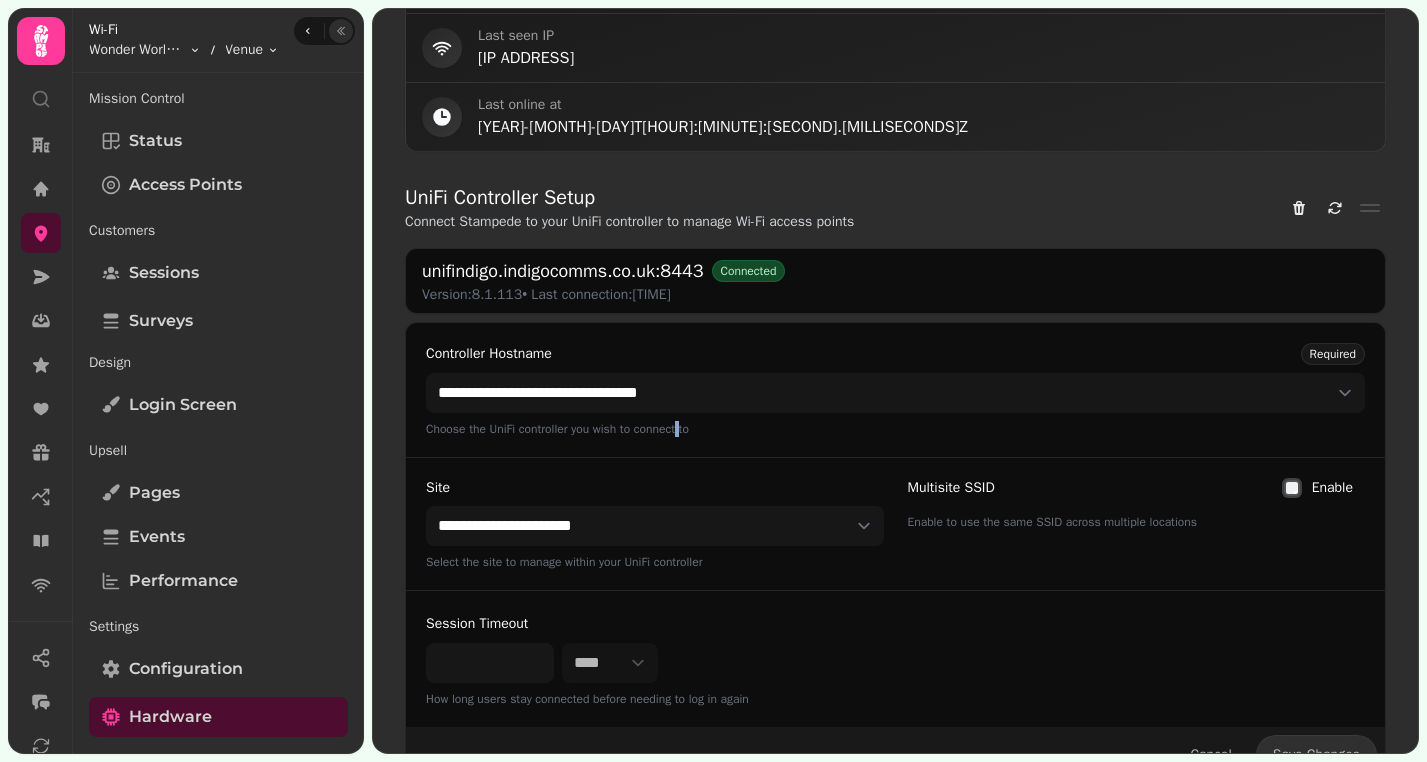 click on "Choose the UniFi controller you wish to connect to" at bounding box center (895, 429) 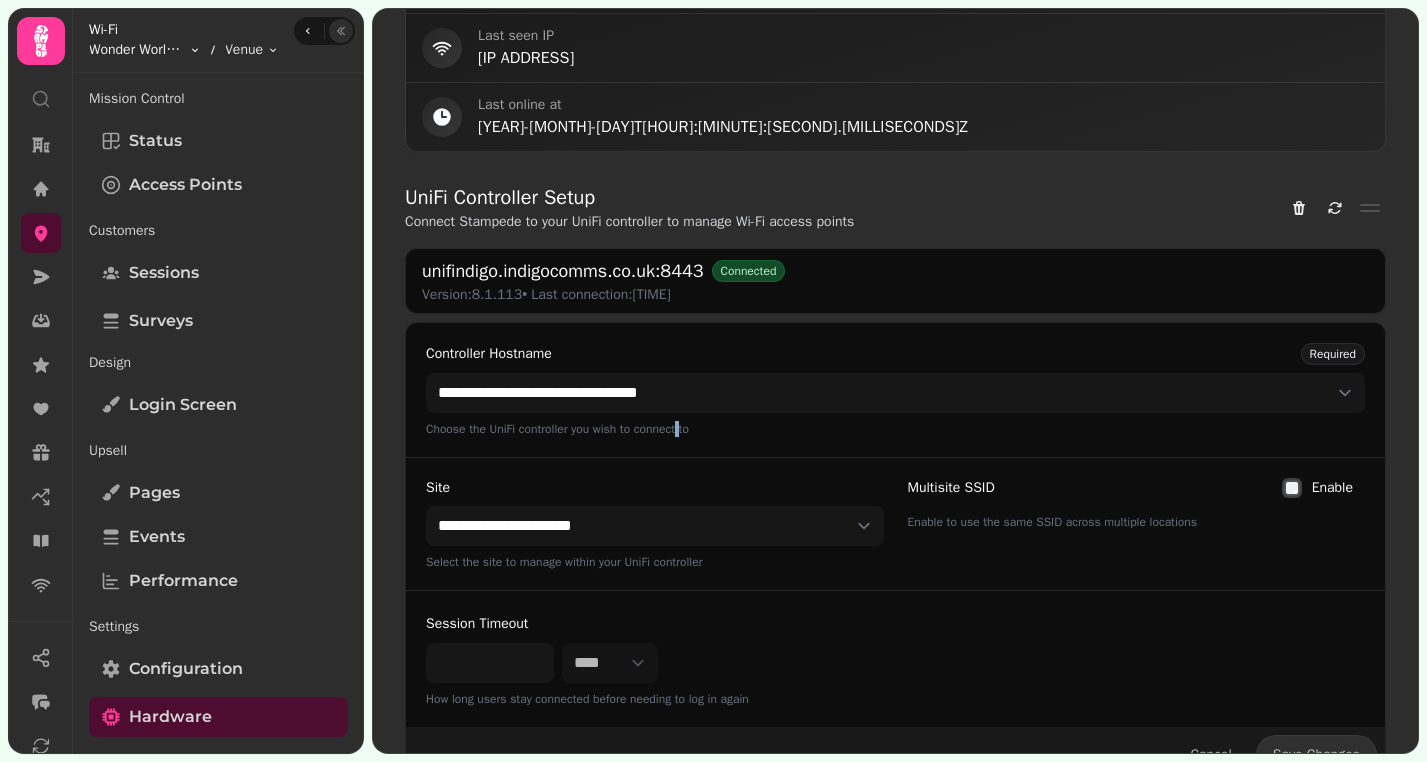 click on "**********" at bounding box center [713, 381] 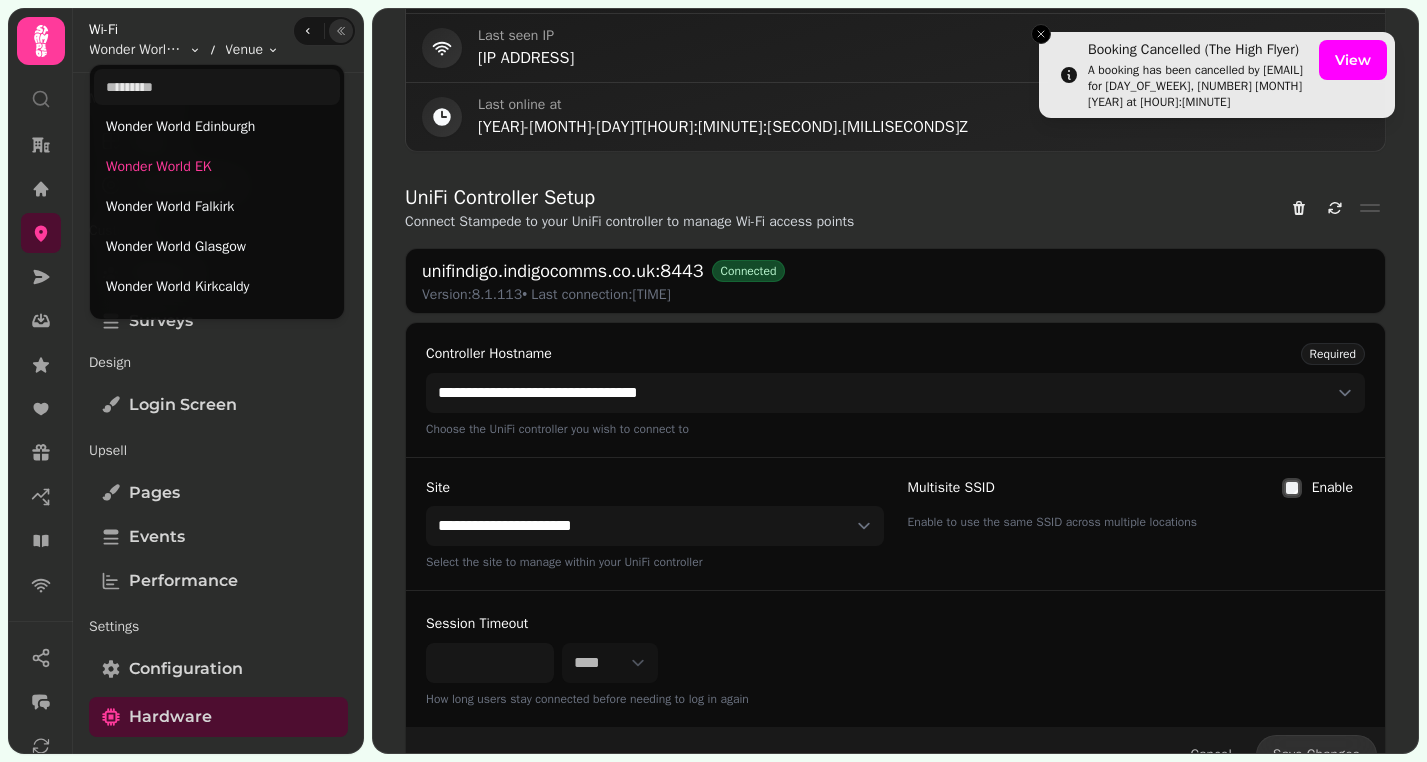 click on "Booking Cancelled (The High Flyer) A booking has been cancelled by jaynewelby@outlook.com for Monday, 04 08 2025 at 19:00 View UniFi Controller Settings 84.9.134.132 Wi-Fi Manufacturer Select the manufacturer for this venue. This will affect how Stampede interfaces with the local hardware. Other Vendors Aerohive Cambium cnMaestro D-Link DrayTek EnGenius IgniteNet Ligowave Mikrotik Open Mesh TP-Link Teltonika UniFi pfSense Ruckus Ruckus Cloud Ruckus Smartzone Ruckus Unleashed Ruckus Zonedirector Cisco Cisco Meraki Aruba Aruba Aruba Instant No Hardware None Save Hardware This information is used so we can successfully authenticate guests Vendor UniFi Update External portal URL https://wifi.stampede.ai/DKU9TWB13H7C Last seen IP 84.9.134.132 Last online at 2024-12-13T14:11:04.000Z UniFi Controller Setup Connect Stampede to your UniFi controller to manage Wi-Fi access points unifindigo.indigocomms.co.uk:8443 Connected Version:  8.1.113  • Last connection:  12:58 PM Controller Hostname Required" at bounding box center (713, 381) 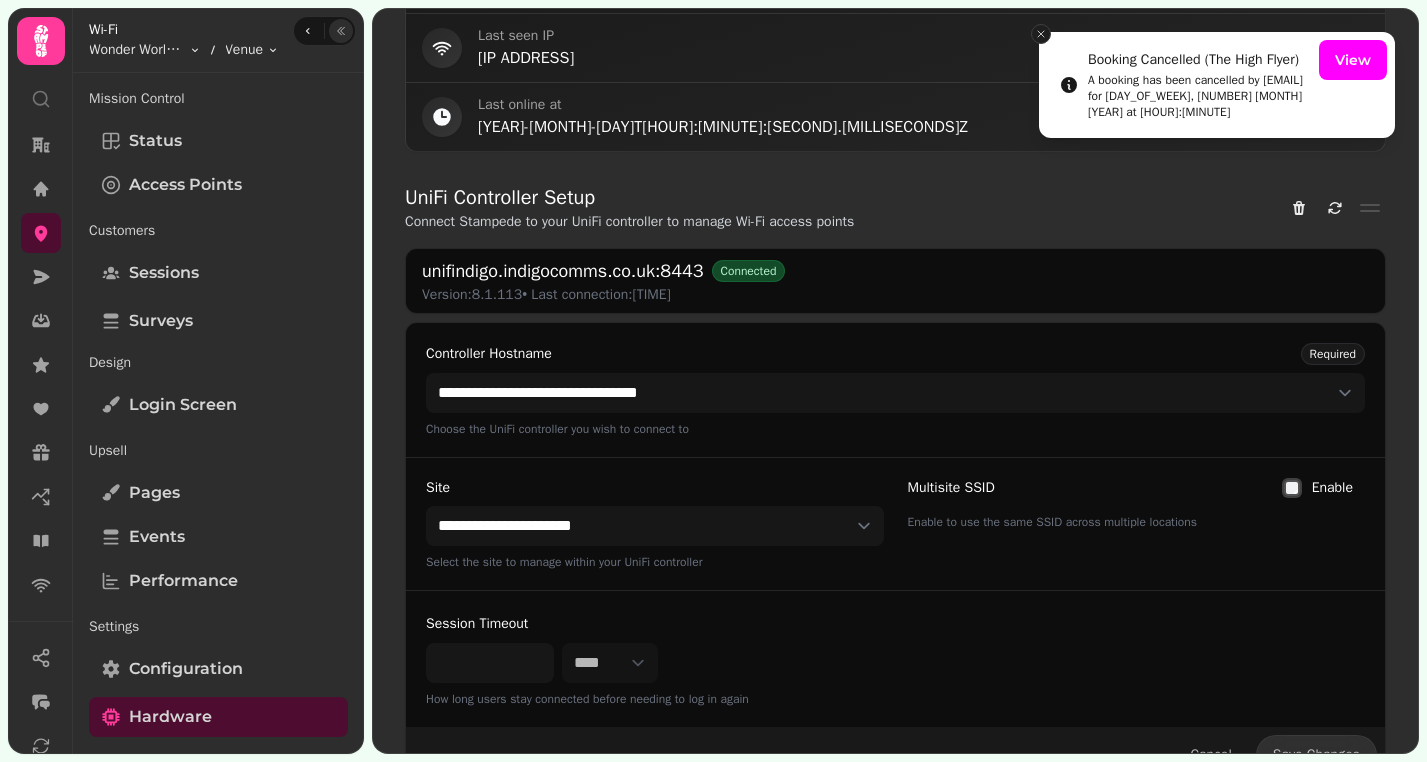 click 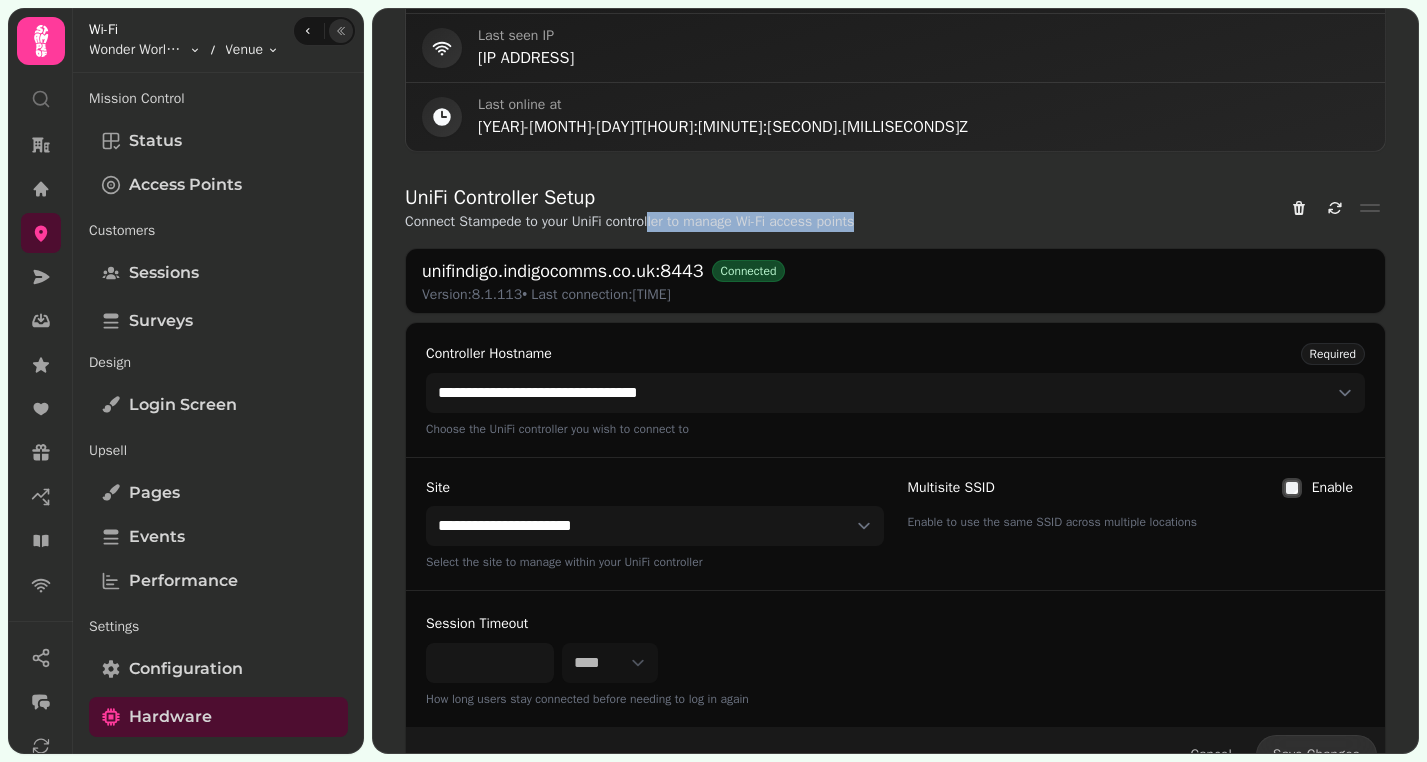 drag, startPoint x: 886, startPoint y: 223, endPoint x: 663, endPoint y: 221, distance: 223.00897 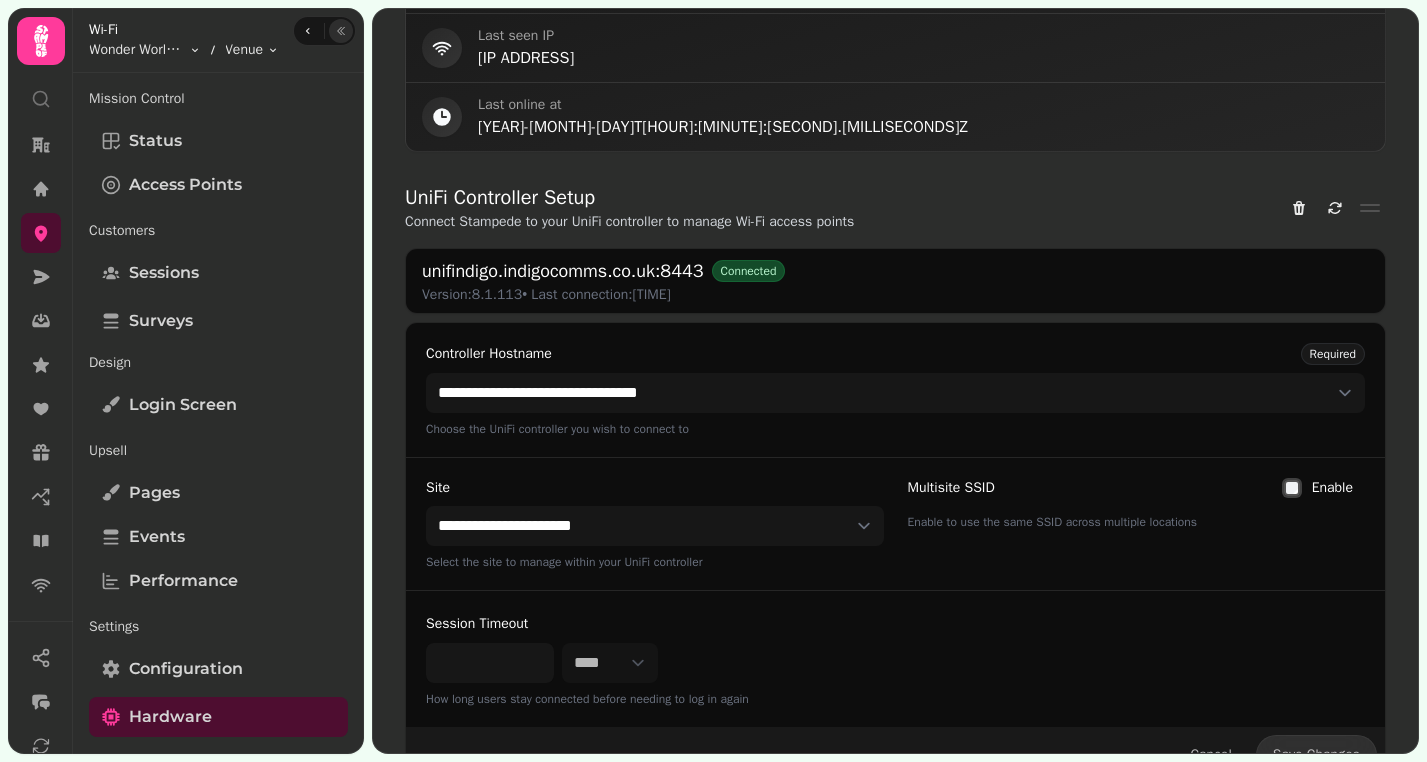 click on "Connect Stampede to your UniFi controller to manage Wi-Fi access points" at bounding box center [629, 222] 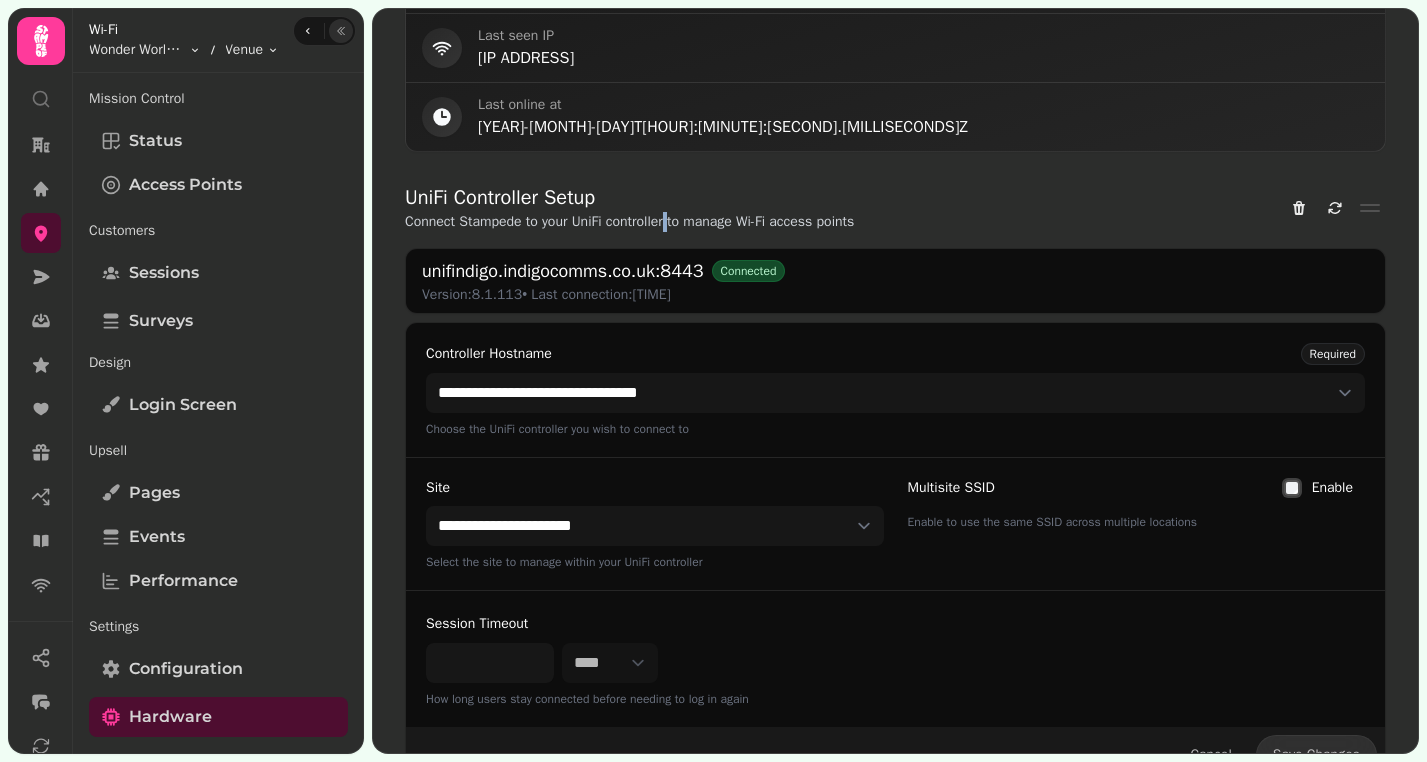 click on "Connect Stampede to your UniFi controller to manage Wi-Fi access points" at bounding box center (629, 222) 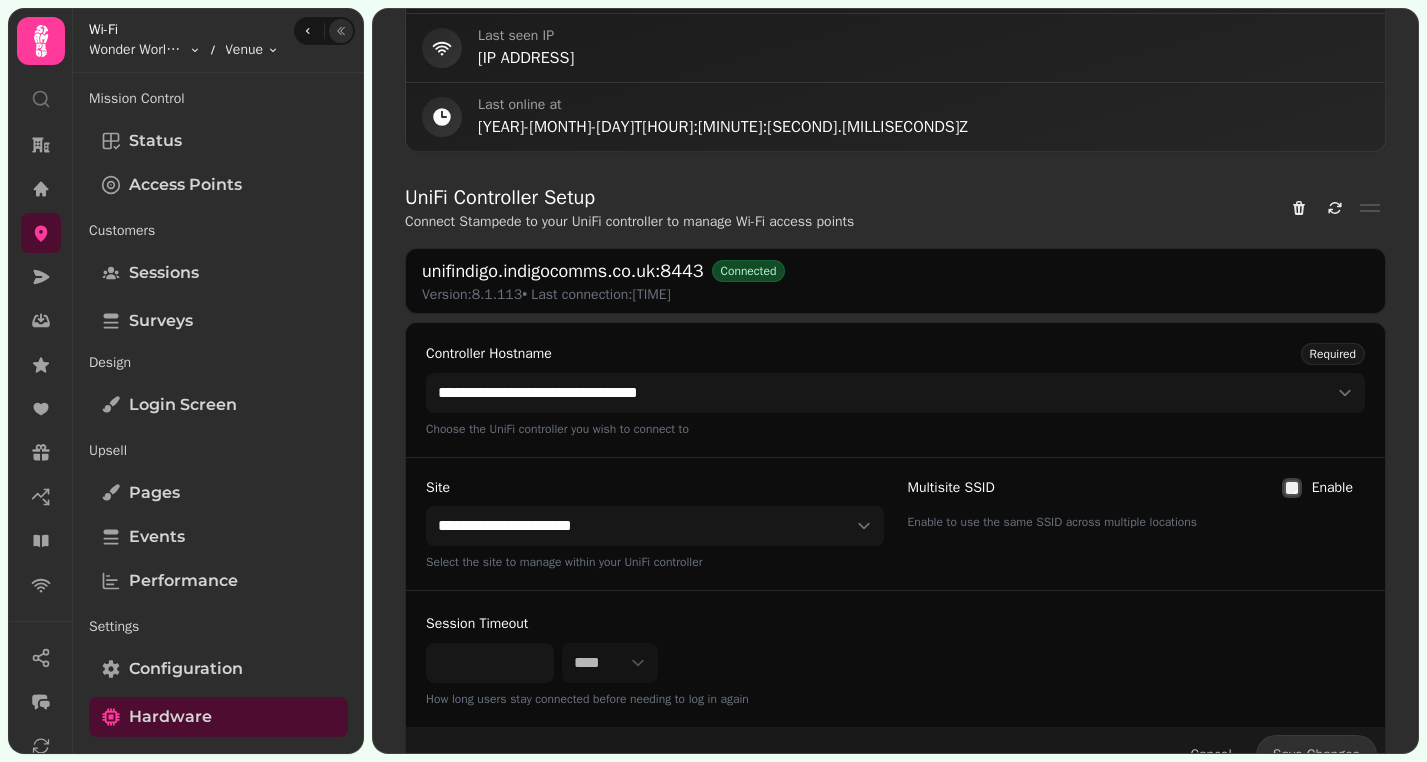 click on "Connect Stampede to your UniFi controller to manage Wi-Fi access points" at bounding box center (629, 222) 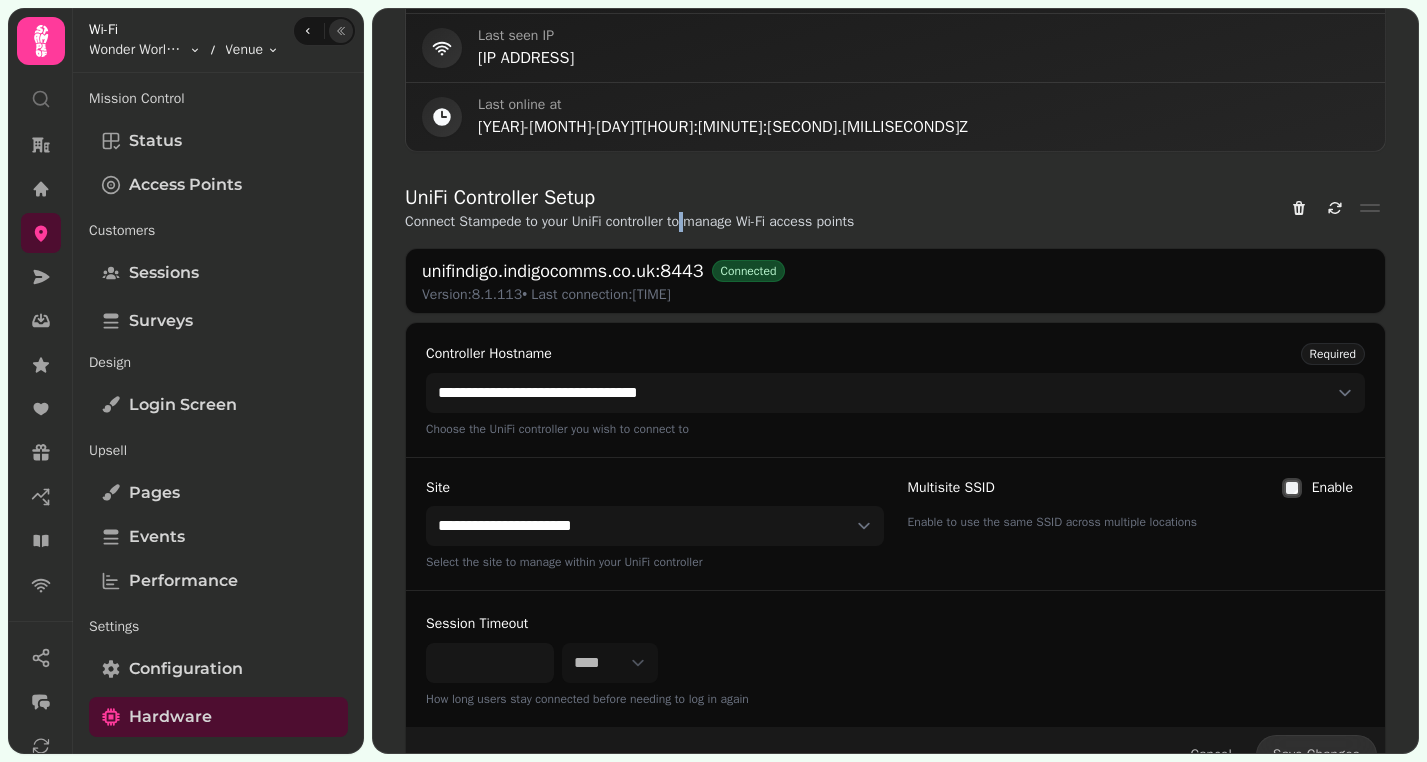 click on "Connect Stampede to your UniFi controller to manage Wi-Fi access points" at bounding box center (629, 222) 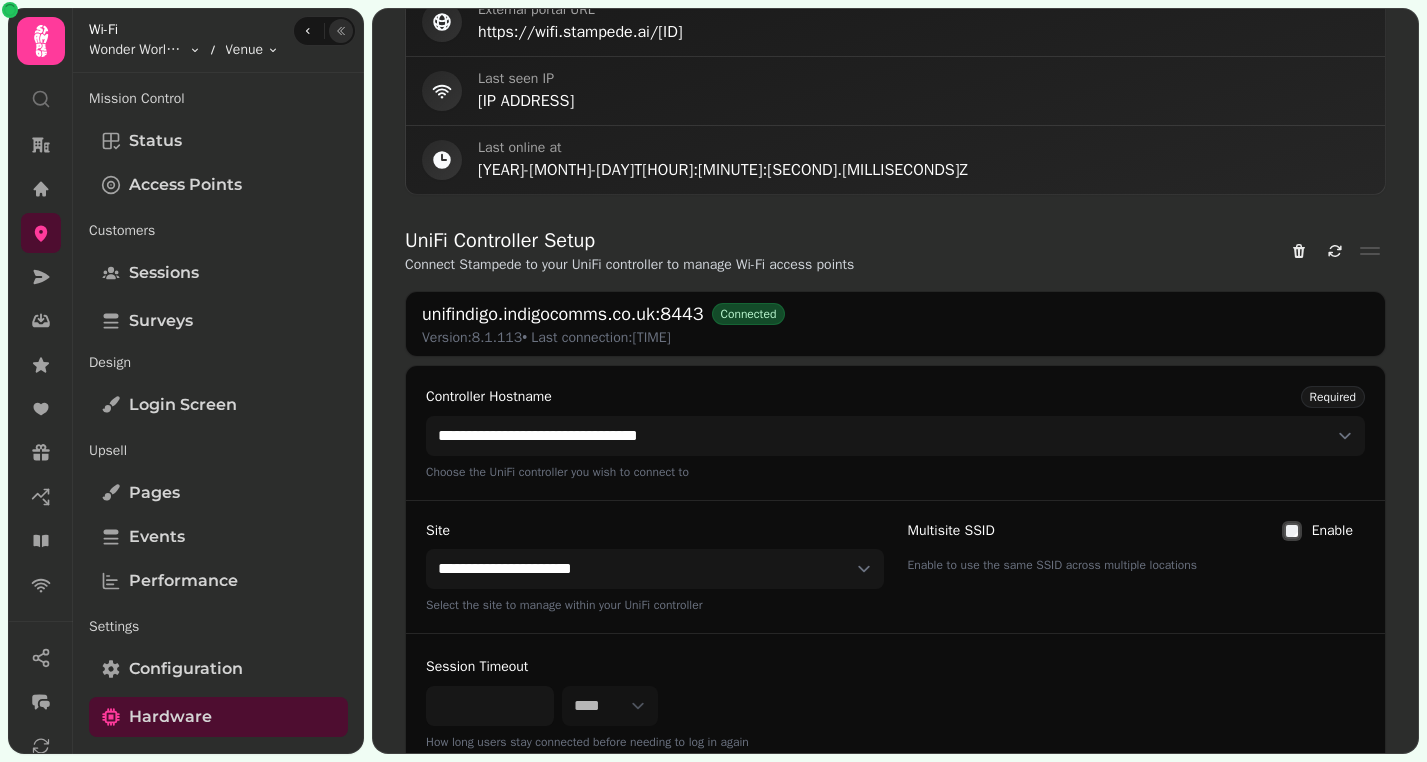 scroll, scrollTop: 903, scrollLeft: 0, axis: vertical 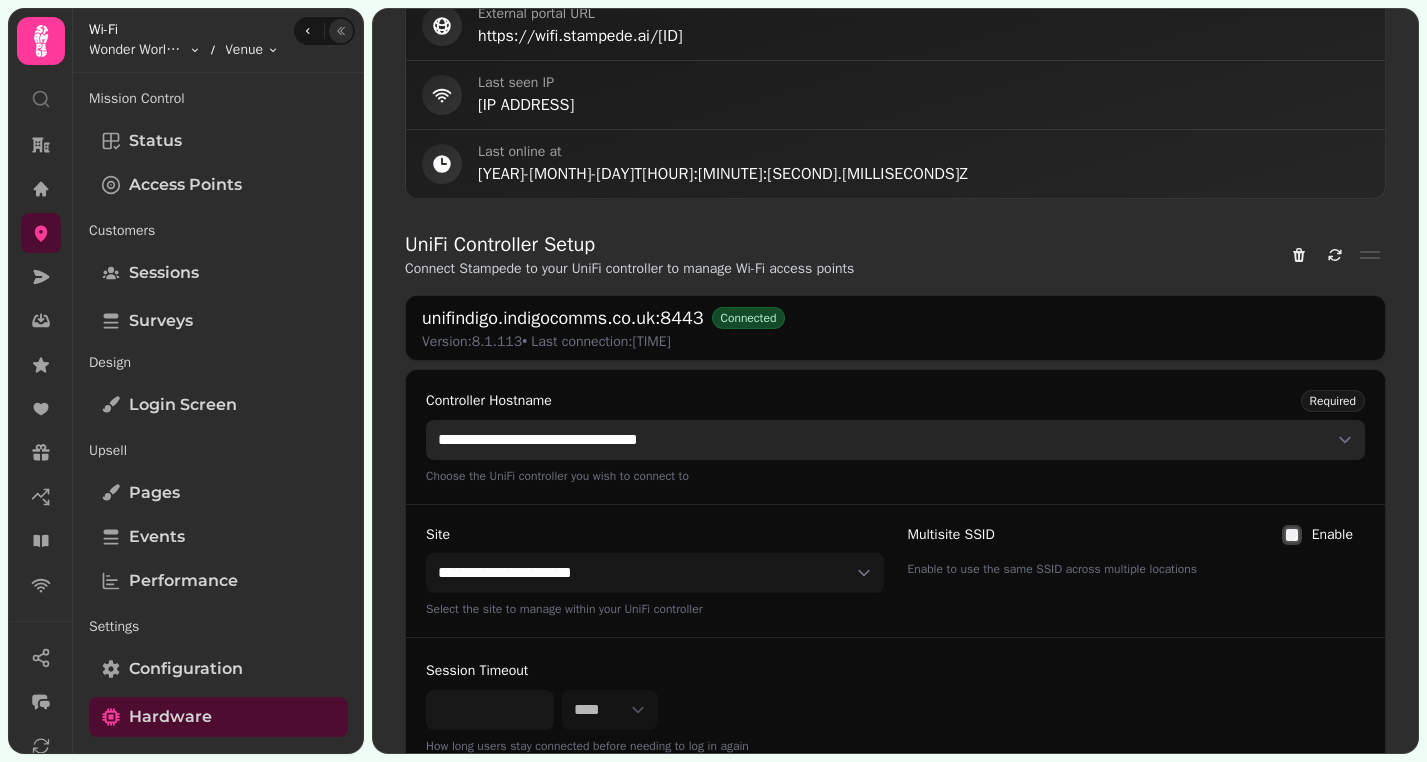 click on "**********" at bounding box center [895, 440] 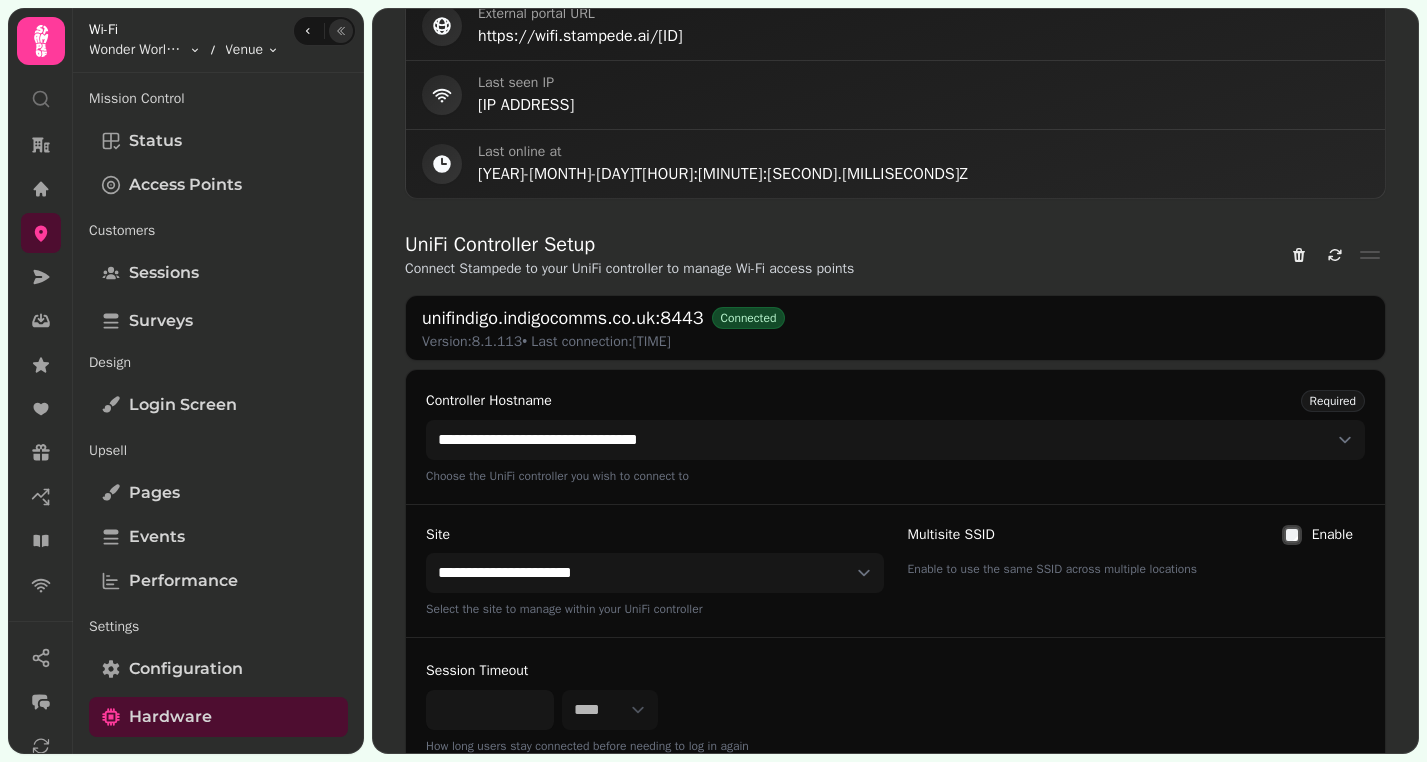 click on "Controller Hostname" at bounding box center (489, 401) 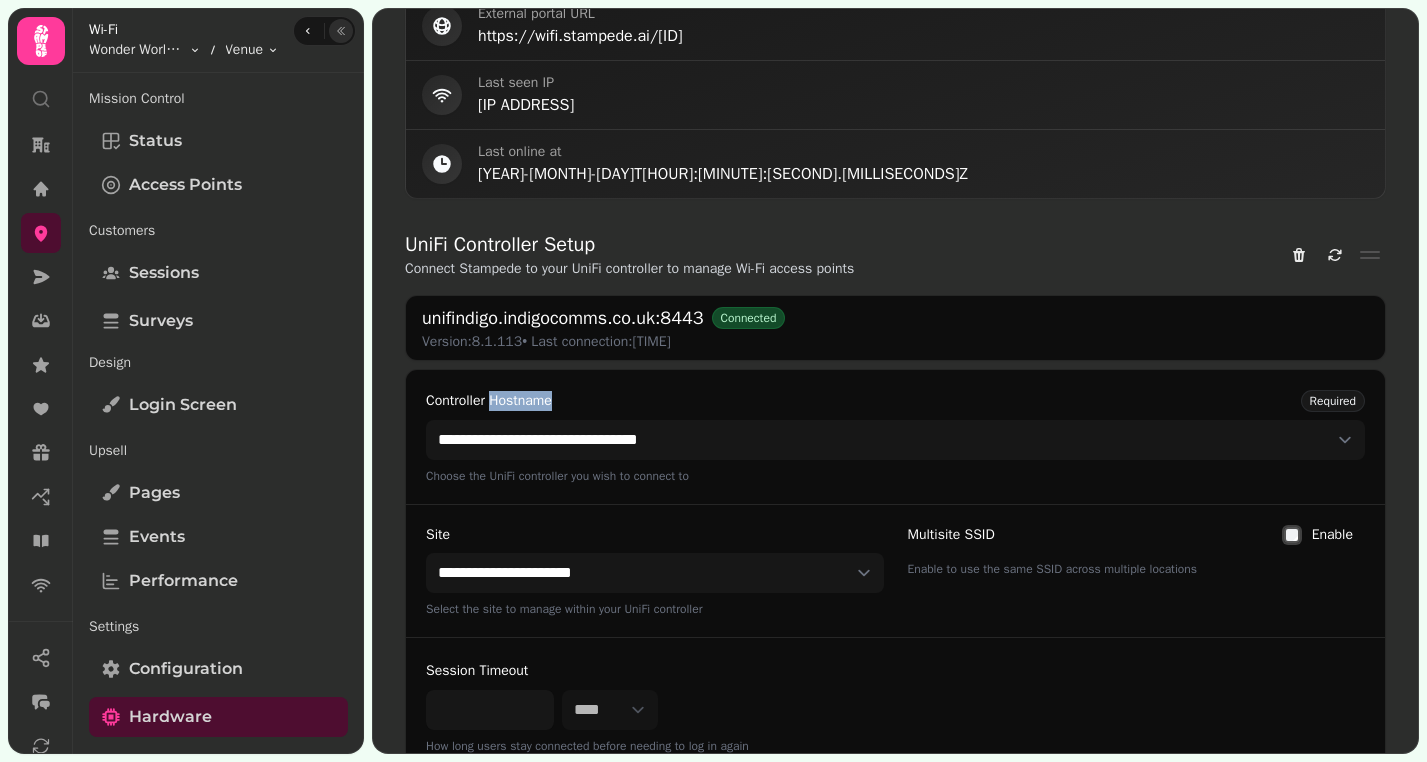 click on "Controller Hostname" at bounding box center (489, 401) 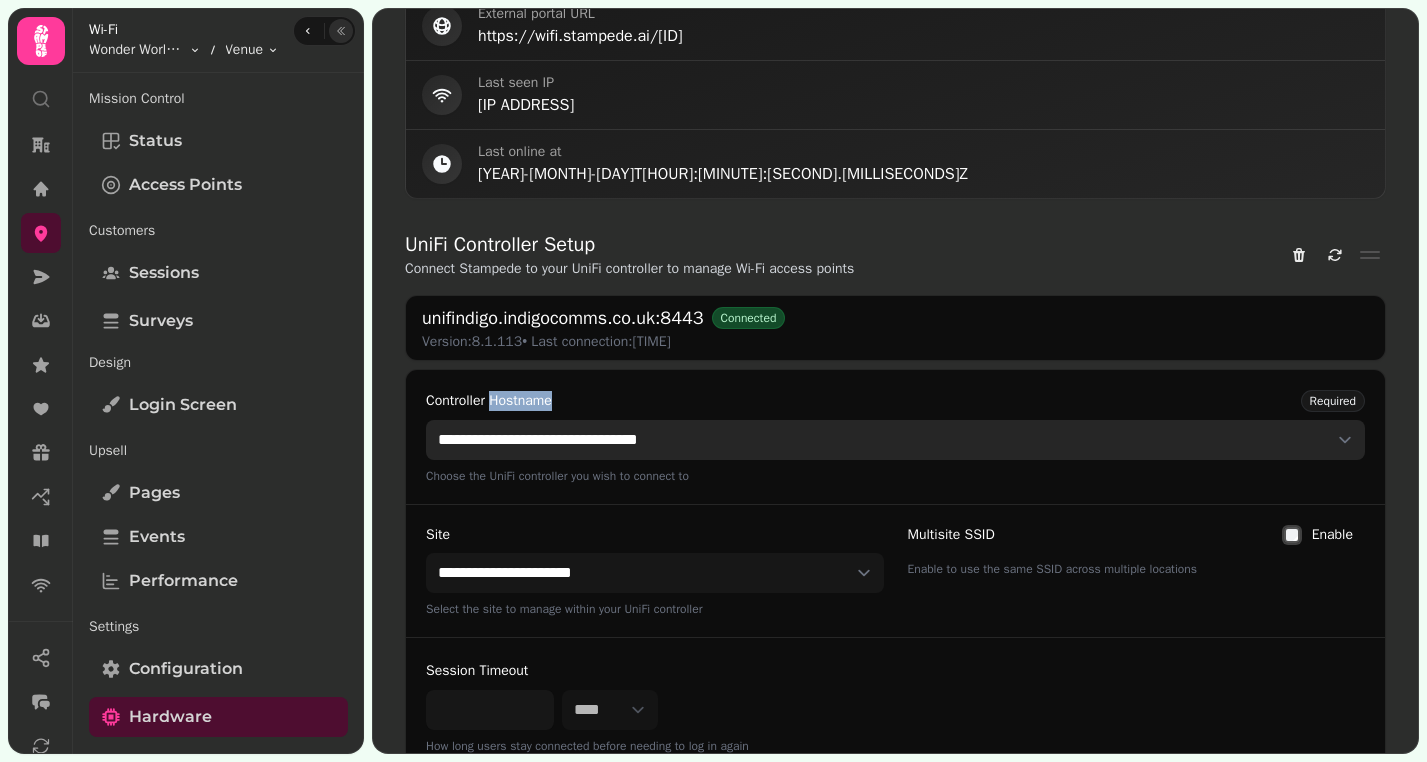 click on "**********" at bounding box center (895, 440) 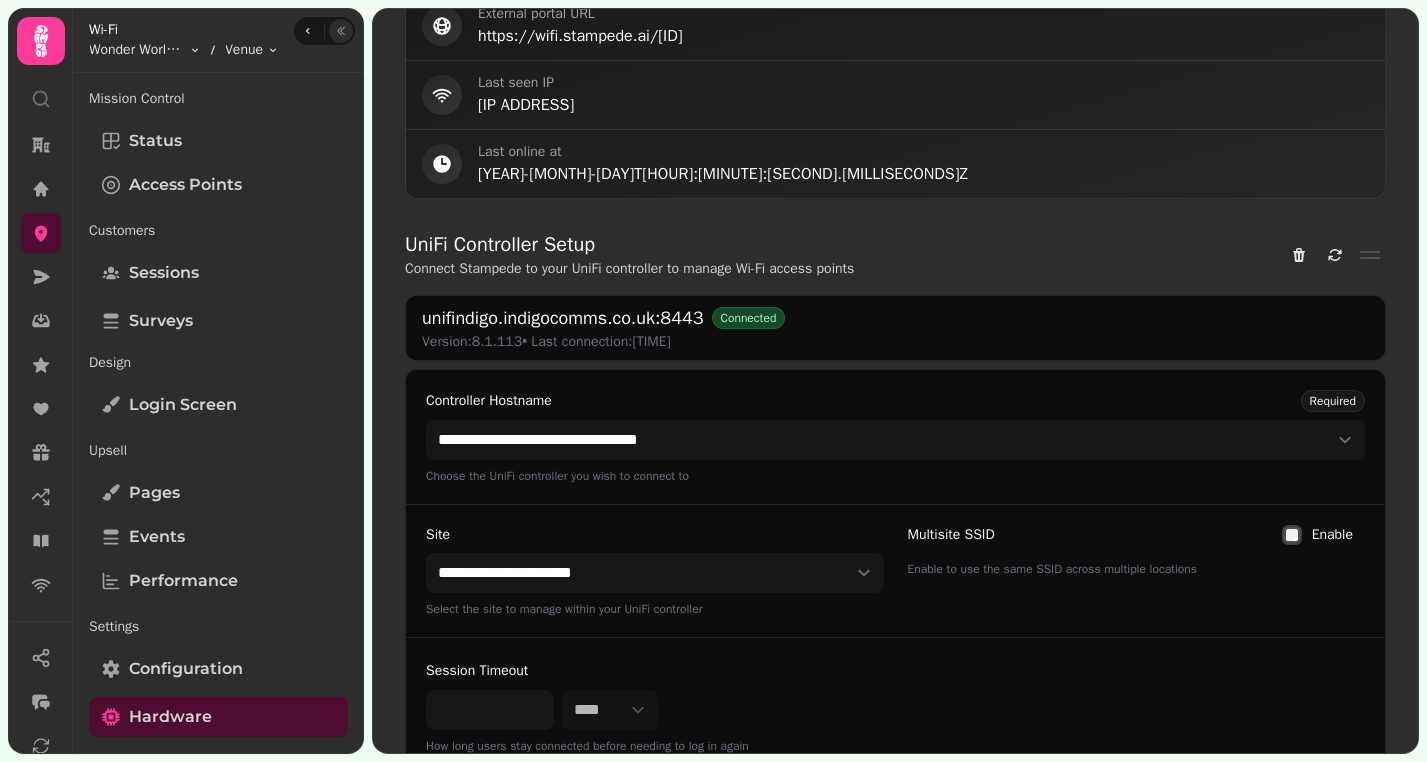 click on "Controller Hostname" at bounding box center [489, 401] 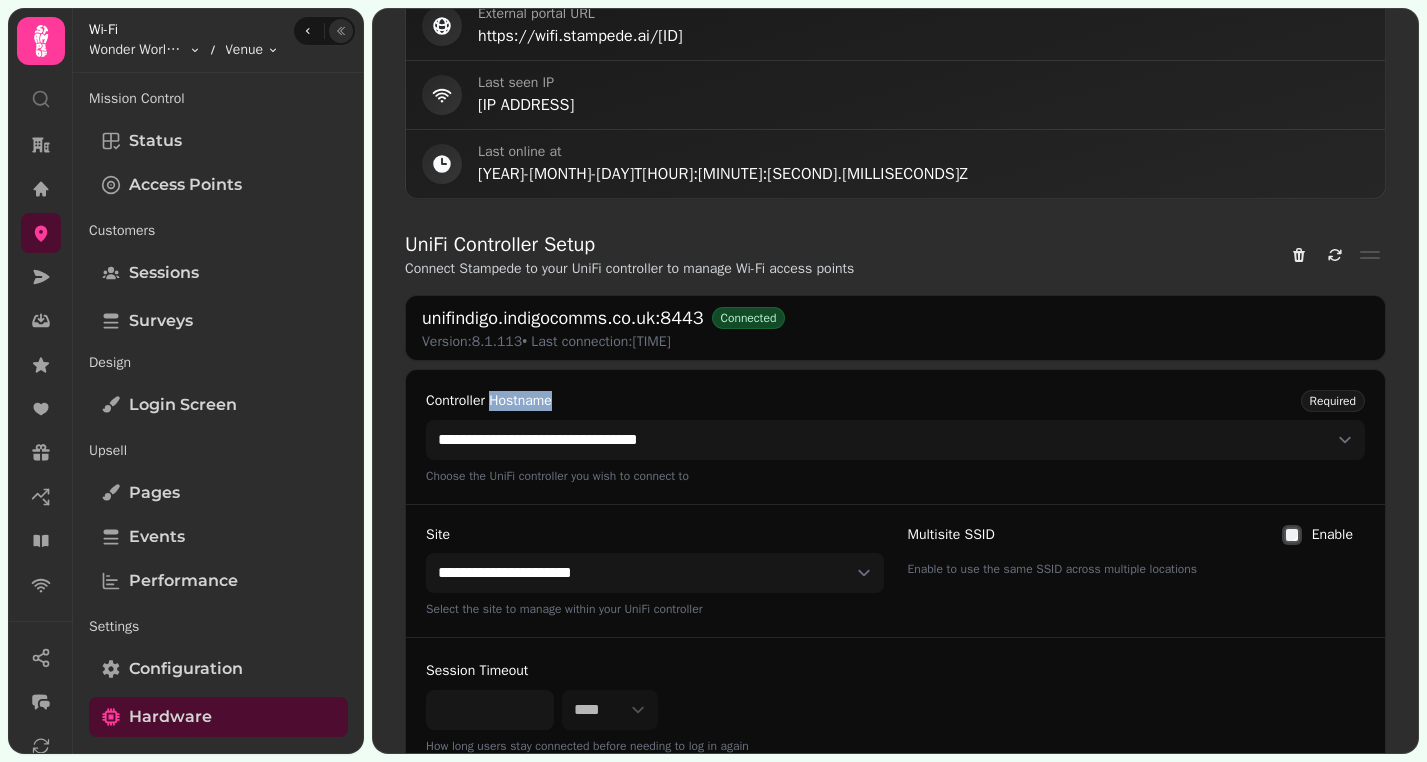 click on "Controller Hostname" at bounding box center (489, 401) 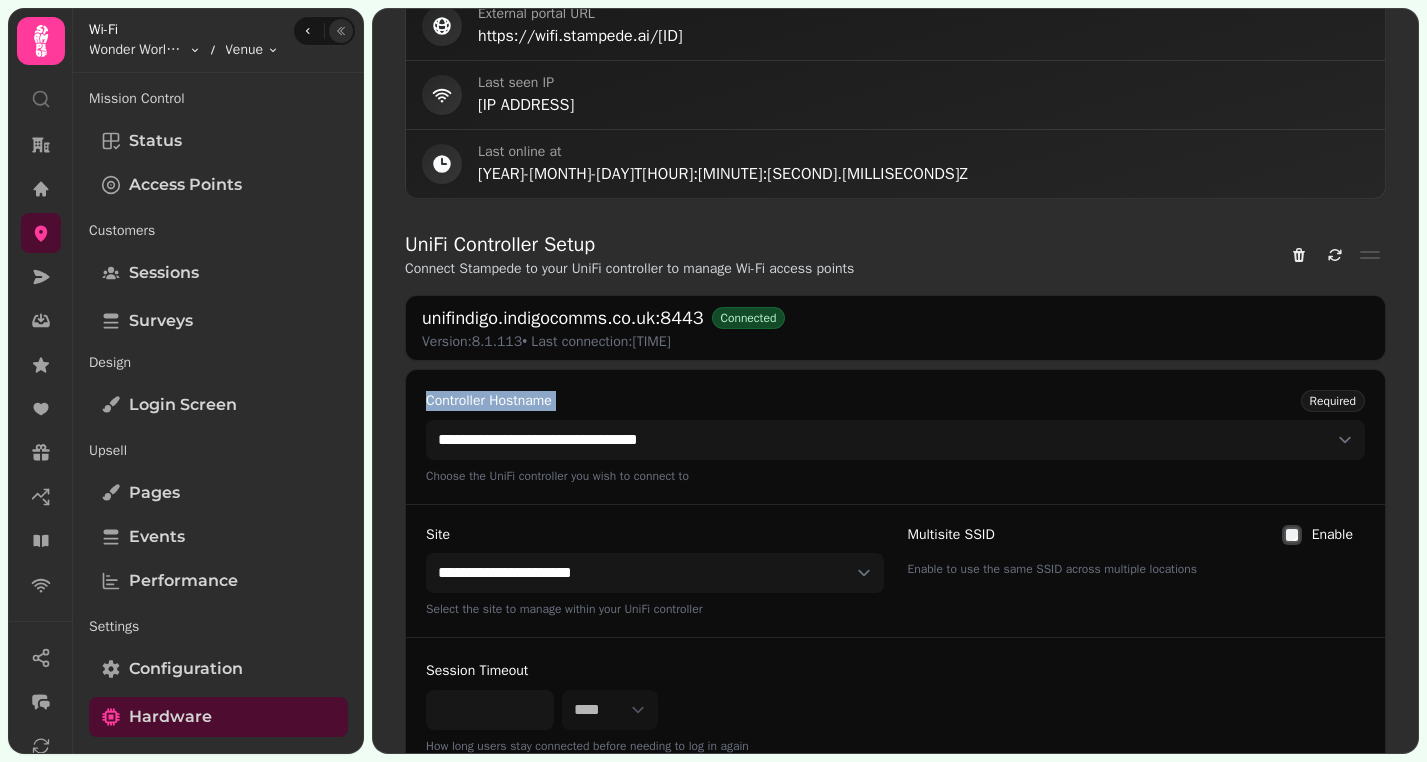 click on "Controller Hostname" at bounding box center (489, 401) 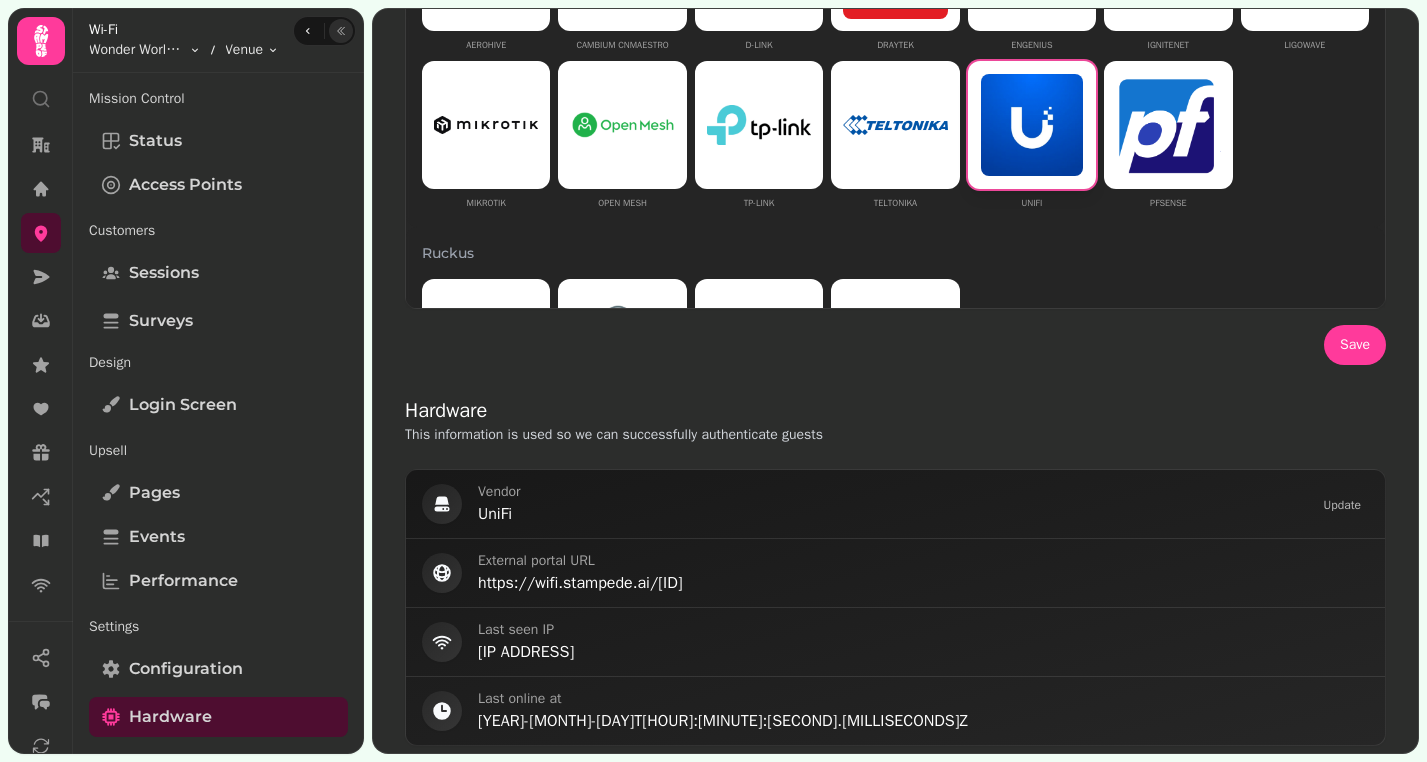 scroll, scrollTop: 0, scrollLeft: 0, axis: both 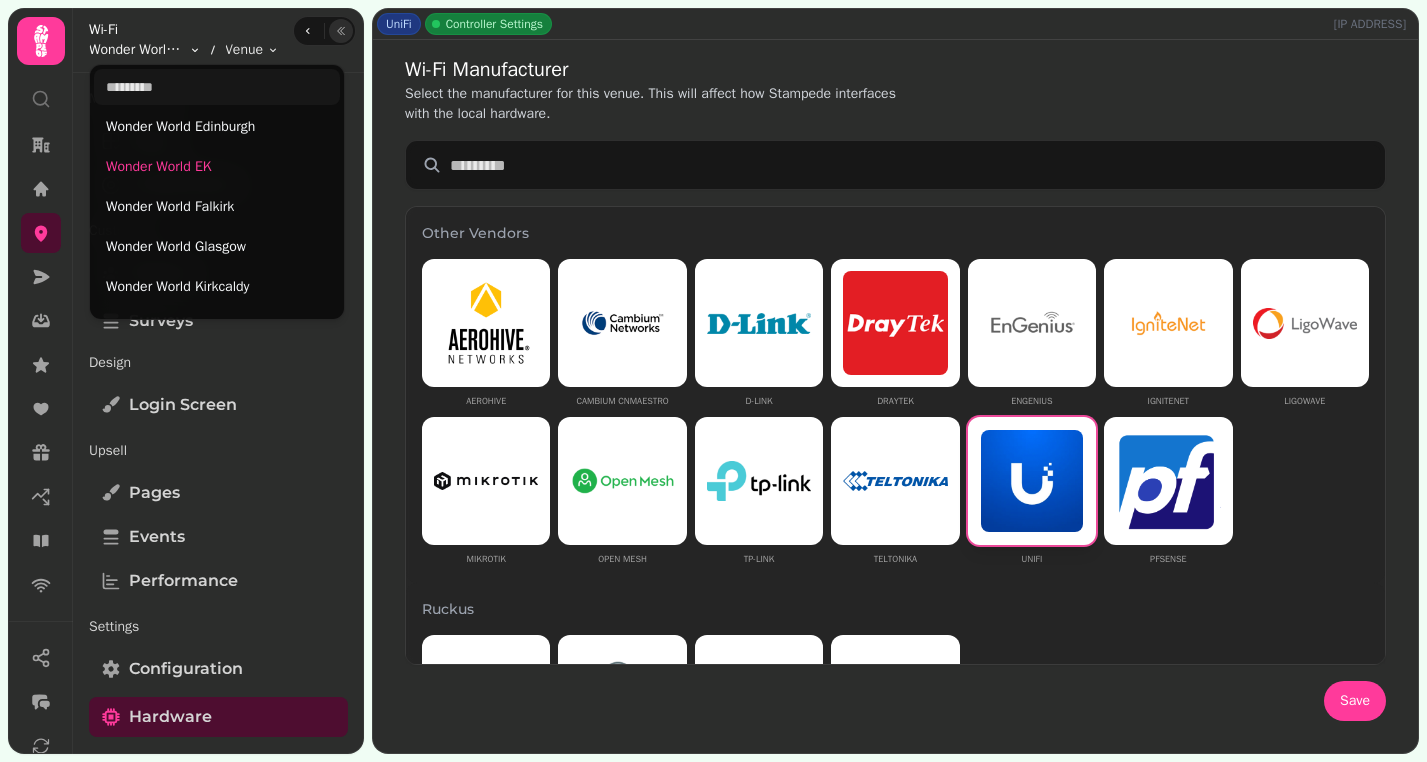 click on "**********" at bounding box center (713, 381) 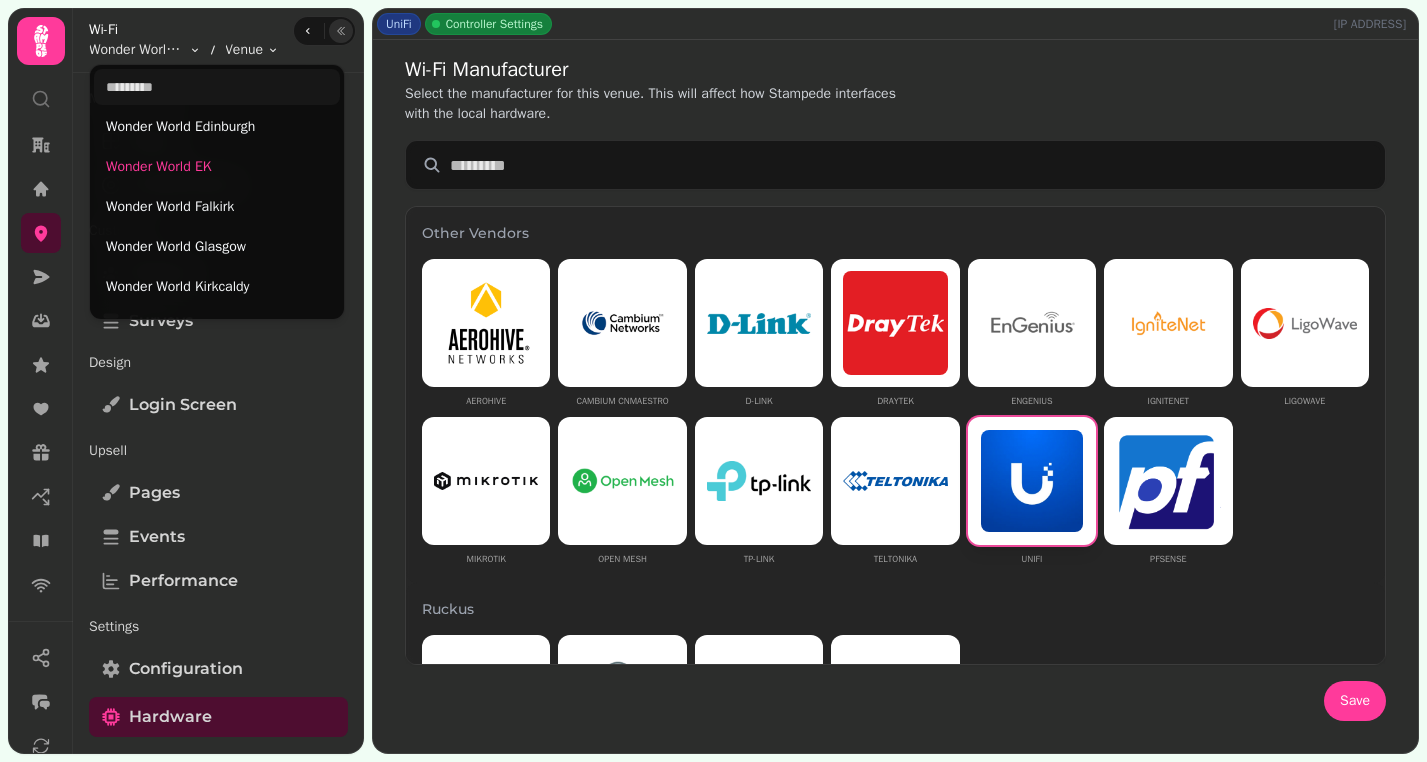 click on "**********" at bounding box center [713, 381] 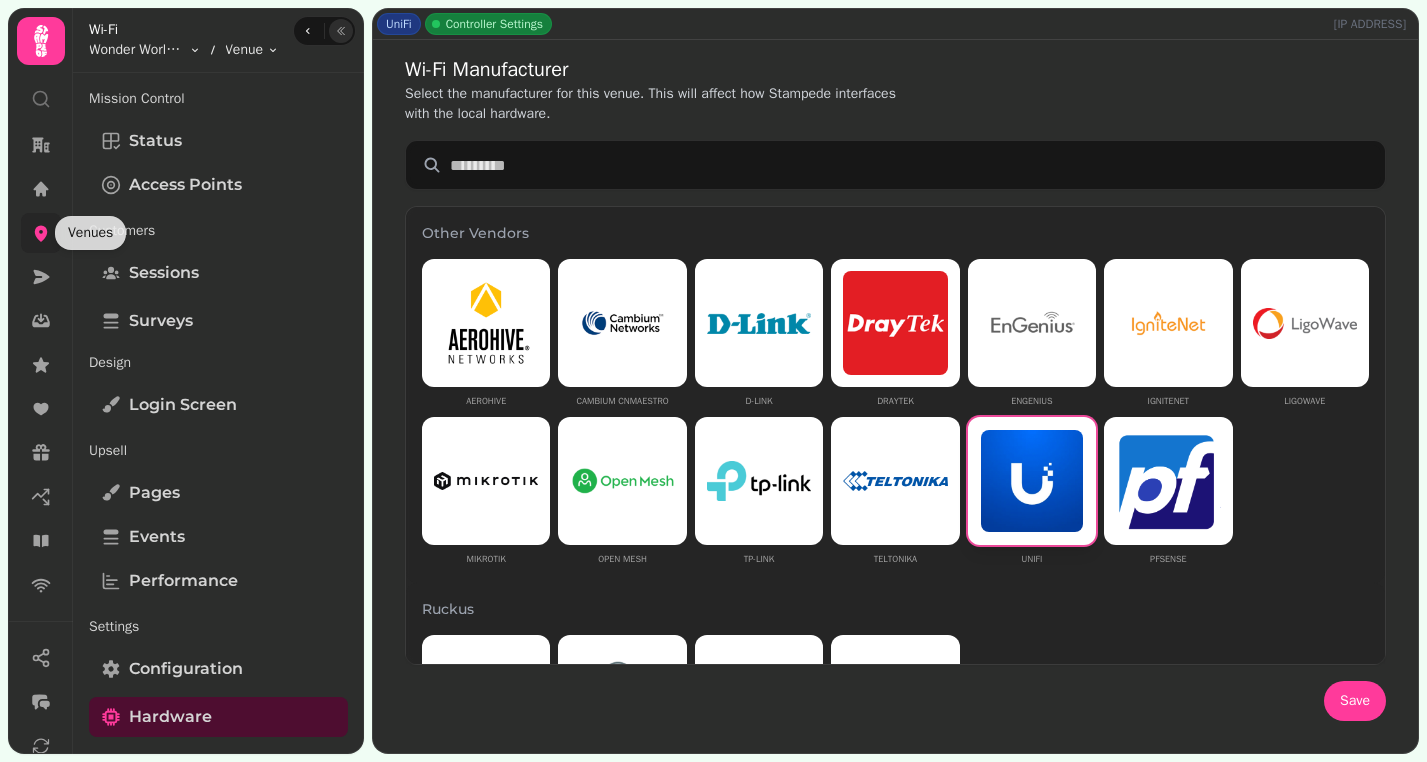 click 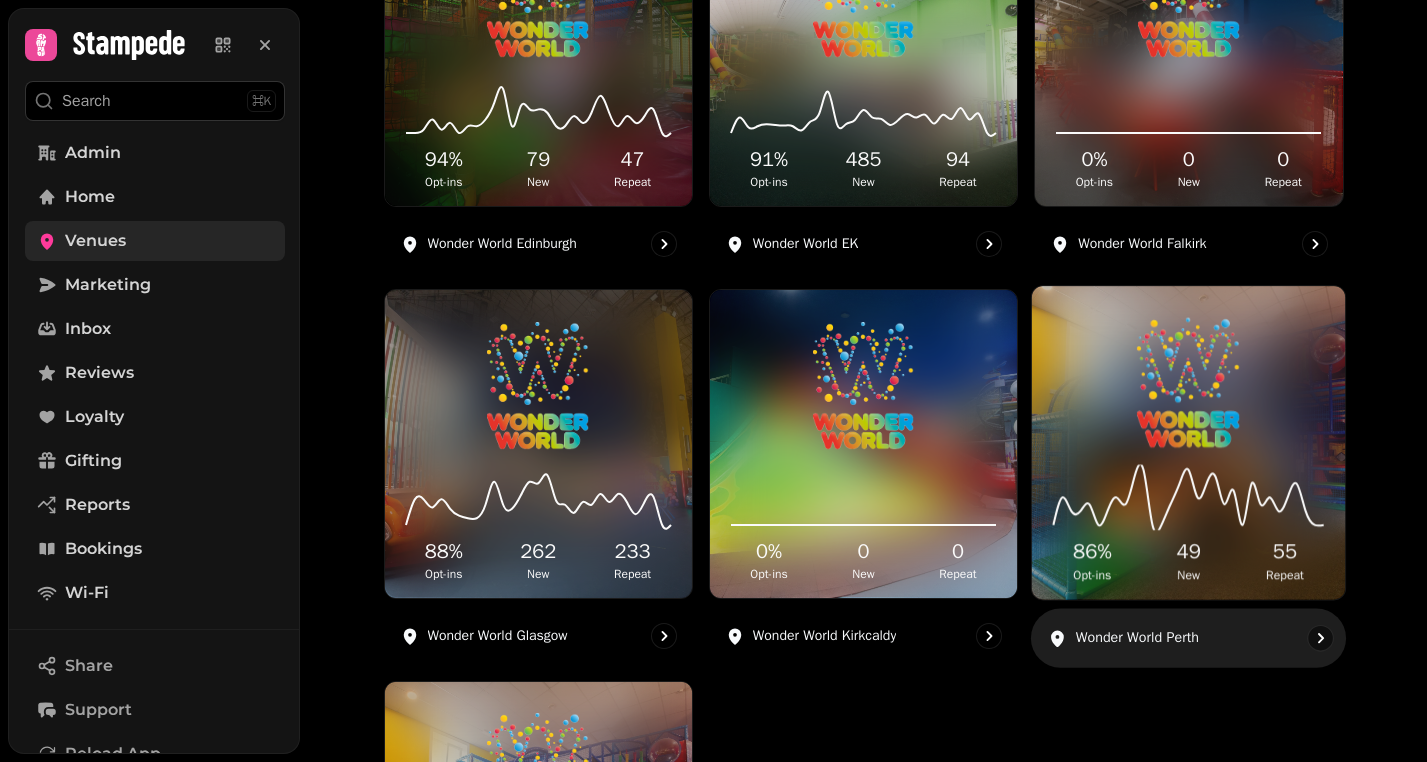 scroll, scrollTop: 408, scrollLeft: 0, axis: vertical 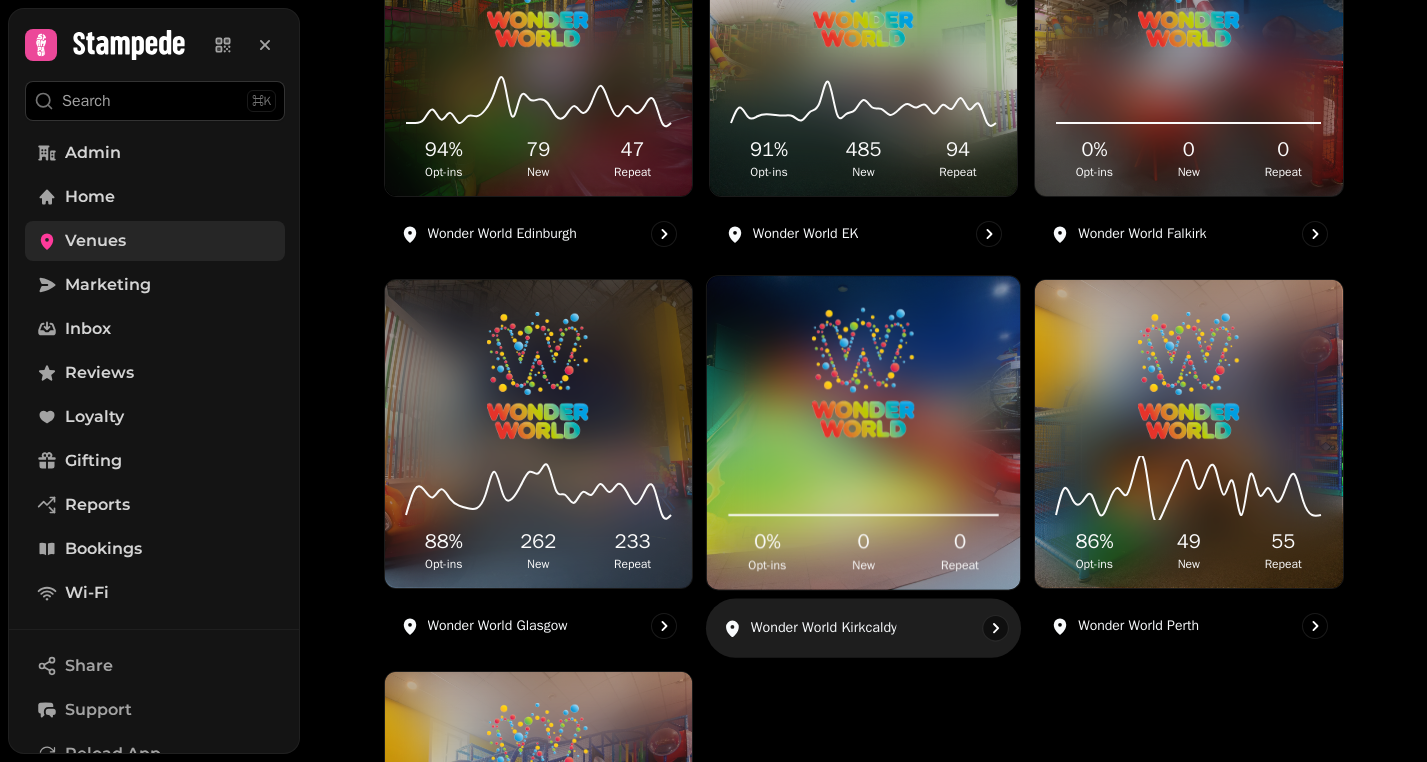 click at bounding box center [863, 374] 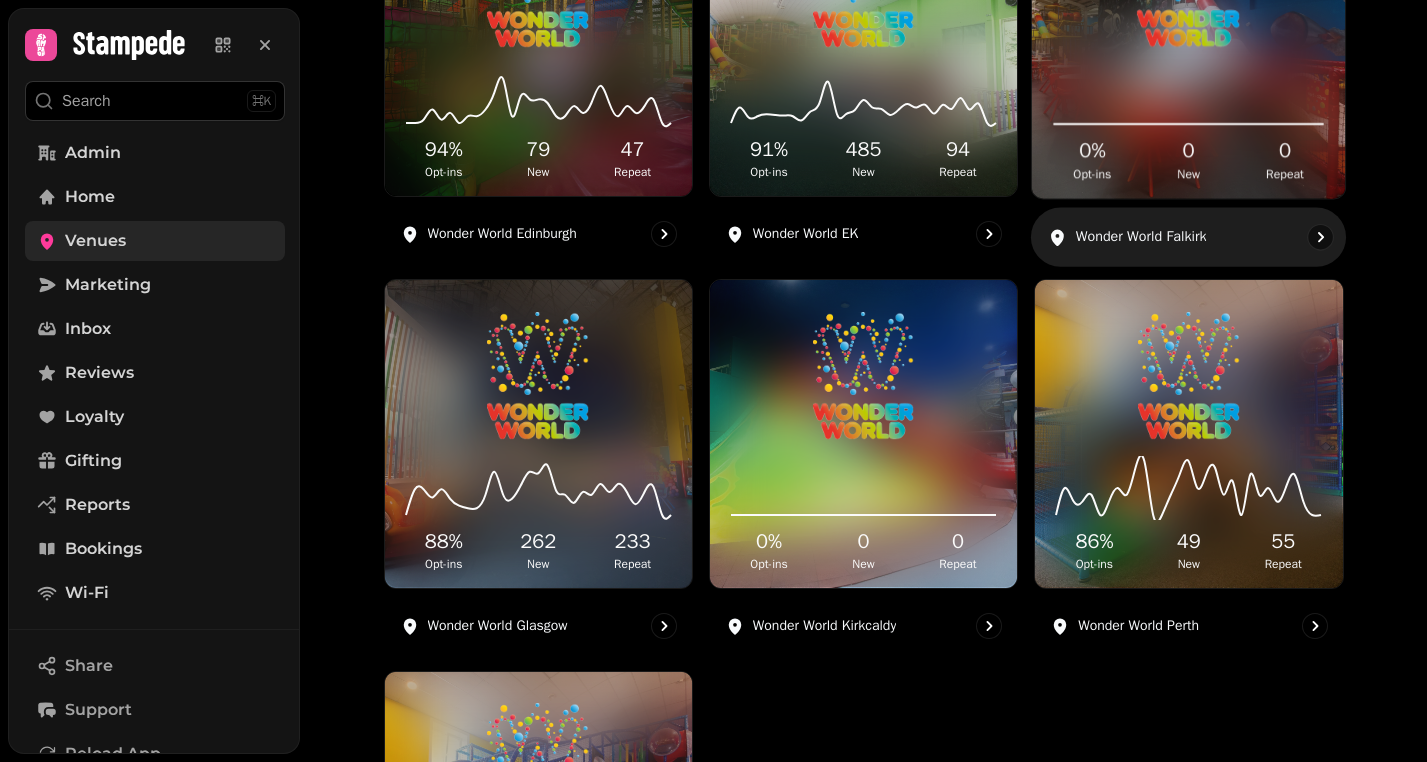 click at bounding box center [1188, -18] 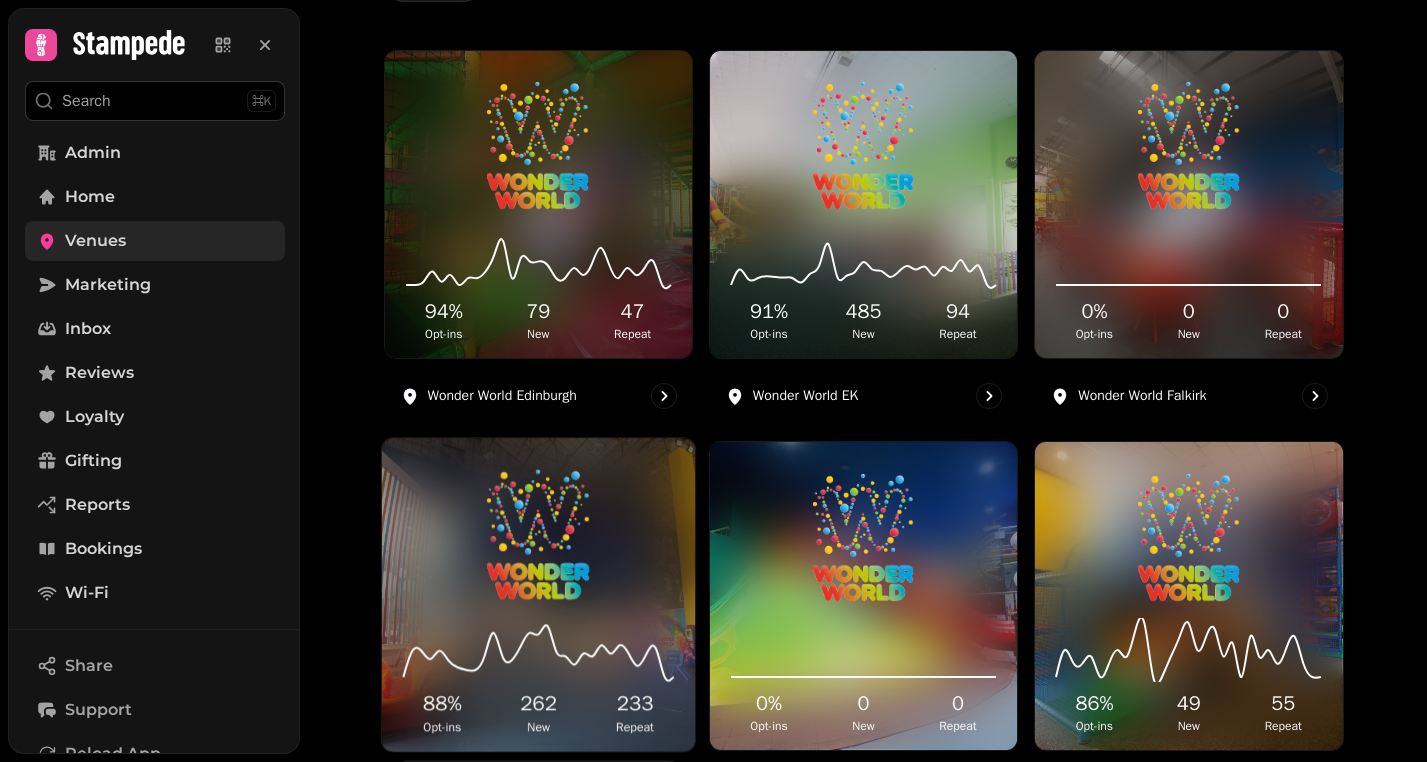 scroll, scrollTop: 256, scrollLeft: 0, axis: vertical 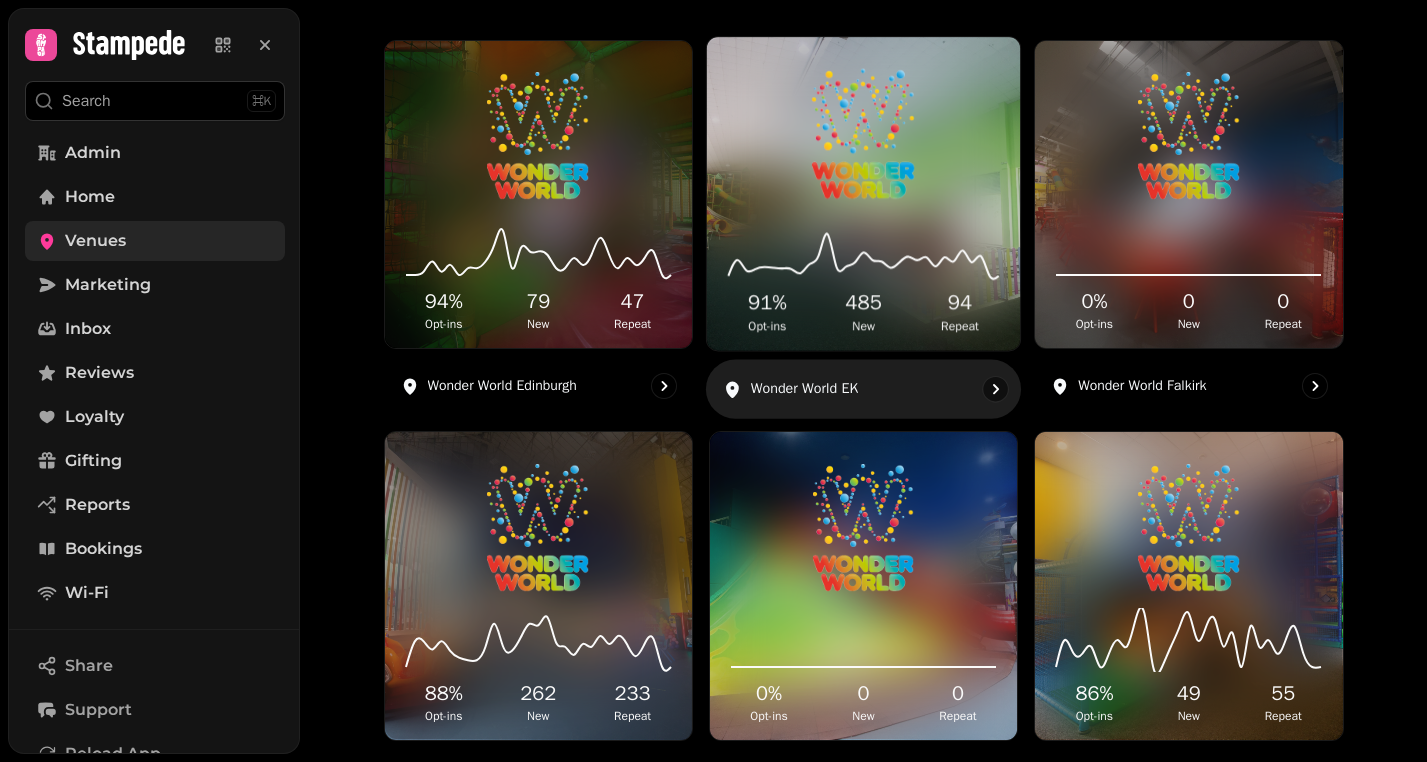 click at bounding box center (863, 134) 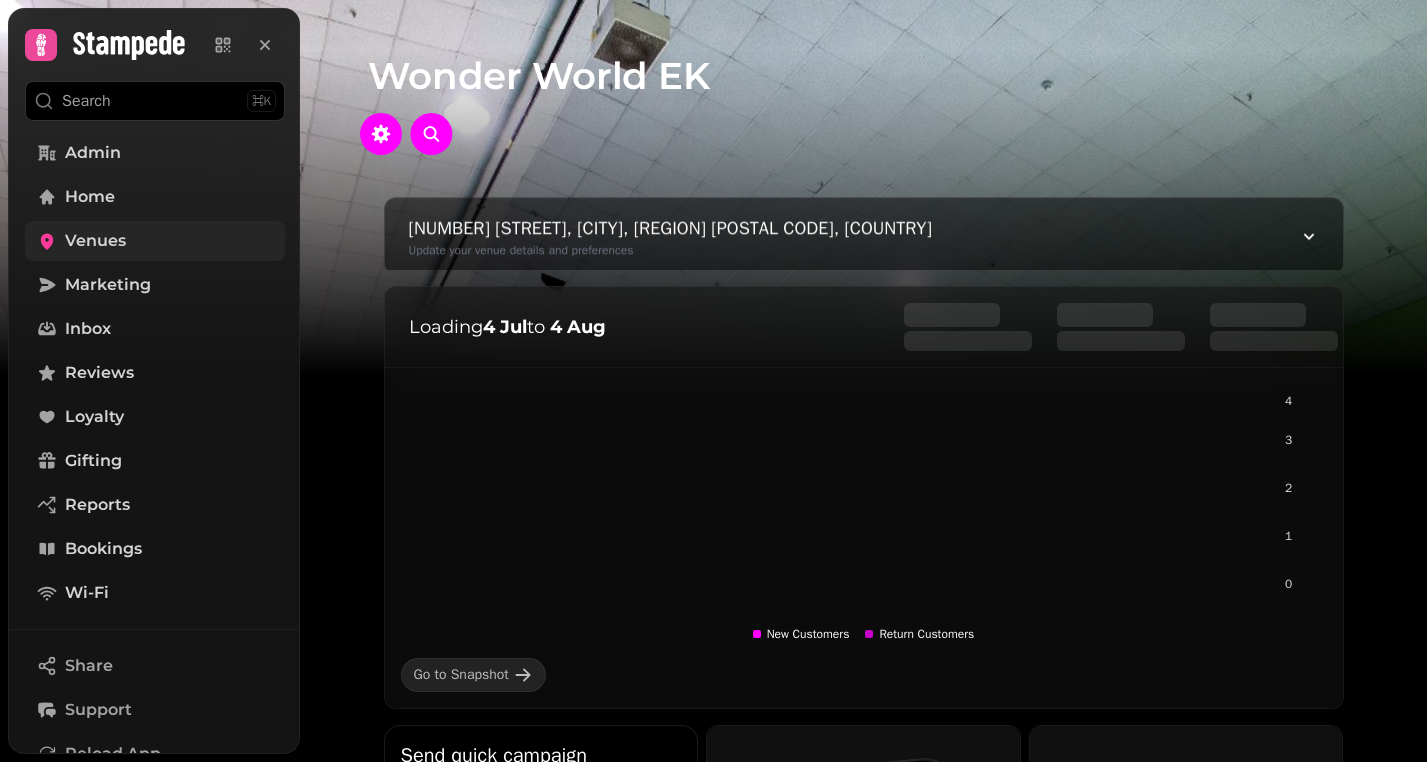 scroll, scrollTop: 0, scrollLeft: 0, axis: both 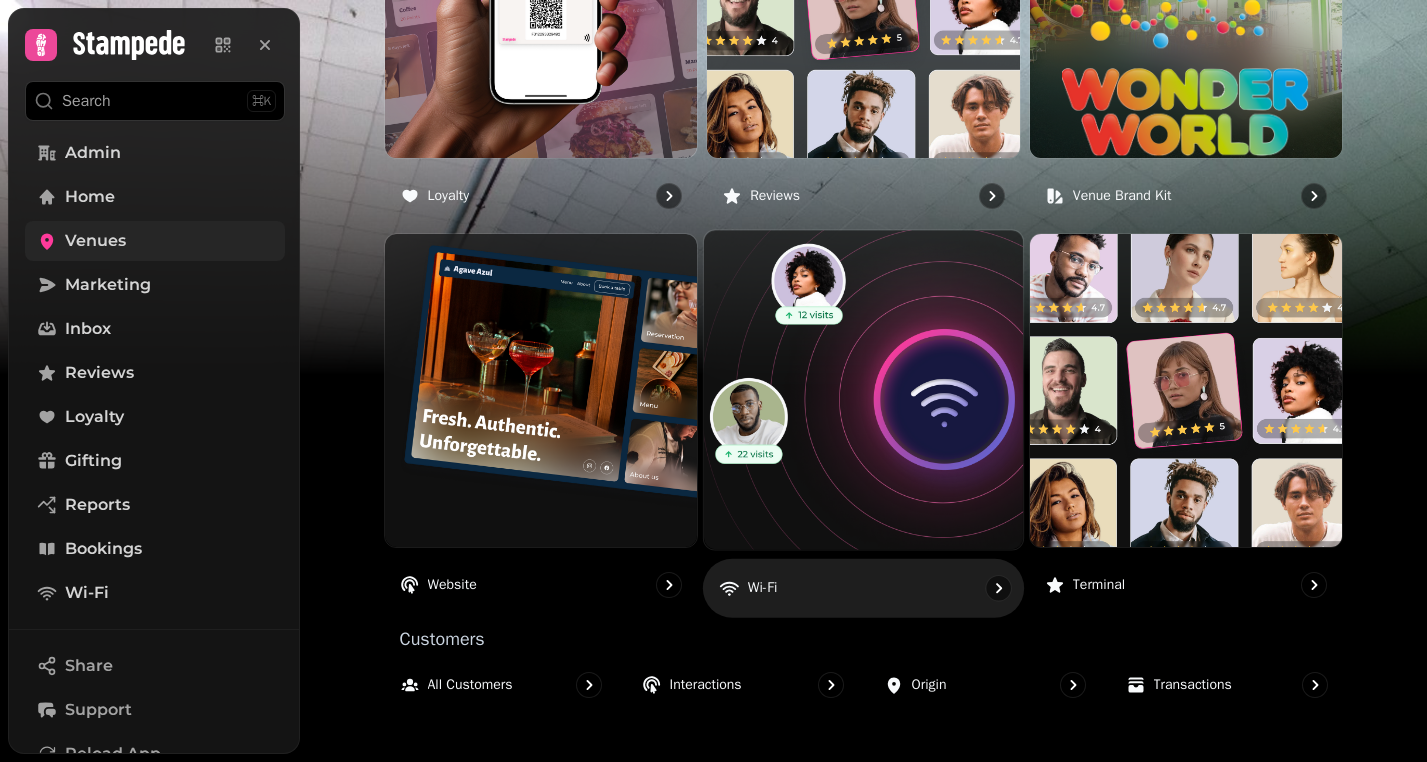 click at bounding box center [863, 390] 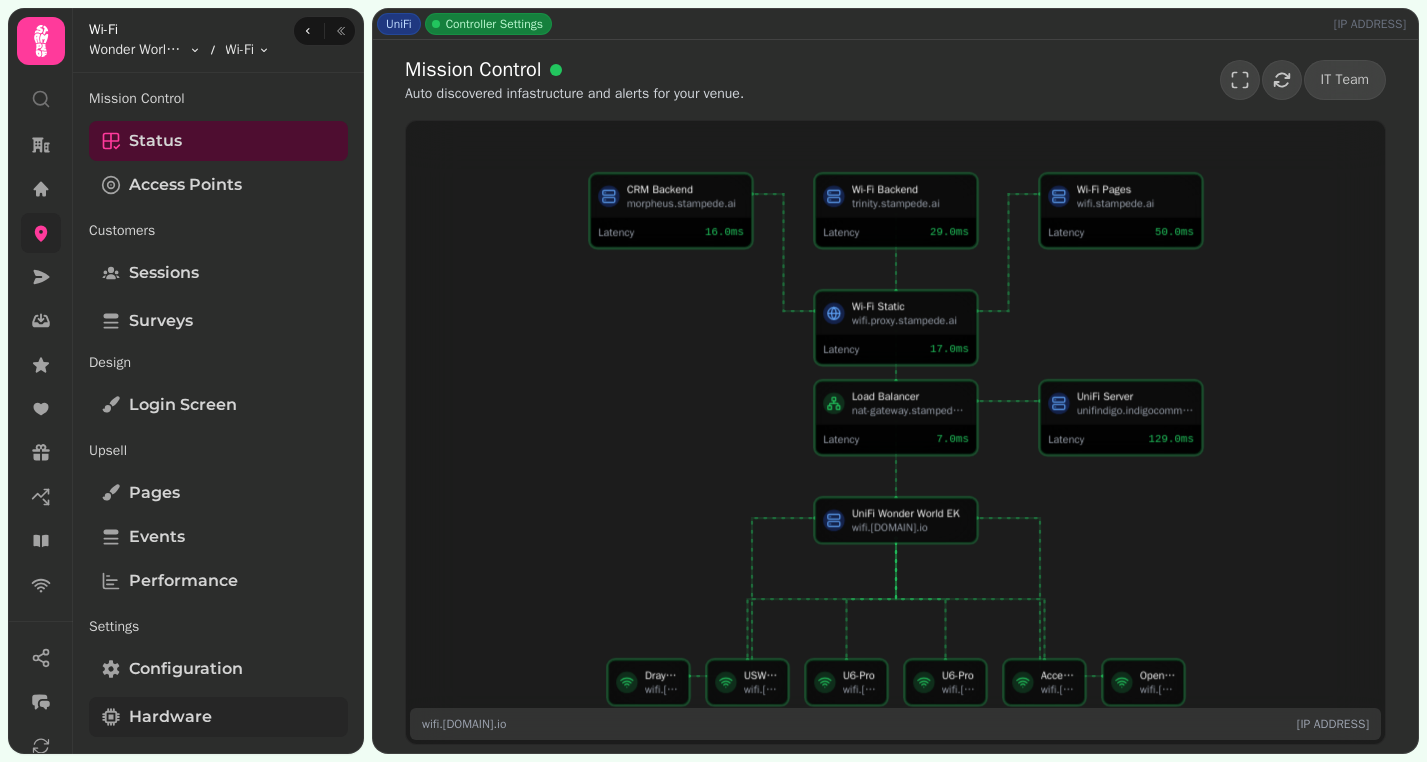 click on "Hardware" at bounding box center (170, 717) 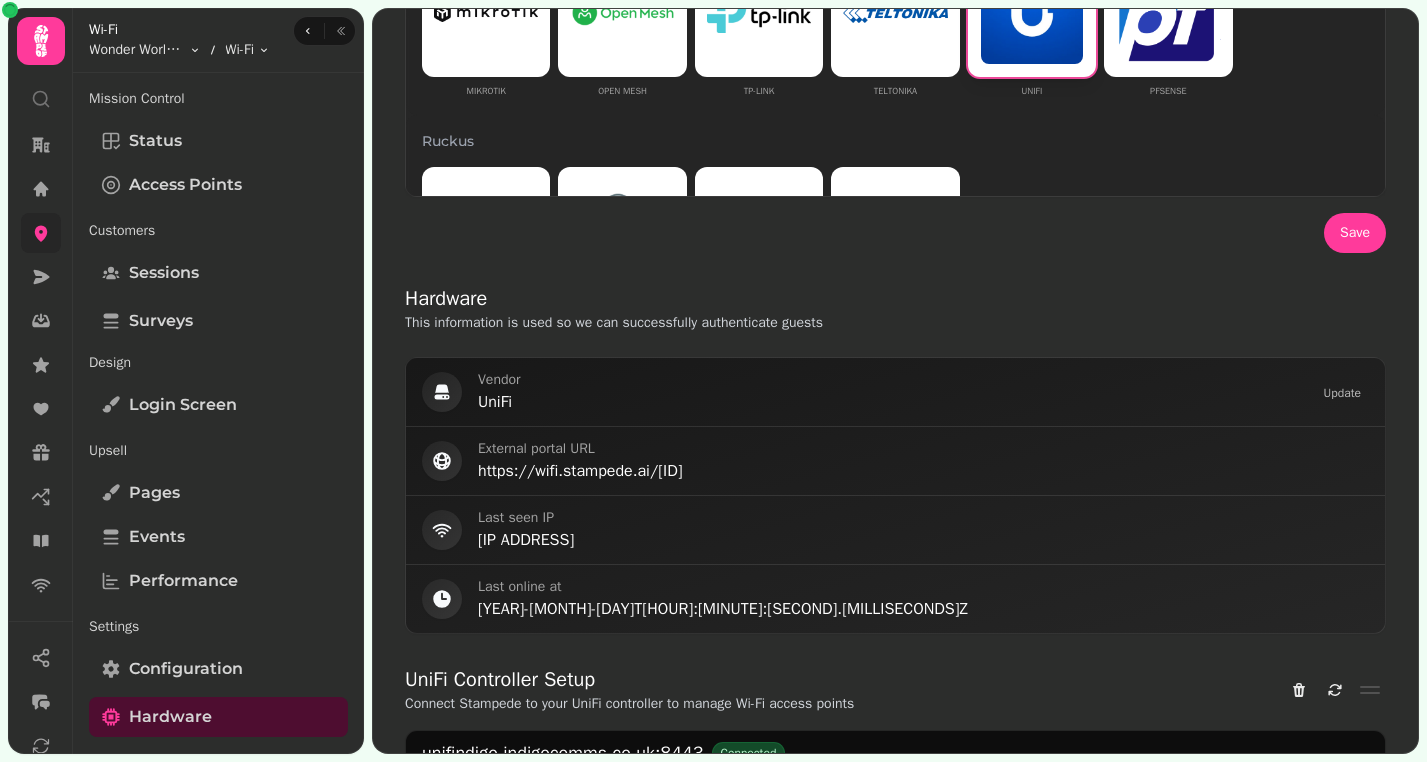 scroll, scrollTop: 495, scrollLeft: 0, axis: vertical 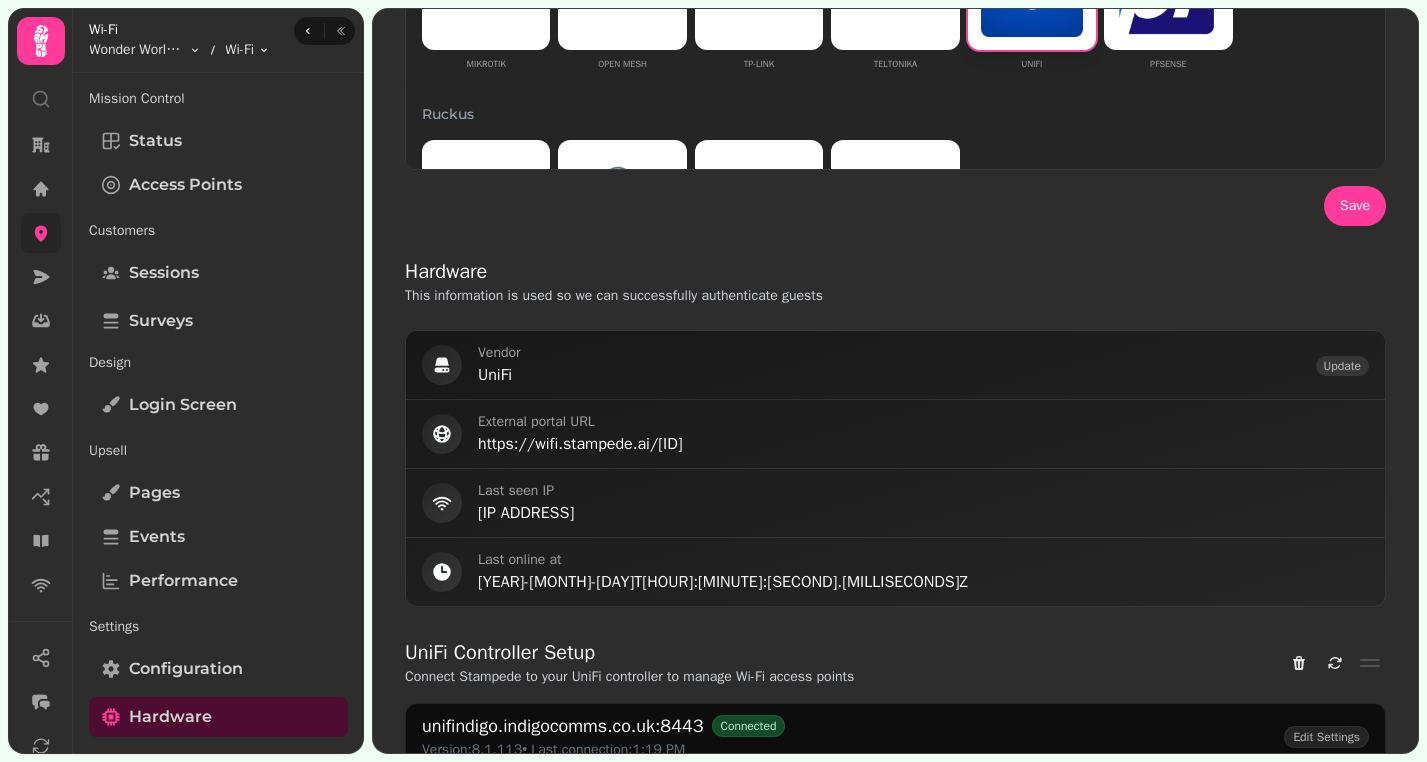 click on "Update" at bounding box center (1342, 366) 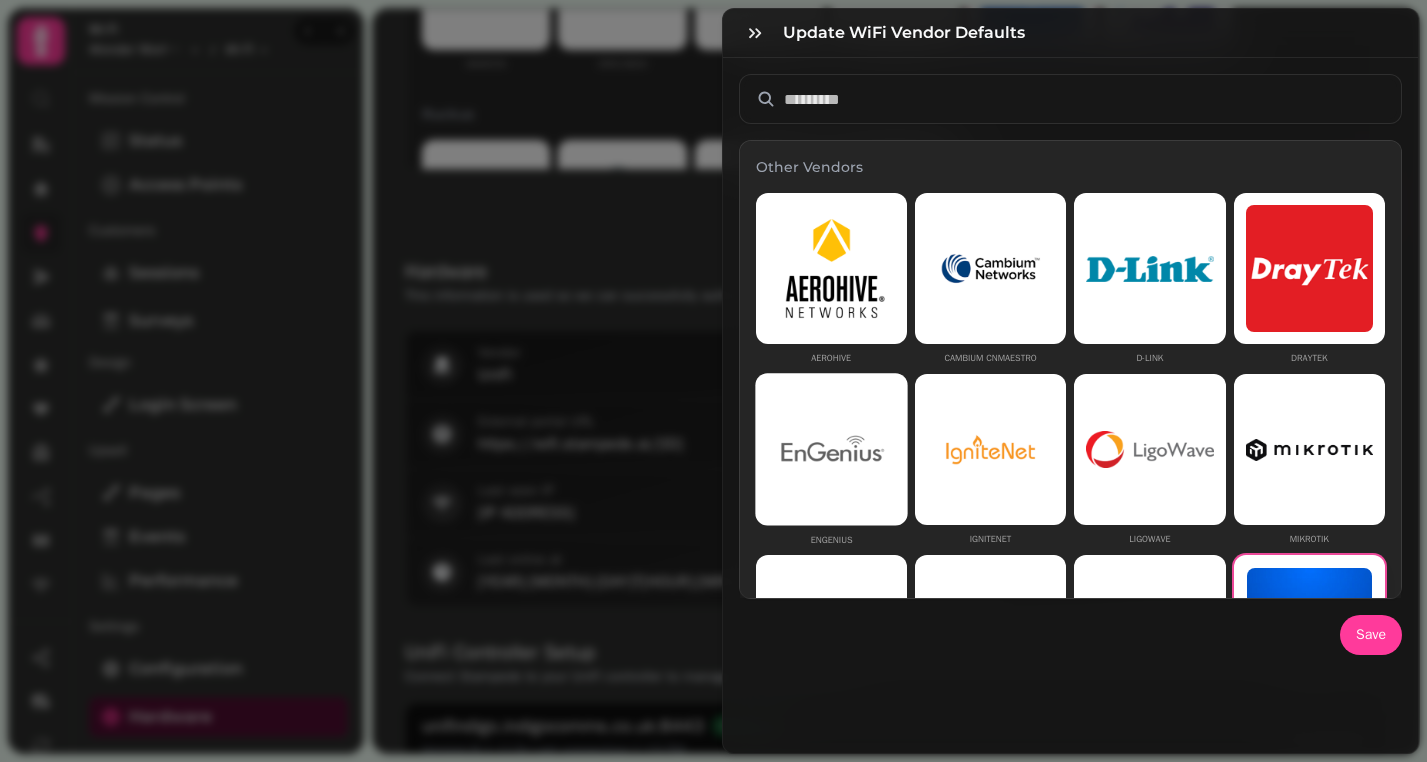 scroll, scrollTop: 0, scrollLeft: 0, axis: both 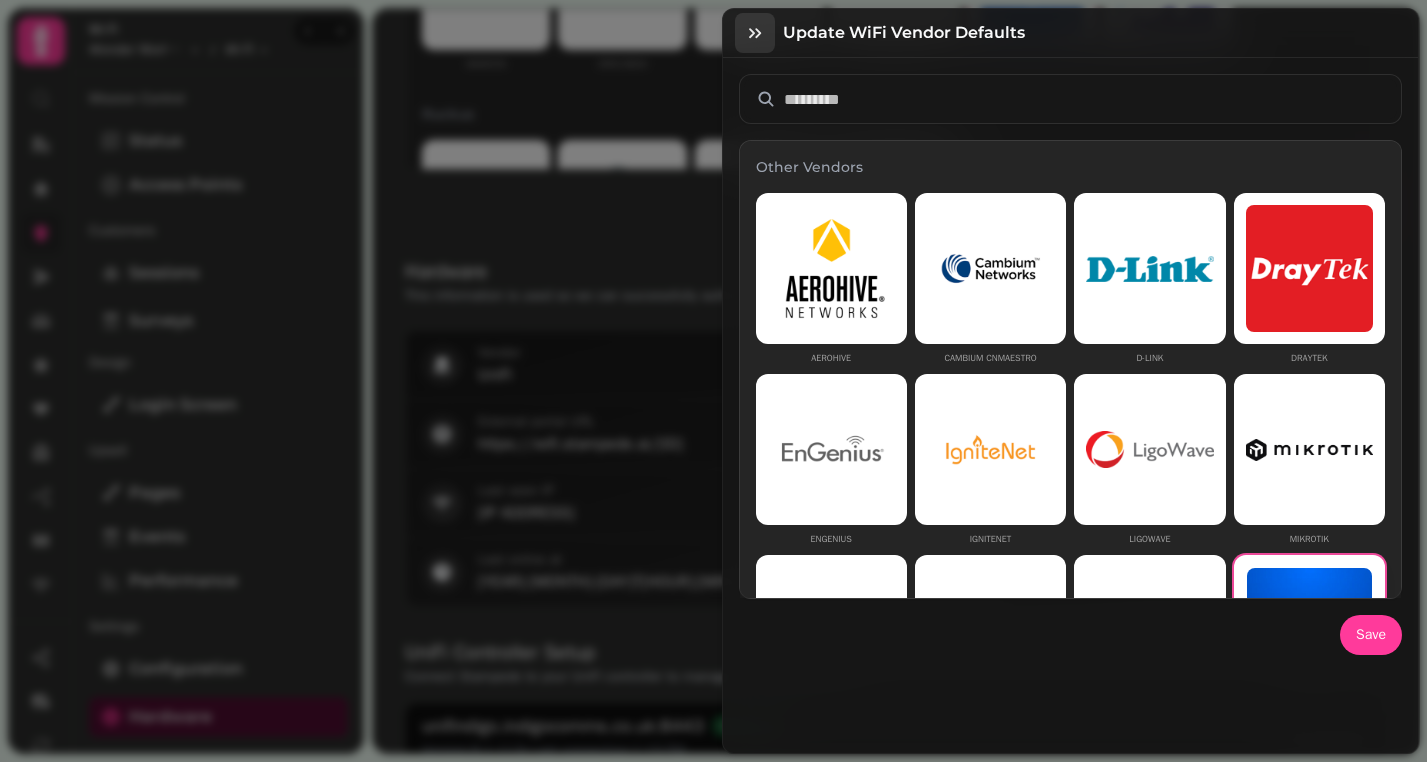 click 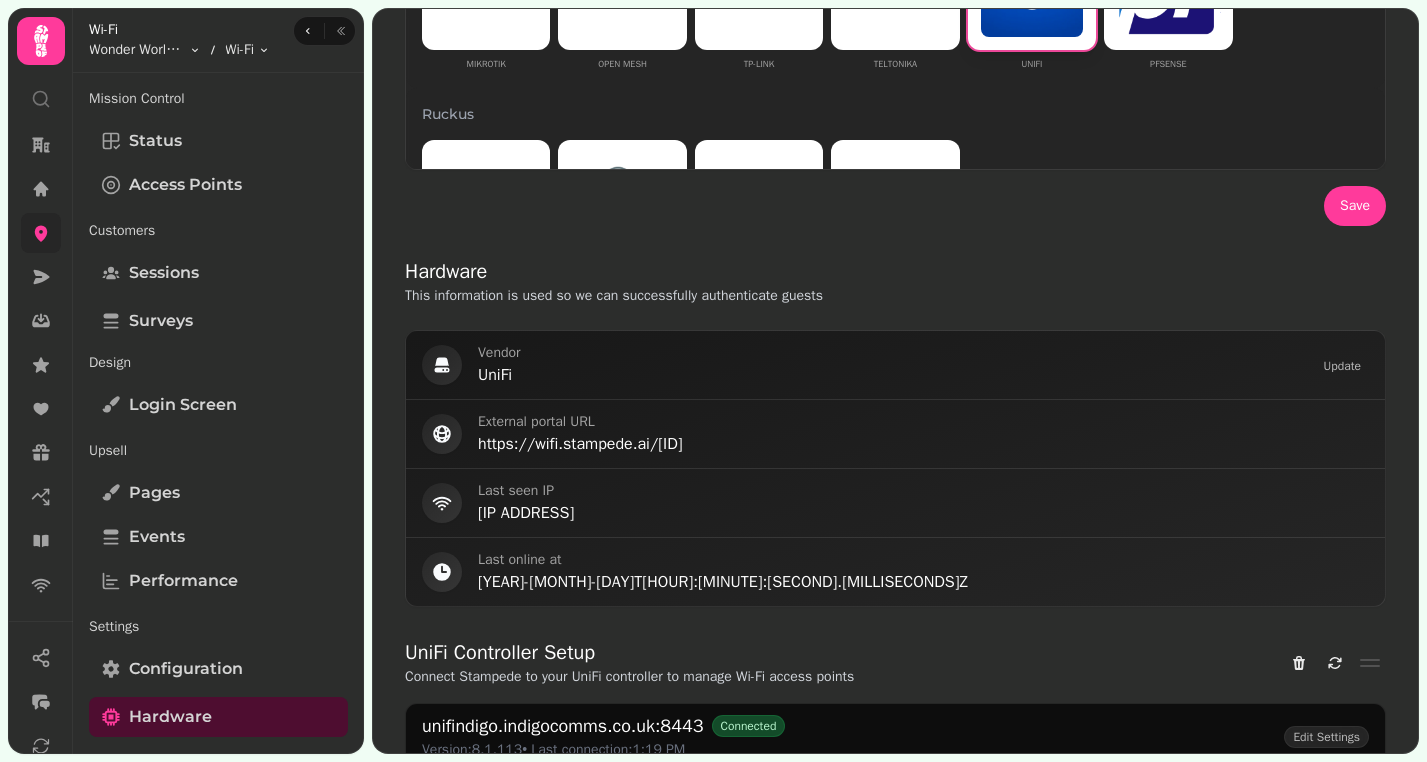 click on "This information is used so we can successfully authenticate guests" at bounding box center [661, 296] 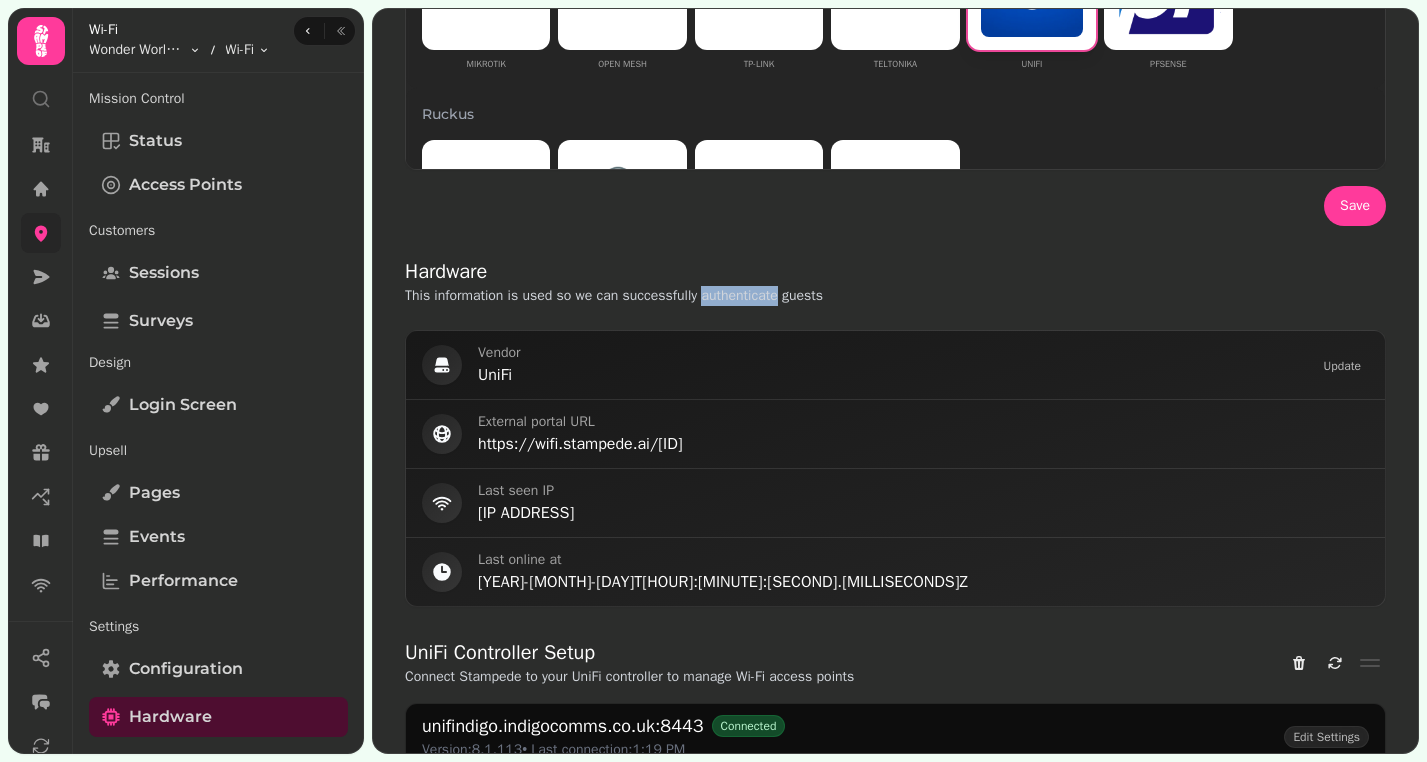 click on "This information is used so we can successfully authenticate guests" at bounding box center (661, 296) 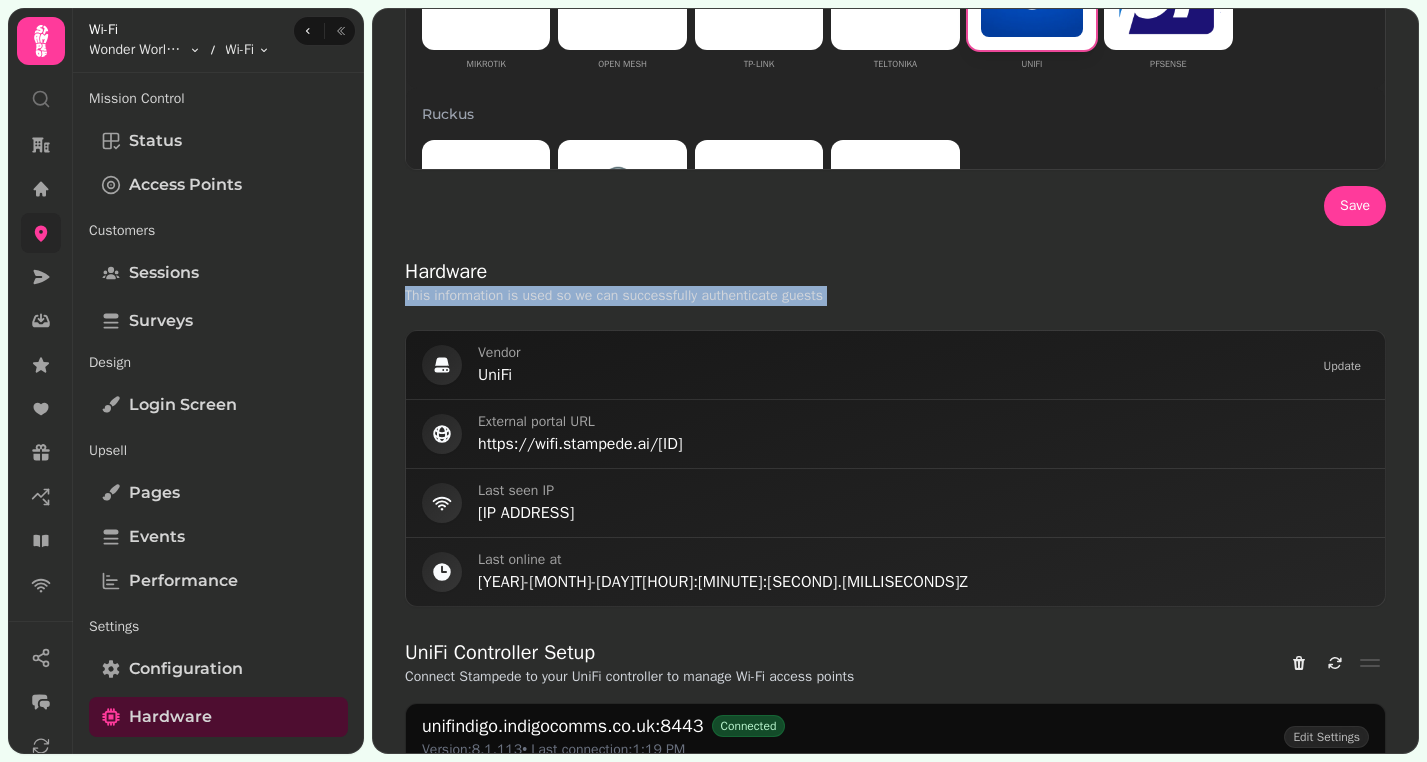 click on "This information is used so we can successfully authenticate guests" at bounding box center (661, 296) 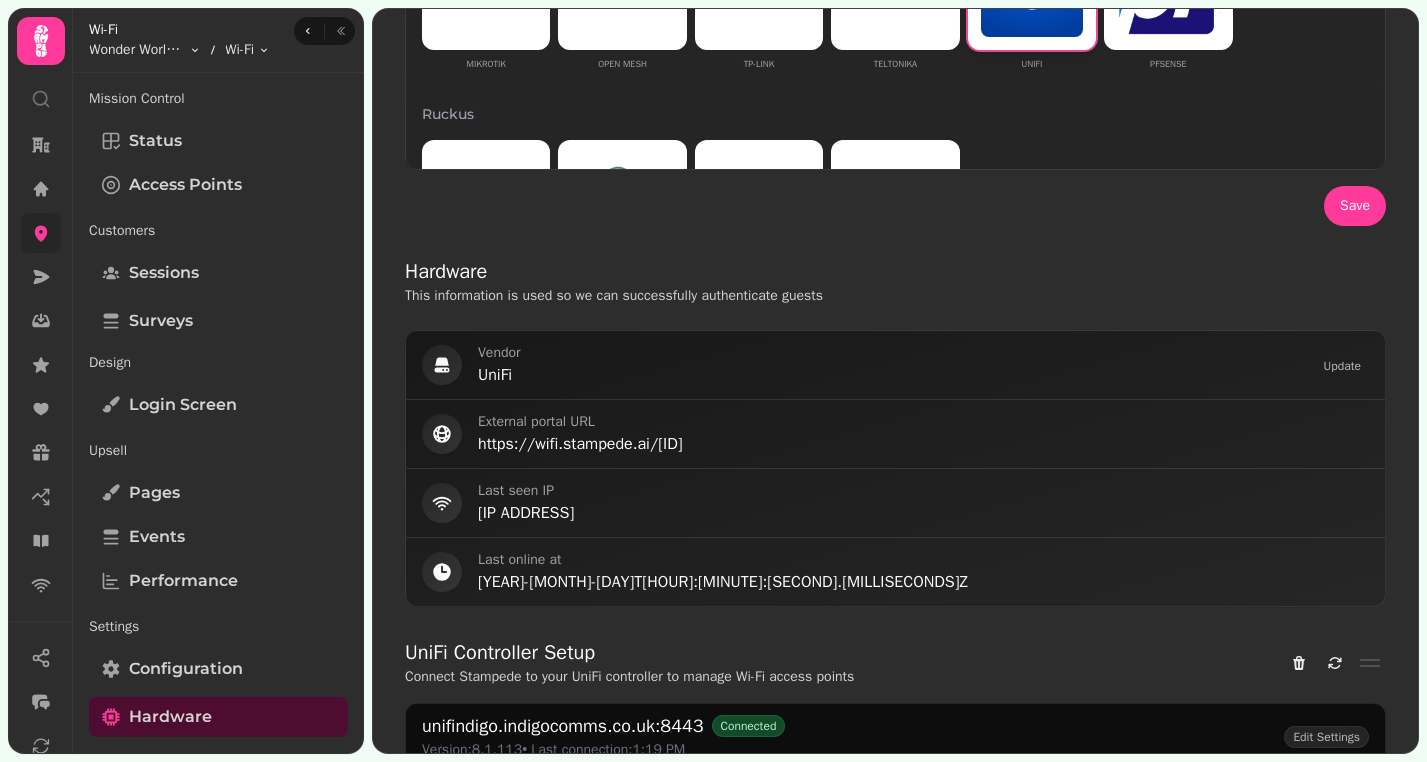 click on "This information is used so we can successfully authenticate guests" at bounding box center [661, 296] 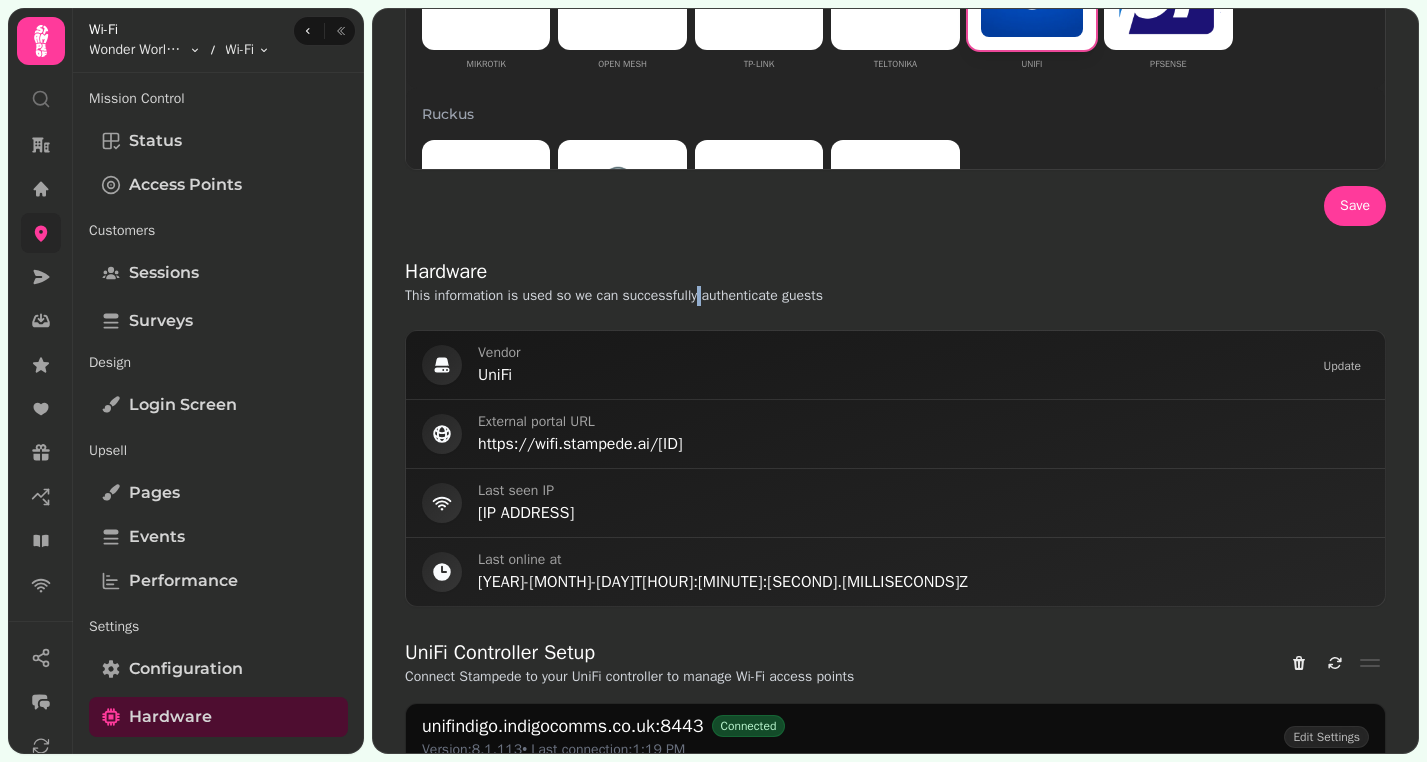 click on "This information is used so we can successfully authenticate guests" at bounding box center (661, 296) 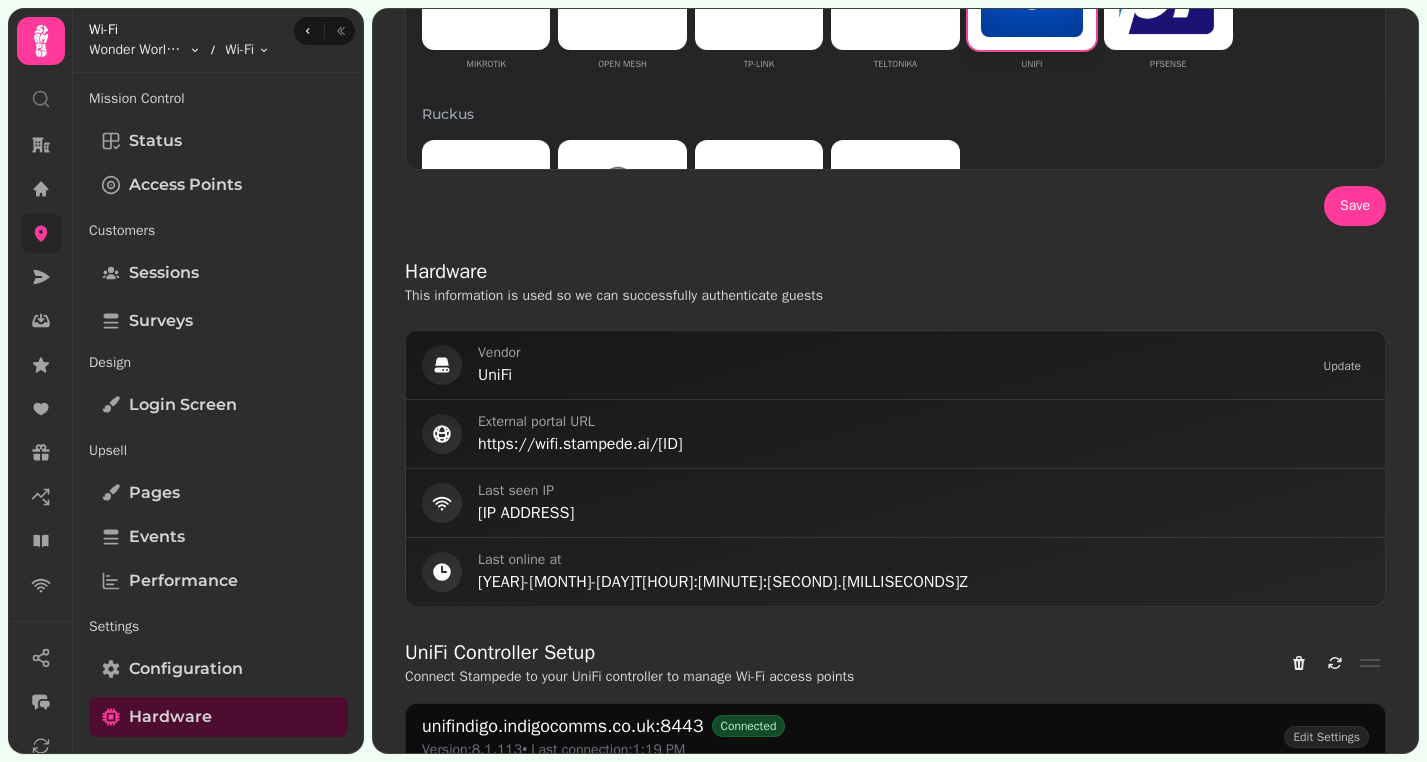scroll, scrollTop: 0, scrollLeft: 0, axis: both 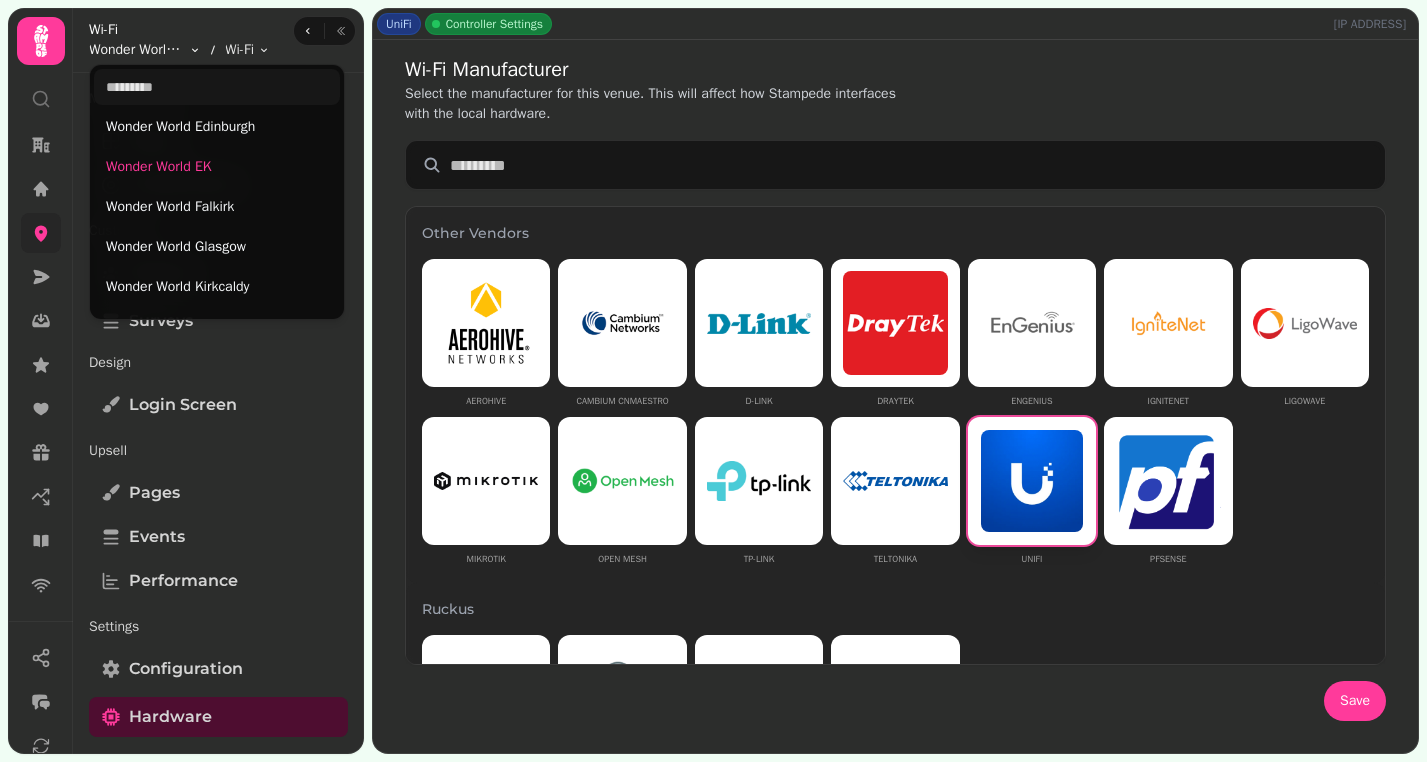 click on "UniFi Controller Settings 84.9.134.132 Wi-Fi Manufacturer Select the manufacturer for this venue. This will affect how Stampede interfaces with the local hardware. Other Vendors Aerohive Cambium cnMaestro D-Link DrayTek EnGenius IgniteNet Ligowave Mikrotik Open Mesh TP-Link Teltonika UniFi pfSense Ruckus Ruckus Cloud Ruckus Smartzone Ruckus Unleashed Ruckus Zonedirector Cisco Cisco Meraki Aruba Aruba Aruba Instant No Hardware None Save Hardware This information is used so we can successfully authenticate guests Vendor UniFi Update External portal URL https://wifi.stampede.ai/DKU9TWB13H7C Last seen IP 84.9.134.132 Last online at 2024-12-13T14:11:04.000Z UniFi Controller Setup Connect Stampede to your UniFi controller to manage Wi-Fi access points unifindigo.indigocomms.co.uk:8443 Connected Version:  8.1.113  • Last connection:  1:19 PM Edit Settings Add another controller Walled garden These domains will be needed to support your current configuration Hostnames/IPs wifi.stampede.ai DDNS 80" at bounding box center (713, 381) 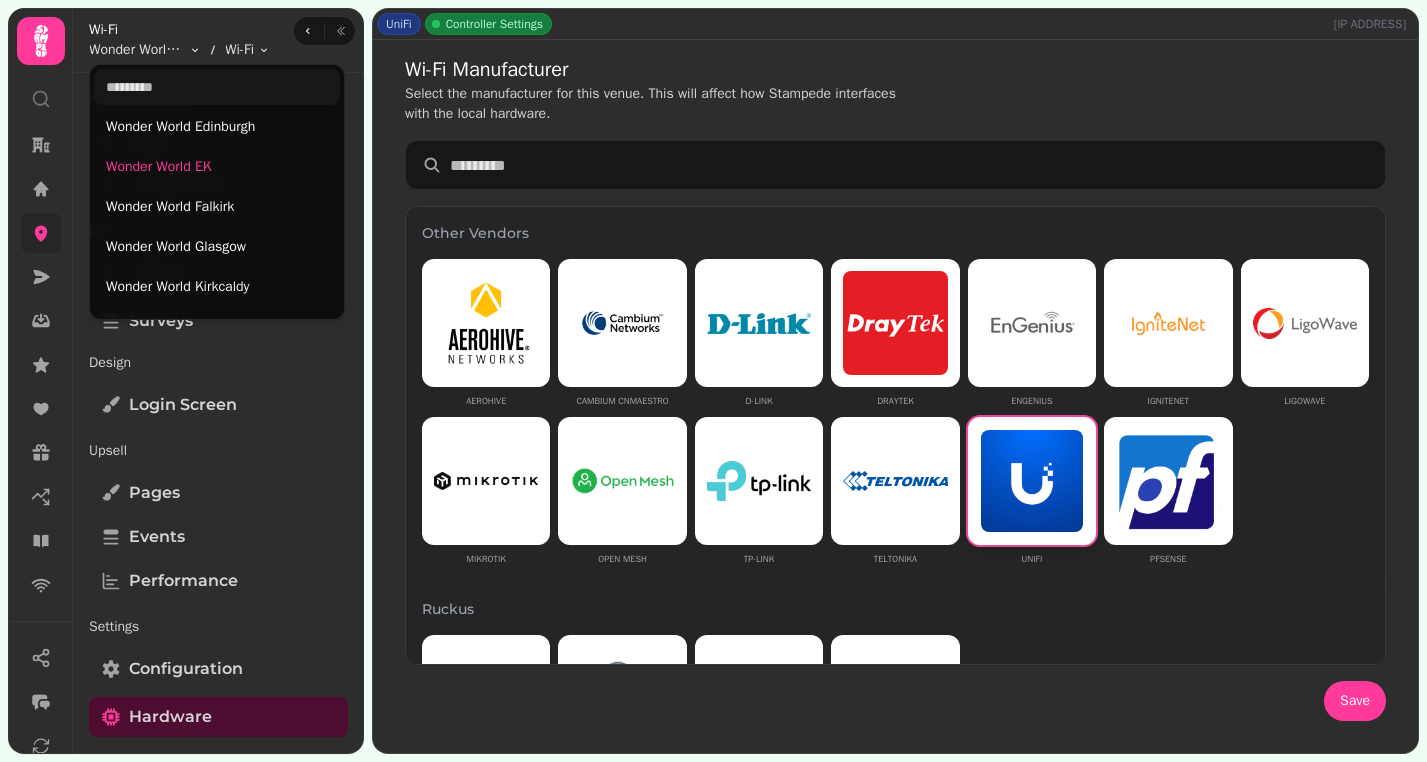 click on "UniFi Controller Settings 84.9.134.132 Wi-Fi Manufacturer Select the manufacturer for this venue. This will affect how Stampede interfaces with the local hardware. Other Vendors Aerohive Cambium cnMaestro D-Link DrayTek EnGenius IgniteNet Ligowave Mikrotik Open Mesh TP-Link Teltonika UniFi pfSense Ruckus Ruckus Cloud Ruckus Smartzone Ruckus Unleashed Ruckus Zonedirector Cisco Cisco Meraki Aruba Aruba Aruba Instant No Hardware None Save Hardware This information is used so we can successfully authenticate guests Vendor UniFi Update External portal URL https://wifi.stampede.ai/DKU9TWB13H7C Last seen IP 84.9.134.132 Last online at 2024-12-13T14:11:04.000Z UniFi Controller Setup Connect Stampede to your UniFi controller to manage Wi-Fi access points unifindigo.indigocomms.co.uk:8443 Connected Version:  8.1.113  • Last connection:  1:19 PM Edit Settings Add another controller Walled garden These domains will be needed to support your current configuration Hostnames/IPs wifi.stampede.ai DDNS 80" at bounding box center (713, 381) 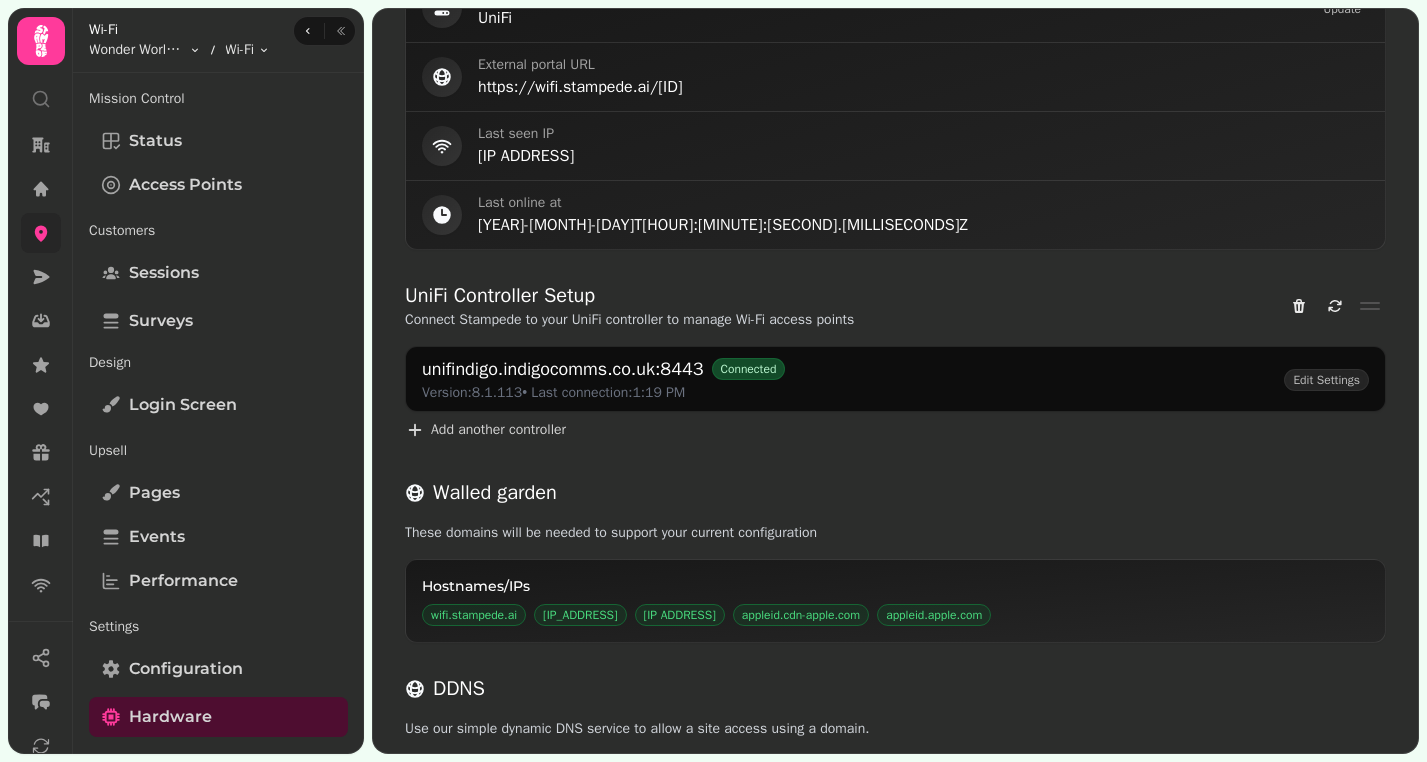 scroll, scrollTop: 849, scrollLeft: 0, axis: vertical 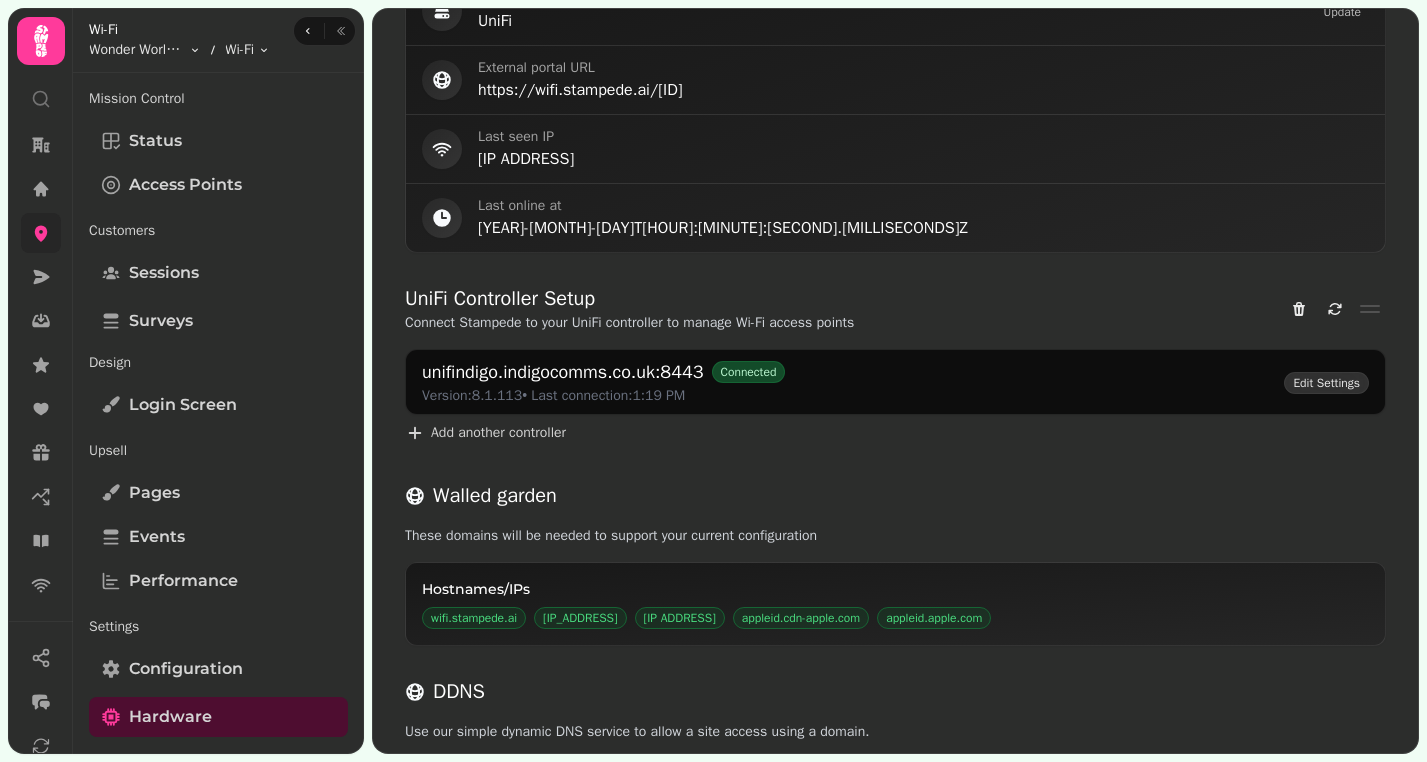 click on "Edit Settings" at bounding box center [1326, 383] 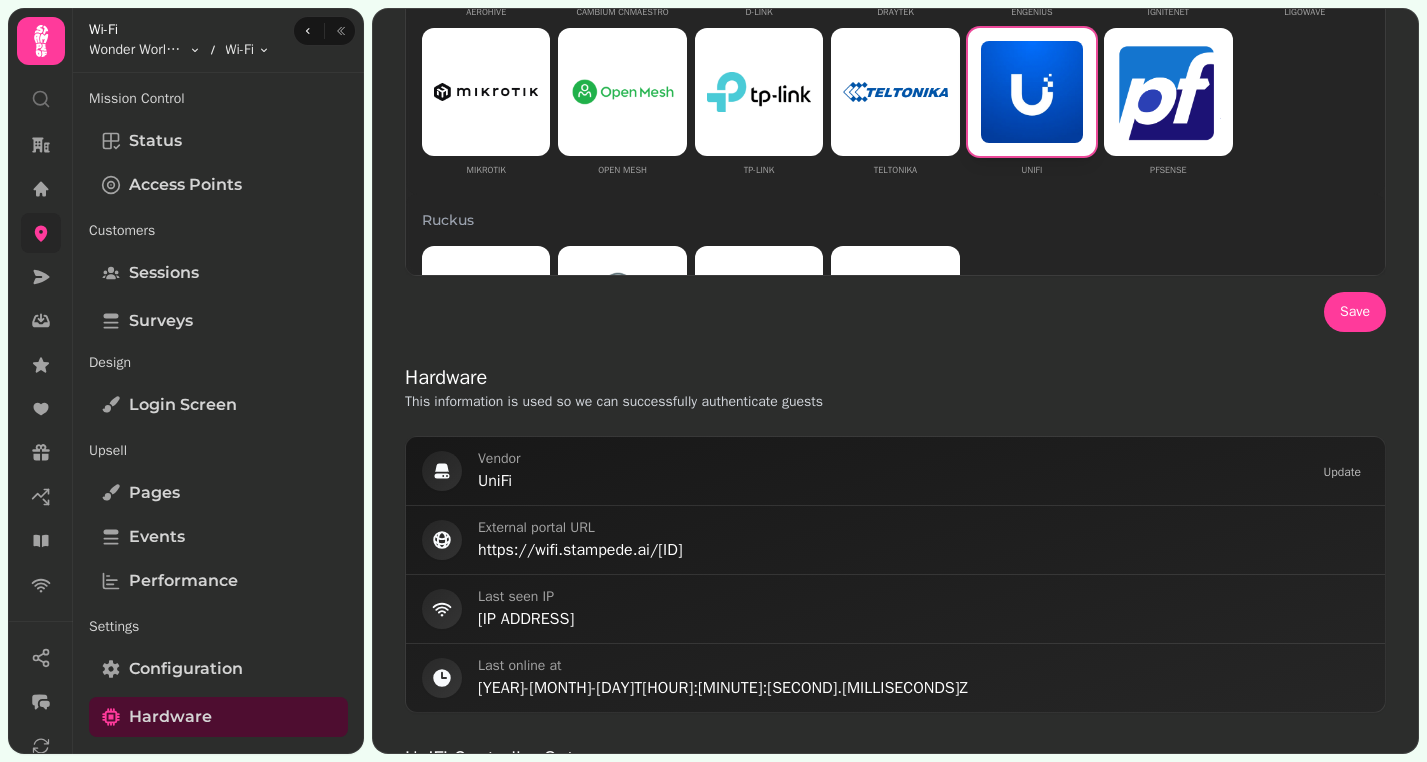 scroll, scrollTop: 0, scrollLeft: 0, axis: both 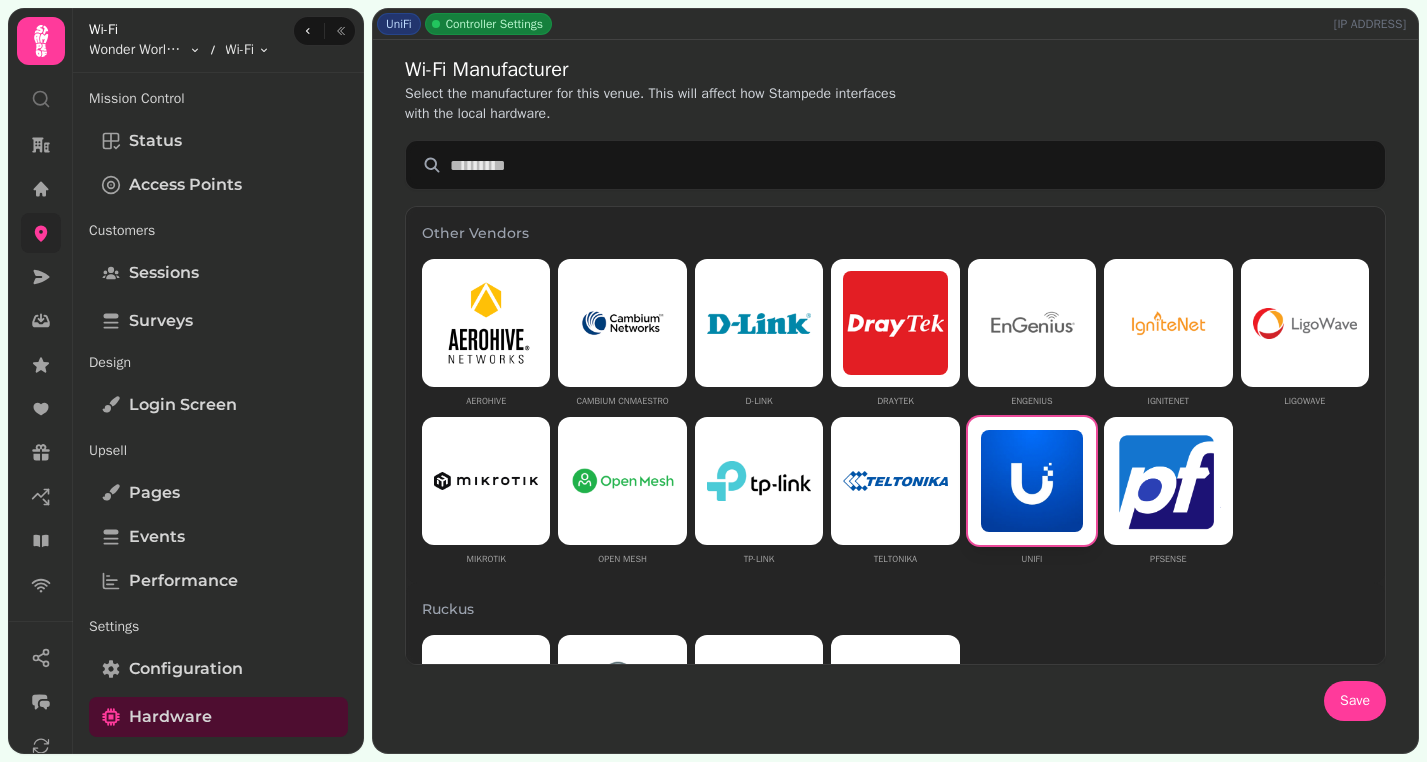 click on "UniFi" at bounding box center [399, 24] 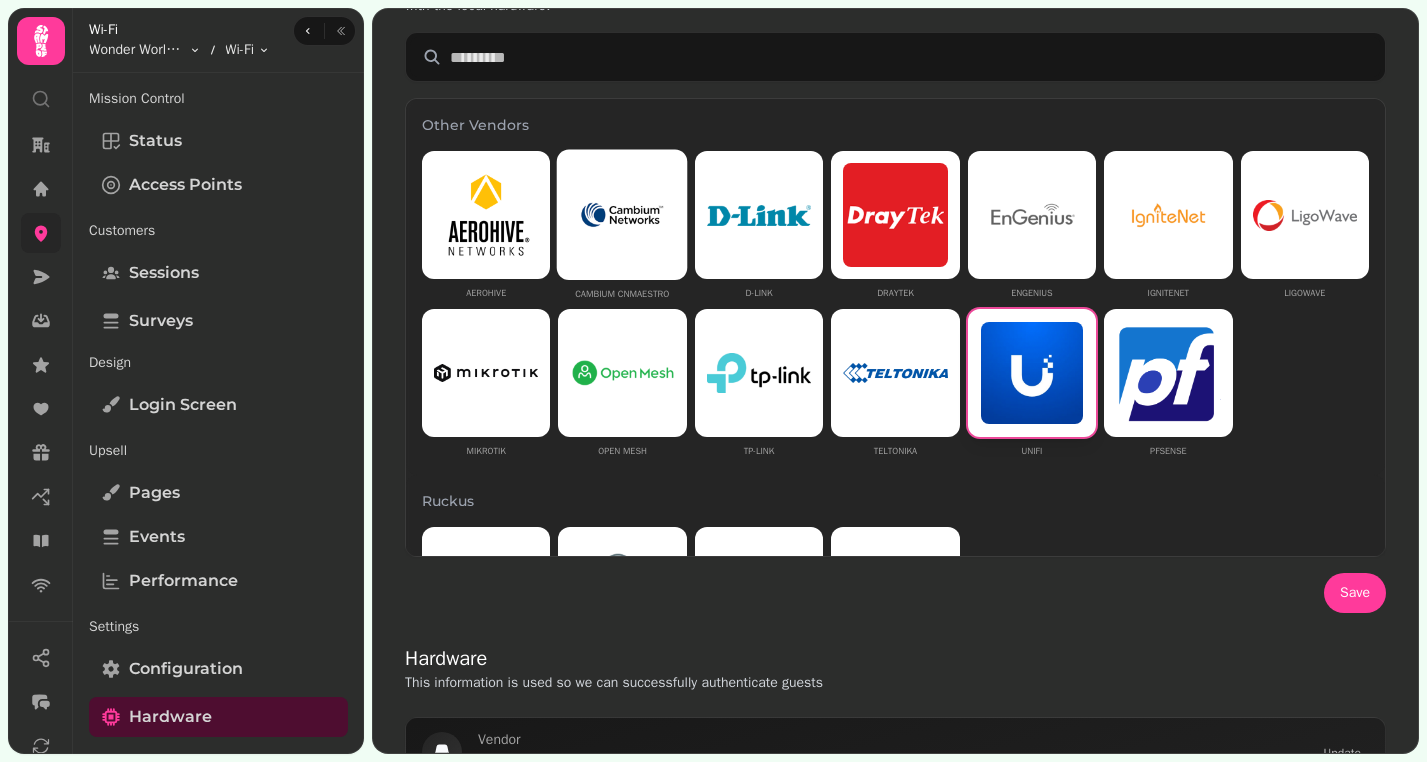 scroll, scrollTop: 100, scrollLeft: 0, axis: vertical 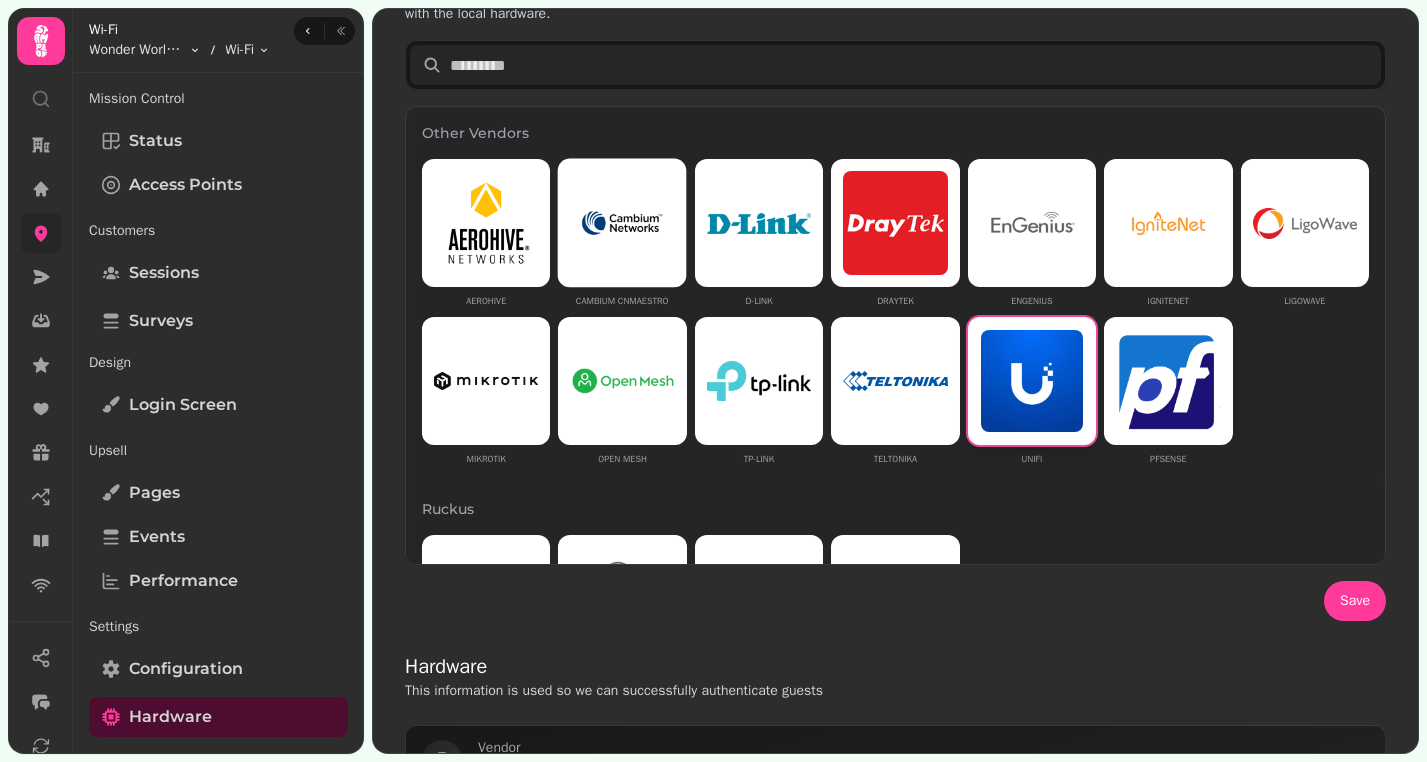 click at bounding box center [895, 65] 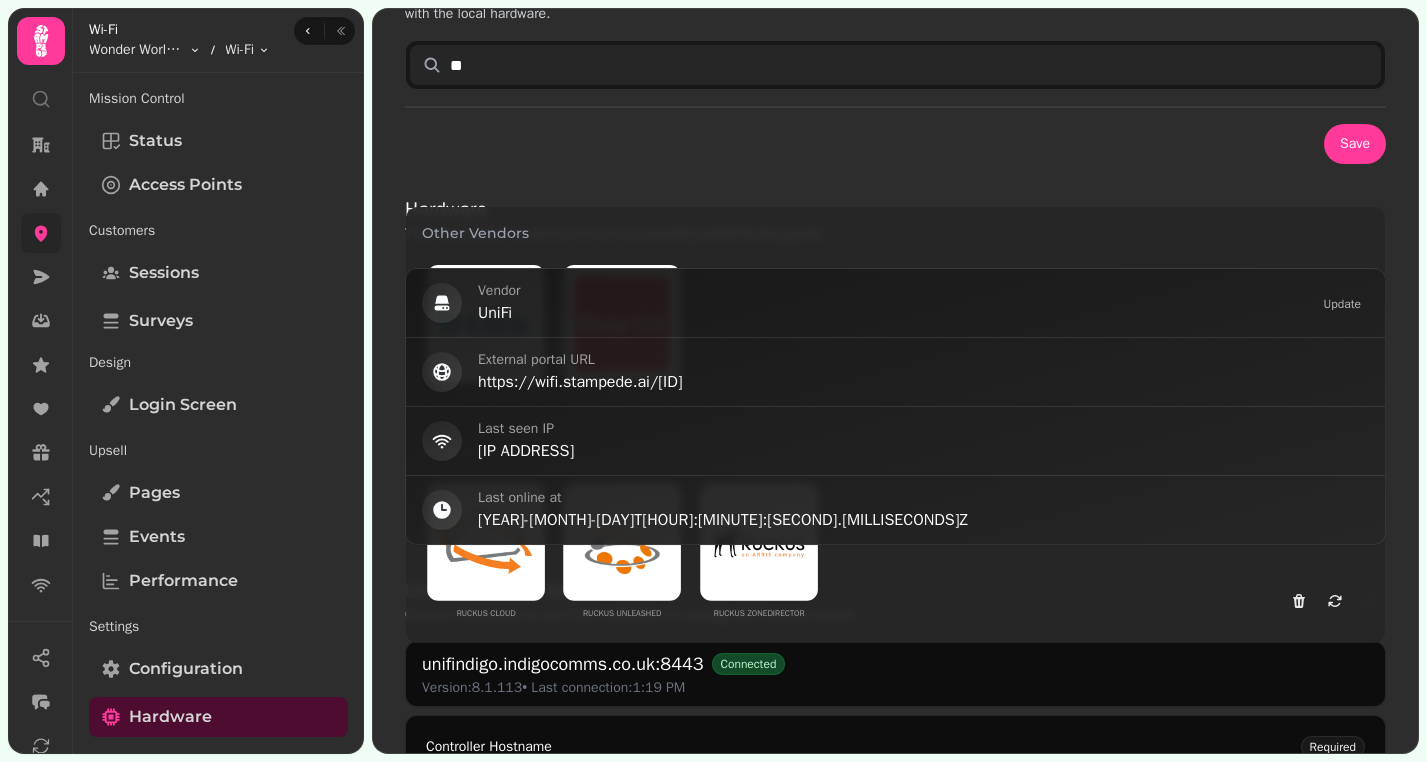 type on "*" 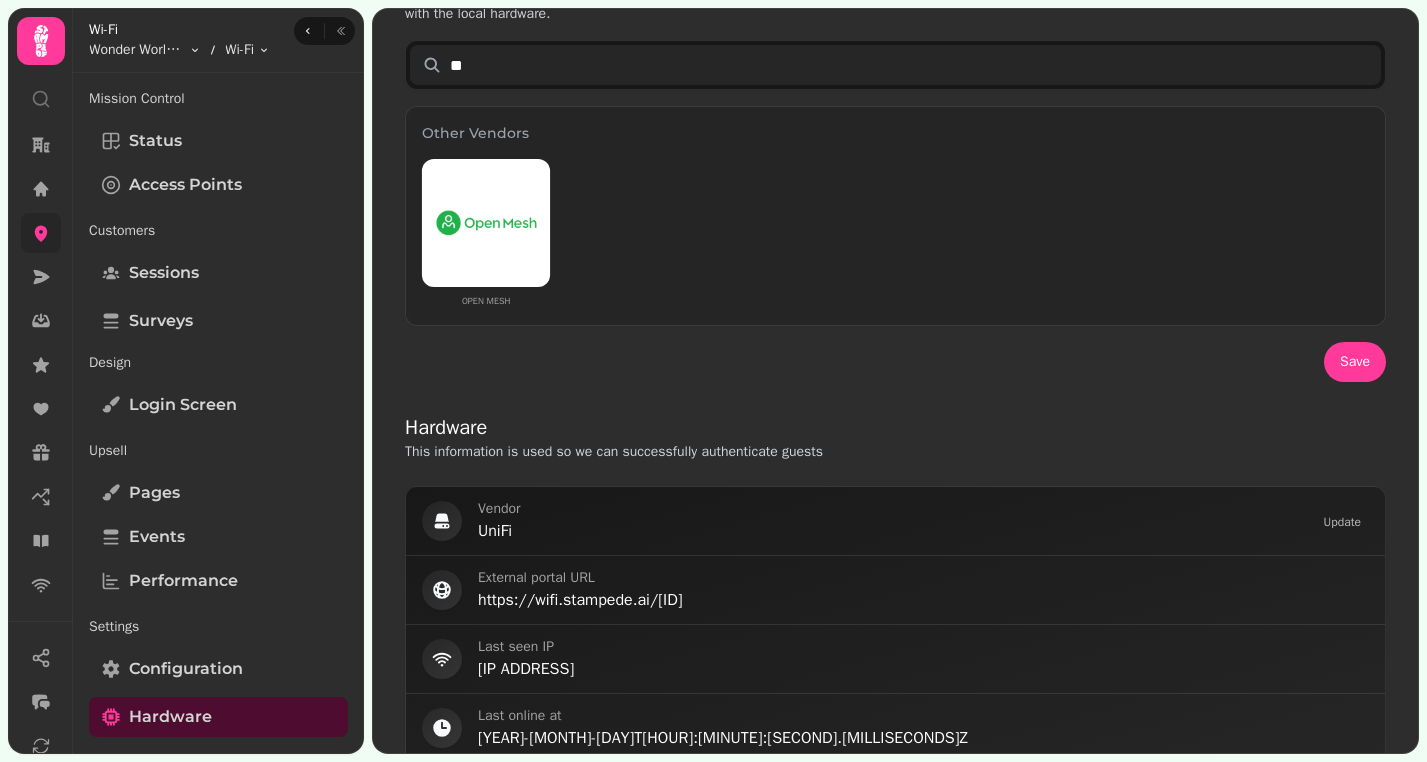 type on "**" 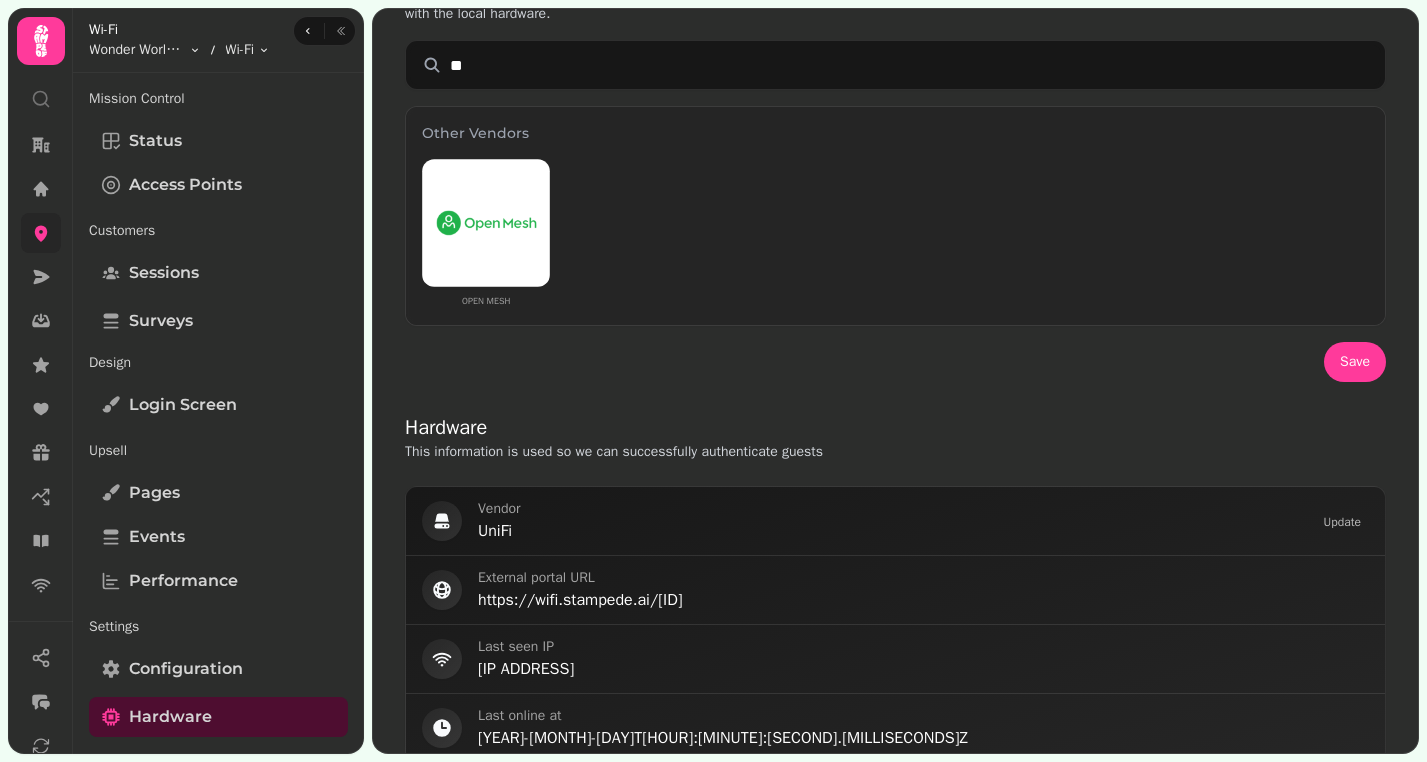click at bounding box center [486, 223] 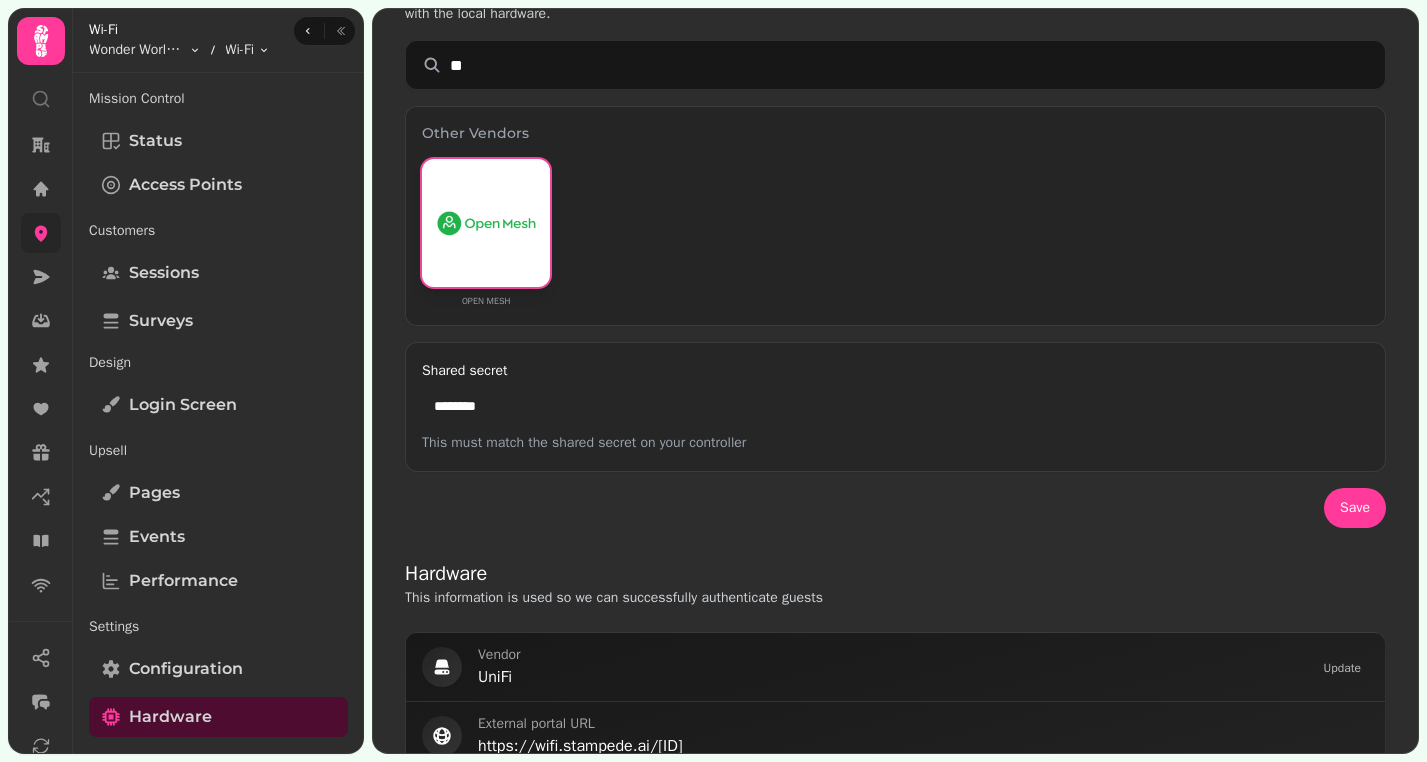 click on "********" at bounding box center (895, 407) 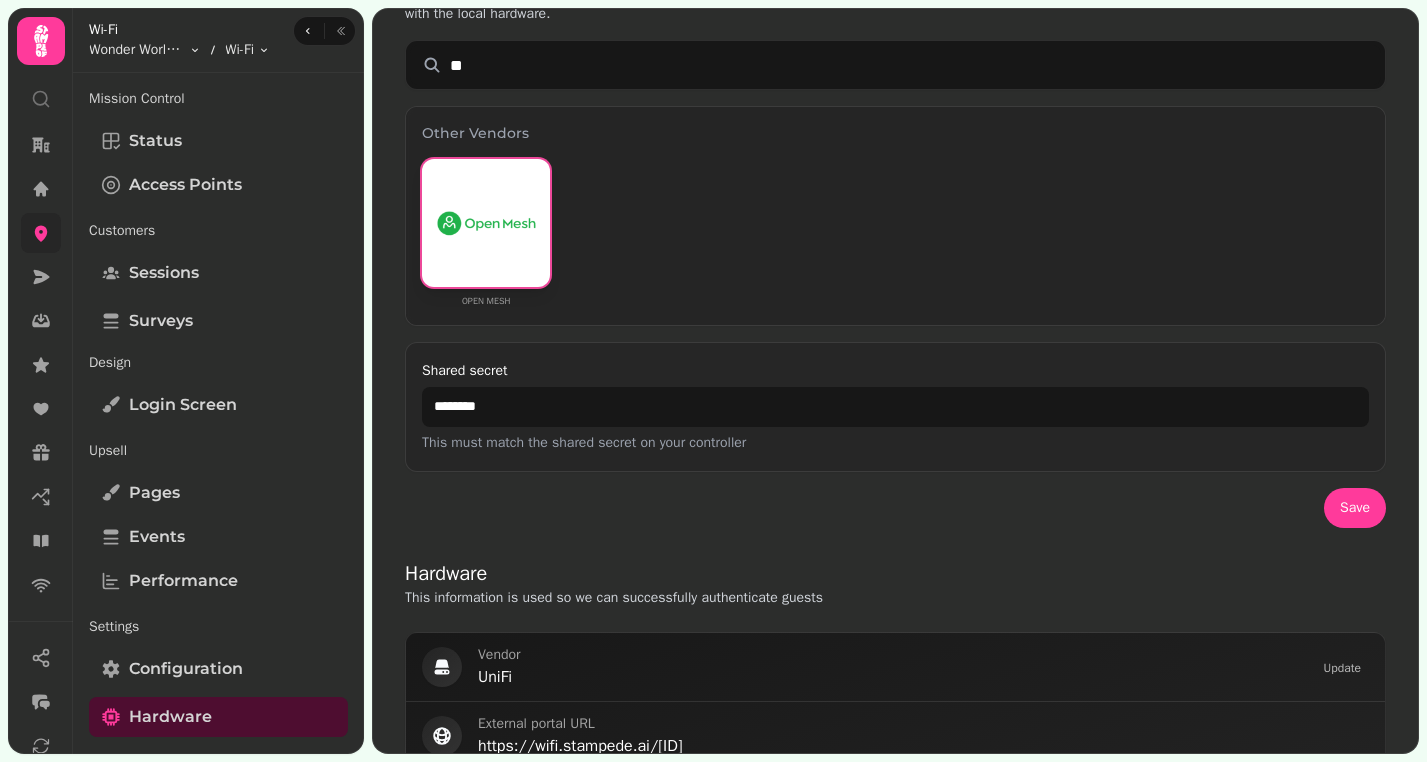 click on "Ruckus Cloud Ruckus Smartzone Ruckus Zonedirector" at bounding box center [895, 552] 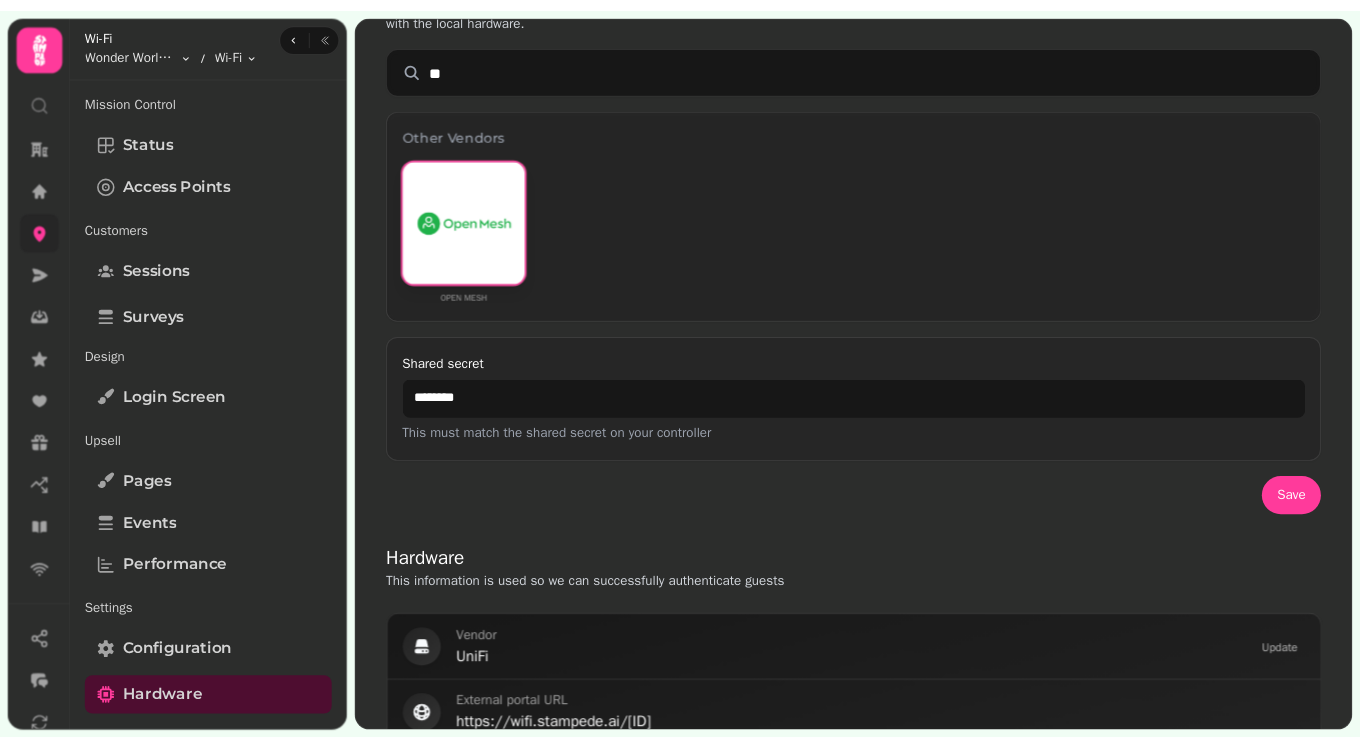 scroll, scrollTop: 0, scrollLeft: 0, axis: both 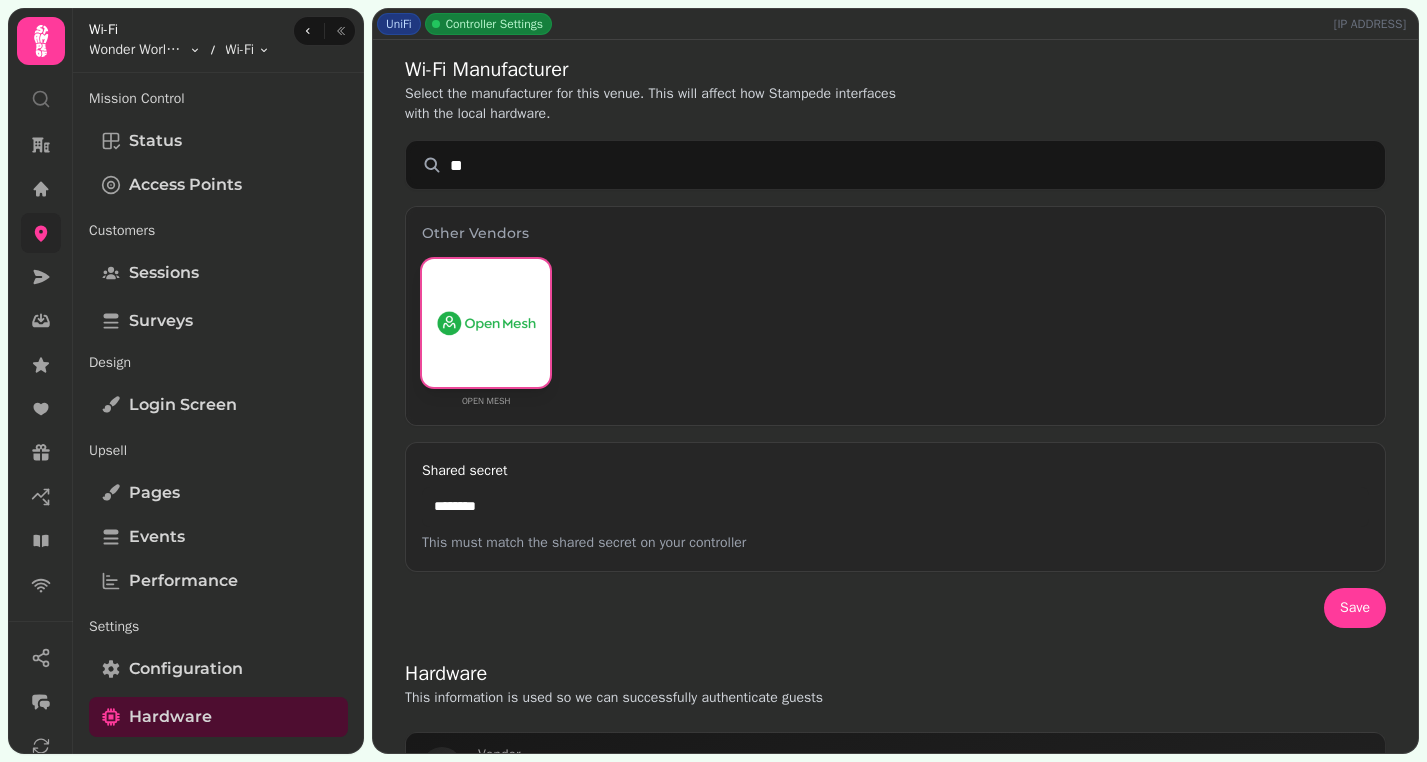 click on "********" at bounding box center [895, 507] 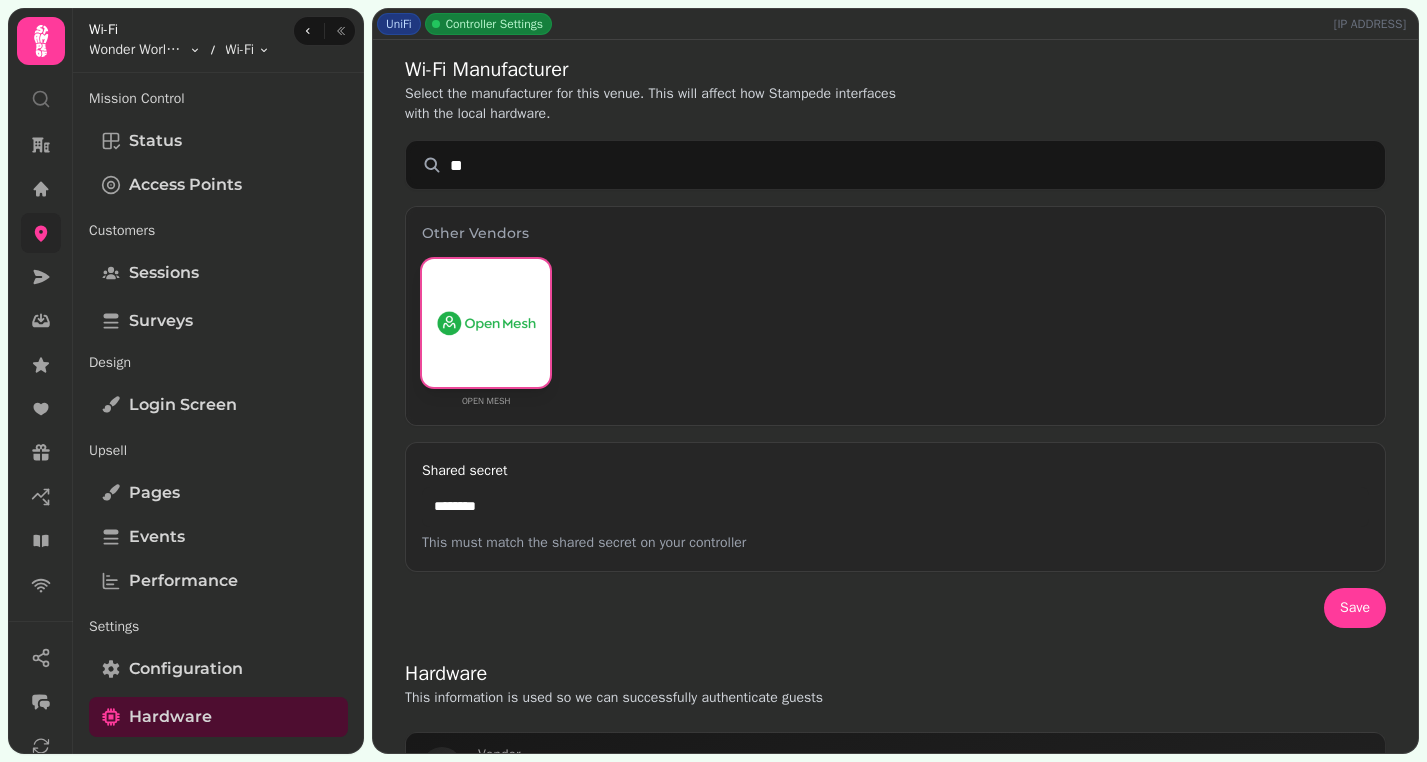 click on "********" at bounding box center [895, 507] 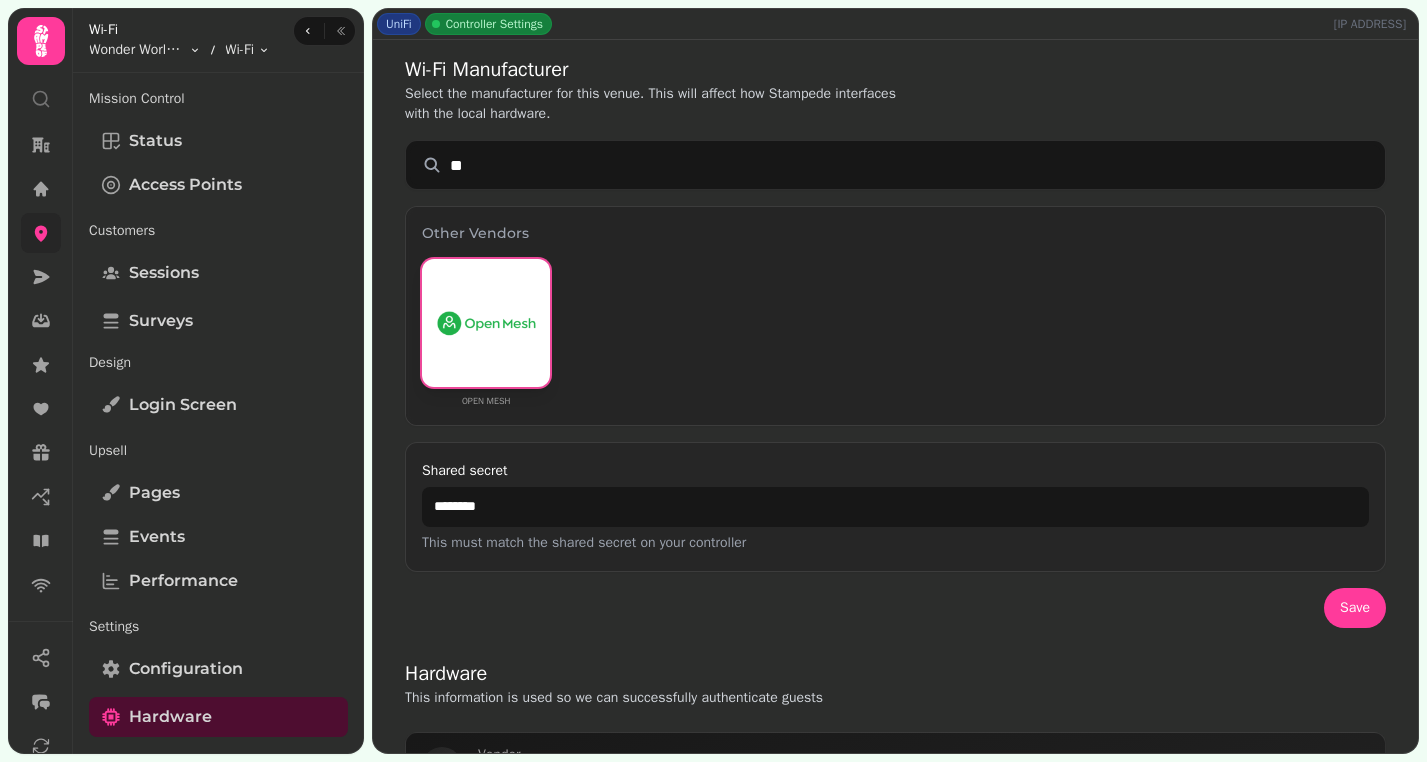 click on "Ruckus Cloud Ruckus Smartzone Ruckus Zonedirector" at bounding box center [895, 552] 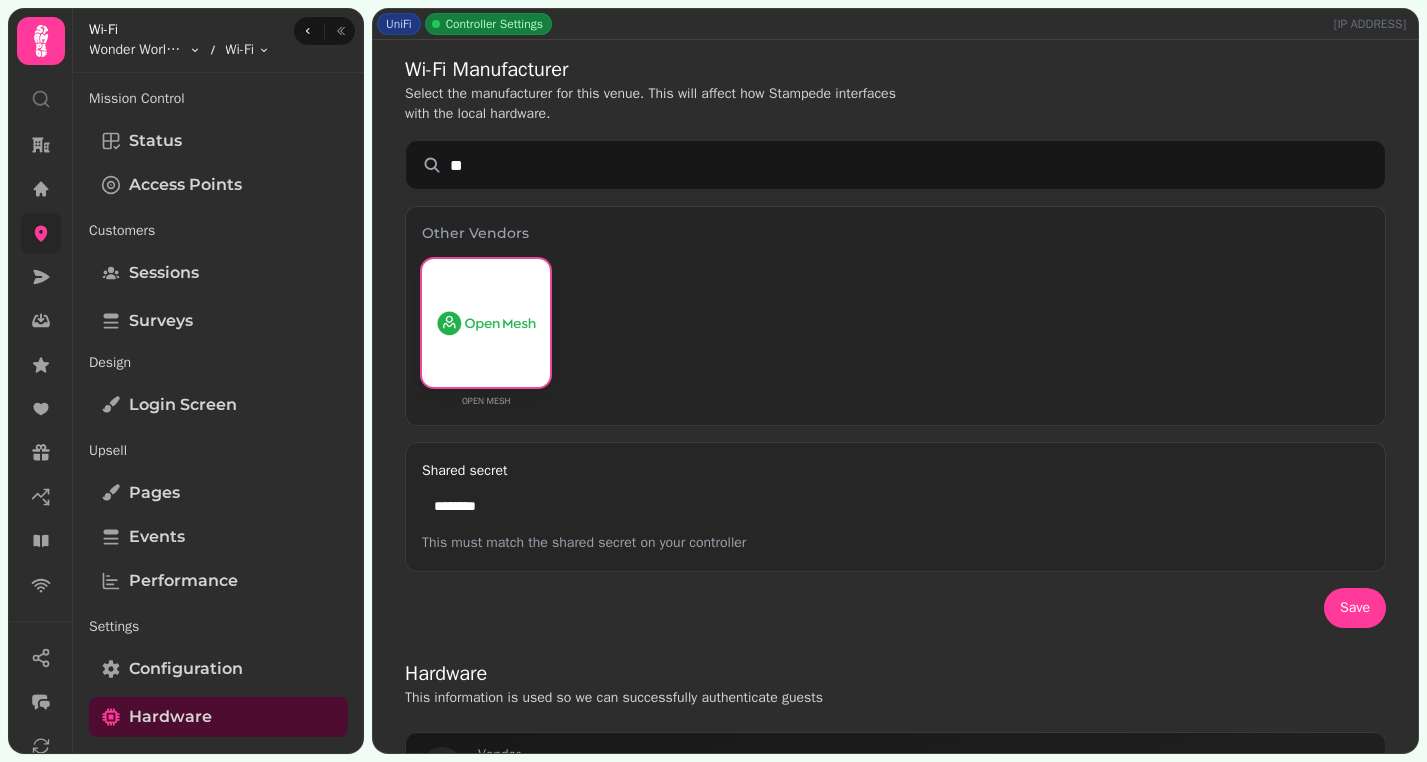 click on "********" at bounding box center (895, 507) 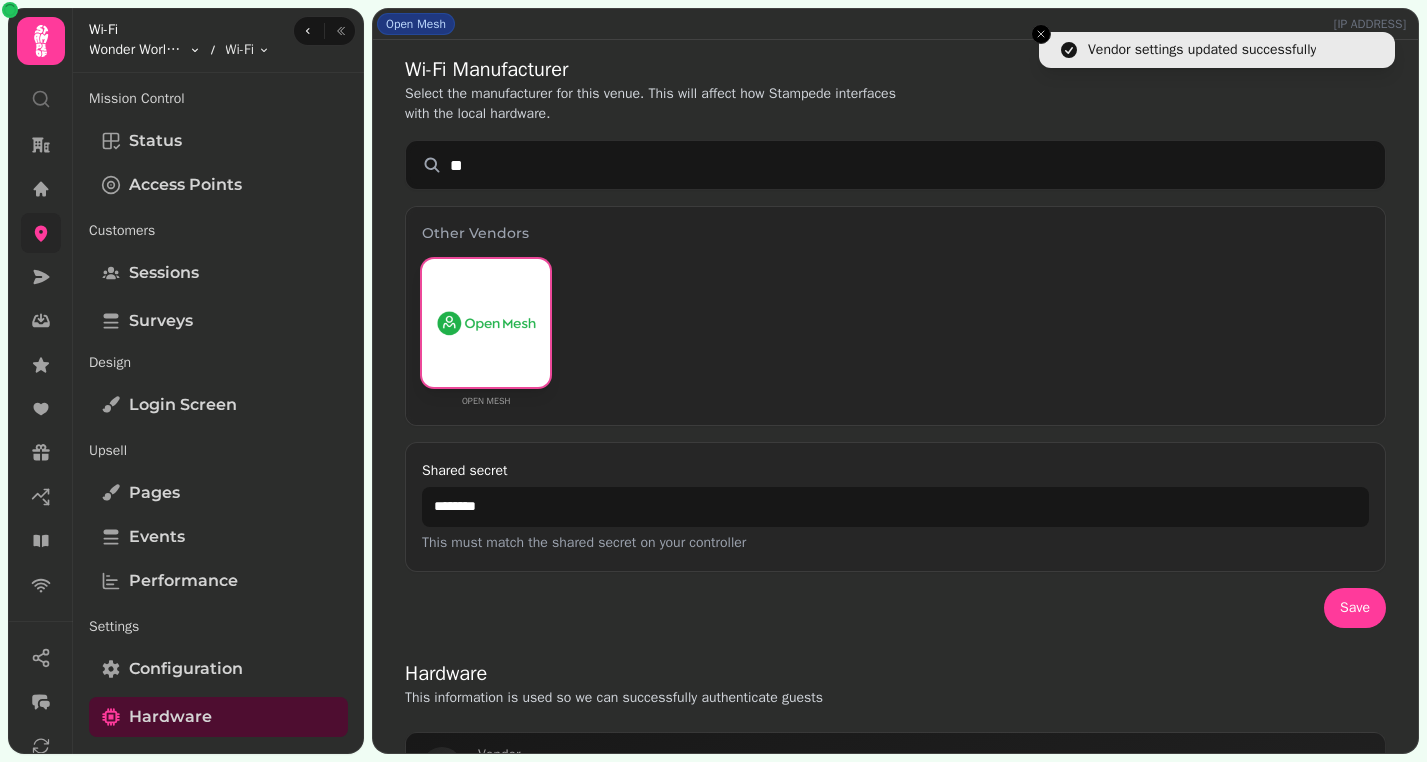 click on "Vendor settings updated successfully Open Mesh 84.9.134.132 Wi-Fi Manufacturer Select the manufacturer for this venue. This will affect how Stampede interfaces with the local hardware. ** Other Vendors Open Mesh Ruckus Ruckus Cloud Ruckus Smartzone Ruckus Zonedirector Cisco Cisco Meraki Aruba Aruba Aruba Instant No Hardware None Shared secret ******** This must match the shared secret on your controller Save Hardware This information is used so we can successfully authenticate guests Vendor Open Mesh Update External portal URL https://wifi.stampede.ai/DKU9TWB13H7C Last seen IP 84.9.134.132 Last online at 2024-12-13T14:11:04.000Z RADIUS Configuration Authentication and accounting server details for your network hardware Hostnames radius.stampede.ai radius-two.stampede.ai IP Addresses 52.211.166.55 52.16.191.119 RADIUS Secret bxsecret NAS ID DKU9TWB13H7C Authentication and accounting server details for this venue. Stampede Radius supports auto device discovery. Walled garden Hostnames/IPs DDNS" at bounding box center (713, 381) 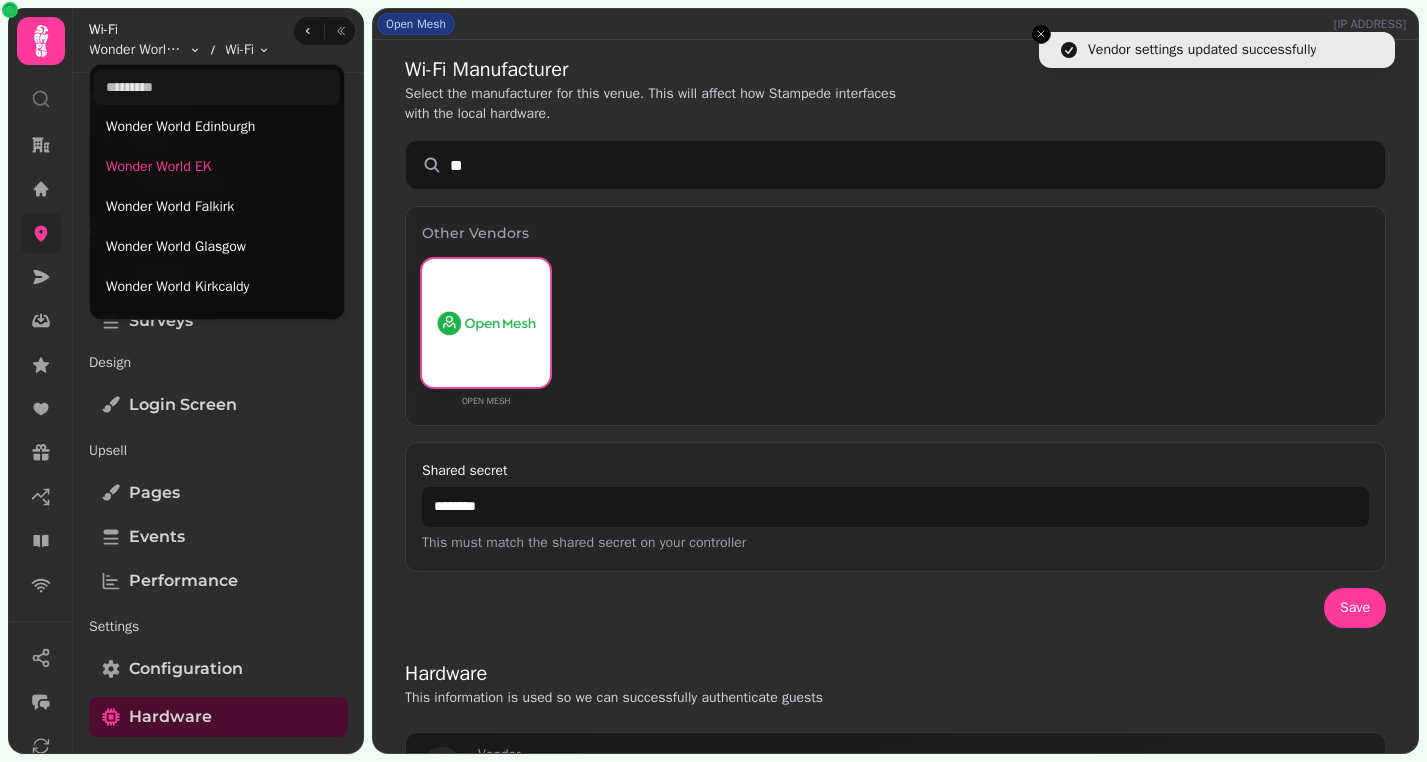 click on "Vendor settings updated successfully Open Mesh 84.9.134.132 Wi-Fi Manufacturer Select the manufacturer for this venue. This will affect how Stampede interfaces with the local hardware. ** Other Vendors Open Mesh Ruckus Ruckus Cloud Ruckus Smartzone Ruckus Zonedirector Cisco Cisco Meraki Aruba Aruba Aruba Instant No Hardware None Shared secret ******** This must match the shared secret on your controller Save Hardware This information is used so we can successfully authenticate guests Vendor Open Mesh Update External portal URL https://wifi.stampede.ai/DKU9TWB13H7C Last seen IP 84.9.134.132 Last online at 2024-12-13T14:11:04.000Z RADIUS Configuration Authentication and accounting server details for your network hardware Hostnames radius.stampede.ai radius-two.stampede.ai IP Addresses 52.211.166.55 52.16.191.119 RADIUS Secret bxsecret NAS ID DKU9TWB13H7C Authentication and accounting server details for this venue. Stampede Radius supports auto device discovery. Walled garden Hostnames/IPs DDNS" at bounding box center (713, 381) 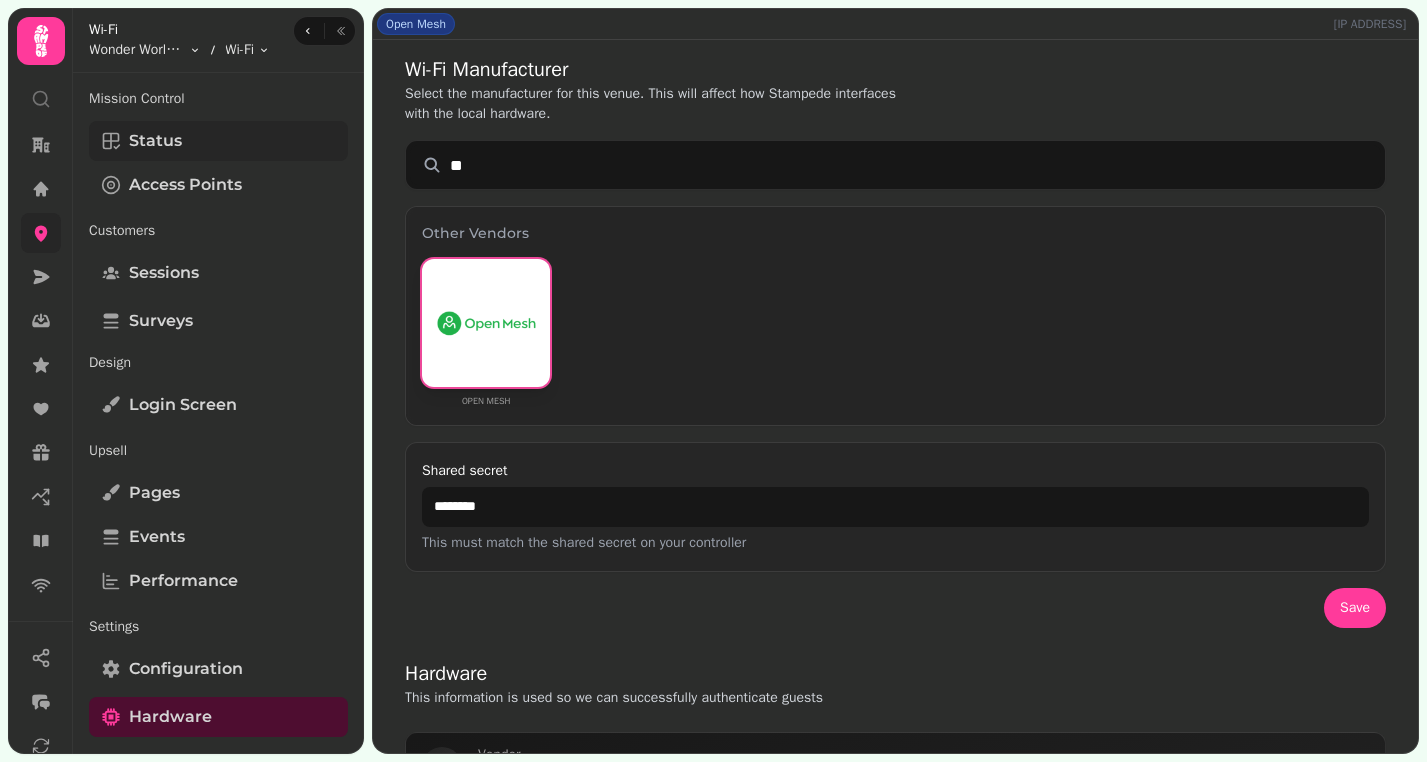 click on "Status" at bounding box center (218, 141) 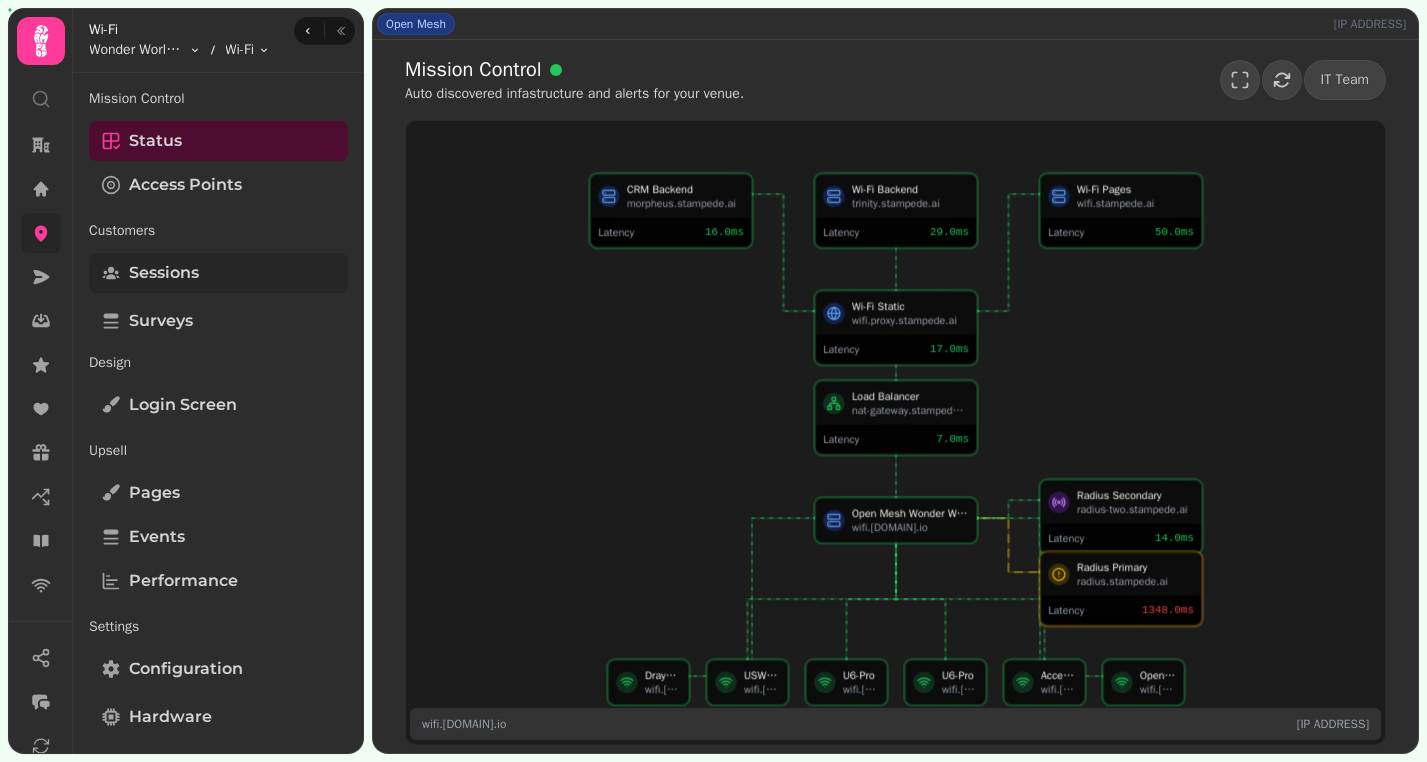 click on "Sessions" at bounding box center [218, 273] 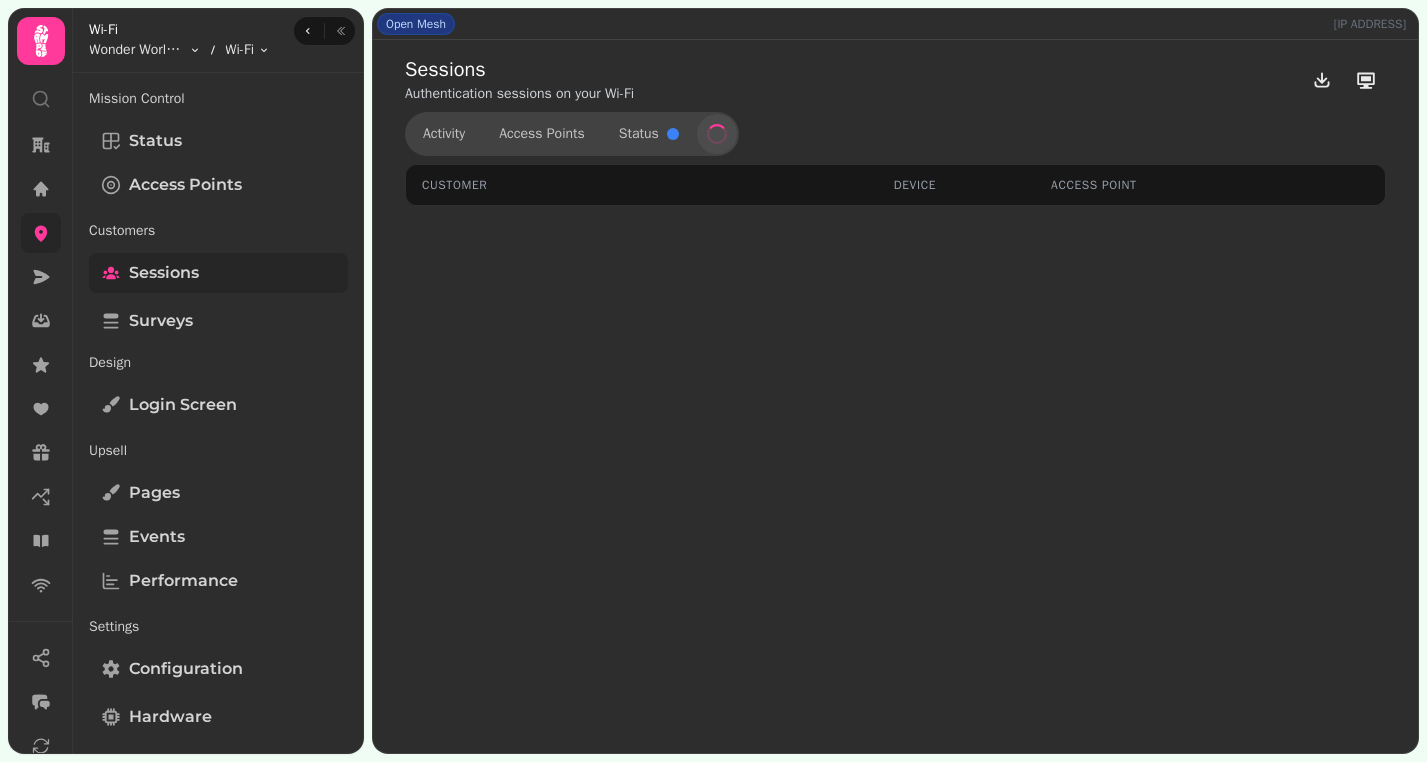 select on "**" 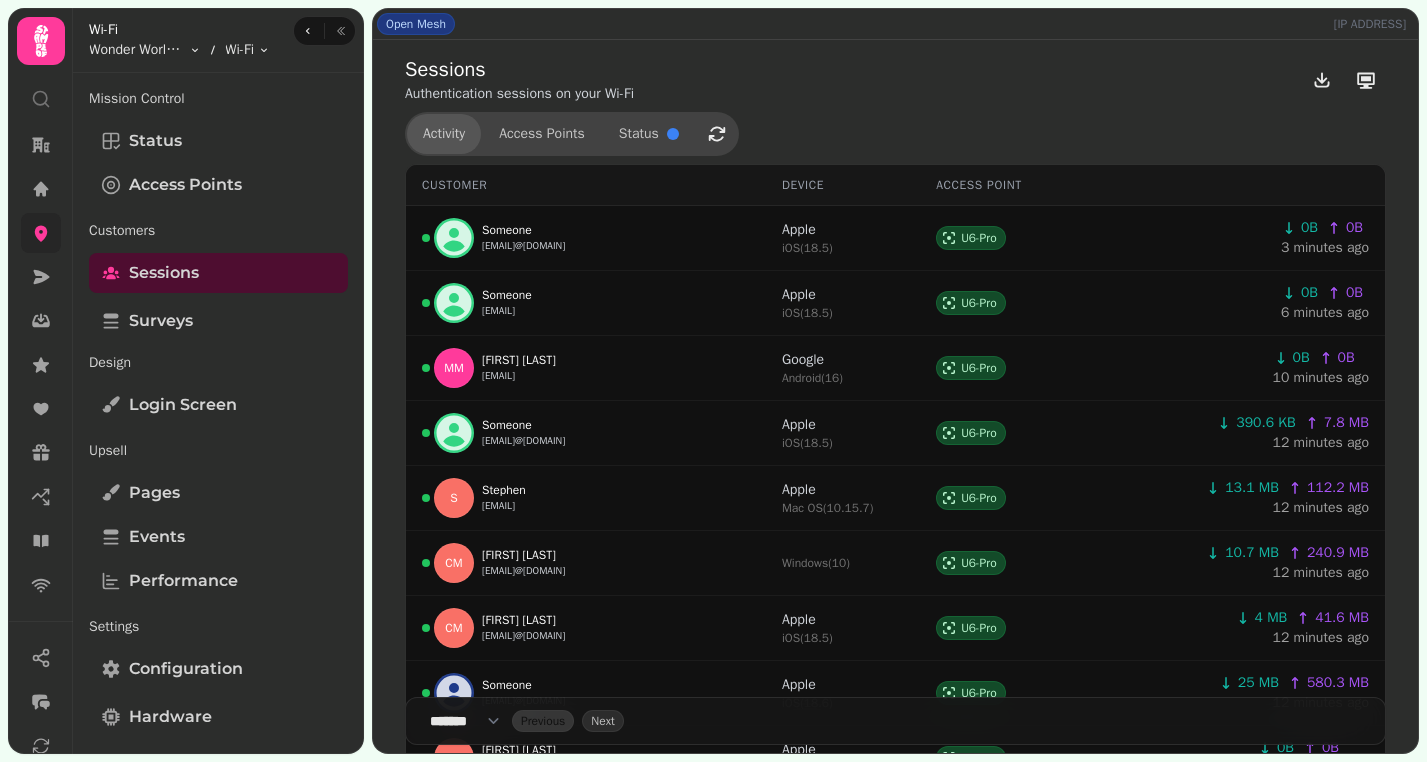 click on "Activity" at bounding box center [444, 134] 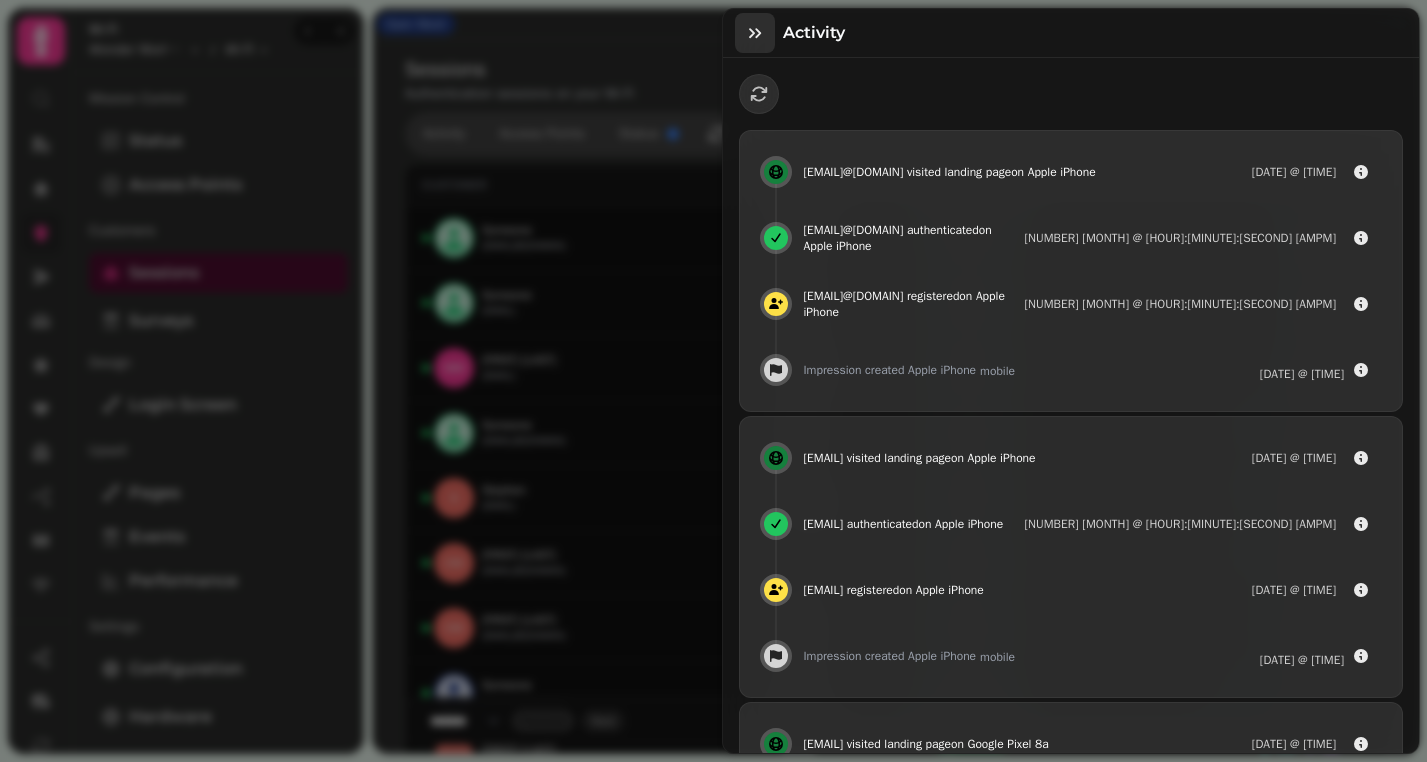 click 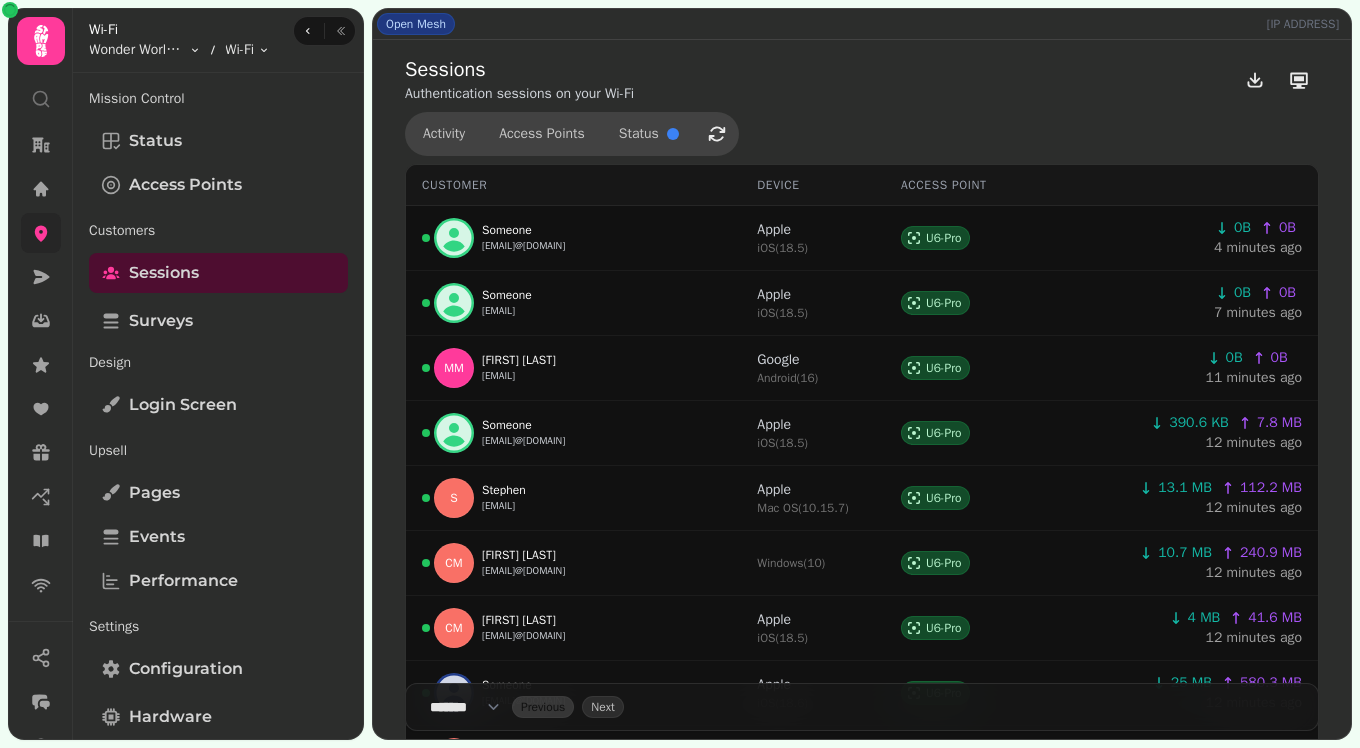 click on "Sessions Authentication sessions on your Wi-Fi Activity Access Points Status Customer Device Access Point Someone natalie.mcguigan.x@hotmail.co.uk Apple iOS  ( 18.5 ) U6-Pro 0B 0B 4 minutes ago Someone fergus31@live.co.uk Apple iOS  ( 18.5 ) U6-Pro 0B 0B 7 minutes ago MM M Mcdonald mrsmarionmcdonald@gmail.com Google Android  ( 16 ) U6-Pro 0B 0B 11 minutes ago Someone 6r8x2d6yw9@privaterelay.appleid.com Apple iOS  ( 18.5 ) U6-Pro 390.6   KB 7.8   MB 12 minutes ago S Stephen  strathfire@mac.com Apple Mac OS  ( 10.15.7 ) U6-Pro 13.1   MB 112.2   MB 12 minutes ago CM Clare Mullen c4ech@yahoo.co.uk Windows  ( 10 ) U6-Pro 10.7   MB 240.9   MB 12 minutes ago CM Clare Mullen c4ech@yahoo.co.uk Apple iOS  ( 18.5 ) U6-Pro 4   MB 41.6   MB 12 minutes ago Someone lledgerwood@gmail.com Apple iOS  ( 18.6 ) U6-Pro 25   MB 580.3   MB 12 minutes ago CM Clare Mullen c4ech@yahoo.co.uk Apple iOS  ( 18.5 ) U6-Pro 0B 0B about 2 hours ago JS Julie Smith Smith julessmith5@outlook.com Apple Mac OS  ( 10.15.7 ) U6-Pro 19.7   MB 85.2" at bounding box center [862, 971] 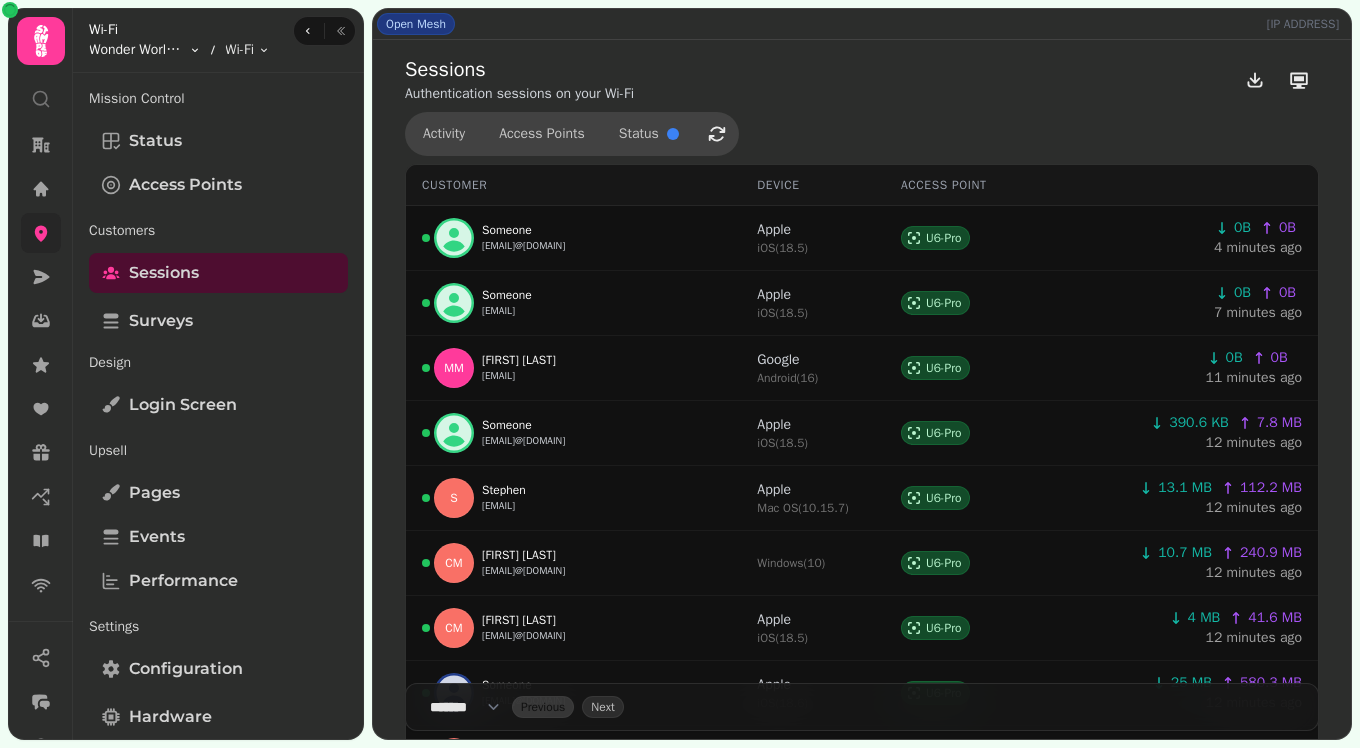 click on "Open Mesh 84.9.134.132 Sessions Authentication sessions on your Wi-Fi Activity Access Points Status Customer Device Access Point Someone natalie.mcguigan.x@hotmail.co.uk Apple iOS  ( 18.5 ) U6-Pro 0B 0B 4 minutes ago Someone fergus31@live.co.uk Apple iOS  ( 18.5 ) U6-Pro 0B 0B 7 minutes ago MM M Mcdonald mrsmarionmcdonald@gmail.com Google Android  ( 16 ) U6-Pro 0B 0B 11 minutes ago Someone 6r8x2d6yw9@privaterelay.appleid.com Apple iOS  ( 18.5 ) U6-Pro 390.6   KB 7.8   MB 12 minutes ago S Stephen  strathfire@mac.com Apple Mac OS  ( 10.15.7 ) U6-Pro 13.1   MB 112.2   MB 12 minutes ago CM Clare Mullen c4ech@yahoo.co.uk Windows  ( 10 ) U6-Pro 10.7   MB 240.9   MB 12 minutes ago CM Clare Mullen c4ech@yahoo.co.uk Apple iOS  ( 18.5 ) U6-Pro 4   MB 41.6   MB 12 minutes ago Someone lledgerwood@gmail.com Apple iOS  ( 18.6 ) U6-Pro 25   MB 580.3   MB 12 minutes ago CM Clare Mullen c4ech@yahoo.co.uk Apple iOS  ( 18.5 ) U6-Pro 0B 0B about 2 hours ago JS Julie Smith Smith julessmith5@outlook.com Apple  ( )" at bounding box center [680, 374] 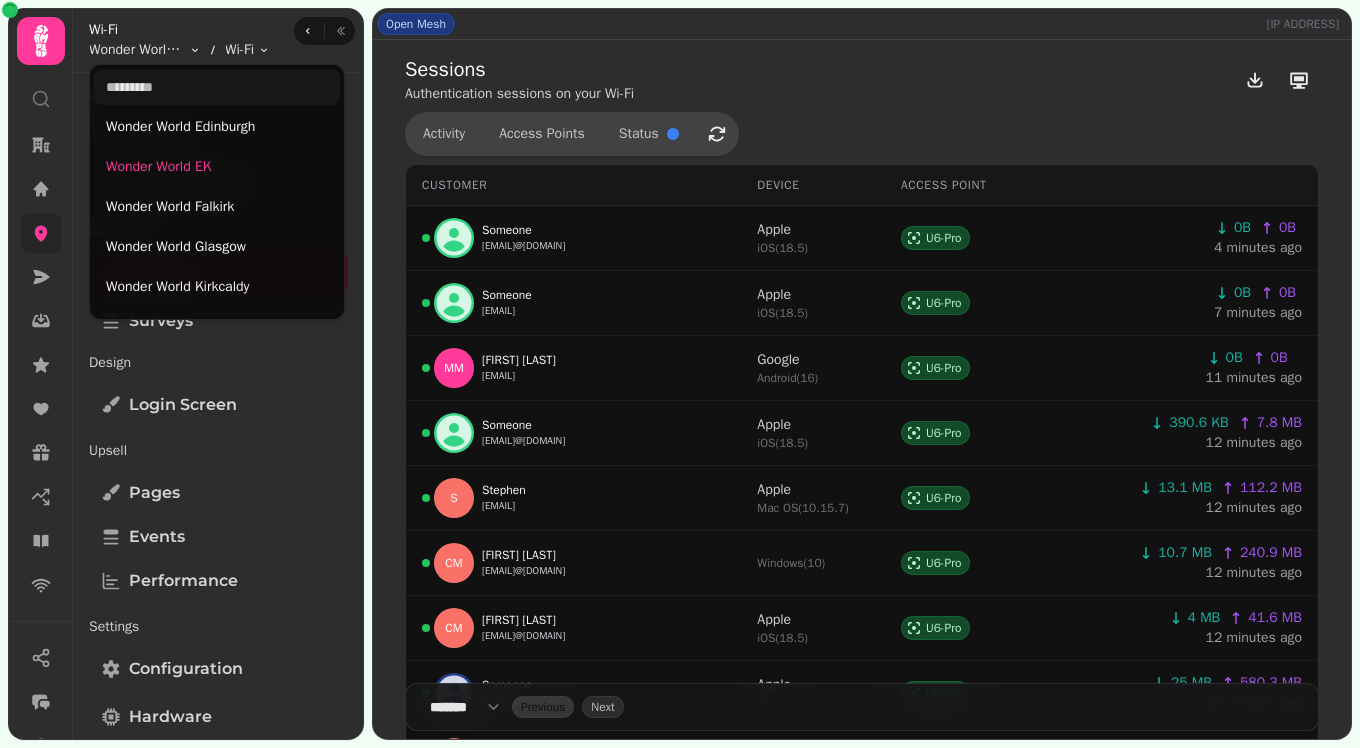 click on "Open Mesh 84.9.134.132 Sessions Authentication sessions on your Wi-Fi Activity Access Points Status Customer Device Access Point Someone natalie.mcguigan.x@hotmail.co.uk Apple iOS  ( 18.5 ) U6-Pro 0B 0B 4 minutes ago Someone fergus31@live.co.uk Apple iOS  ( 18.5 ) U6-Pro 0B 0B 7 minutes ago MM M Mcdonald mrsmarionmcdonald@gmail.com Google Android  ( 16 ) U6-Pro 0B 0B 11 minutes ago Someone 6r8x2d6yw9@privaterelay.appleid.com Apple iOS  ( 18.5 ) U6-Pro 390.6   KB 7.8   MB 12 minutes ago S Stephen  strathfire@mac.com Apple Mac OS  ( 10.15.7 ) U6-Pro 13.1   MB 112.2   MB 12 minutes ago CM Clare Mullen c4ech@yahoo.co.uk Windows  ( 10 ) U6-Pro 10.7   MB 240.9   MB 12 minutes ago CM Clare Mullen c4ech@yahoo.co.uk Apple iOS  ( 18.5 ) U6-Pro 4   MB 41.6   MB 12 minutes ago Someone lledgerwood@gmail.com Apple iOS  ( 18.6 ) U6-Pro 25   MB 580.3   MB 12 minutes ago CM Clare Mullen c4ech@yahoo.co.uk Apple iOS  ( 18.5 ) U6-Pro 0B 0B about 2 hours ago JS Julie Smith Smith julessmith5@outlook.com Apple  ( )" at bounding box center (680, 374) 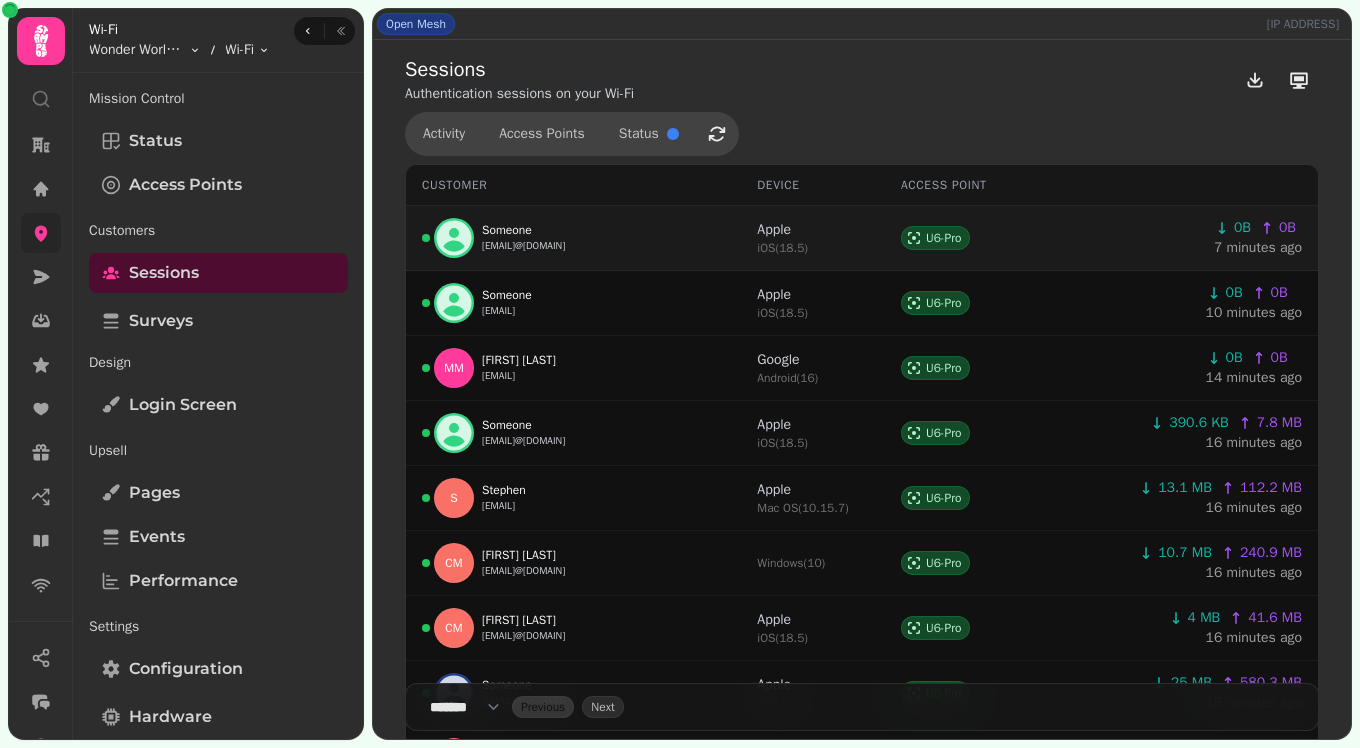 click on "natalie.mcguigan.x@hotmail.co.uk" at bounding box center (523, 246) 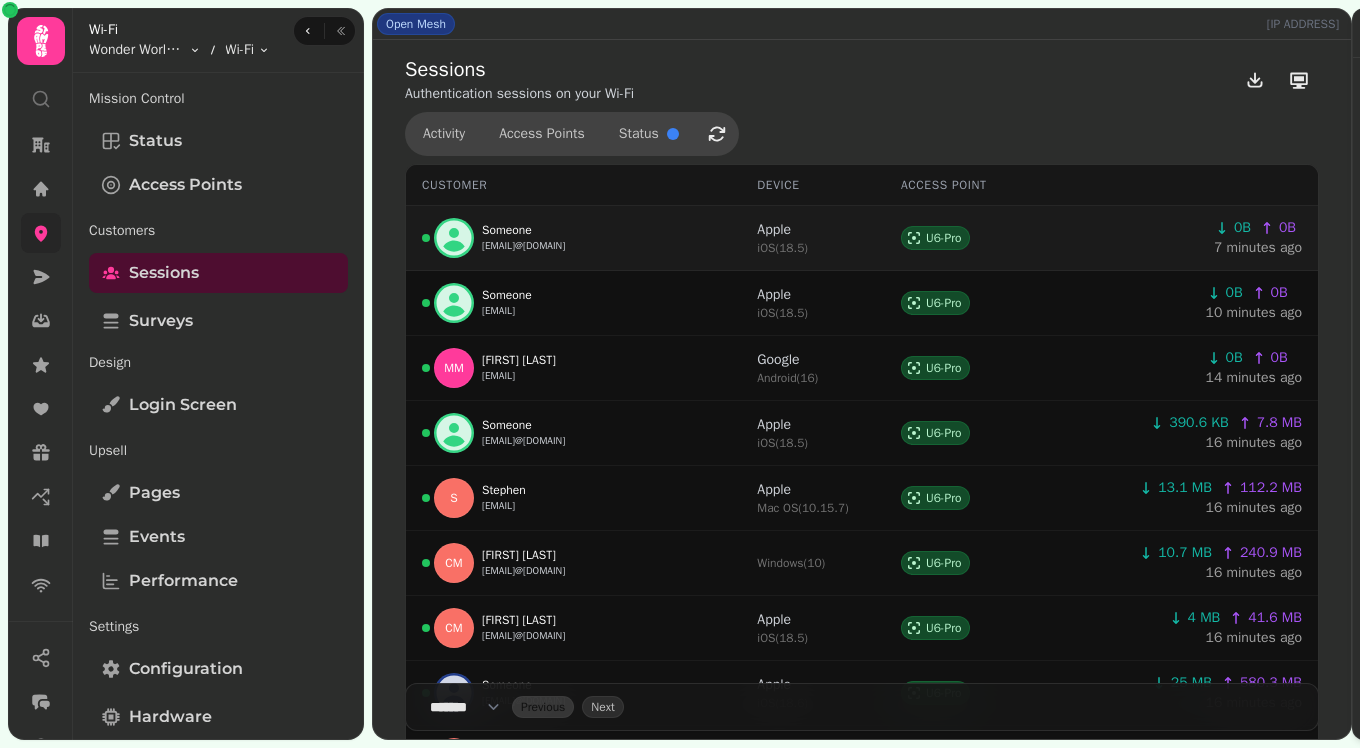 select on "**" 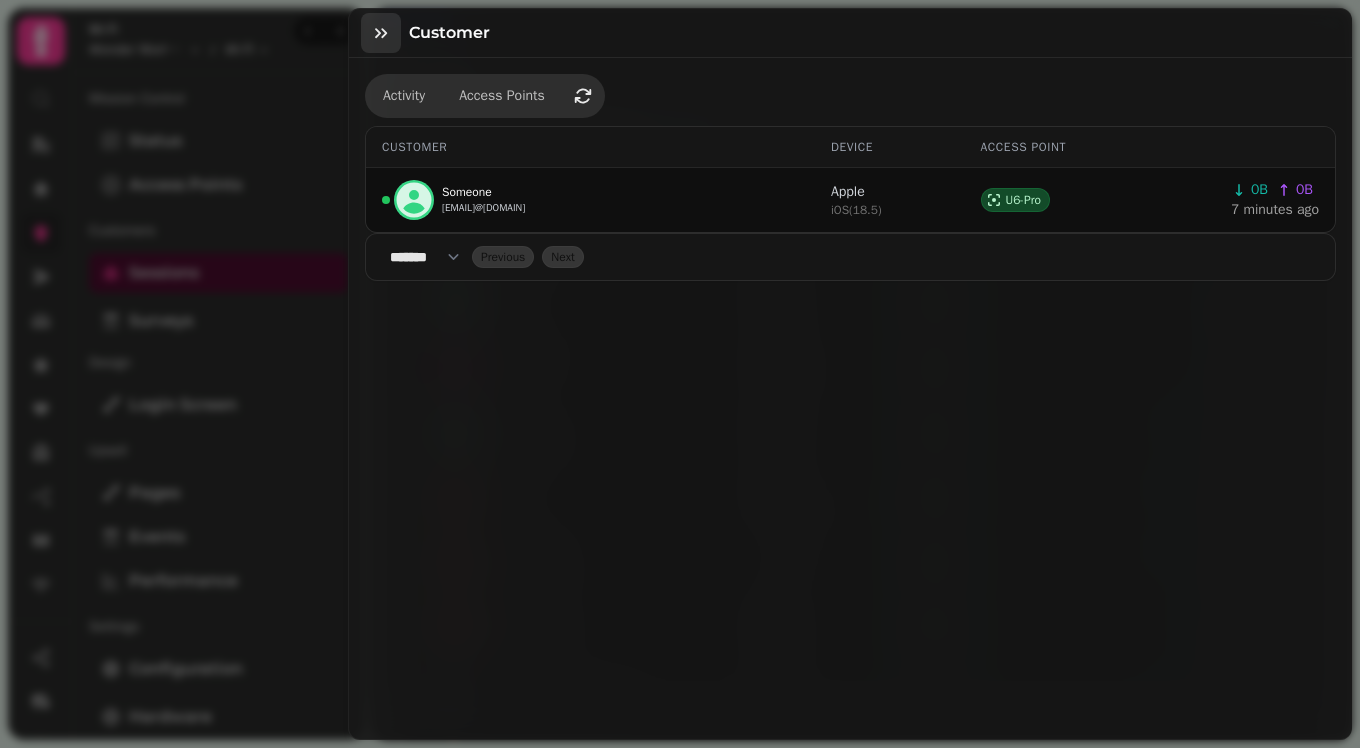 click at bounding box center [381, 33] 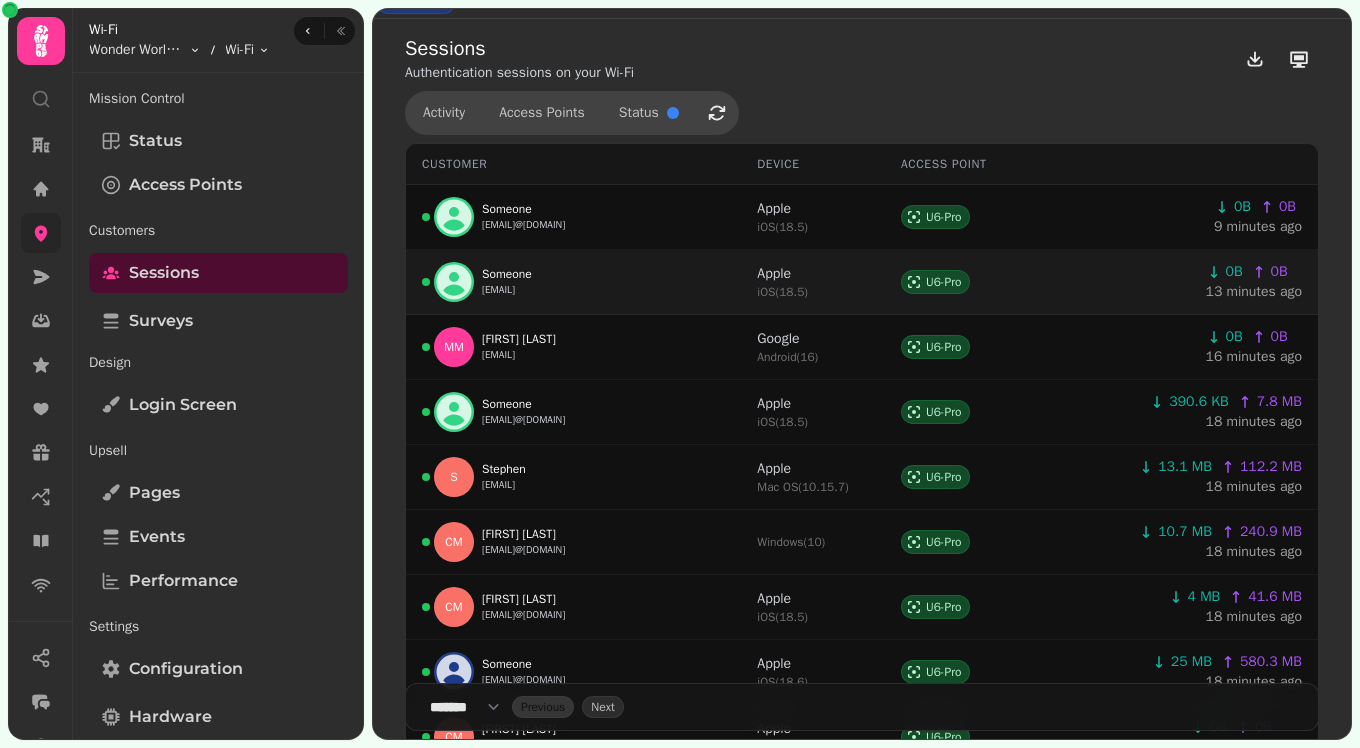 scroll, scrollTop: 0, scrollLeft: 0, axis: both 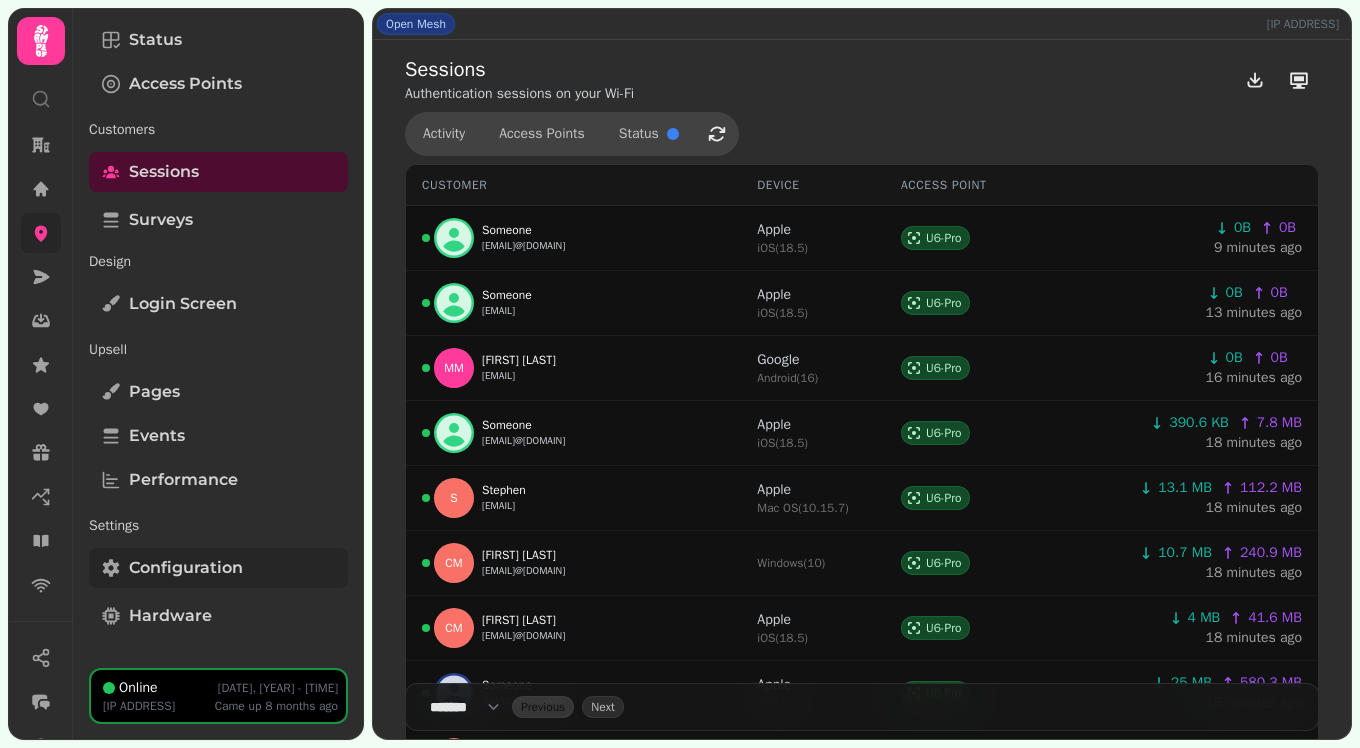 click on "Configuration" at bounding box center (186, 568) 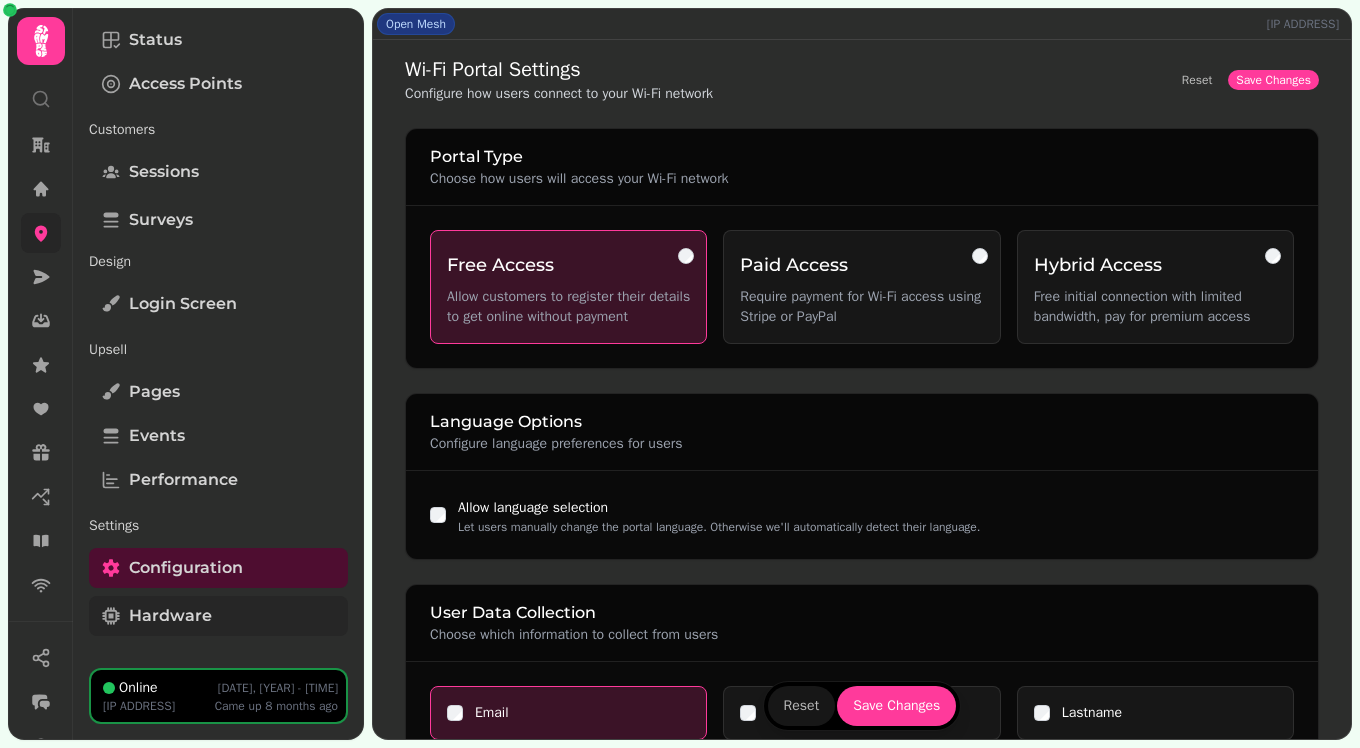 click on "Hardware" at bounding box center [218, 616] 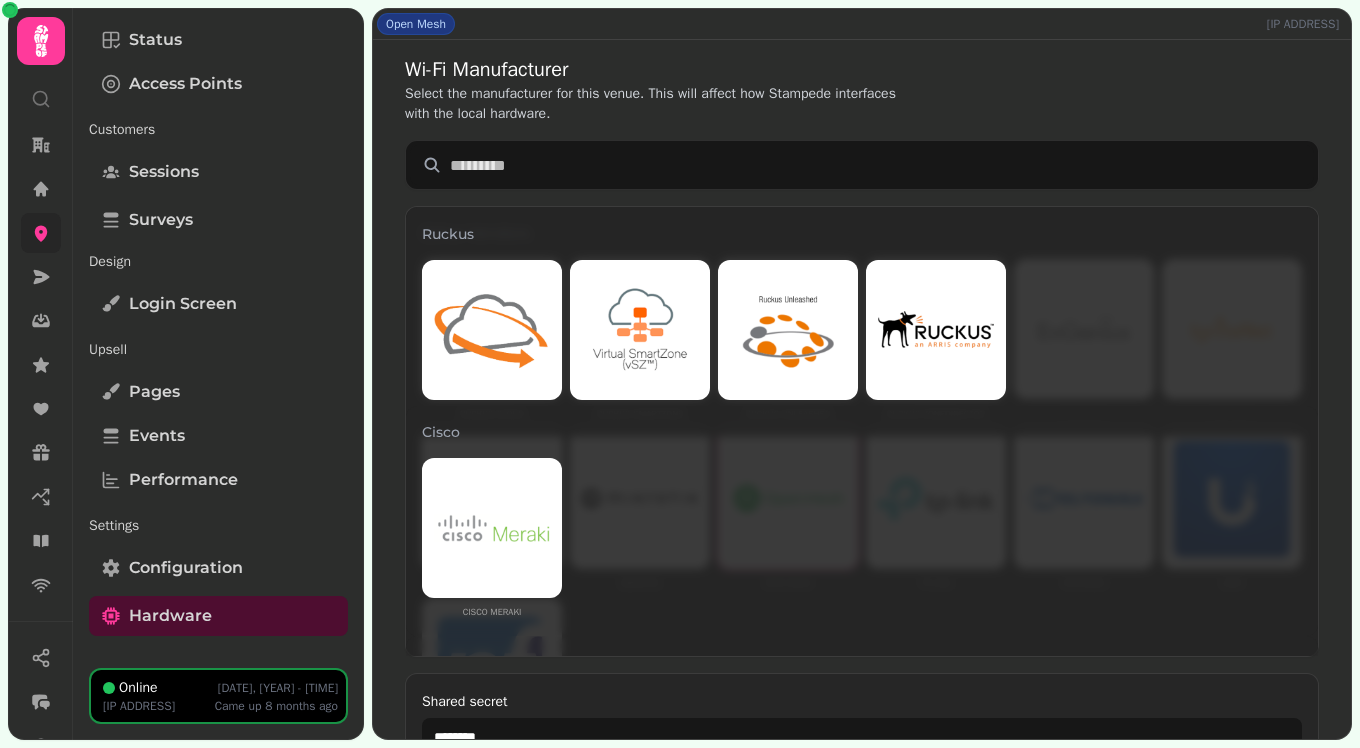scroll, scrollTop: 1037, scrollLeft: 0, axis: vertical 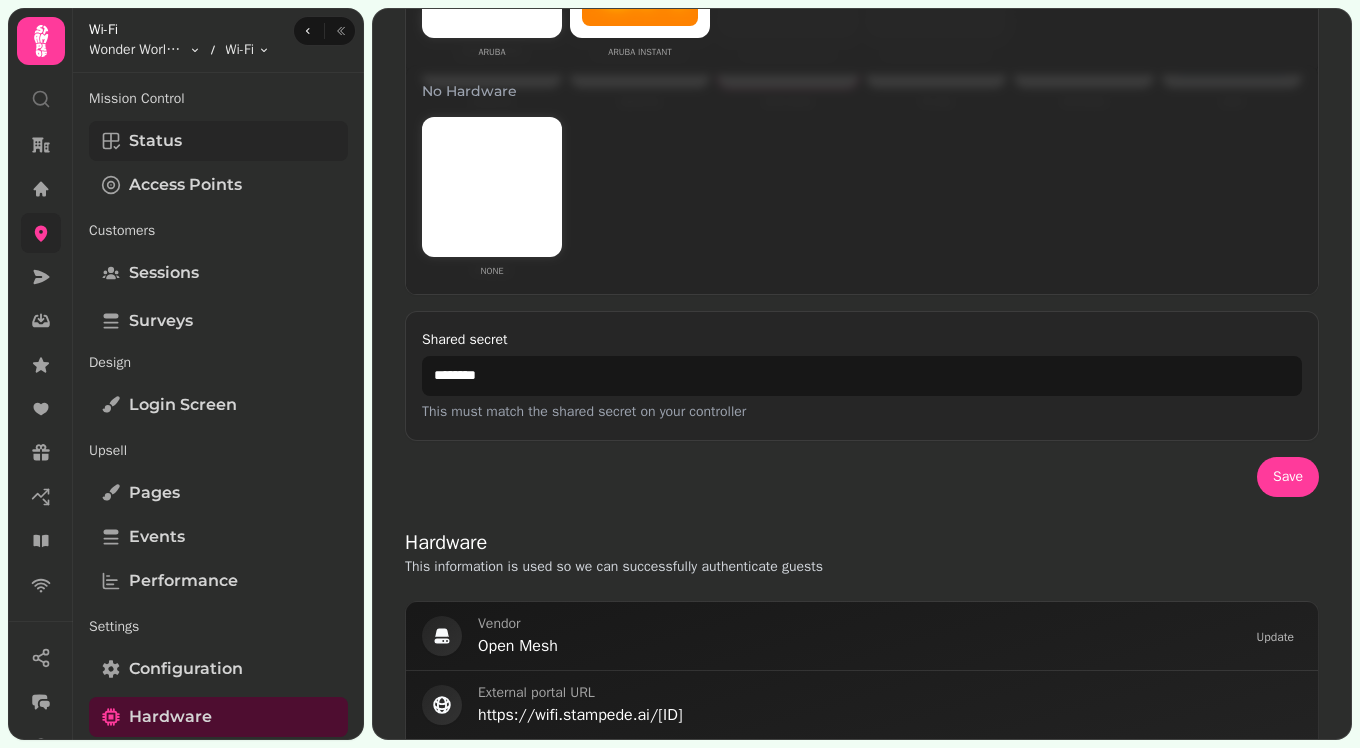 click on "Status" at bounding box center [218, 141] 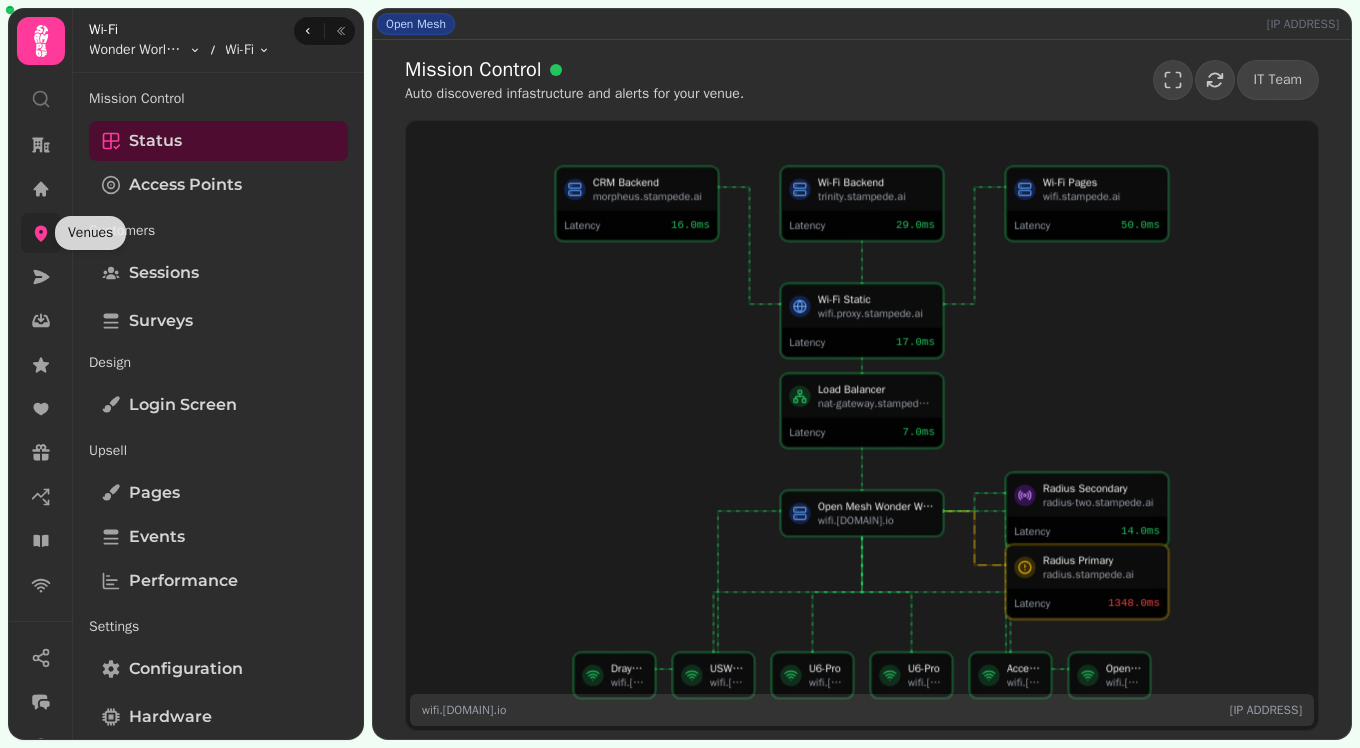 click 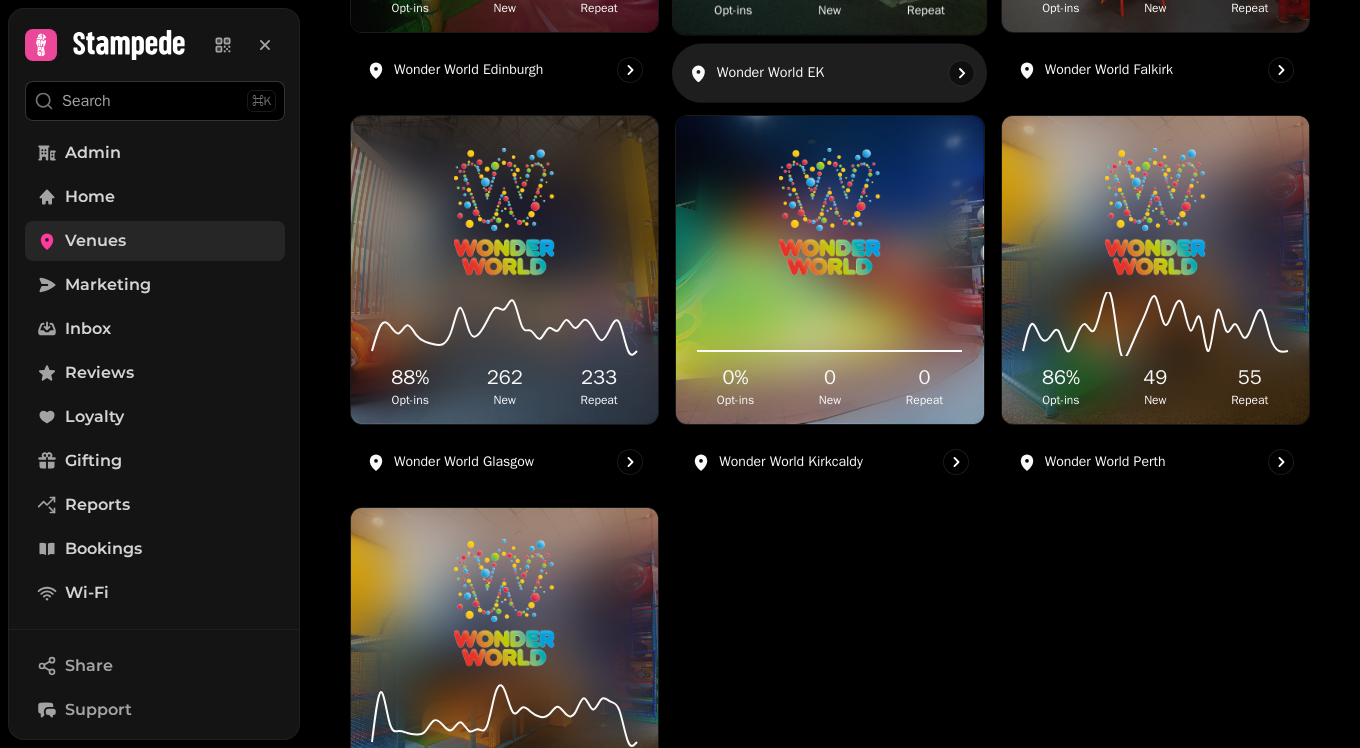 scroll, scrollTop: 570, scrollLeft: 0, axis: vertical 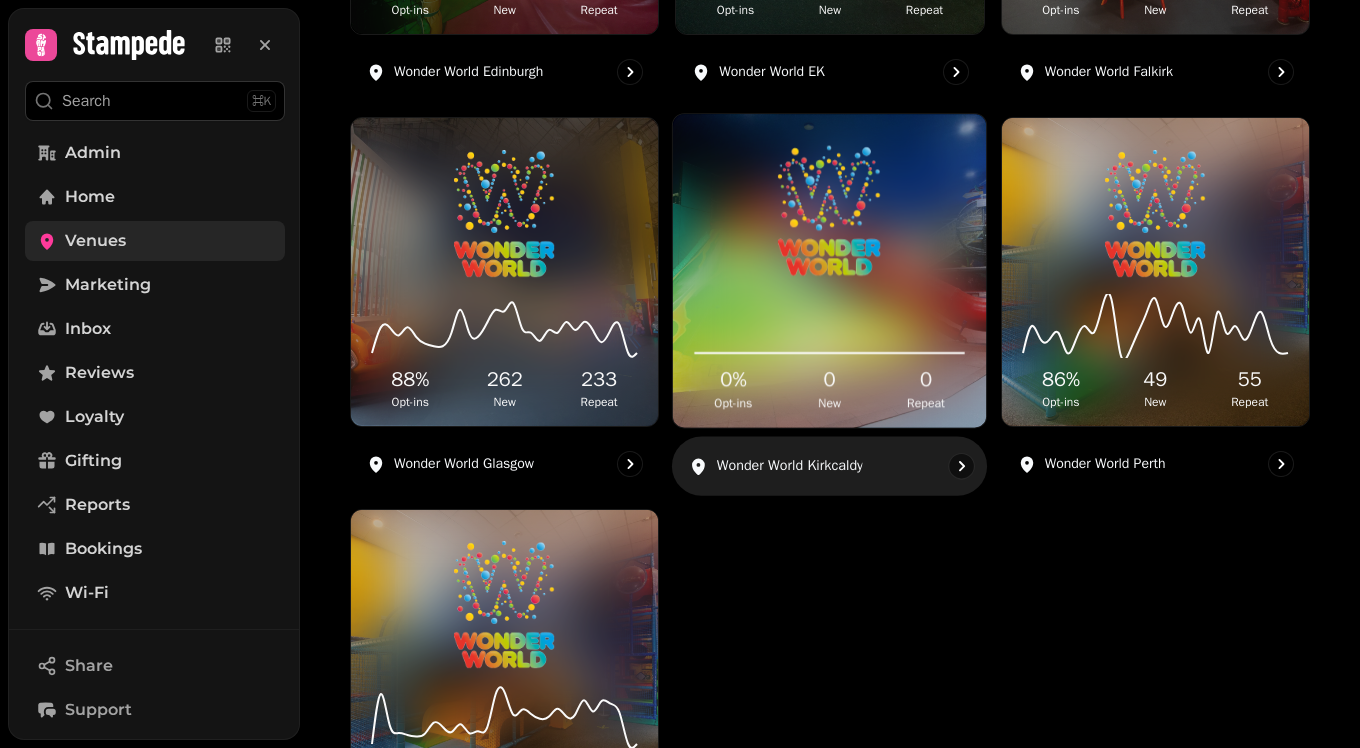 click on "Wonder World Kirkcaldy" at bounding box center [790, 467] 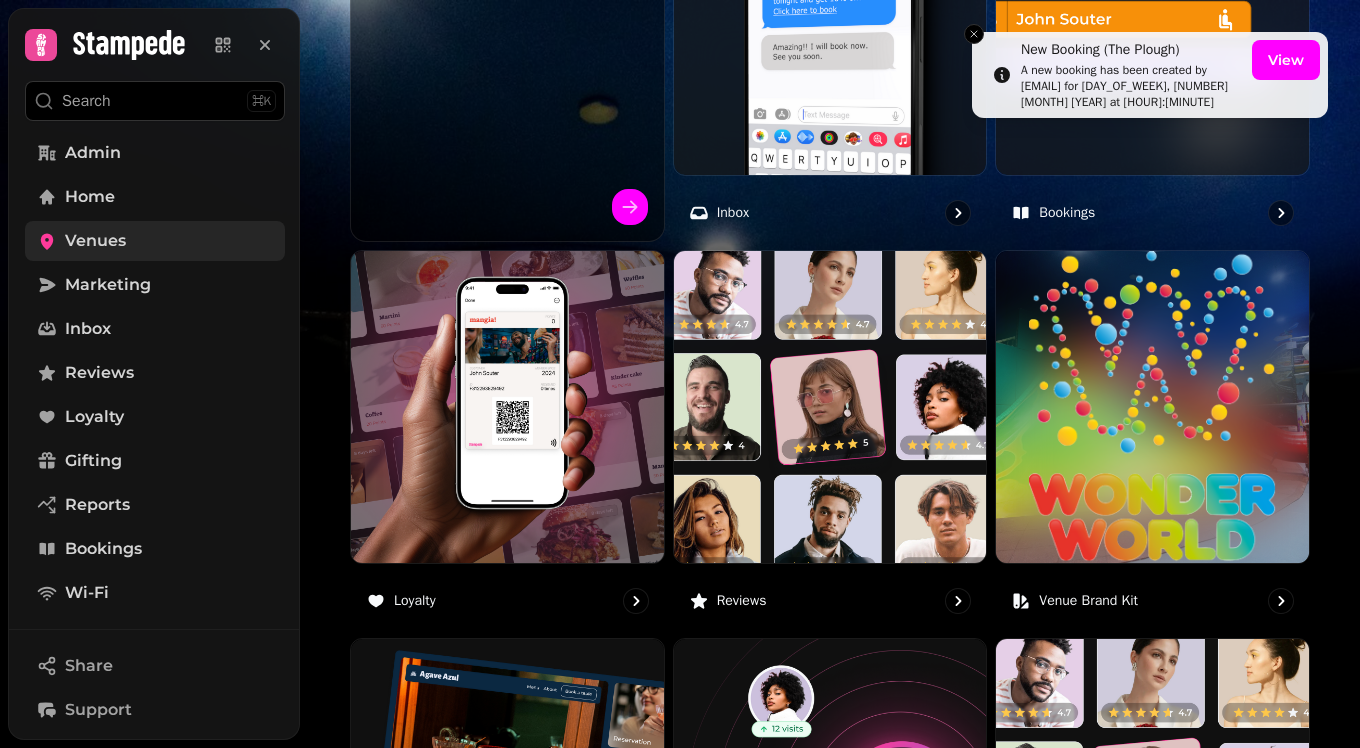 scroll, scrollTop: 1283, scrollLeft: 0, axis: vertical 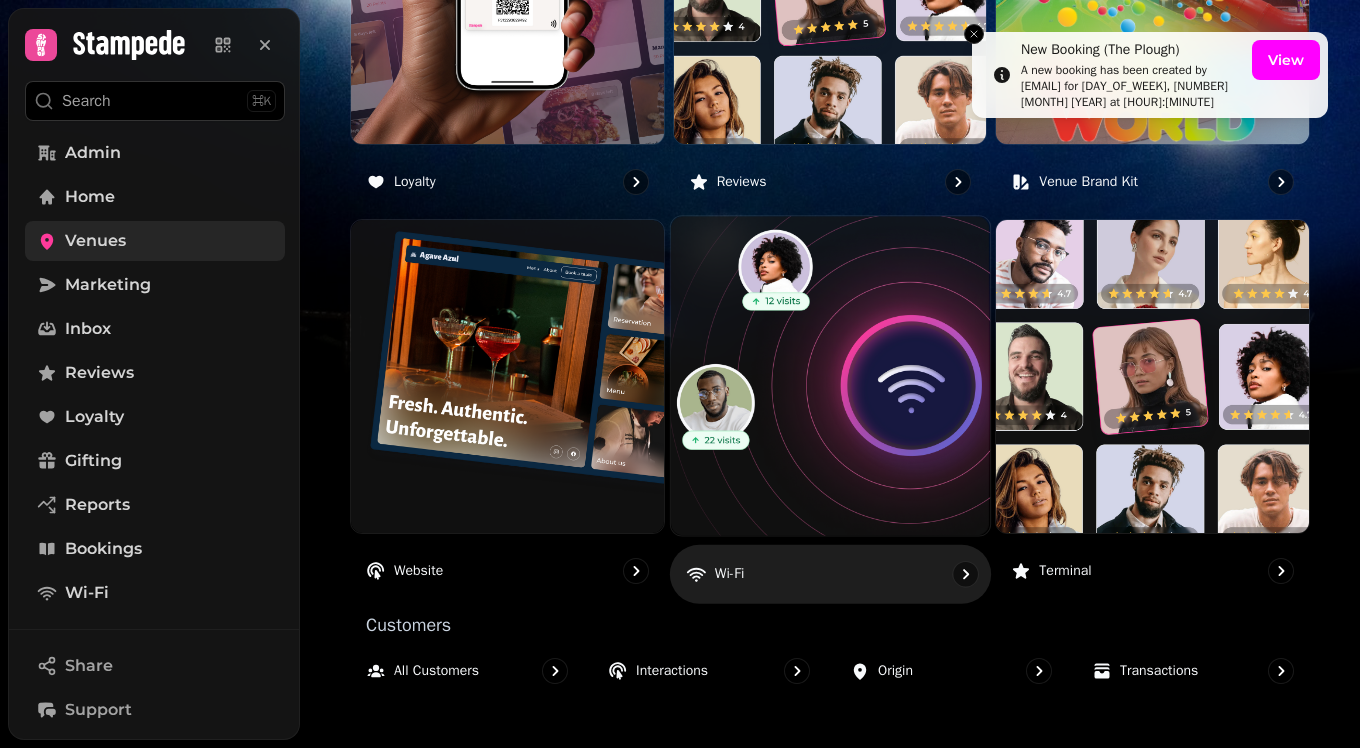 click at bounding box center (830, 376) 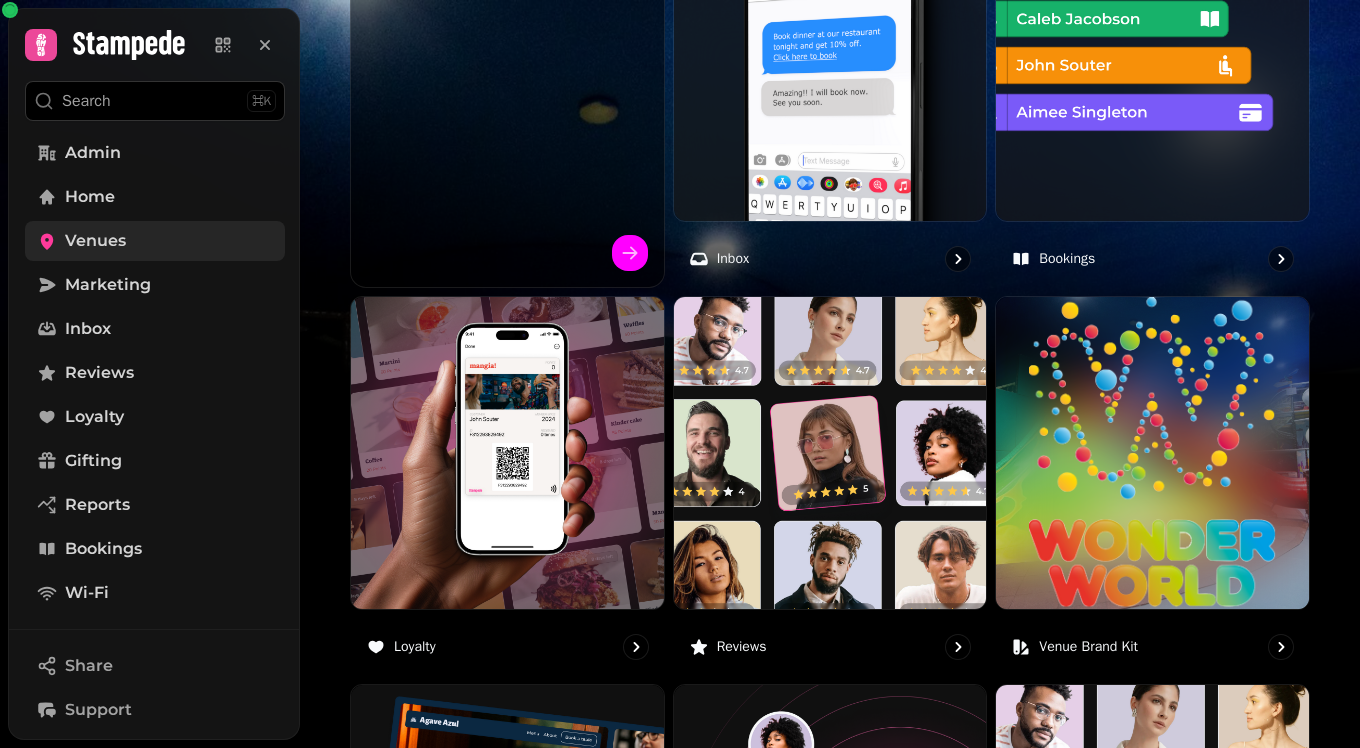 scroll, scrollTop: 1283, scrollLeft: 0, axis: vertical 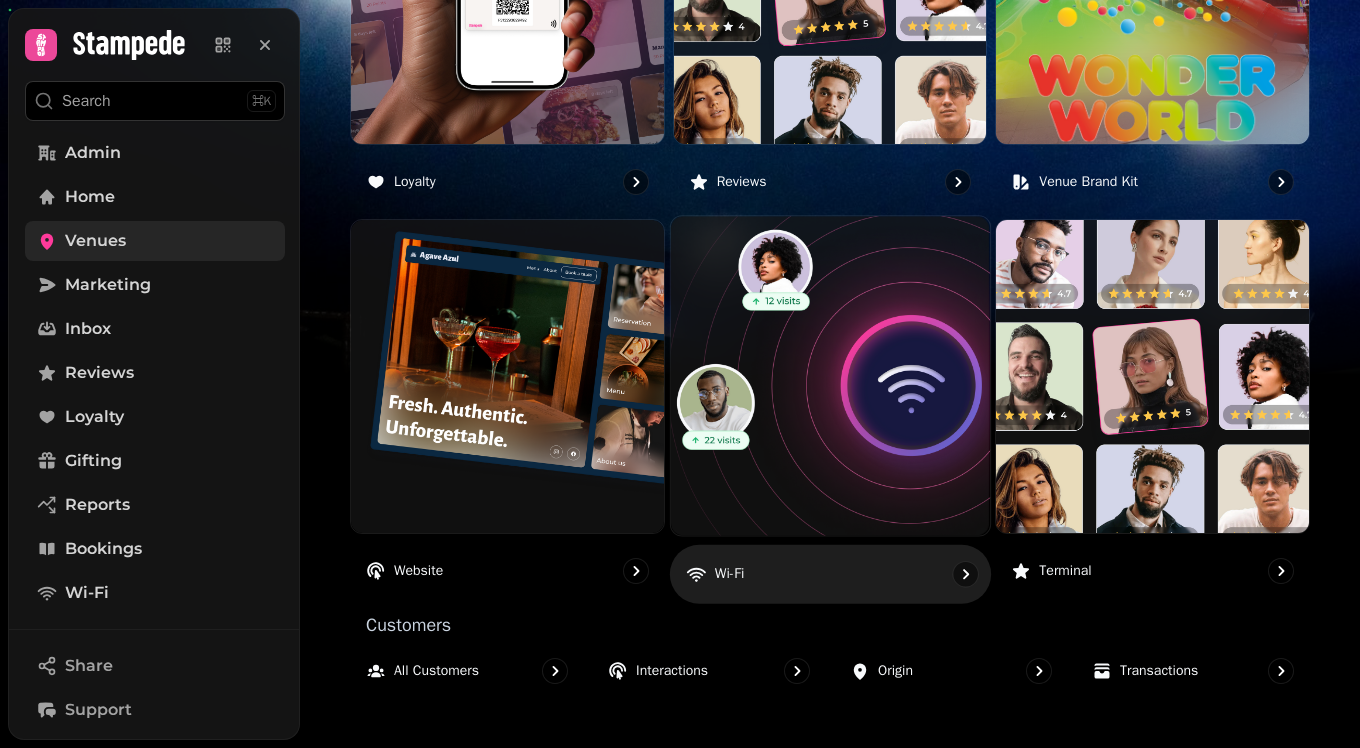 click at bounding box center (830, 376) 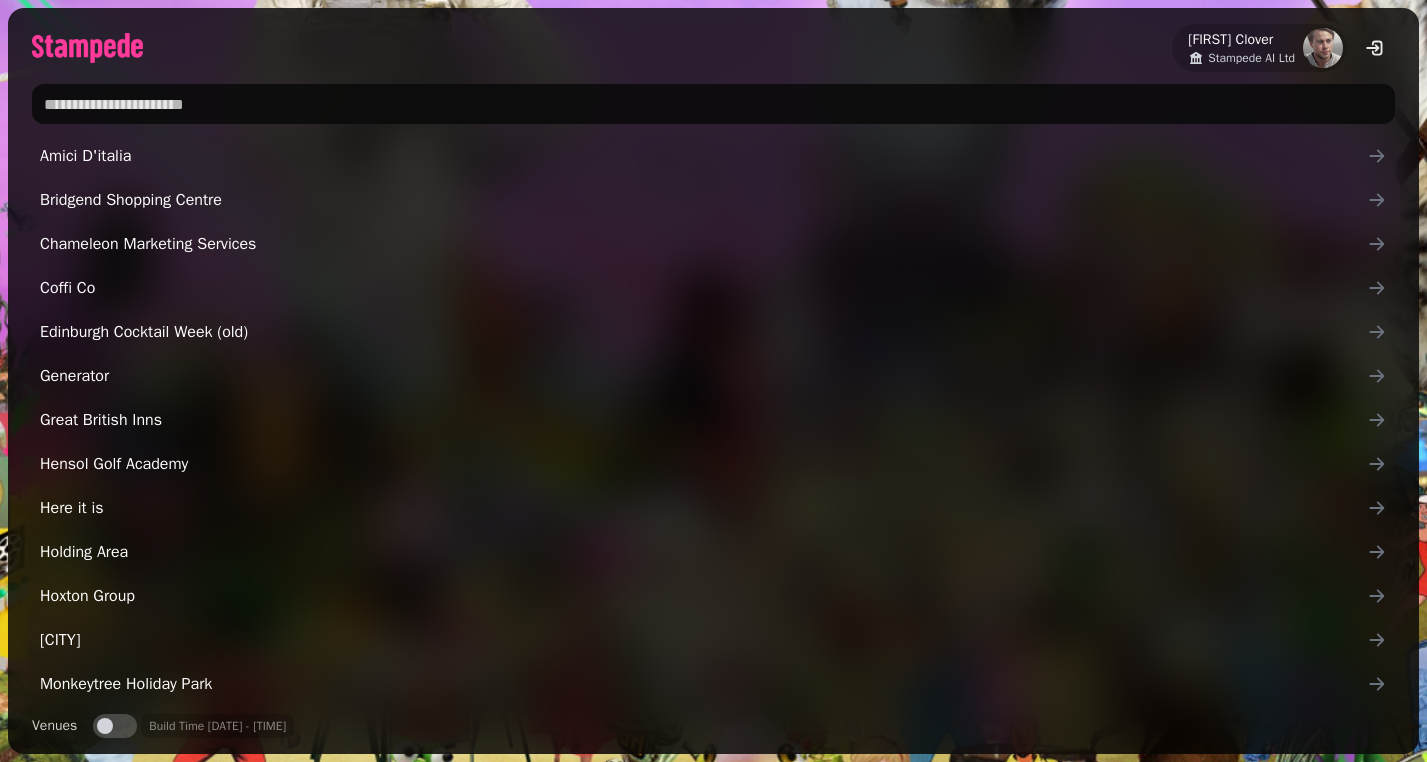 scroll, scrollTop: 0, scrollLeft: 0, axis: both 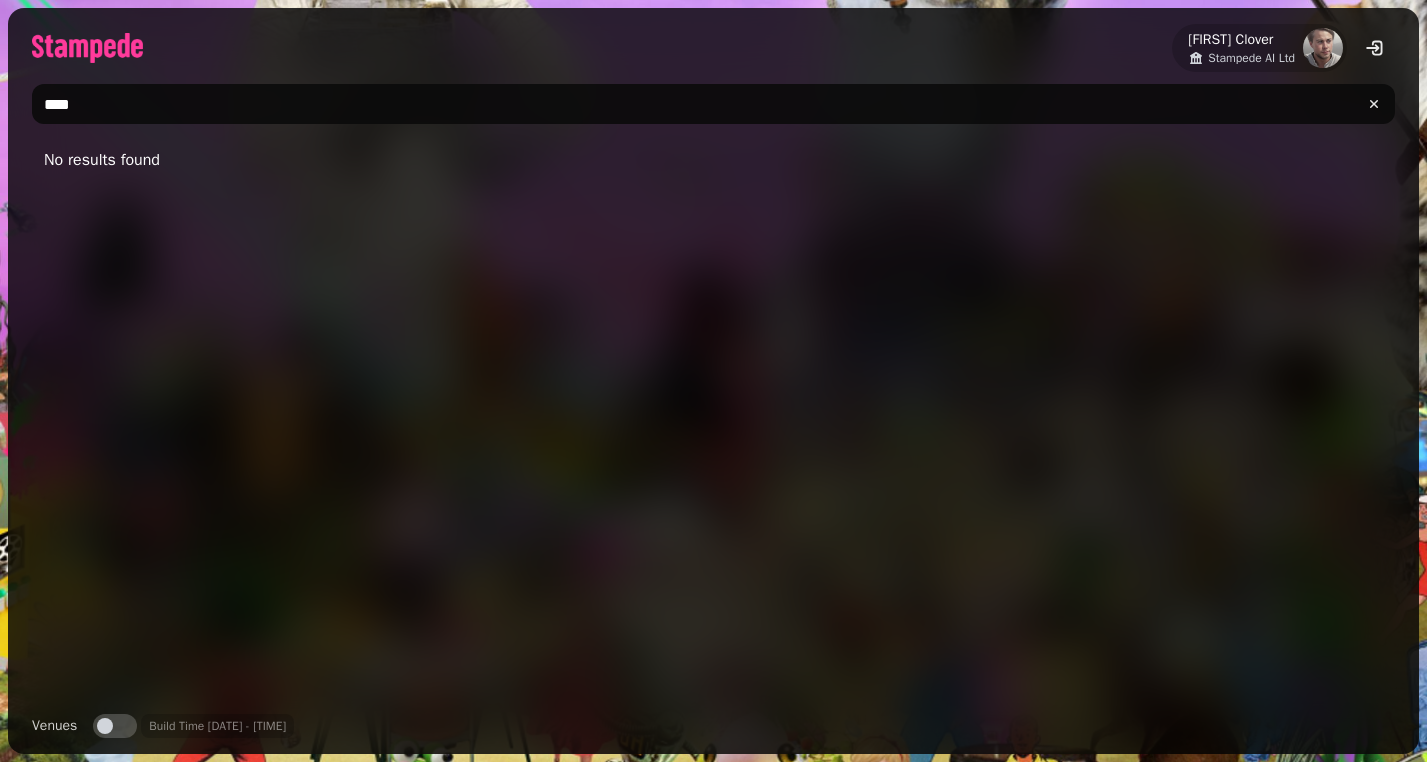 click on "Venues" at bounding box center (115, 726) 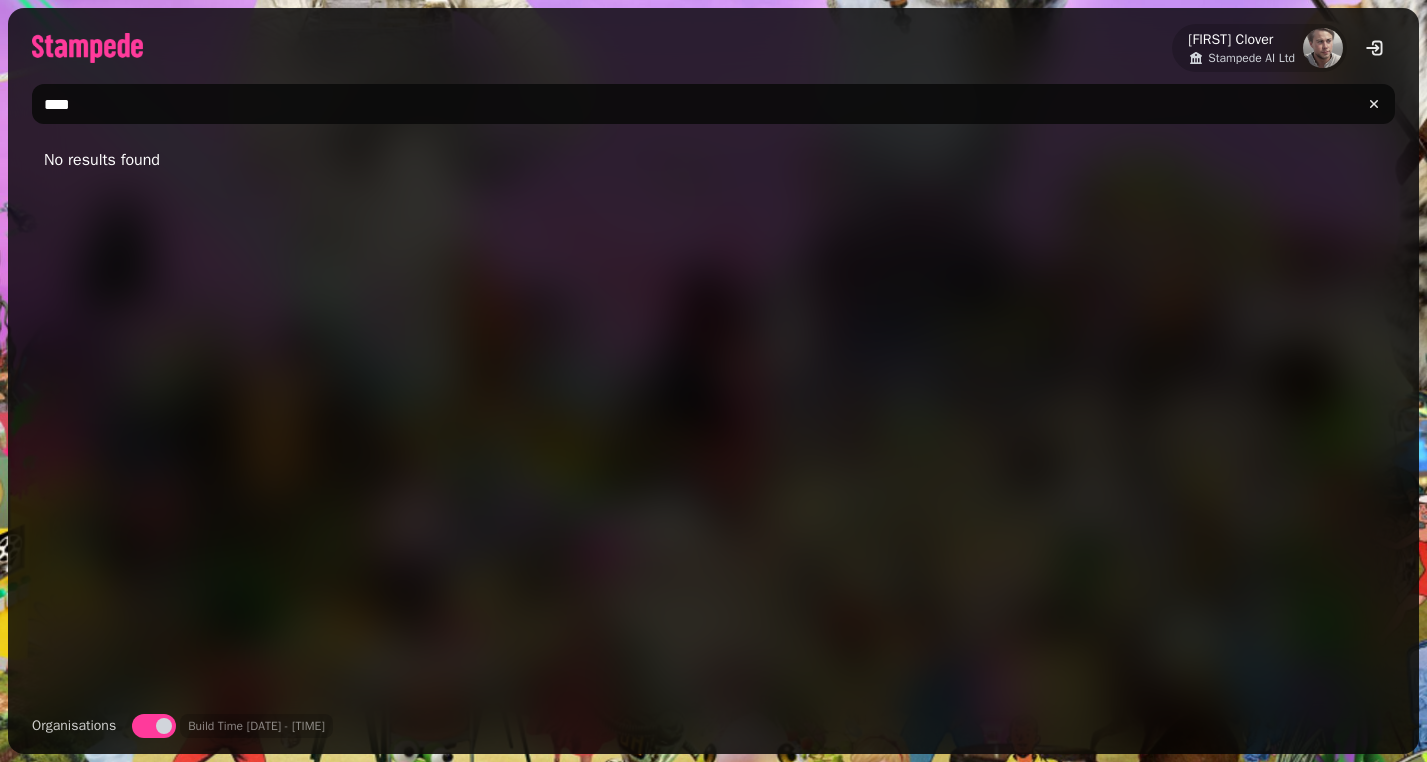 click on "****" at bounding box center [713, 104] 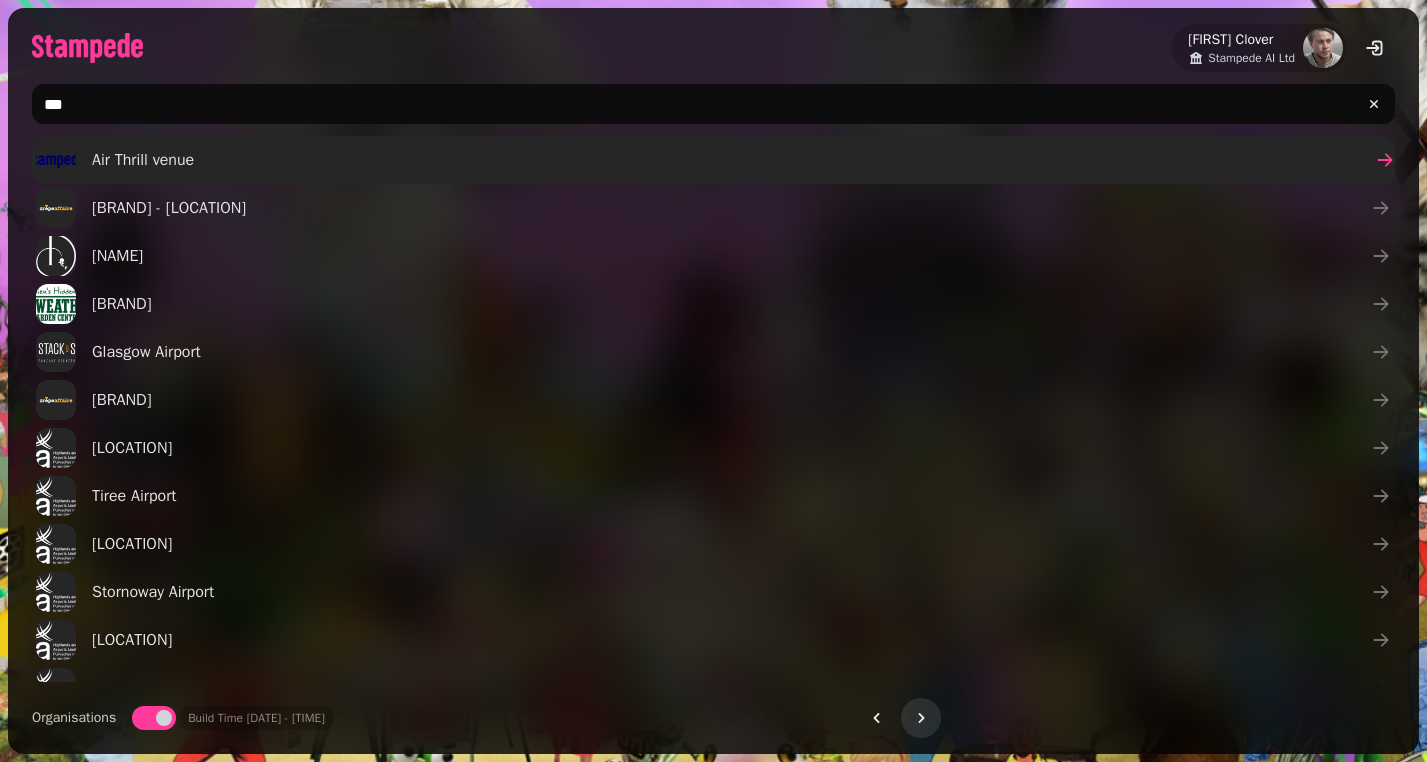 type on "***" 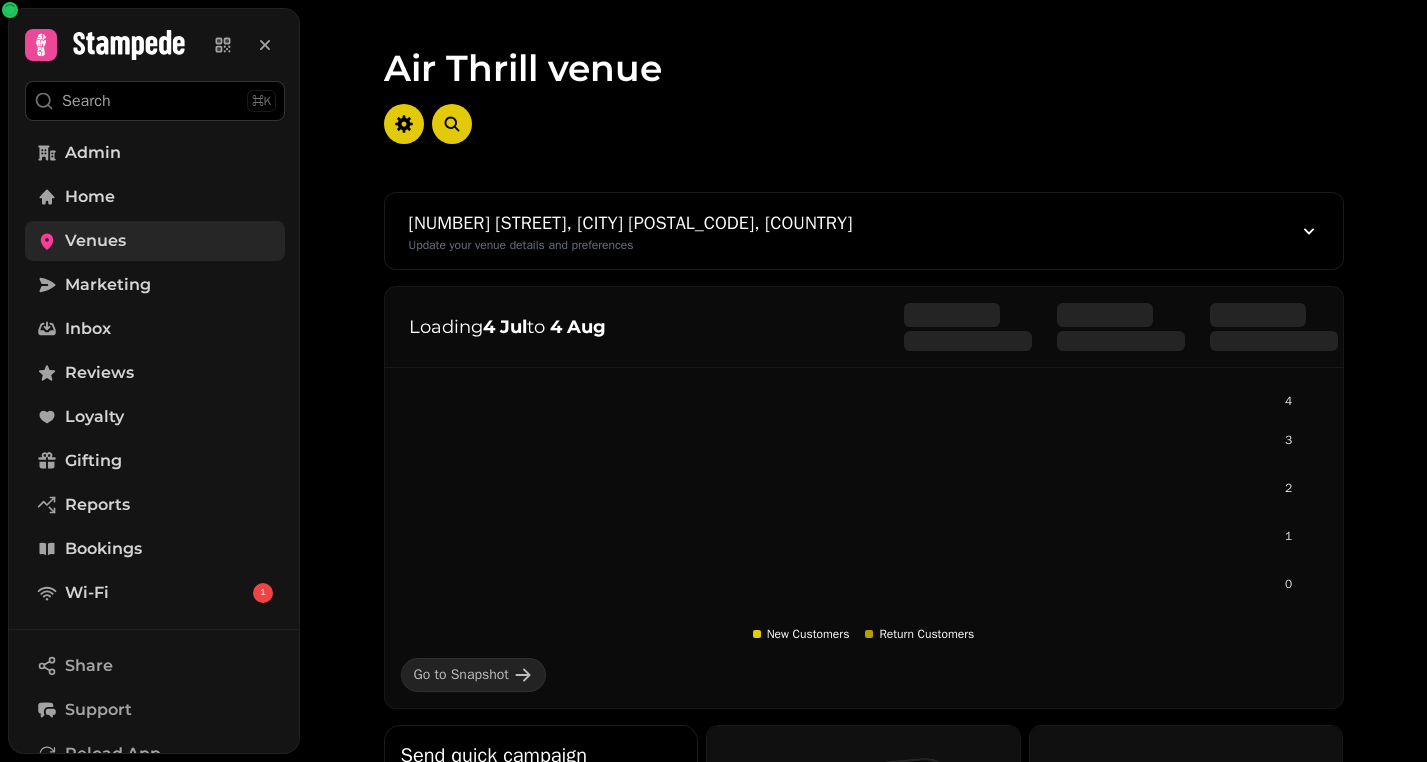 click on "Venues" at bounding box center (95, 241) 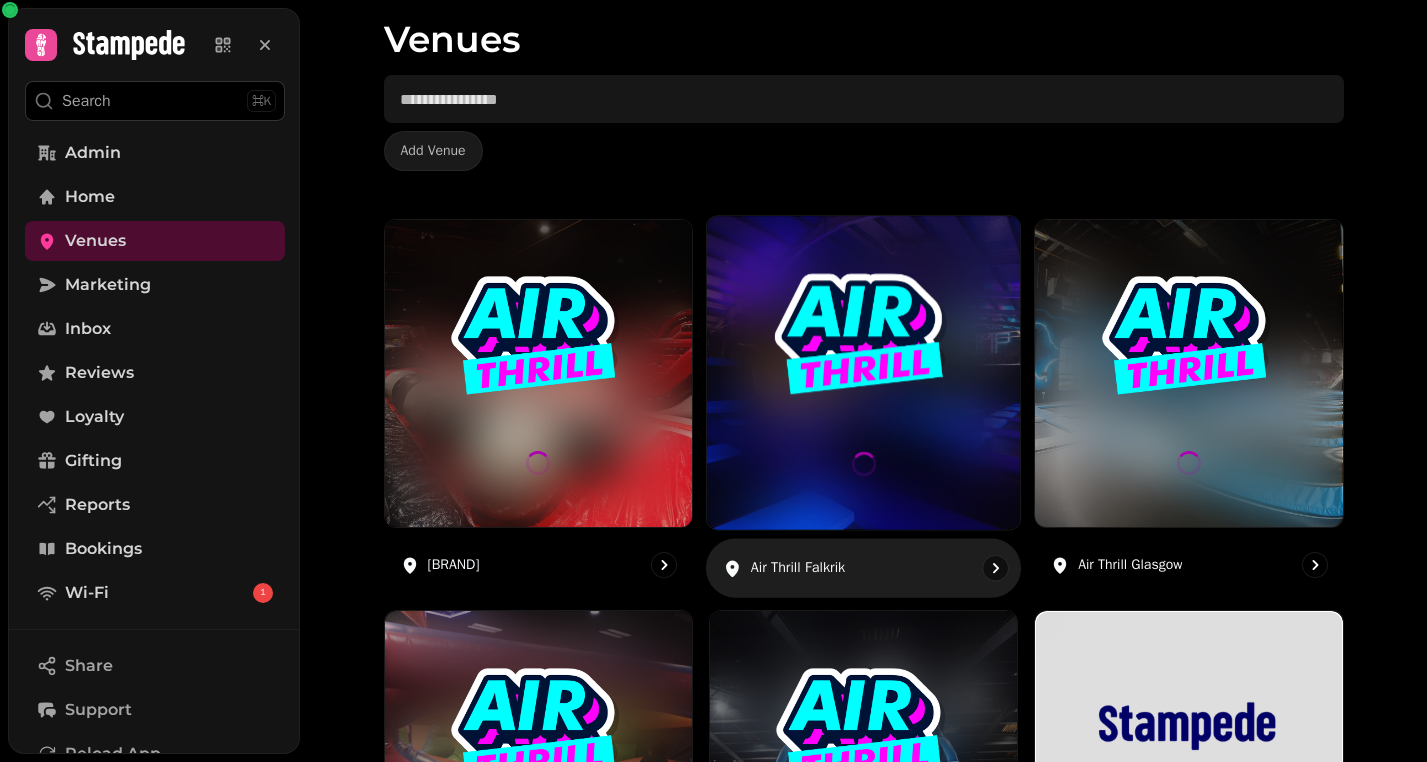 scroll, scrollTop: 63, scrollLeft: 0, axis: vertical 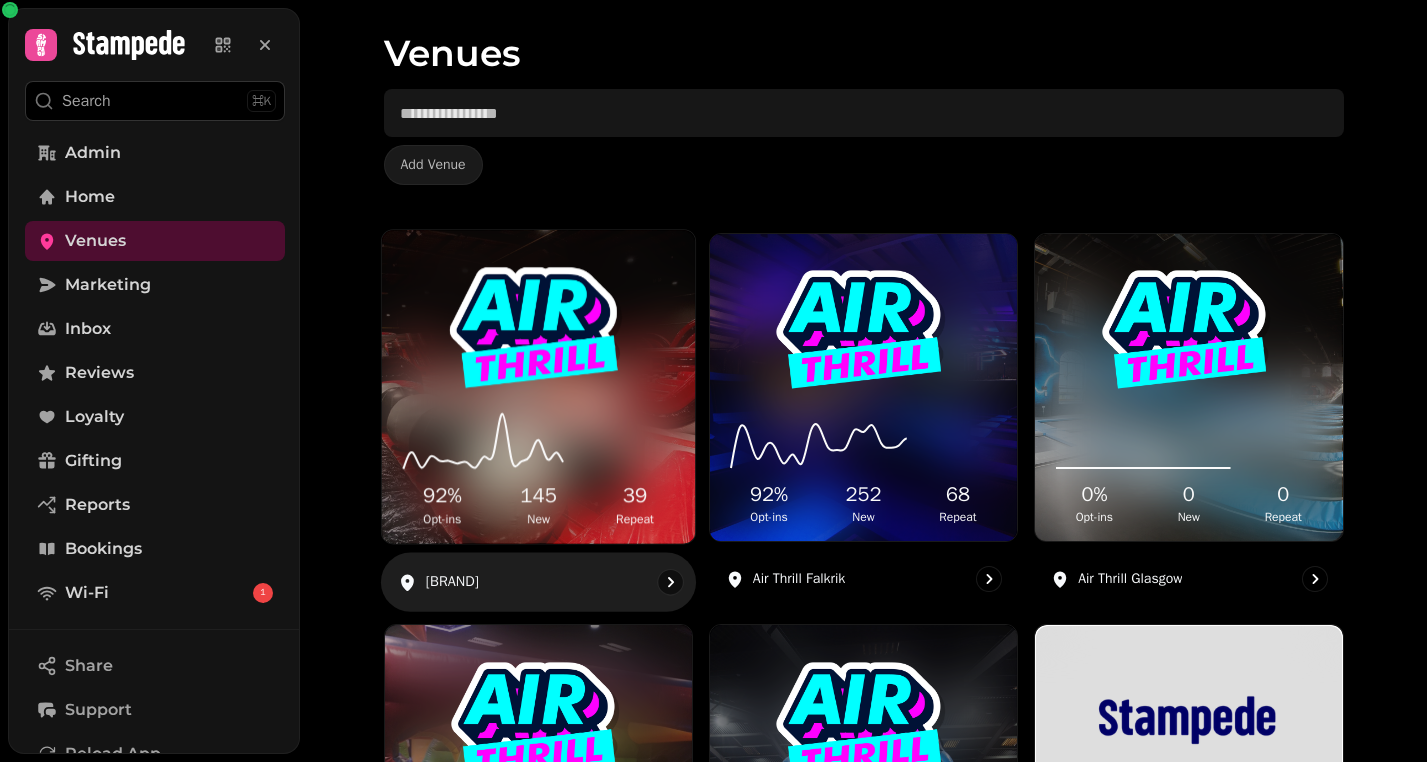 click 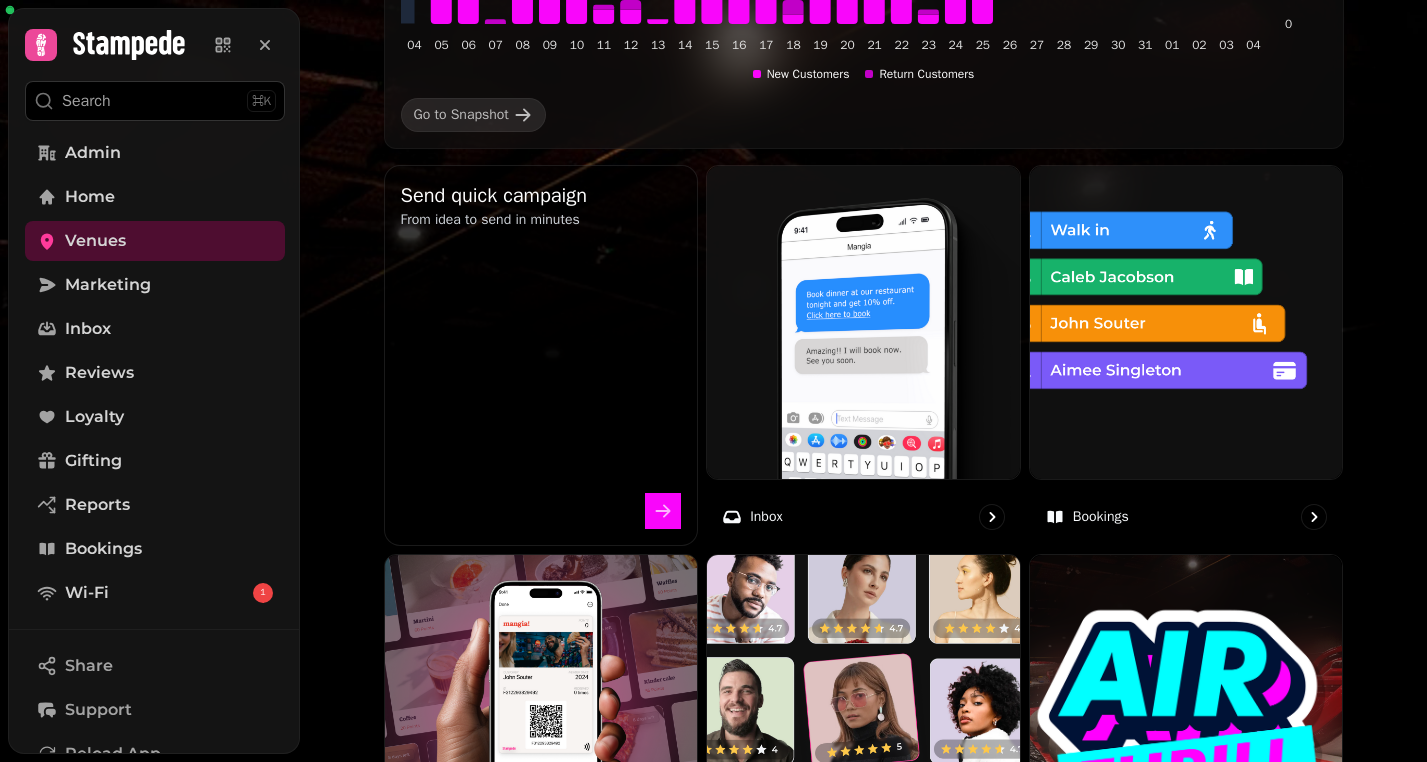 scroll, scrollTop: 1269, scrollLeft: 0, axis: vertical 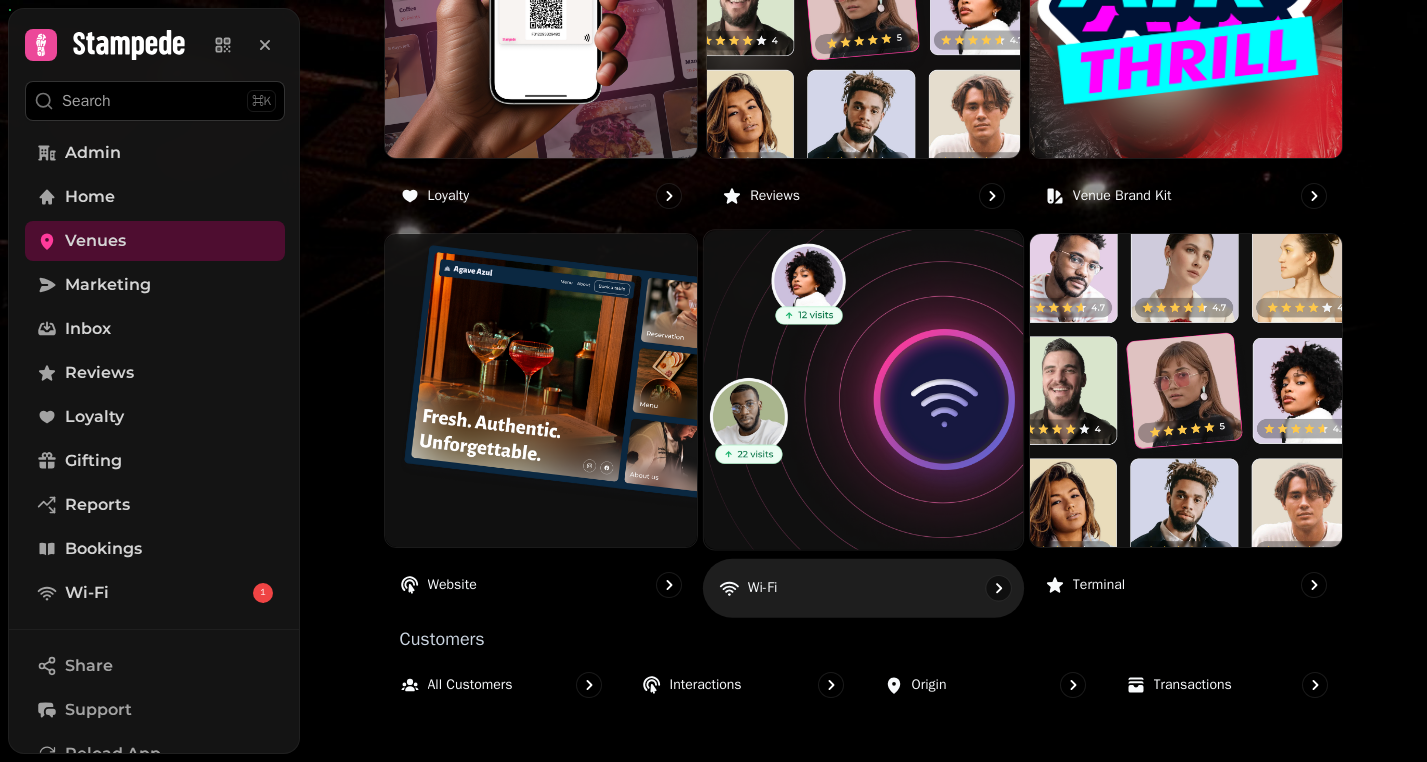 click at bounding box center (863, 390) 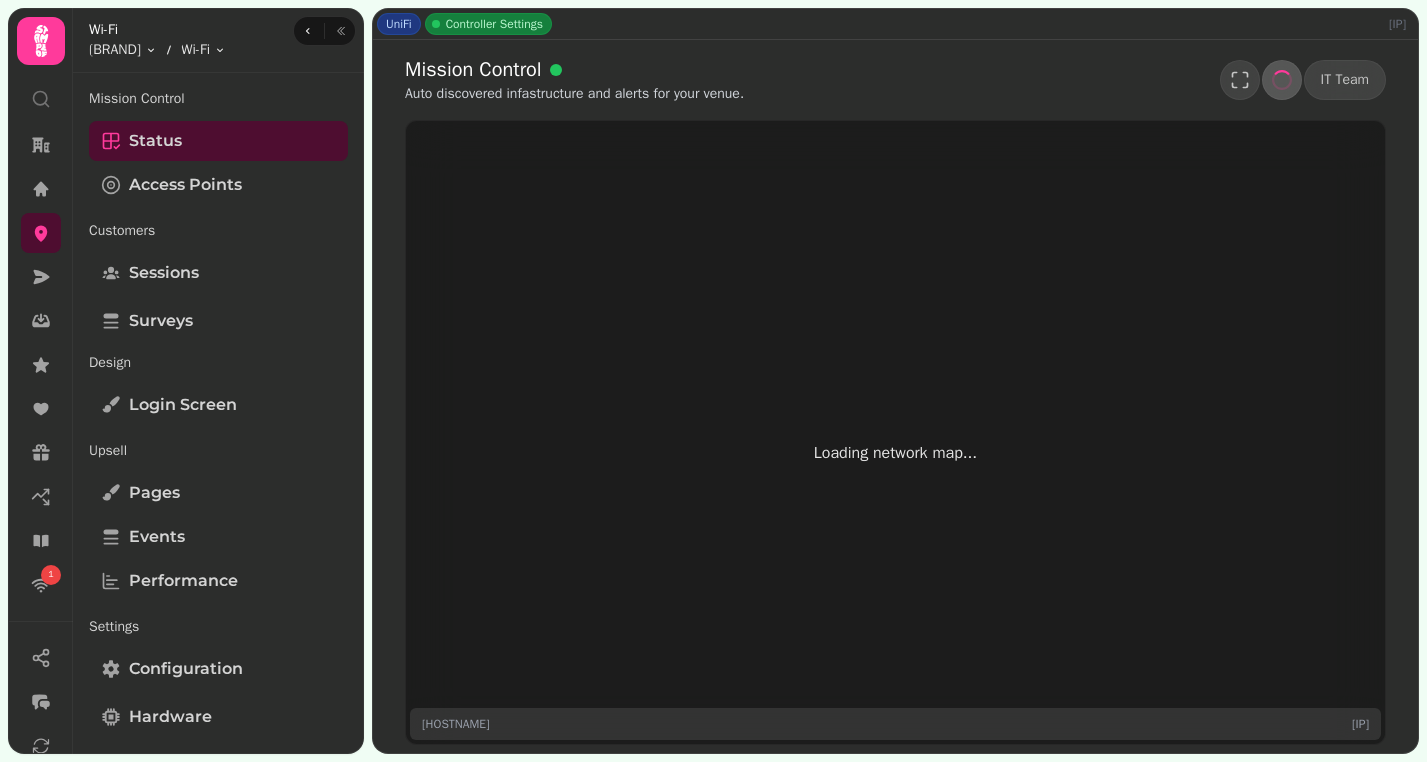 click on "Loading network map..." at bounding box center [896, 453] 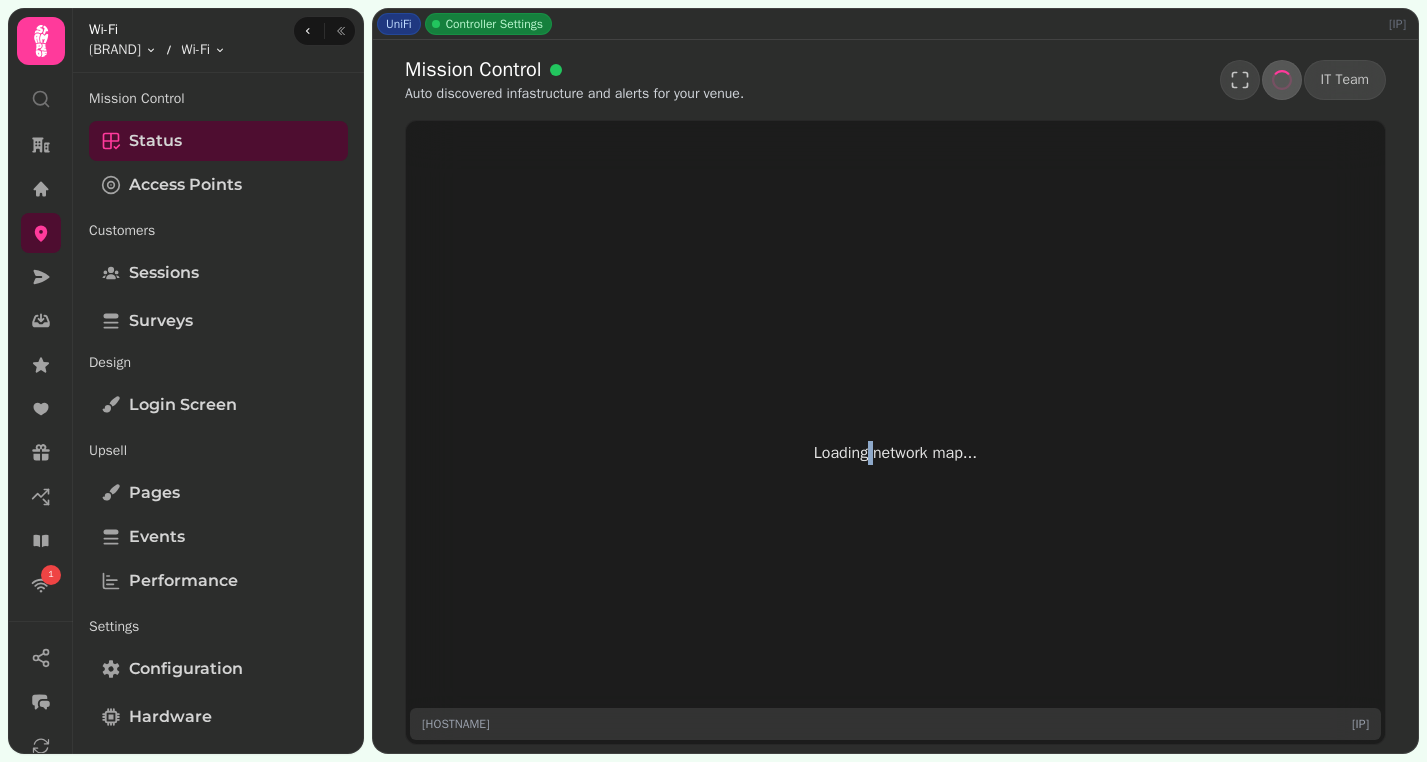 click on "Loading network map..." at bounding box center [896, 453] 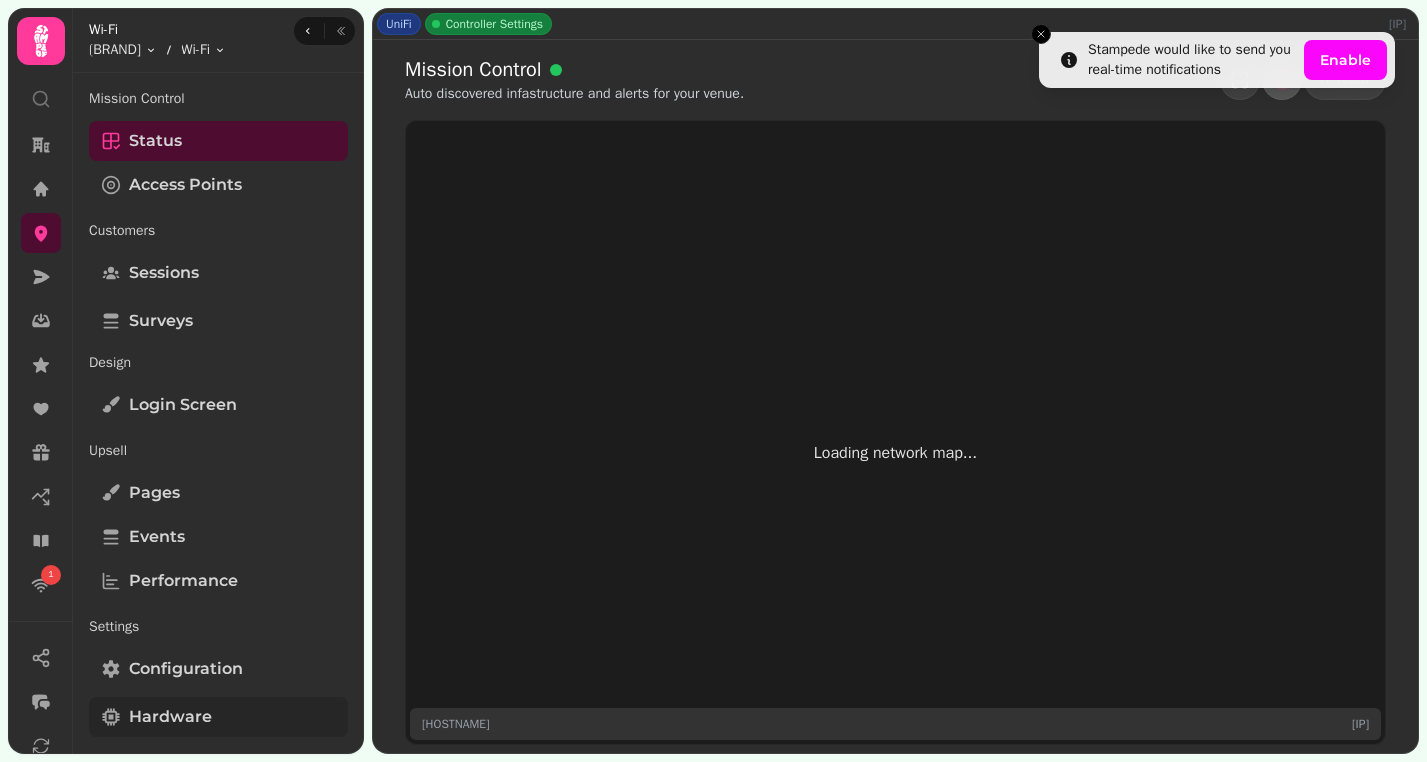 scroll, scrollTop: 87, scrollLeft: 0, axis: vertical 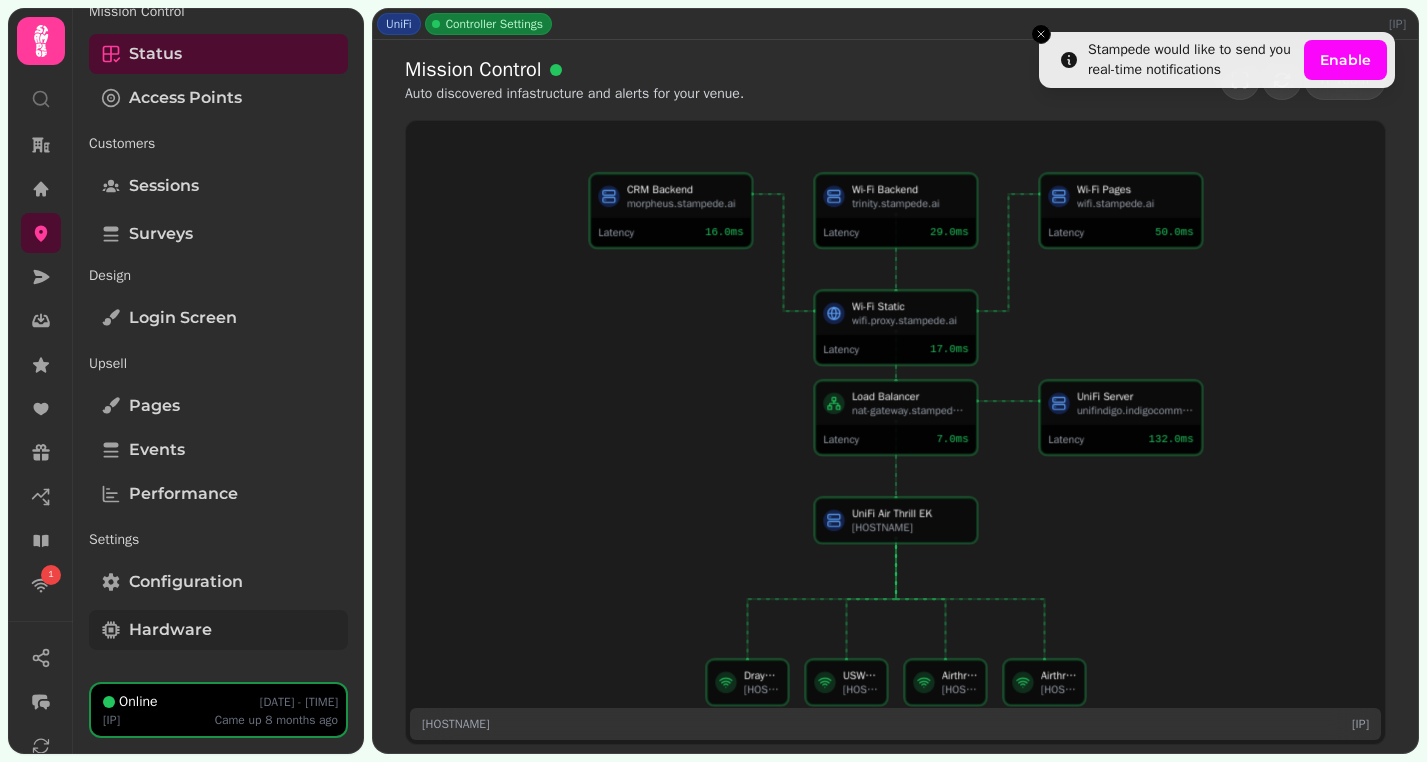 click on "Hardware" at bounding box center [170, 630] 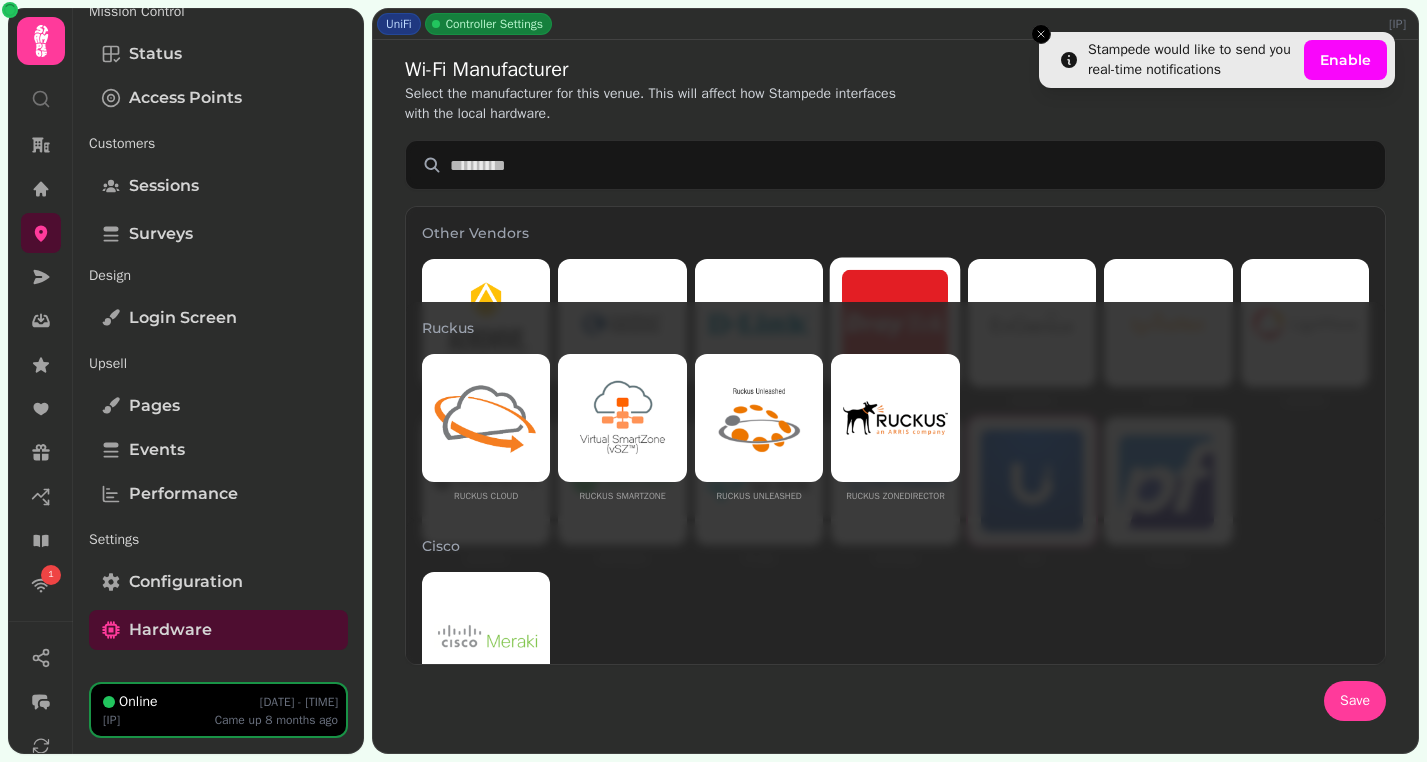 scroll, scrollTop: 790, scrollLeft: 0, axis: vertical 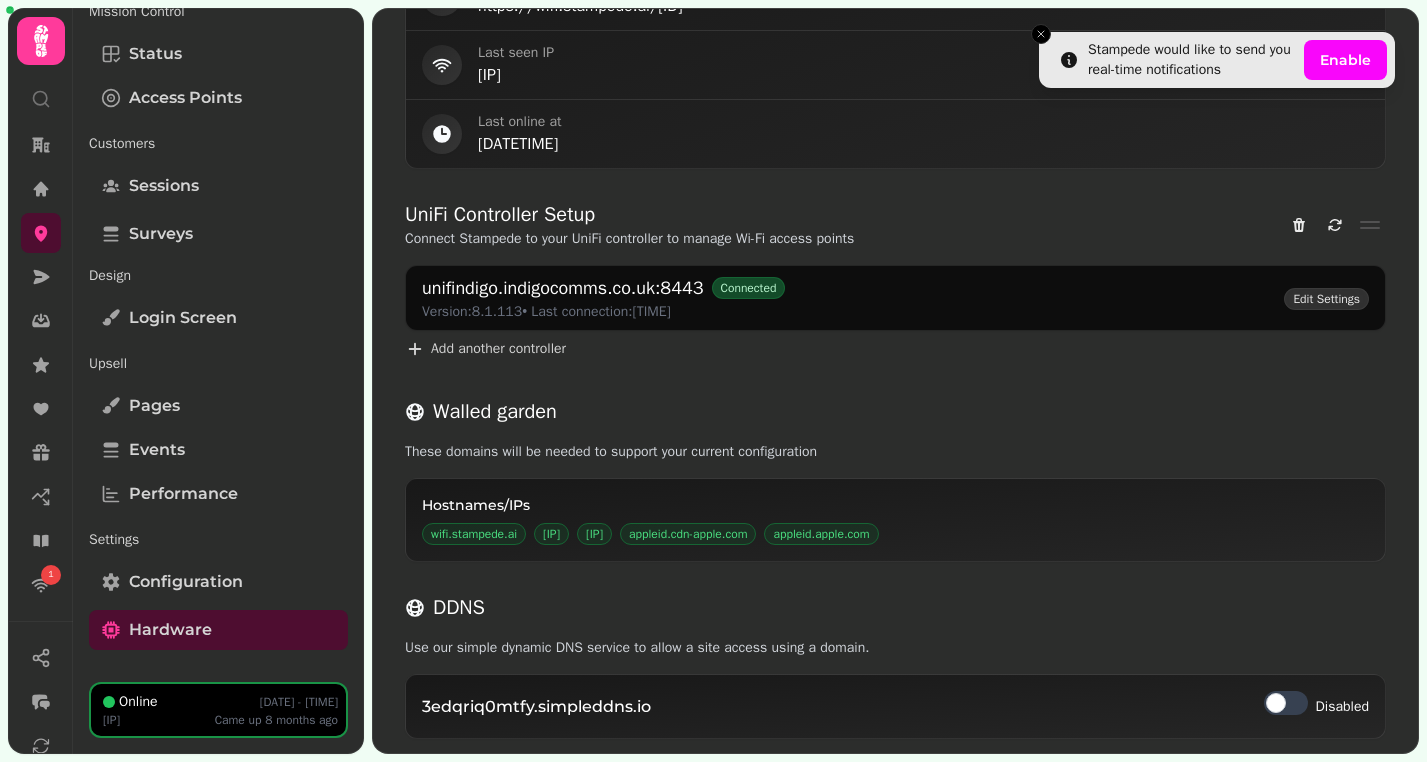 click on "Edit Settings" at bounding box center [1326, 299] 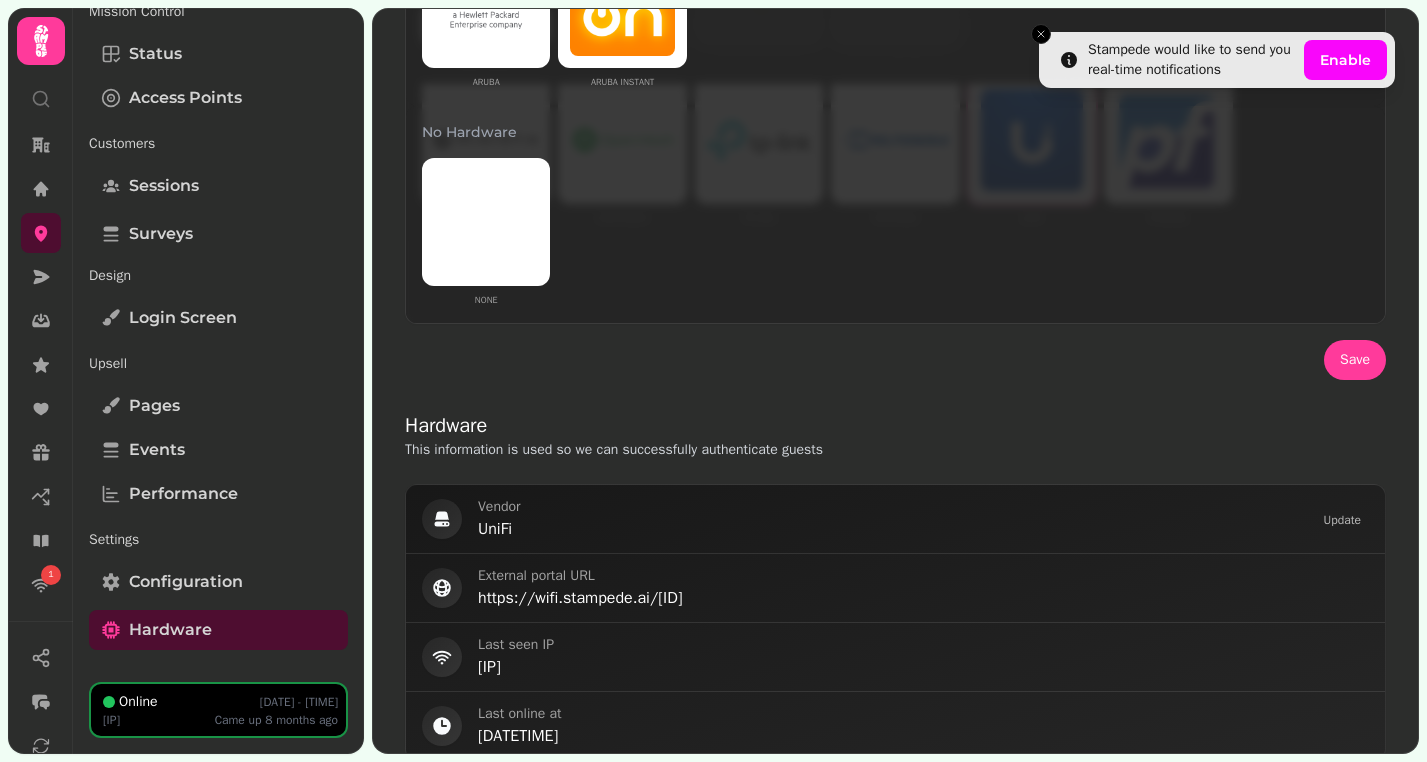 scroll, scrollTop: 0, scrollLeft: 0, axis: both 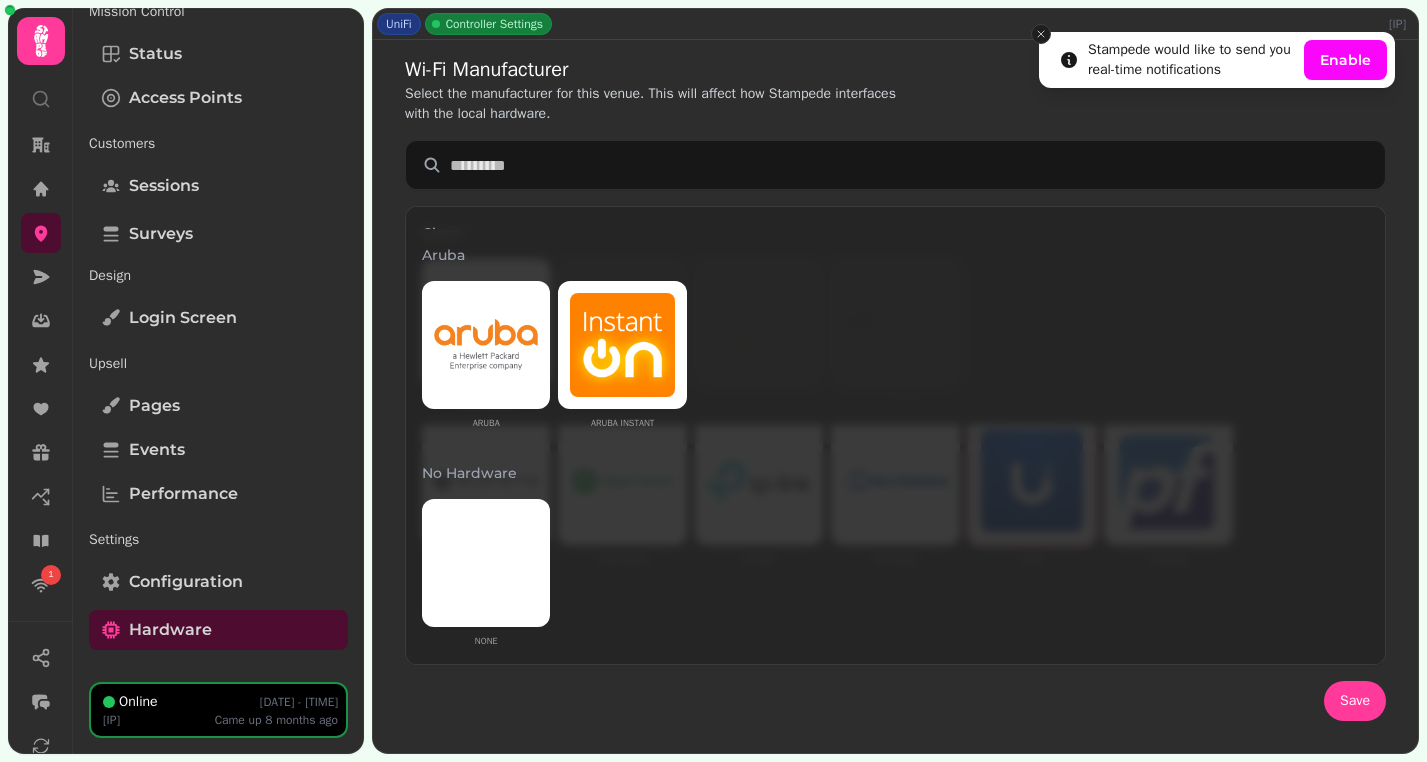 click 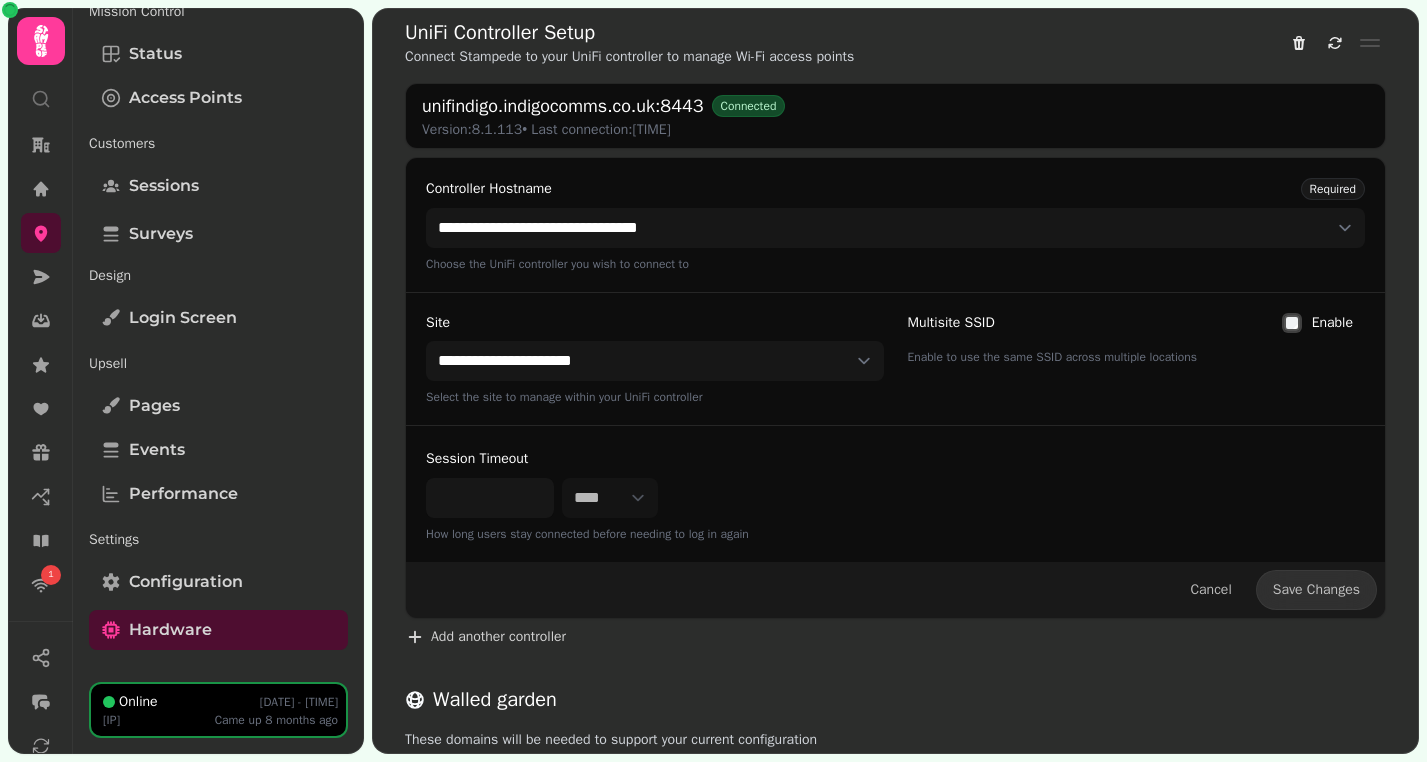 scroll, scrollTop: 1097, scrollLeft: 0, axis: vertical 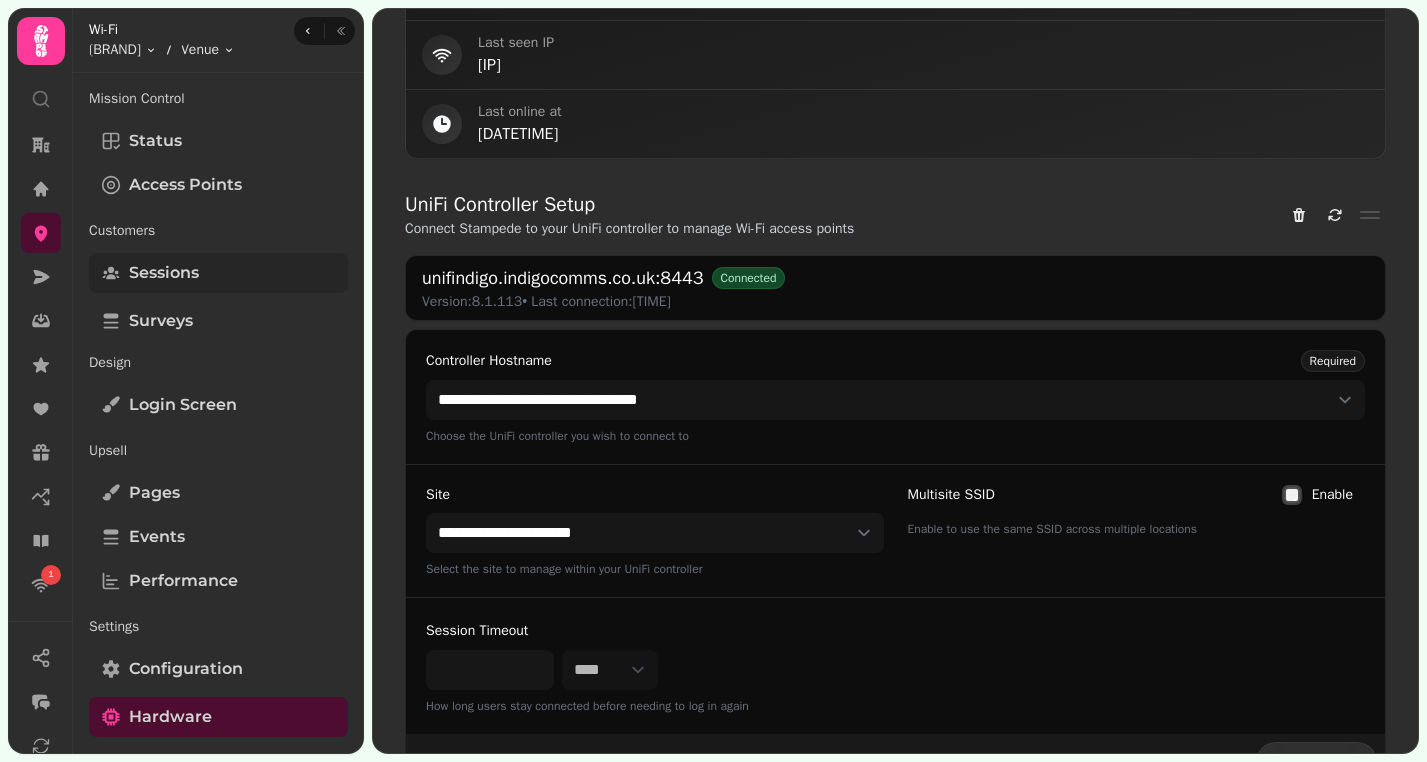 click on "Sessions" at bounding box center [164, 273] 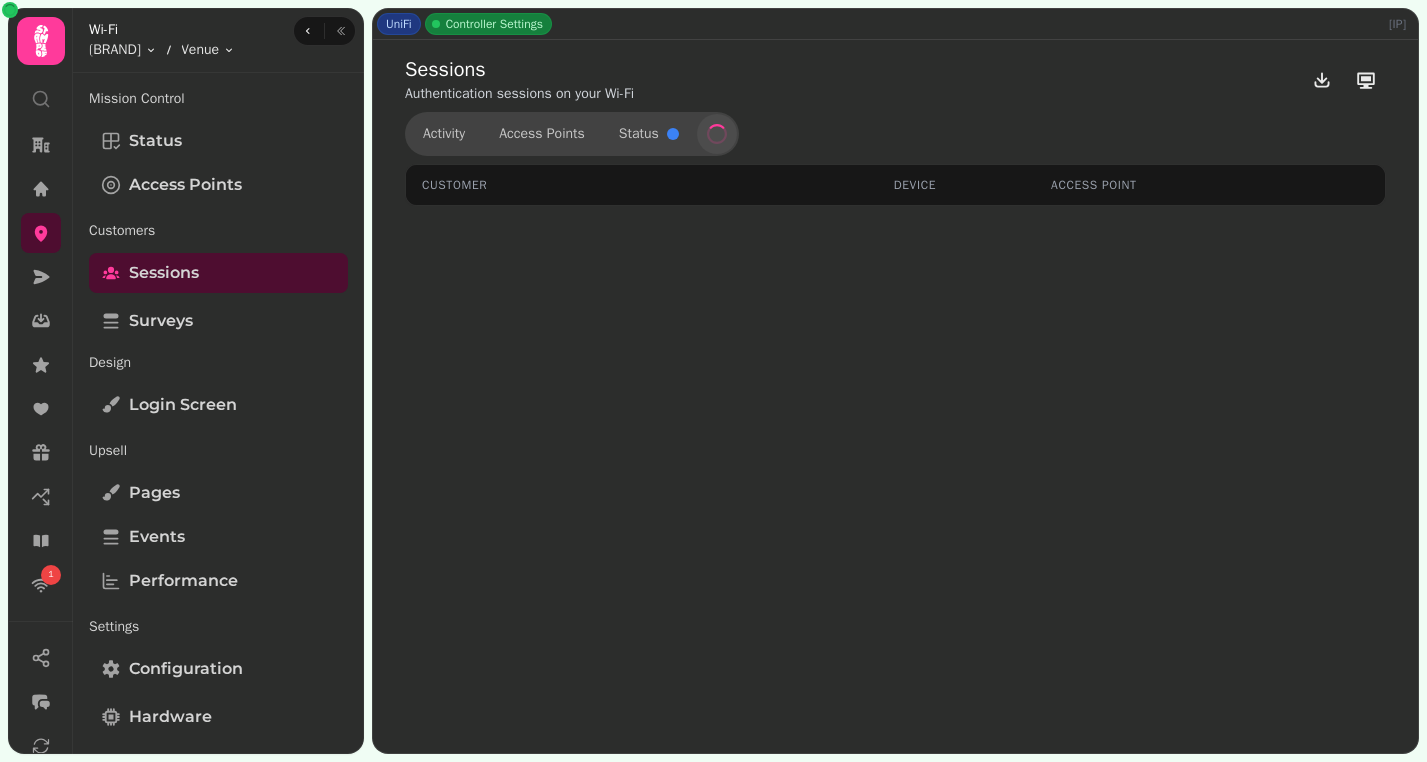 select on "**" 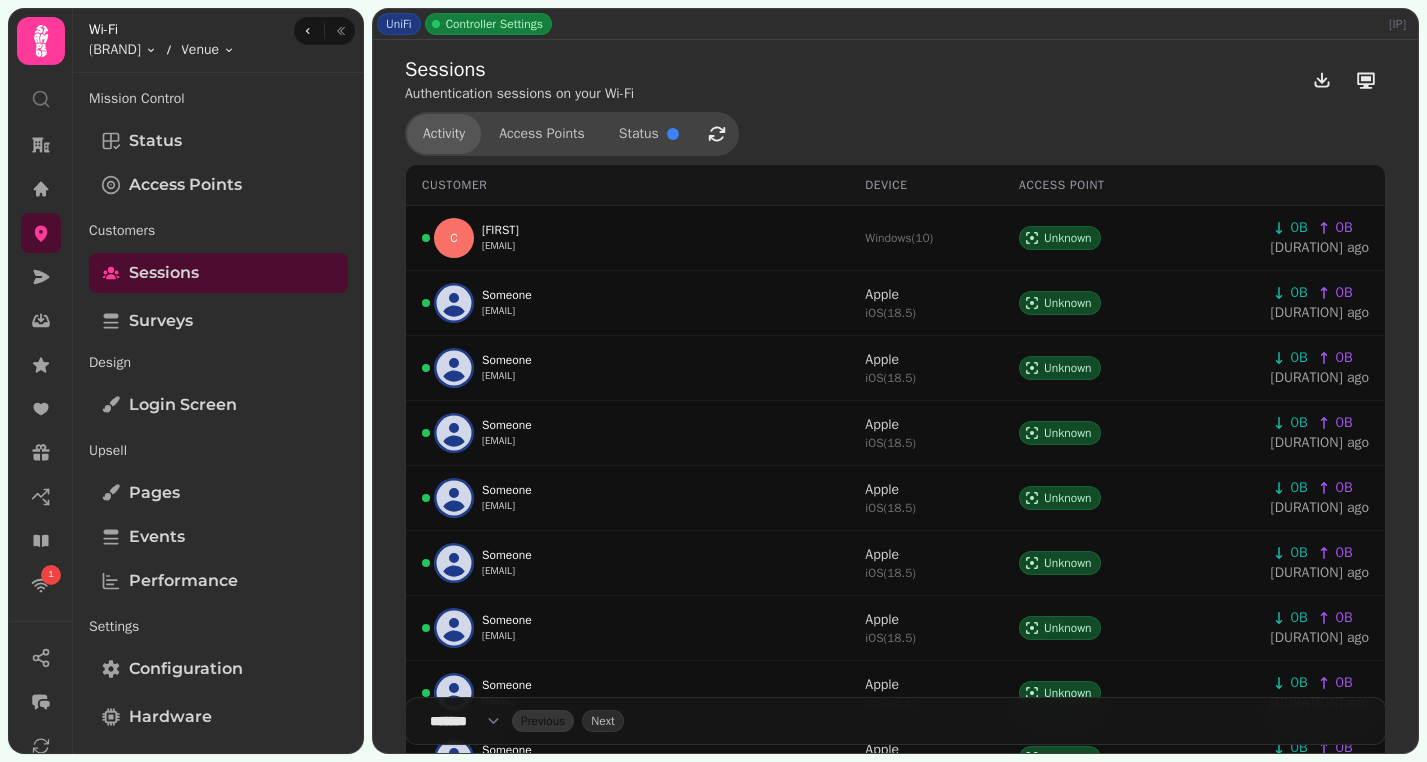 click on "Activity" at bounding box center (444, 134) 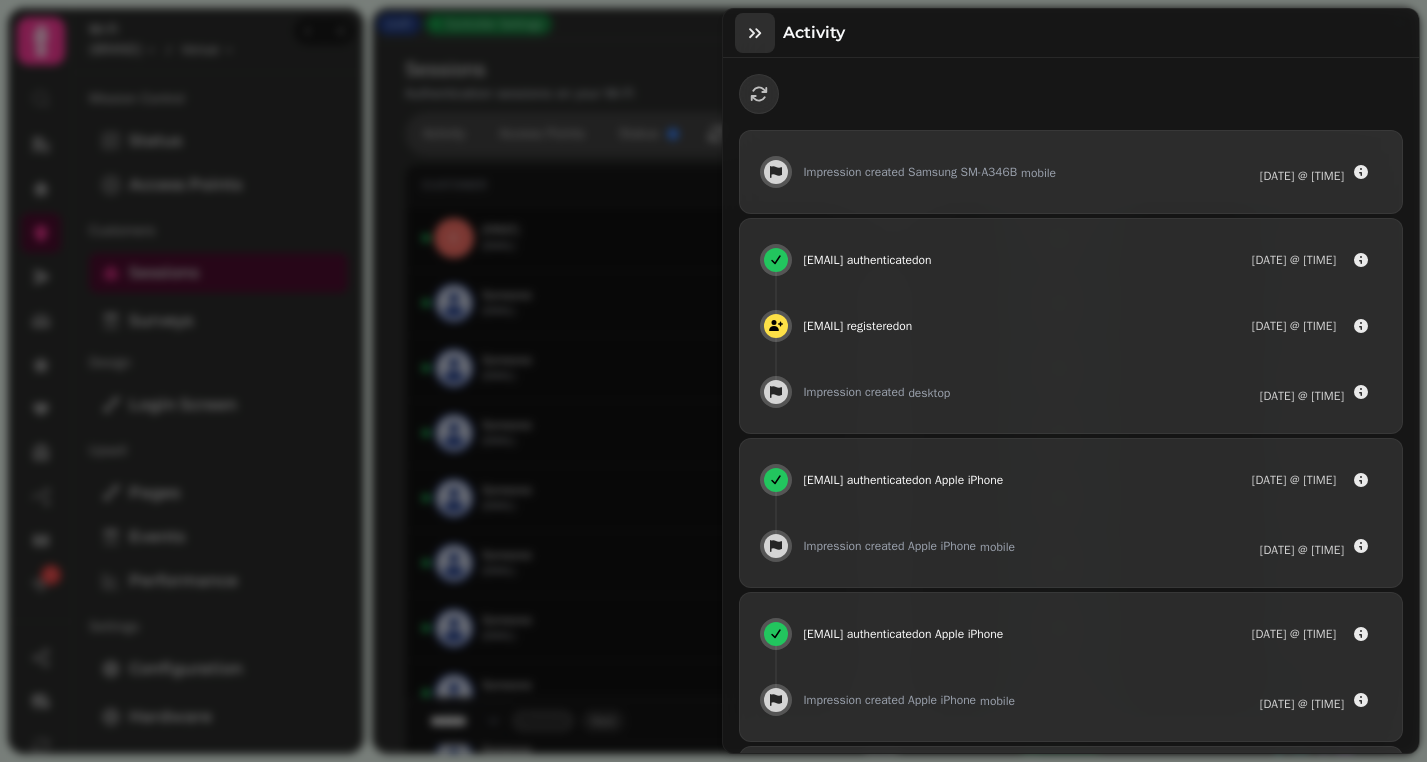 click 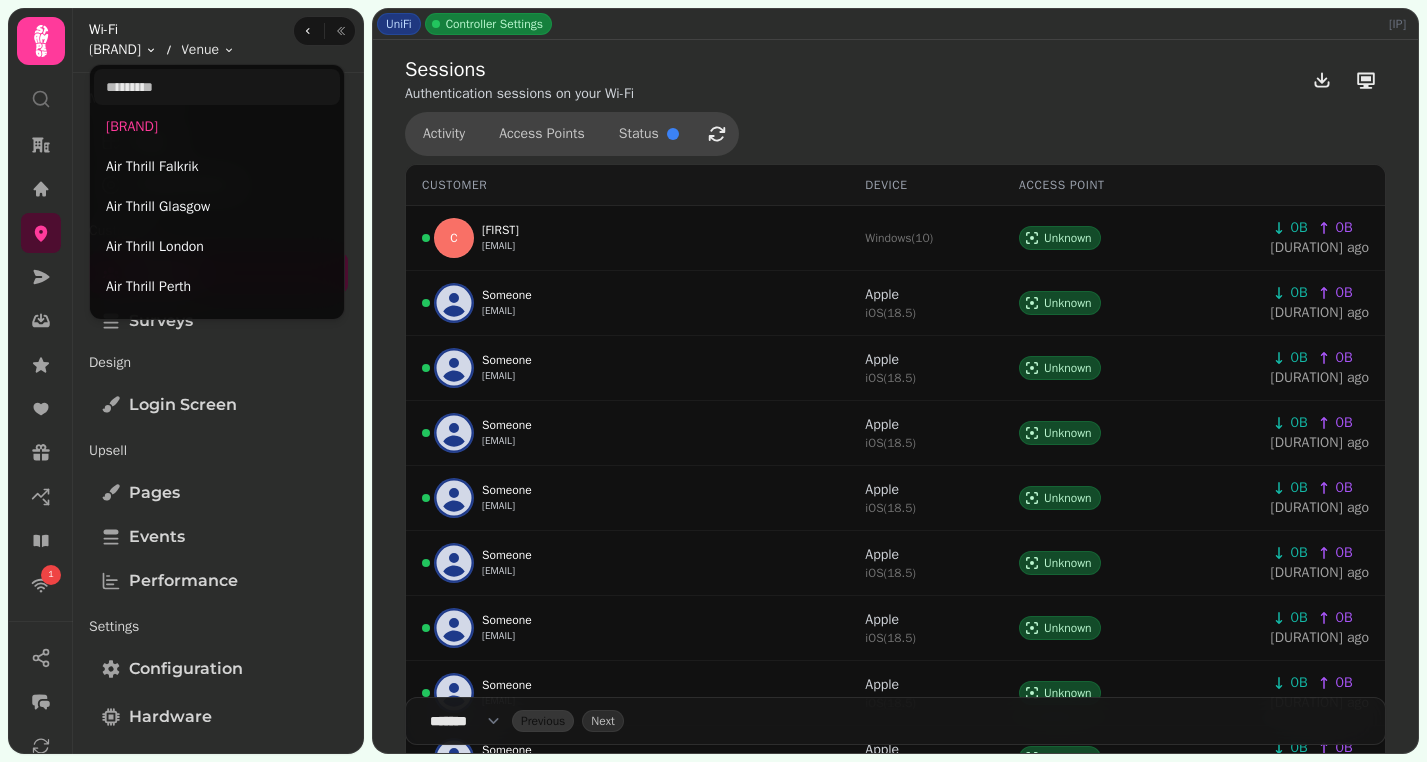 click on "1 UniFi Controller Settings 84.9.134.132 Sessions Authentication sessions on your Wi-Fi Activity Access Points Status Customer Device Access Point C Cameron  cameronfalconer1999@gmail.com Windows  ( 10 ) Unknown 0B 0B 10 days ago Someone leannereid1979@yahoo.com Apple iOS  ( 18.5 ) Unknown 0B 0B 10 days ago Someone leannereid1979@yahoo.com Apple iOS  ( 18.5 ) Unknown 0B 0B 10 days ago Someone leannereid1979@yahoo.com Apple iOS  ( 18.5 ) Unknown 0B 0B 10 days ago Someone leannereid1979@yahoo.com Apple iOS  ( 18.5 ) Unknown 0B 0B 10 days ago Someone leannereid1979@yahoo.com Apple iOS  ( 18.5 ) Unknown 0B 0B 10 days ago Someone leannereid1979@yahoo.com Apple iOS  ( 18.5 ) Unknown 0B 0B 10 days ago Someone leannereid1979@yahoo.com Apple iOS  ( 18.5 ) Unknown 0B 0B 10 days ago Someone leannereid1979@yahoo.com Apple iOS  ( 18.5 ) Unknown 0B 0B 10 days ago Someone leannereid1979@yahoo.com Apple iOS  ( 18.5 ) Unknown 0B 0B 10 days ago Someone leannereid1979@yahoo.com Apple iOS  ( 18.5 ) Unknown 0B 0B" at bounding box center [713, 381] 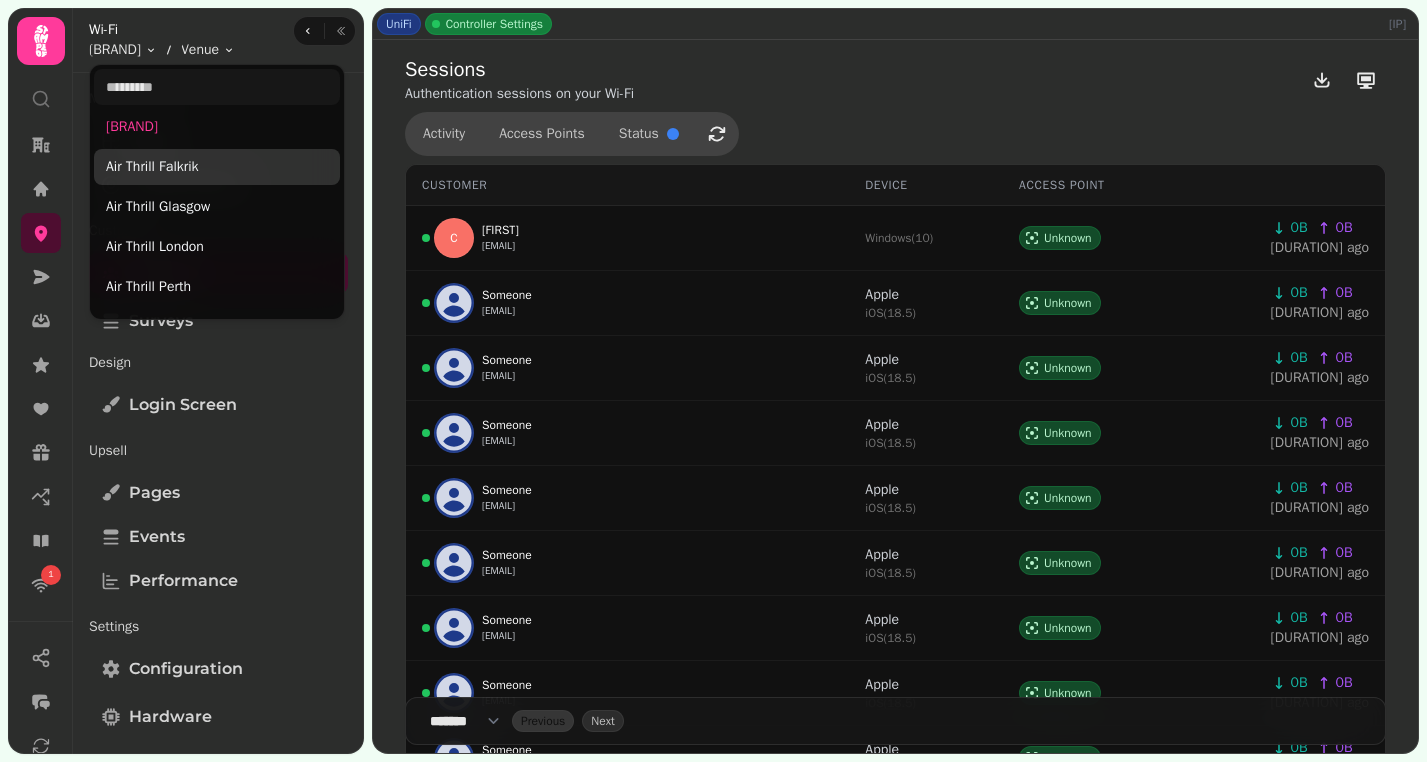 click on "Air Thrill Falkrik" at bounding box center [217, 167] 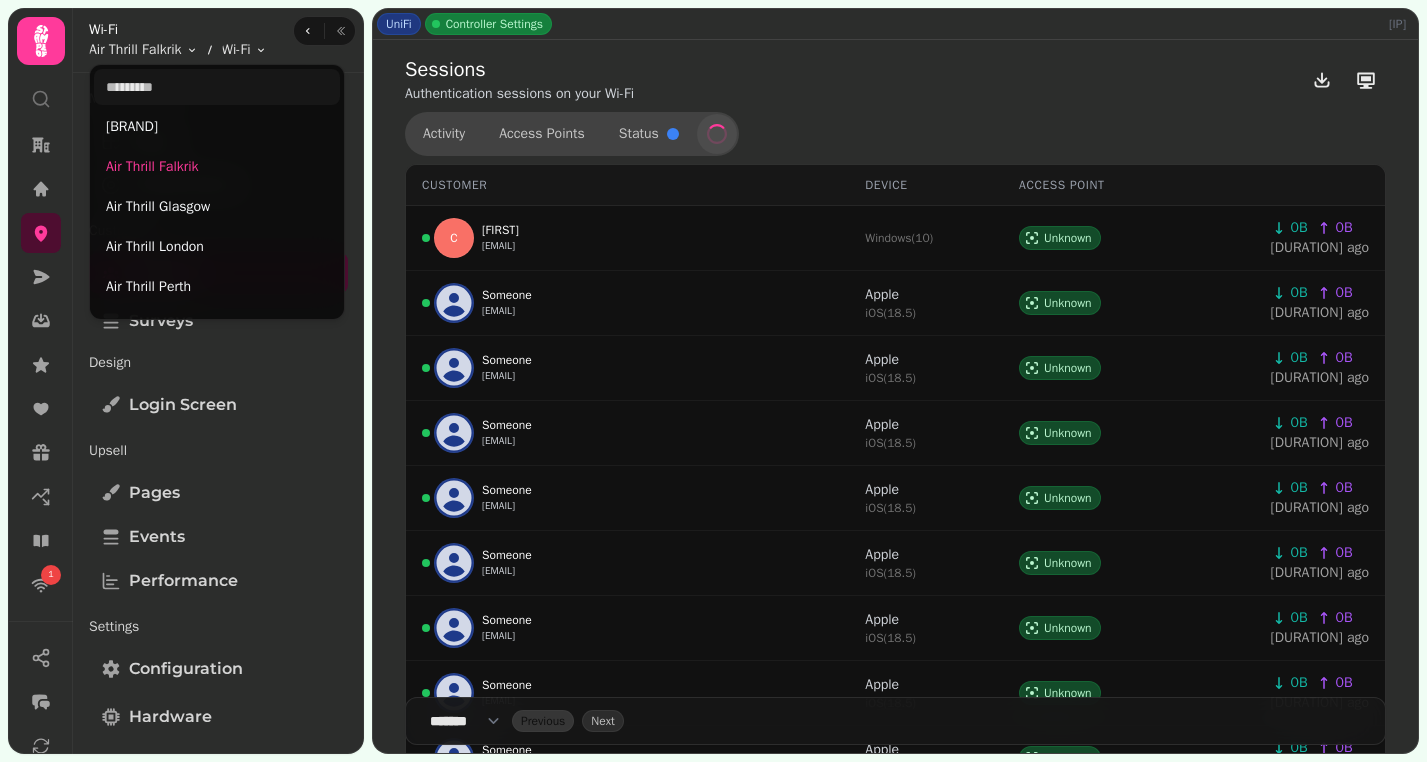 click on "1 UniFi Controller Settings 84.9.134.132 Sessions Authentication sessions on your Wi-Fi Activity Access Points Status Customer Device Access Point C Cameron  cameronfalconer1999@gmail.com Windows  ( 10 ) Unknown 0B 0B 10 days ago Someone leannereid1979@yahoo.com Apple iOS  ( 18.5 ) Unknown 0B 0B 10 days ago Someone leannereid1979@yahoo.com Apple iOS  ( 18.5 ) Unknown 0B 0B 10 days ago Someone leannereid1979@yahoo.com Apple iOS  ( 18.5 ) Unknown 0B 0B 10 days ago Someone leannereid1979@yahoo.com Apple iOS  ( 18.5 ) Unknown 0B 0B 10 days ago Someone leannereid1979@yahoo.com Apple iOS  ( 18.5 ) Unknown 0B 0B 10 days ago Someone leannereid1979@yahoo.com Apple iOS  ( 18.5 ) Unknown 0B 0B 10 days ago Someone leannereid1979@yahoo.com Apple iOS  ( 18.5 ) Unknown 0B 0B 10 days ago Someone leannereid1979@yahoo.com Apple iOS  ( 18.5 ) Unknown 0B 0B 10 days ago Someone leannereid1979@yahoo.com Apple iOS  ( 18.5 ) Unknown 0B 0B 10 days ago Someone leannereid1979@yahoo.com Apple iOS  ( 18.5 ) Unknown 0B 0B" at bounding box center [713, 381] 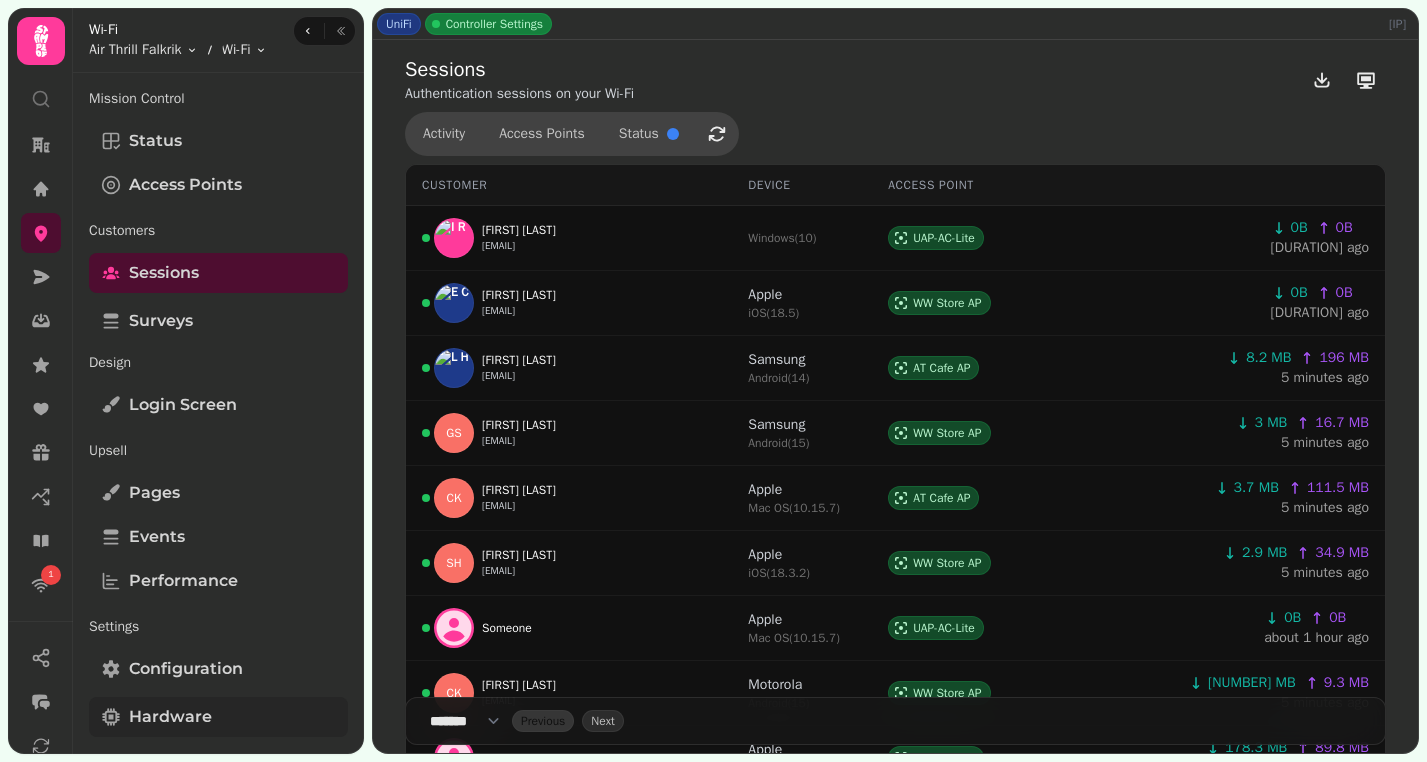 click on "Hardware" at bounding box center (170, 717) 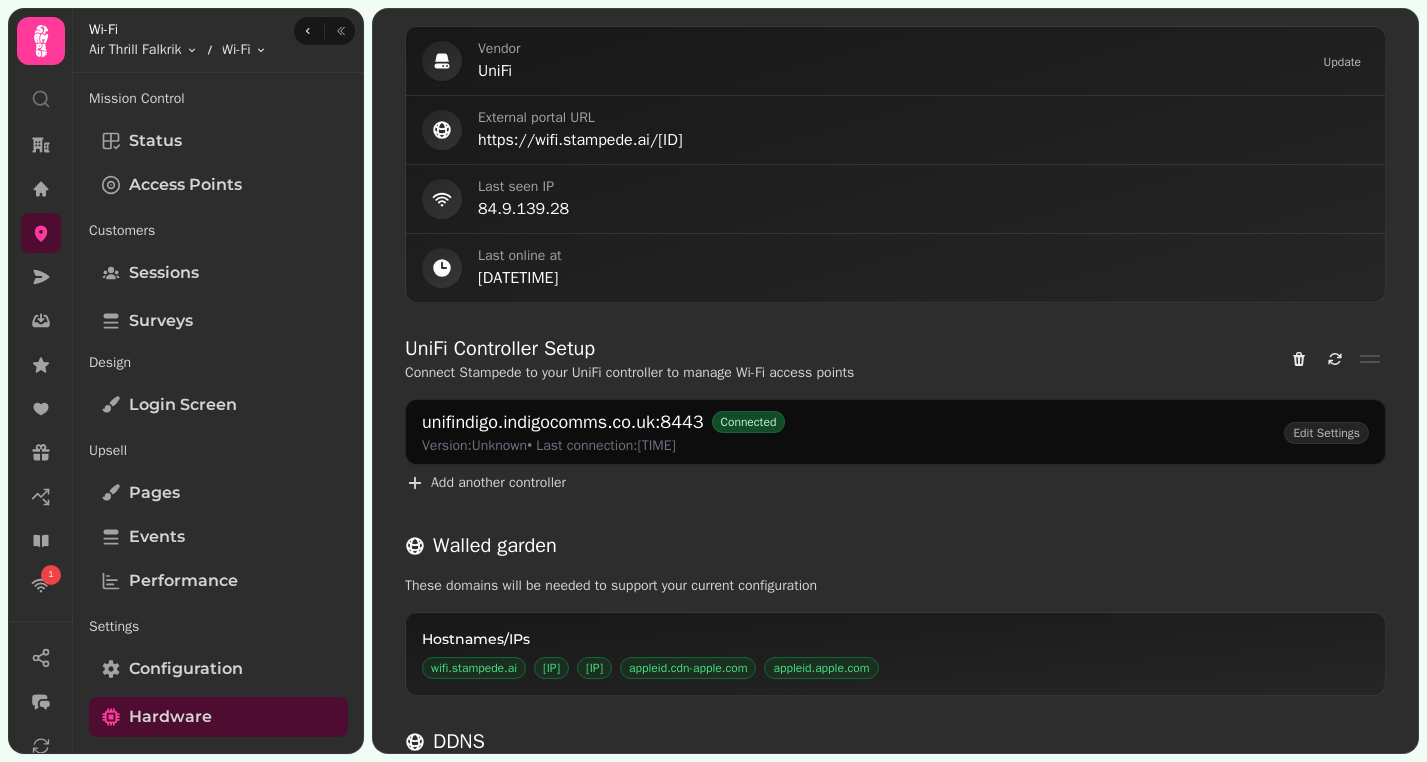 scroll, scrollTop: 841, scrollLeft: 0, axis: vertical 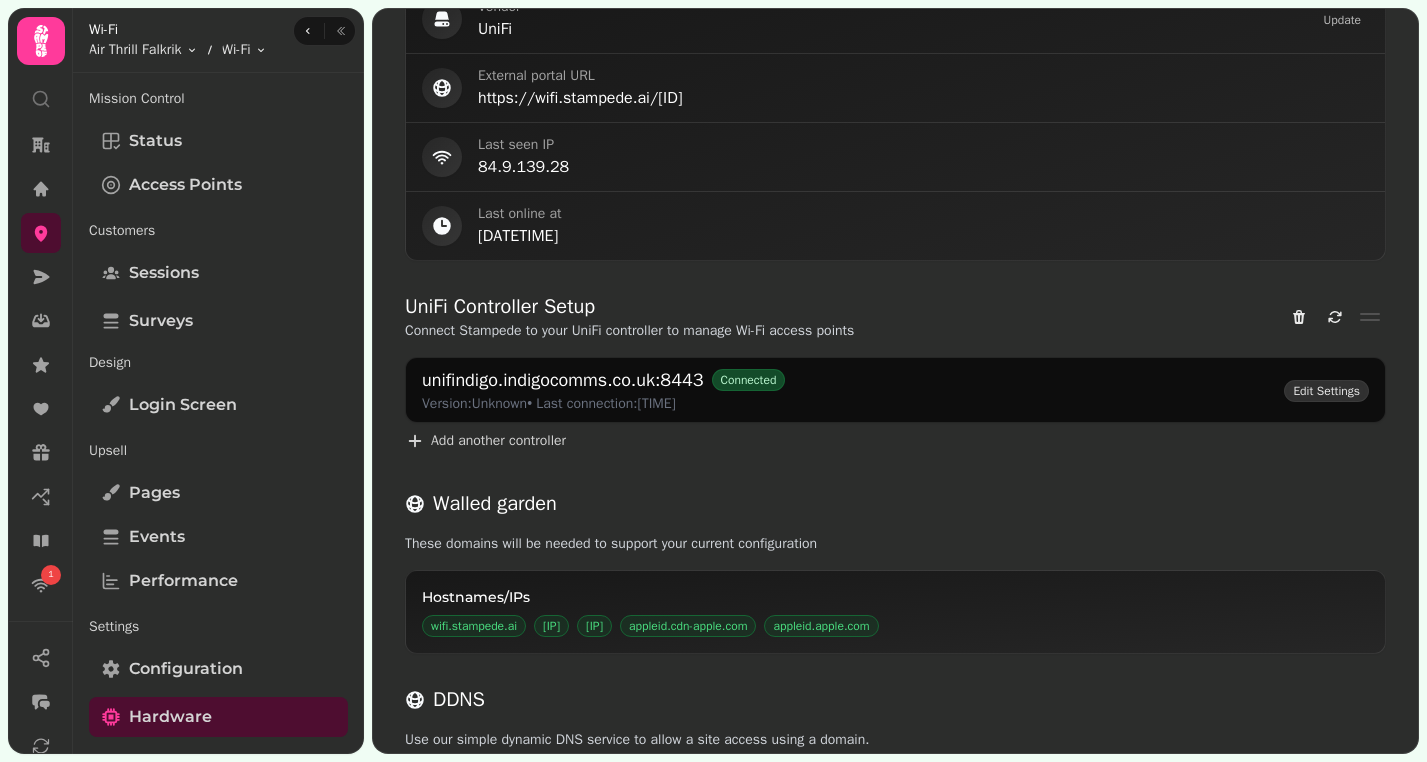 click on "Edit Settings" at bounding box center (1326, 391) 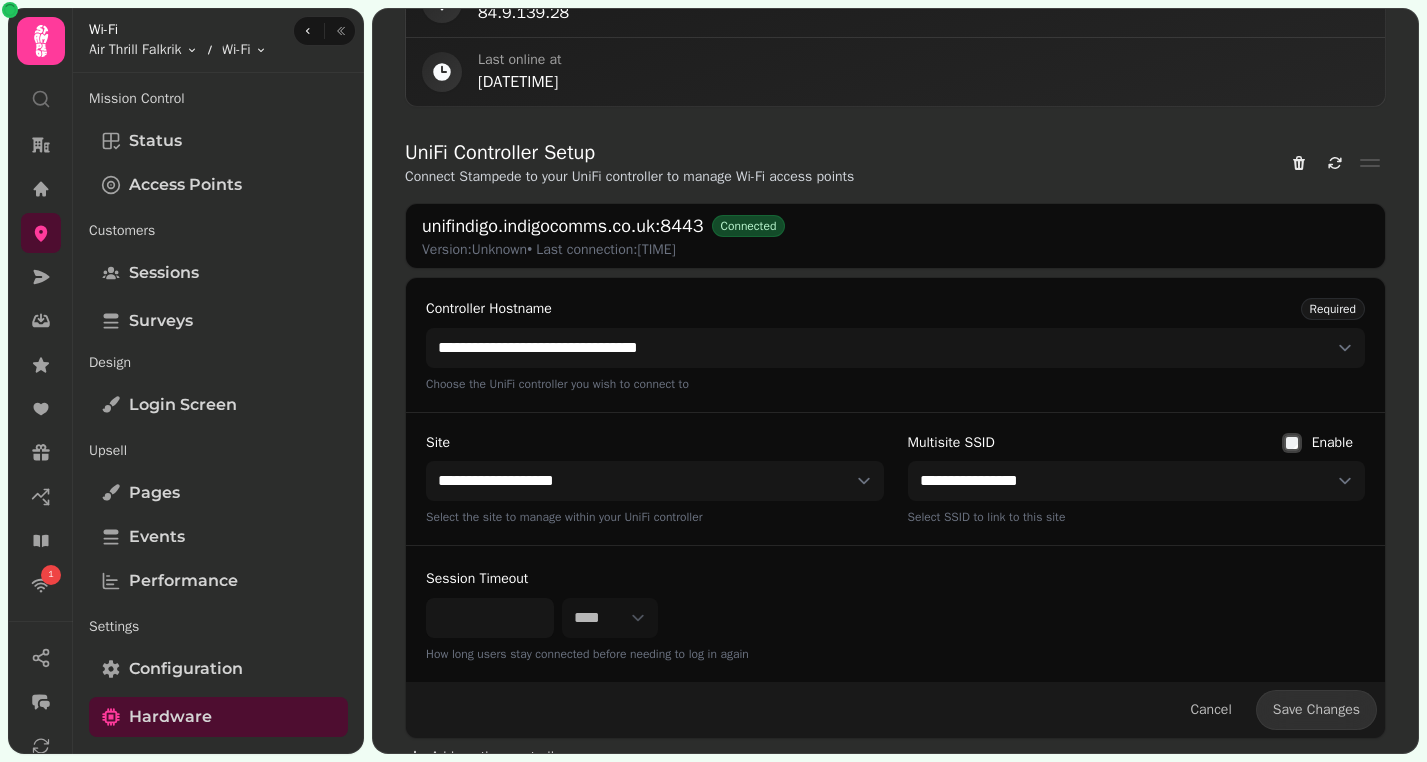 scroll, scrollTop: 997, scrollLeft: 0, axis: vertical 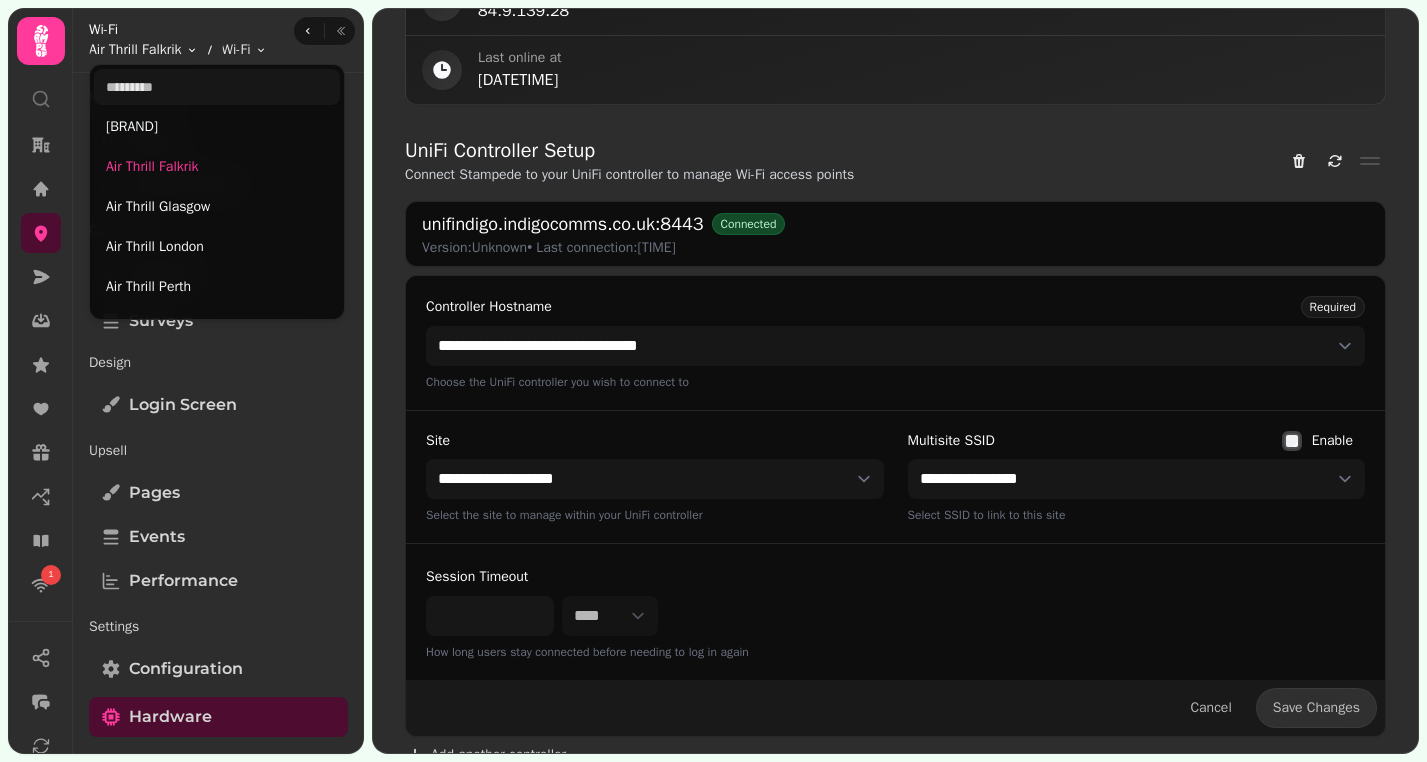 click on "**********" at bounding box center [713, 381] 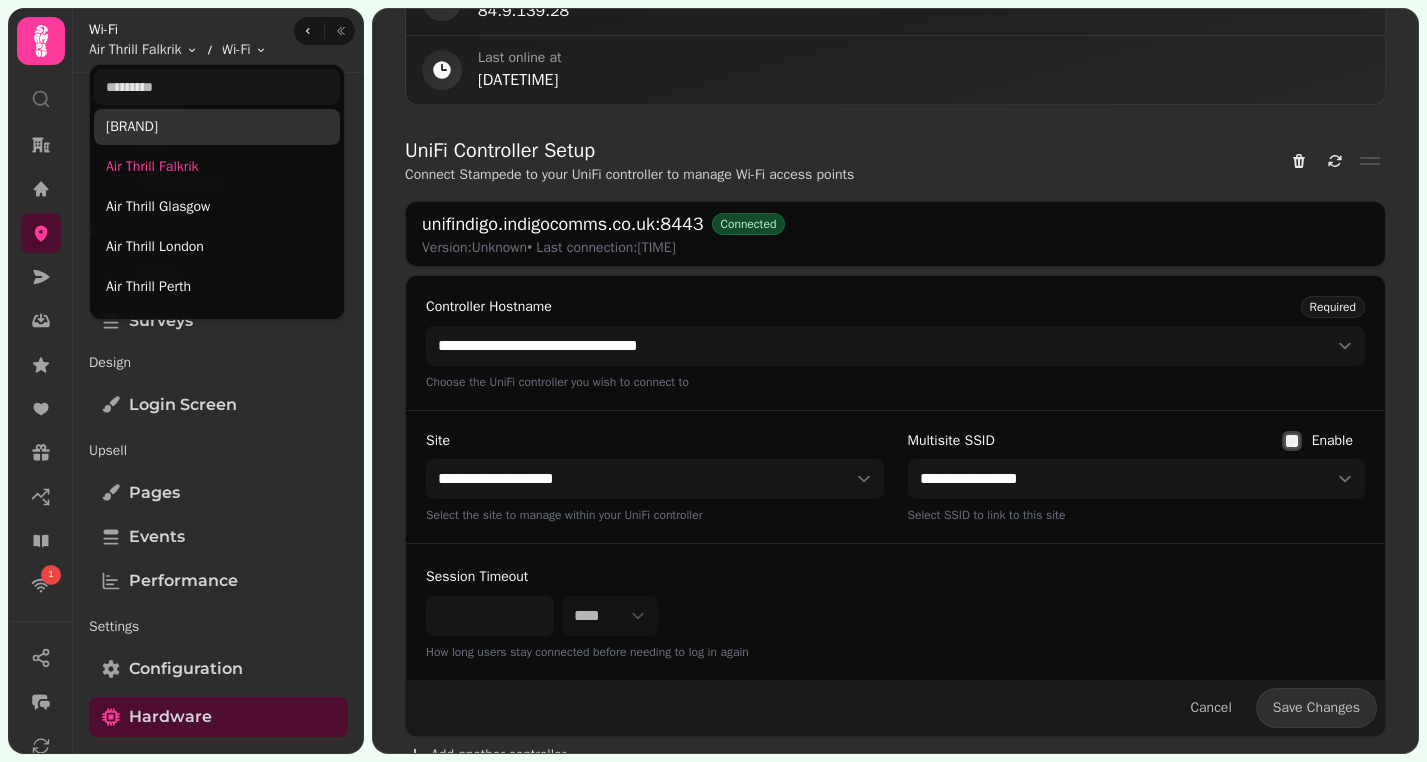 click on "Air Thrill EK" at bounding box center [217, 127] 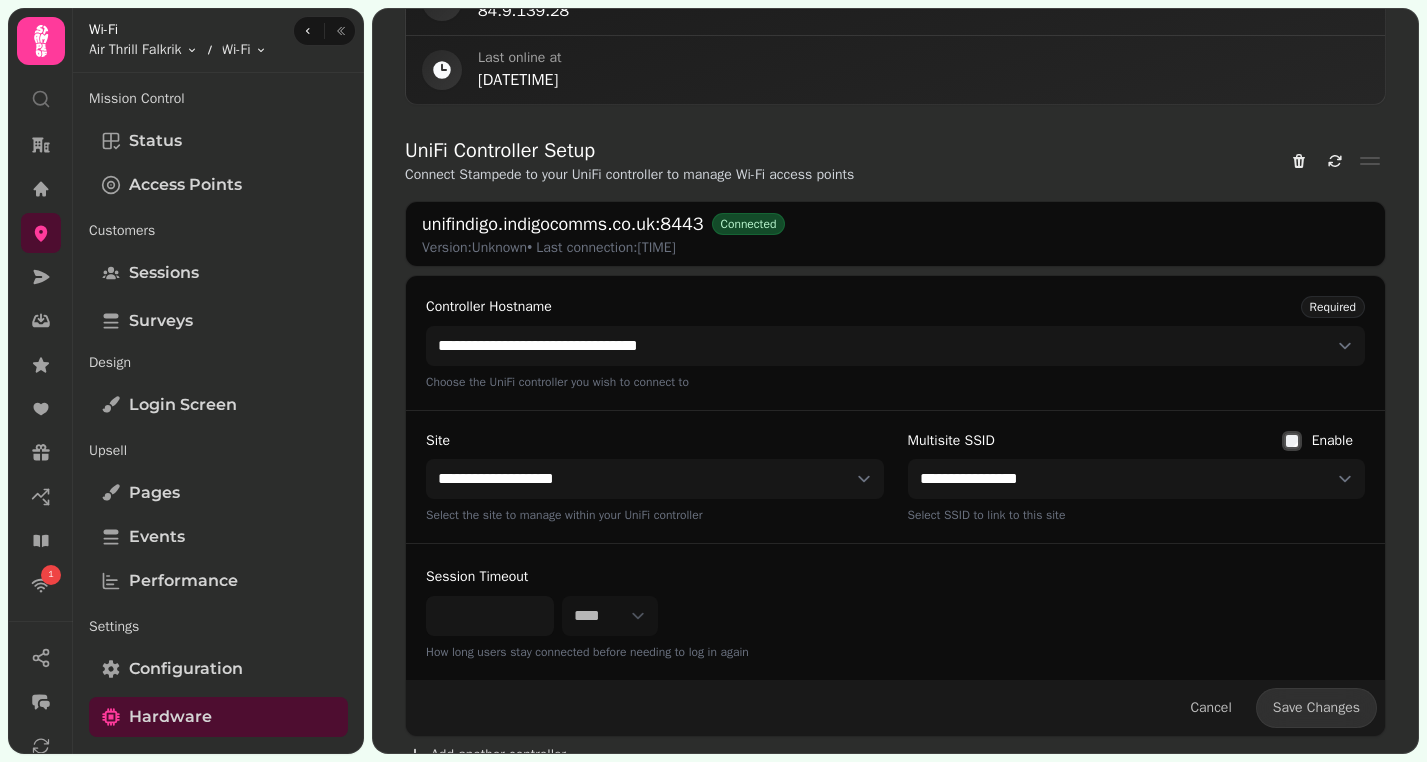 type 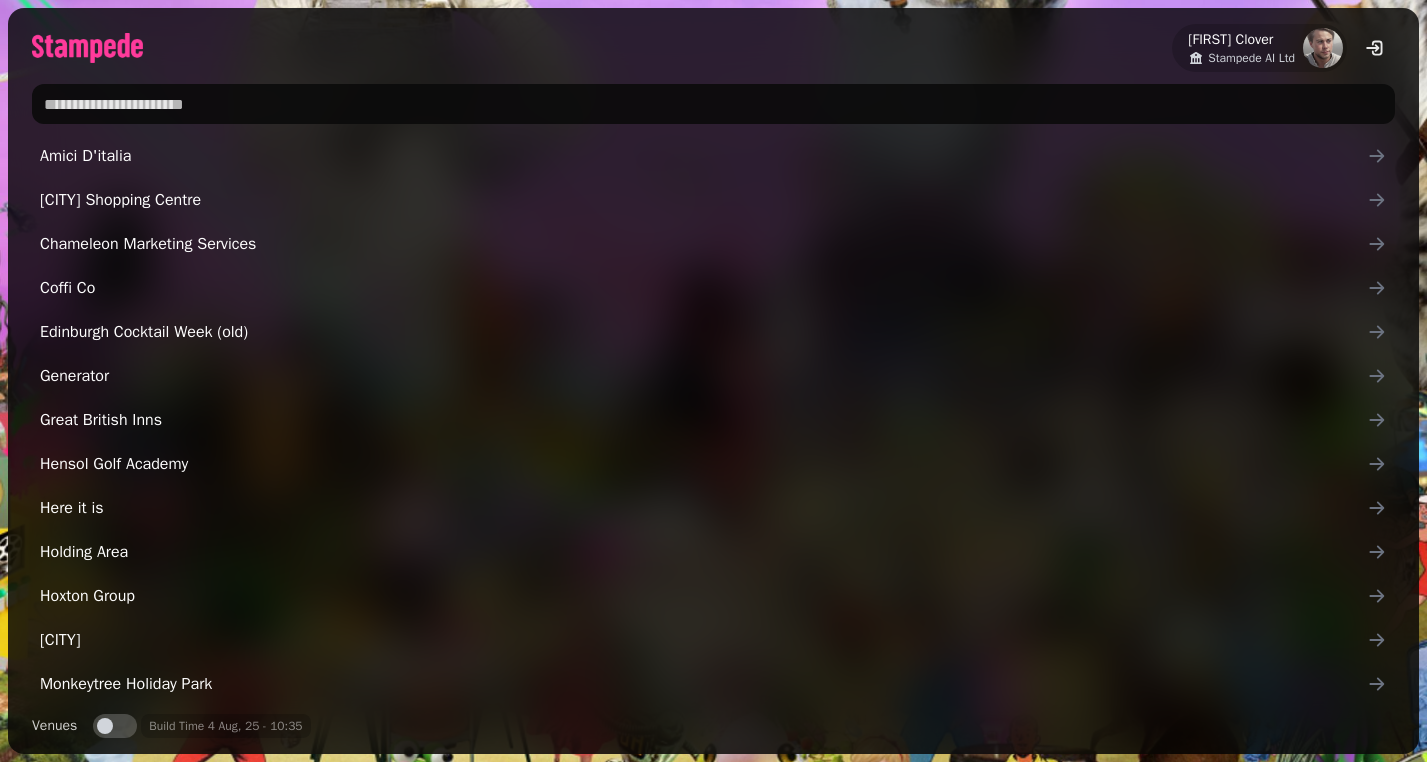 scroll, scrollTop: 0, scrollLeft: 0, axis: both 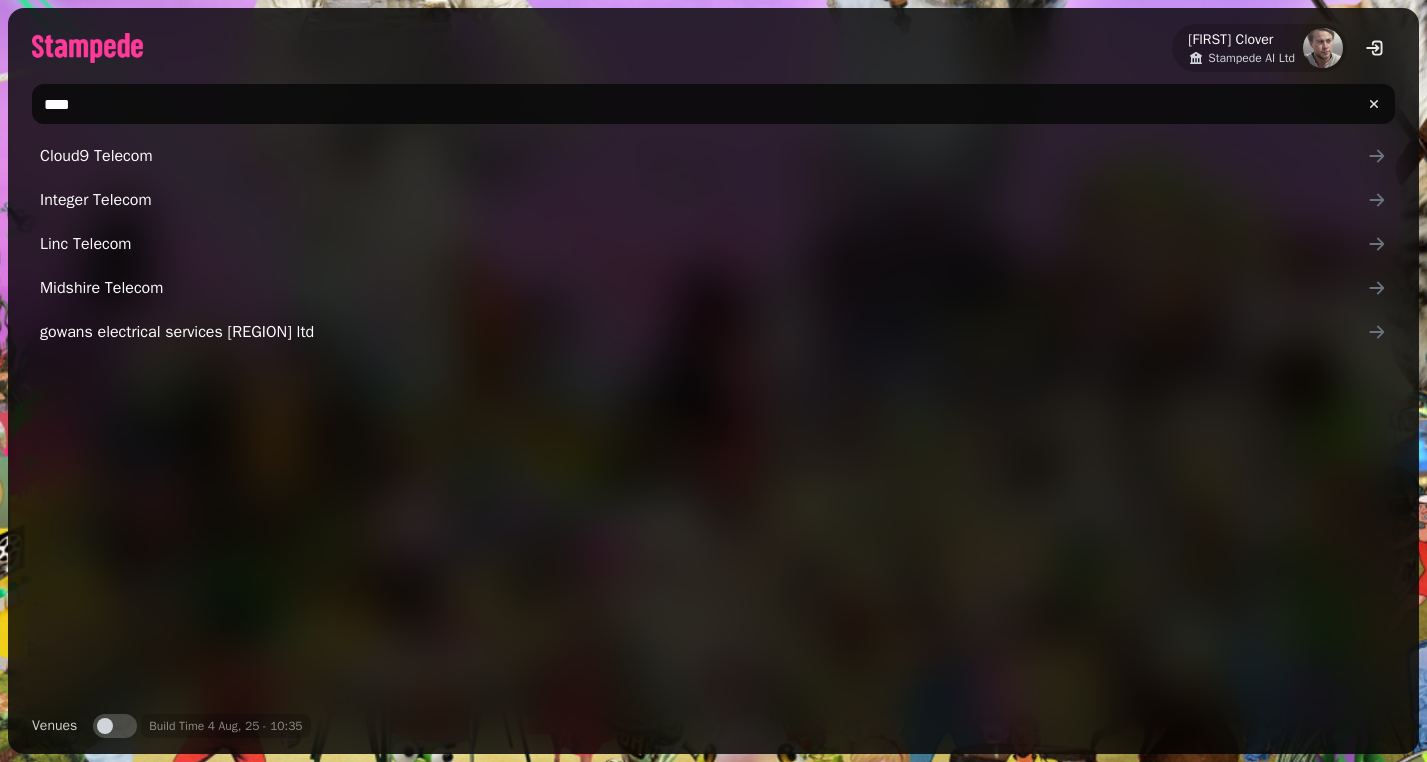 type on "****" 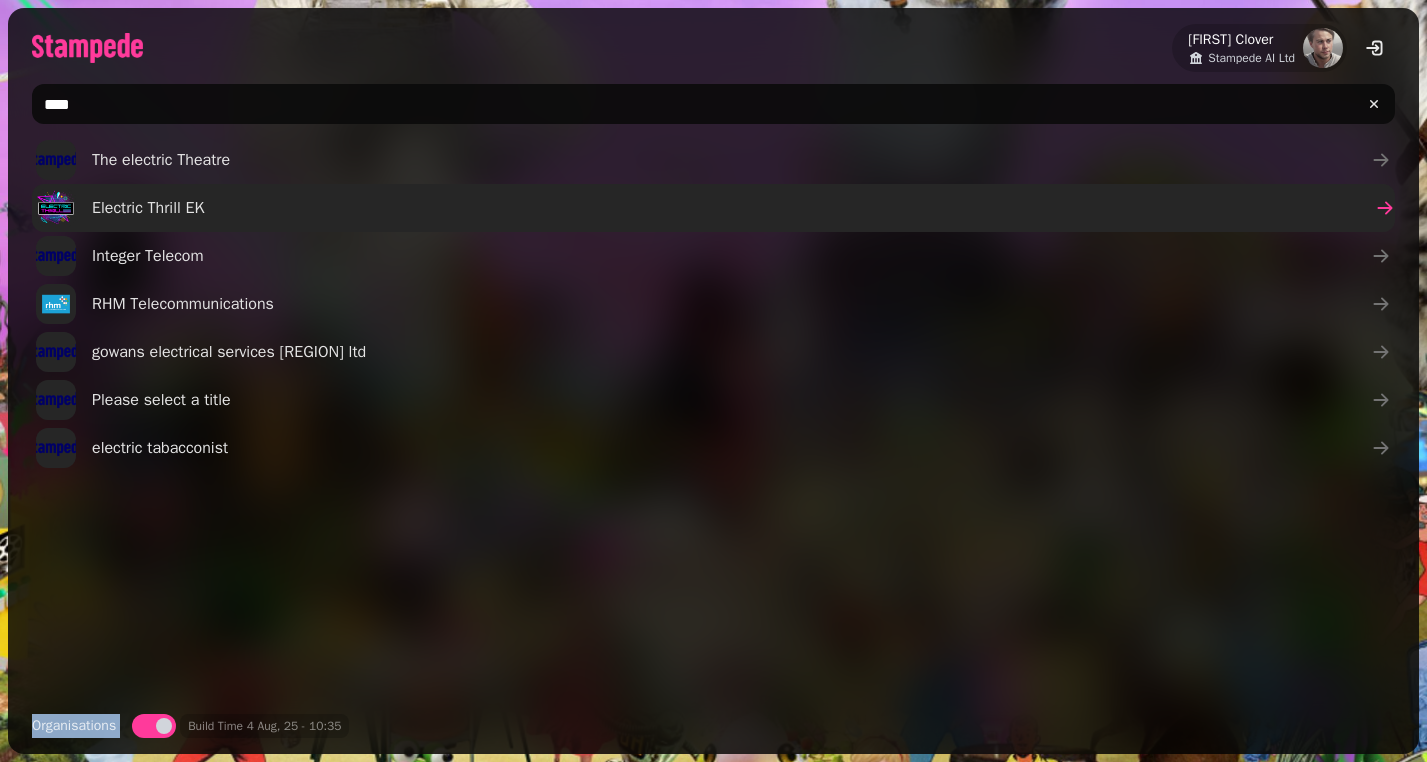 click on "Electric Thrill EK" at bounding box center [148, 208] 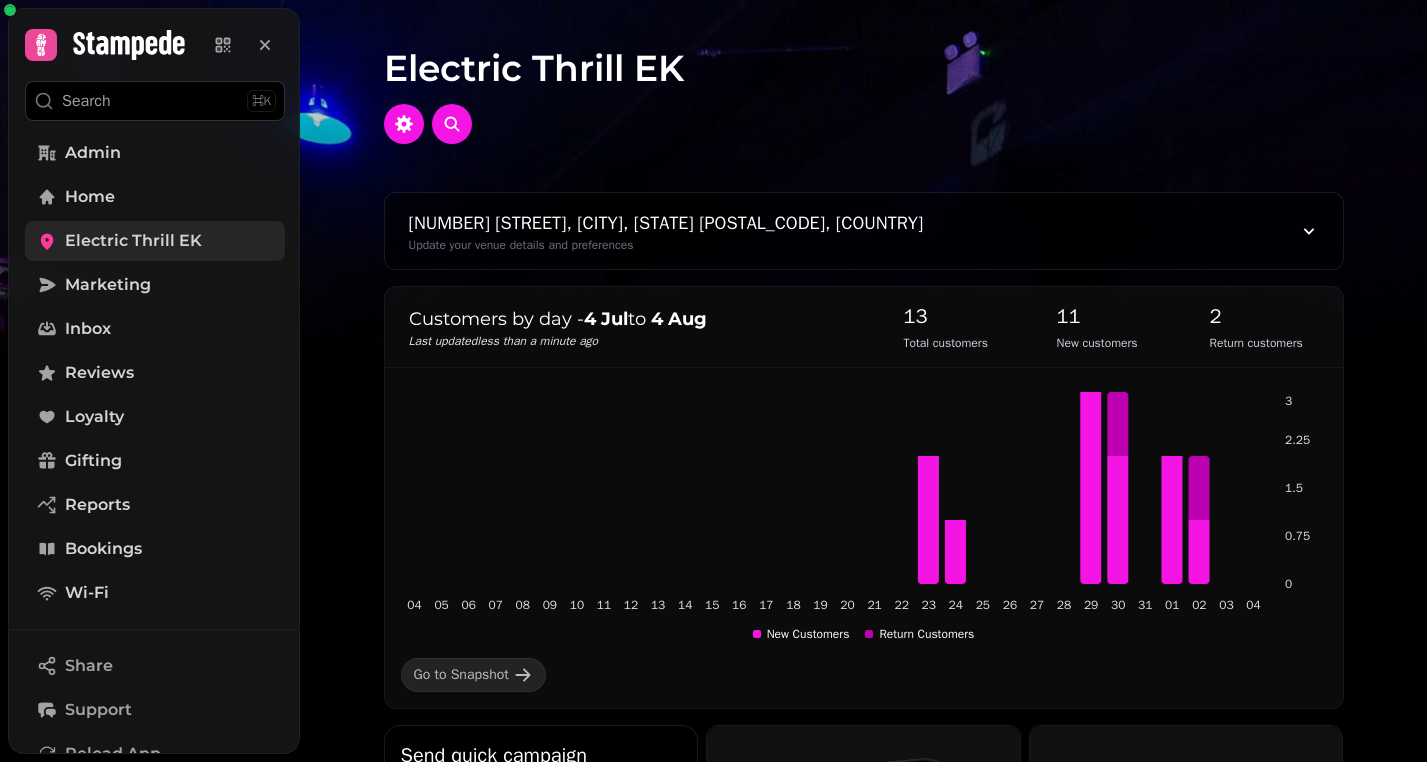 click on "Electric Thrill EK" at bounding box center [133, 241] 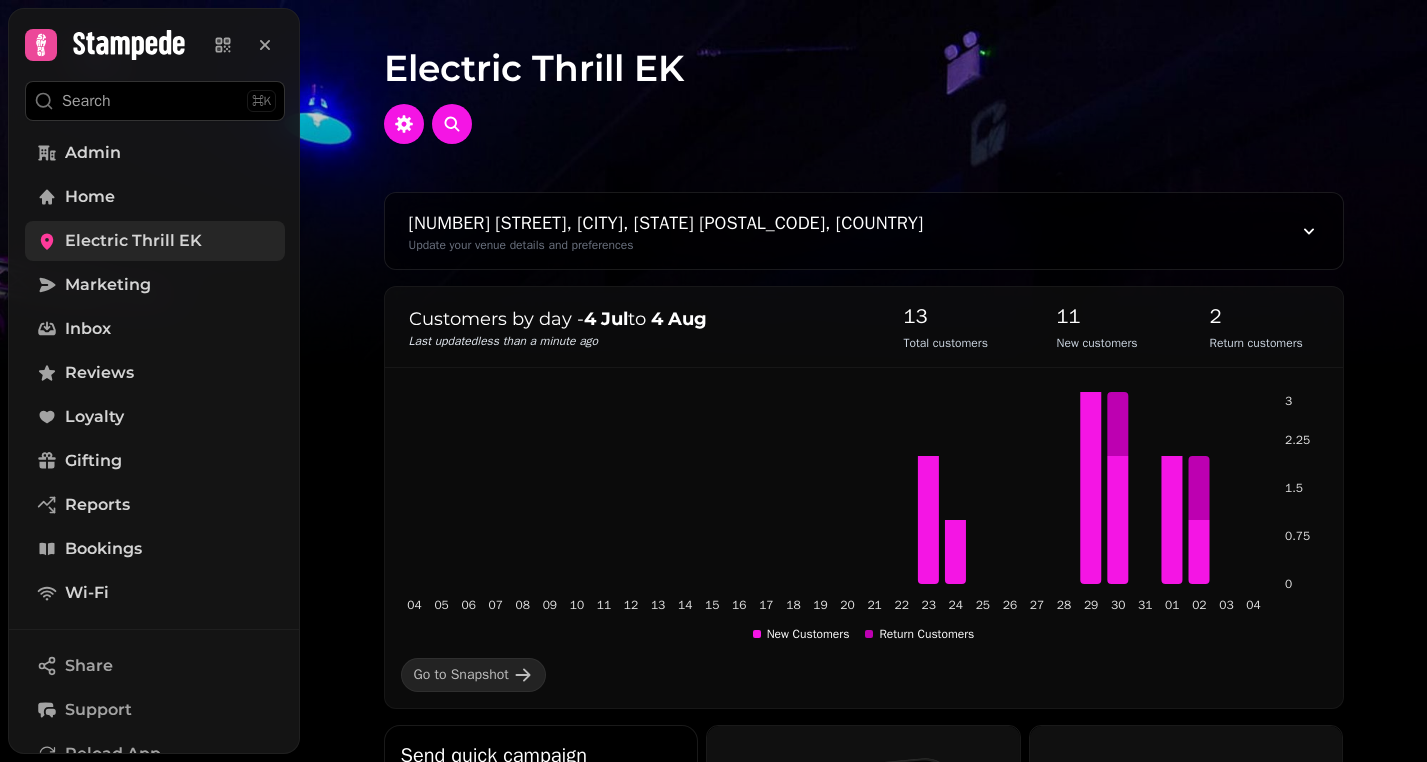 click on "Electric Thrill EK" at bounding box center [133, 241] 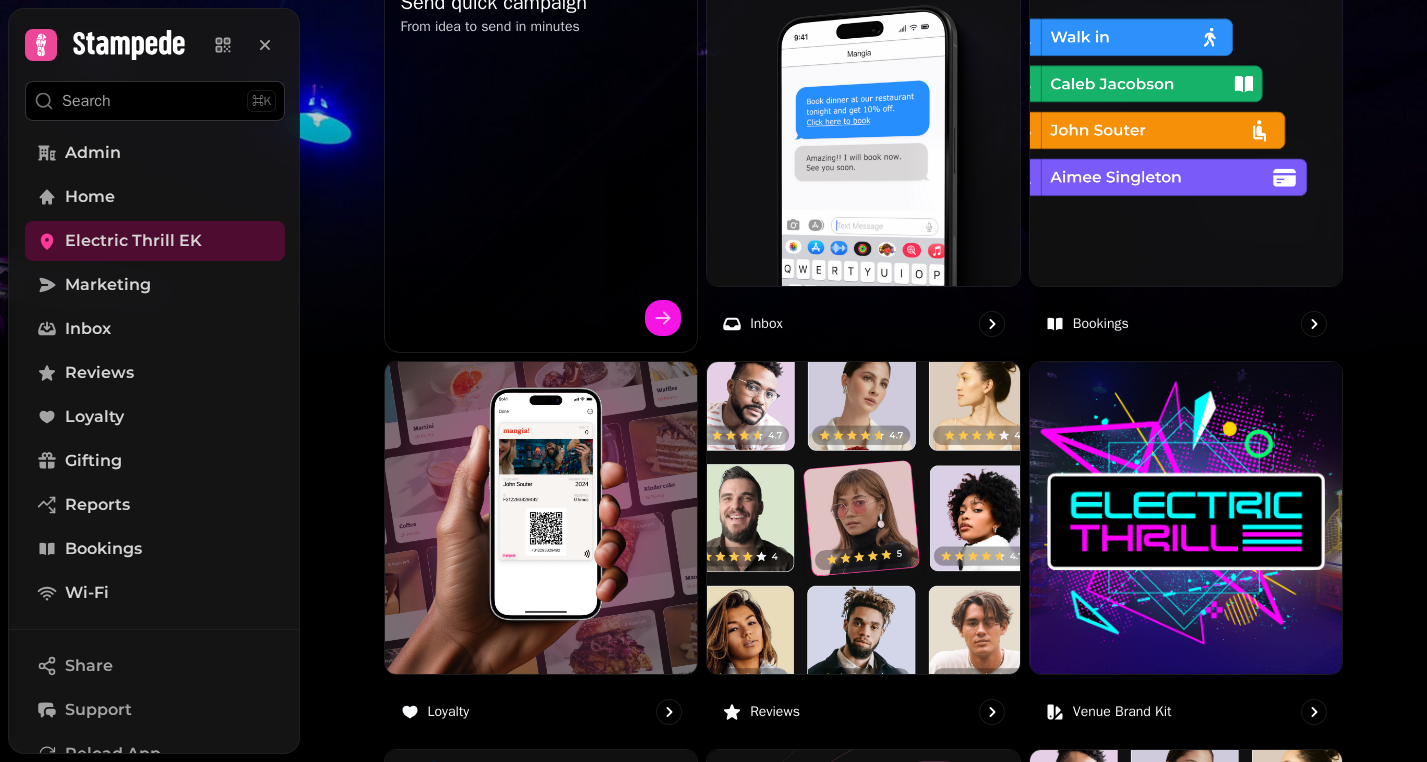 scroll, scrollTop: 1269, scrollLeft: 0, axis: vertical 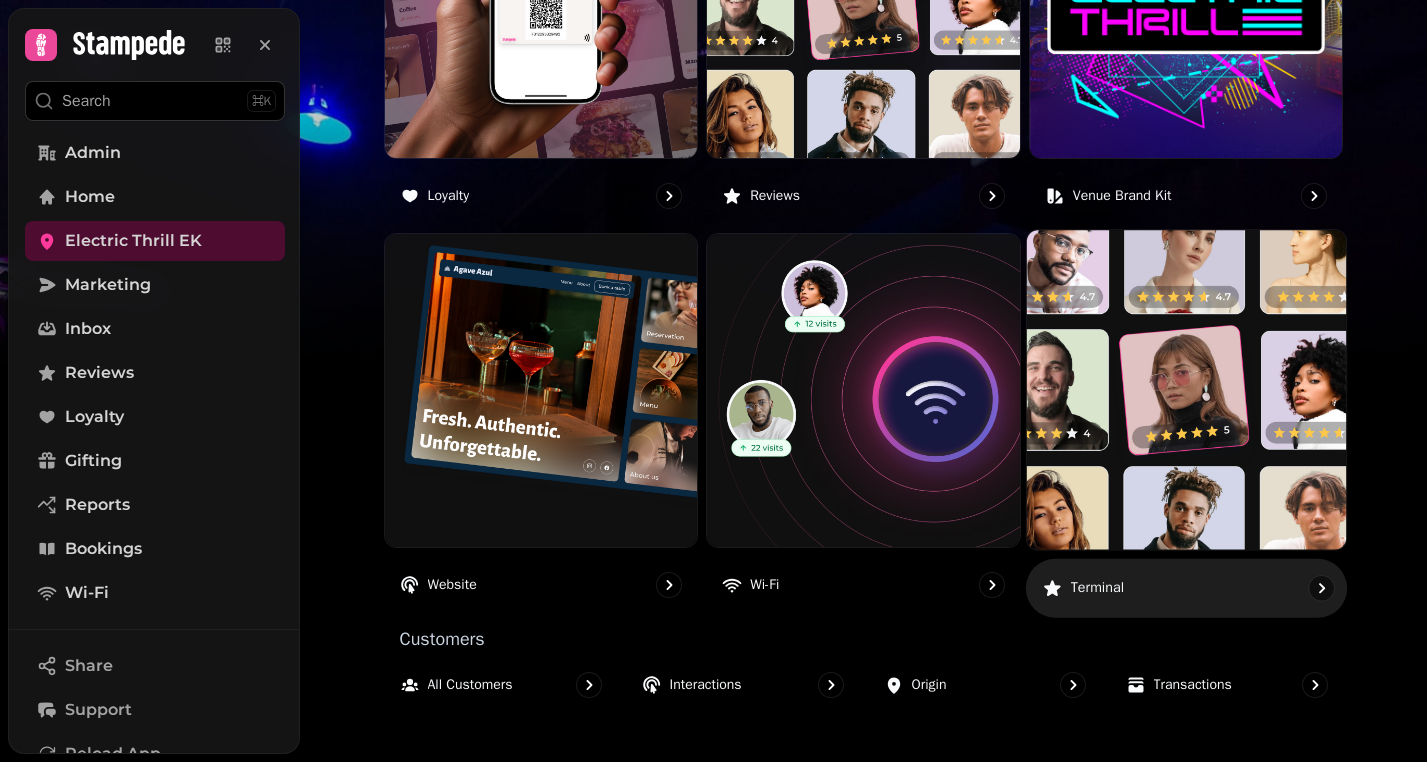 click at bounding box center [1186, 390] 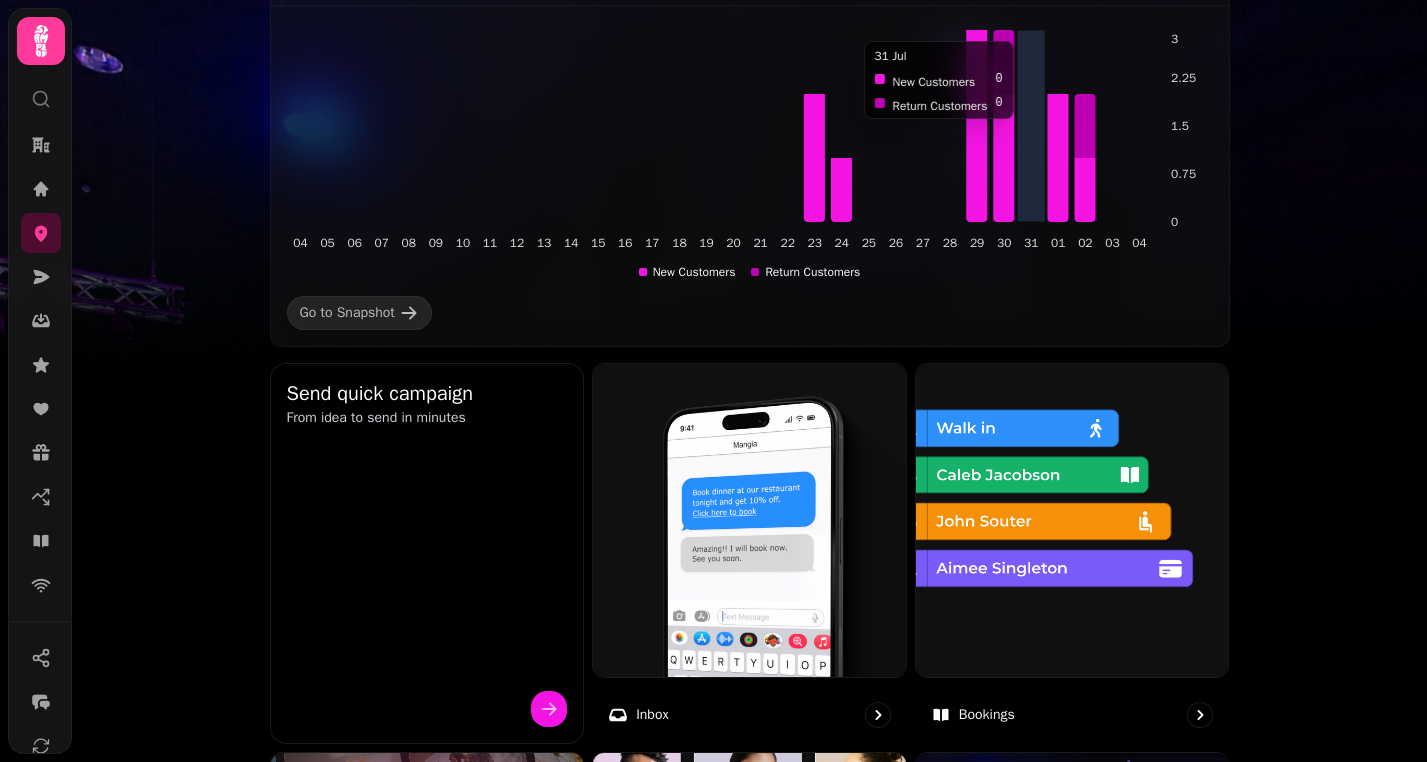 scroll, scrollTop: 1269, scrollLeft: 0, axis: vertical 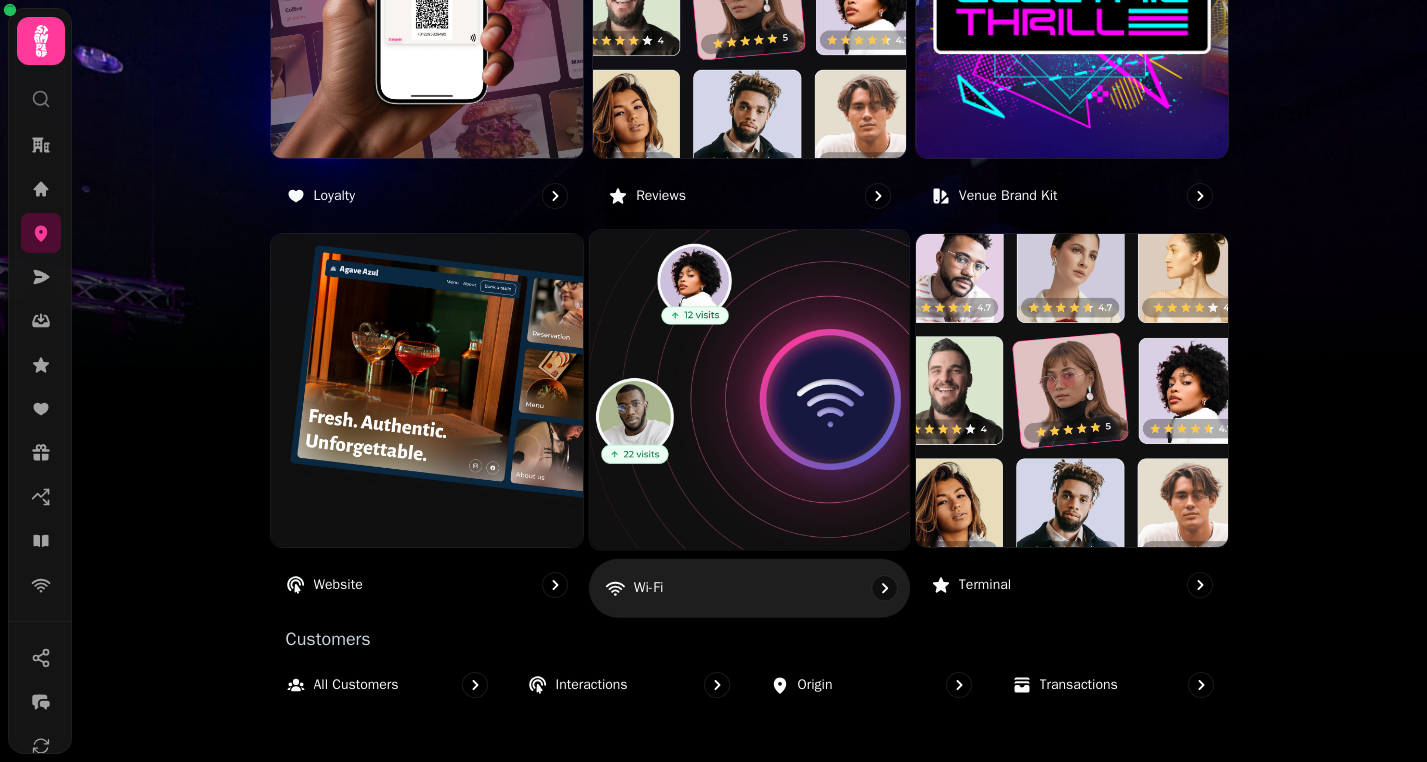 click at bounding box center (749, 390) 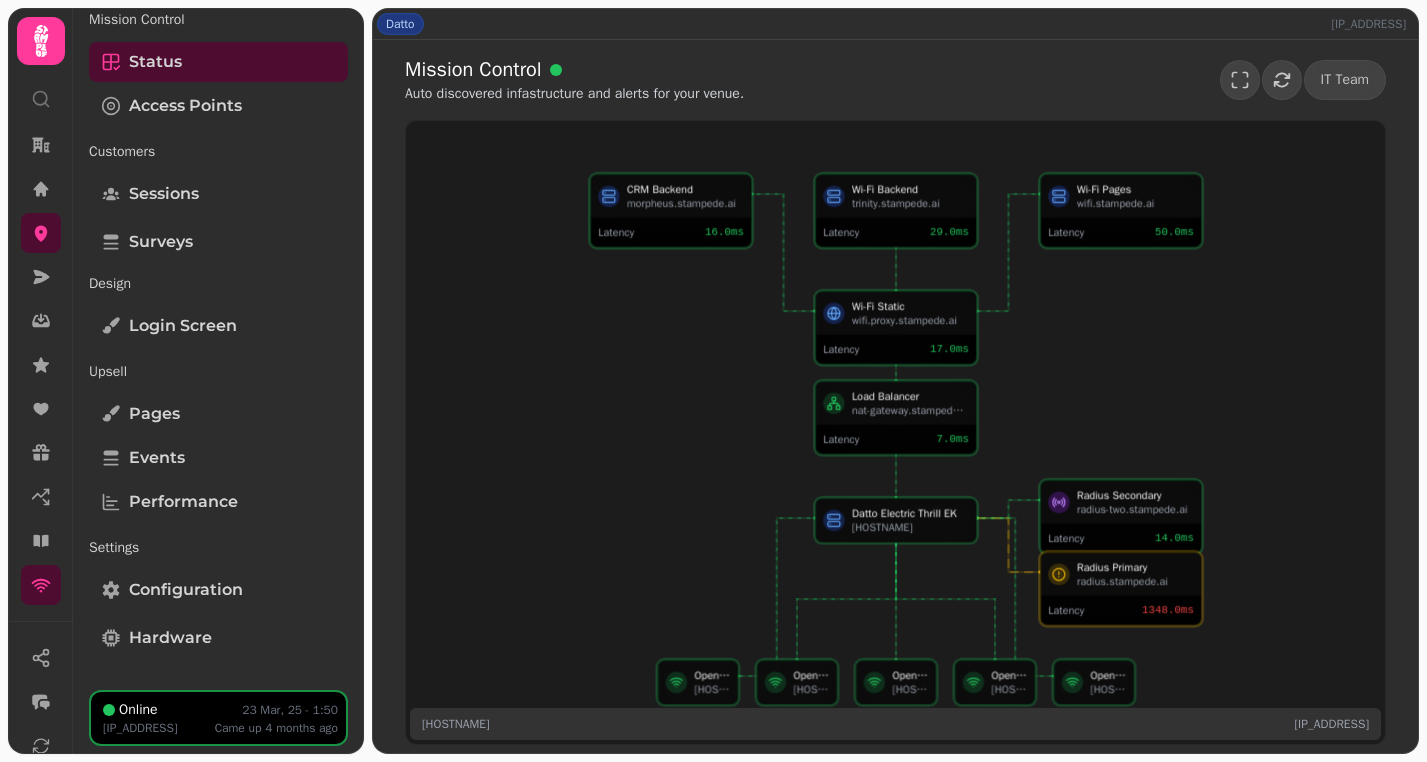 scroll, scrollTop: 87, scrollLeft: 0, axis: vertical 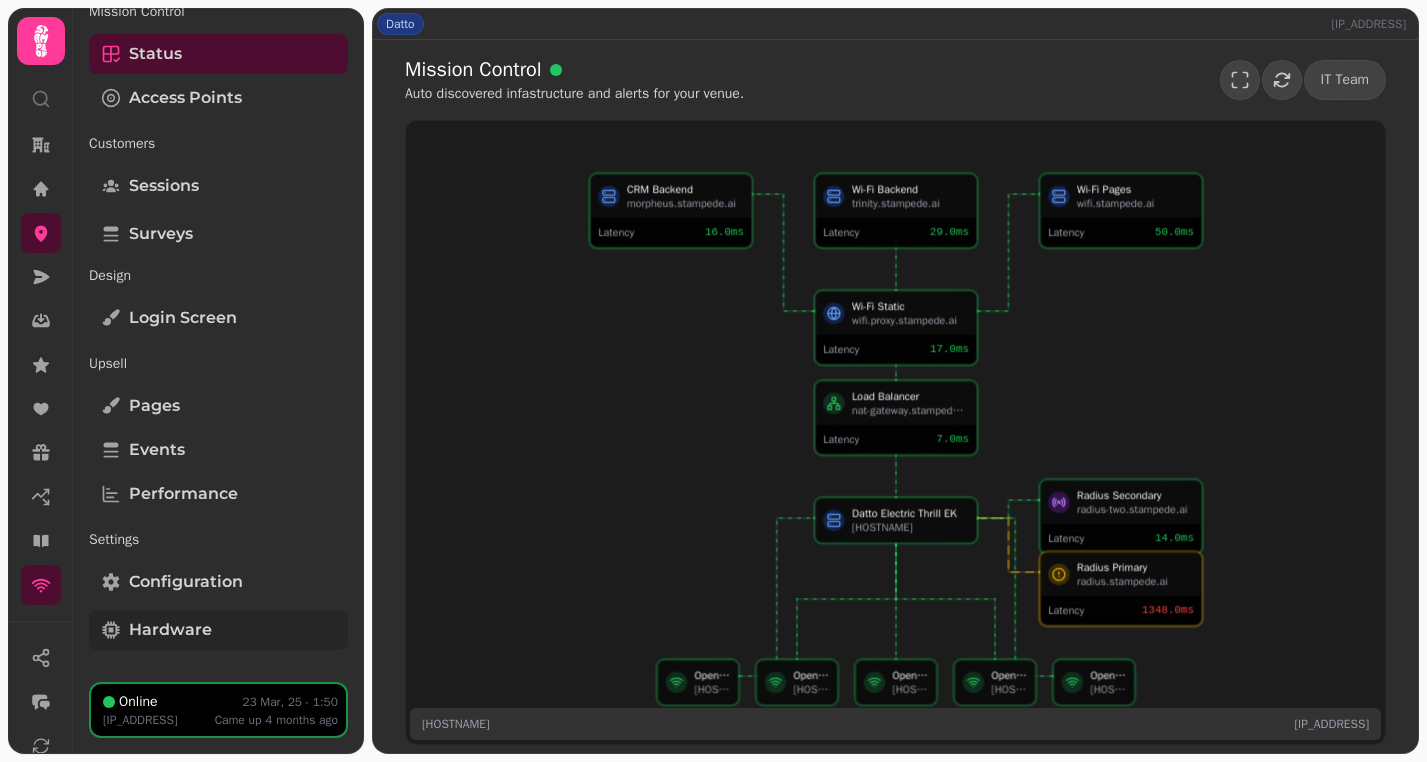 click on "Hardware" at bounding box center [218, 630] 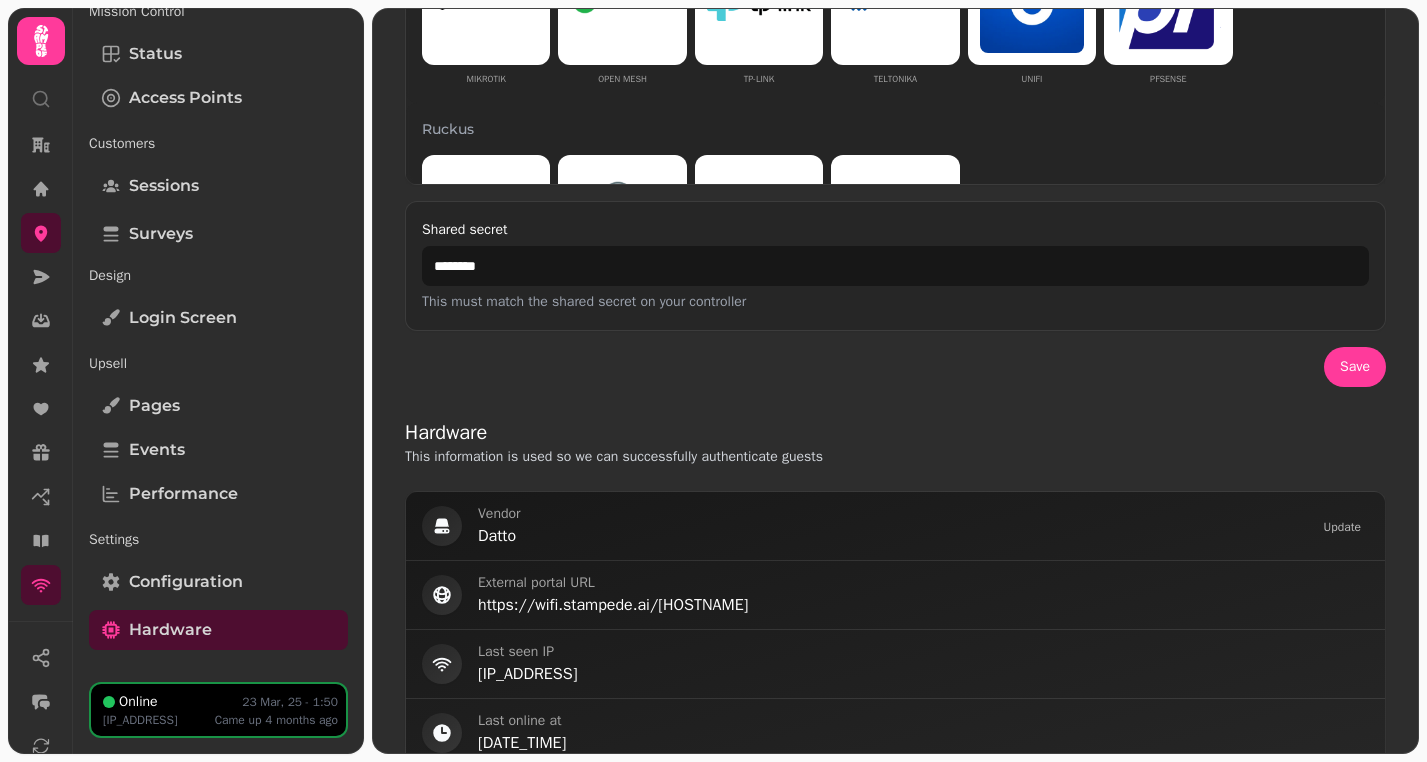 scroll, scrollTop: 0, scrollLeft: 0, axis: both 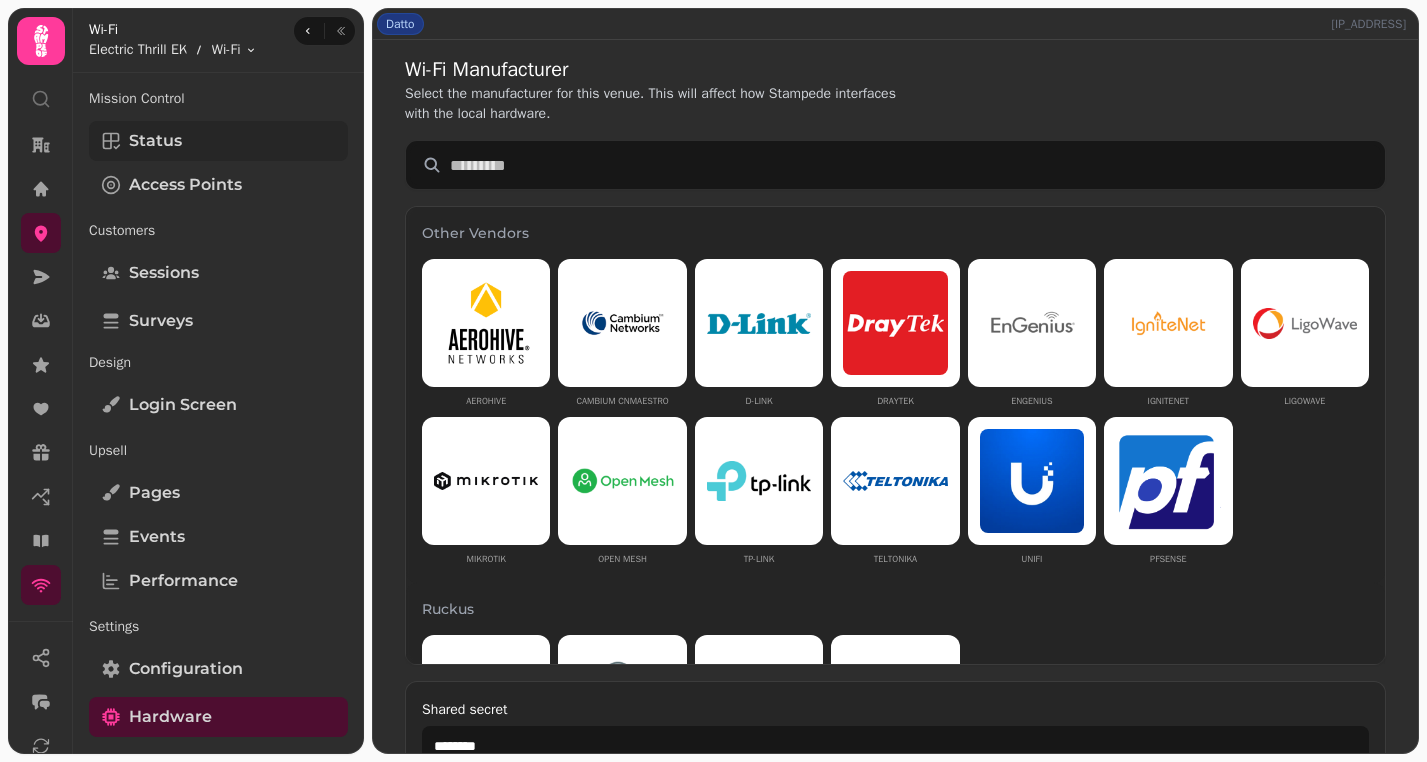 click on "Status" at bounding box center [218, 141] 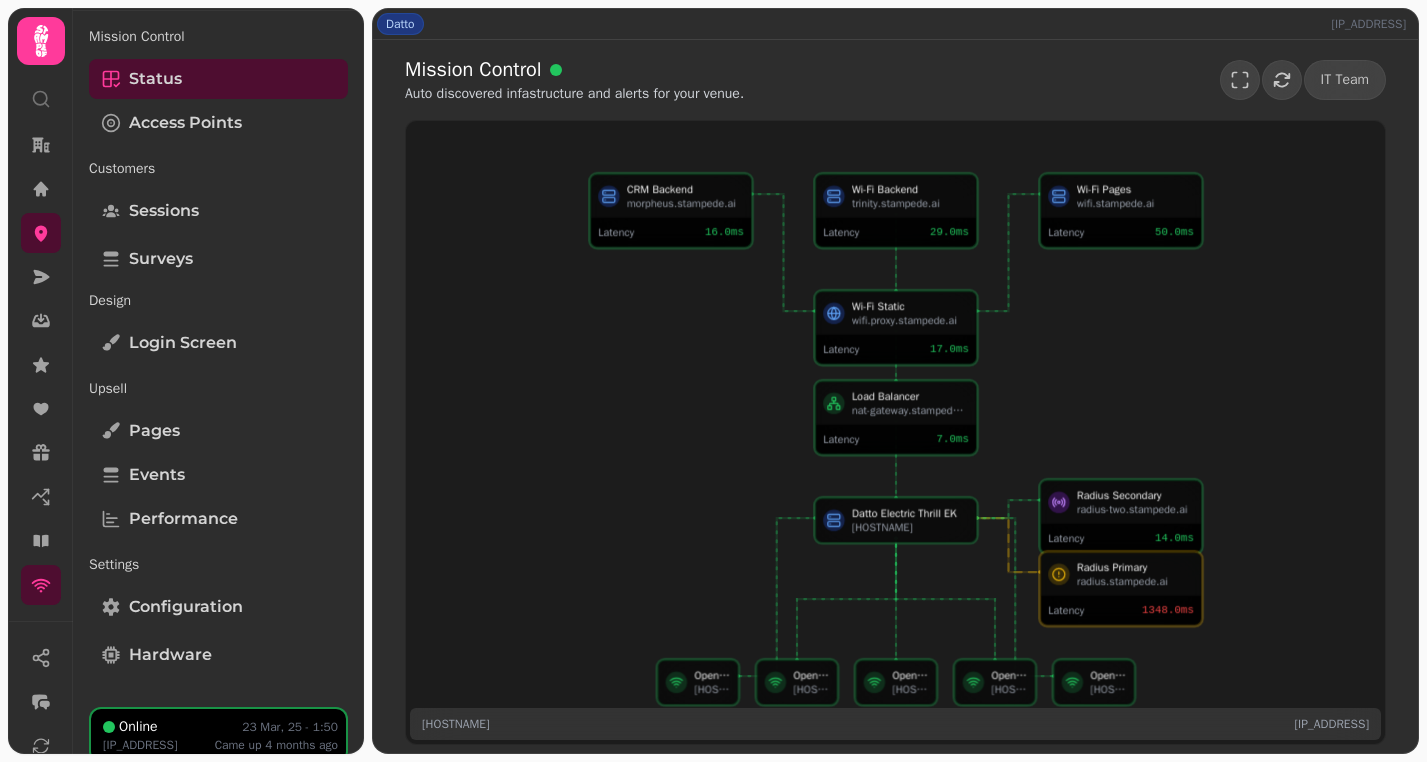 scroll, scrollTop: 87, scrollLeft: 0, axis: vertical 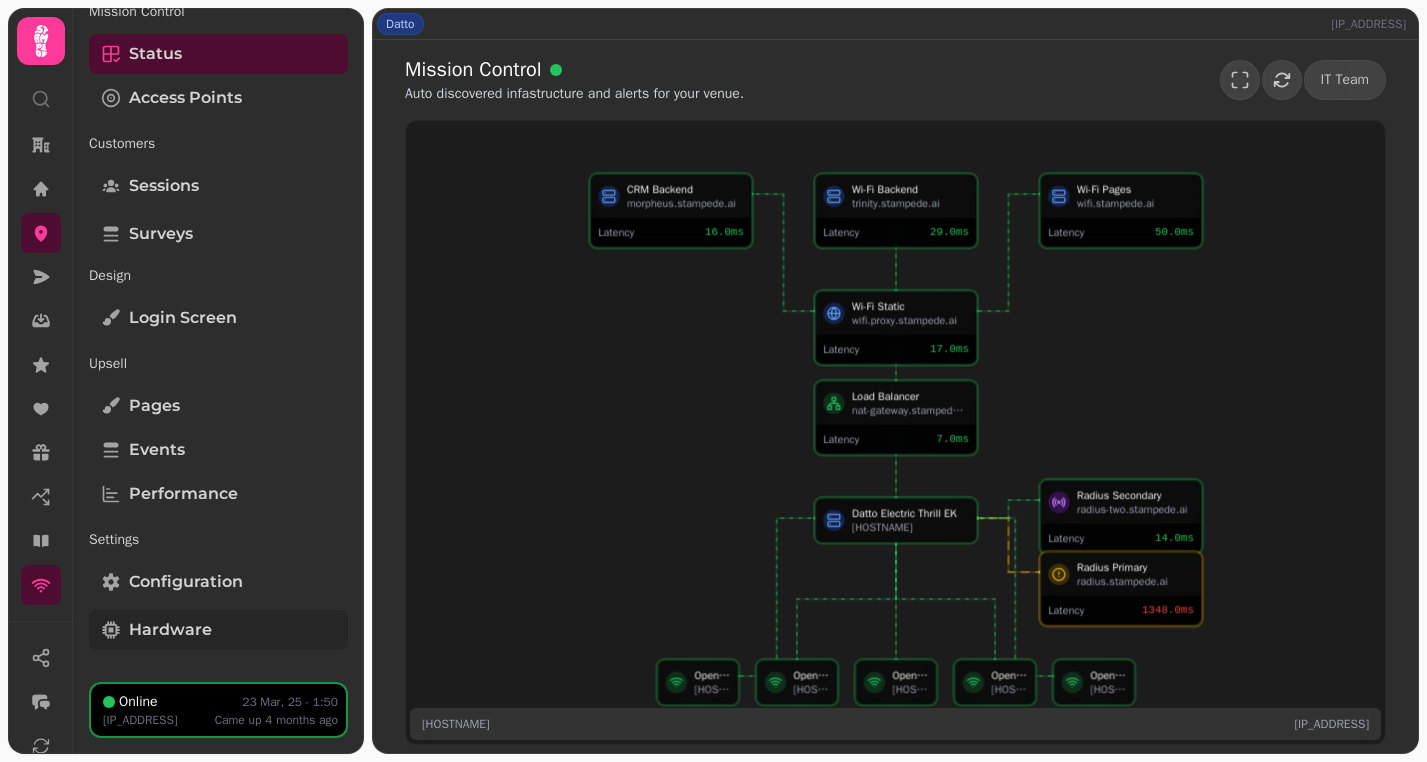 click on "Hardware" at bounding box center (170, 630) 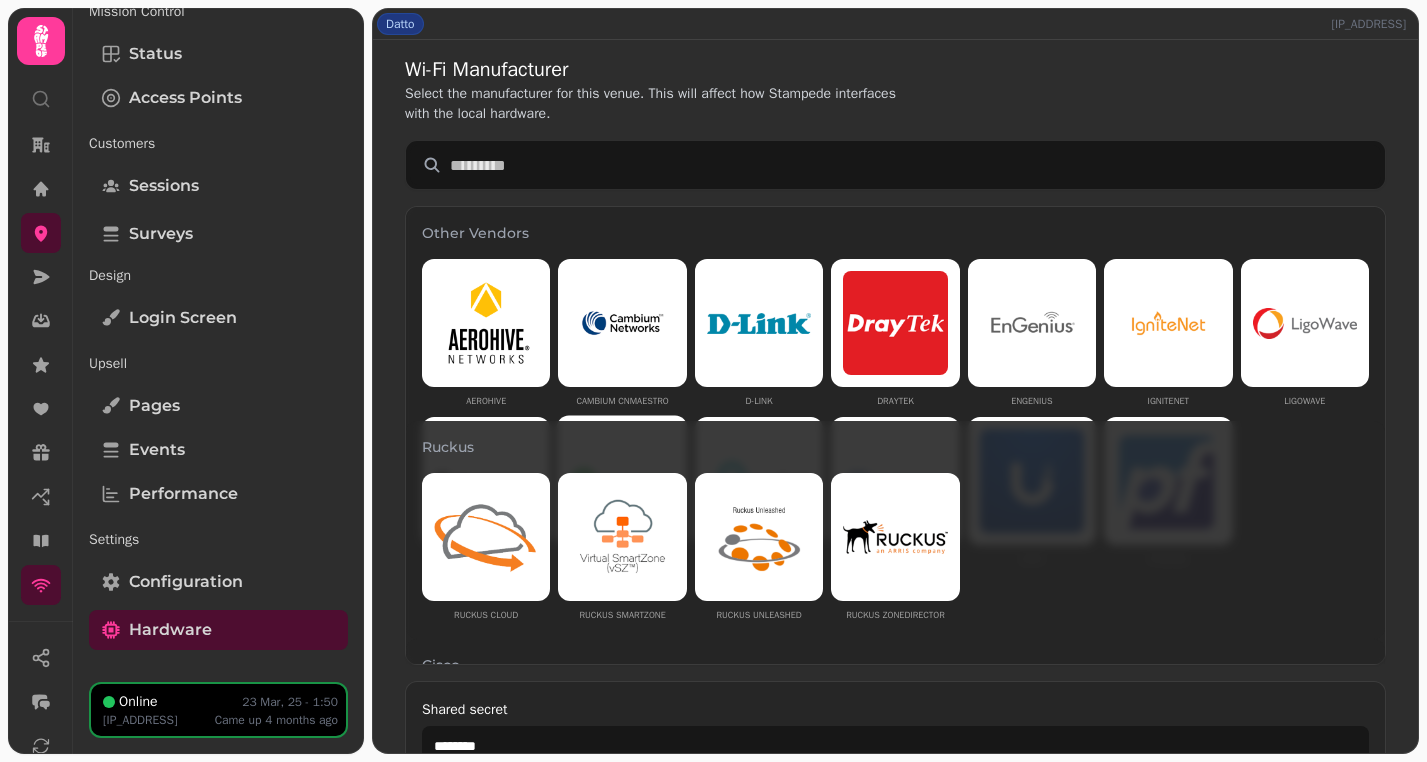 scroll, scrollTop: 232, scrollLeft: 0, axis: vertical 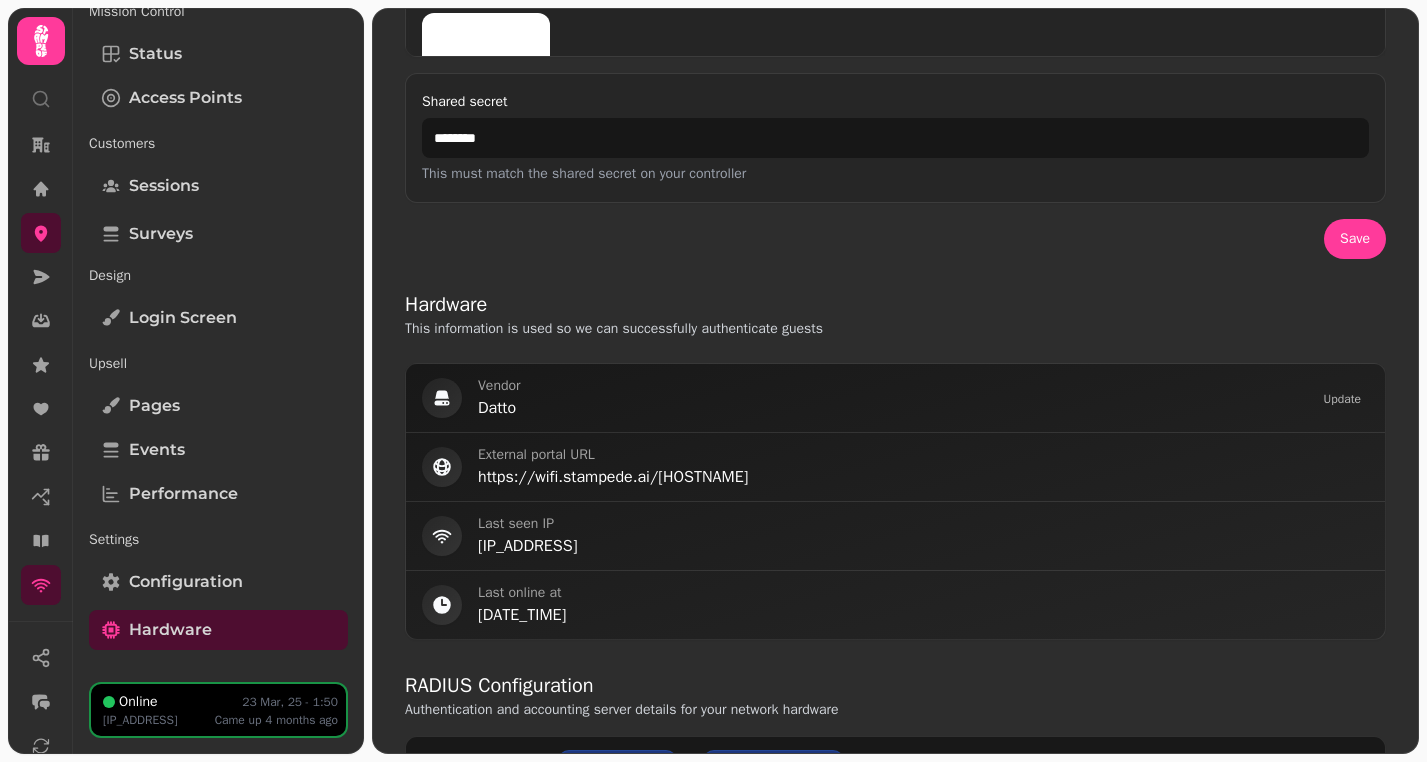 click on "Datto" at bounding box center [889, 408] 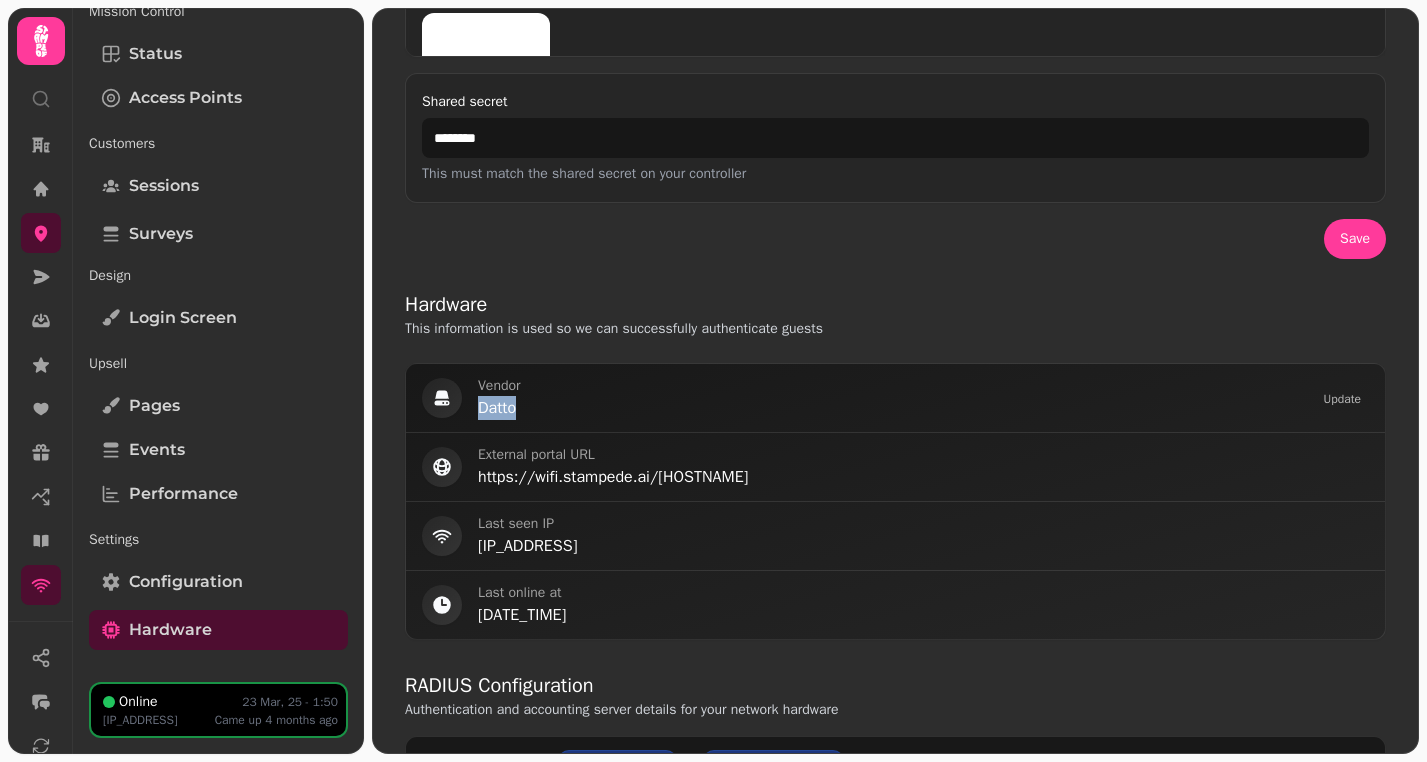 click on "Datto" at bounding box center [889, 408] 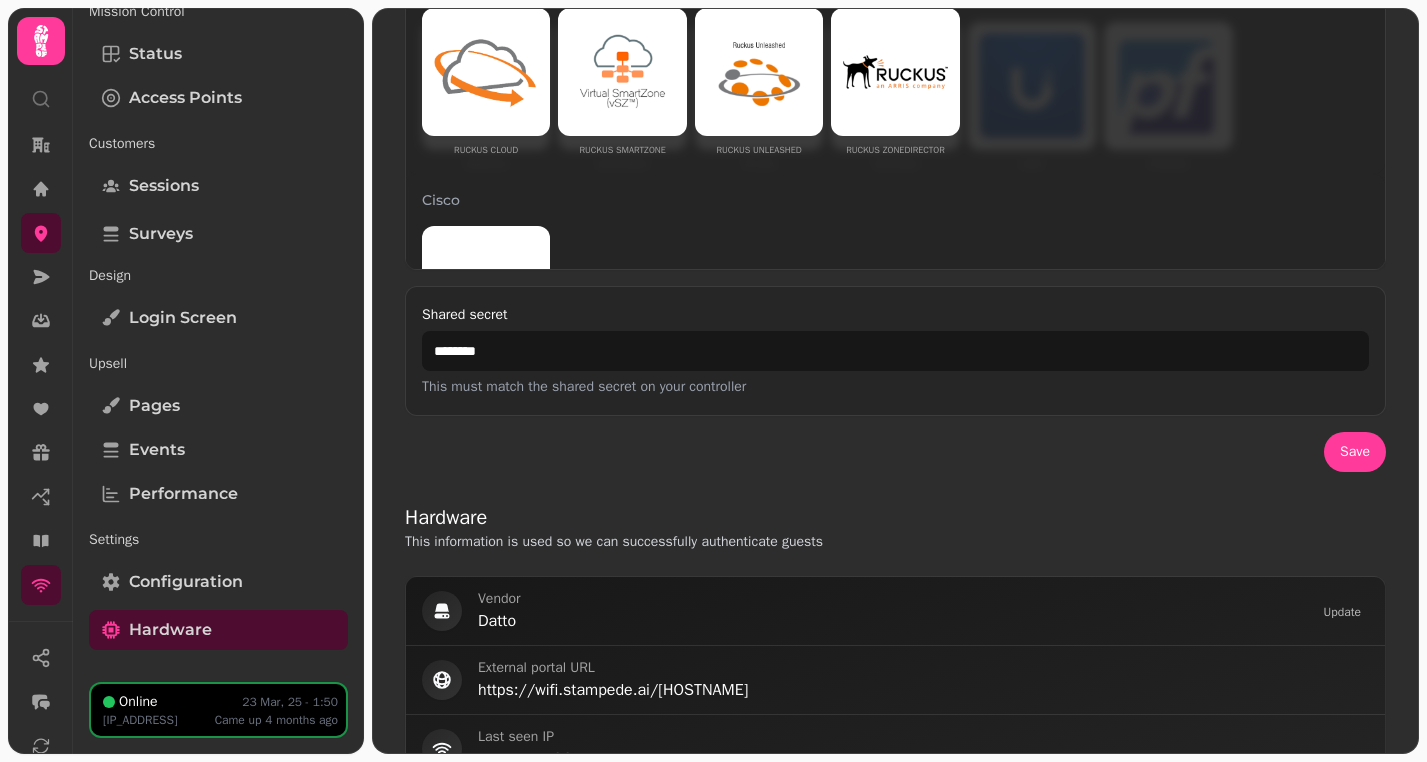 scroll, scrollTop: 389, scrollLeft: 0, axis: vertical 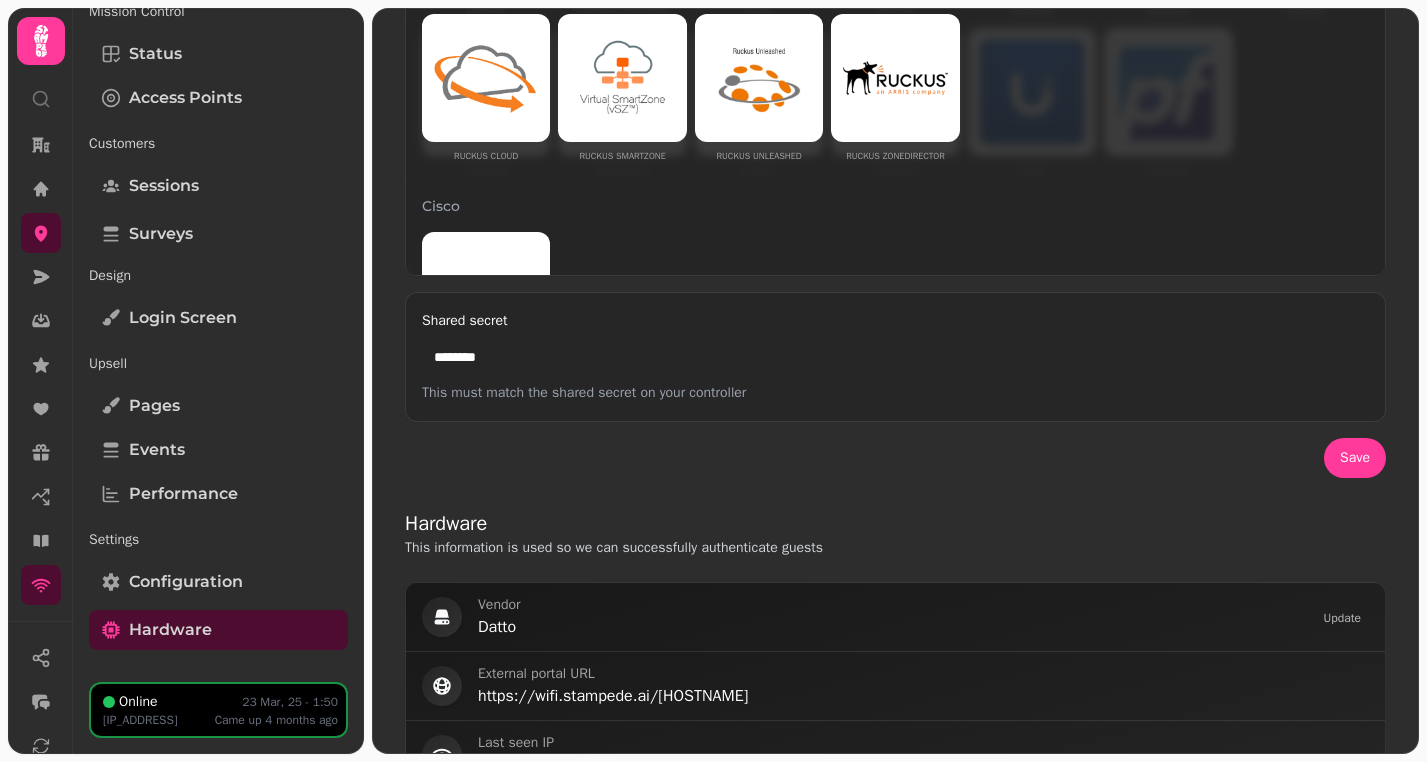 click on "********" at bounding box center [895, 357] 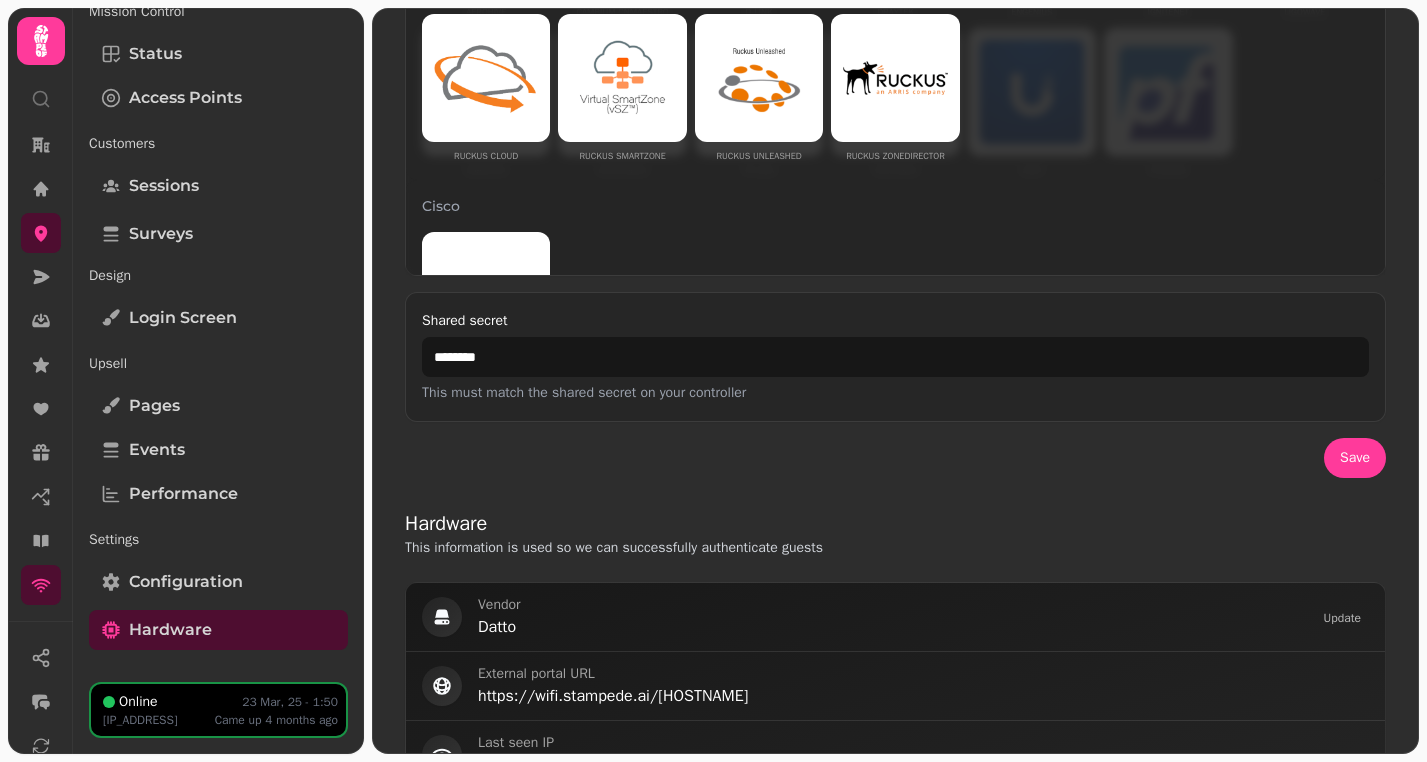 click on "This must match the shared secret on your controller" at bounding box center (895, 393) 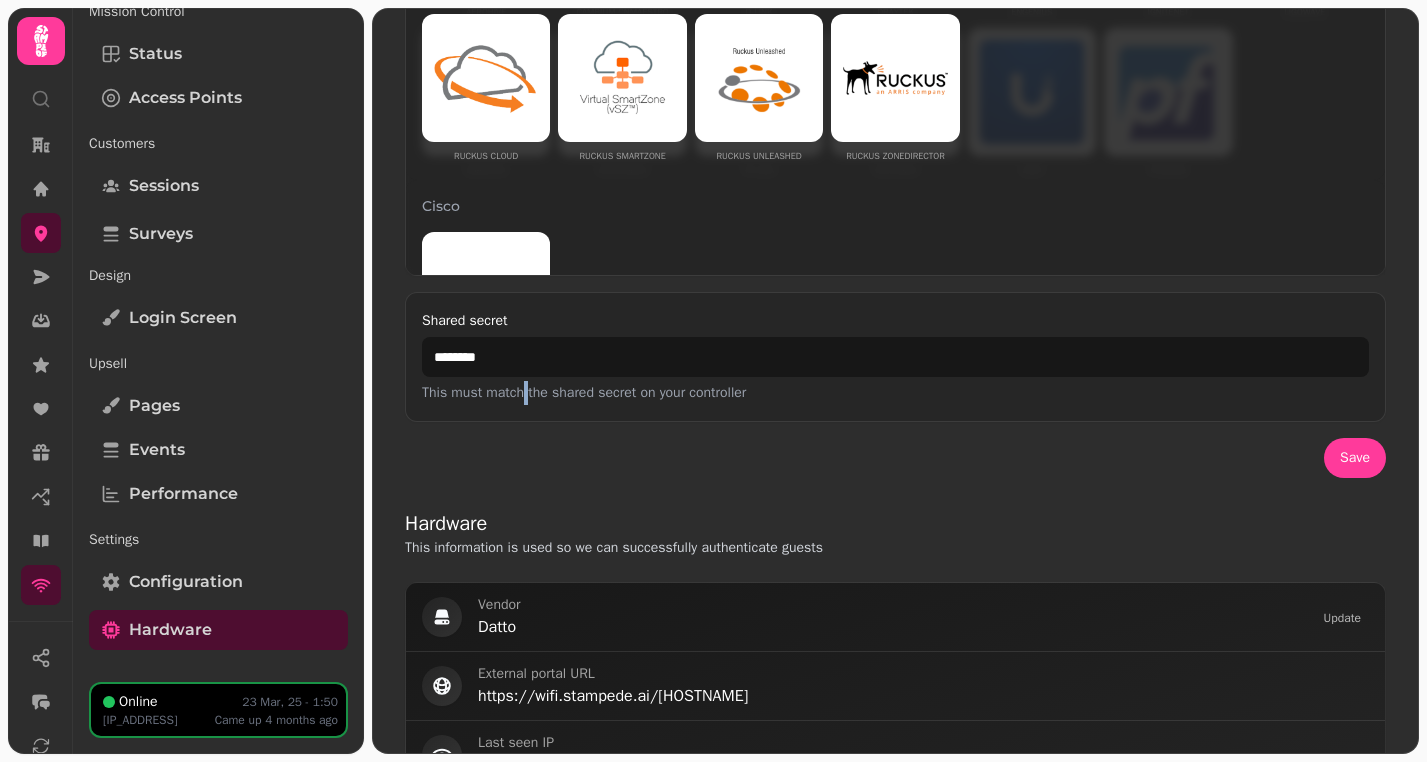 click on "This must match the shared secret on your controller" at bounding box center (895, 393) 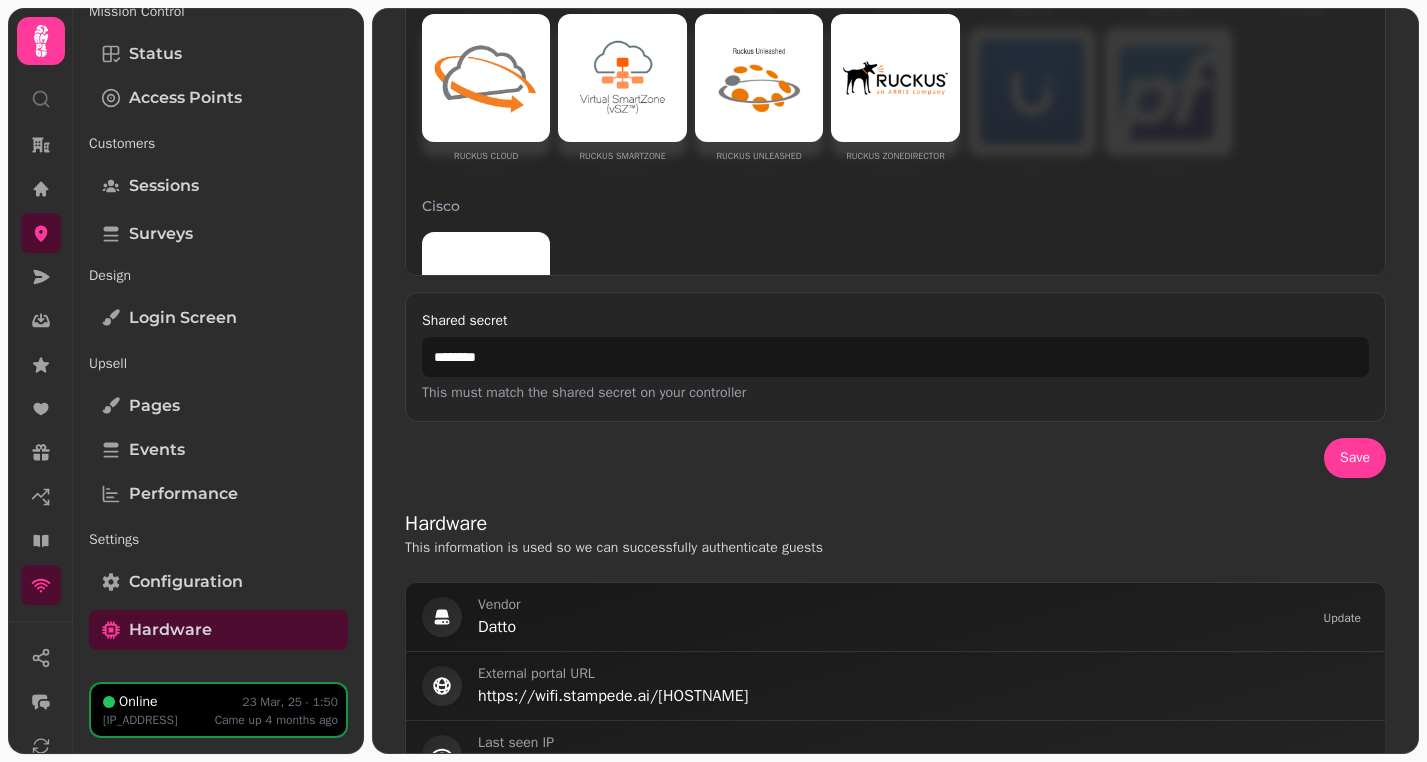 click on "This must match the shared secret on your controller" at bounding box center (895, 393) 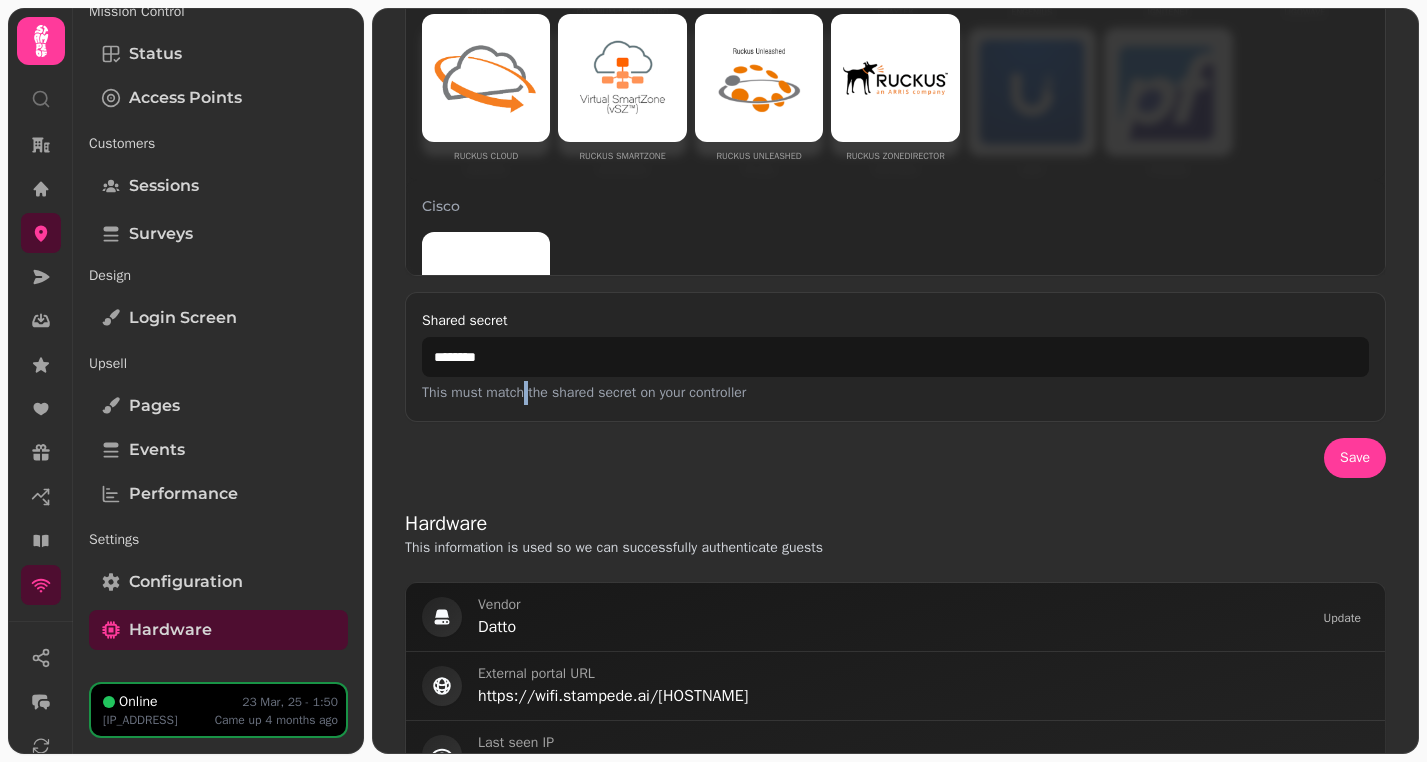 click on "This must match the shared secret on your controller" at bounding box center (895, 393) 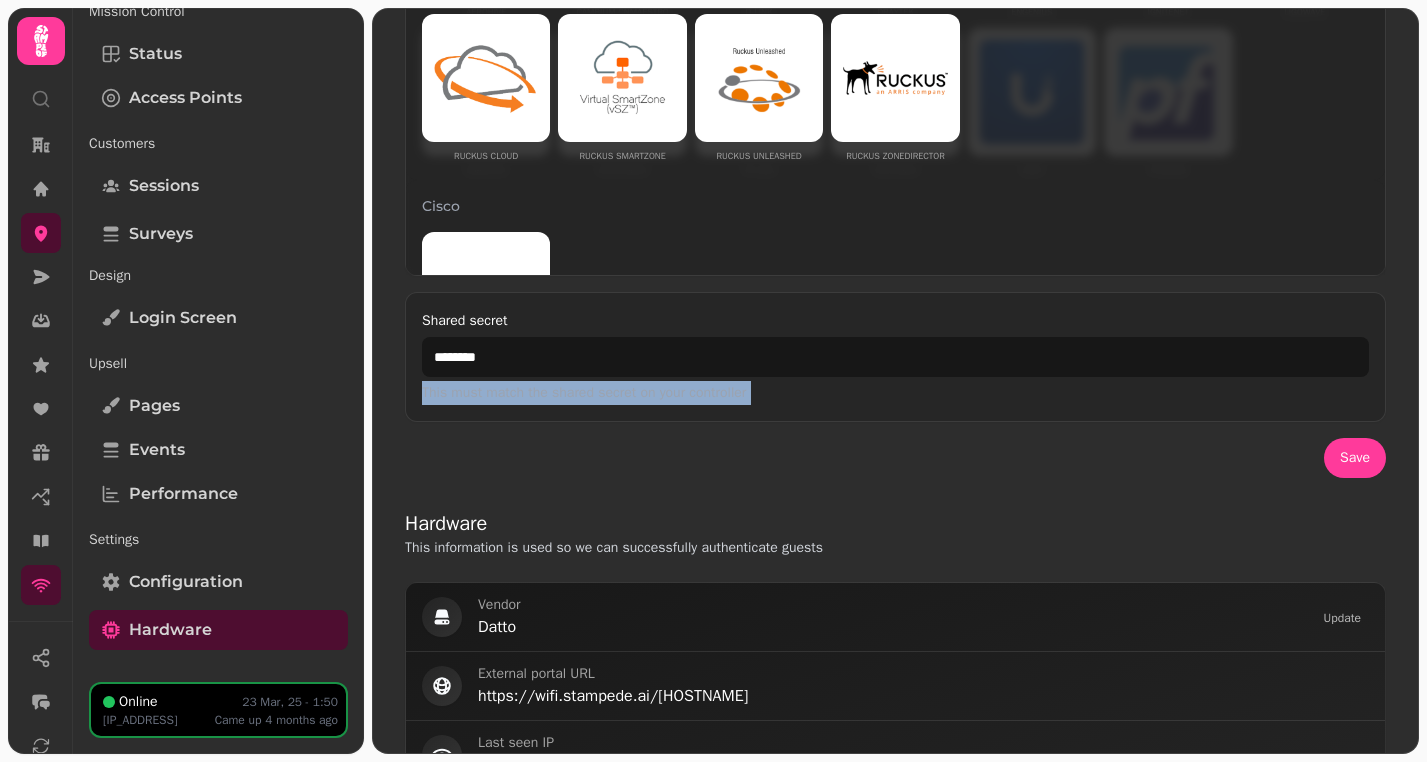 click on "This must match the shared secret on your controller" at bounding box center (895, 393) 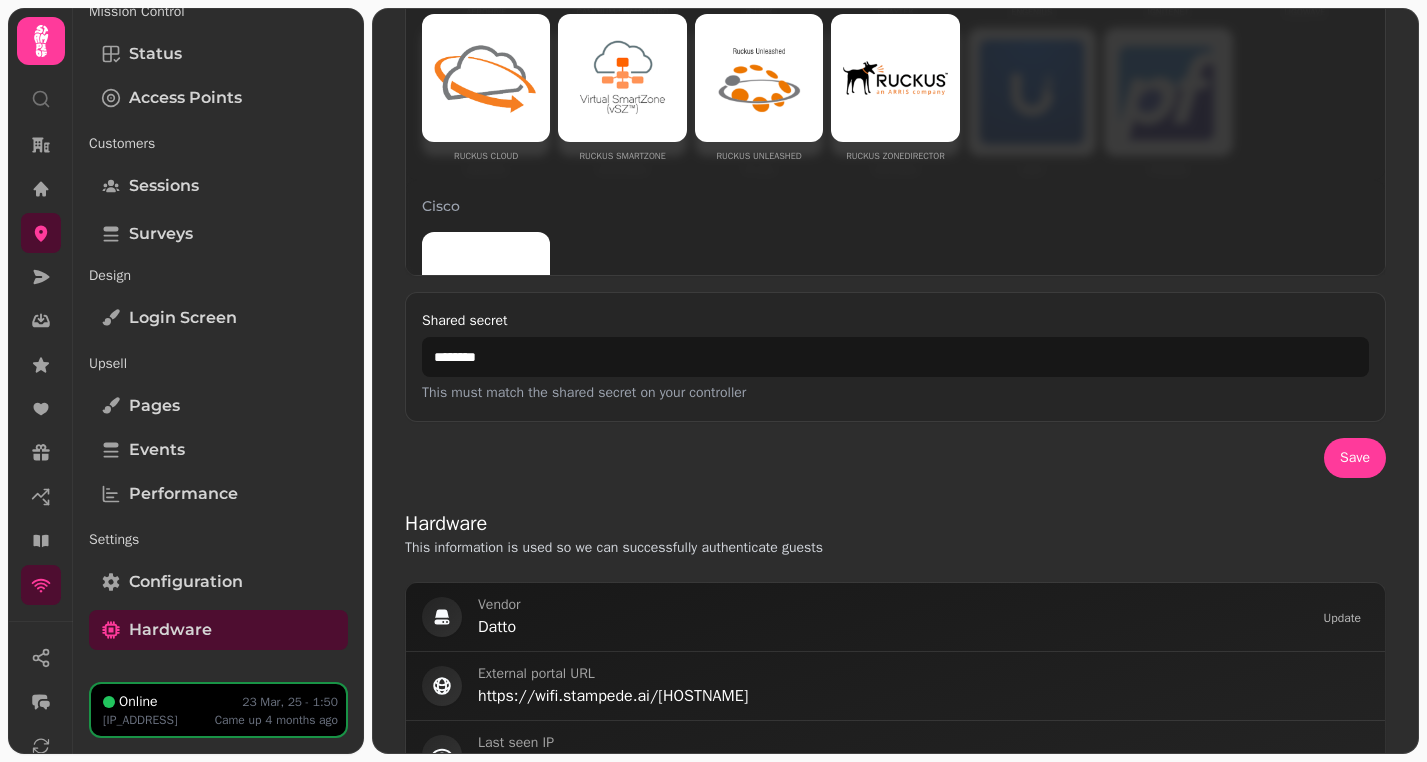 click on "This must match the shared secret on your controller" at bounding box center [895, 393] 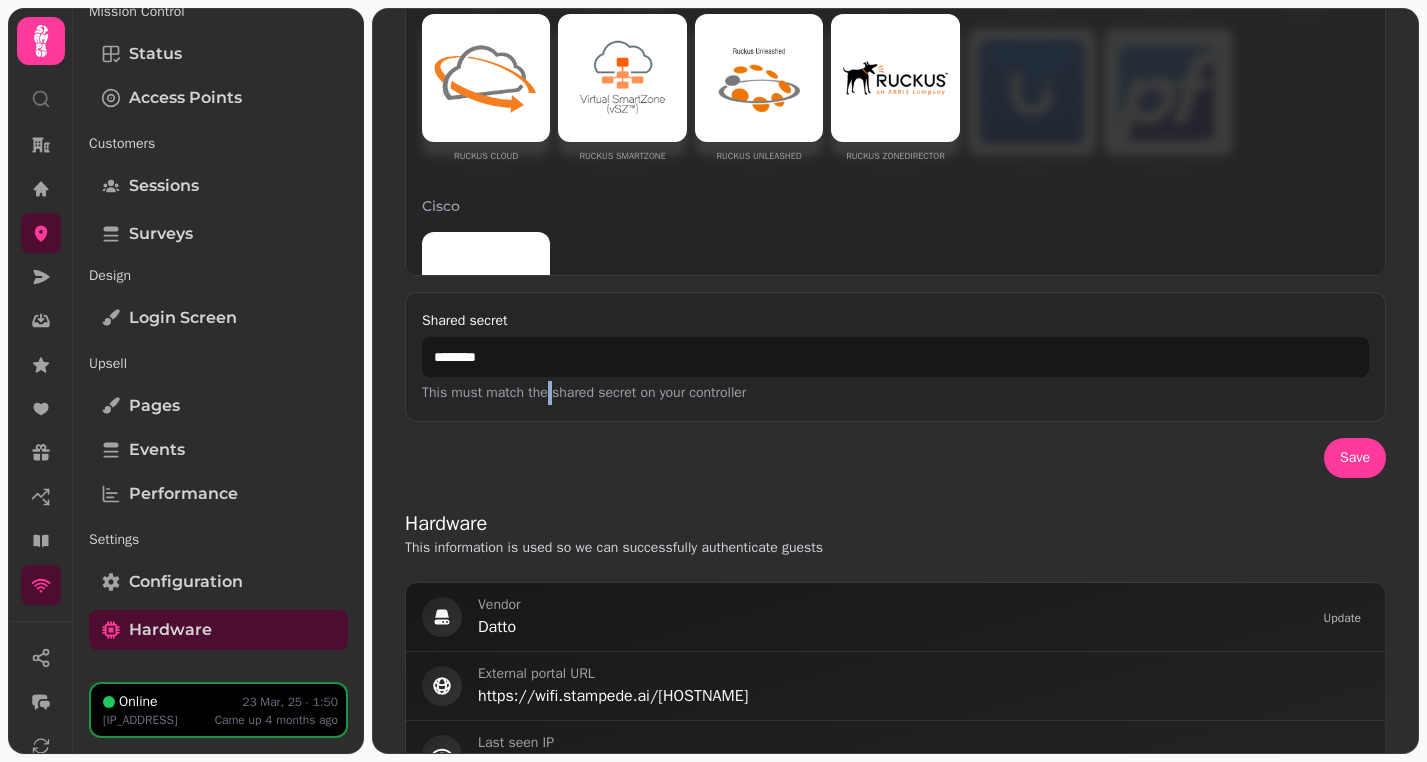 click on "This must match the shared secret on your controller" at bounding box center [895, 393] 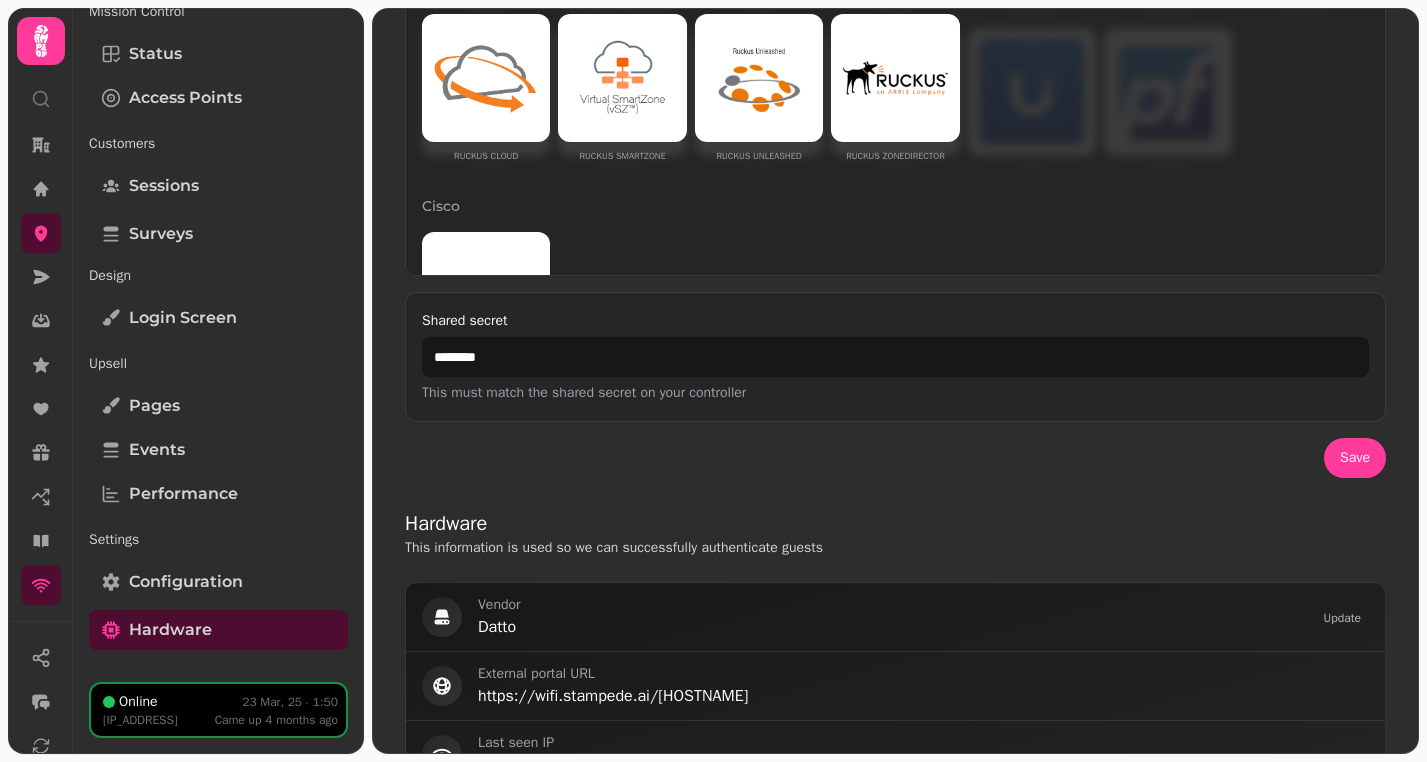 click on "This must match the shared secret on your controller" at bounding box center [895, 393] 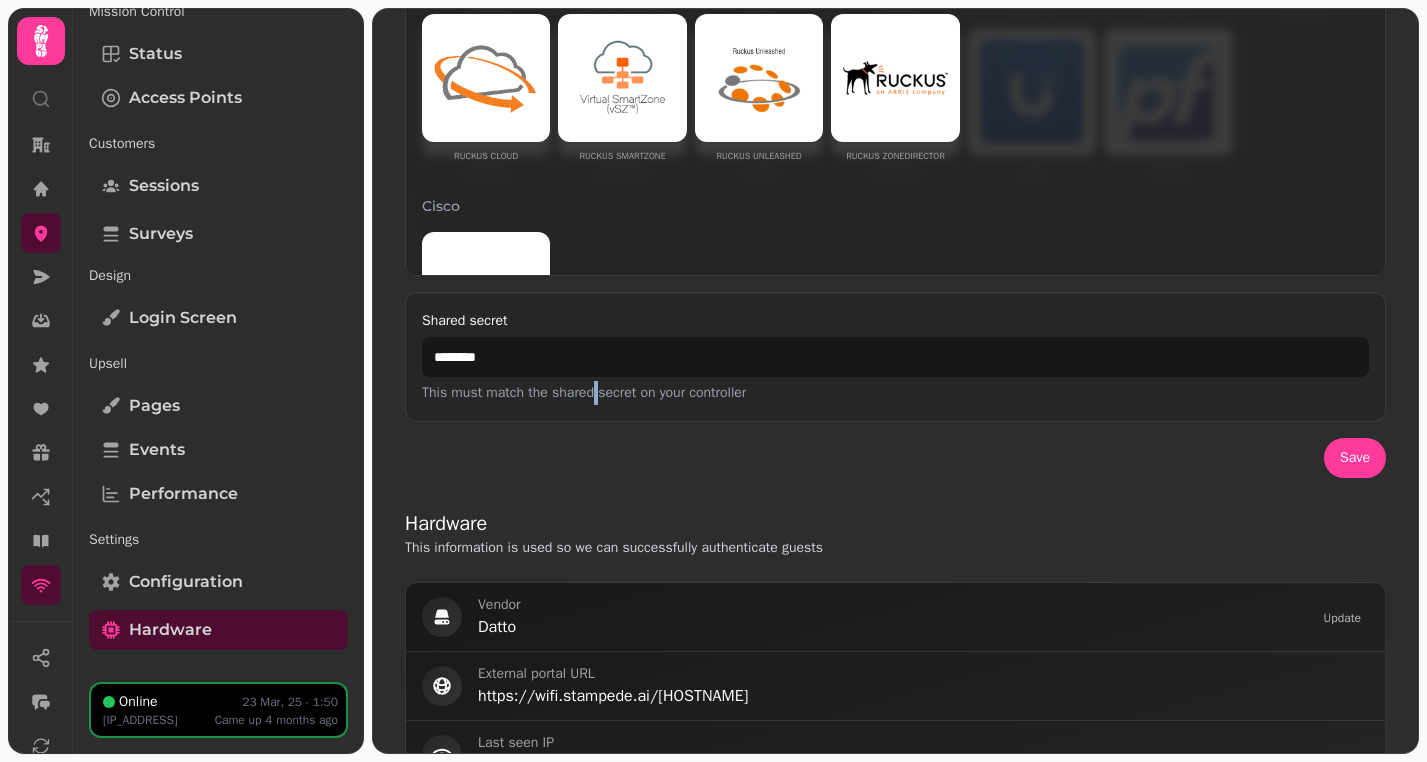 click on "This must match the shared secret on your controller" at bounding box center (895, 393) 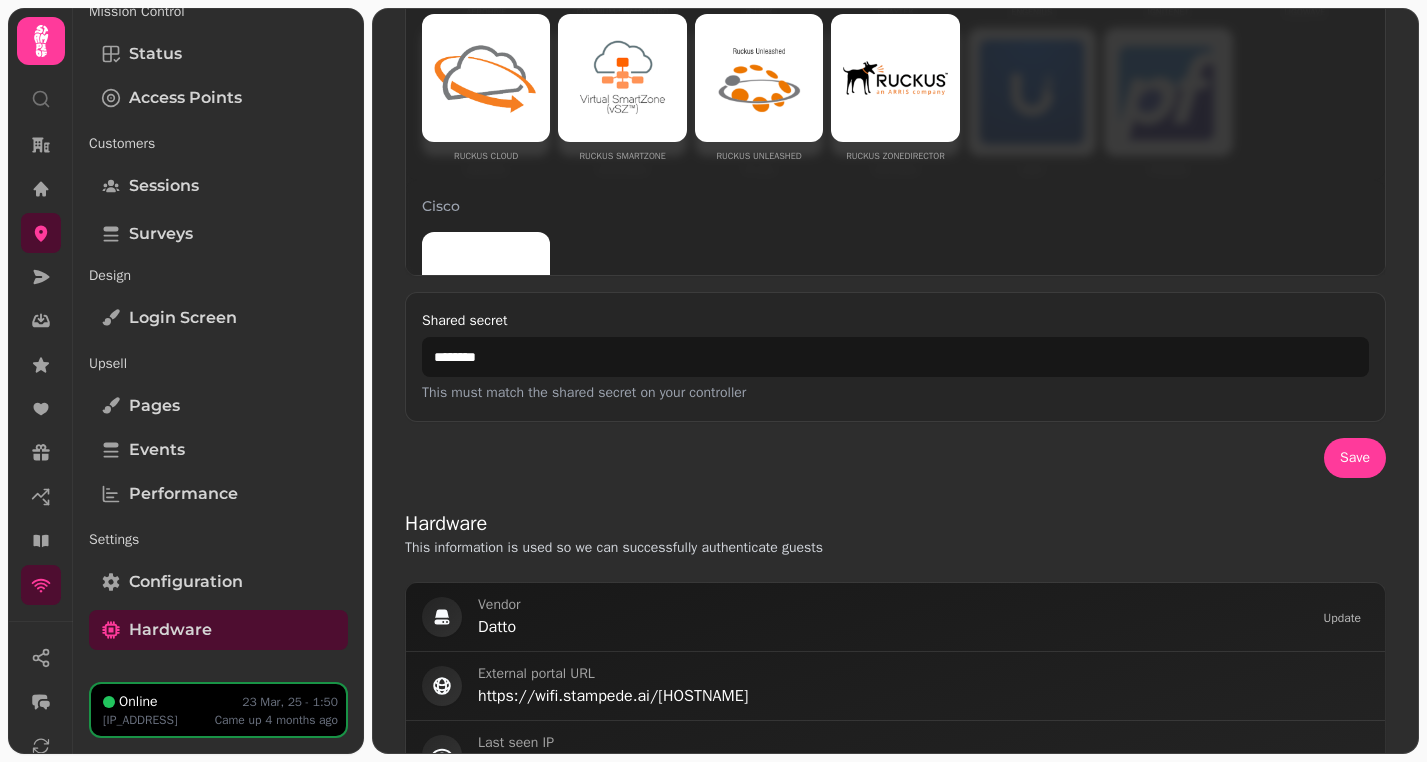 click on "This must match the shared secret on your controller" at bounding box center [895, 393] 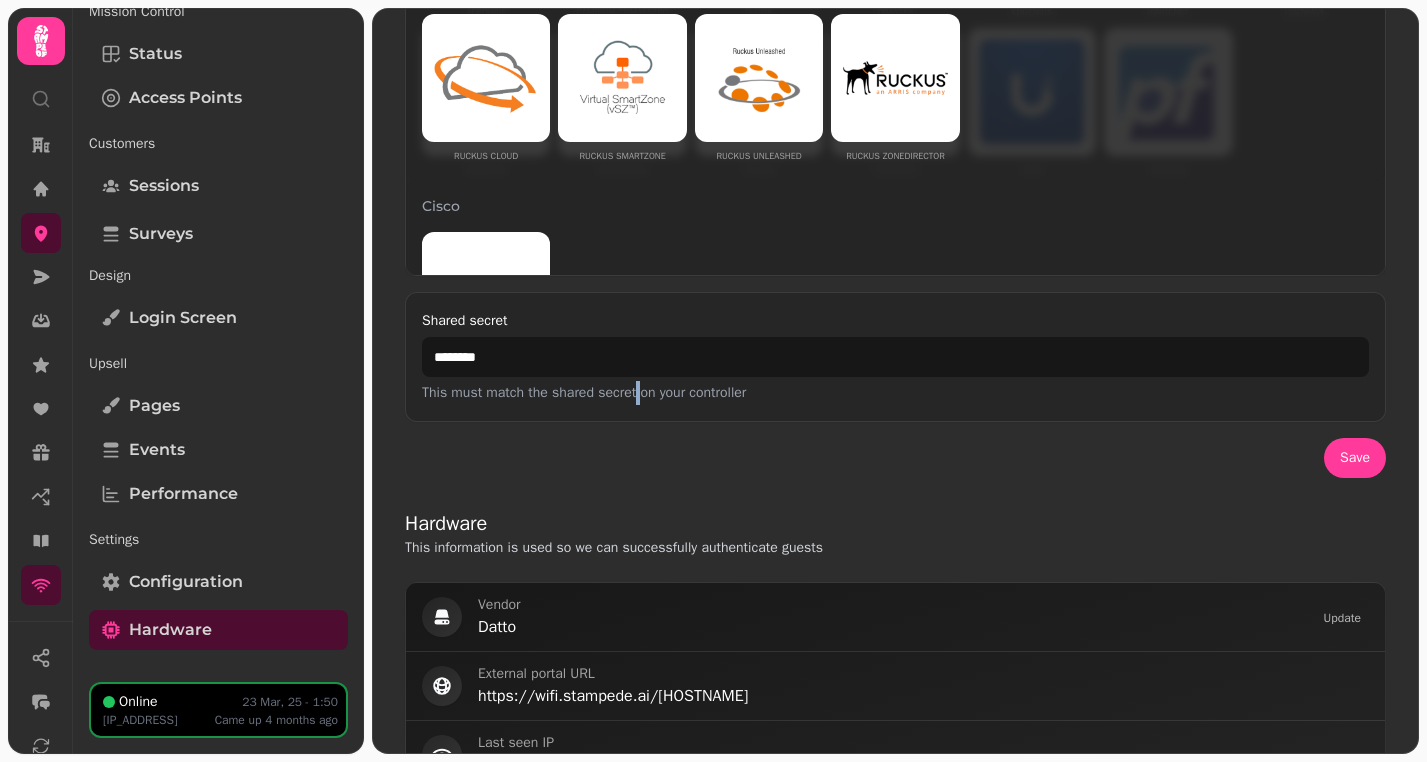 click on "This must match the shared secret on your controller" at bounding box center (895, 393) 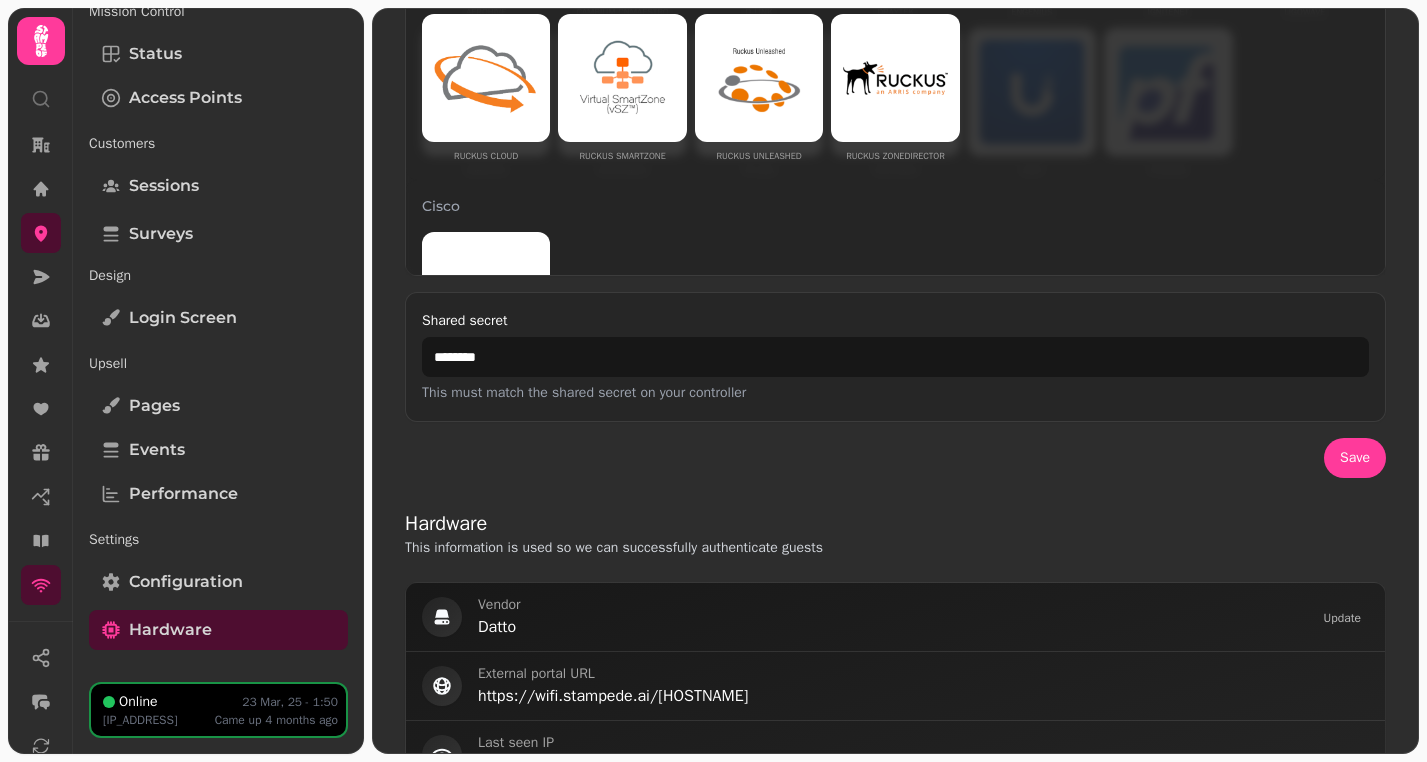click on "This must match the shared secret on your controller" at bounding box center [895, 393] 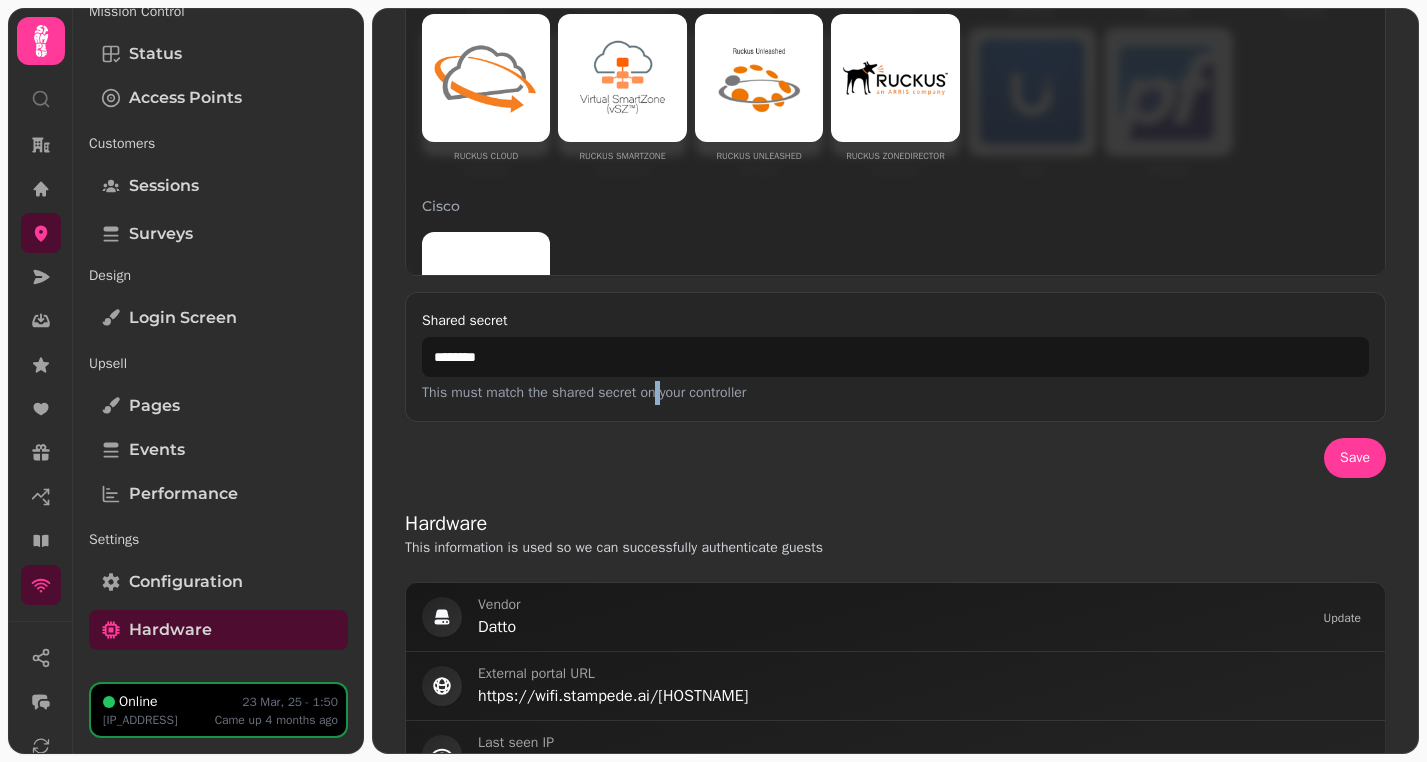 click on "This must match the shared secret on your controller" at bounding box center (895, 393) 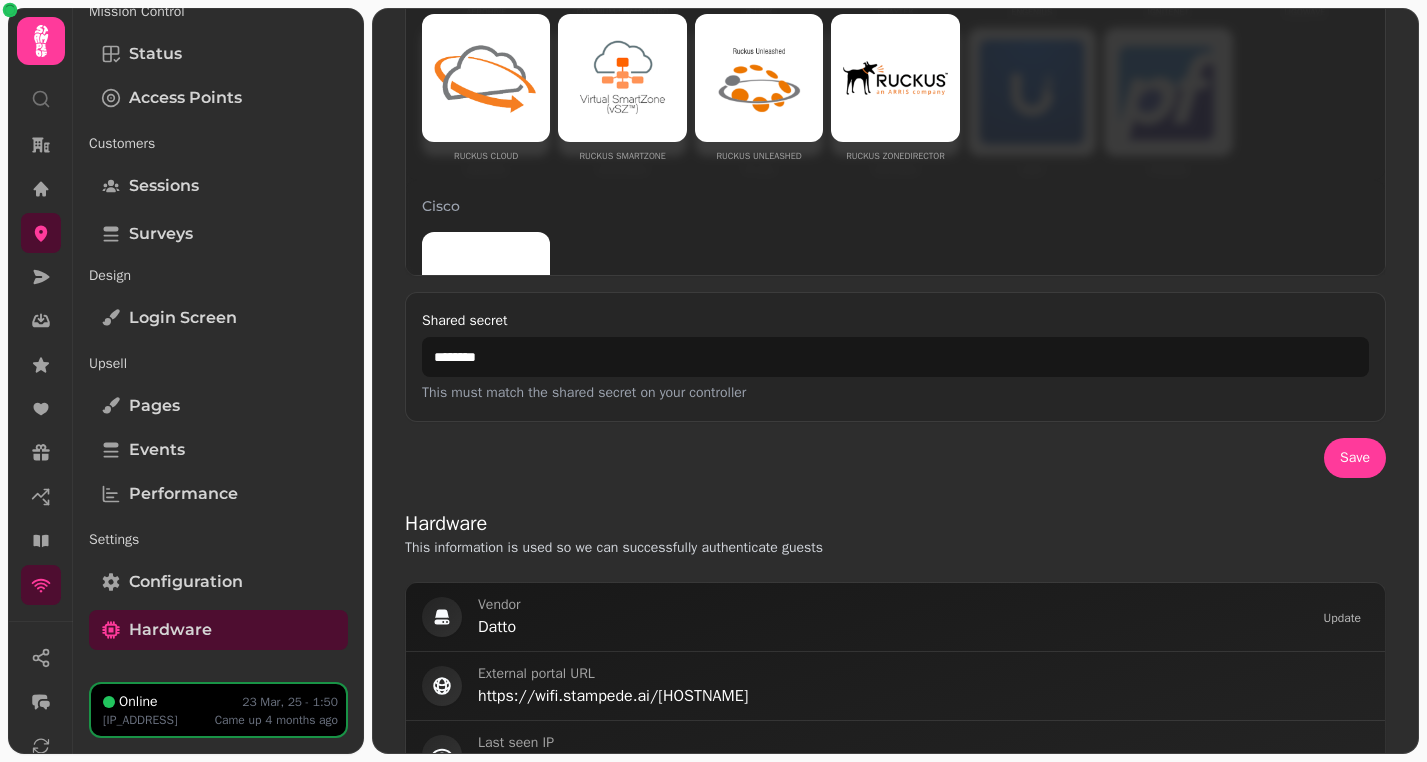 scroll, scrollTop: 0, scrollLeft: 0, axis: both 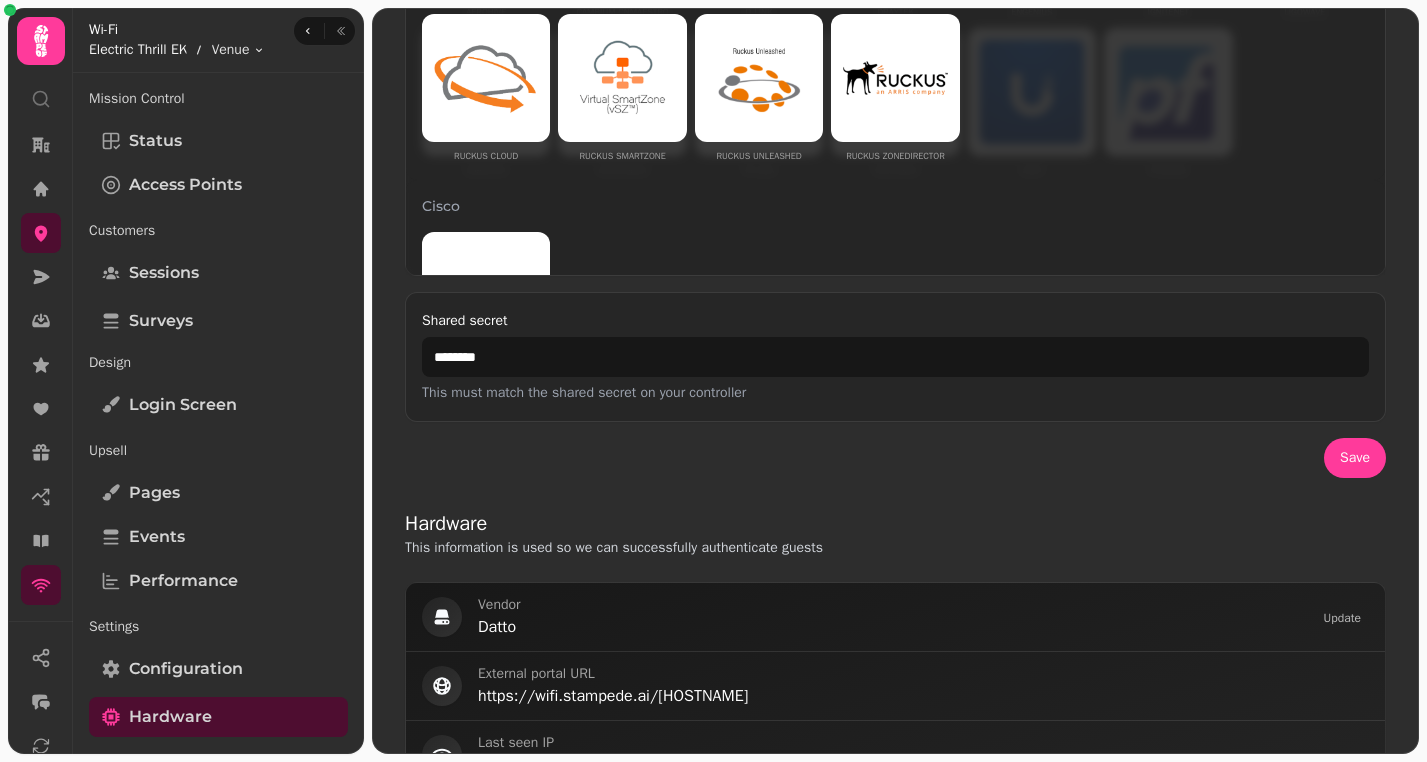 click on "Electric Thrill EK" at bounding box center [138, 50] 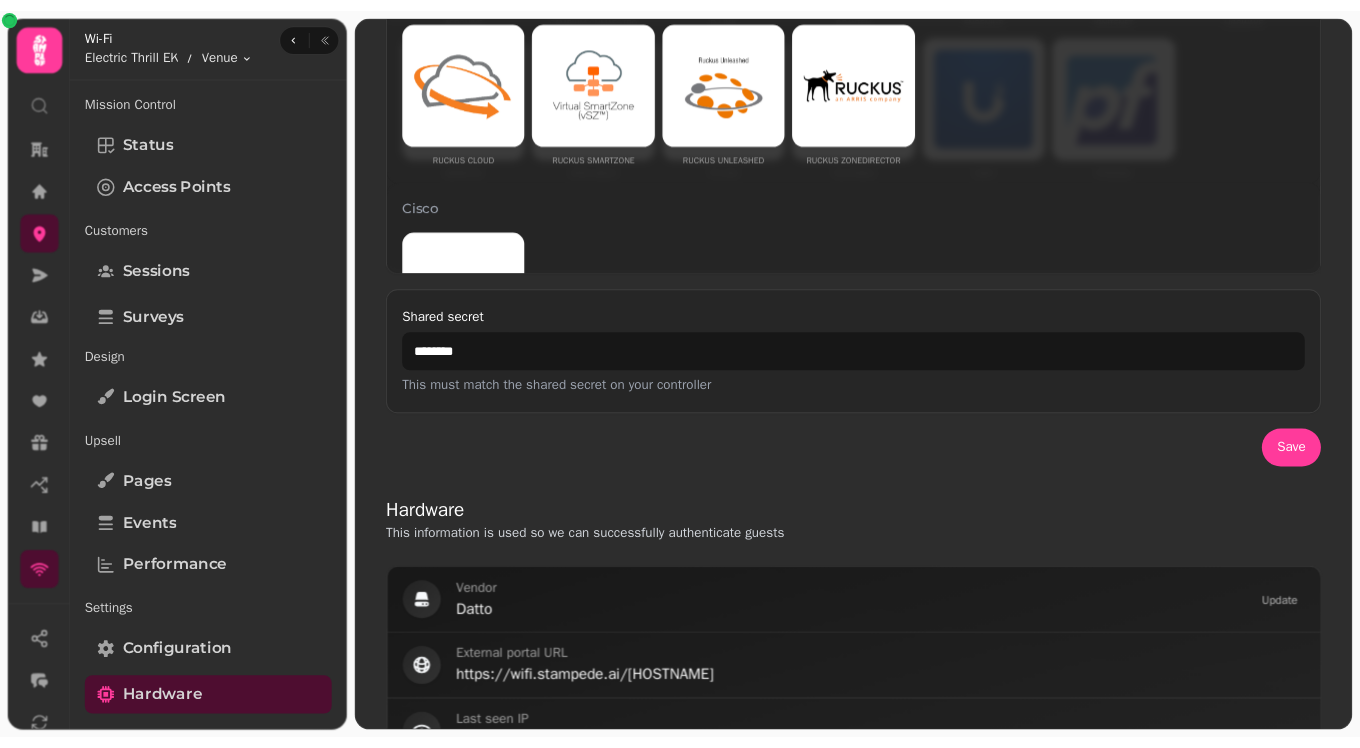 scroll, scrollTop: 0, scrollLeft: 0, axis: both 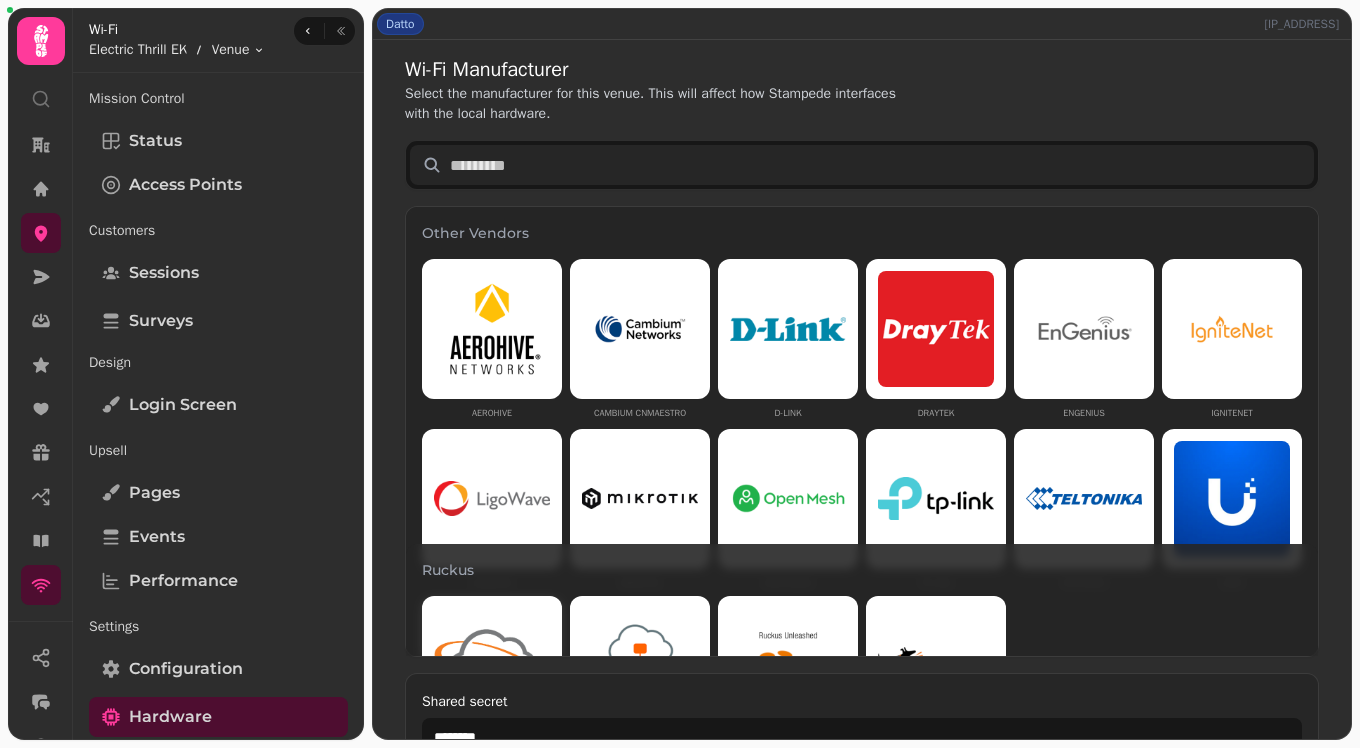 click at bounding box center (862, 165) 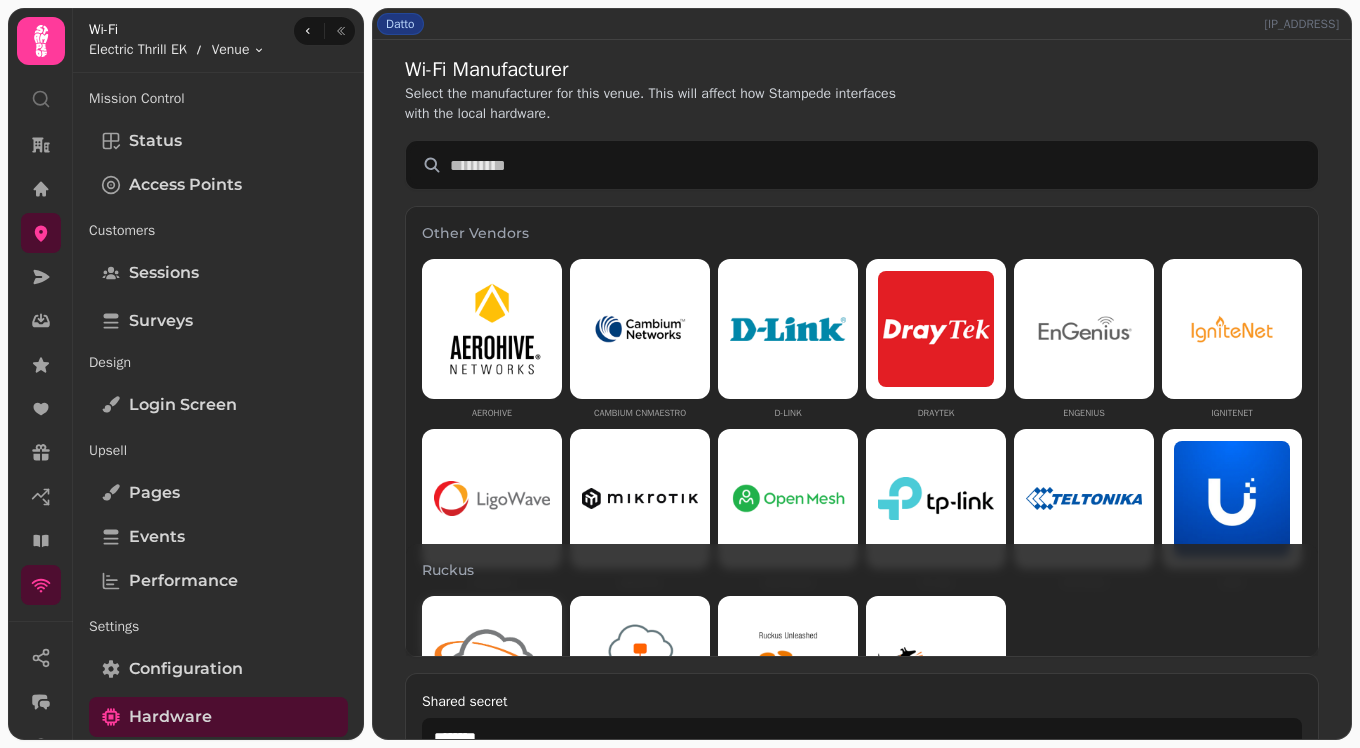 click on "Select the manufacturer for this venue. This will affect how Stampede interfaces with the local hardware." at bounding box center [661, 104] 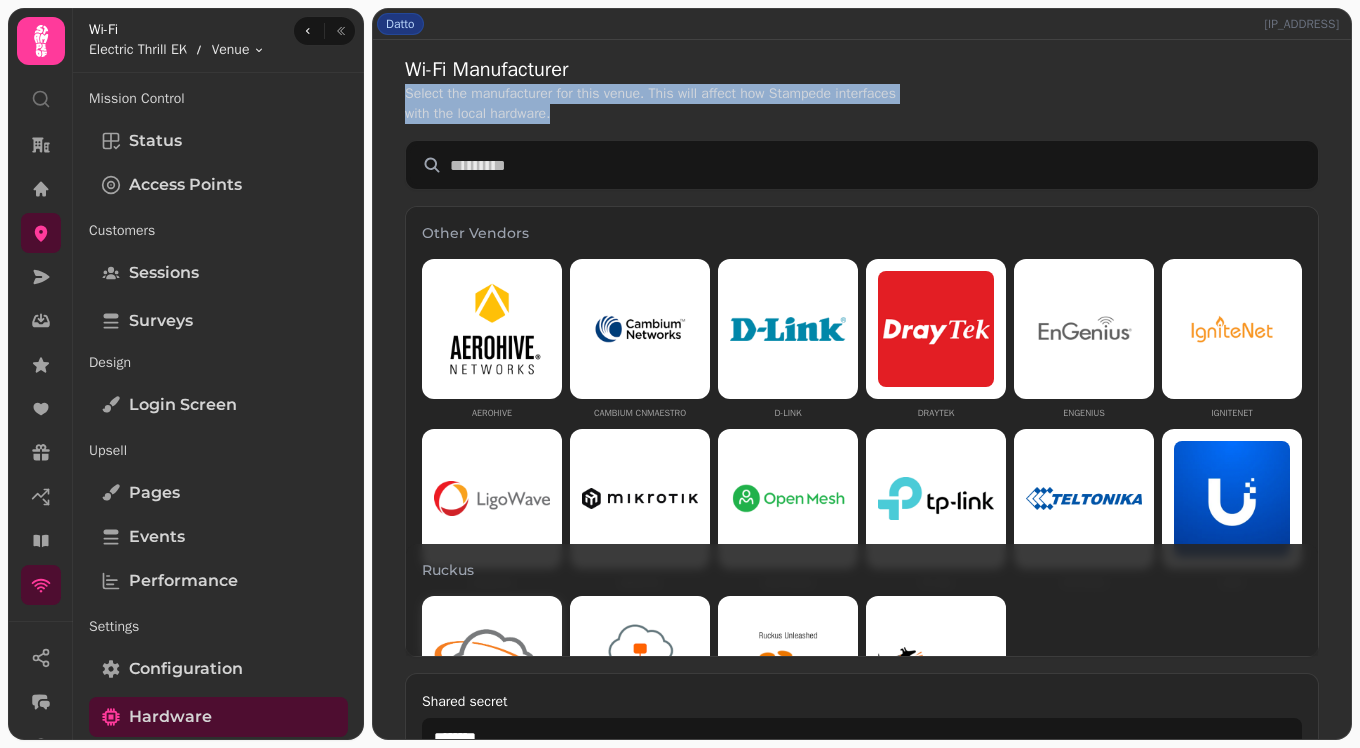 click on "Select the manufacturer for this venue. This will affect how Stampede interfaces with the local hardware." at bounding box center [661, 104] 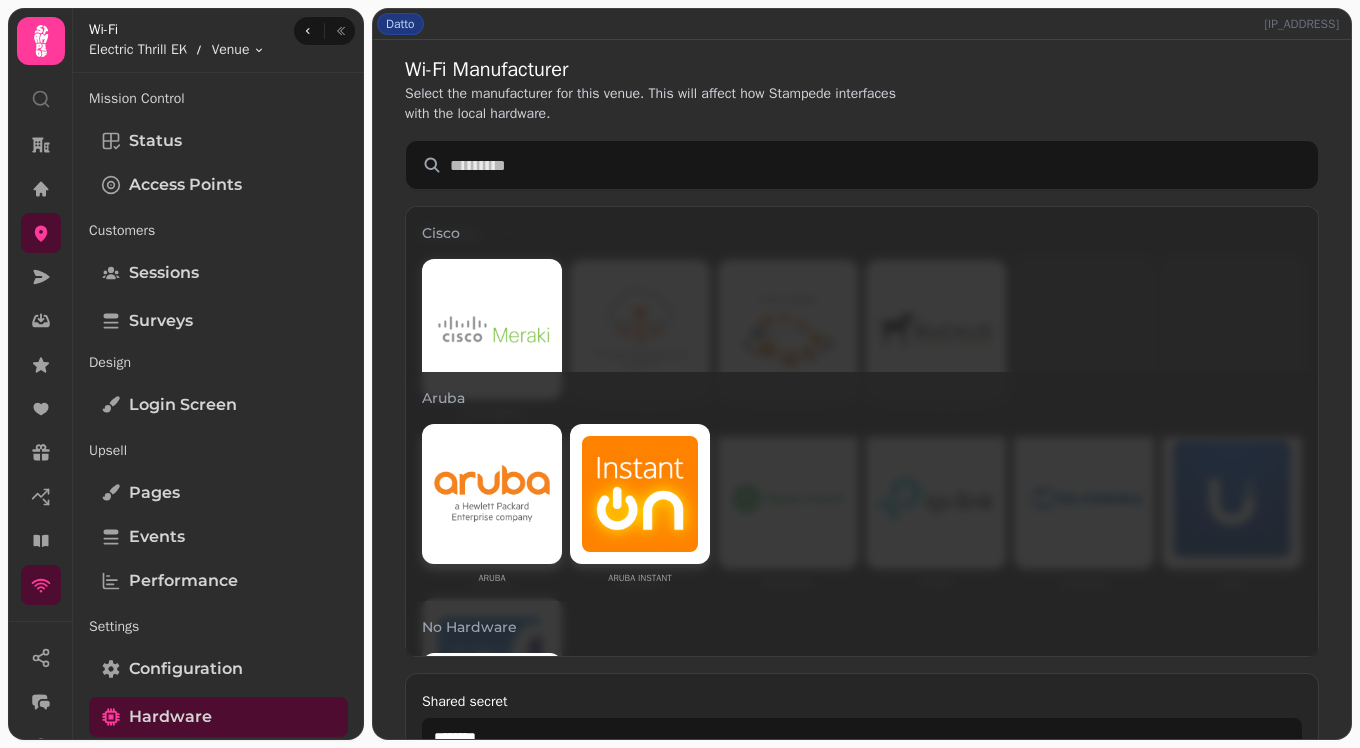 scroll, scrollTop: 1037, scrollLeft: 0, axis: vertical 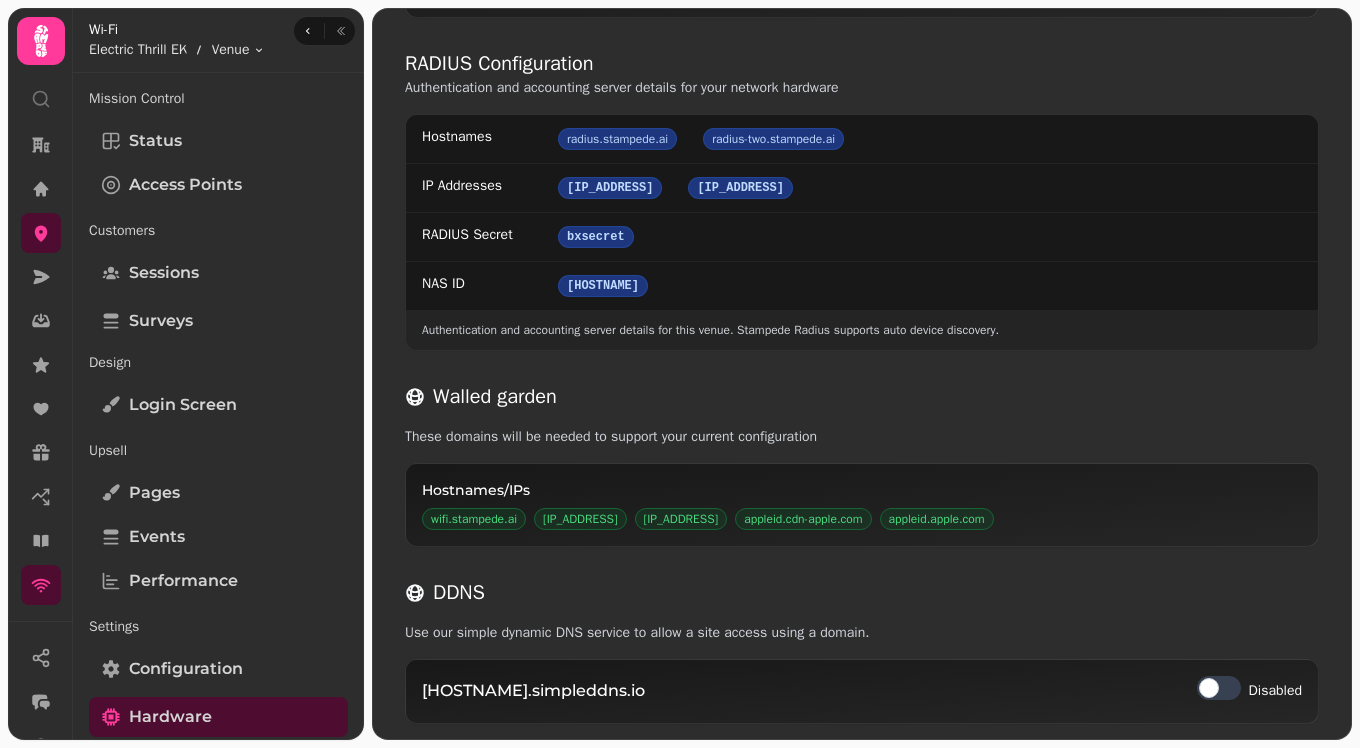 click on "sknn74vsaeft .simpleddns.io" at bounding box center [533, 691] 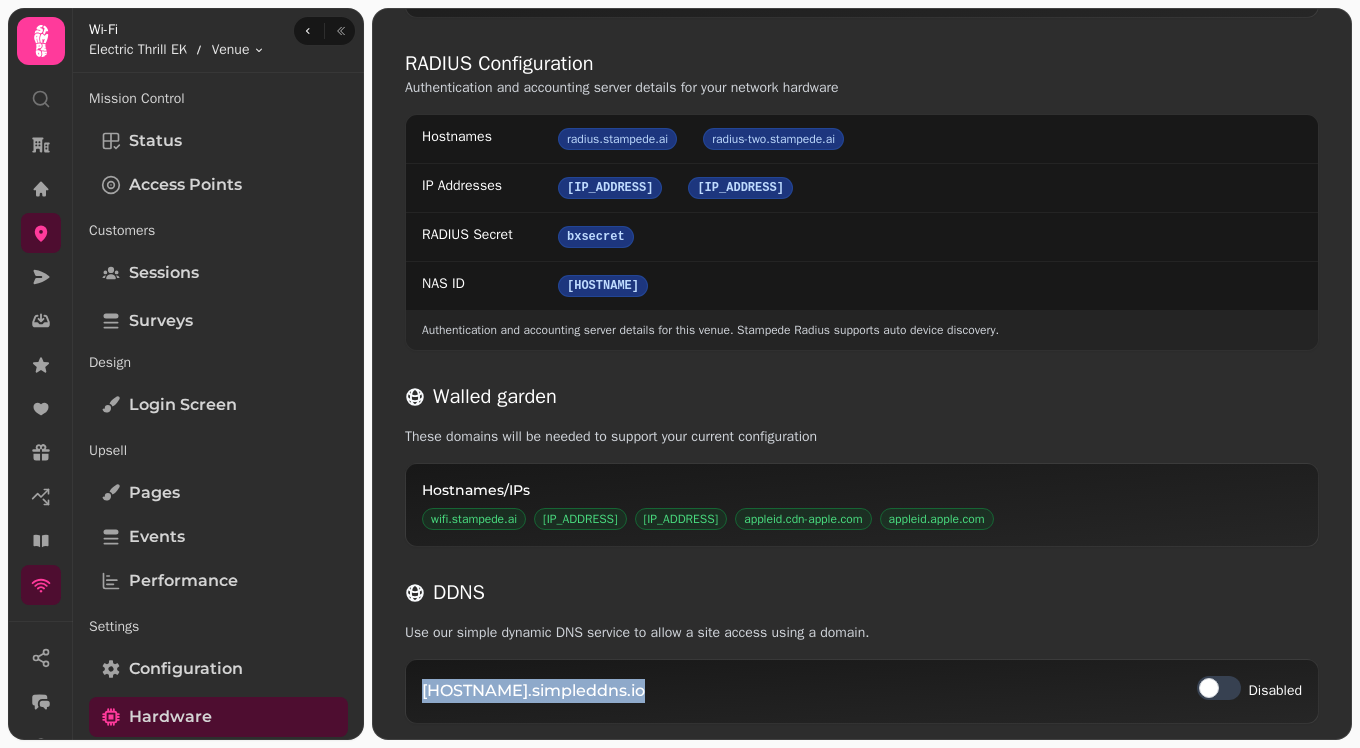 click on "sknn74vsaeft .simpleddns.io" at bounding box center [533, 691] 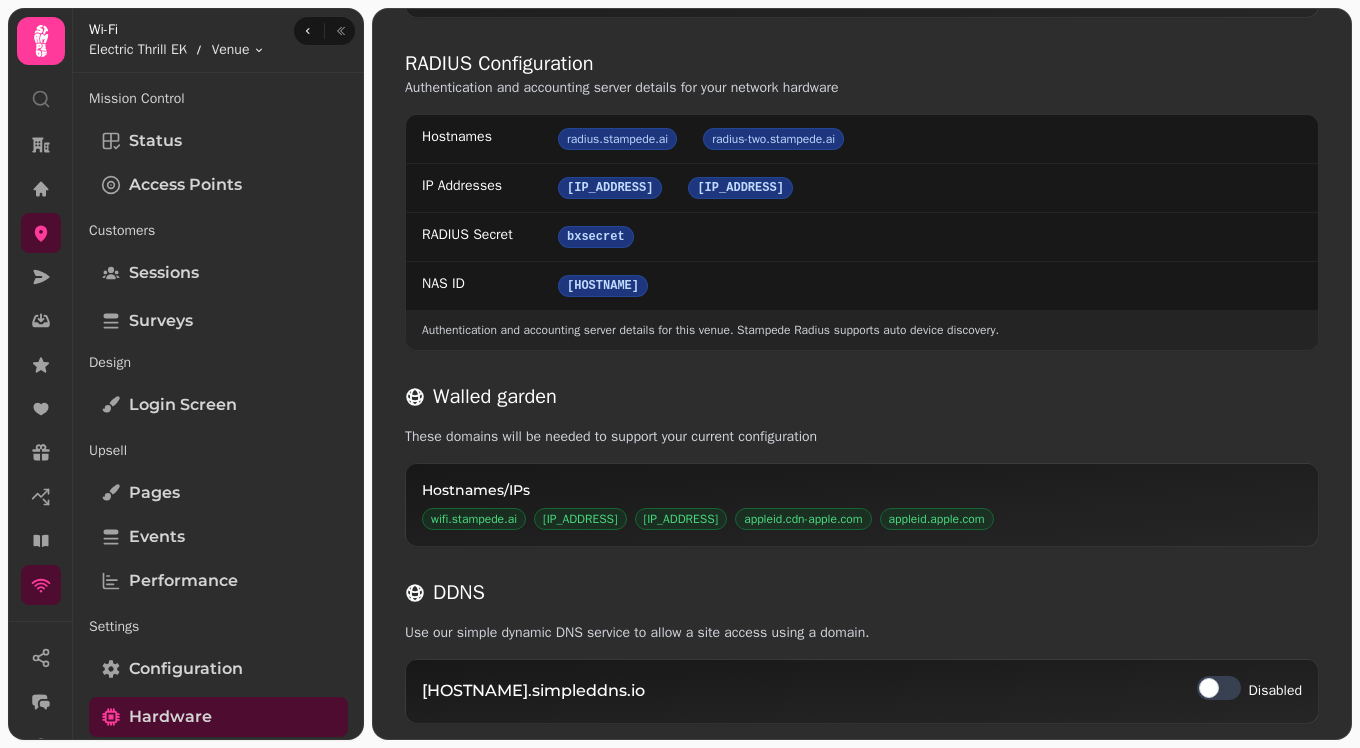 click at bounding box center [1219, 688] 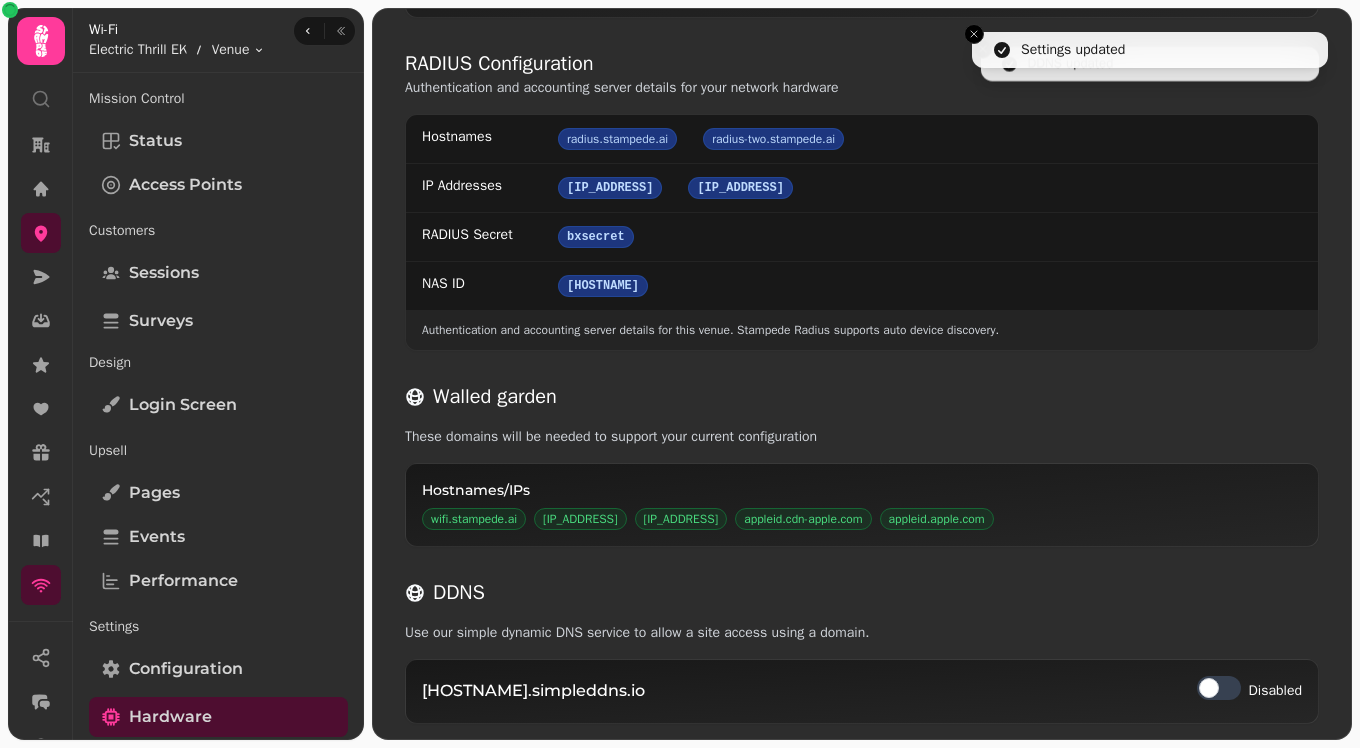 click at bounding box center (1219, 688) 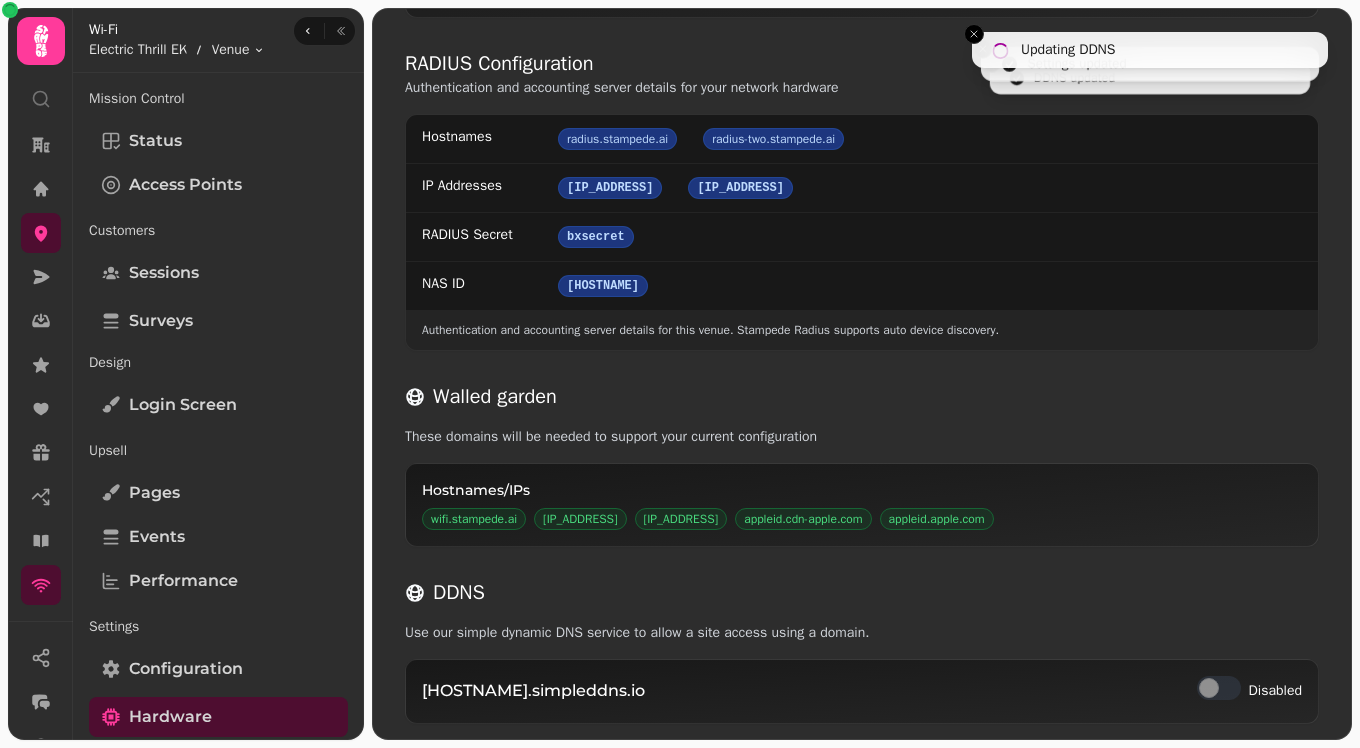 scroll, scrollTop: 0, scrollLeft: 0, axis: both 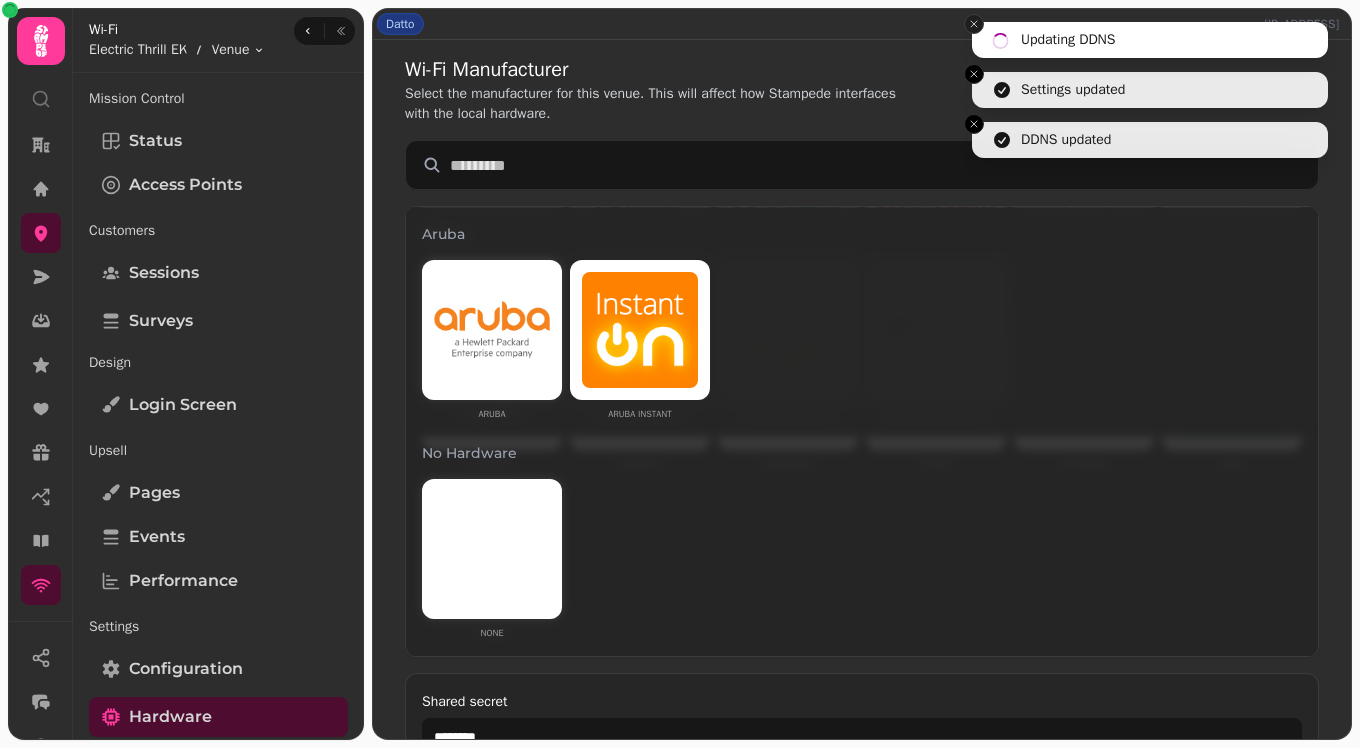 click at bounding box center [974, 24] 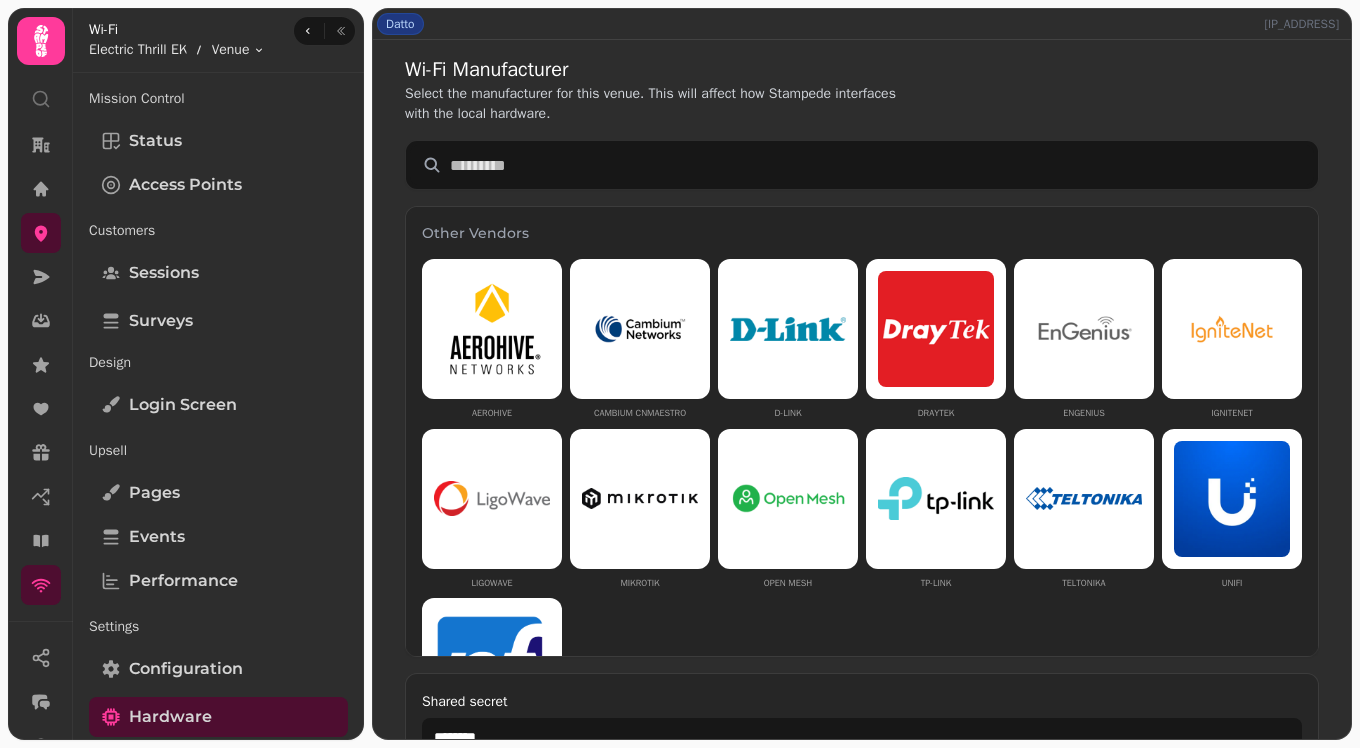 scroll, scrollTop: 0, scrollLeft: 0, axis: both 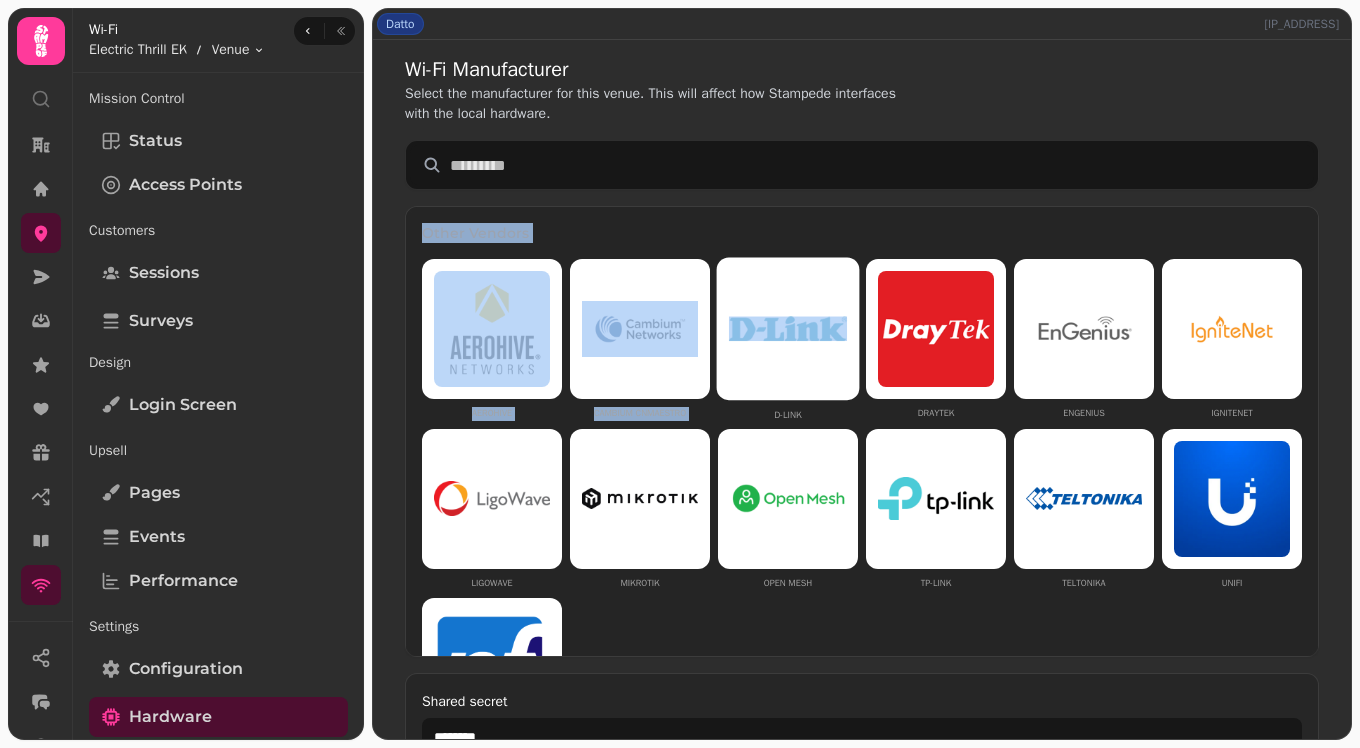 drag, startPoint x: 415, startPoint y: 231, endPoint x: 733, endPoint y: 399, distance: 359.64984 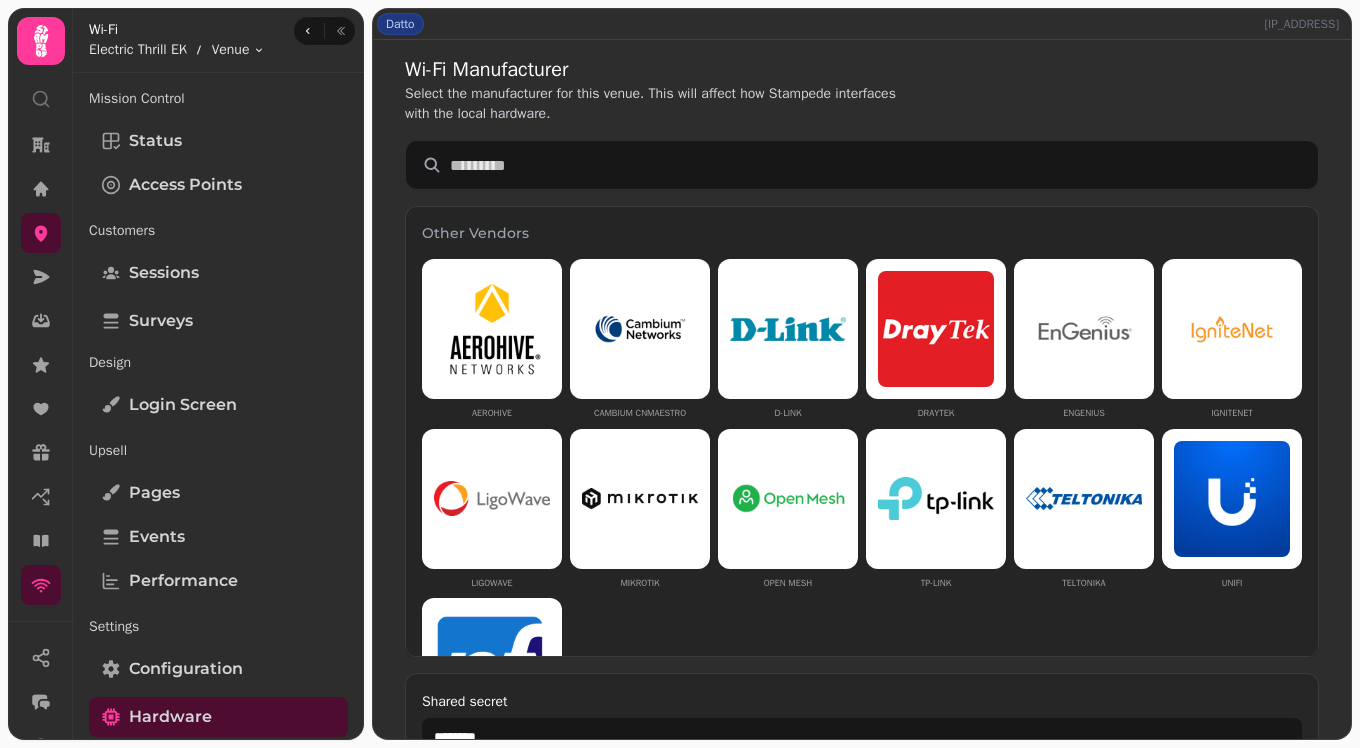 click on "Aerohive Cambium cnMaestro D-Link DrayTek EnGenius IgniteNet Ligowave Mikrotik Open Mesh TP-Link Teltonika UniFi pfSense" at bounding box center (862, 509) 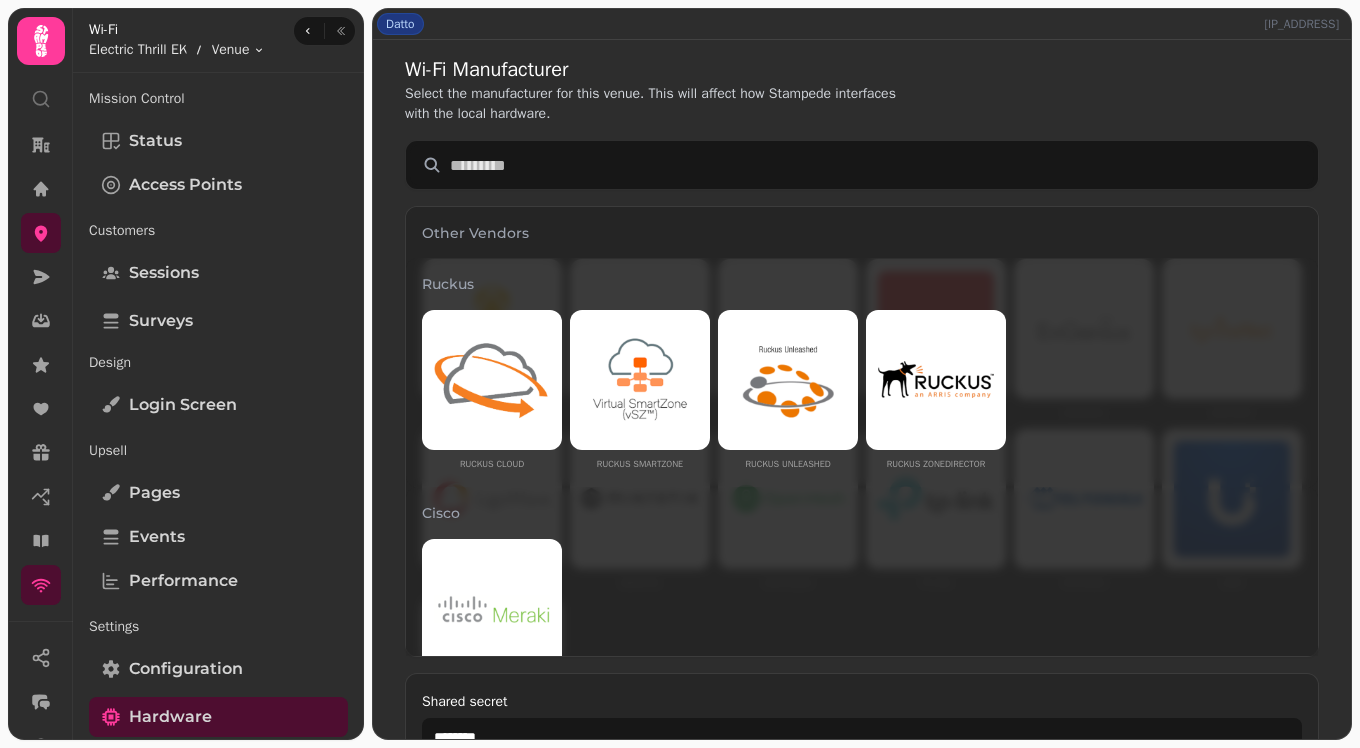 scroll, scrollTop: 1037, scrollLeft: 0, axis: vertical 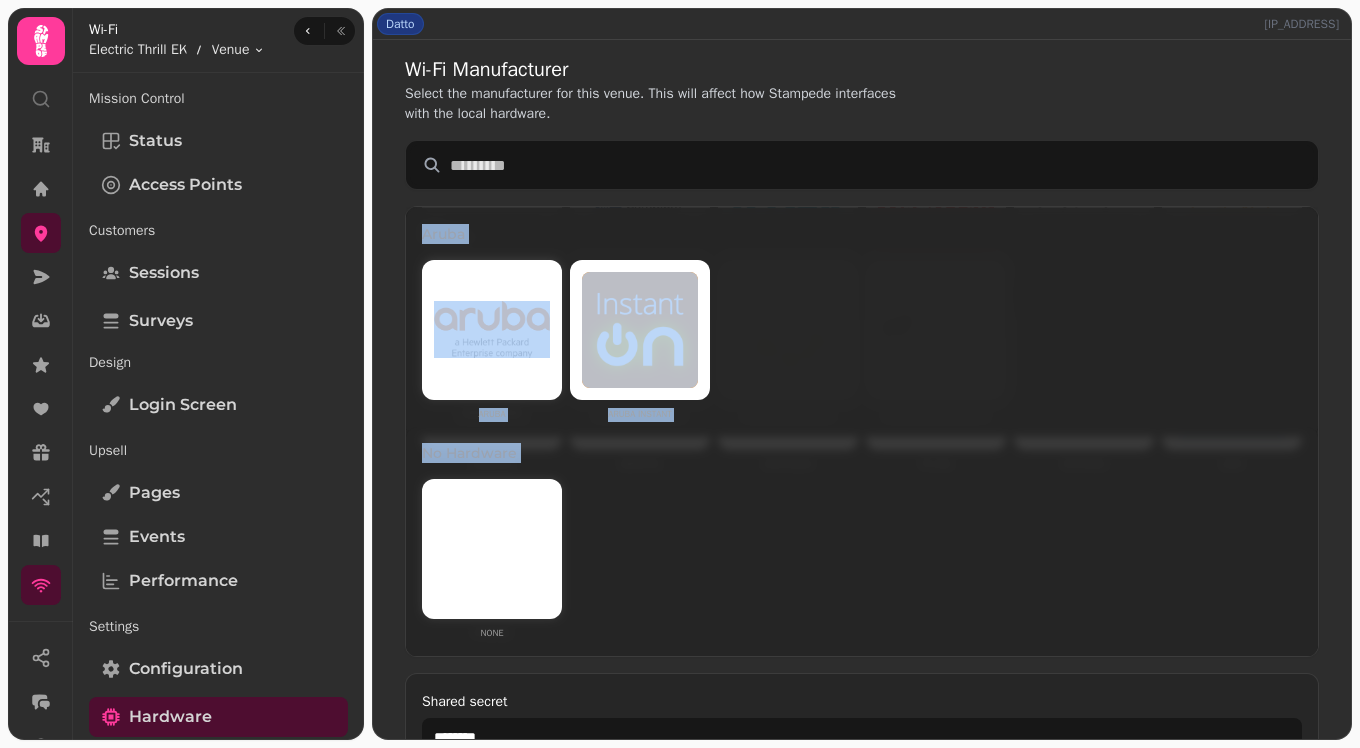 drag, startPoint x: 609, startPoint y: 623, endPoint x: 404, endPoint y: 226, distance: 446.8042 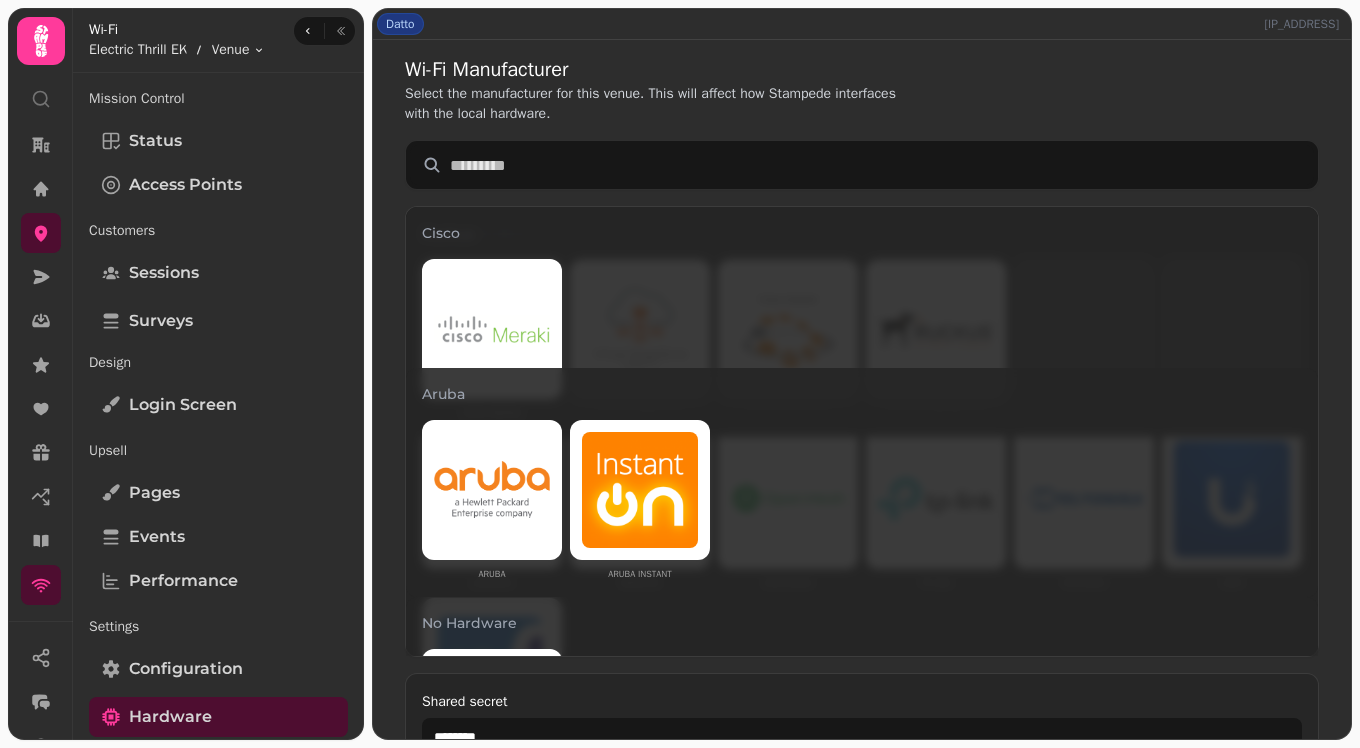 scroll, scrollTop: 1037, scrollLeft: 0, axis: vertical 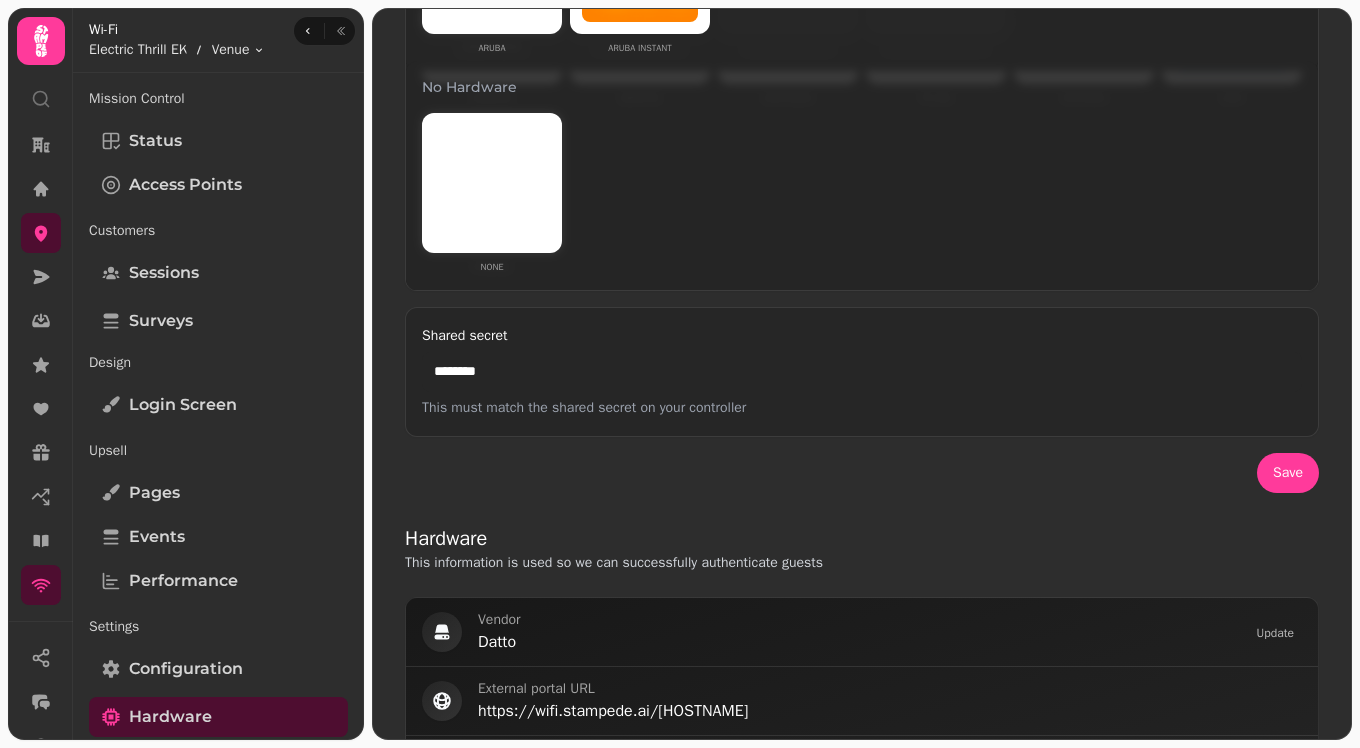 click on "********" at bounding box center [862, 372] 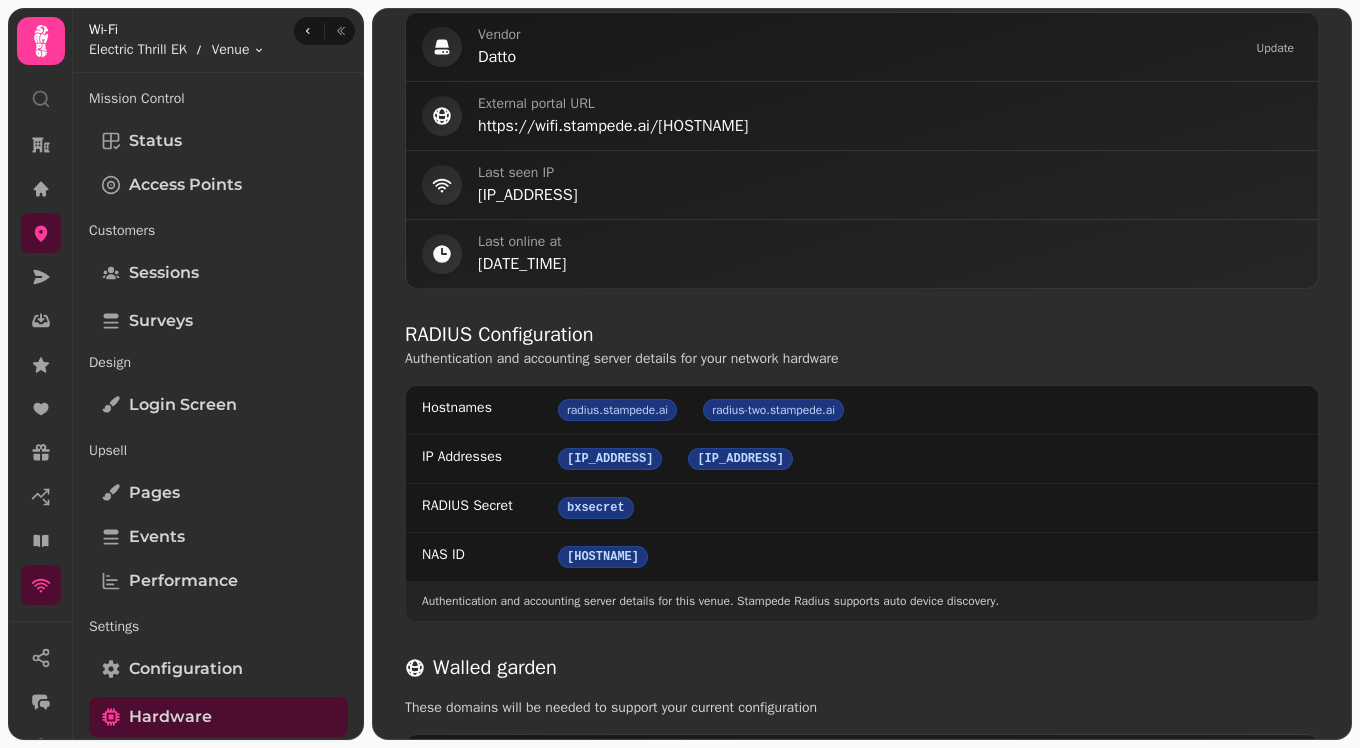 scroll, scrollTop: 1222, scrollLeft: 0, axis: vertical 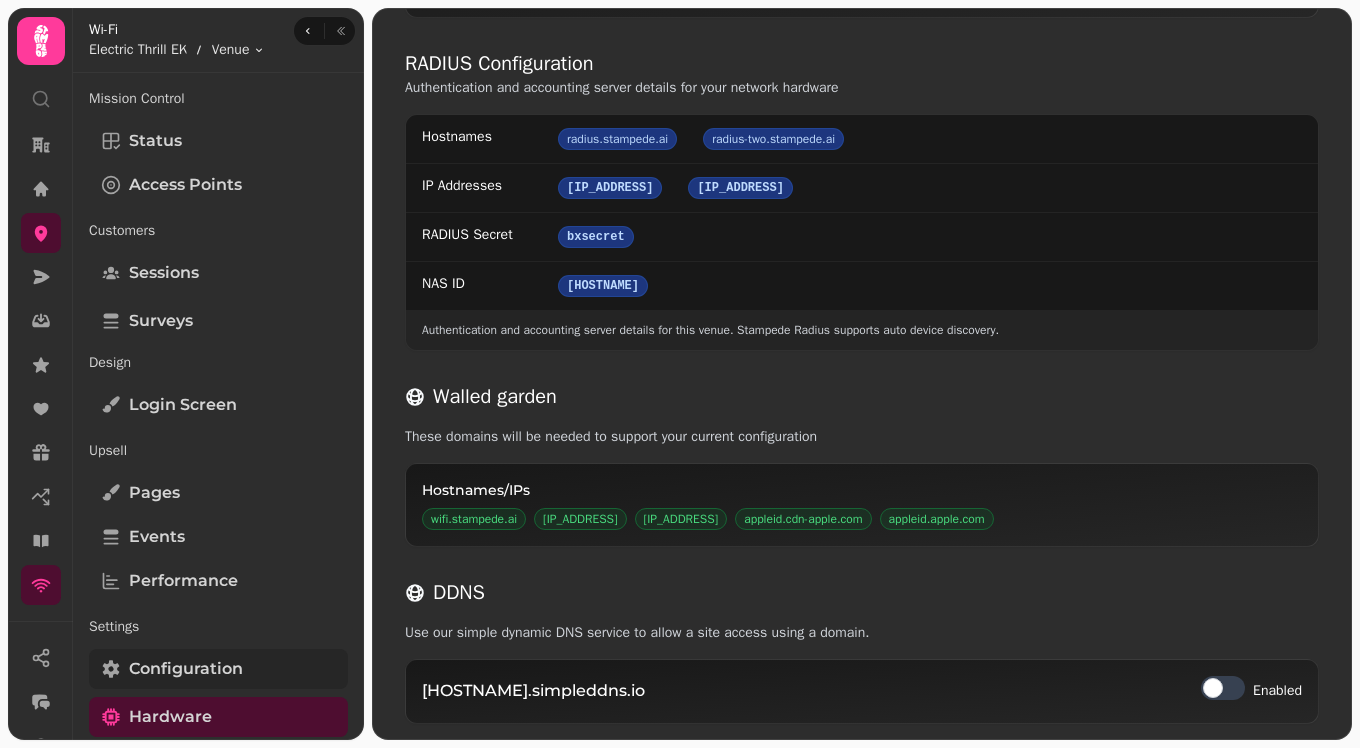 click on "Configuration" at bounding box center [186, 669] 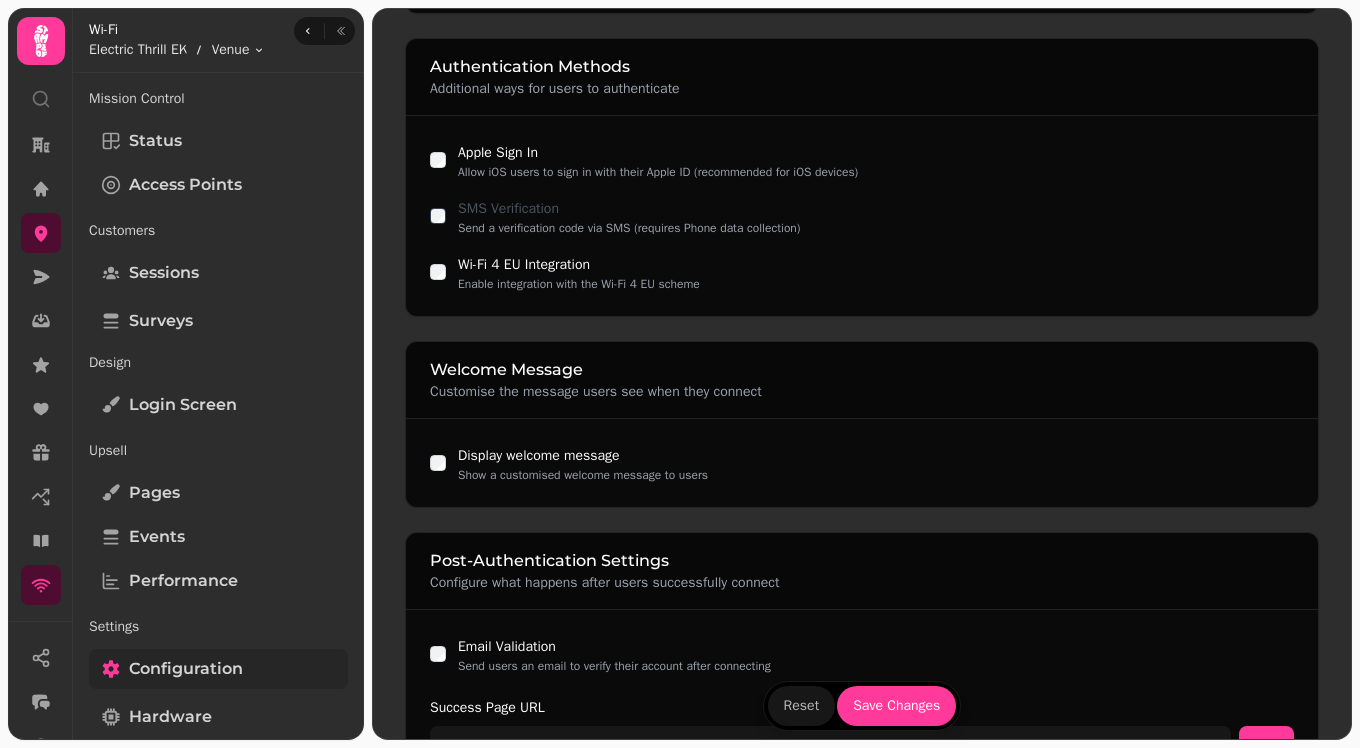 scroll, scrollTop: 101, scrollLeft: 0, axis: vertical 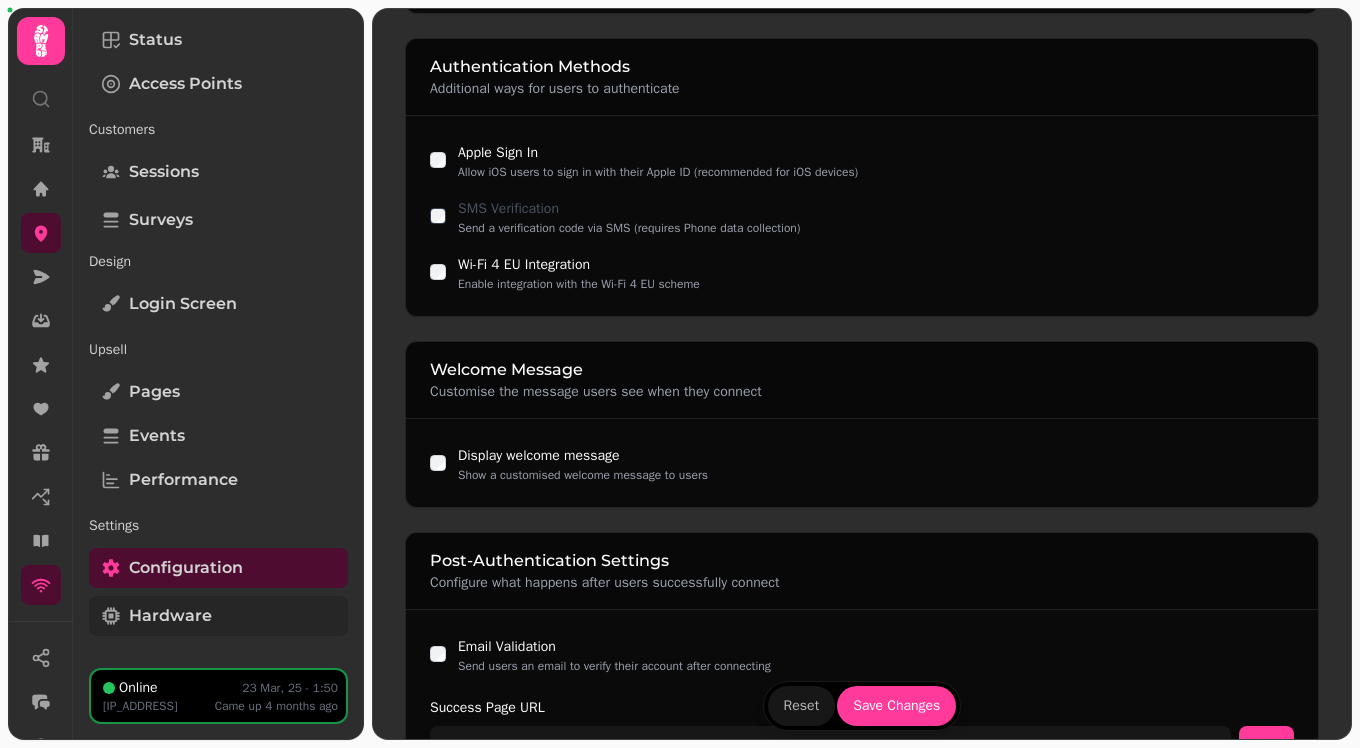 click on "Hardware" at bounding box center [170, 616] 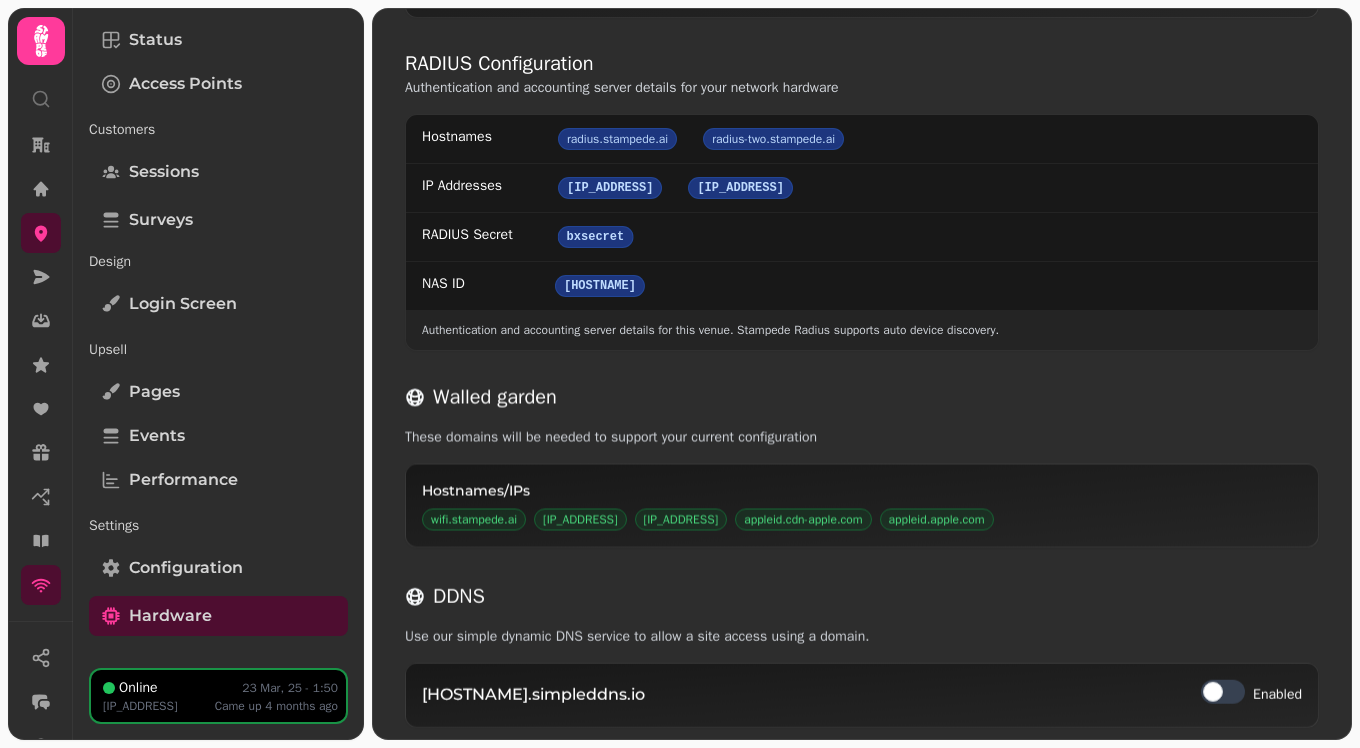 click on "Online 23 Mar, 25 - 1:50" at bounding box center (220, 688) 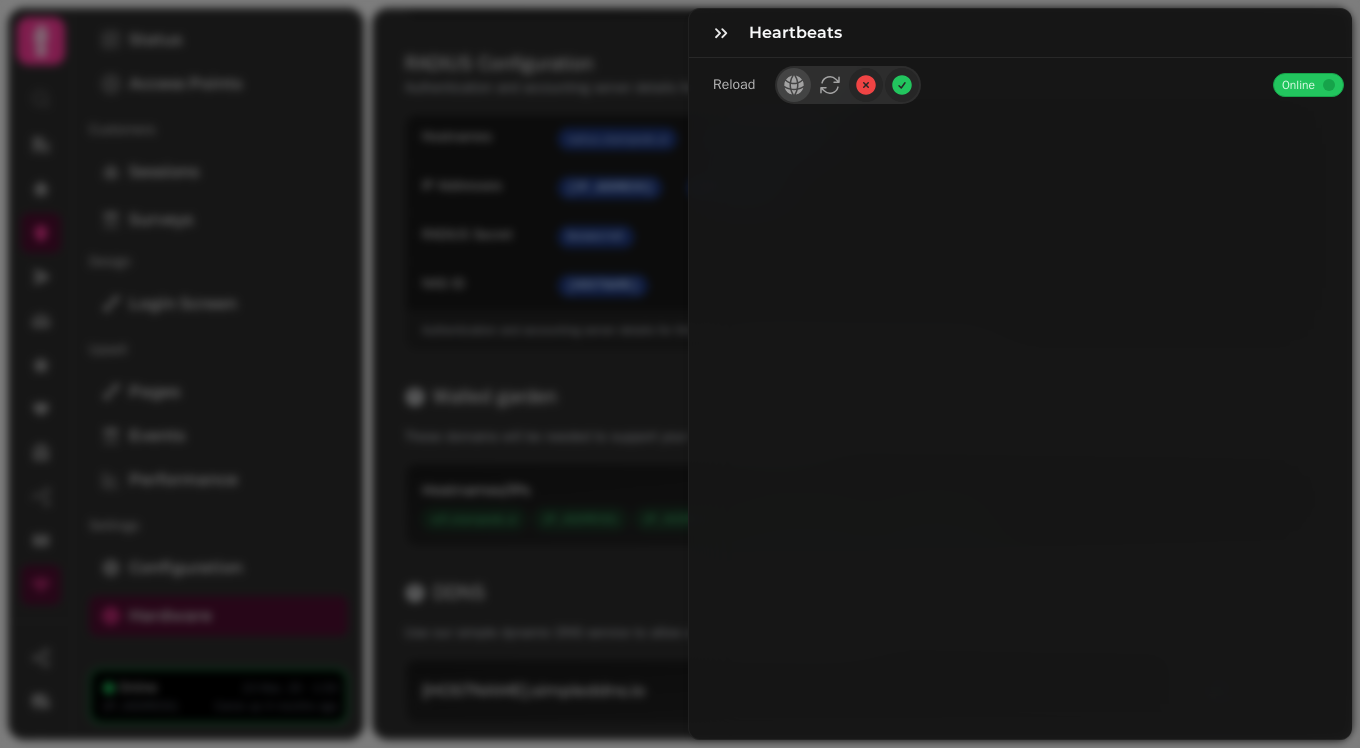 click 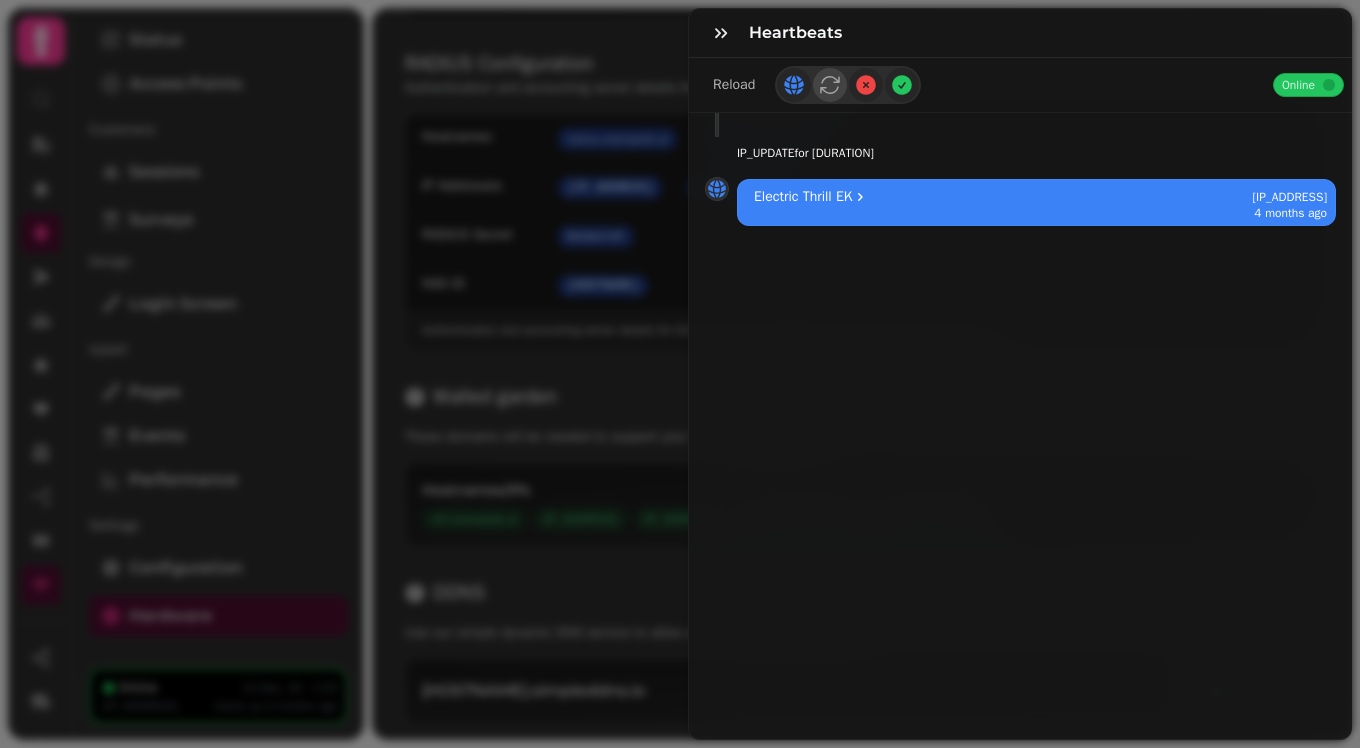 click 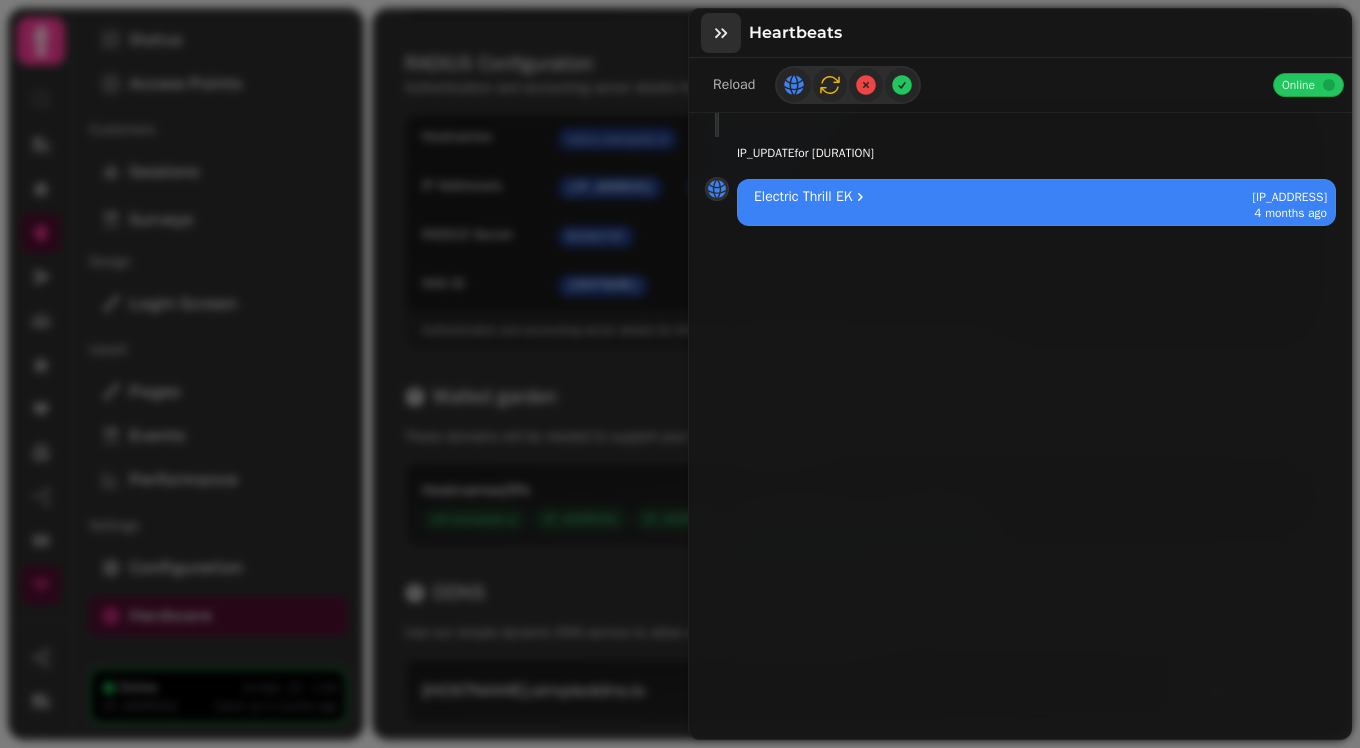 click 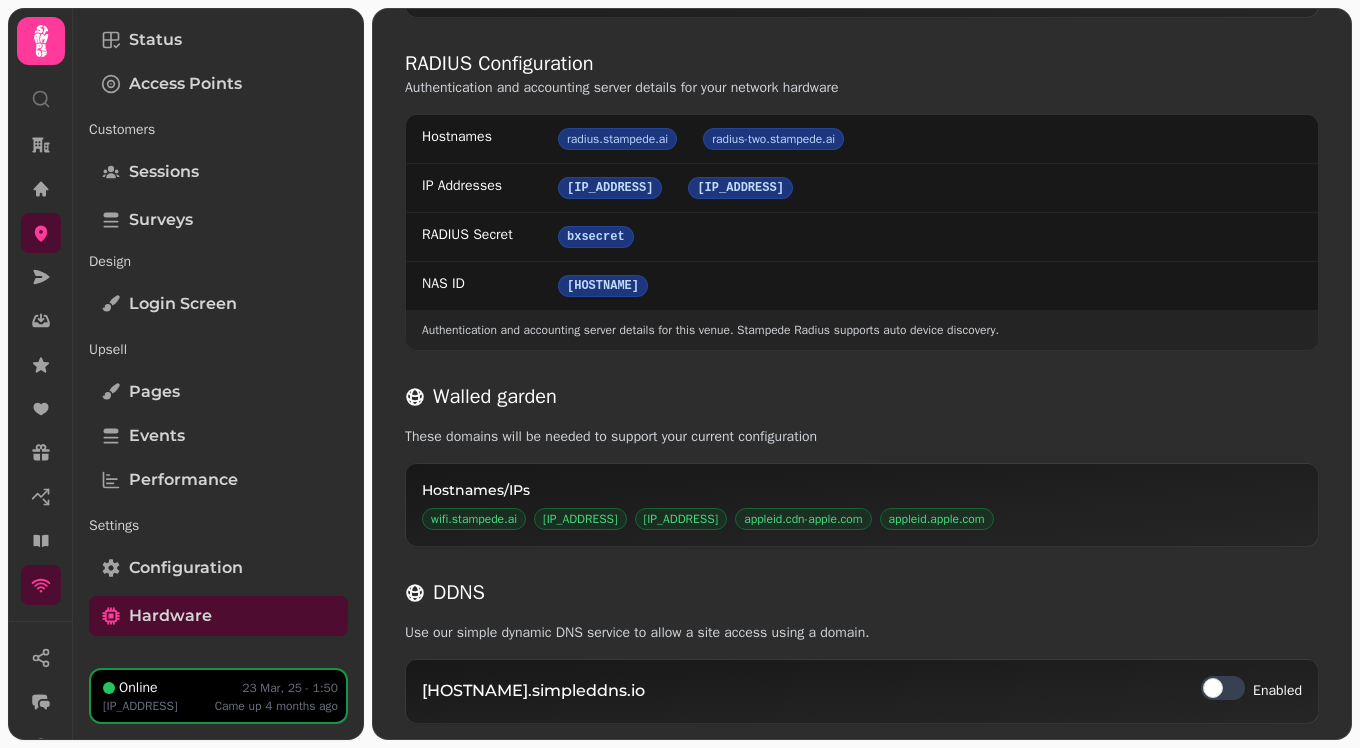 scroll, scrollTop: 0, scrollLeft: 0, axis: both 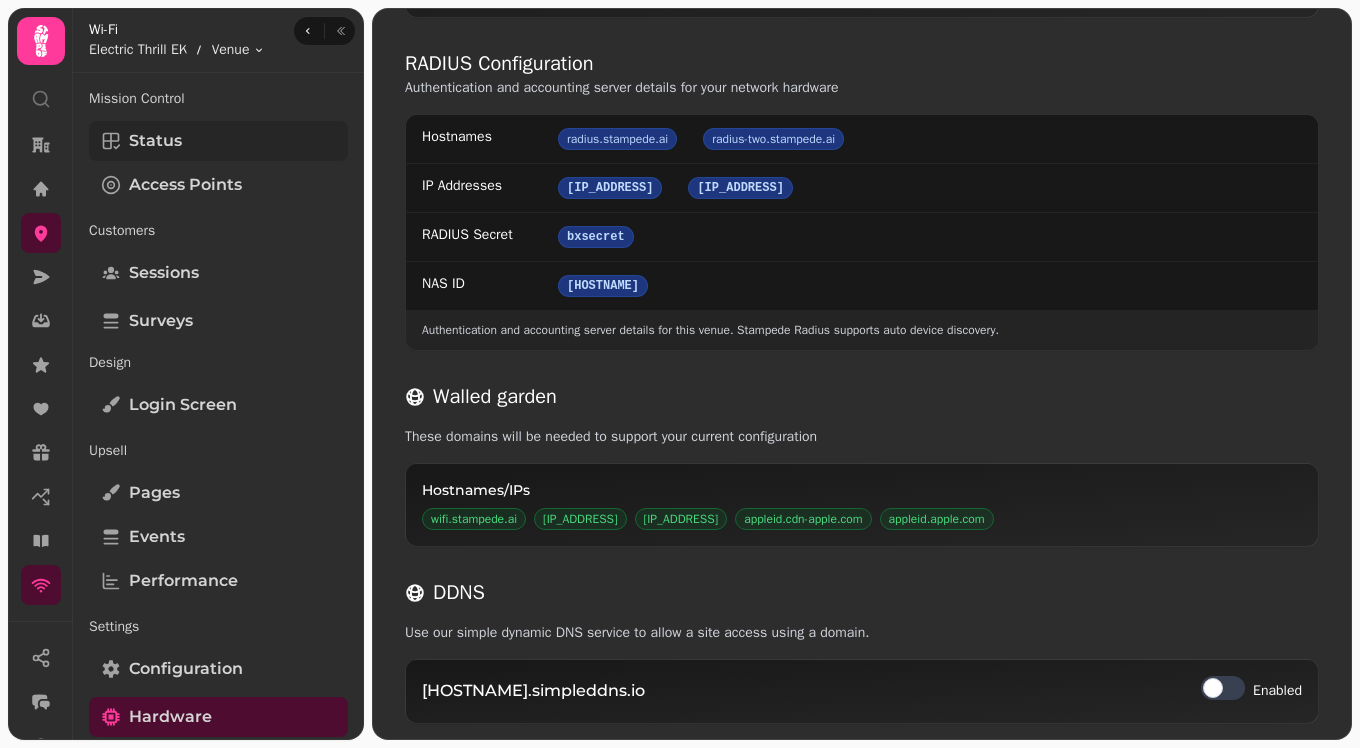 click on "Status" at bounding box center [218, 141] 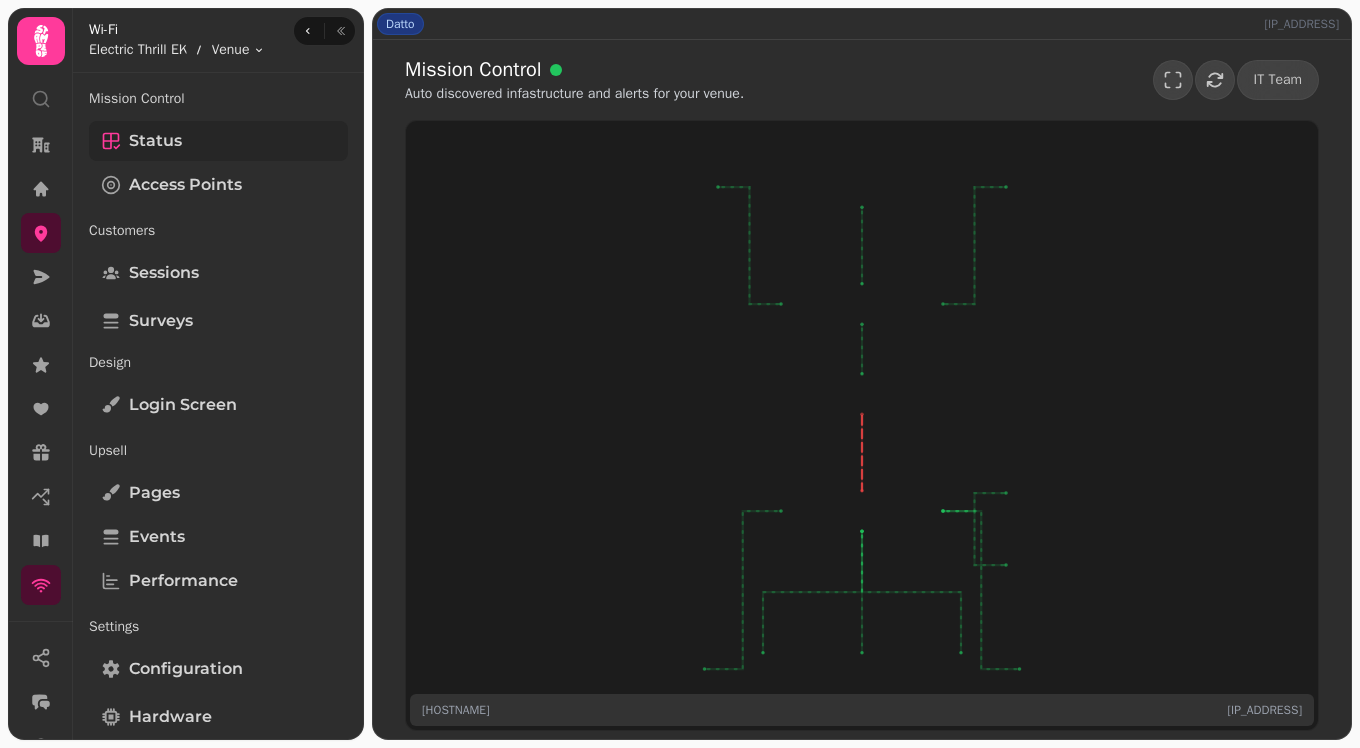 scroll, scrollTop: 0, scrollLeft: 0, axis: both 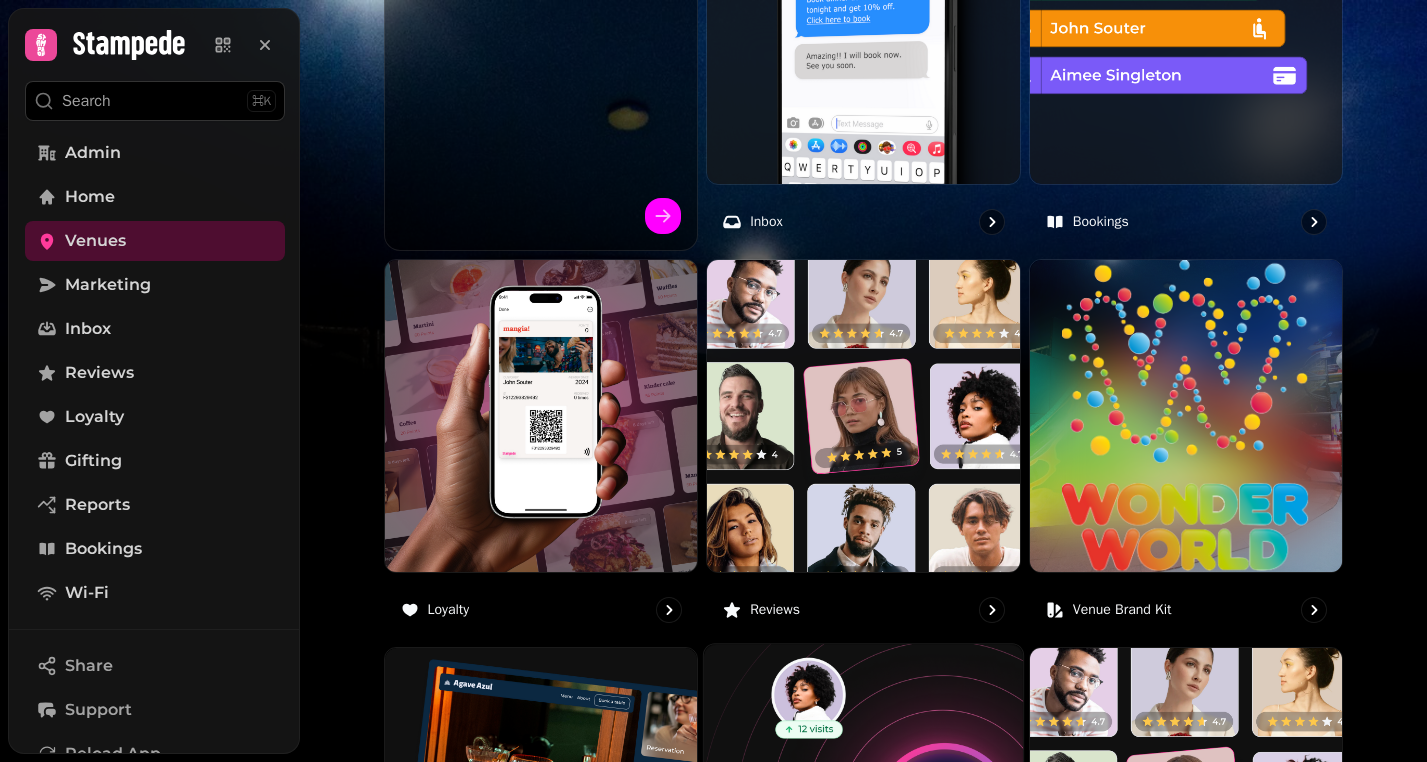 click at bounding box center (863, 804) 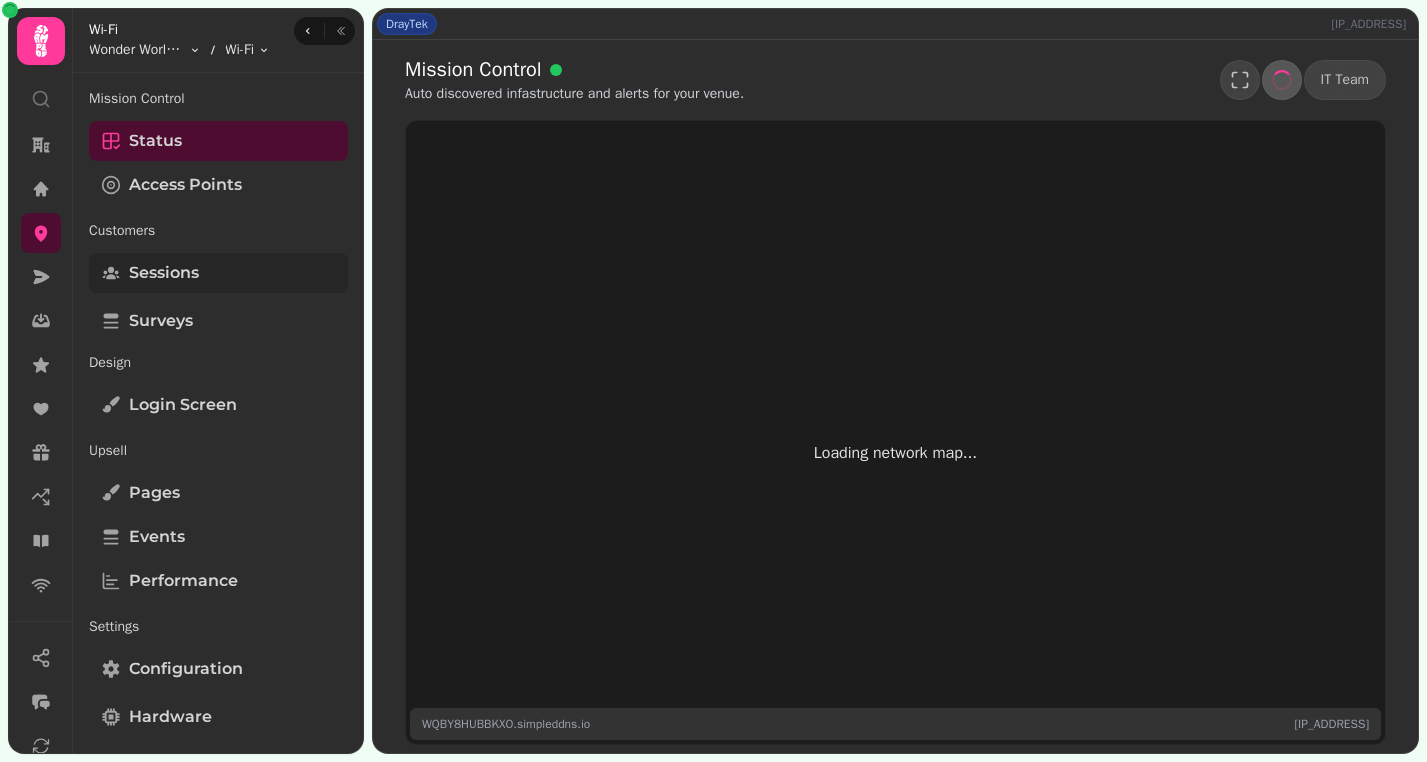 click on "Sessions" at bounding box center (164, 273) 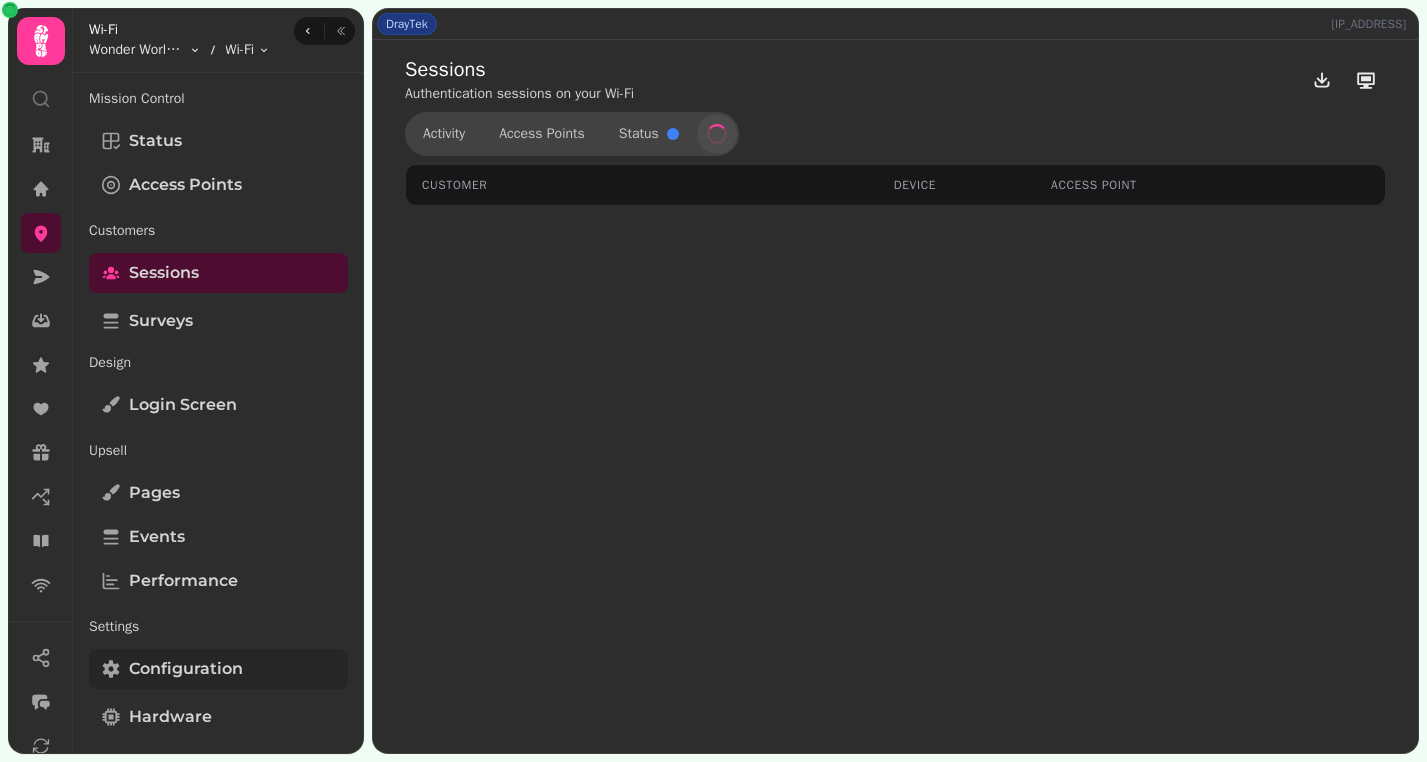 scroll, scrollTop: 87, scrollLeft: 0, axis: vertical 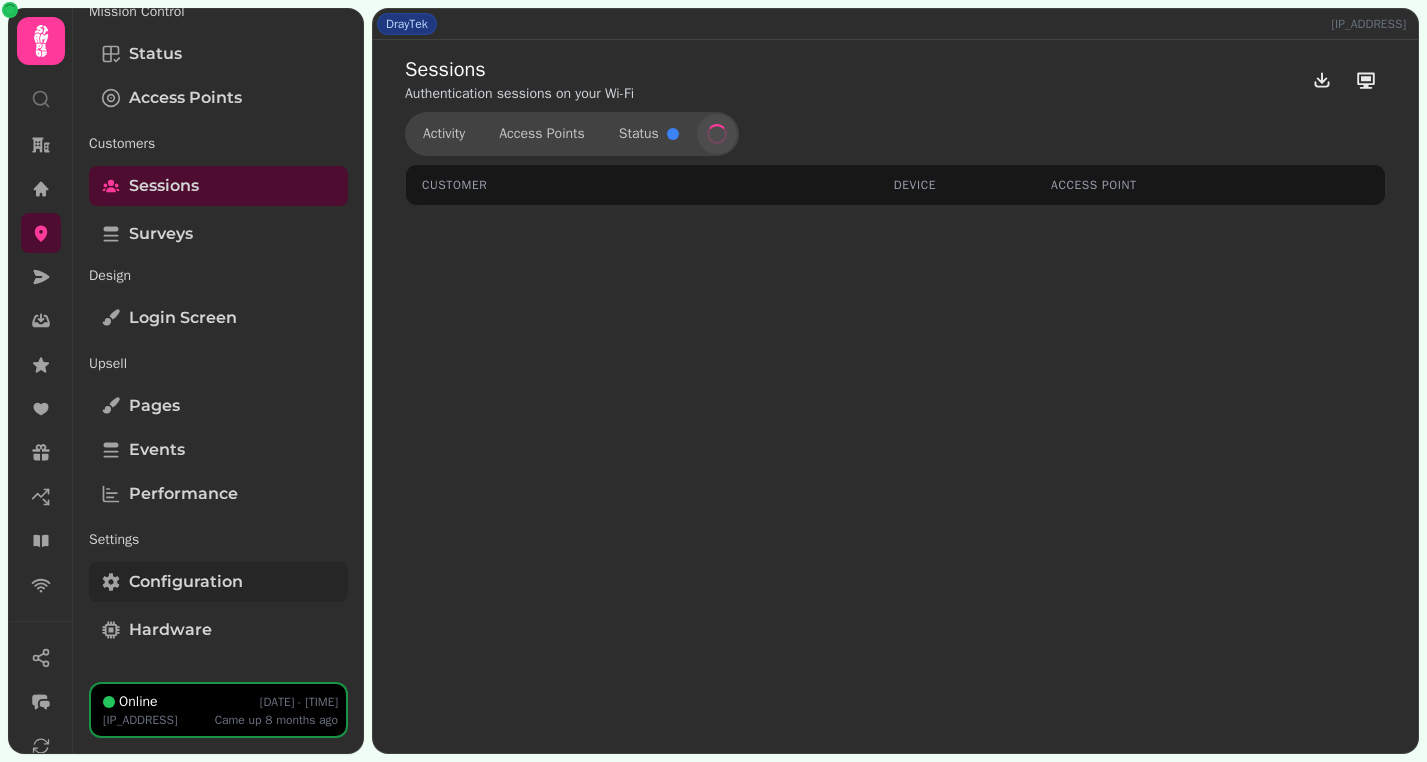 select on "**" 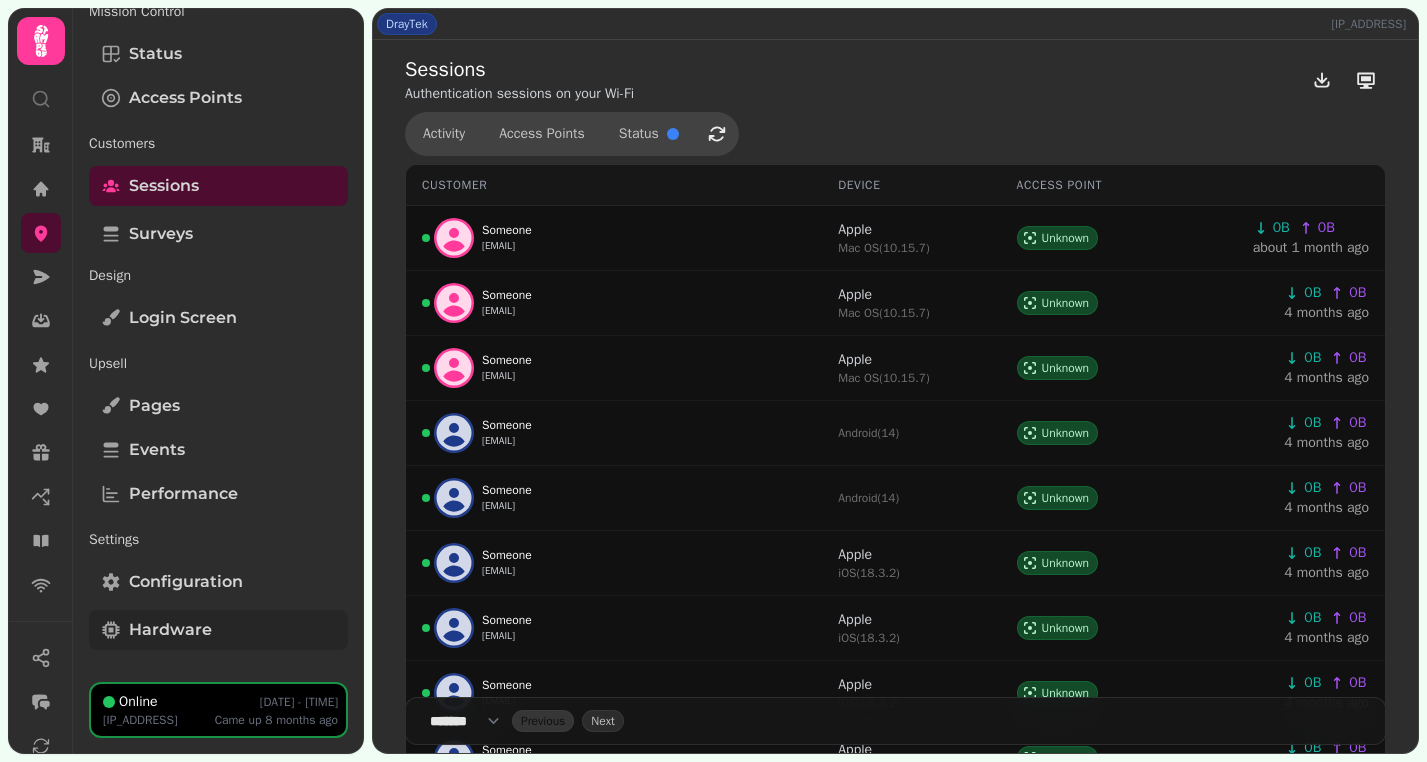 click on "Hardware" at bounding box center [218, 630] 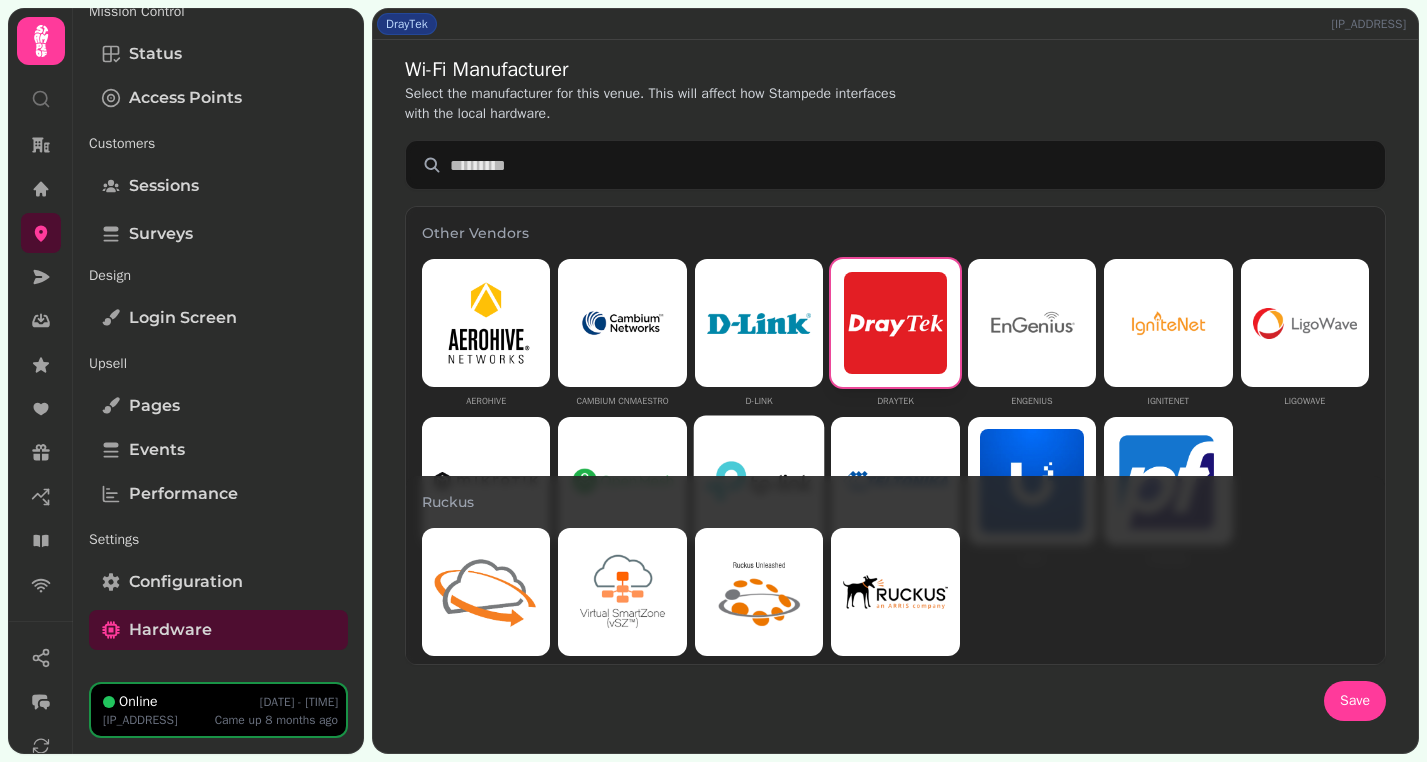 scroll, scrollTop: 119, scrollLeft: 0, axis: vertical 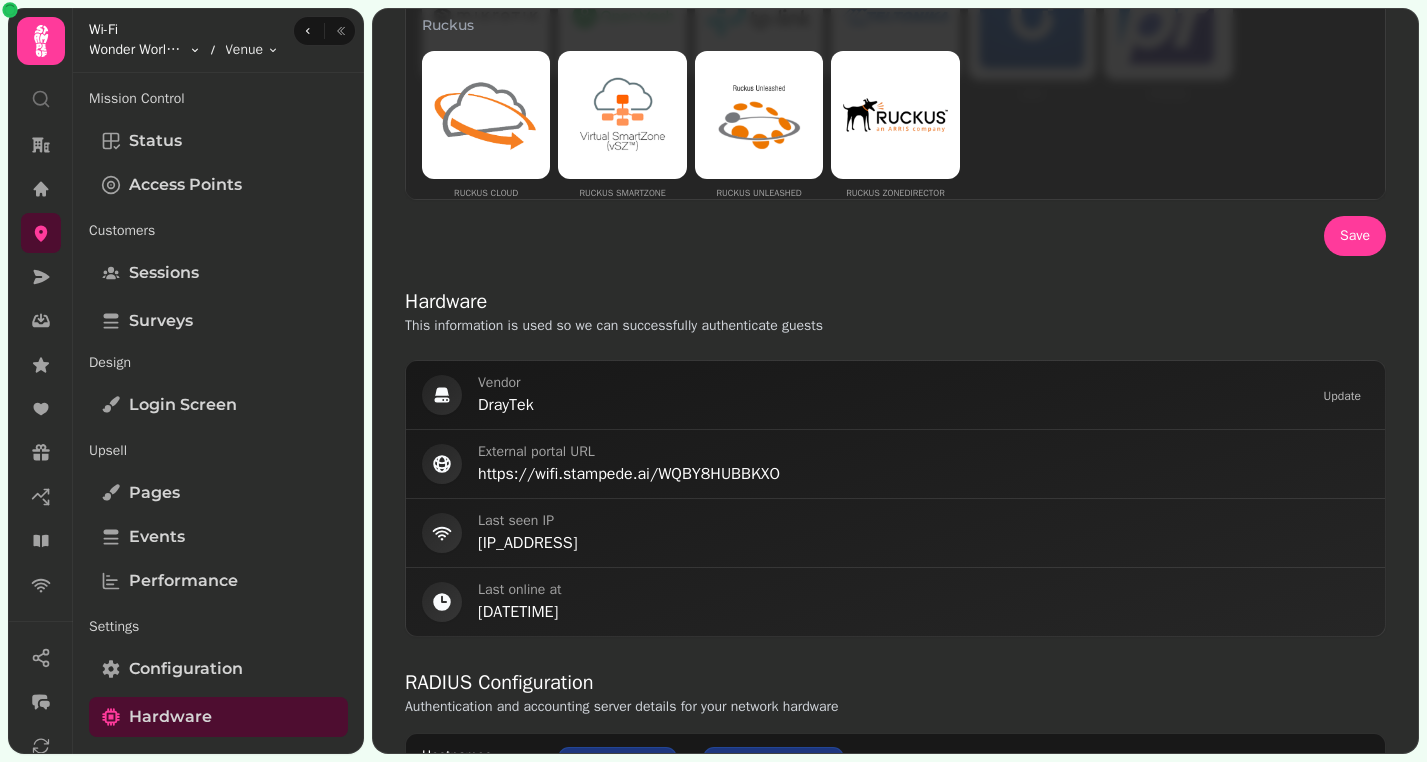 click on "DrayTek [IP_ADDRESS] Wi-Fi Manufacturer Select the manufacturer for this venue. This will affect how Stampede interfaces with the local hardware. Other Vendors Aerohive Cambium cnMaestro D-Link DrayTek EnGenius IgniteNet Ligowave Mikrotik Open Mesh TP-Link Teltonika UniFi pfSense Ruckus Ruckus Cloud Ruckus Smartzone Ruckus Unleashed Ruckus Smartzone Ruckus Unleashed Ruckus Zonedirector Cisco Cisco Meraki Aruba Aruba Aruba Instant No Hardware None Save Hardware This information is used so we can successfully authenticate guests Vendor DrayTek Update External portal URL https://wifi.stampede.ai/WQBY8HUBBKXO Last seen IP [IP_ADDRESS] Last online at [DATETIME] RADIUS Configuration Authentication and accounting server details for your network hardware Hostnames radius.stampede.ai radius-two.stampede.ai IP Addresses [IP_ADDRESS] [IP_ADDRESS] RADIUS Secret bxsecret NAS ID WQBY8HUBBKXO Authentication and accounting server details for this venue. Stampede Radius supports auto device discovery. Walled garden DDNS 03" at bounding box center [713, 381] 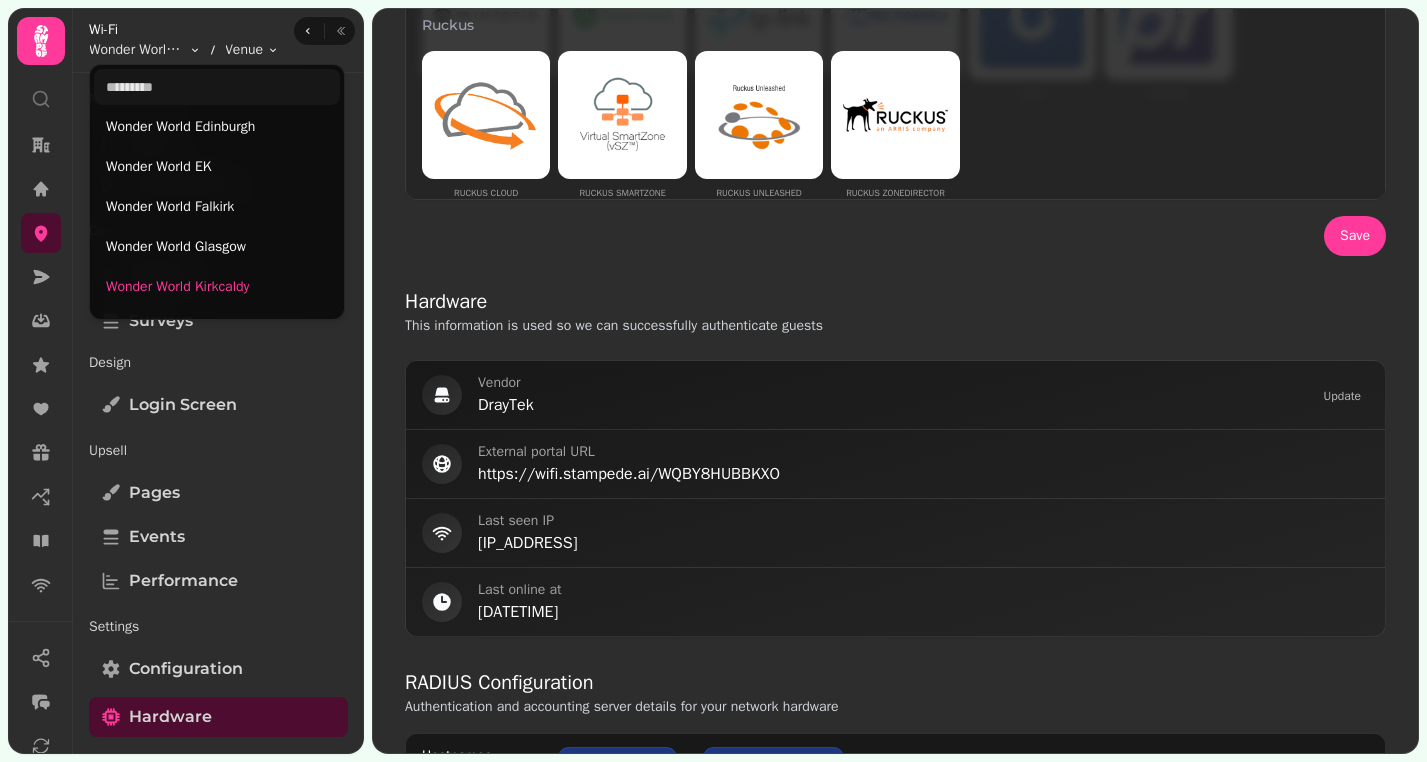 click on "DrayTek [IP_ADDRESS] Wi-Fi Manufacturer Select the manufacturer for this venue. This will affect how Stampede interfaces with the local hardware. Other Vendors Aerohive Cambium cnMaestro D-Link DrayTek EnGenius IgniteNet Ligowave Mikrotik Open Mesh TP-Link Teltonika UniFi pfSense Ruckus Ruckus Cloud Ruckus Smartzone Ruckus Unleashed Ruckus Smartzone Ruckus Unleashed Ruckus Zonedirector Cisco Cisco Meraki Aruba Aruba Aruba Instant No Hardware None Save Hardware This information is used so we can successfully authenticate guests Vendor DrayTek Update External portal URL https://wifi.stampede.ai/WQBY8HUBBKXO Last seen IP [IP_ADDRESS] Last online at [DATETIME] RADIUS Configuration Authentication and accounting server details for your network hardware Hostnames radius.stampede.ai radius-two.stampede.ai IP Addresses [IP_ADDRESS] [IP_ADDRESS] RADIUS Secret bxsecret NAS ID WQBY8HUBBKXO Authentication and accounting server details for this venue. Stampede Radius supports auto device discovery. Walled garden DDNS 03" at bounding box center [713, 381] 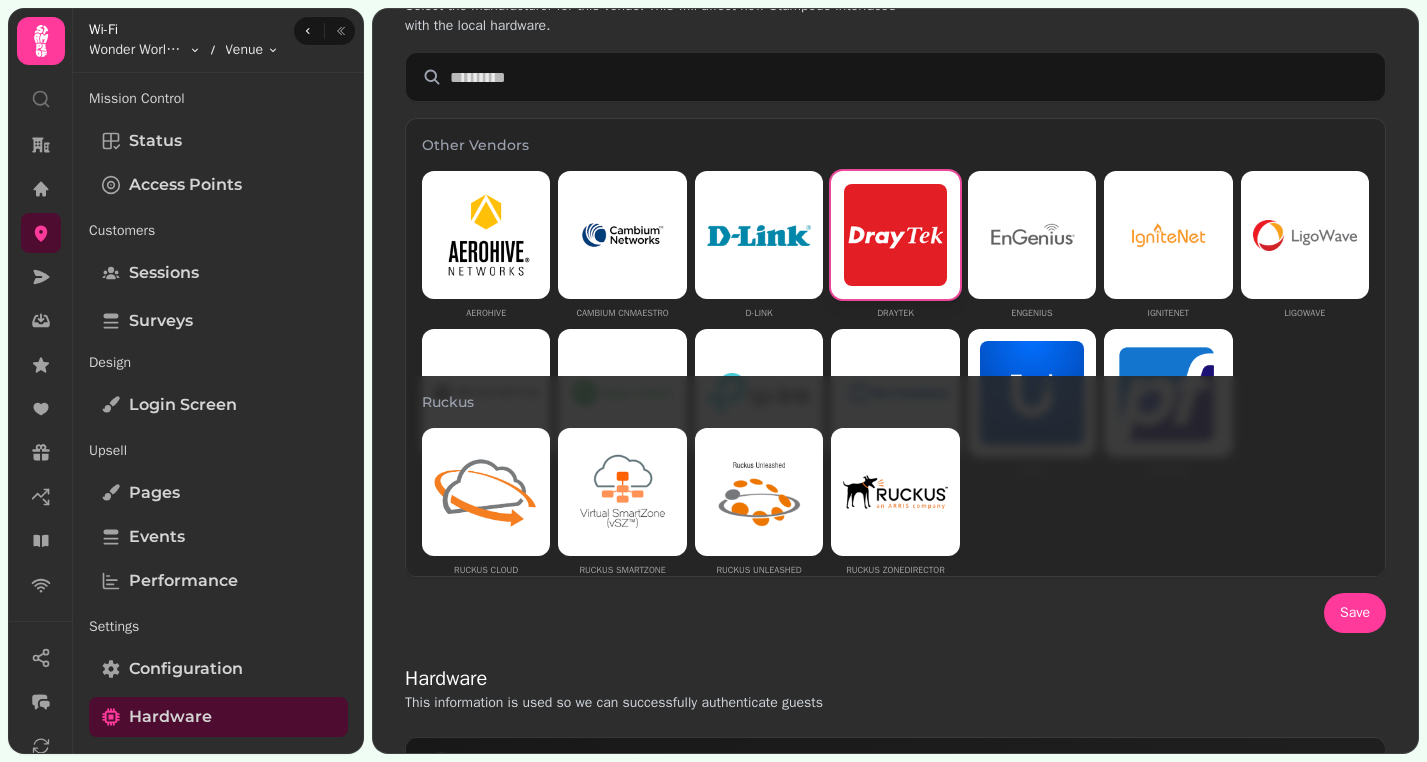 scroll, scrollTop: 0, scrollLeft: 0, axis: both 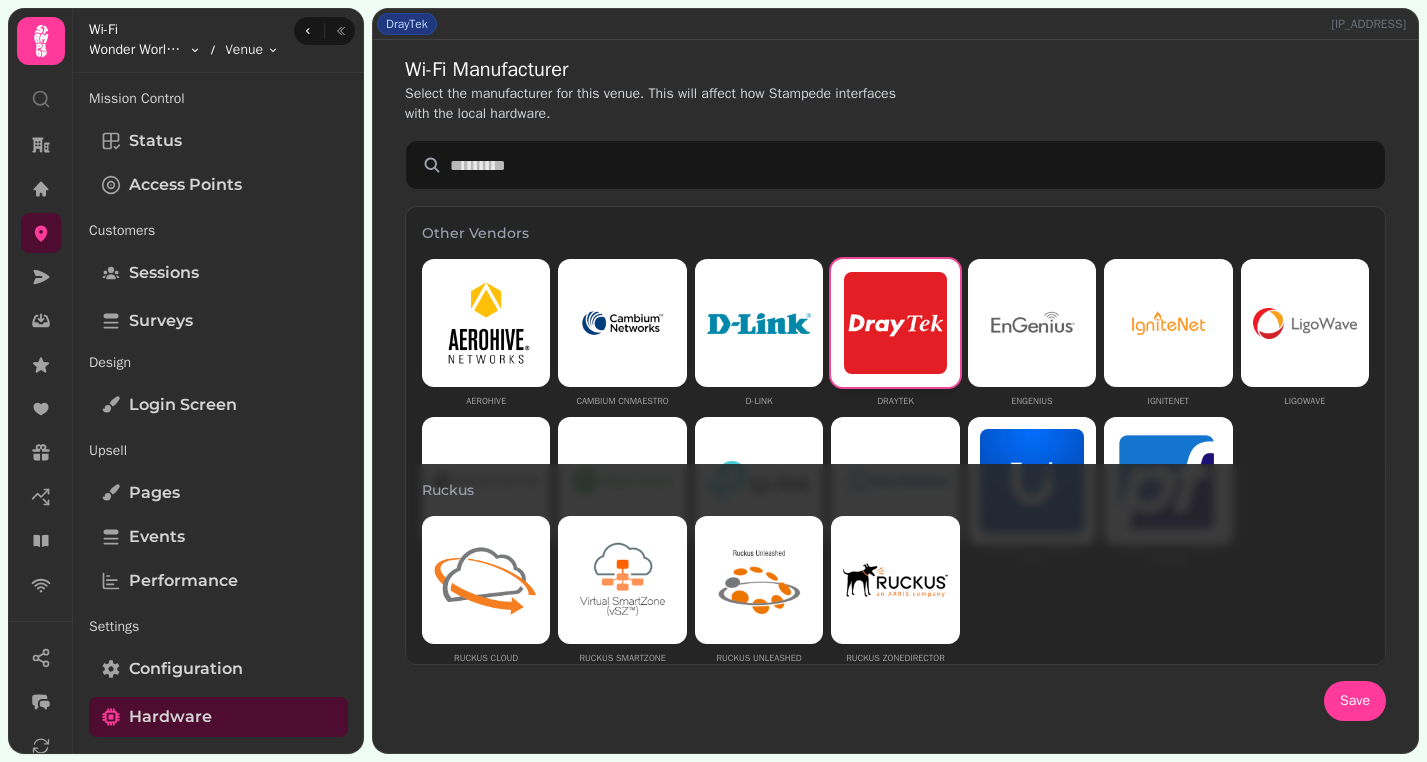click on "DrayTek [IP_ADDRESS] Wi-Fi Manufacturer Select the manufacturer for this venue. This will affect how Stampede interfaces with the local hardware. Other Vendors Aerohive Cambium cnMaestro D-Link DrayTek EnGenius IgniteNet Ligowave Mikrotik Open Mesh TP-Link Teltonika UniFi pfSense Ruckus Ruckus Cloud Ruckus Smartzone Ruckus Unleashed Ruckus Smartzone Ruckus Unleashed Ruckus Zonedirector Cisco Cisco Meraki Aruba Aruba Aruba Instant No Hardware None Save Hardware This information is used so we can successfully authenticate guests Vendor DrayTek Update External portal URL https://wifi.stampede.ai/WQBY8HUBBKXO Last seen IP [IP_ADDRESS] Last online at [DATETIME] RADIUS Configuration Authentication and accounting server details for your network hardware Hostnames radius.stampede.ai radius-two.stampede.ai IP Addresses [IP_ADDRESS] [IP_ADDRESS] RADIUS Secret bxsecret NAS ID WQBY8HUBBKXO Authentication and accounting server details for this venue. Stampede Radius supports auto device discovery. Walled garden DDNS 03" at bounding box center (713, 381) 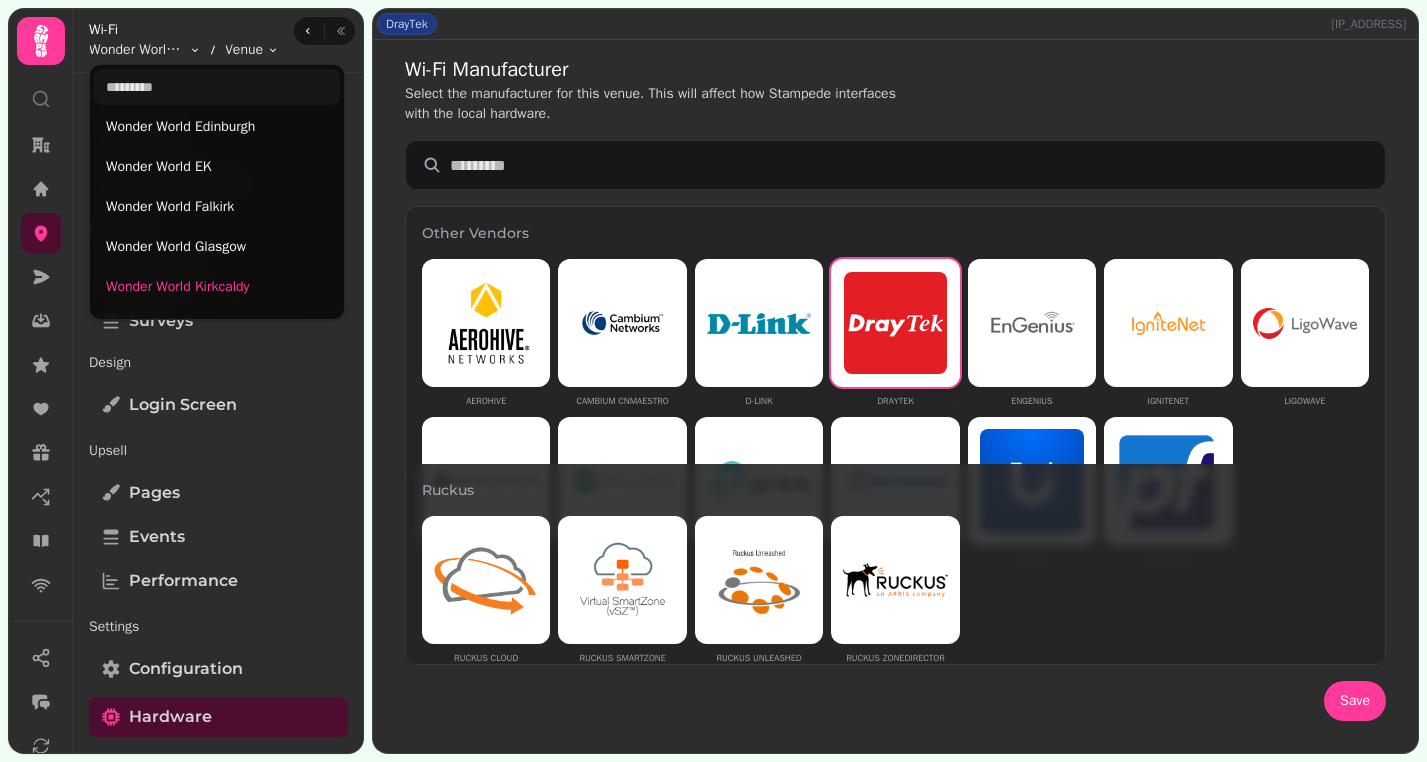 click on "DrayTek [IP_ADDRESS] Wi-Fi Manufacturer Select the manufacturer for this venue. This will affect how Stampede interfaces with the local hardware. Other Vendors Aerohive Cambium cnMaestro D-Link DrayTek EnGenius IgniteNet Ligowave Mikrotik Open Mesh TP-Link Teltonika UniFi pfSense Ruckus Ruckus Cloud Ruckus Smartzone Ruckus Unleashed Ruckus Smartzone Ruckus Unleashed Ruckus Zonedirector Cisco Cisco Meraki Aruba Aruba Aruba Instant No Hardware None Save Hardware This information is used so we can successfully authenticate guests Vendor DrayTek Update External portal URL https://wifi.stampede.ai/WQBY8HUBBKXO Last seen IP [IP_ADDRESS] Last online at [DATETIME] RADIUS Configuration Authentication and accounting server details for your network hardware Hostnames radius.stampede.ai radius-two.stampede.ai IP Addresses [IP_ADDRESS] [IP_ADDRESS] RADIUS Secret bxsecret NAS ID WQBY8HUBBKXO Authentication and accounting server details for this venue. Stampede Radius supports auto device discovery. Walled garden DDNS 03" at bounding box center [713, 381] 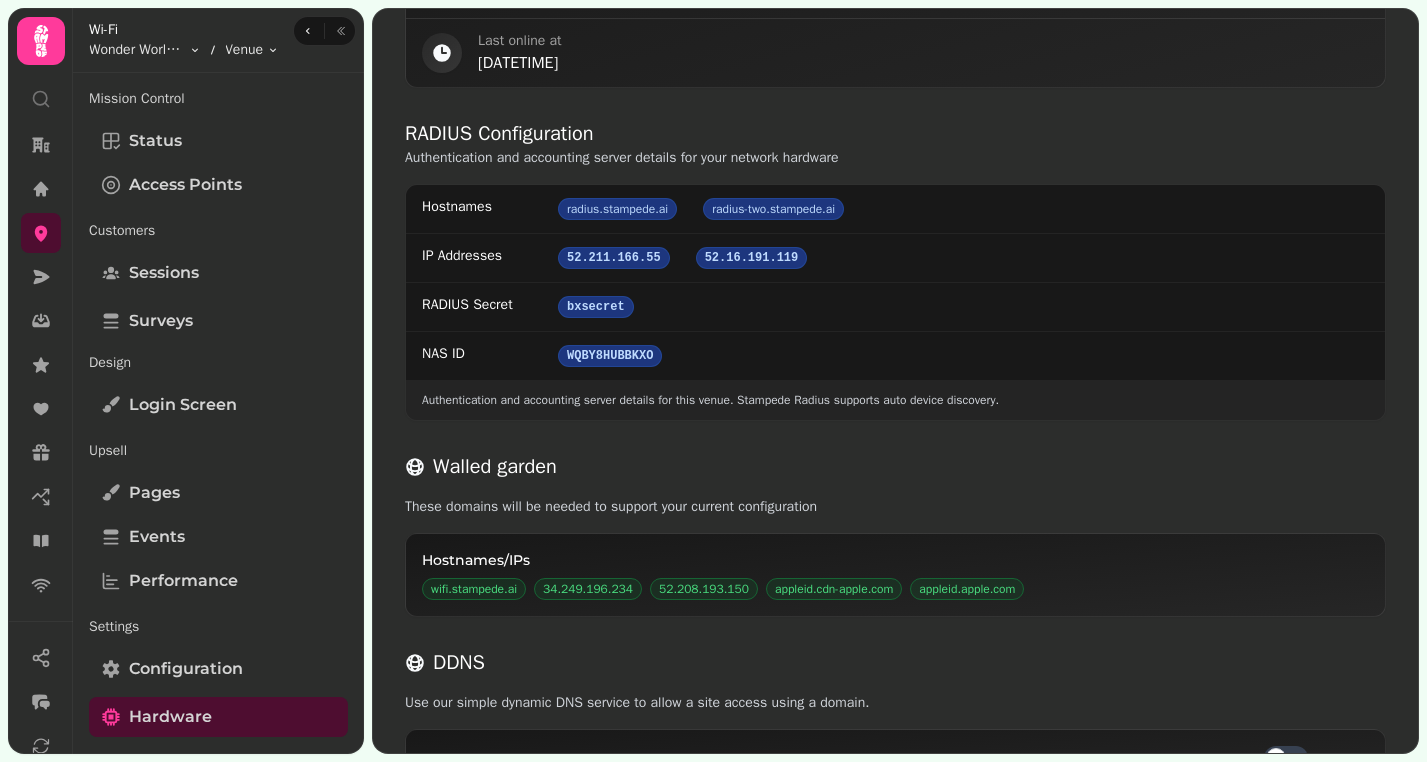 scroll, scrollTop: 1070, scrollLeft: 0, axis: vertical 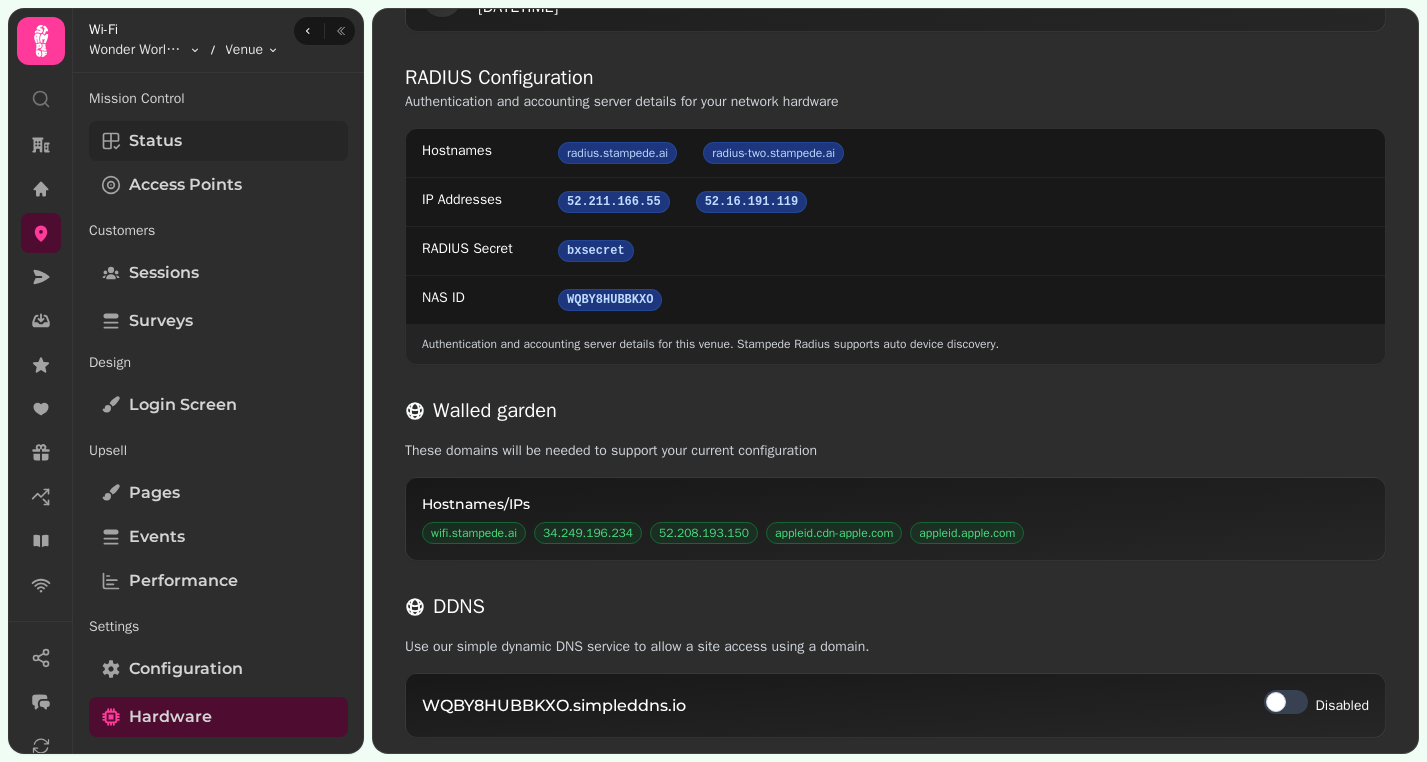 click on "Status" at bounding box center [218, 141] 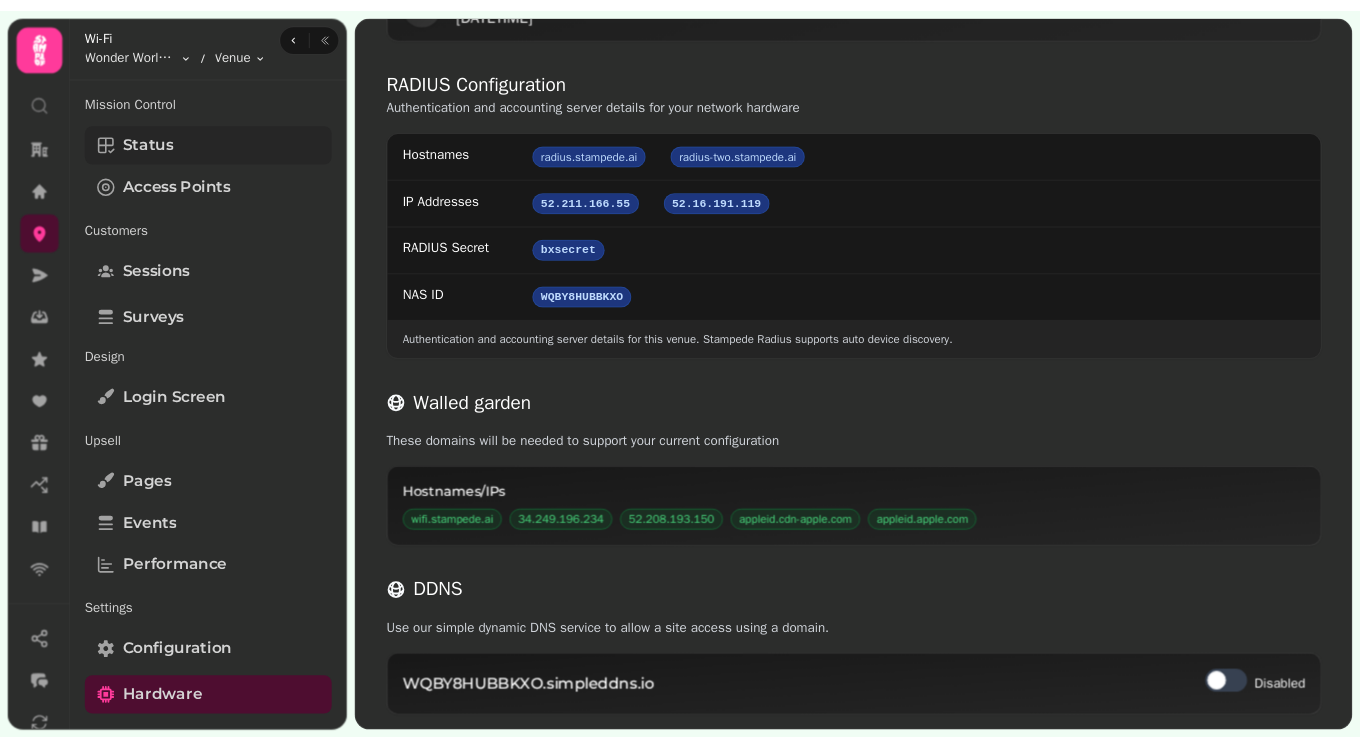 scroll, scrollTop: 0, scrollLeft: 0, axis: both 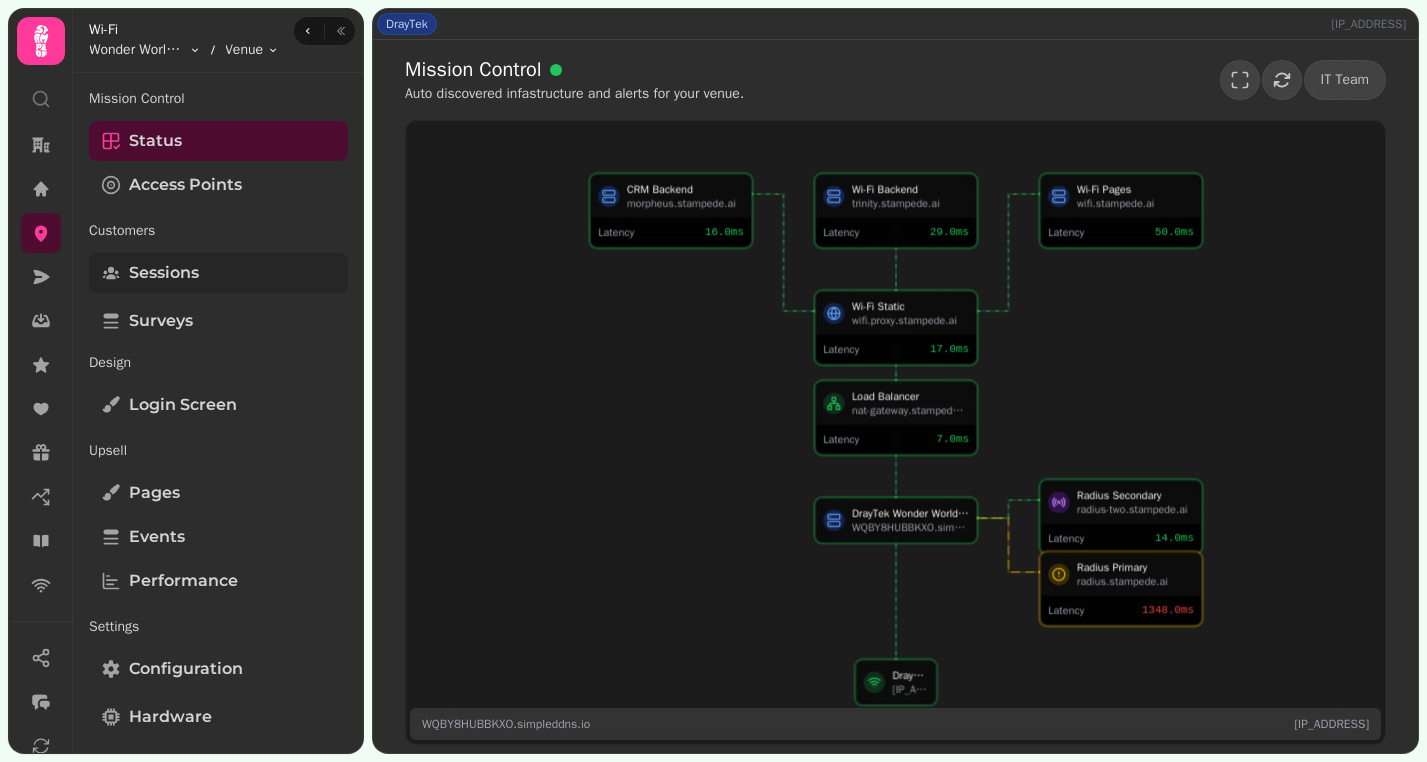 click on "Sessions" at bounding box center (164, 273) 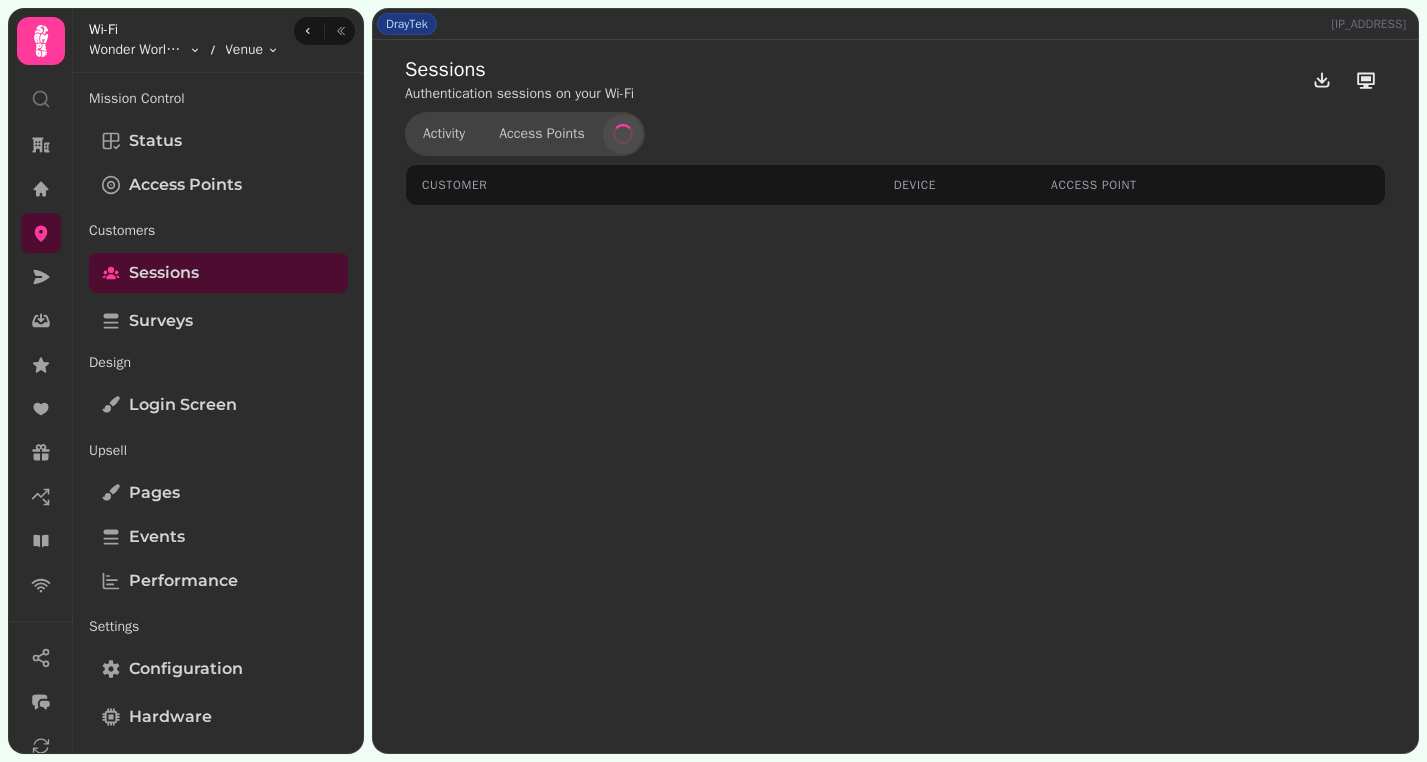 select on "**" 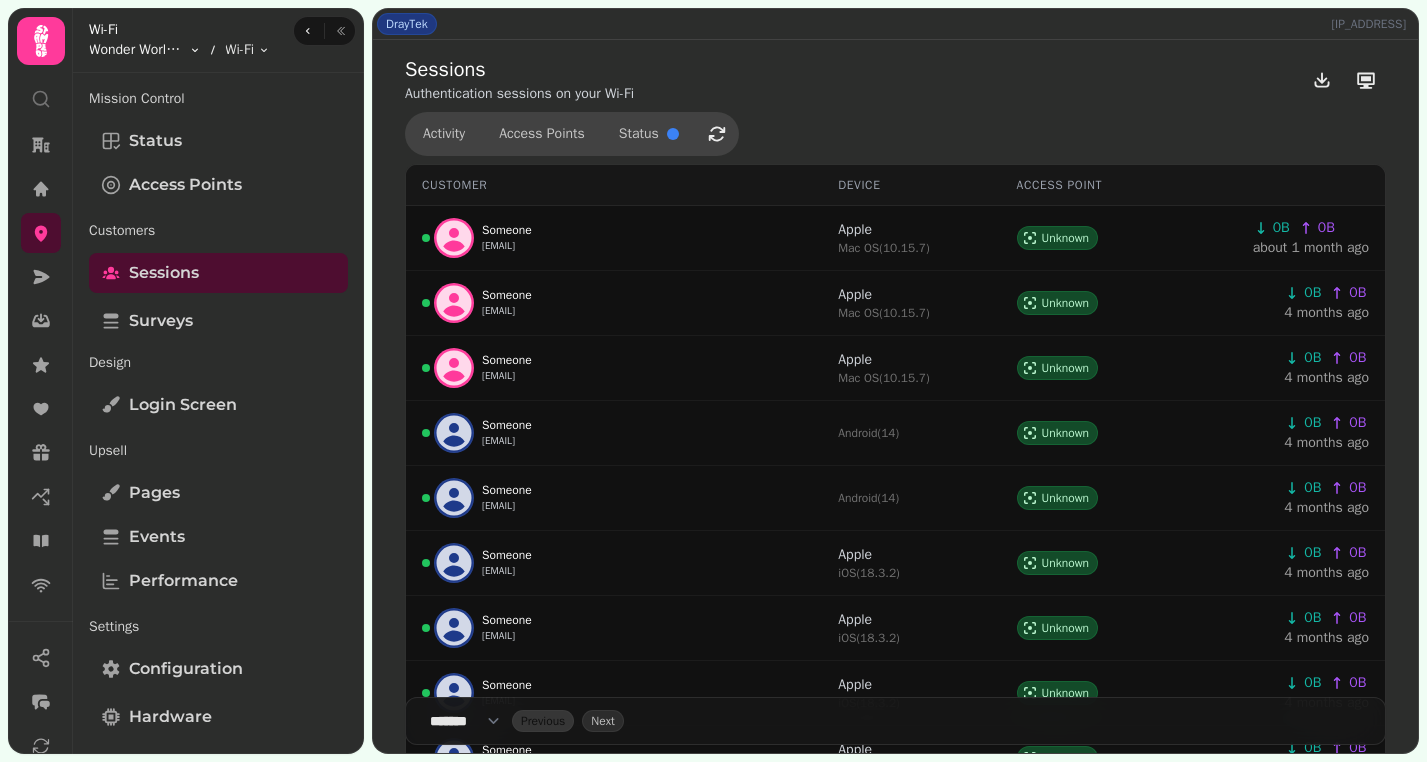 click on "DrayTek [IP_ADDRESS] Sessions Authentication sessions on your Wi-Fi Activity Access Points Status Customer Device Access Point Someone [EMAIL] Apple Mac OS  ( 10.15.7 ) Unknown 0B 0B about 1 month ago Someone [EMAIL] Apple Mac OS  ( 10.15.7 ) Unknown 0B 0B 4 months ago Someone [EMAIL] Apple Mac OS  ( 10.15.7 ) Unknown 0B 0B 4 months ago Someone [EMAIL] Android  ( 14 ) Unknown 0B 0B 4 months ago Someone [EMAIL] Android  ( 14 ) Unknown 0B 0B 4 months ago Someone [EMAIL] Apple iOS  ( 18.3.2 ) Unknown 0B 0B 4 months ago Someone [EMAIL] Apple iOS  ( 18.3.2 ) Unknown 0B 0B 4 months ago Someone [EMAIL] Apple iOS  ( 18.3.2 ) Unknown 0B 0B 4 months ago Someone [EMAIL] Apple iOS  ( 18.3.2 ) Unknown 0B 0B 4 months ago Someone [EMAIL] Apple iOS  ( 18.3.2 ) Unknown 0B 0B 4 months ago Someone [EMAIL] Apple iOS  ( 18.3.2 ) 0B 0B" at bounding box center [713, 381] 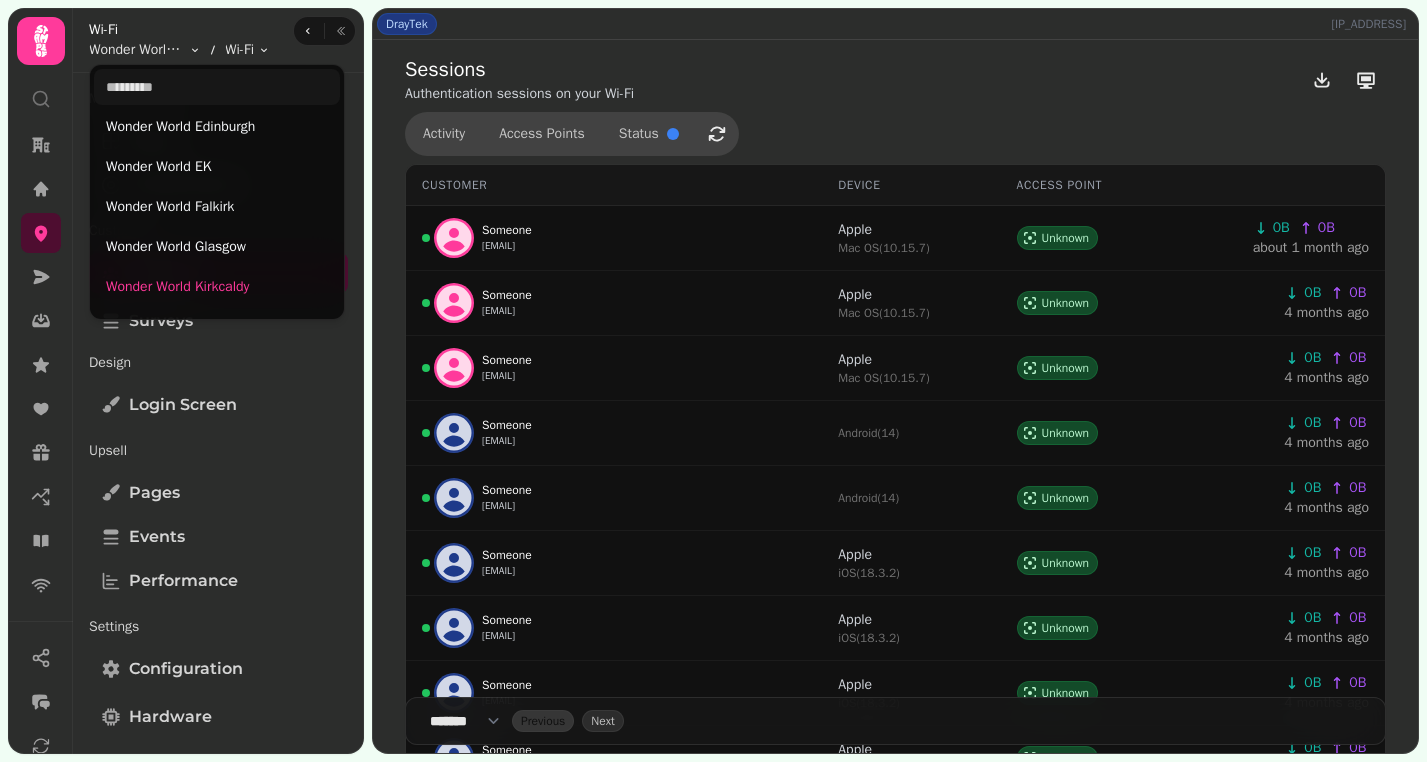 click on "DrayTek [IP_ADDRESS] Sessions Authentication sessions on your Wi-Fi Activity Access Points Status Customer Device Access Point Someone [EMAIL] Apple Mac OS  ( 10.15.7 ) Unknown 0B 0B about 1 month ago Someone [EMAIL] Apple Mac OS  ( 10.15.7 ) Unknown 0B 0B 4 months ago Someone [EMAIL] Apple Mac OS  ( 10.15.7 ) Unknown 0B 0B 4 months ago Someone [EMAIL] Android  ( 14 ) Unknown 0B 0B 4 months ago Someone [EMAIL] Android  ( 14 ) Unknown 0B 0B 4 months ago Someone [EMAIL] Apple iOS  ( 18.3.2 ) Unknown 0B 0B 4 months ago Someone [EMAIL] Apple iOS  ( 18.3.2 ) Unknown 0B 0B 4 months ago Someone [EMAIL] Apple iOS  ( 18.3.2 ) Unknown 0B 0B 4 months ago Someone [EMAIL] Apple iOS  ( 18.3.2 ) Unknown 0B 0B 4 months ago Someone [EMAIL] Apple iOS  ( 18.3.2 ) Unknown 0B 0B 4 months ago Someone [EMAIL] Apple iOS  ( 18.3.2 ) 0B 0B" at bounding box center (713, 381) 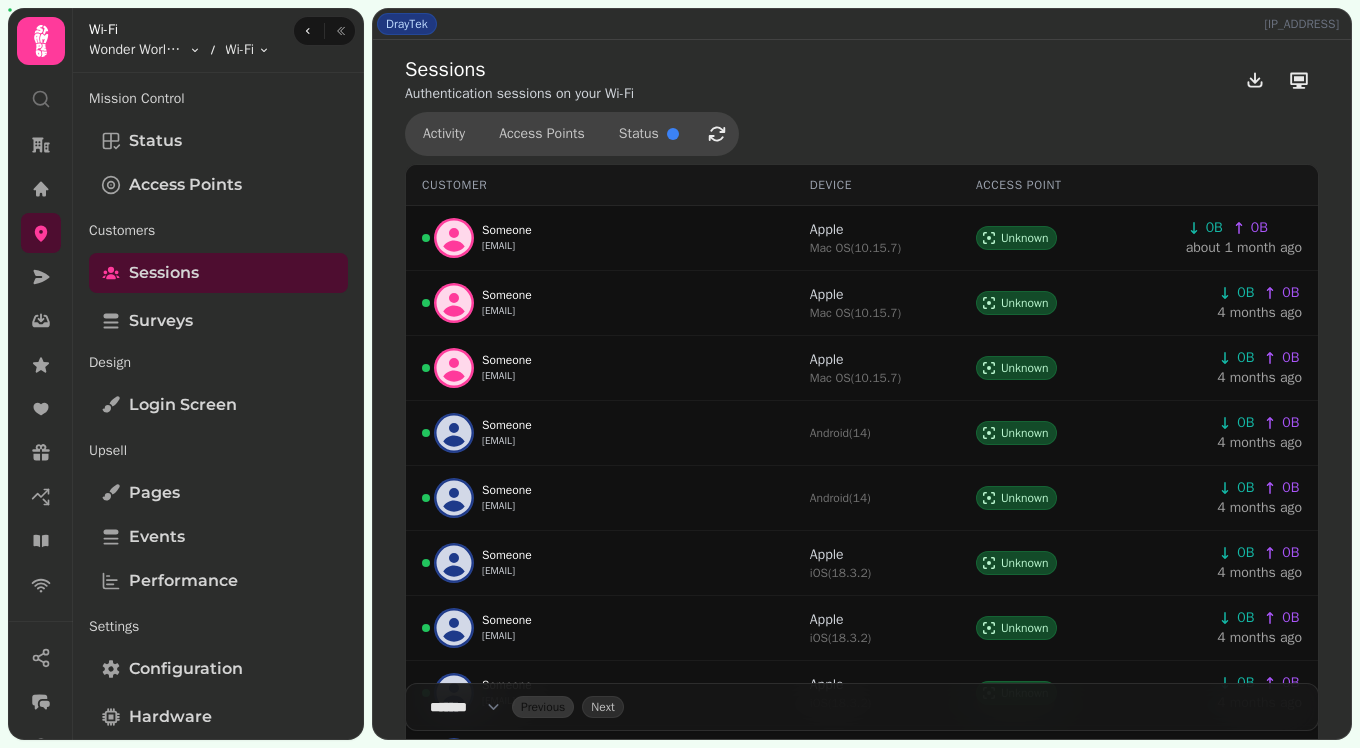 type 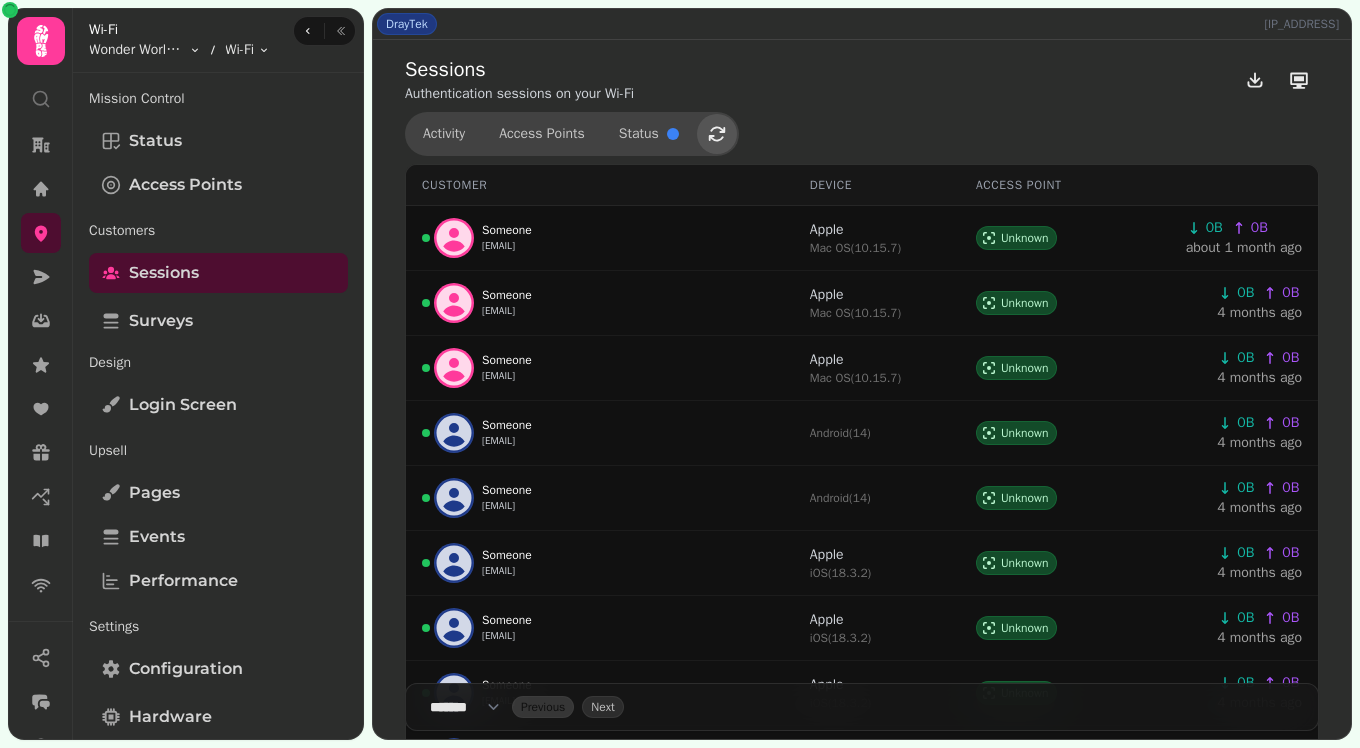 click 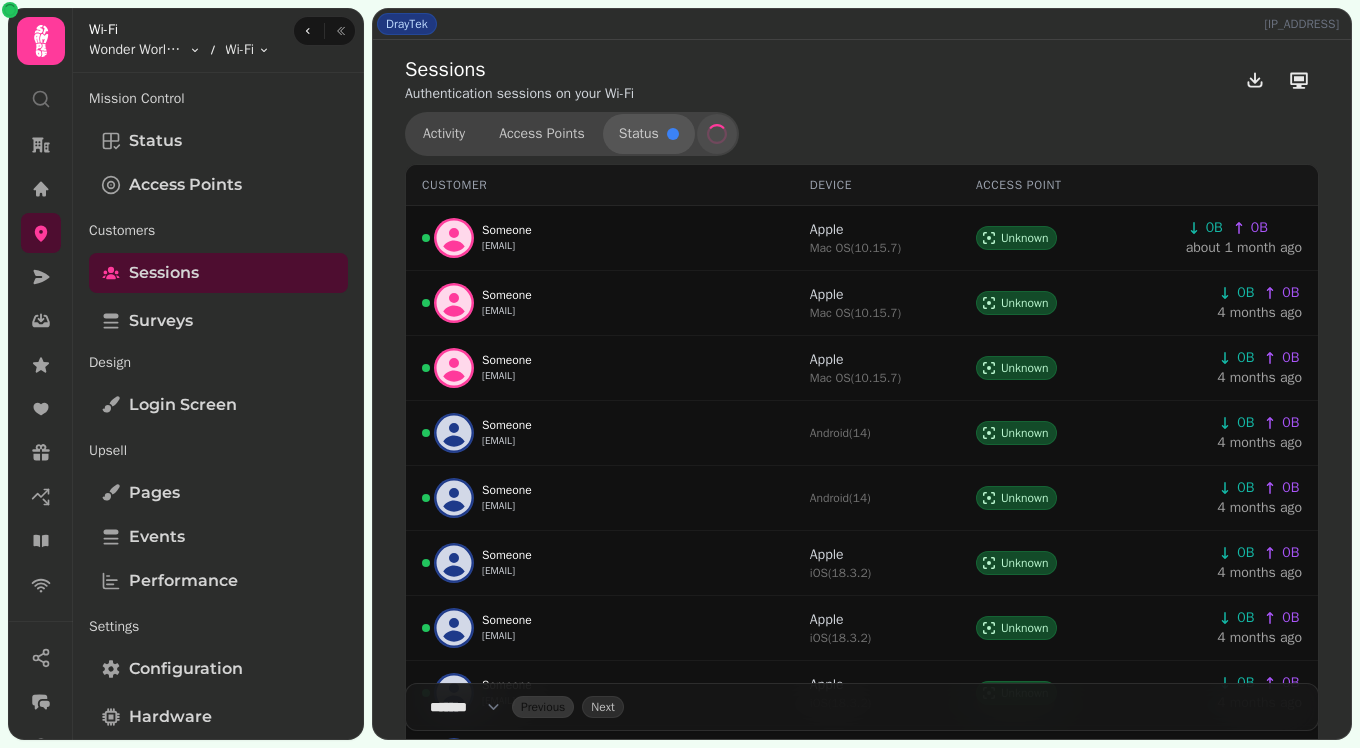 click on "Status" at bounding box center [639, 134] 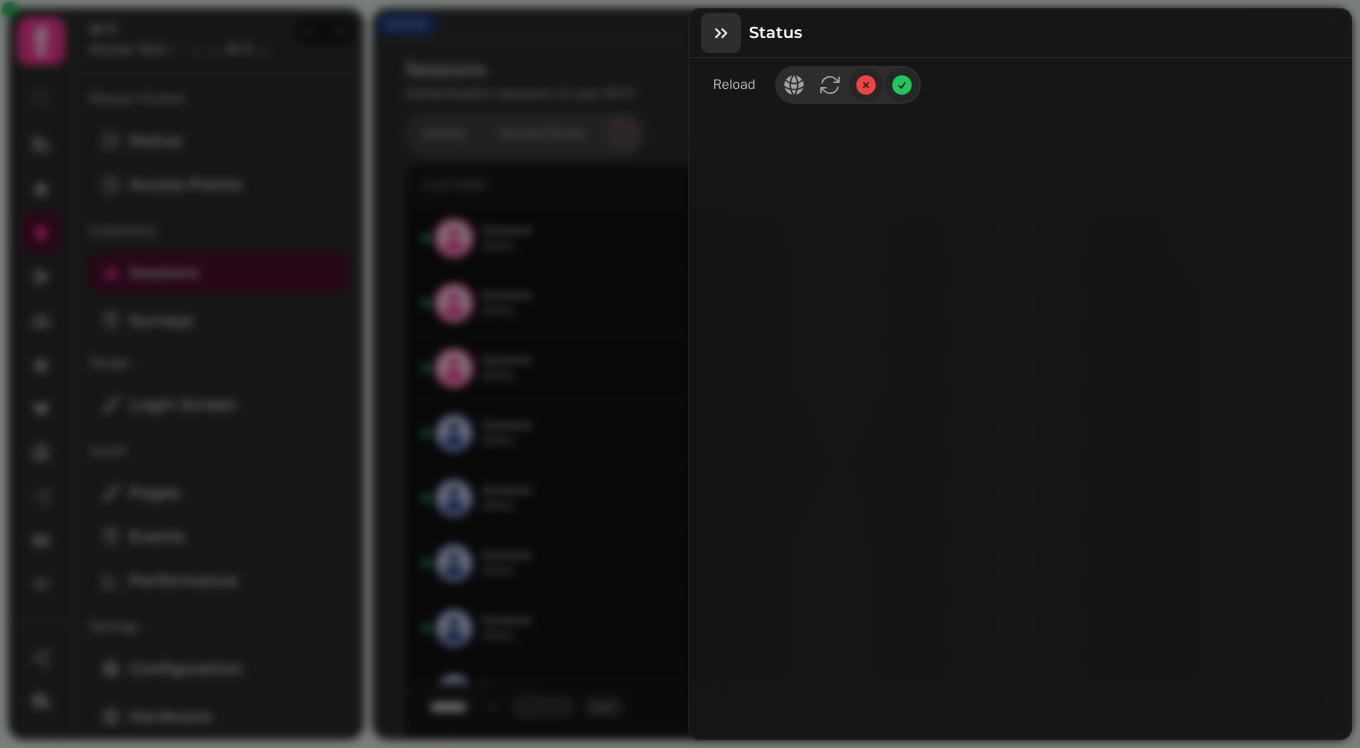 click at bounding box center [721, 33] 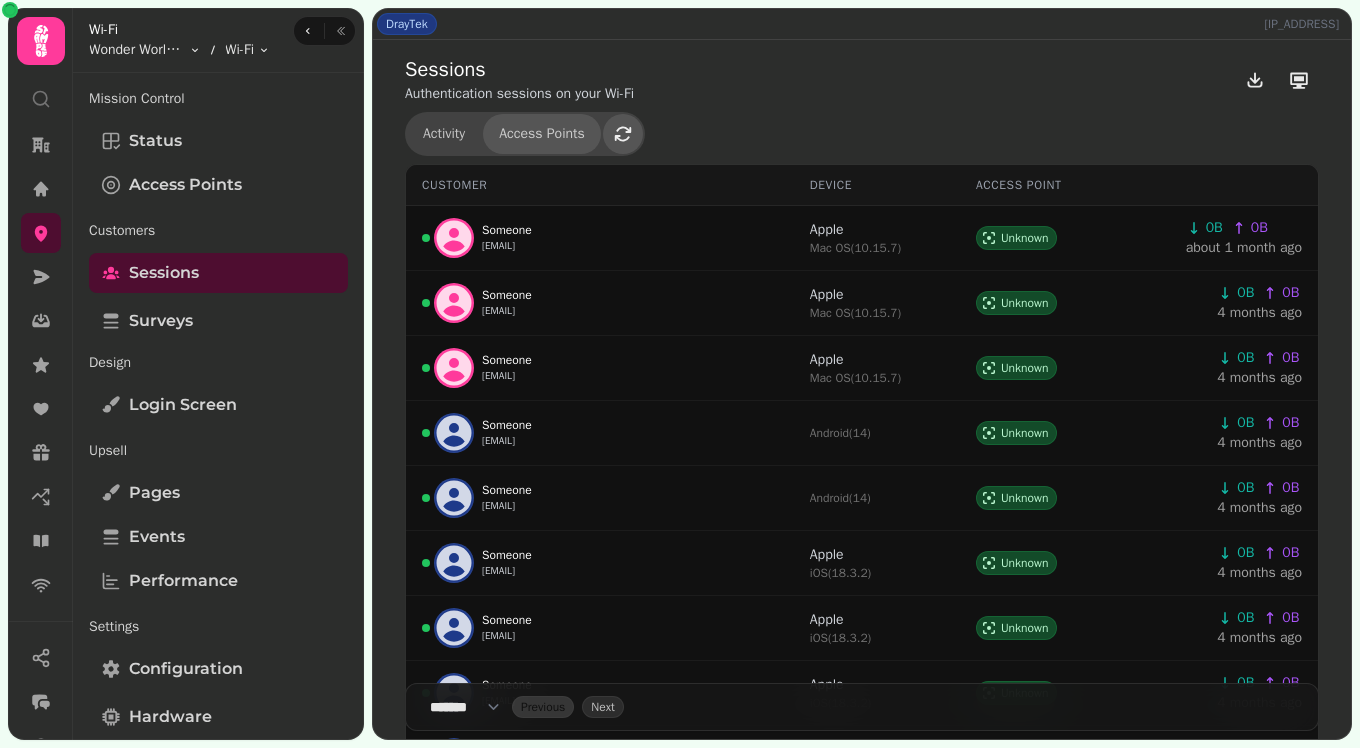 click on "Access Points" at bounding box center [542, 134] 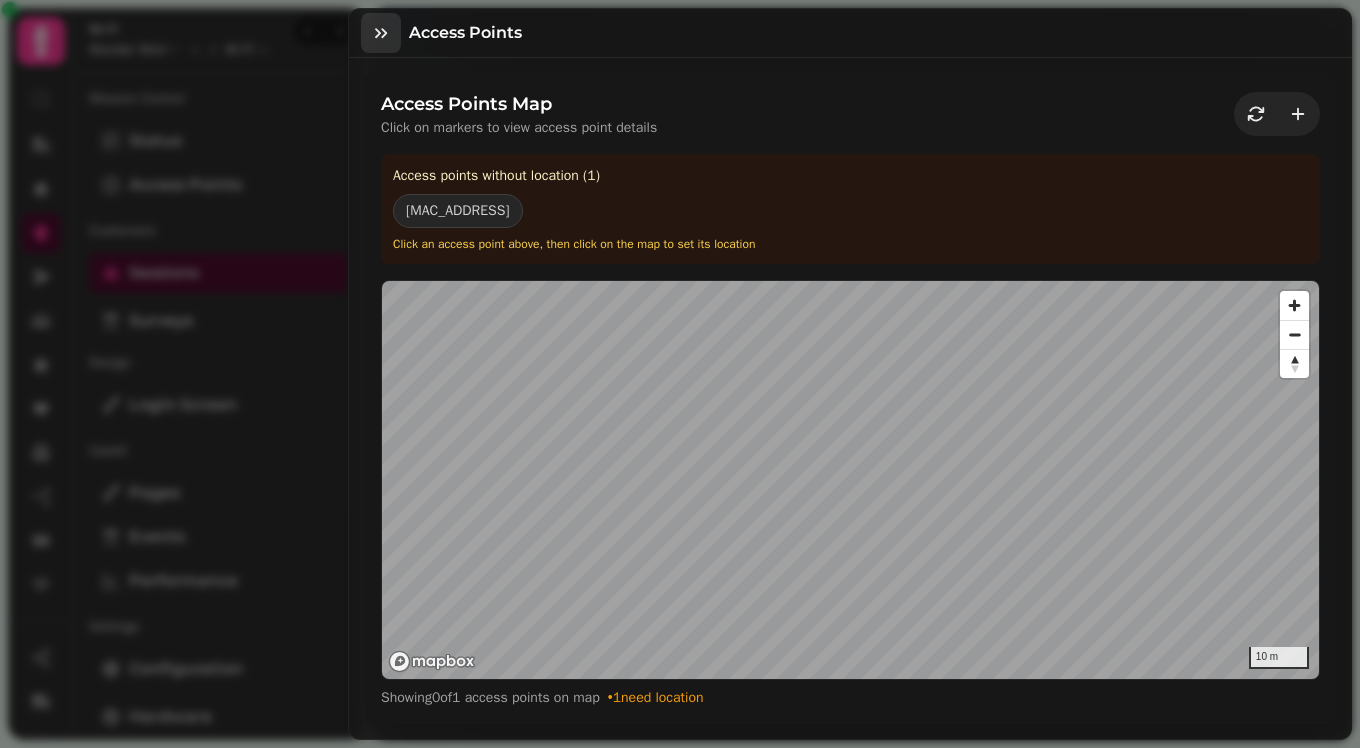 click 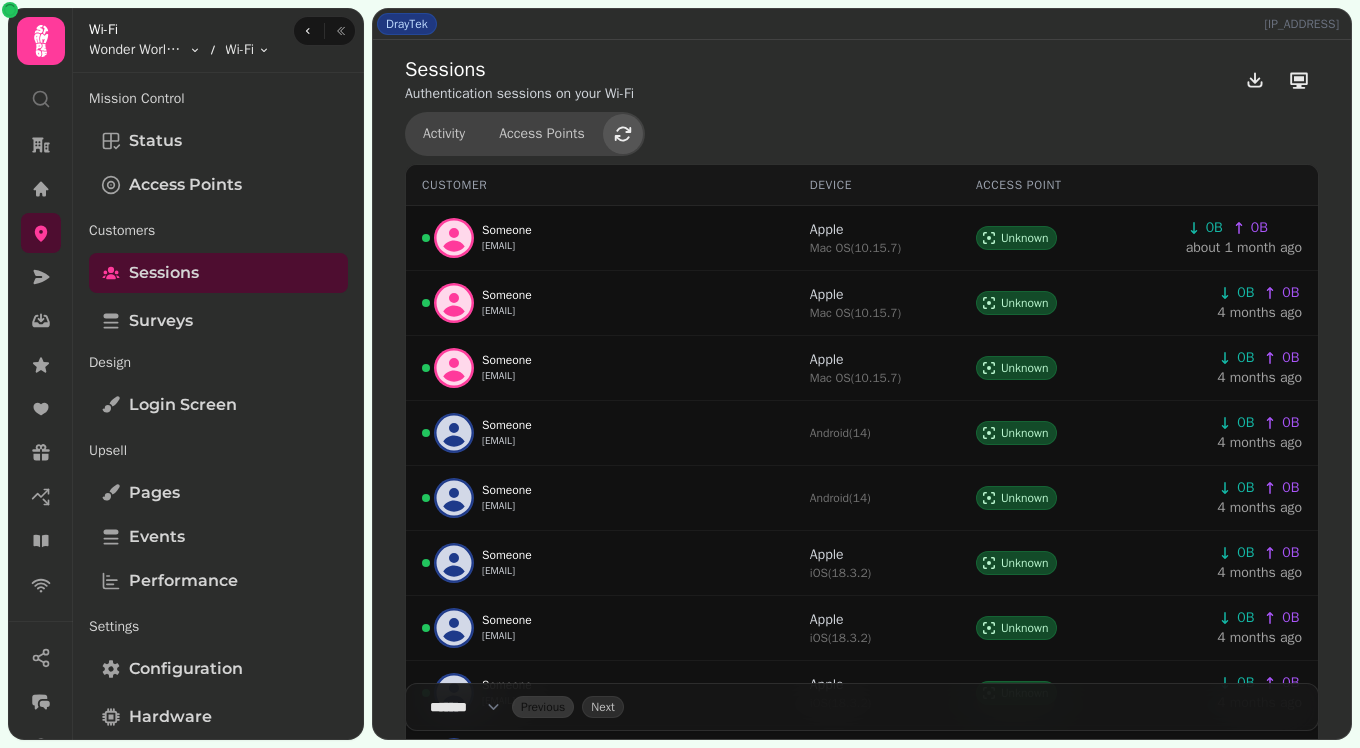 click at bounding box center (623, 134) 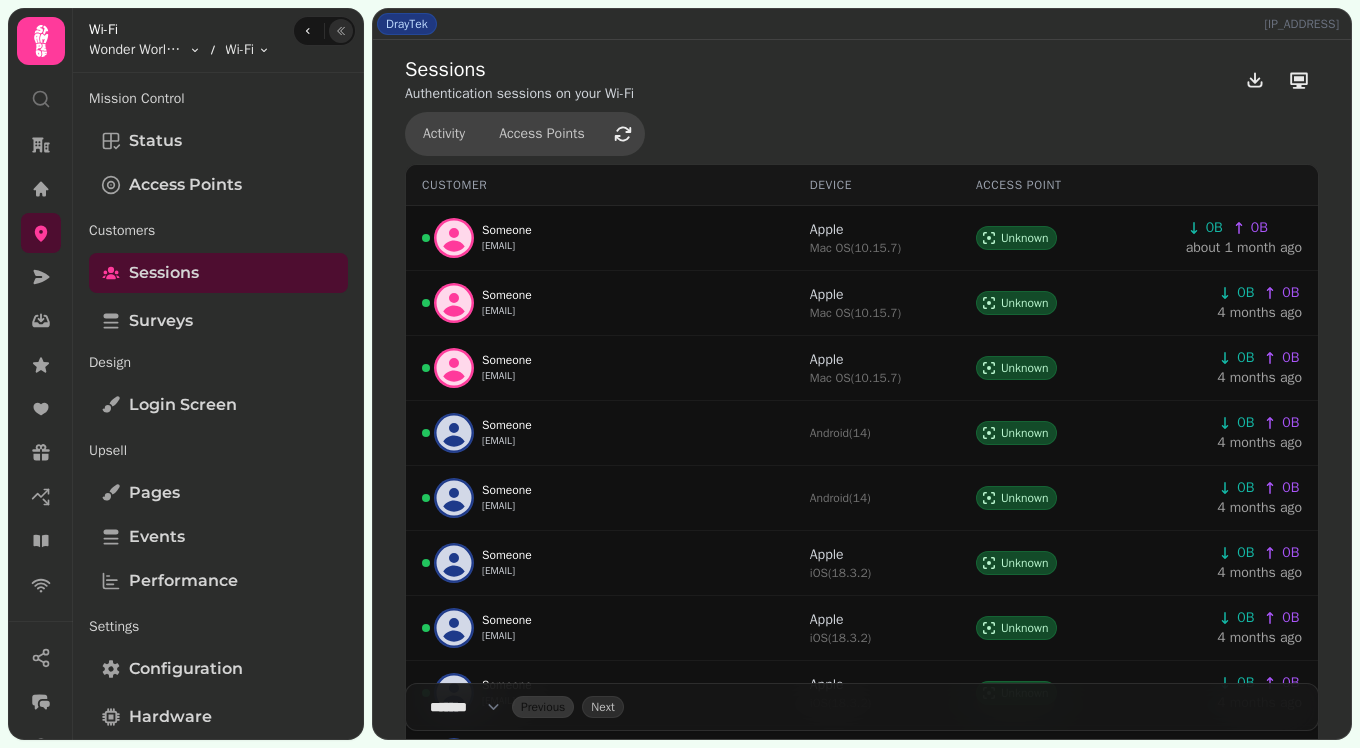 click 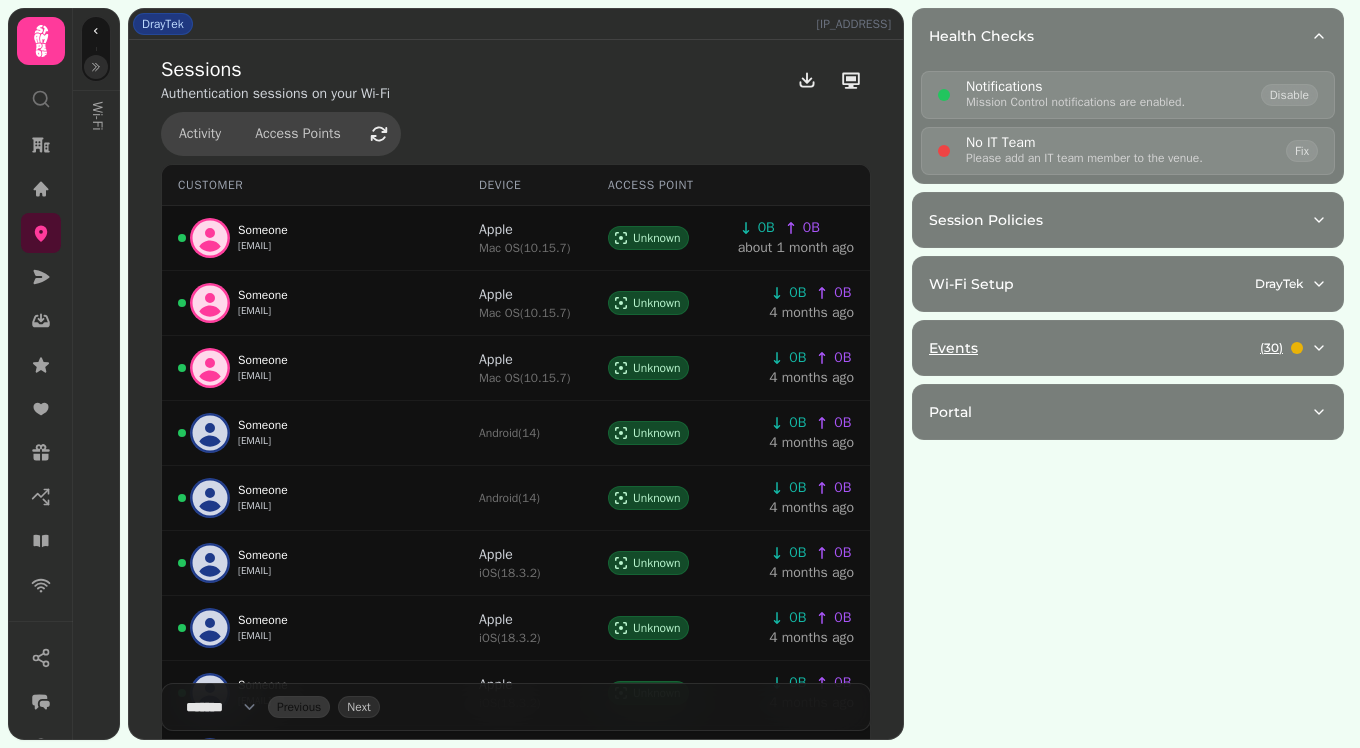 click on "Events ( 30 )" at bounding box center (1120, 348) 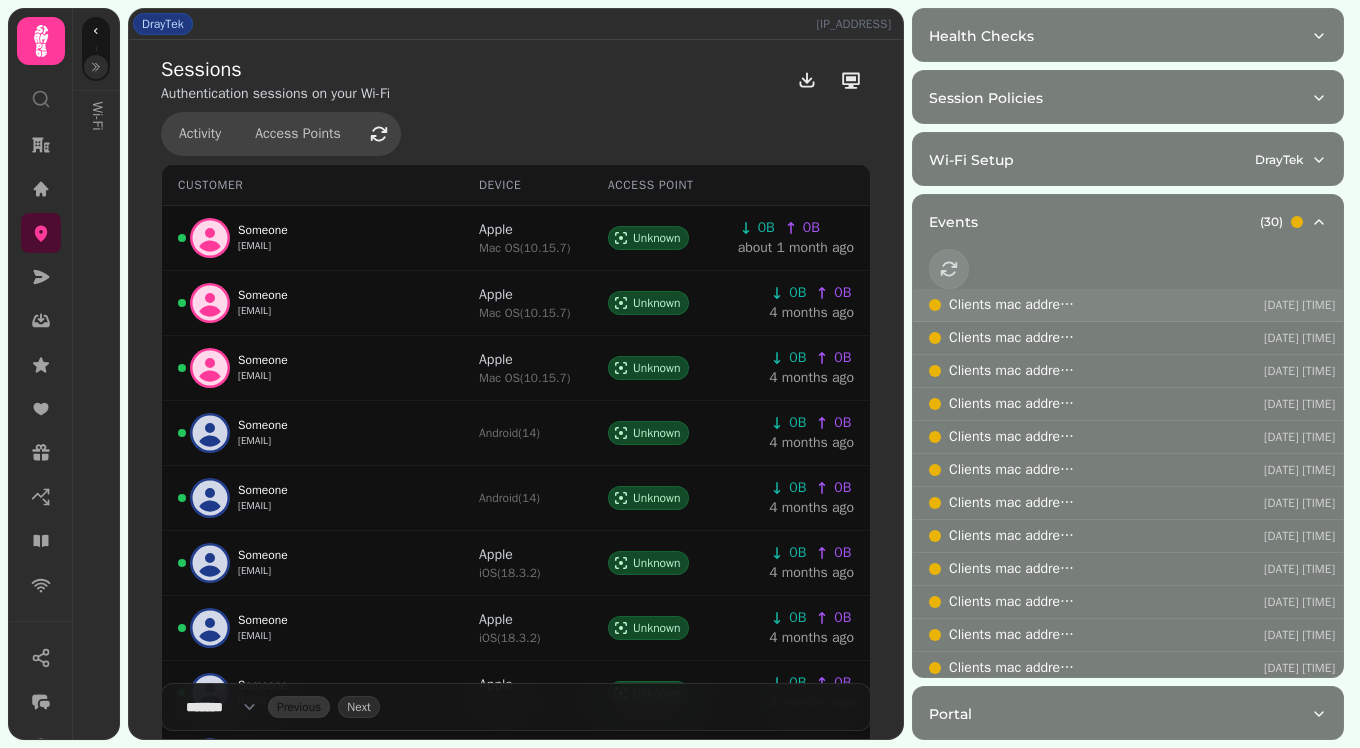 click on "Clients mac address was not able to be parsed, indicates incorrect hardware configuration." at bounding box center (1013, 305) 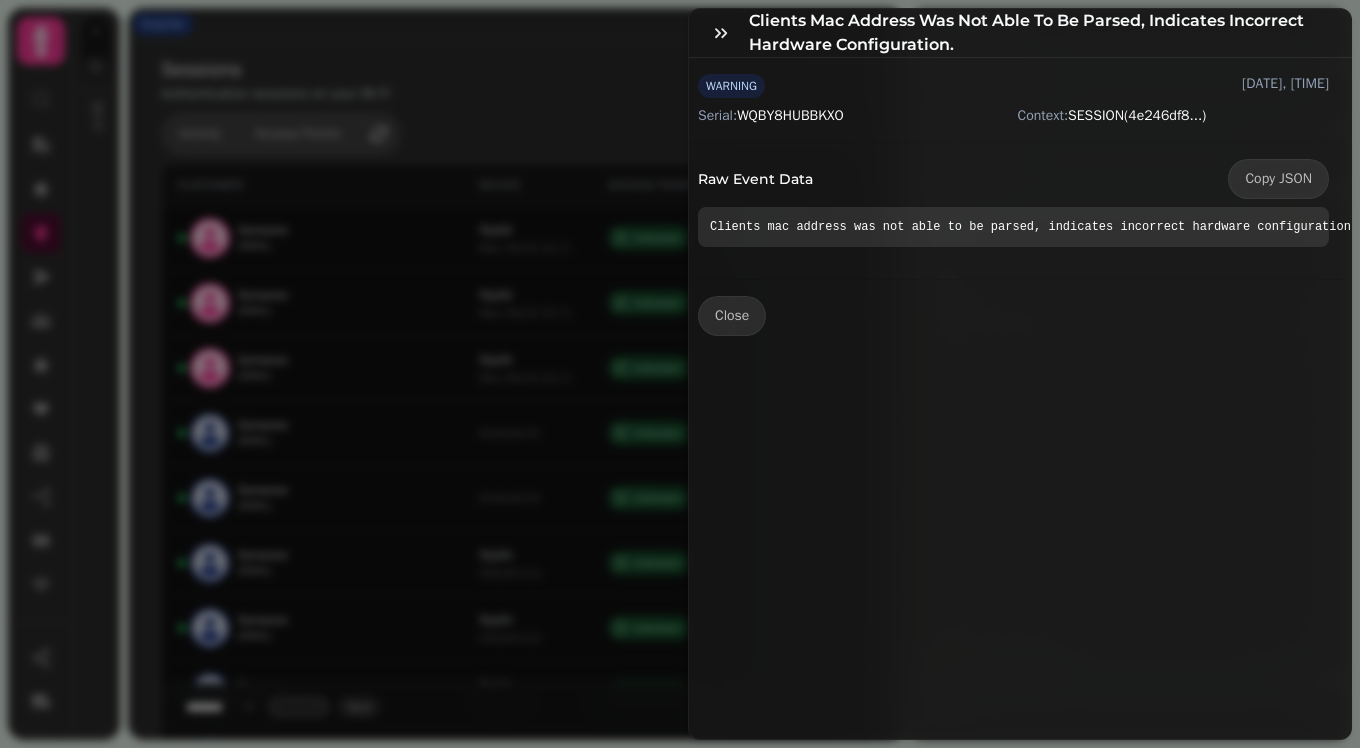 scroll, scrollTop: 0, scrollLeft: 0, axis: both 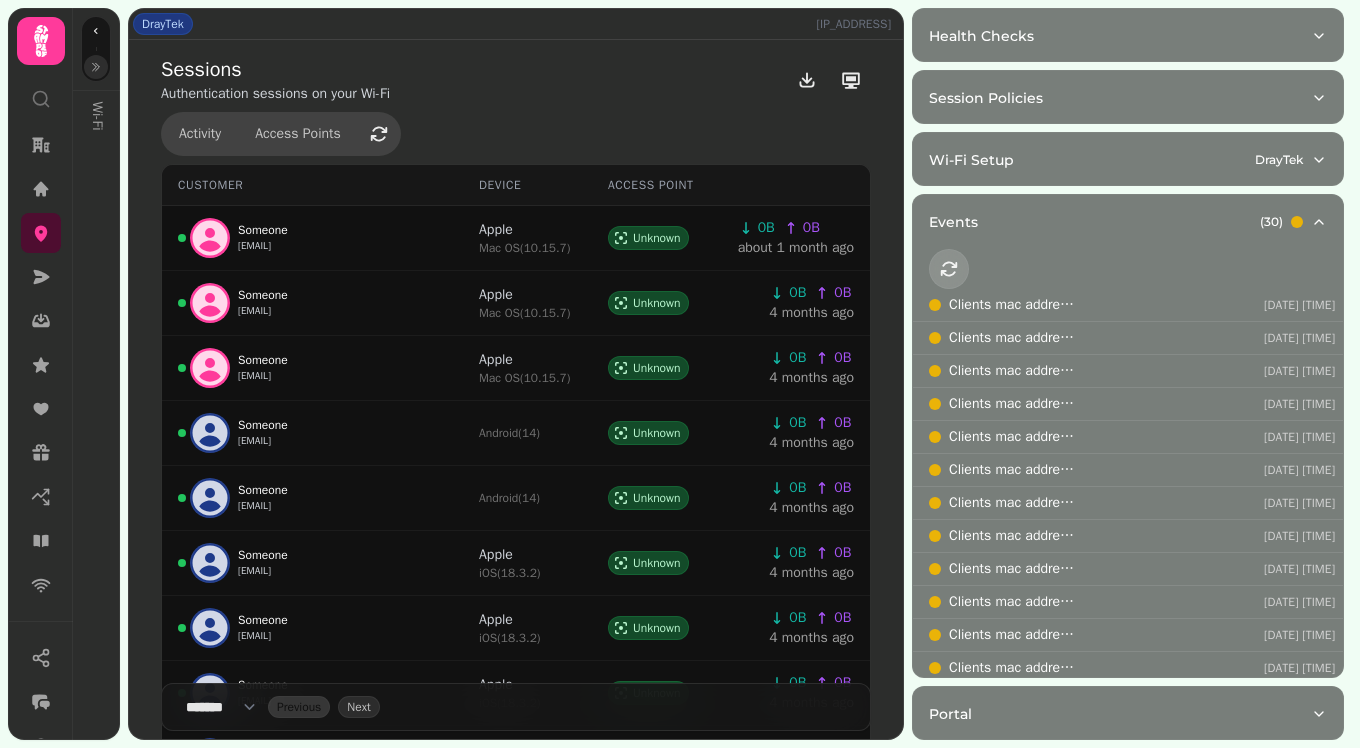 click 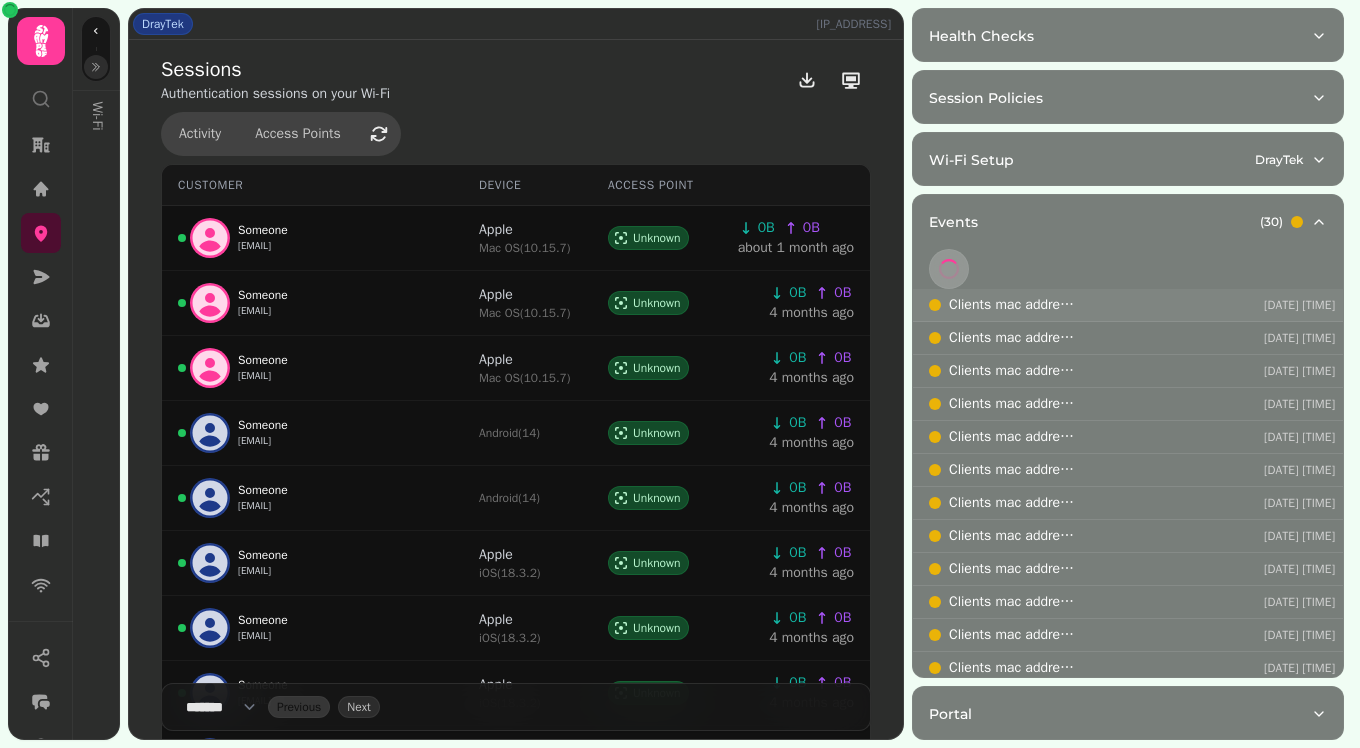 click on "Clients mac address was not able to be parsed, indicates incorrect hardware configuration." at bounding box center (1013, 305) 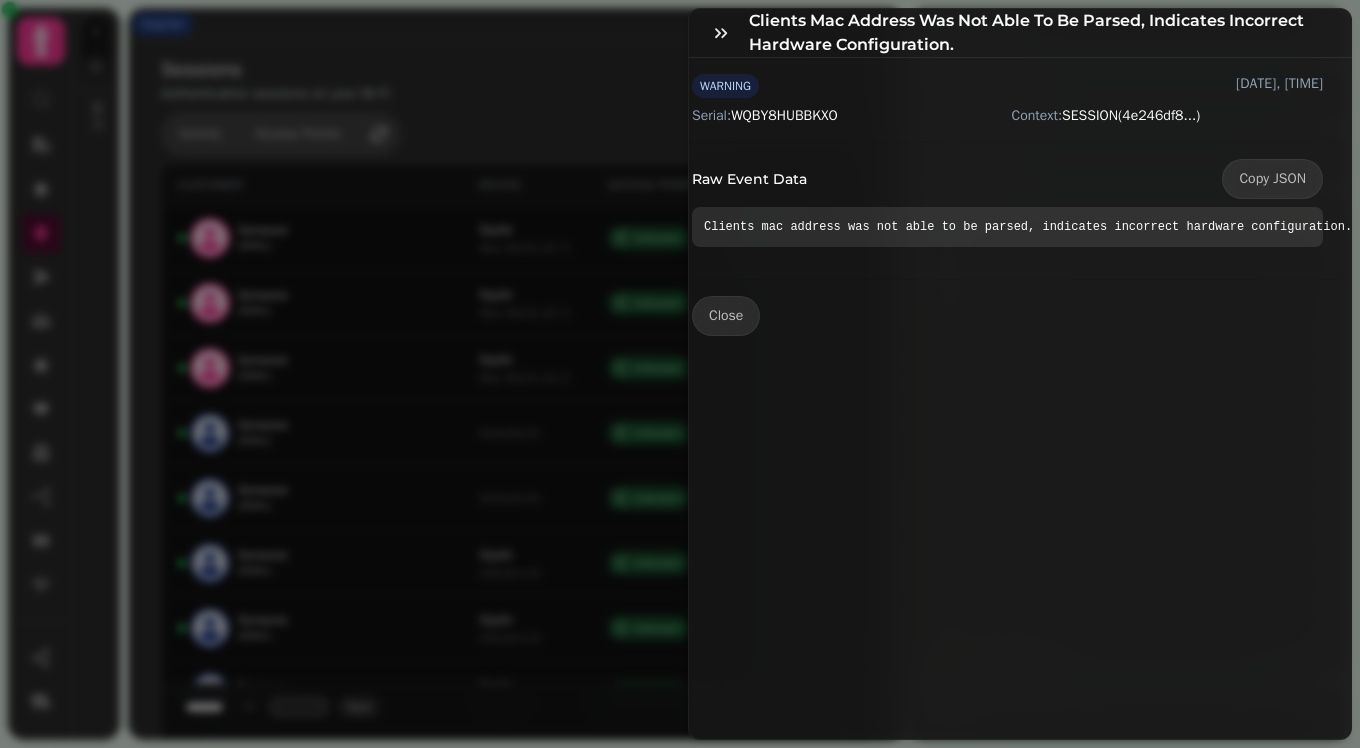 scroll, scrollTop: 0, scrollLeft: 0, axis: both 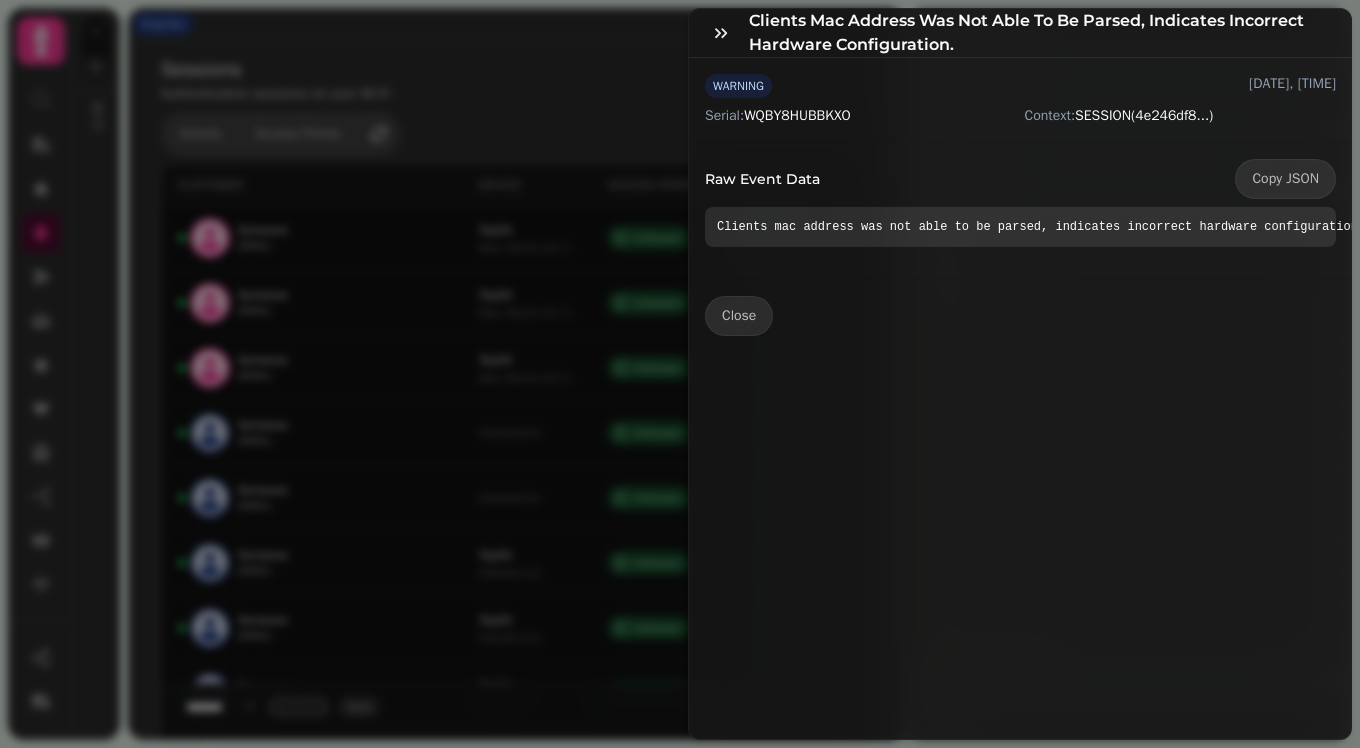 click on "Clients mac address was not able to be parsed, indicates incorrect hardware configuration. WARNING 8/4/2025, 12:35:09 PM Serial:  WQBY8HUBBKXO Context:  SESSION  (4e246df8...) Raw Event Data Copy JSON {
"cip": "192.168.15.60",
"mac": "DE-BC-D7-4F-83-1C",
"res": "notyet",
"ssid": "Wonderworld Kirkaldy",
"nasid": "8JVLYXWTWFHA",
"uamip": "192.168.15.25",
"called": "F8-D9-B8-7F-CD-A0",
"message": "Clients mac address was not able to be parsed, indicates incorrect hardware configuration.",
"uamport": "8082",
"userurl": "http://static.ess.apple.com/identity/validation/cert-1.0.plist",
"challenge": "5E87B8CE080C3C0D9DEBCA0C1114DB72AF957548D44105E92C4F65B76DC38362"
} Close" at bounding box center (680, 390) 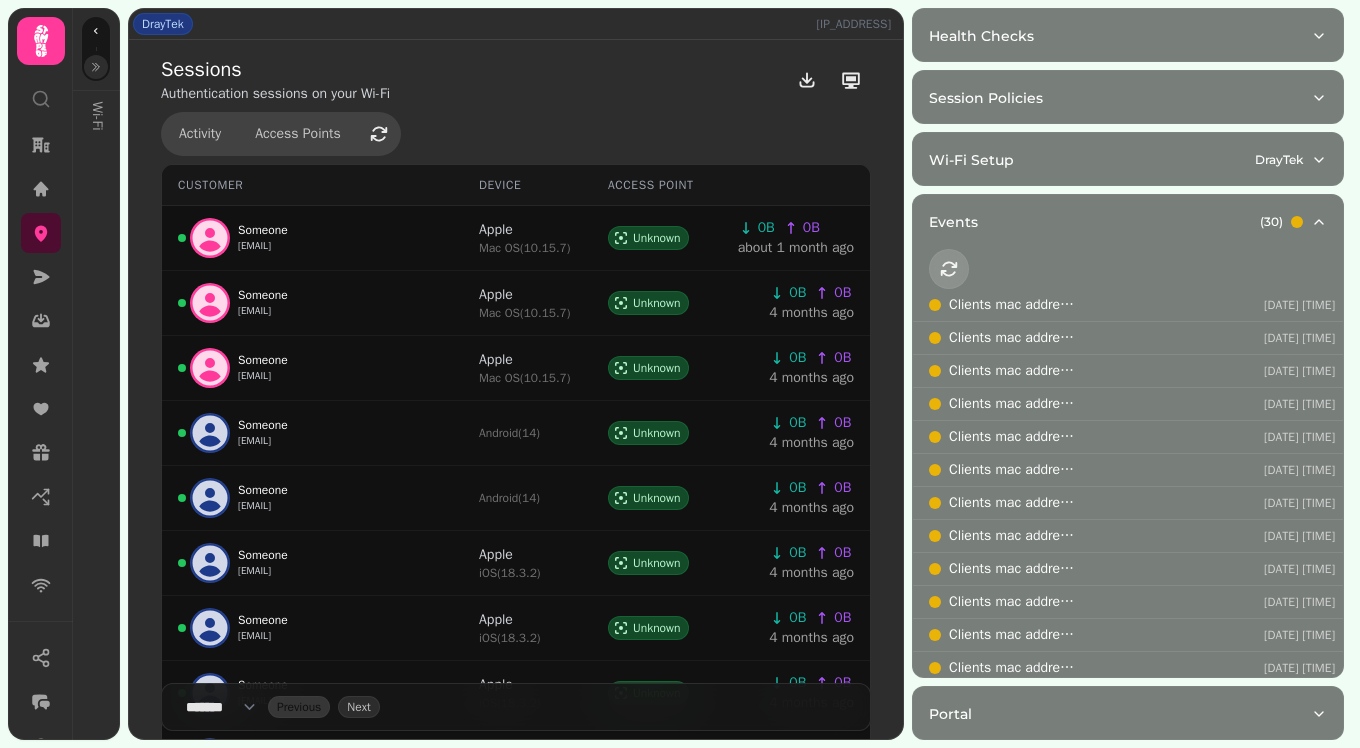 click 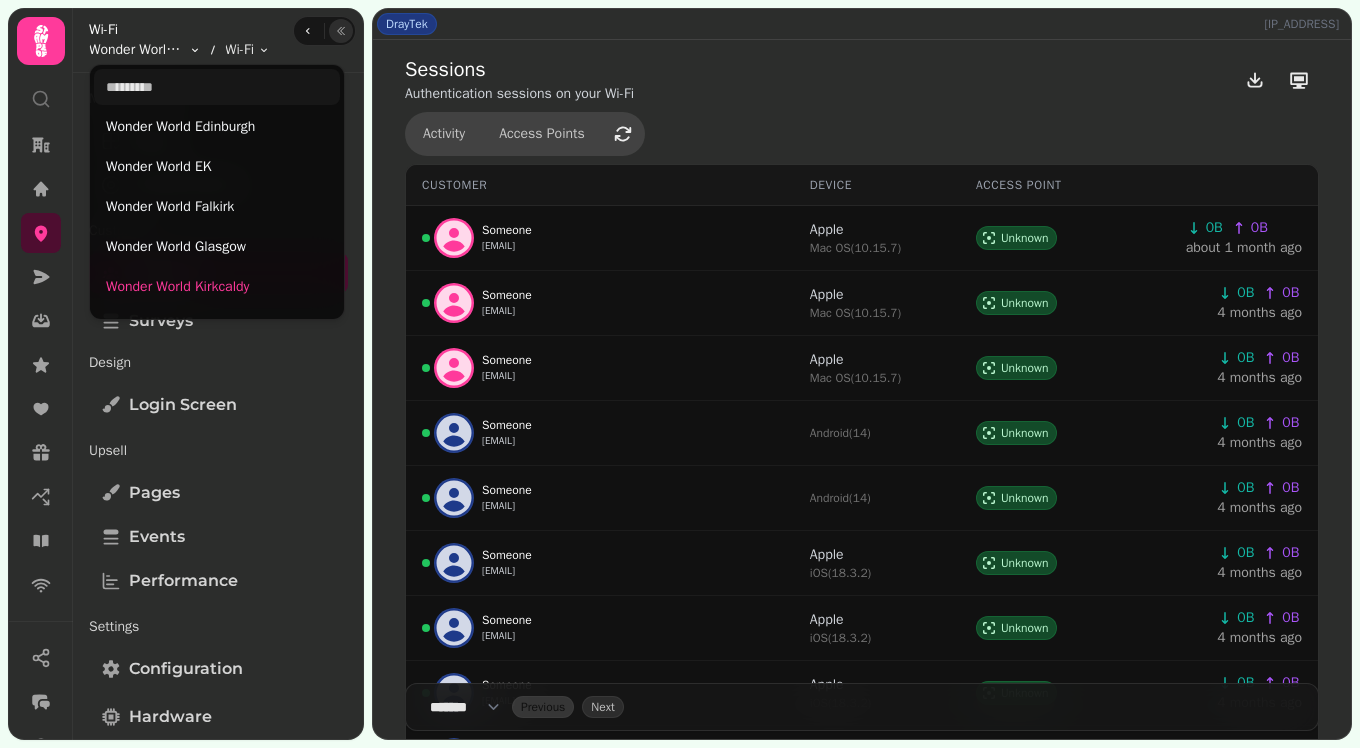 click on "DrayTek 80.235.230.123 Sessions Authentication sessions on your Wi-Fi Activity Access Points Customer Device Access Point Someone igot_1@msn.com Apple Mac OS  ( 10.15.7 ) Unknown 0B 0B about 1 month ago Someone igot_1@msn.com Apple Mac OS  ( 10.15.7 ) Unknown 0B 0B 4 months ago Someone igot_1@msn.com Apple Mac OS  ( 10.15.7 ) Unknown 0B 0B 4 months ago Someone holdenrunsup@uwclub.net Android  ( 14 ) Unknown 0B 0B 4 months ago Someone holdenrunsup@uwclub.net Android  ( 14 ) Unknown 0B 0B 4 months ago Someone louisemcconville69@gmail.com Apple iOS  ( 18.3.2 ) Unknown 0B 0B 4 months ago Someone louisemcconville69@gmail.com Apple iOS  ( 18.3.2 ) Unknown 0B 0B 4 months ago Someone louisemcconville69@gmail.com Apple iOS  ( 18.3.2 ) Unknown 0B 0B 4 months ago Someone louisemcconville69@gmail.com Apple iOS  ( 18.3.2 ) Unknown 0B 0B 4 months ago Someone louisemcconville69@gmail.com Apple iOS  ( 18.3.2 ) Unknown 0B 0B 4 months ago Someone louisemcconville69@gmail.com Apple iOS  ( 18.3.2 ) Unknown 0B 0B" at bounding box center (680, 374) 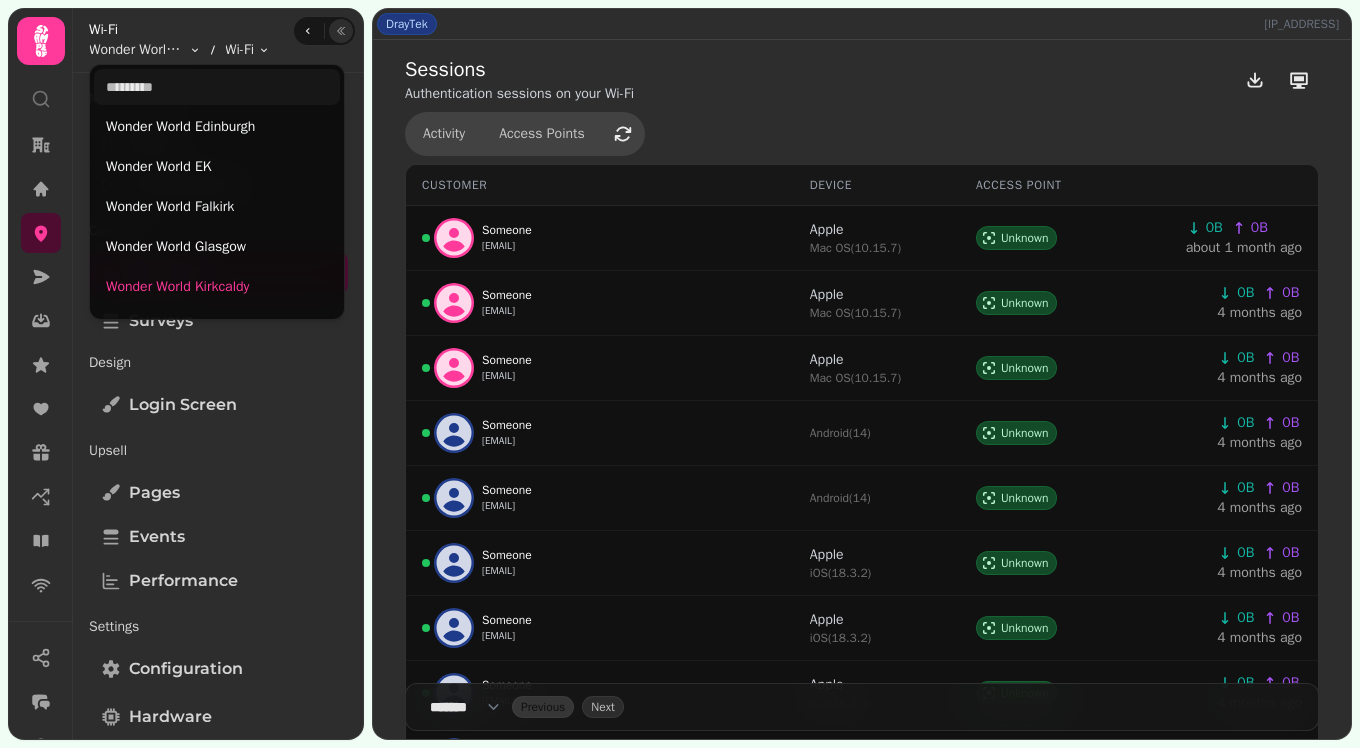 click on "DrayTek 80.235.230.123 Sessions Authentication sessions on your Wi-Fi Activity Access Points Customer Device Access Point Someone igot_1@msn.com Apple Mac OS  ( 10.15.7 ) Unknown 0B 0B about 1 month ago Someone igot_1@msn.com Apple Mac OS  ( 10.15.7 ) Unknown 0B 0B 4 months ago Someone igot_1@msn.com Apple Mac OS  ( 10.15.7 ) Unknown 0B 0B 4 months ago Someone holdenrunsup@uwclub.net Android  ( 14 ) Unknown 0B 0B 4 months ago Someone holdenrunsup@uwclub.net Android  ( 14 ) Unknown 0B 0B 4 months ago Someone louisemcconville69@gmail.com Apple iOS  ( 18.3.2 ) Unknown 0B 0B 4 months ago Someone louisemcconville69@gmail.com Apple iOS  ( 18.3.2 ) Unknown 0B 0B 4 months ago Someone louisemcconville69@gmail.com Apple iOS  ( 18.3.2 ) Unknown 0B 0B 4 months ago Someone louisemcconville69@gmail.com Apple iOS  ( 18.3.2 ) Unknown 0B 0B 4 months ago Someone louisemcconville69@gmail.com Apple iOS  ( 18.3.2 ) Unknown 0B 0B 4 months ago Someone louisemcconville69@gmail.com Apple iOS  ( 18.3.2 ) Unknown 0B 0B" at bounding box center (680, 374) 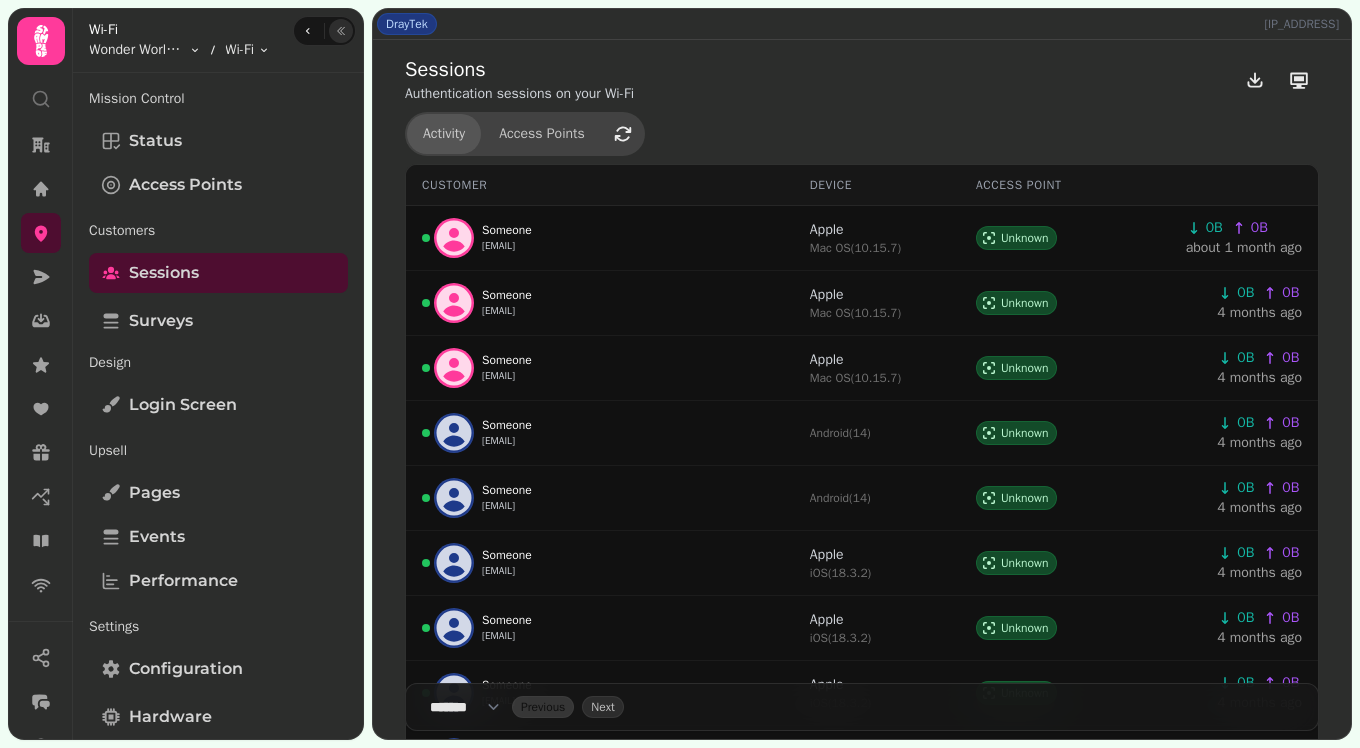 click on "Activity" at bounding box center [444, 134] 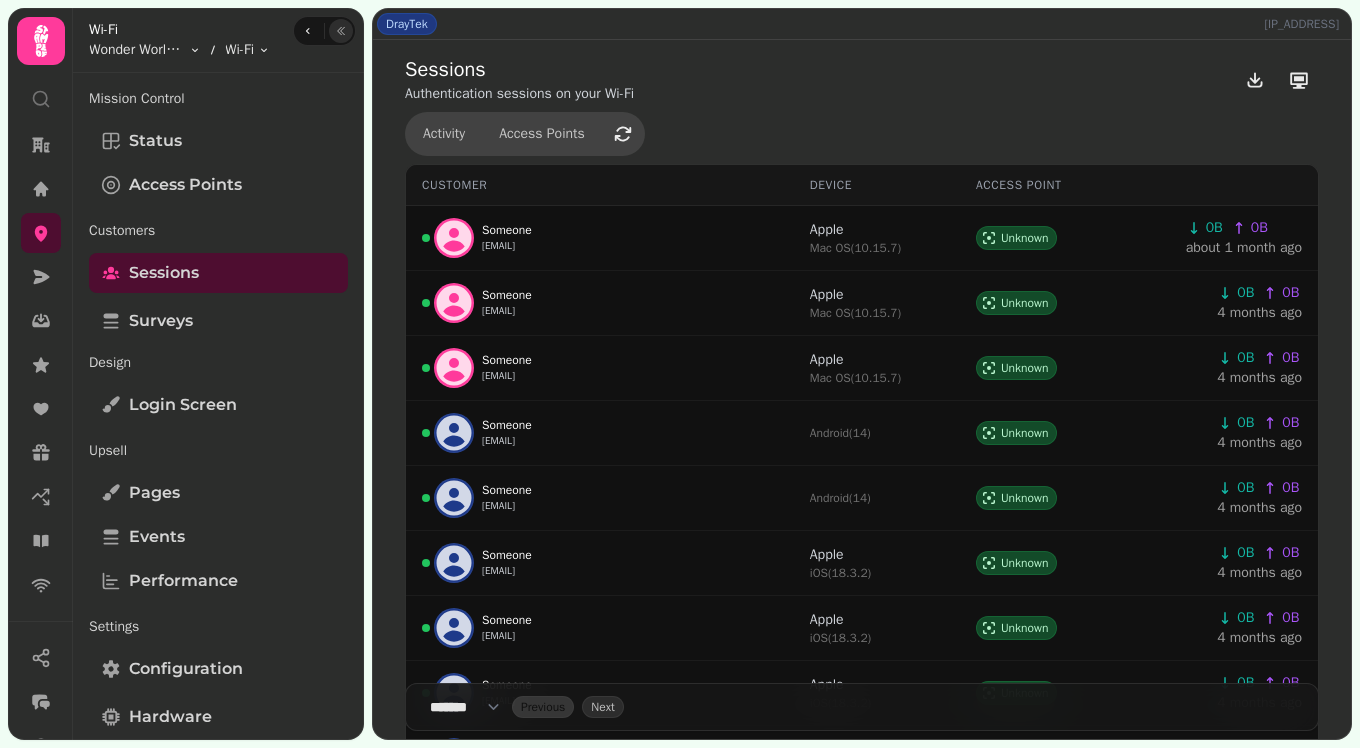 click 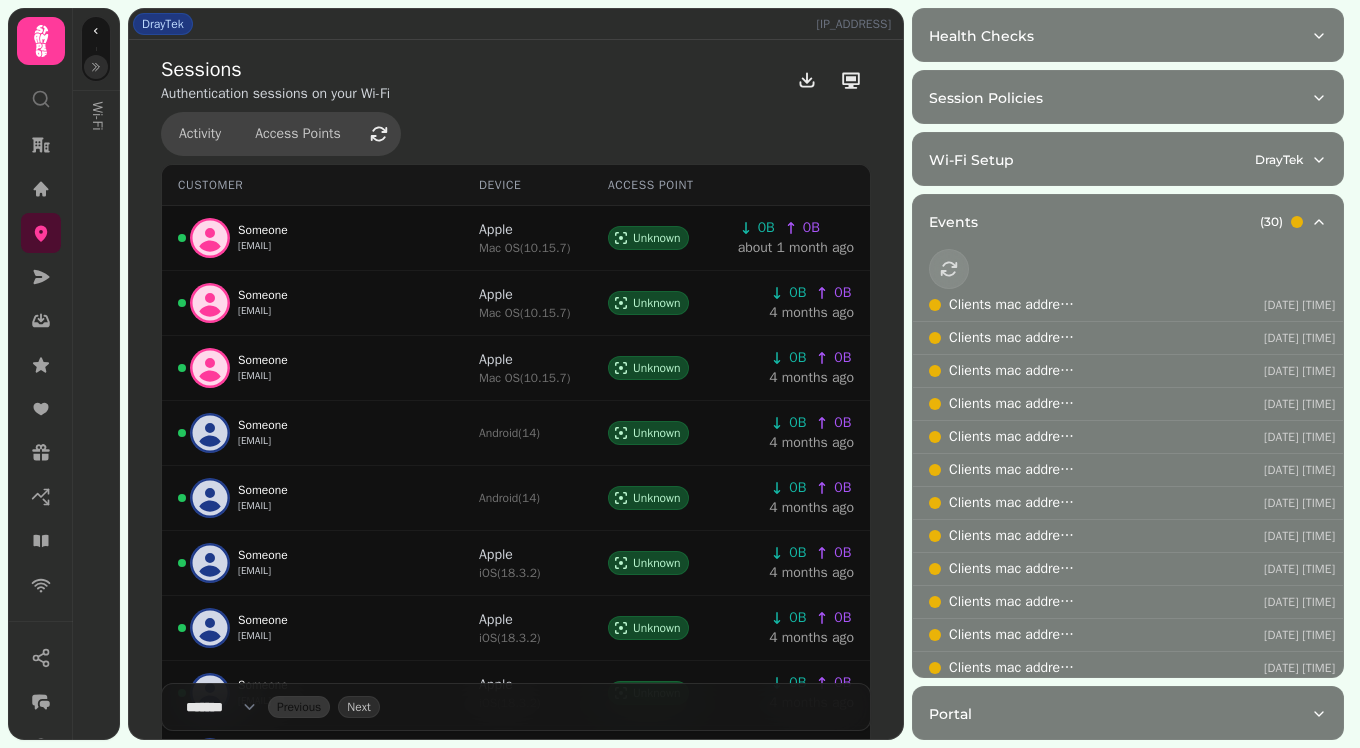 click 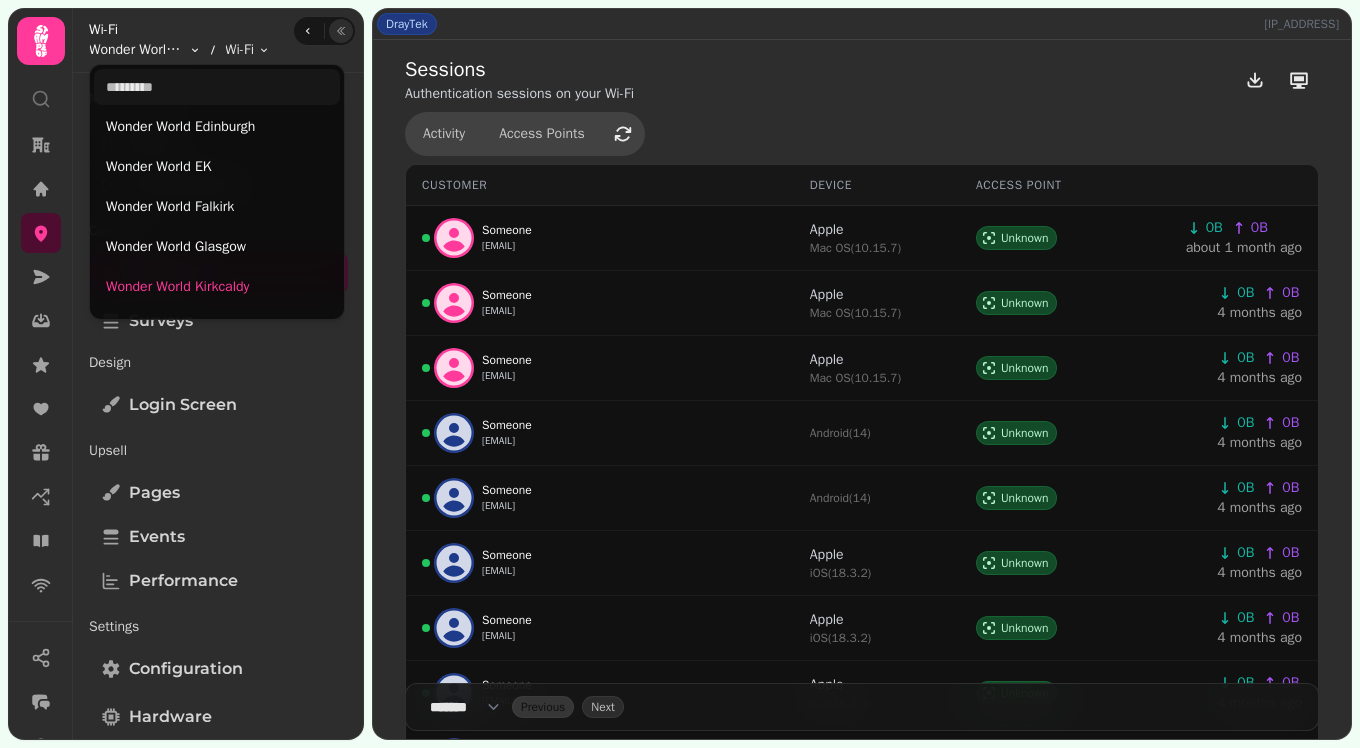 click on "DrayTek 80.235.230.123 Sessions Authentication sessions on your Wi-Fi Activity Access Points Customer Device Access Point Someone igot_1@msn.com Apple Mac OS  ( 10.15.7 ) Unknown 0B 0B about 1 month ago Someone igot_1@msn.com Apple Mac OS  ( 10.15.7 ) Unknown 0B 0B 4 months ago Someone igot_1@msn.com Apple Mac OS  ( 10.15.7 ) Unknown 0B 0B 4 months ago Someone holdenrunsup@uwclub.net Android  ( 14 ) Unknown 0B 0B 4 months ago Someone holdenrunsup@uwclub.net Android  ( 14 ) Unknown 0B 0B 4 months ago Someone louisemcconville69@gmail.com Apple iOS  ( 18.3.2 ) Unknown 0B 0B 4 months ago Someone louisemcconville69@gmail.com Apple iOS  ( 18.3.2 ) Unknown 0B 0B 4 months ago Someone louisemcconville69@gmail.com Apple iOS  ( 18.3.2 ) Unknown 0B 0B 4 months ago Someone louisemcconville69@gmail.com Apple iOS  ( 18.3.2 ) Unknown 0B 0B 4 months ago Someone louisemcconville69@gmail.com Apple iOS  ( 18.3.2 ) Unknown 0B 0B 4 months ago Someone louisemcconville69@gmail.com Apple iOS  ( 18.3.2 ) Unknown 0B 0B" at bounding box center [680, 374] 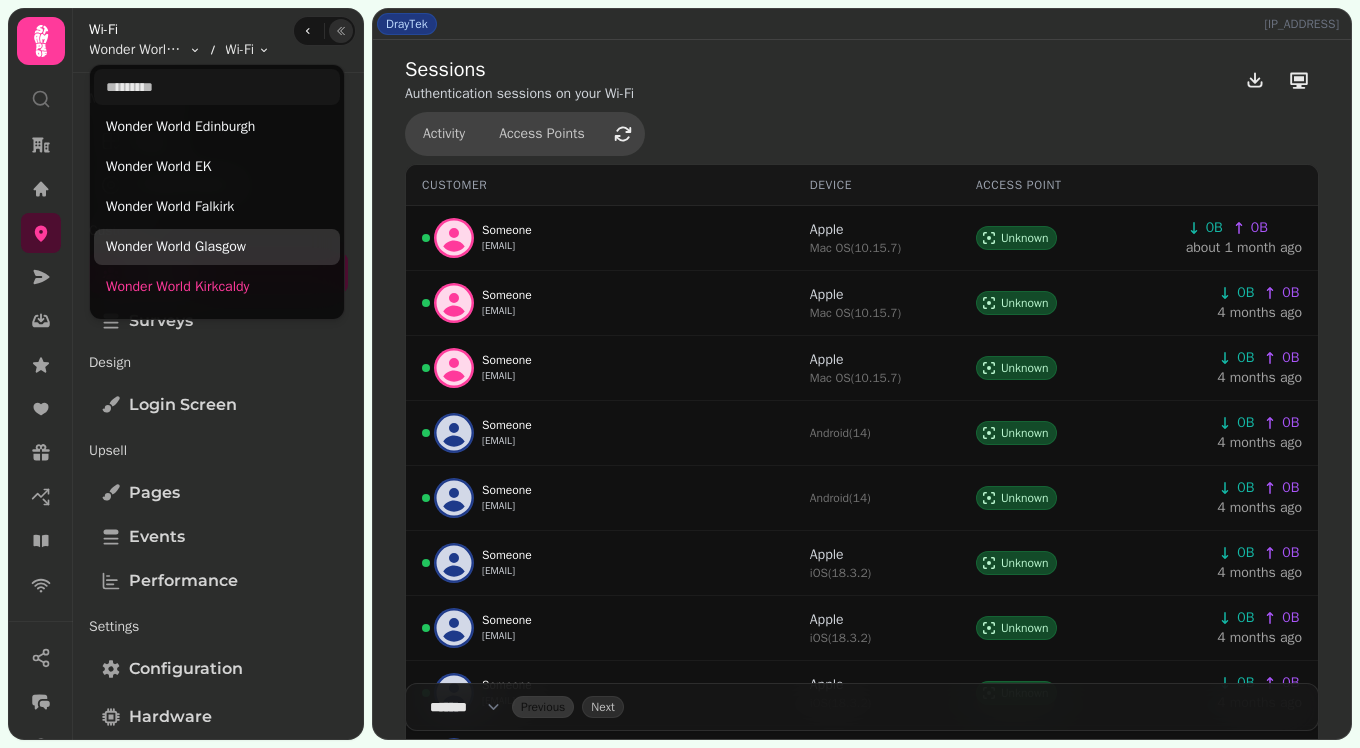 scroll, scrollTop: 70, scrollLeft: 0, axis: vertical 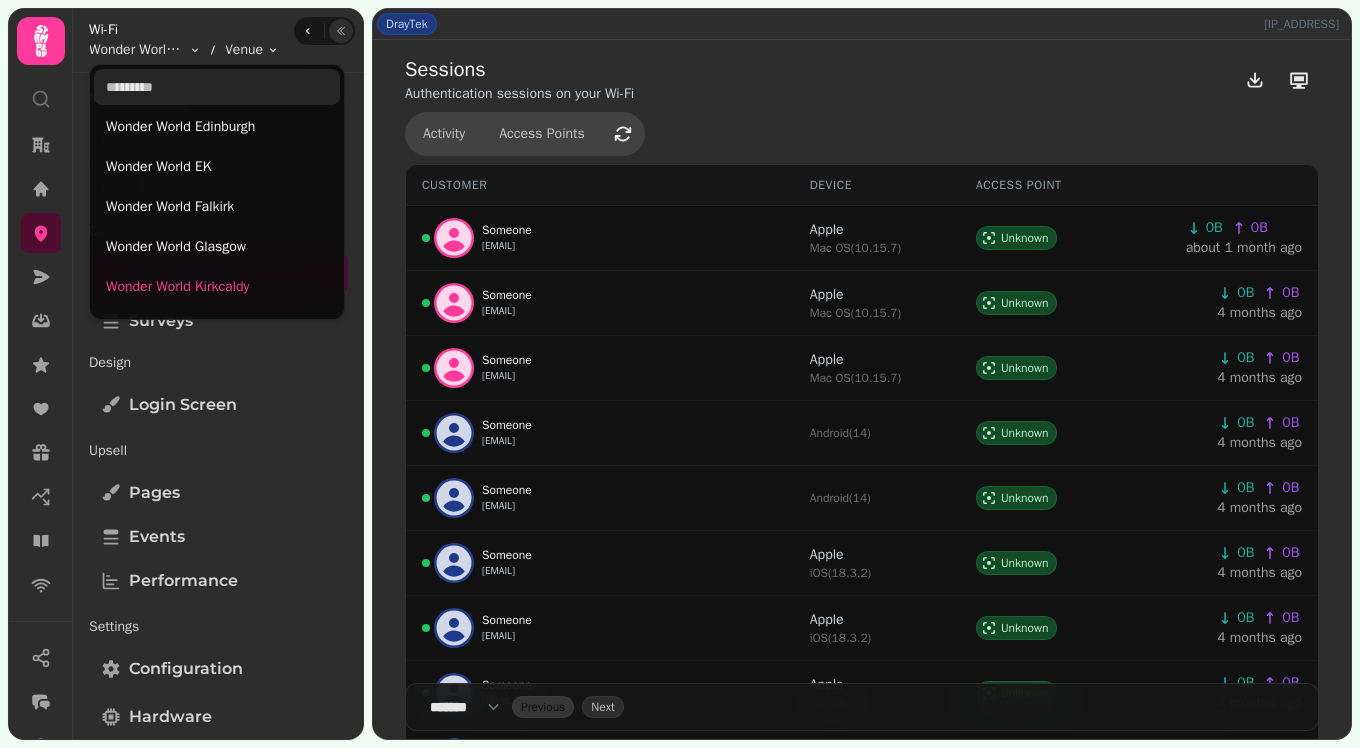 click at bounding box center [217, 87] 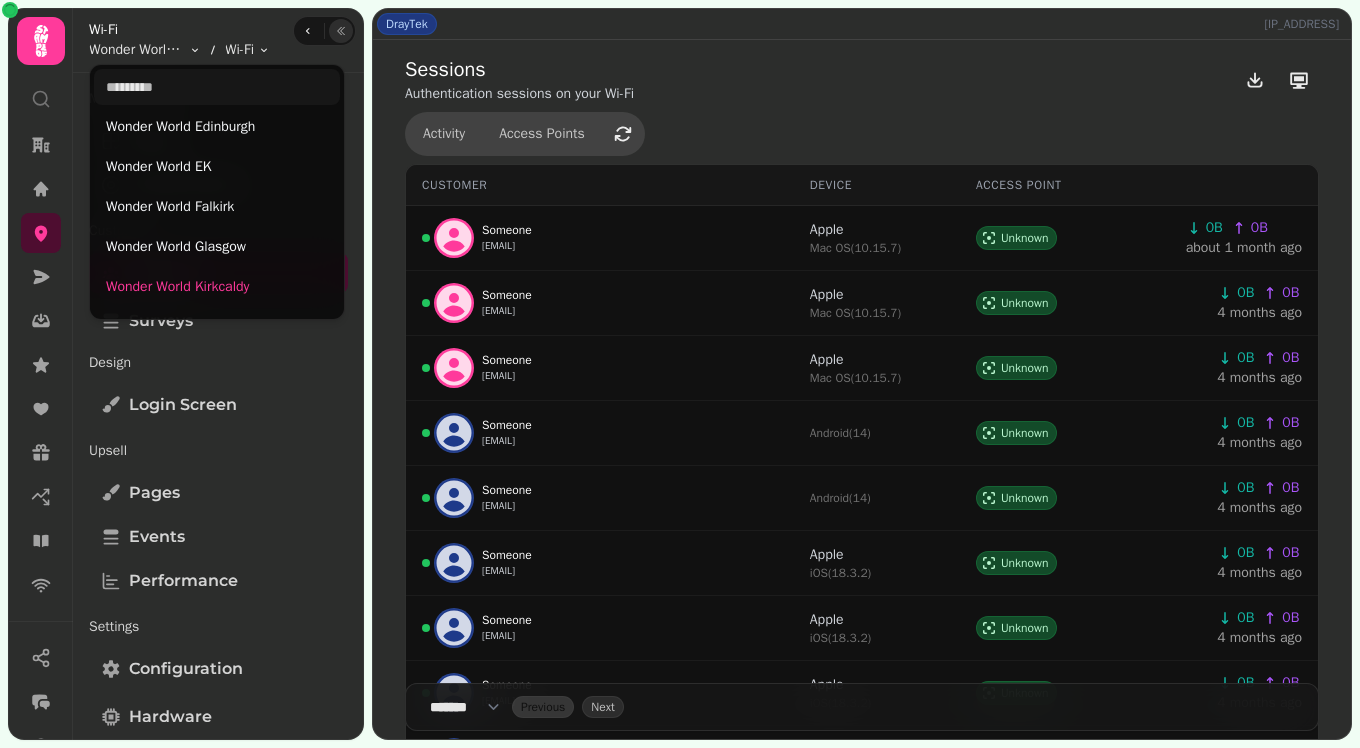 click on "DrayTek 80.235.230.123 Sessions Authentication sessions on your Wi-Fi Activity Access Points Customer Device Access Point Someone igot_1@msn.com Apple Mac OS  ( 10.15.7 ) Unknown 0B 0B about 1 month ago Someone igot_1@msn.com Apple Mac OS  ( 10.15.7 ) Unknown 0B 0B 4 months ago Someone igot_1@msn.com Apple Mac OS  ( 10.15.7 ) Unknown 0B 0B 4 months ago Someone holdenrunsup@uwclub.net Android  ( 14 ) Unknown 0B 0B 4 months ago Someone holdenrunsup@uwclub.net Android  ( 14 ) Unknown 0B 0B 4 months ago Someone louisemcconville69@gmail.com Apple iOS  ( 18.3.2 ) Unknown 0B 0B 4 months ago Someone louisemcconville69@gmail.com Apple iOS  ( 18.3.2 ) Unknown 0B 0B 4 months ago Someone louisemcconville69@gmail.com Apple iOS  ( 18.3.2 ) Unknown 0B 0B 4 months ago Someone louisemcconville69@gmail.com Apple iOS  ( 18.3.2 ) Unknown 0B 0B 4 months ago Someone louisemcconville69@gmail.com Apple iOS  ( 18.3.2 ) Unknown 0B 0B 4 months ago Someone louisemcconville69@gmail.com Apple iOS  ( 18.3.2 ) Unknown 0B 0B" at bounding box center [680, 374] 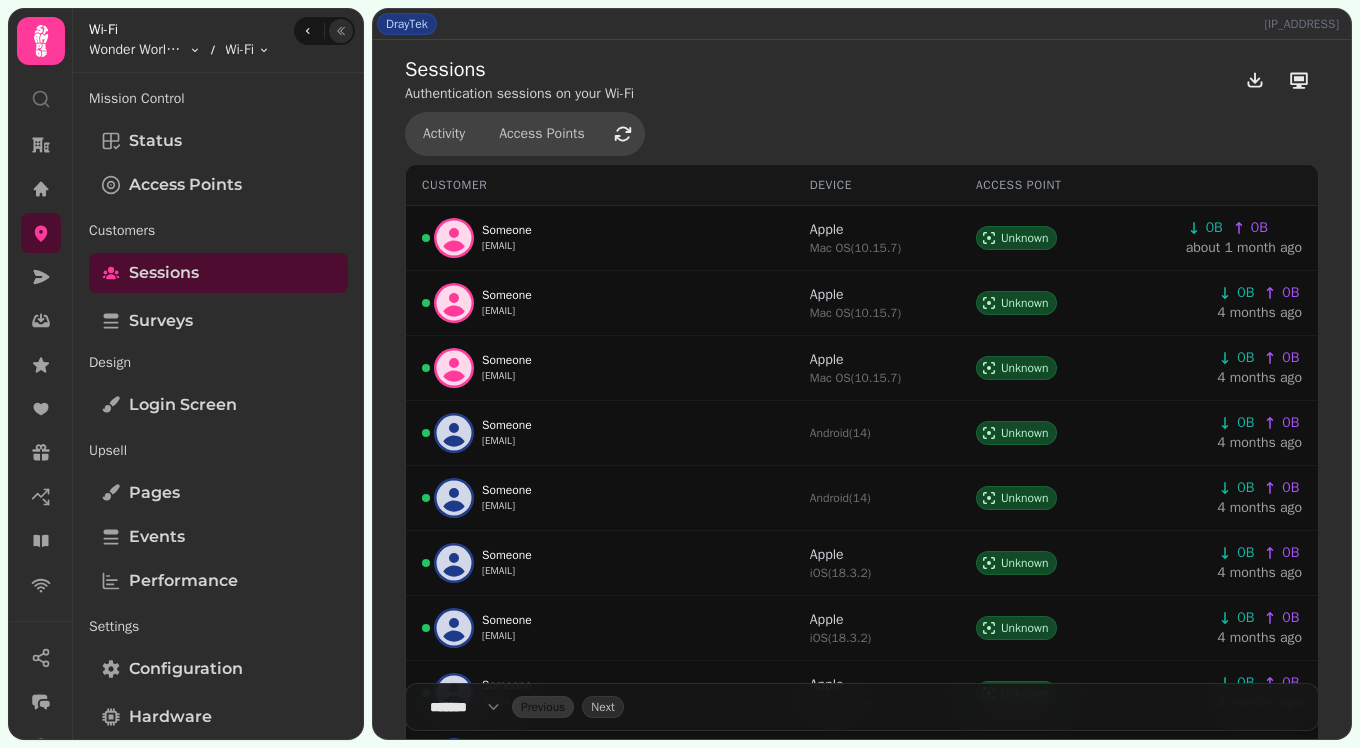 click on "Sessions Authentication sessions on your Wi-Fi Activity Access Points Customer Device Access Point Someone igot_1@msn.com Apple Mac OS  ( 10.15.7 ) Unknown 0B 0B about 1 month ago Someone igot_1@msn.com Apple Mac OS  ( 10.15.7 ) Unknown 0B 0B 4 months ago Someone igot_1@msn.com Apple Mac OS  ( 10.15.7 ) Unknown 0B 0B 4 months ago Someone holdenrunsup@uwclub.net Android  ( 14 ) Unknown 0B 0B 4 months ago Someone holdenrunsup@uwclub.net Android  ( 14 ) Unknown 0B 0B 4 months ago Someone louisemcconville69@gmail.com Apple iOS  ( 18.3.2 ) Unknown 0B 0B 4 months ago Someone louisemcconville69@gmail.com Apple iOS  ( 18.3.2 ) Unknown 0B 0B 4 months ago Someone louisemcconville69@gmail.com Apple iOS  ( 18.3.2 ) Unknown 0B 0B 4 months ago Someone louisemcconville69@gmail.com Apple iOS  ( 18.3.2 ) Unknown 0B 0B 4 months ago Someone louisemcconville69@gmail.com Apple iOS  ( 18.3.2 ) Unknown 0B 0B 4 months ago Someone louisemcconville69@gmail.com Apple iOS  ( 18.3.2 ) Unknown 0B 0B 4 months ago Someone Apple iOS  ( ) 0B" at bounding box center (862, 971) 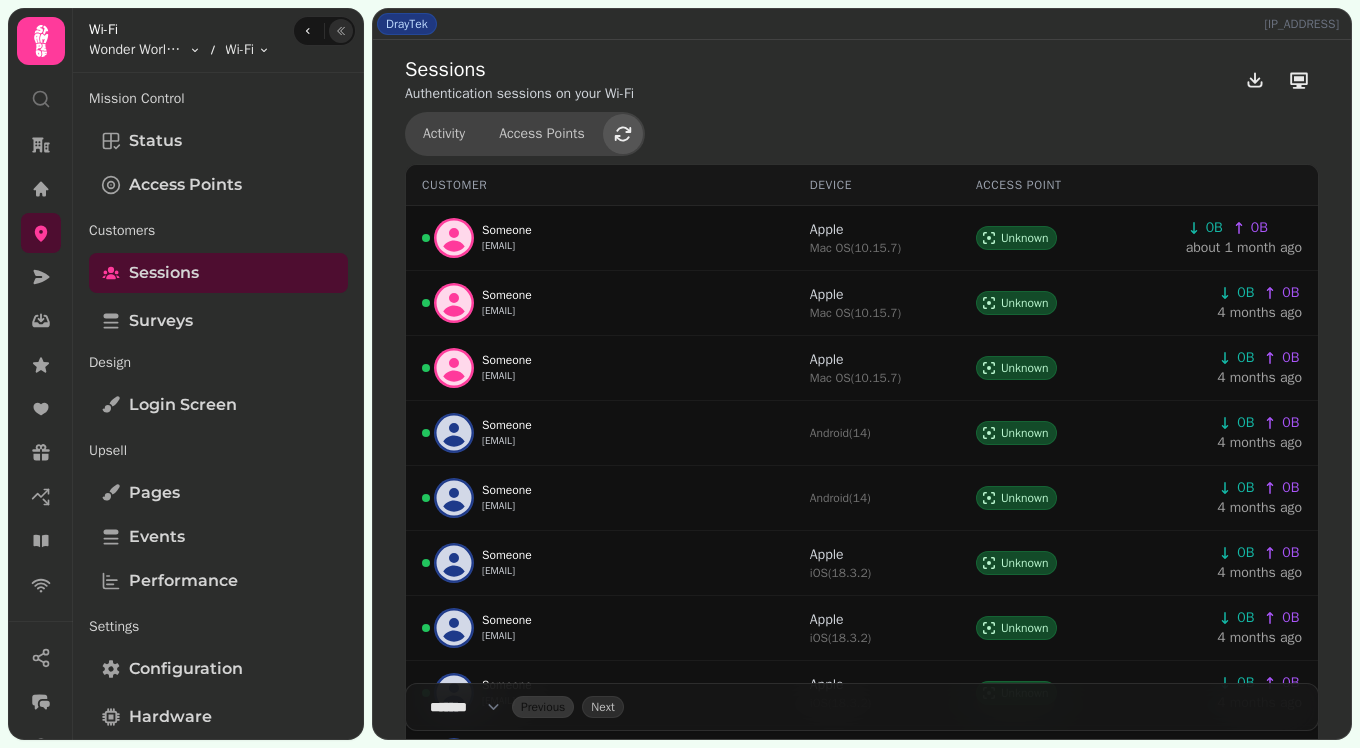 click 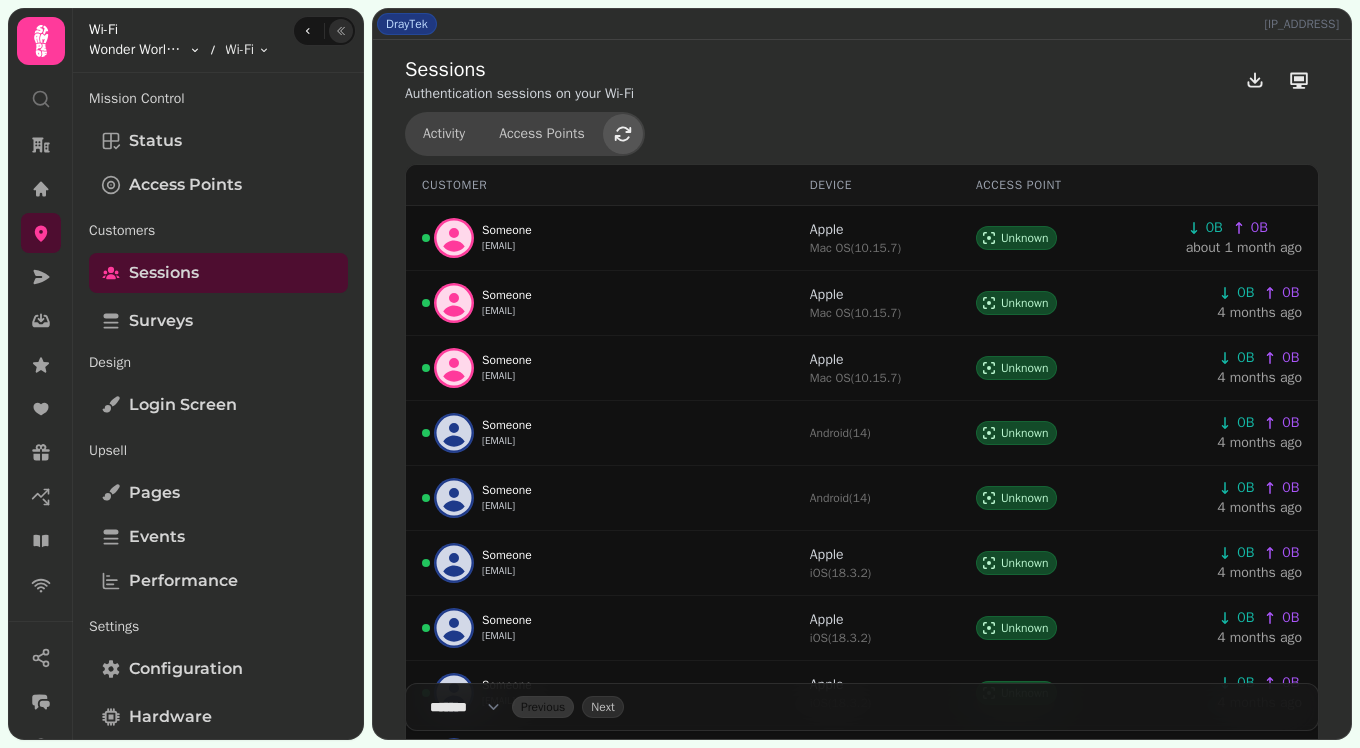 click on "DrayTek 80.235.230.123 Sessions Authentication sessions on your Wi-Fi Activity Access Points Customer Device Access Point Someone igot_1@msn.com Apple Mac OS  ( 10.15.7 ) Unknown 0B 0B about 1 month ago Someone igot_1@msn.com Apple Mac OS  ( 10.15.7 ) Unknown 0B 0B 4 months ago Someone igot_1@msn.com Apple Mac OS  ( 10.15.7 ) Unknown 0B 0B 4 months ago Someone holdenrunsup@uwclub.net Android  ( 14 ) Unknown 0B 0B 4 months ago Someone holdenrunsup@uwclub.net Android  ( 14 ) Unknown 0B 0B 4 months ago Someone louisemcconville69@gmail.com Apple iOS  ( 18.3.2 ) Unknown 0B 0B 4 months ago Someone louisemcconville69@gmail.com Apple iOS  ( 18.3.2 ) Unknown 0B 0B 4 months ago Someone louisemcconville69@gmail.com Apple iOS  ( 18.3.2 ) Unknown 0B 0B 4 months ago Someone louisemcconville69@gmail.com Apple iOS  ( 18.3.2 ) Unknown 0B 0B 4 months ago Someone louisemcconville69@gmail.com Apple iOS  ( 18.3.2 ) Unknown 0B 0B 4 months ago Someone louisemcconville69@gmail.com Apple iOS  ( 18.3.2 ) Unknown 0B 0B" at bounding box center [680, 374] 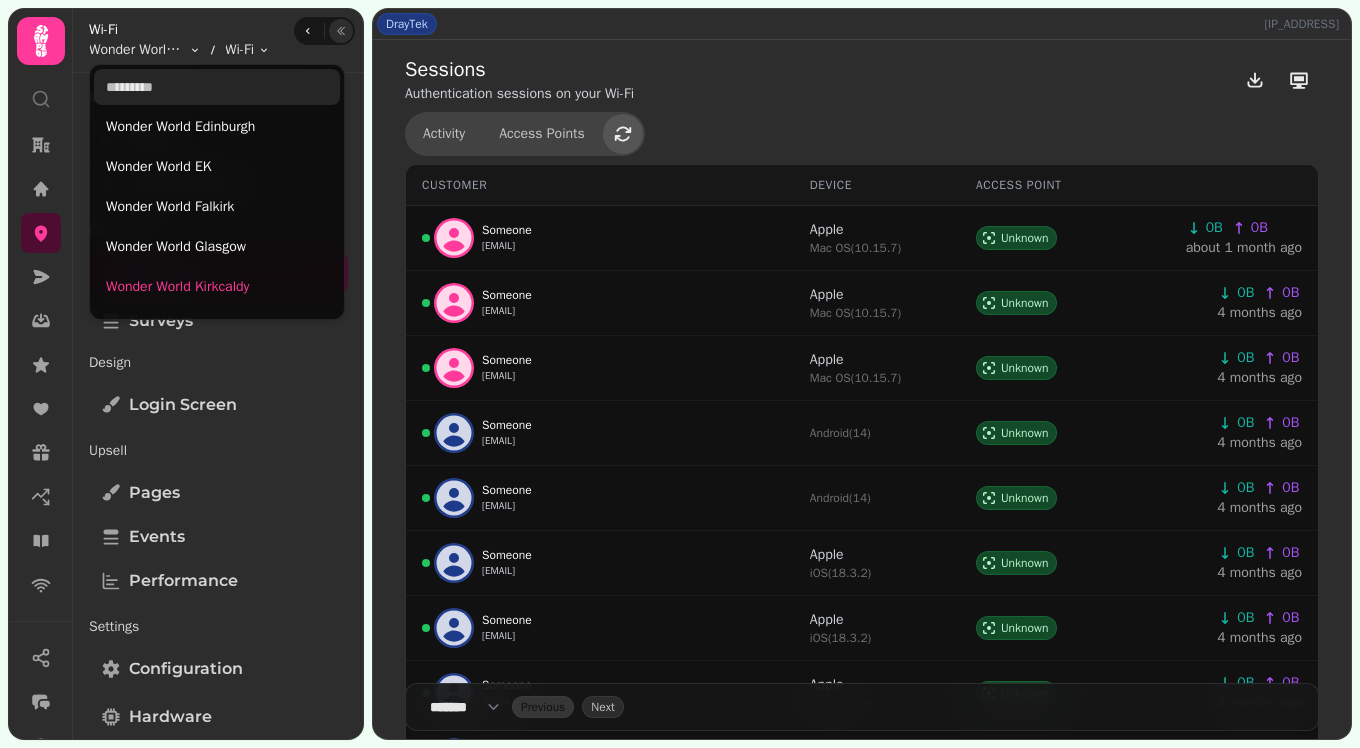 click at bounding box center [217, 87] 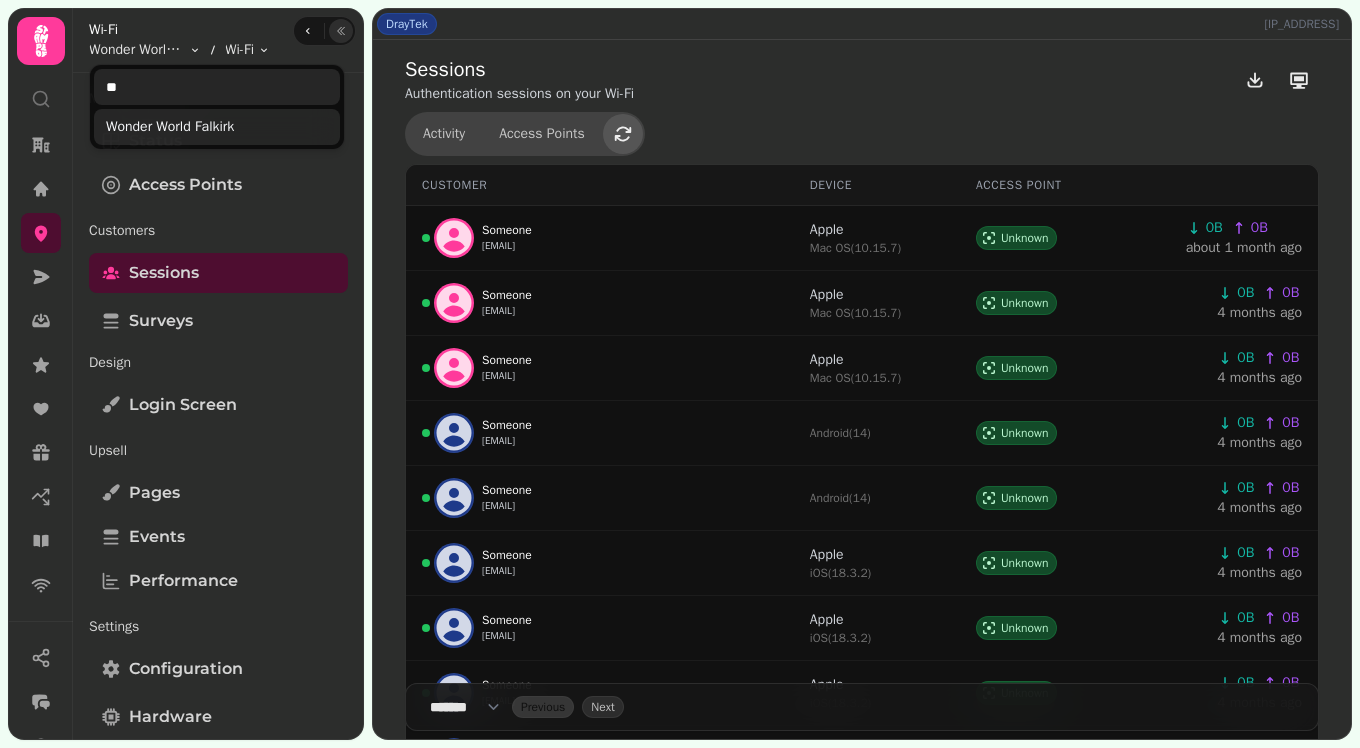 type on "**" 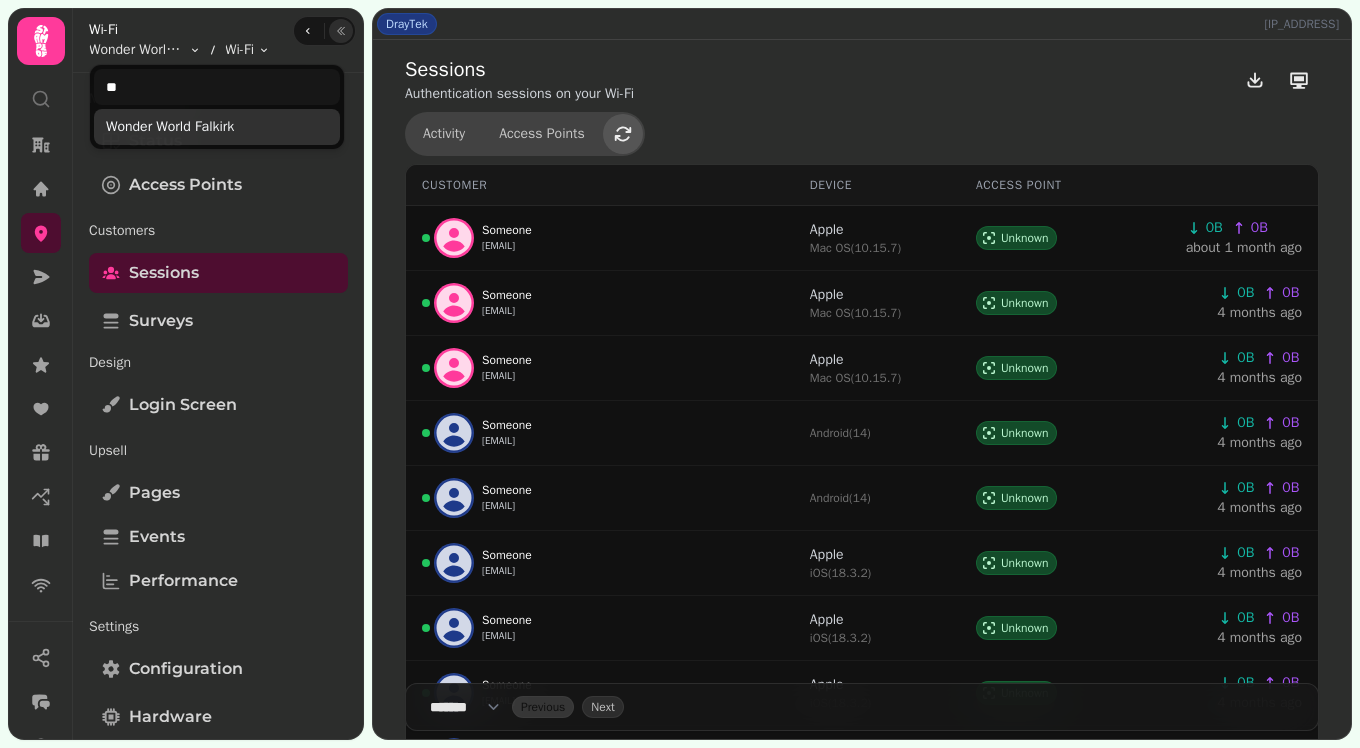 click on "Wonder World Falkirk" at bounding box center [217, 127] 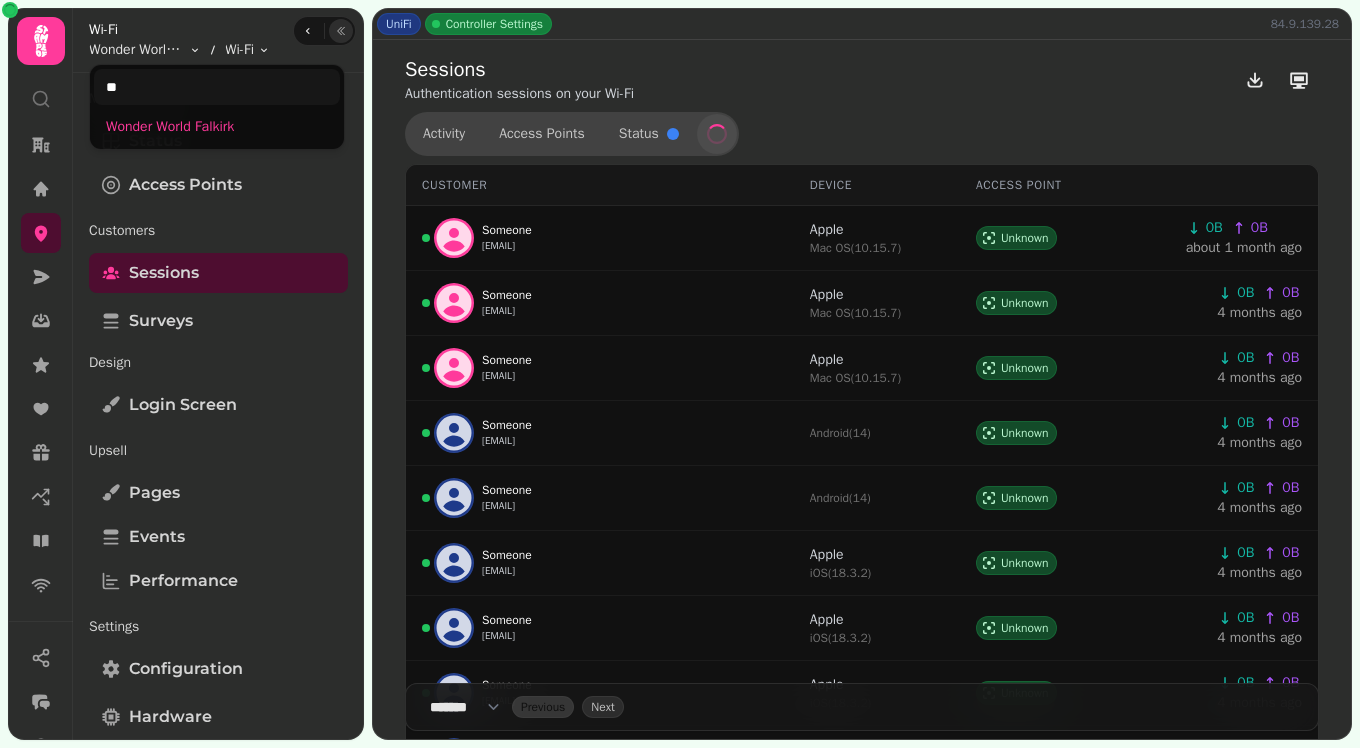 click on "UniFi Controller Settings 84.9.139.28 Sessions Authentication sessions on your Wi-Fi Activity Access Points Status Customer Device Access Point Someone igot_1@msn.com Apple Mac OS  ( 10.15.7 ) Unknown 0B 0B about 1 month ago Someone igot_1@msn.com Apple Mac OS  ( 10.15.7 ) Unknown 0B 0B 4 months ago Someone igot_1@msn.com Apple Mac OS  ( 10.15.7 ) Unknown 0B 0B 4 months ago Someone holdenrunsup@uwclub.net Android  ( 14 ) Unknown 0B 0B 4 months ago Someone holdenrunsup@uwclub.net Android  ( 14 ) Unknown 0B 0B 4 months ago Someone louisemcconville69@gmail.com Apple iOS  ( 18.3.2 ) Unknown 0B 0B 4 months ago Someone louisemcconville69@gmail.com Apple iOS  ( 18.3.2 ) Unknown 0B 0B 4 months ago Someone louisemcconville69@gmail.com Apple iOS  ( 18.3.2 ) Unknown 0B 0B 4 months ago Someone louisemcconville69@gmail.com Apple iOS  ( 18.3.2 ) Unknown 0B 0B 4 months ago Someone louisemcconville69@gmail.com Apple iOS  ( 18.3.2 ) Unknown 0B 0B 4 months ago Someone louisemcconville69@gmail.com Apple iOS  (" at bounding box center [680, 374] 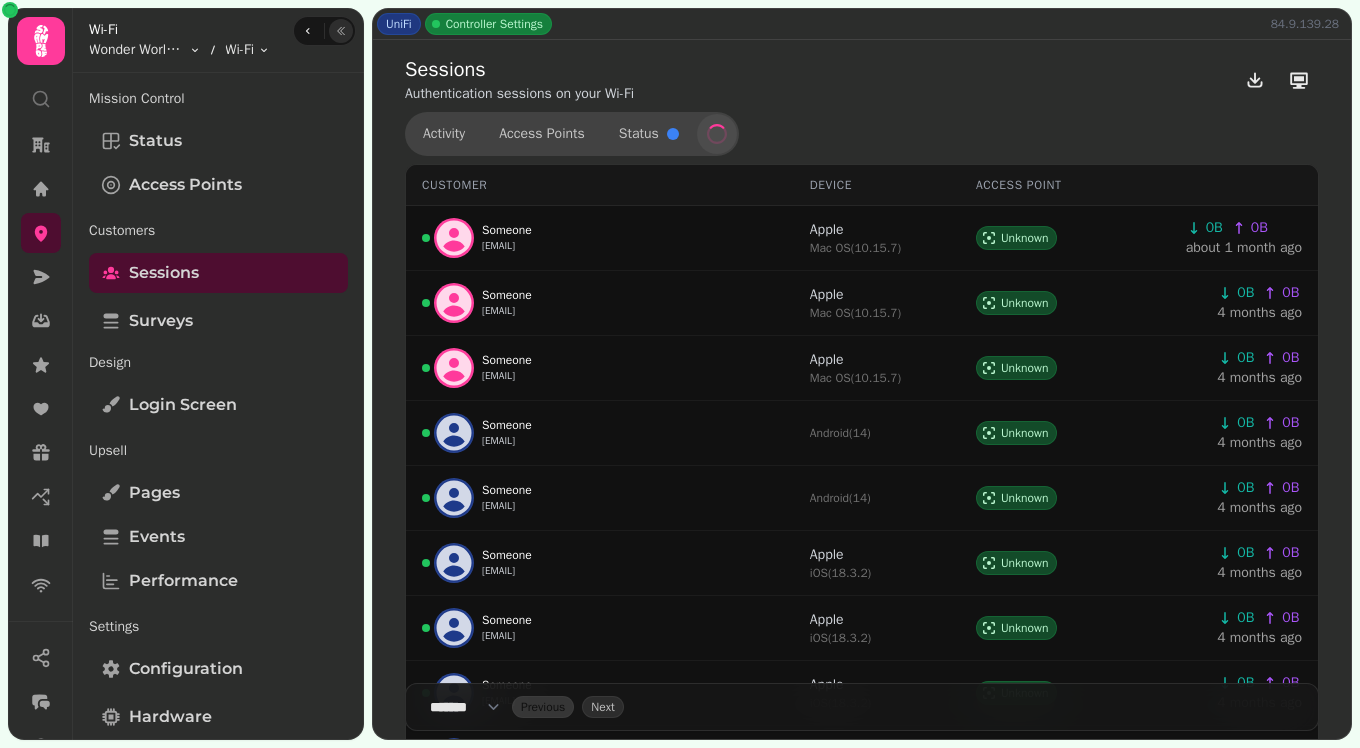 click 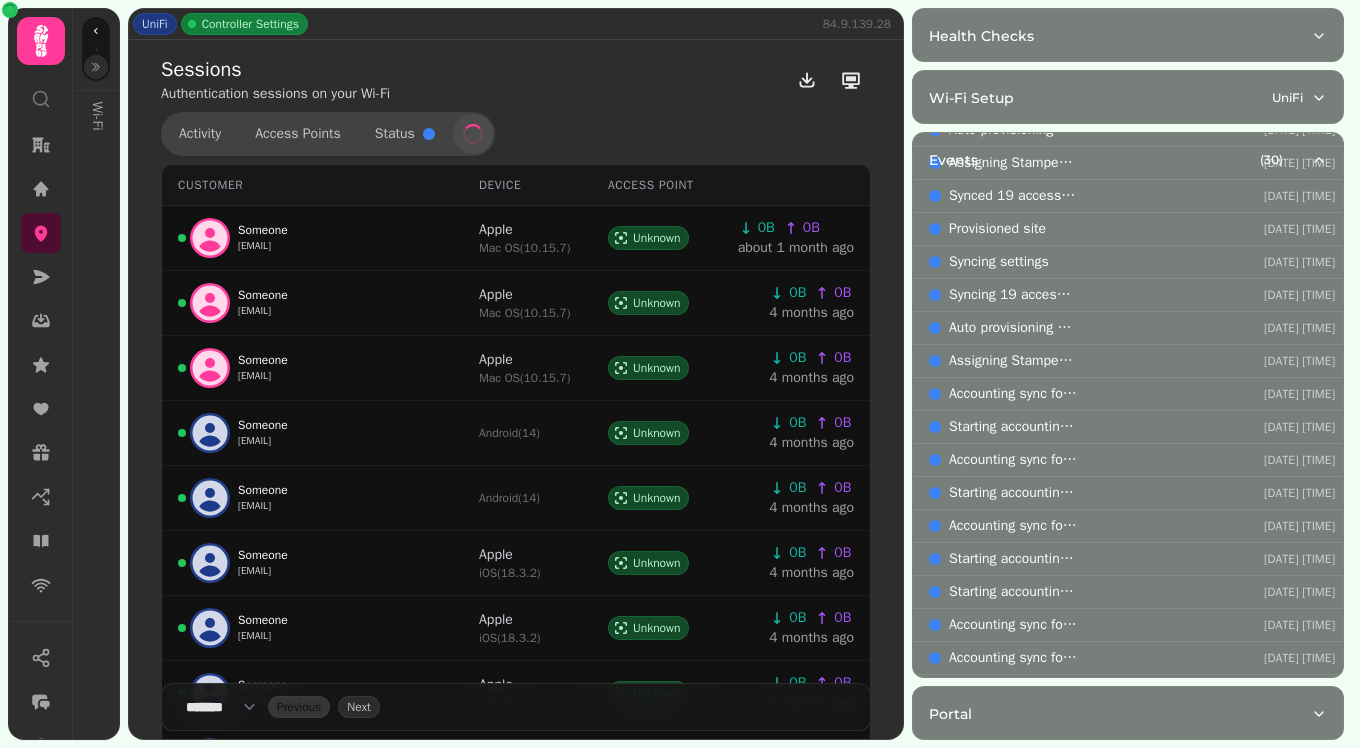 scroll, scrollTop: 0, scrollLeft: 0, axis: both 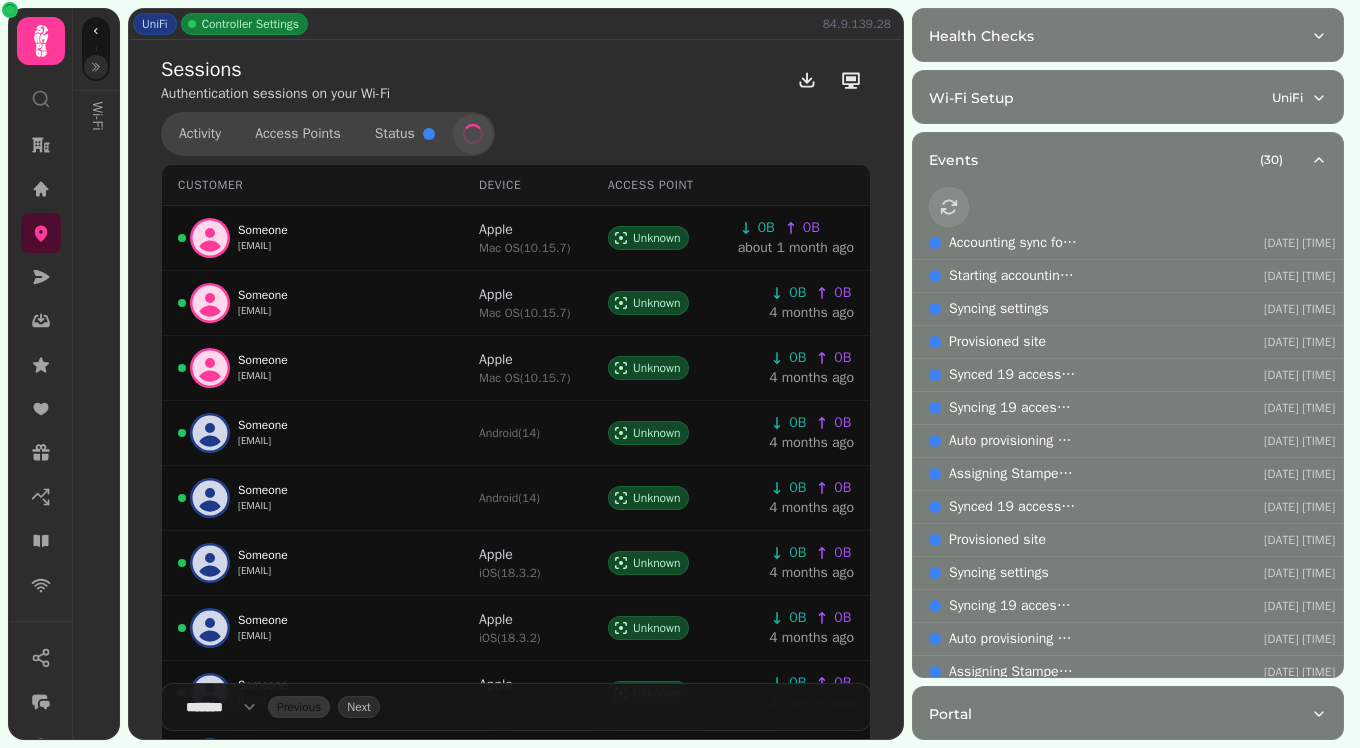 type 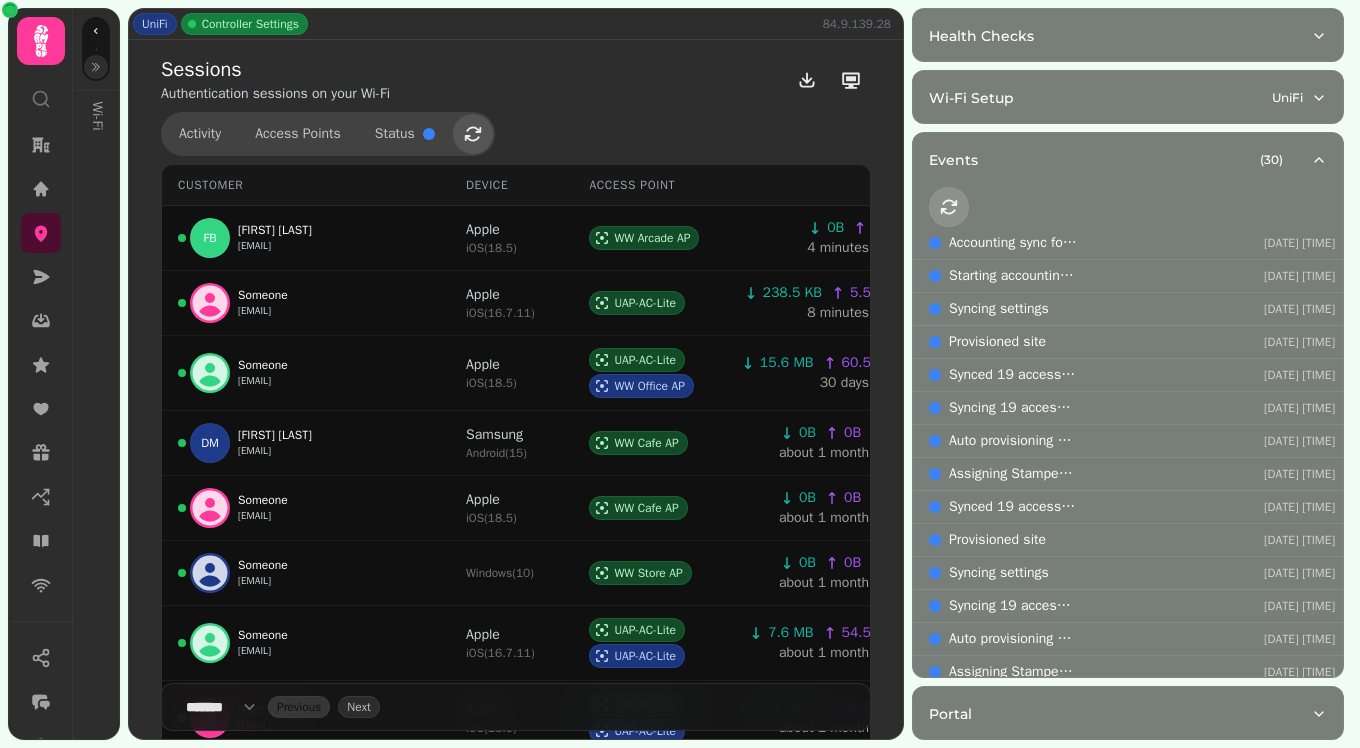 click 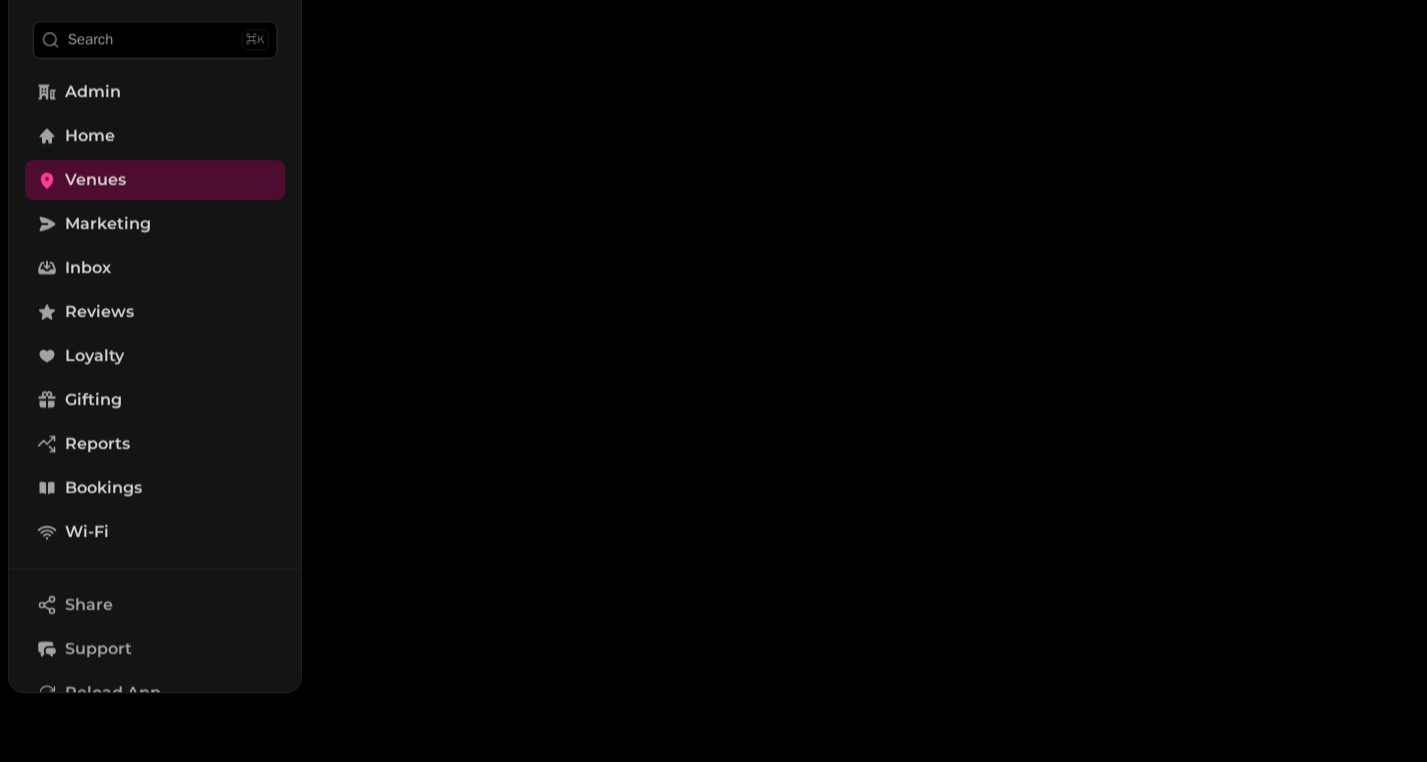 scroll, scrollTop: 0, scrollLeft: 0, axis: both 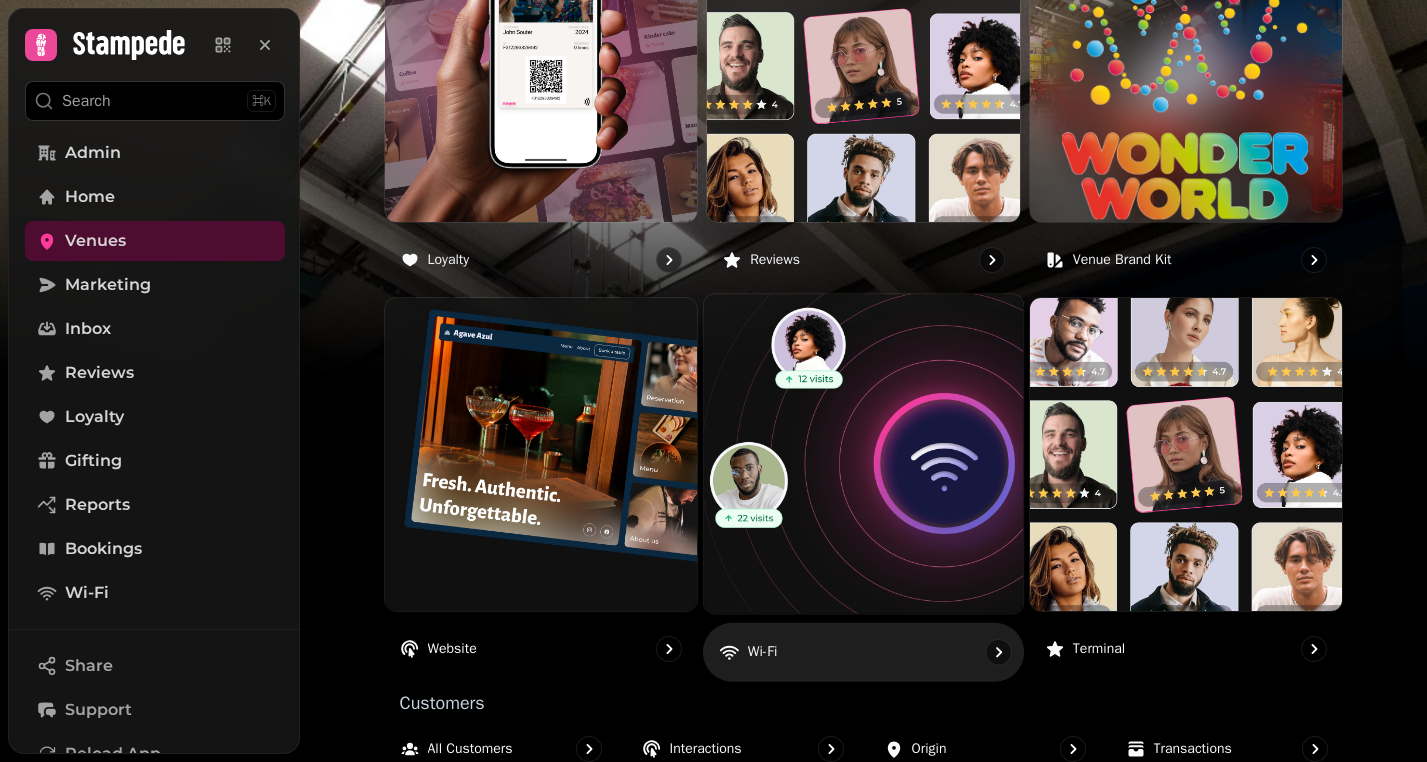 click at bounding box center [863, 454] 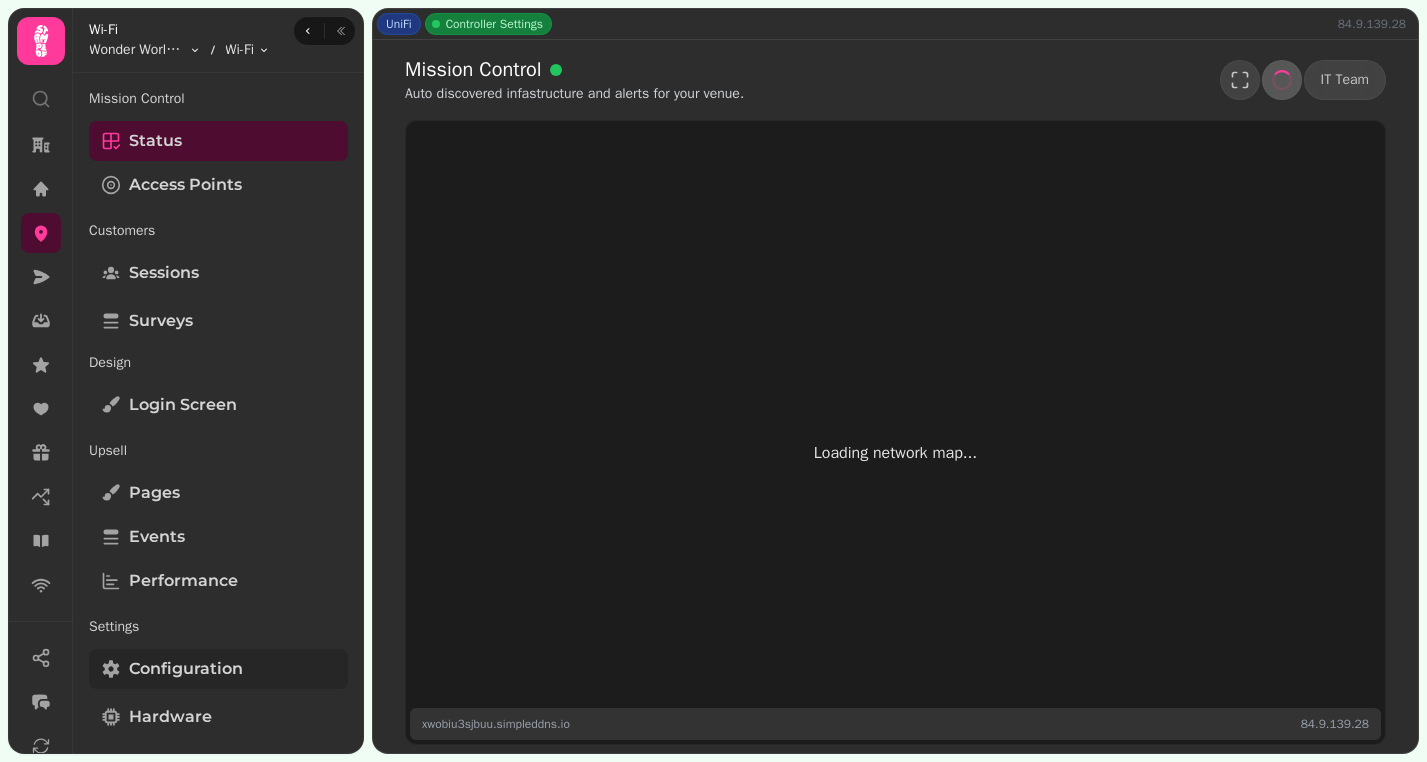 click on "Configuration" at bounding box center [218, 669] 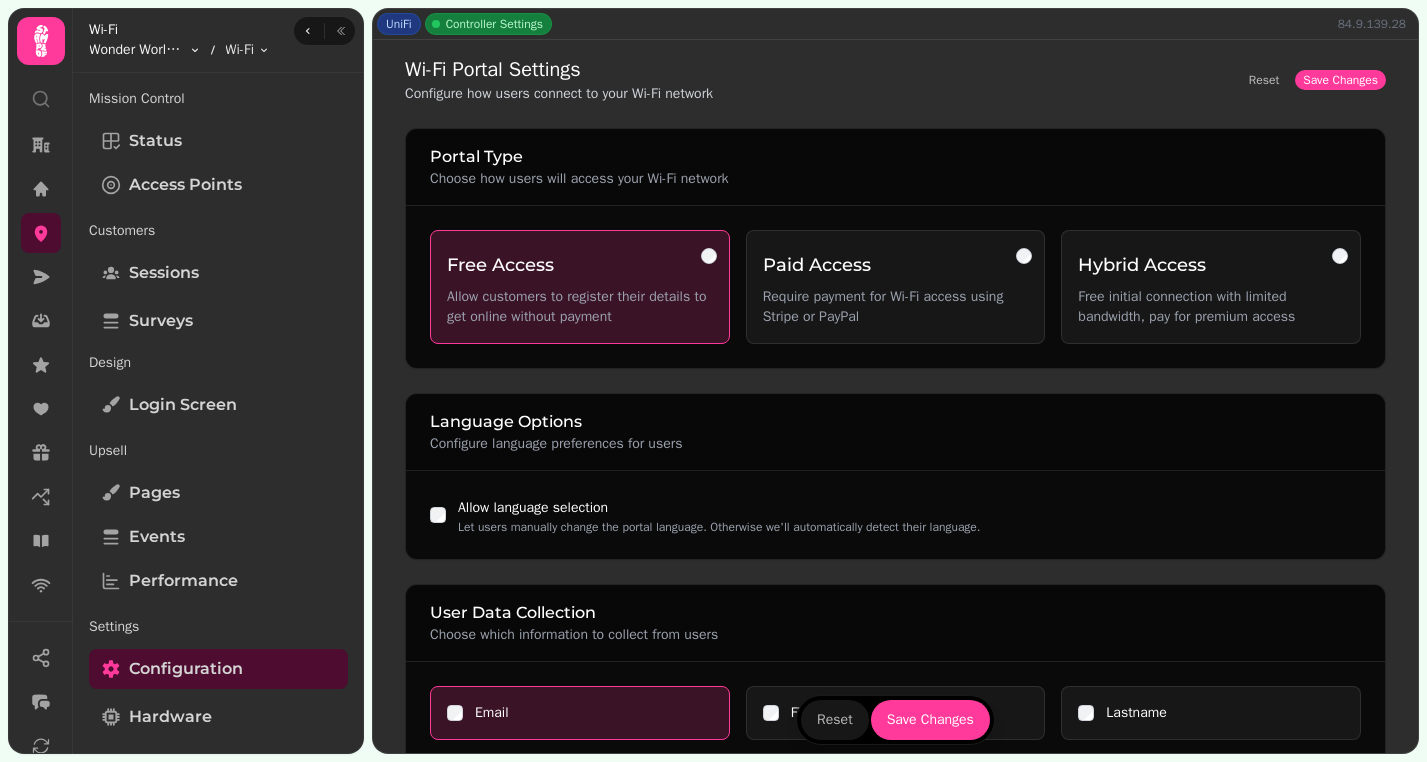 click on "UniFi Controller Settings [IP_ADDRESS] Wi-Fi Portal Settings Configure how users connect to your Wi-Fi network Reset Save Changes Portal Type Choose how users will access your Wi-Fi network Free Access Allow customers to register their details to get online without payment Paid Access Require payment for Wi-Fi access using Stripe or PayPal Hybrid Access Free initial connection with limited bandwidth, pay for premium access Language Options Configure language preferences for users Allow language selection Let users manually change the portal language. Otherwise we'll automatically detect their language. User Data Collection Choose which information to collect from users Email Firstname Lastname Phone Postcode Optin DoB Gender Country Password Custom Questions Add Question No custom questions yet Add your first question Authentication Methods Additional ways for users to authenticate Apple Sign In Allow iOS users to sign in with their Apple ID (recommended for iOS devices) SMS Verification" at bounding box center (713, 381) 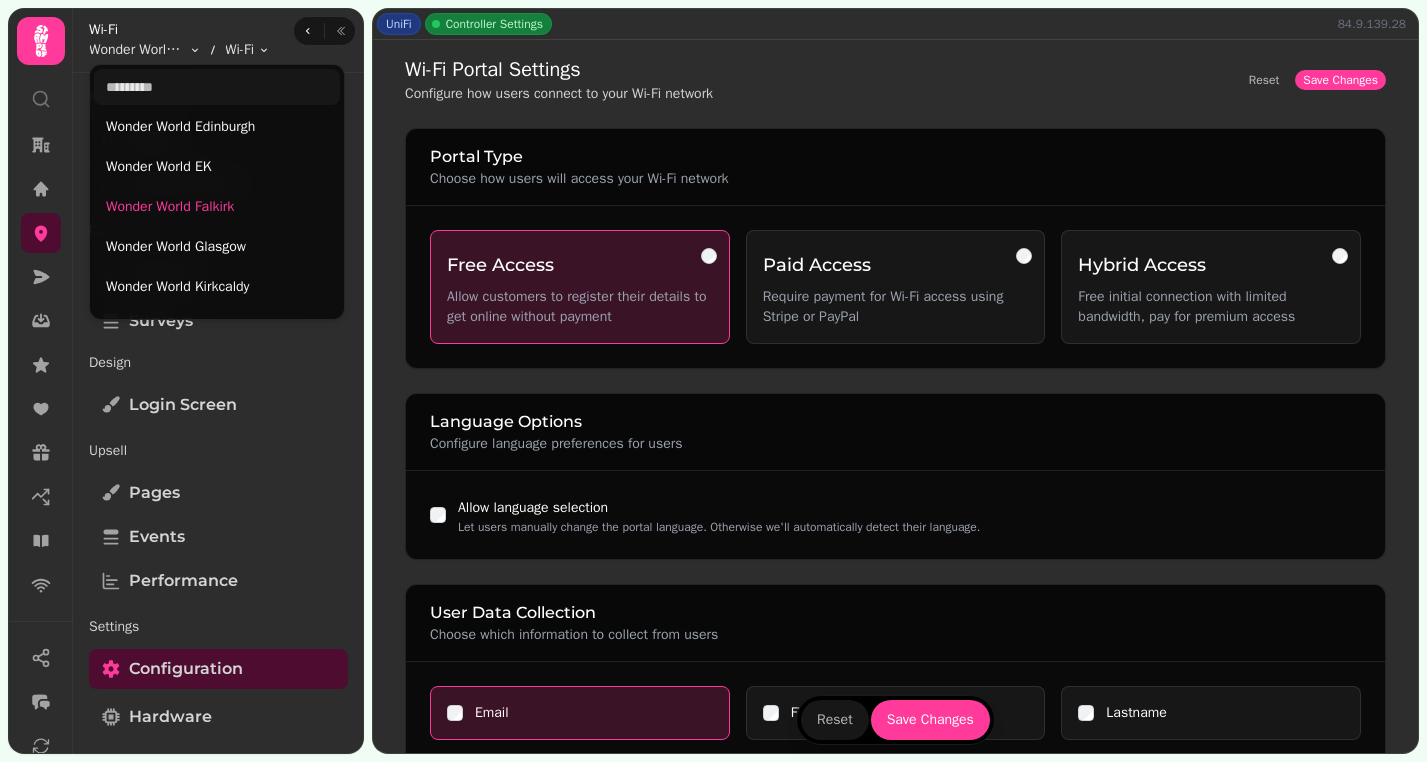 click on "UniFi Controller Settings [IP_ADDRESS] Wi-Fi Portal Settings Configure how users connect to your Wi-Fi network Reset Save Changes Portal Type Choose how users will access your Wi-Fi network Free Access Allow customers to register their details to get online without payment Paid Access Require payment for Wi-Fi access using Stripe or PayPal Hybrid Access Free initial connection with limited bandwidth, pay for premium access Language Options Configure language preferences for users Allow language selection Let users manually change the portal language. Otherwise we'll automatically detect their language. User Data Collection Choose which information to collect from users Email Firstname Lastname Phone Postcode Optin DoB Gender Country Password Custom Questions Add Question No custom questions yet Add your first question Authentication Methods Additional ways for users to authenticate Apple Sign In Allow iOS users to sign in with their Apple ID (recommended for iOS devices) SMS Verification" at bounding box center [713, 381] 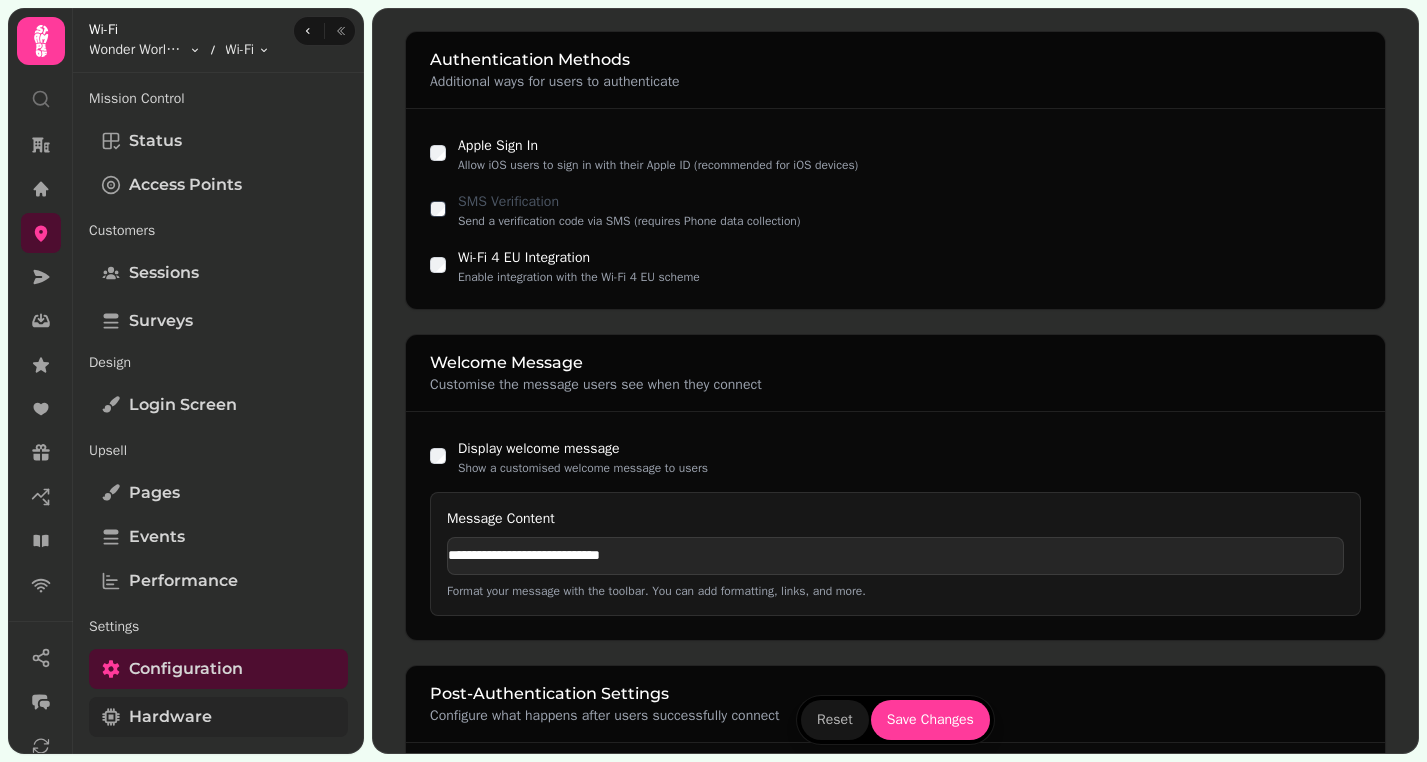 click on "Hardware" at bounding box center [170, 717] 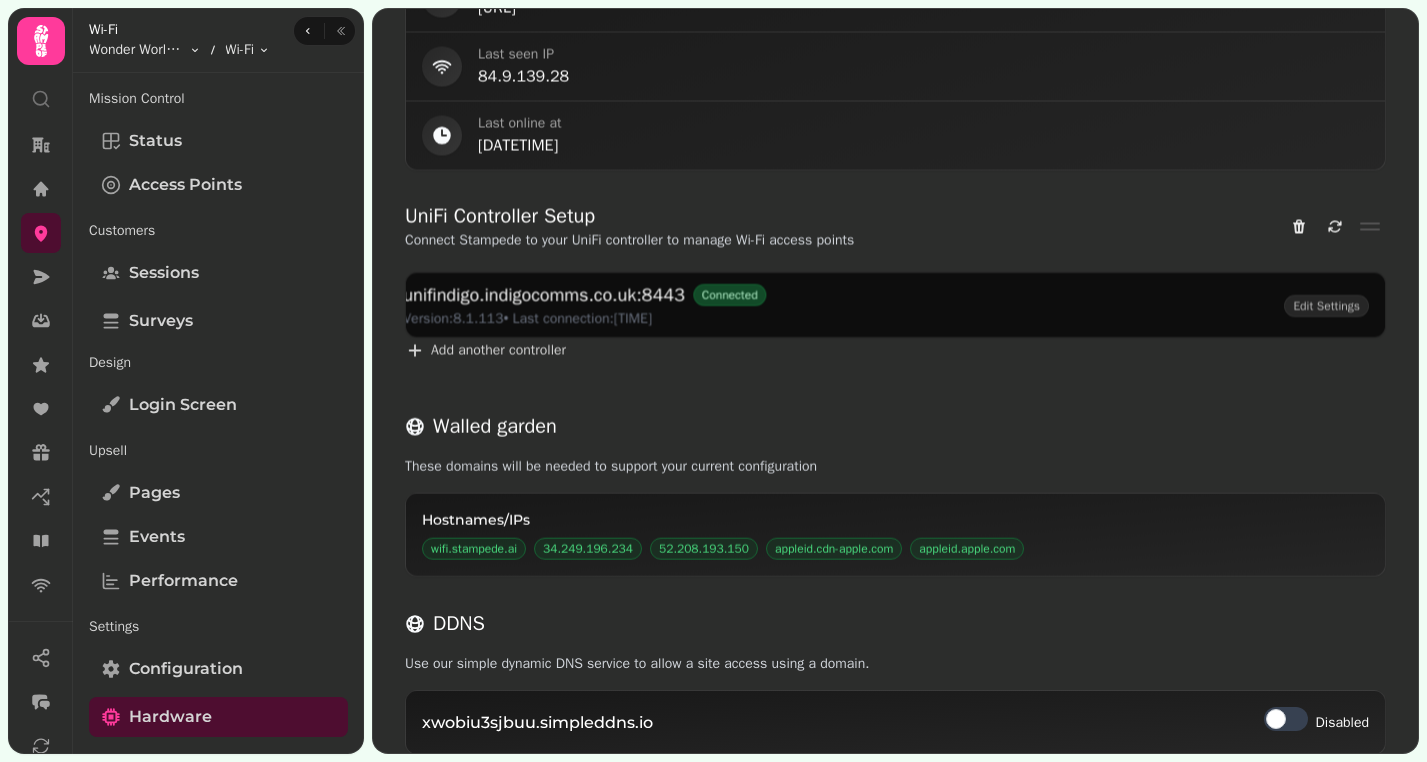 scroll, scrollTop: 933, scrollLeft: 0, axis: vertical 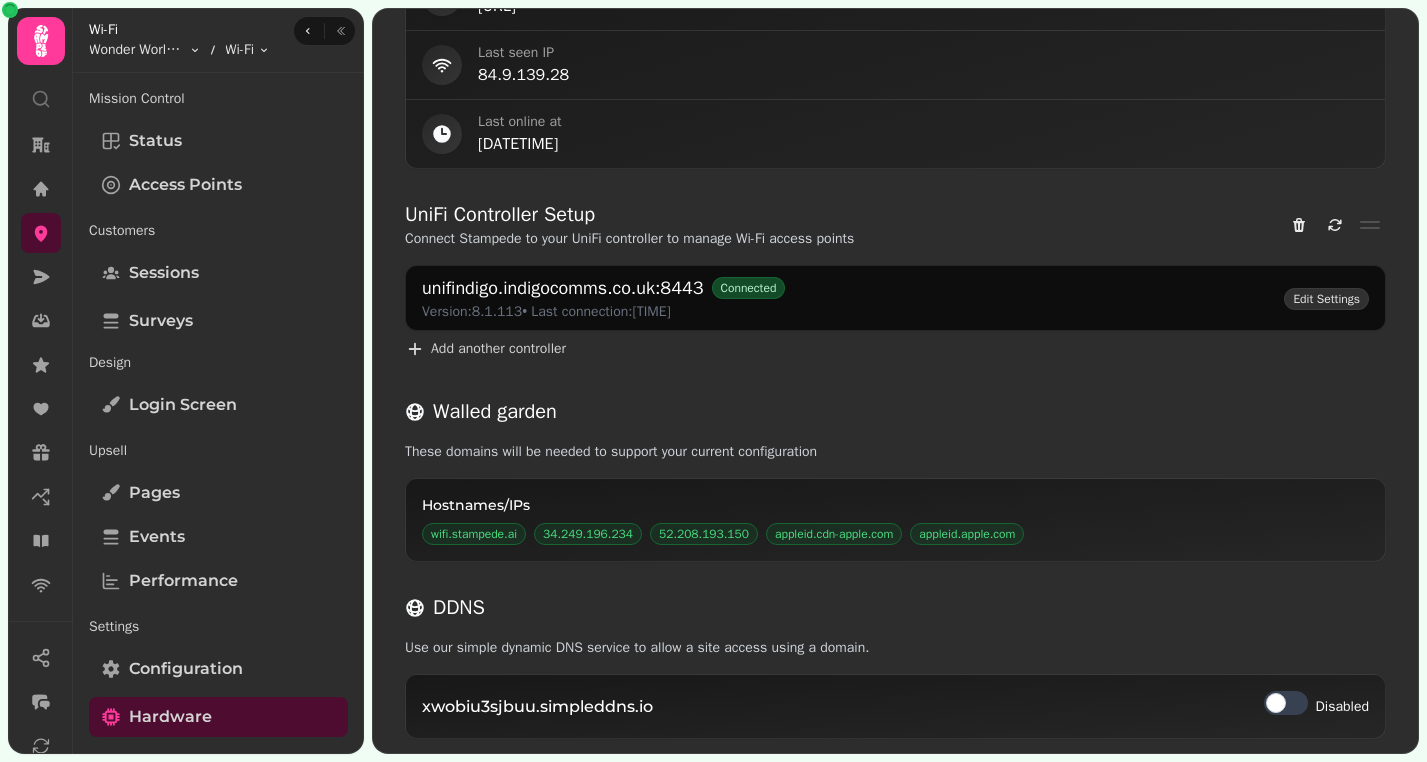 click on "Edit Settings" at bounding box center (1326, 299) 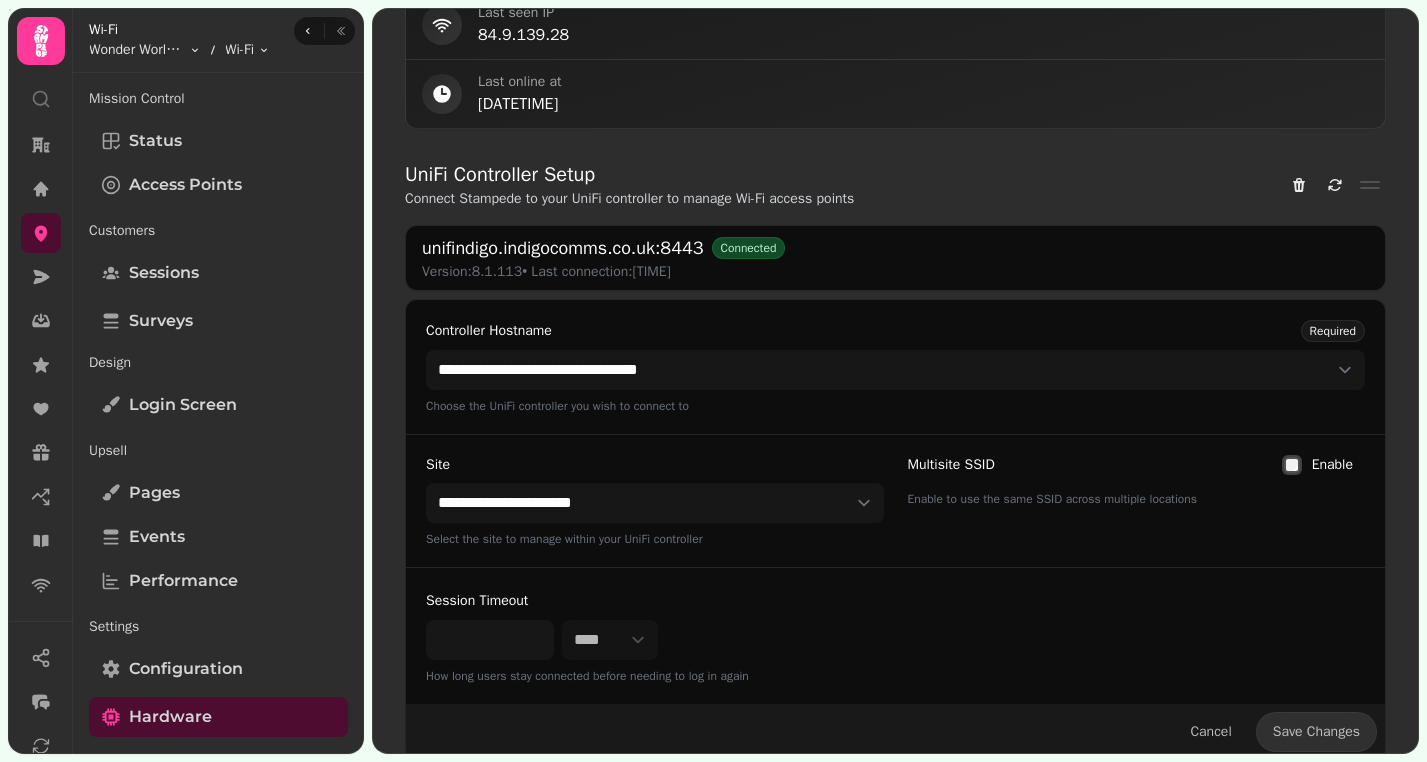 scroll, scrollTop: 985, scrollLeft: 0, axis: vertical 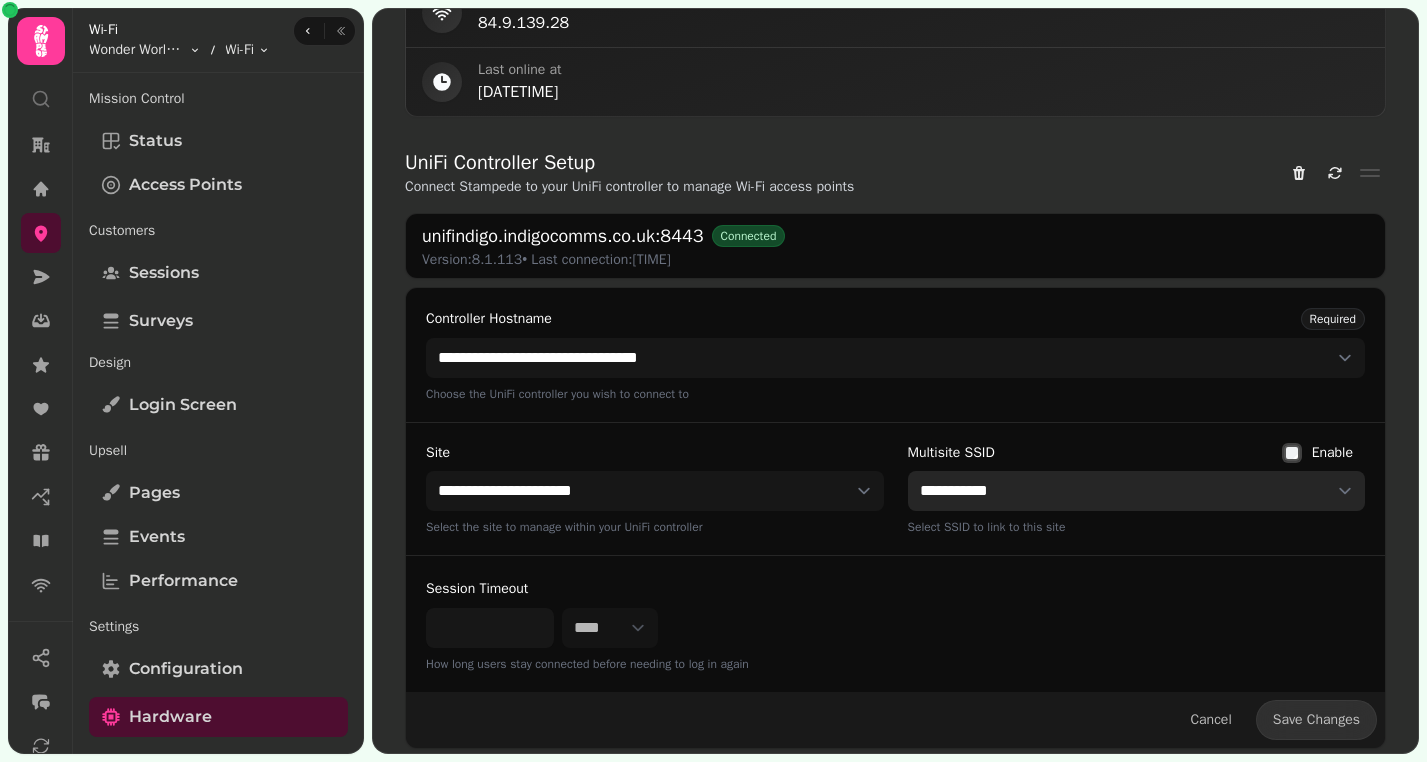 click on "**********" at bounding box center [1137, 491] 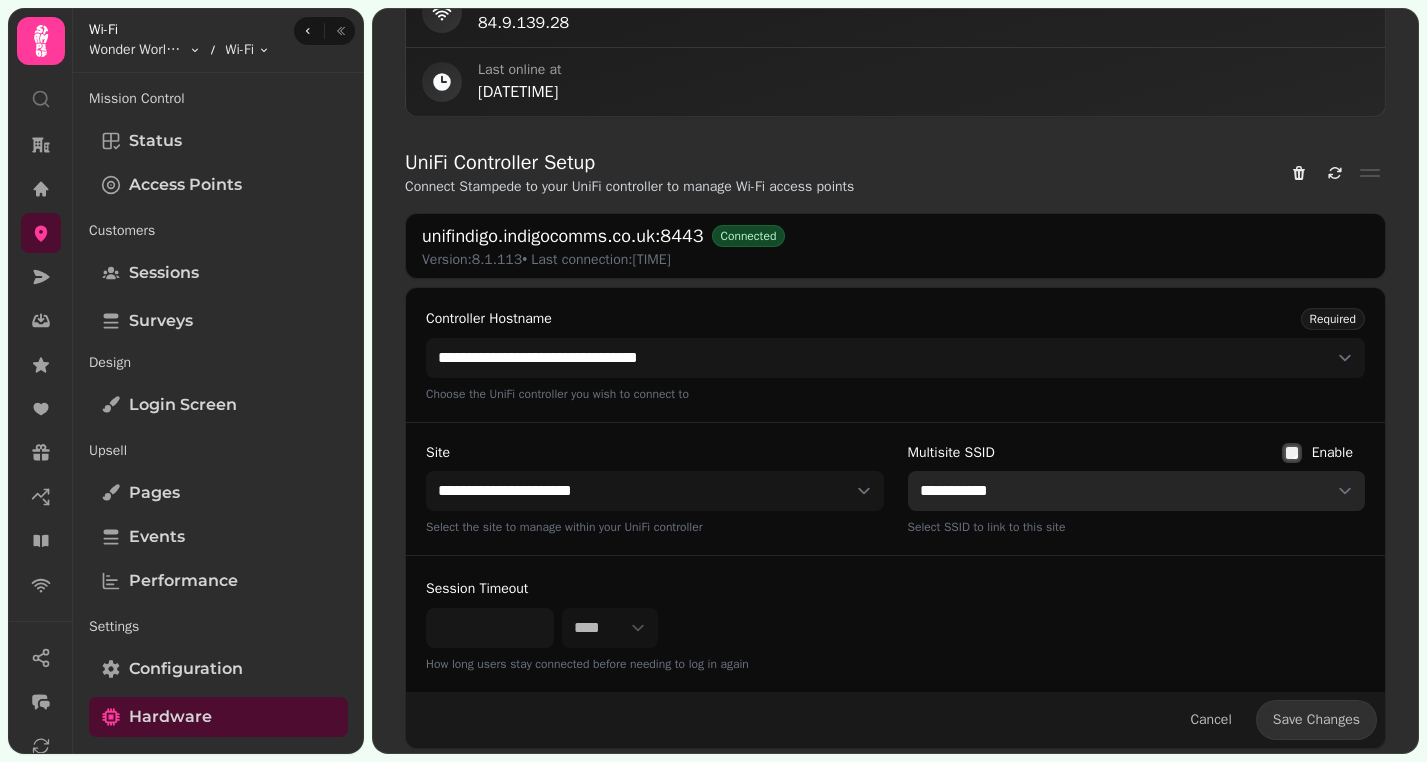 click on "**********" at bounding box center (1137, 491) 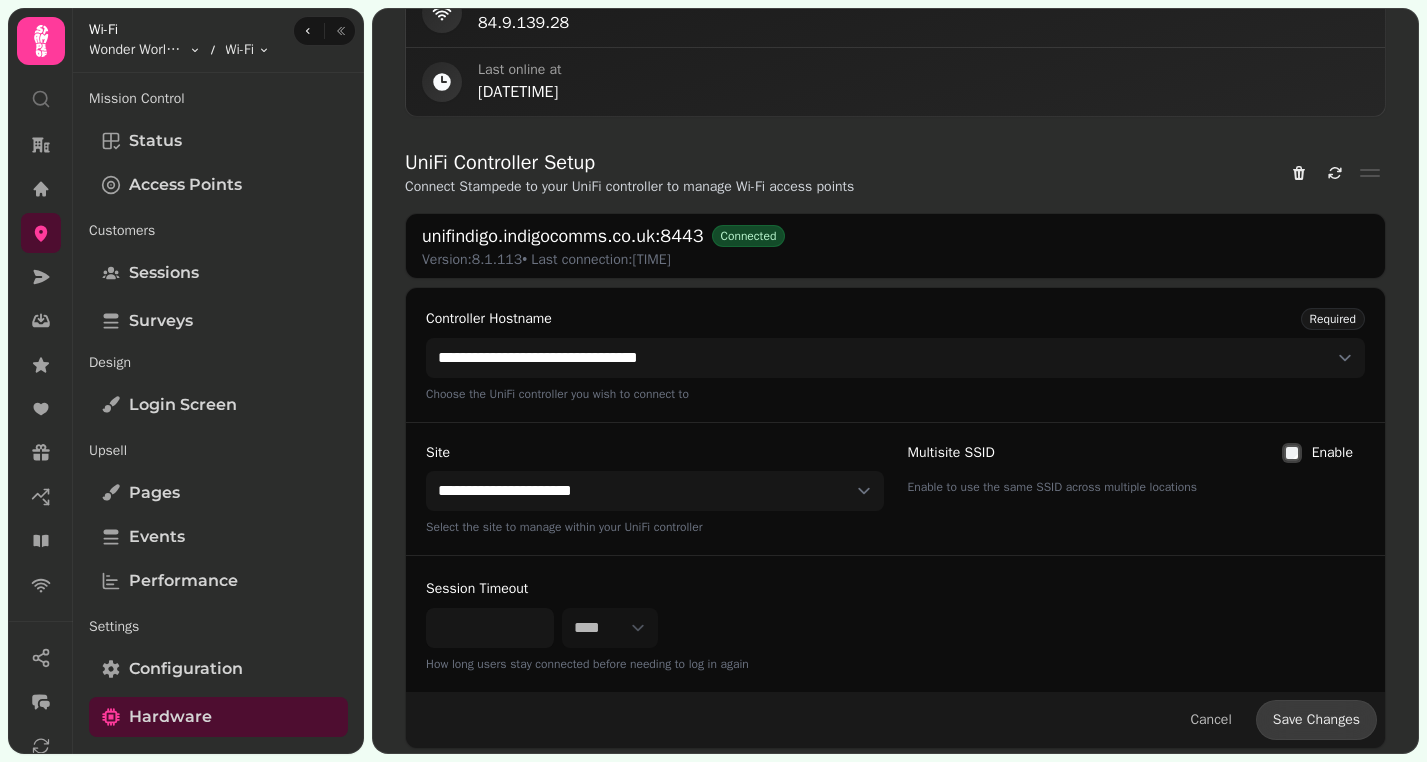 click on "Save Changes" at bounding box center (1316, 720) 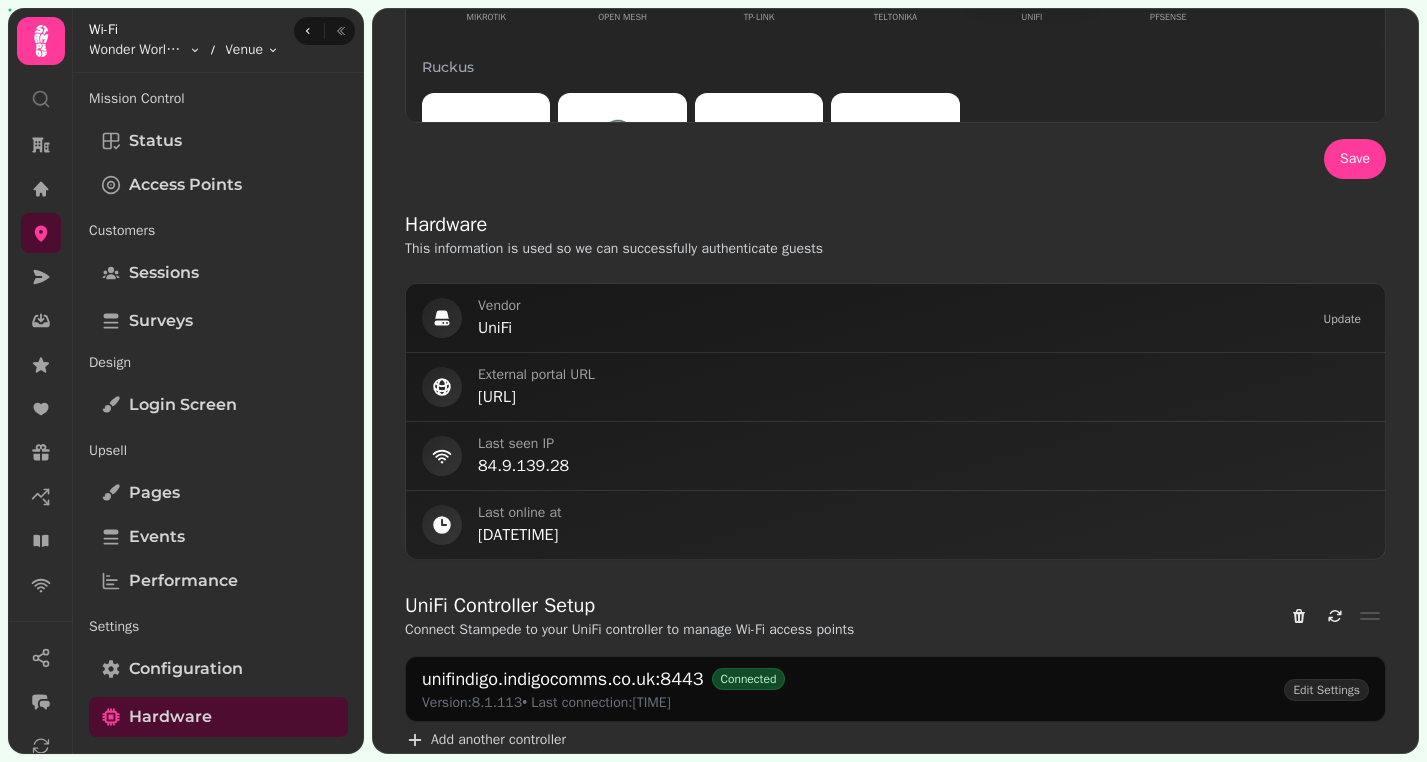 scroll, scrollTop: 0, scrollLeft: 0, axis: both 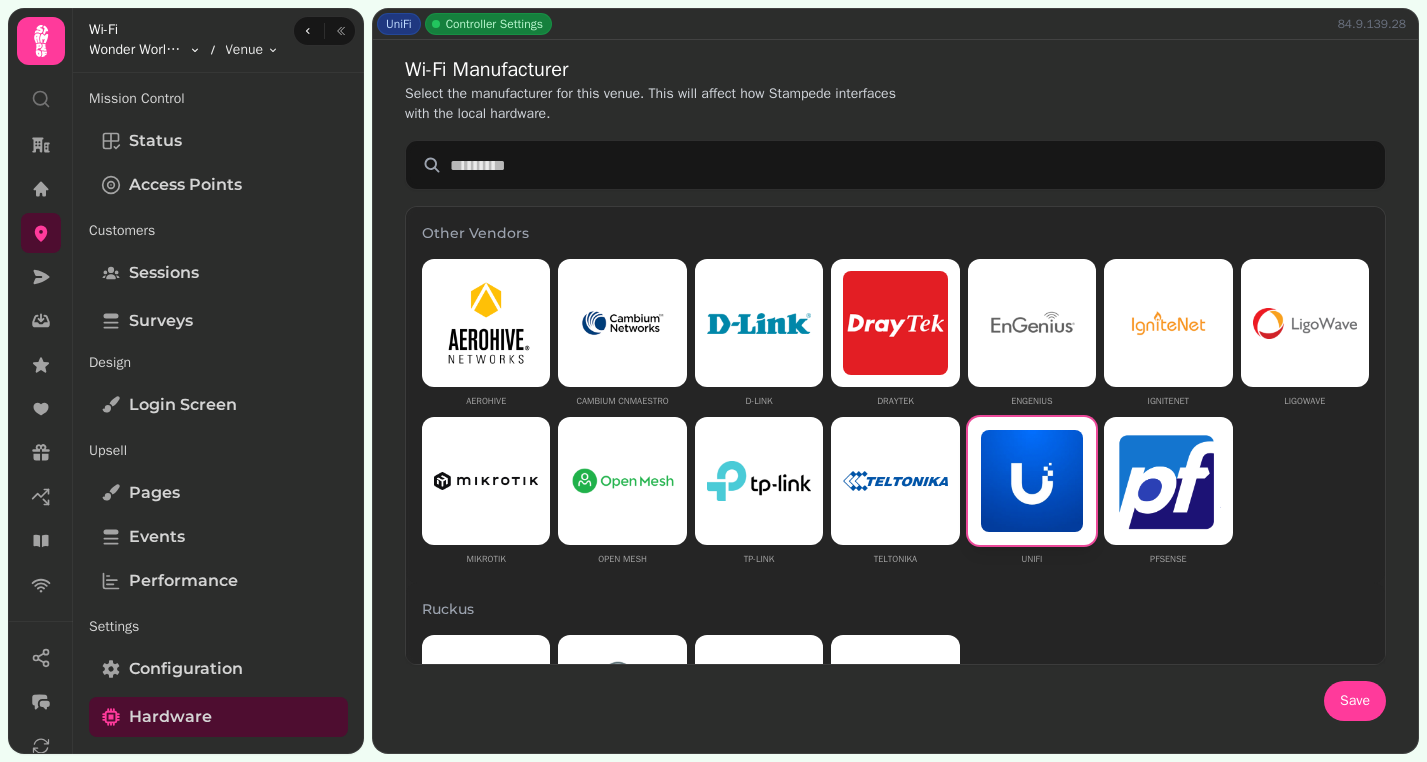 click on "UniFi Controller Settings [IP_ADDRESS] Wi-Fi Manufacturer Select the manufacturer for this venue. This will affect how Stampede interfaces with the local hardware. Other Vendors Aerohive Cambium cnMaestro D-Link DrayTek EnGenius IgniteNet Ligowave Mikrotik Open Mesh TP-Link Teltonika UniFi pfSense Ruckus Ruckus Cloud Ruckus Smartzone Ruckus Unleashed Ruckus Zonedirector Cisco Cisco Meraki Aruba Aruba Aruba Instant No Hardware None Save Hardware This information is used so we can successfully authenticate guests Vendor UniFi Update External portal URL [URL] Last seen IP [IP_ADDRESS] Last online at [DATETIME] UniFi Controller Setup Connect Stampede to your UniFi controller to manage Wi-Fi access points unifindigo.indigocomms.co.uk:8443 Connected Version:  8.1.113  • Last connection:  [TIME] Edit Settings Add another controller Walled garden These domains will be needed to support your current configuration Hostnames/IPs wifi.stampede.ai DDNS" at bounding box center [713, 381] 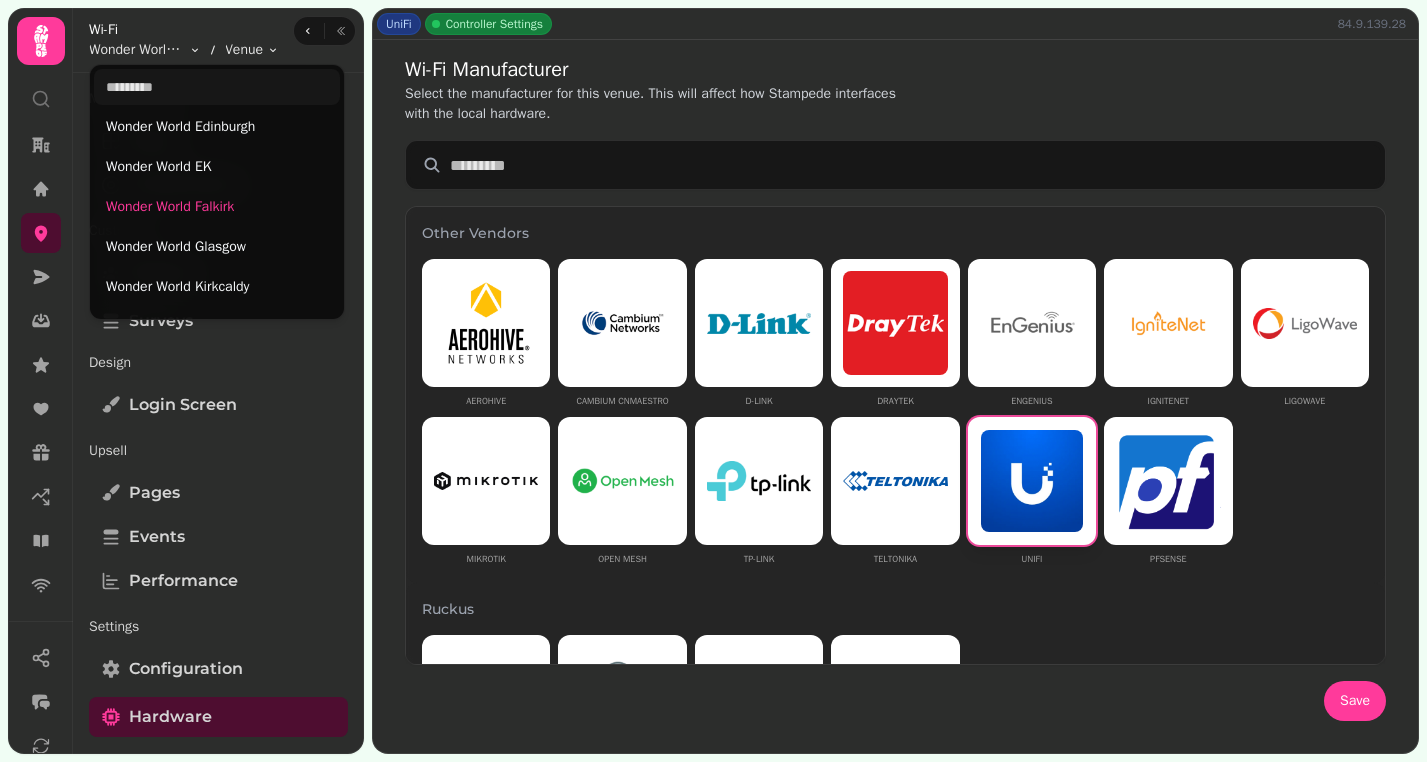 click on "UniFi Controller Settings [IP_ADDRESS] Wi-Fi Manufacturer Select the manufacturer for this venue. This will affect how Stampede interfaces with the local hardware. Other Vendors Aerohive Cambium cnMaestro D-Link DrayTek EnGenius IgniteNet Ligowave Mikrotik Open Mesh TP-Link Teltonika UniFi pfSense Ruckus Ruckus Cloud Ruckus Smartzone Ruckus Unleashed Ruckus Zonedirector Cisco Cisco Meraki Aruba Aruba Aruba Instant No Hardware None Save Hardware This information is used so we can successfully authenticate guests Vendor UniFi Update External portal URL [URL] Last seen IP [IP_ADDRESS] Last online at [DATETIME] UniFi Controller Setup Connect Stampede to your UniFi controller to manage Wi-Fi access points unifindigo.indigocomms.co.uk:8443 Connected Version:  8.1.113  • Last connection:  [TIME] Edit Settings Add another controller Walled garden These domains will be needed to support your current configuration Hostnames/IPs wifi.stampede.ai DDNS" at bounding box center (713, 381) 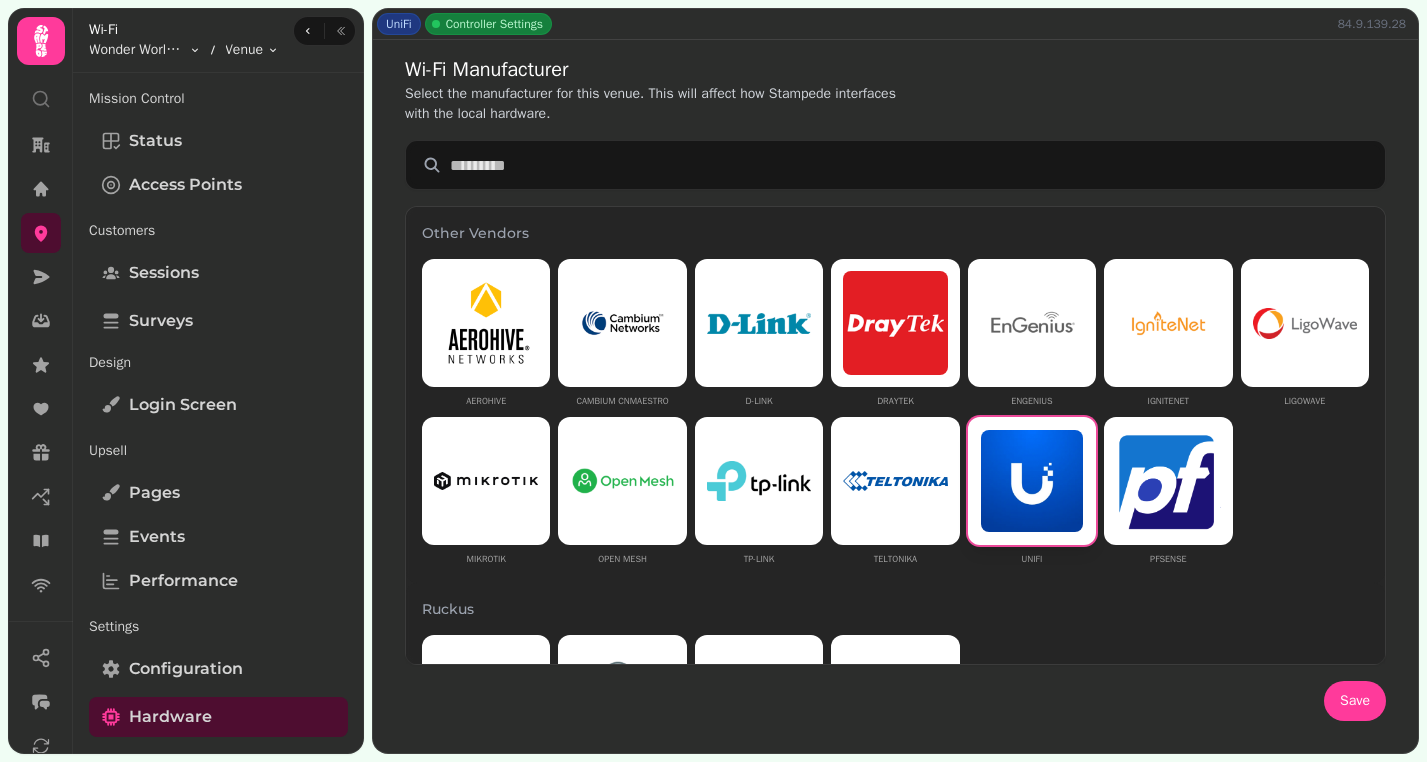 scroll, scrollTop: 933, scrollLeft: 0, axis: vertical 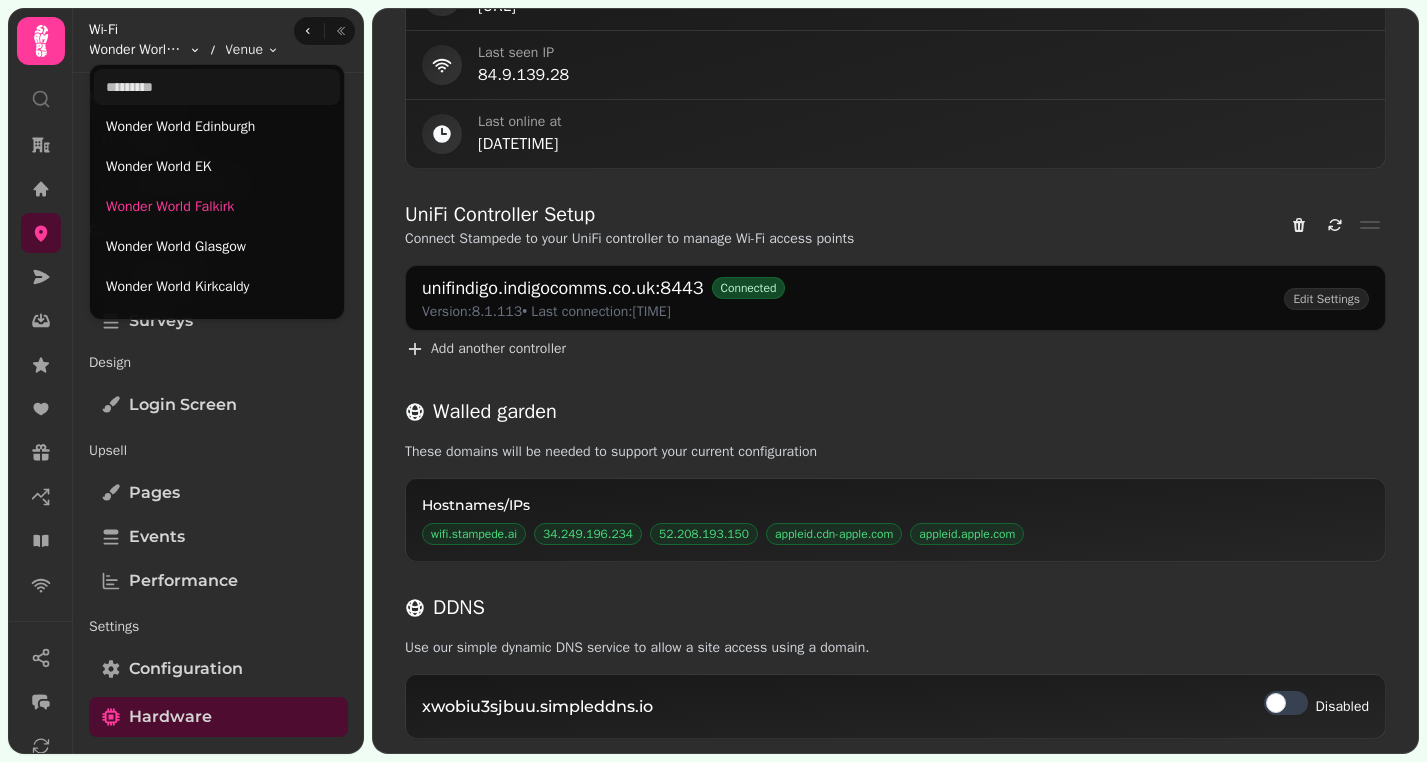 click on "UniFi Controller Settings [IP_ADDRESS] Wi-Fi Manufacturer Select the manufacturer for this venue. This will affect how Stampede interfaces with the local hardware. Other Vendors Aerohive Cambium cnMaestro D-Link DrayTek EnGenius IgniteNet Ligowave Mikrotik Open Mesh TP-Link Teltonika UniFi pfSense Ruckus Ruckus Cloud Ruckus Smartzone Ruckus Unleashed Ruckus Zonedirector Cisco Cisco Meraki Aruba Aruba Aruba Instant No Hardware None Save Hardware This information is used so we can successfully authenticate guests Vendor UniFi Update External portal URL [URL] Last seen IP [IP_ADDRESS] Last online at [DATETIME] UniFi Controller Setup Connect Stampede to your UniFi controller to manage Wi-Fi access points unifindigo.indigocomms.co.uk:8443 Connected Version:  8.1.113  • Last connection:  [TIME] Edit Settings Add another controller Walled garden These domains will be needed to support your current configuration Hostnames/IPs wifi.stampede.ai DDNS" at bounding box center (713, 381) 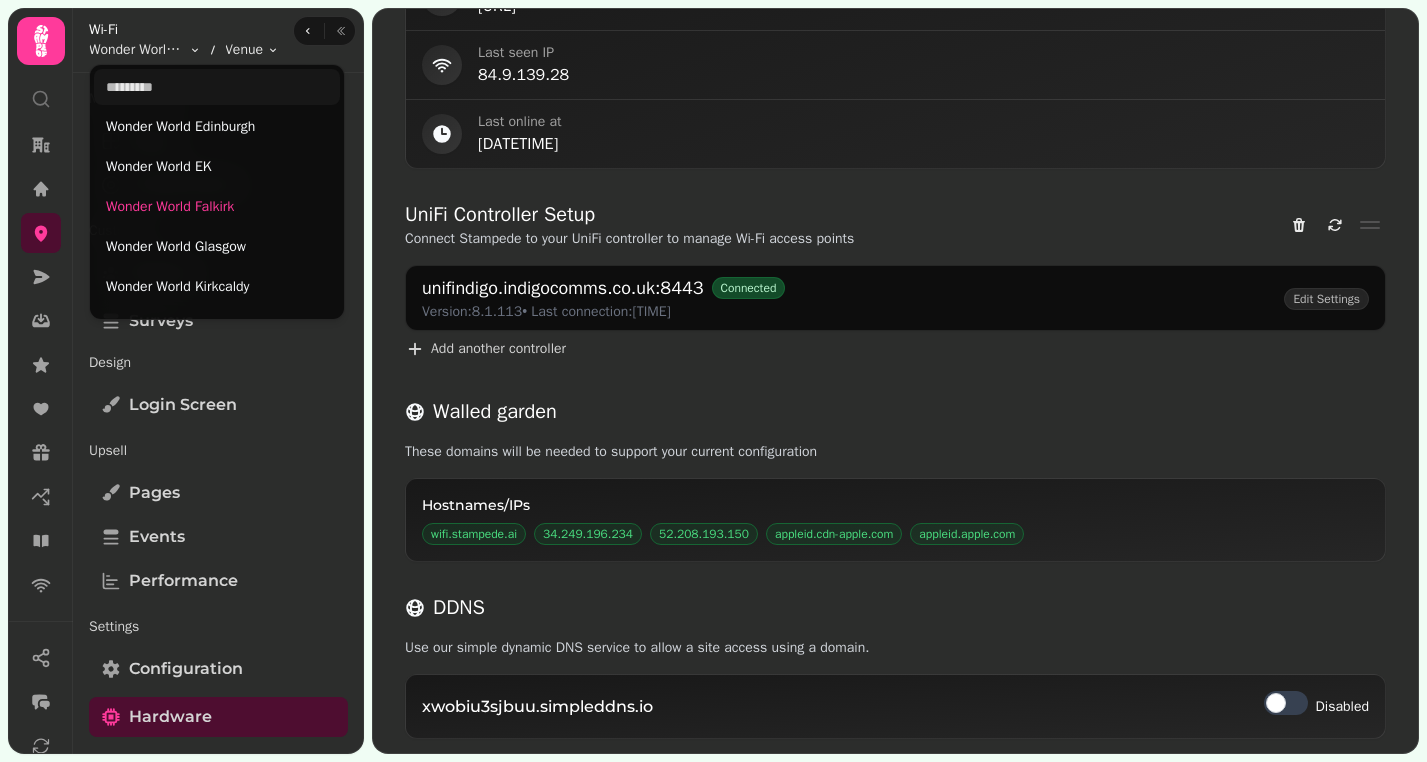 click on "UniFi Controller Settings [IP_ADDRESS] Wi-Fi Manufacturer Select the manufacturer for this venue. This will affect how Stampede interfaces with the local hardware. Other Vendors Aerohive Cambium cnMaestro D-Link DrayTek EnGenius IgniteNet Ligowave Mikrotik Open Mesh TP-Link Teltonika UniFi pfSense Ruckus Ruckus Cloud Ruckus Smartzone Ruckus Unleashed Ruckus Zonedirector Cisco Cisco Meraki Aruba Aruba Aruba Instant No Hardware None Save Hardware This information is used so we can successfully authenticate guests Vendor UniFi Update External portal URL [URL] Last seen IP [IP_ADDRESS] Last online at [DATETIME] UniFi Controller Setup Connect Stampede to your UniFi controller to manage Wi-Fi access points unifindigo.indigocomms.co.uk:8443 Connected Version:  8.1.113  • Last connection:  [TIME] Edit Settings Add another controller Walled garden These domains will be needed to support your current configuration Hostnames/IPs wifi.stampede.ai DDNS" at bounding box center [713, 381] 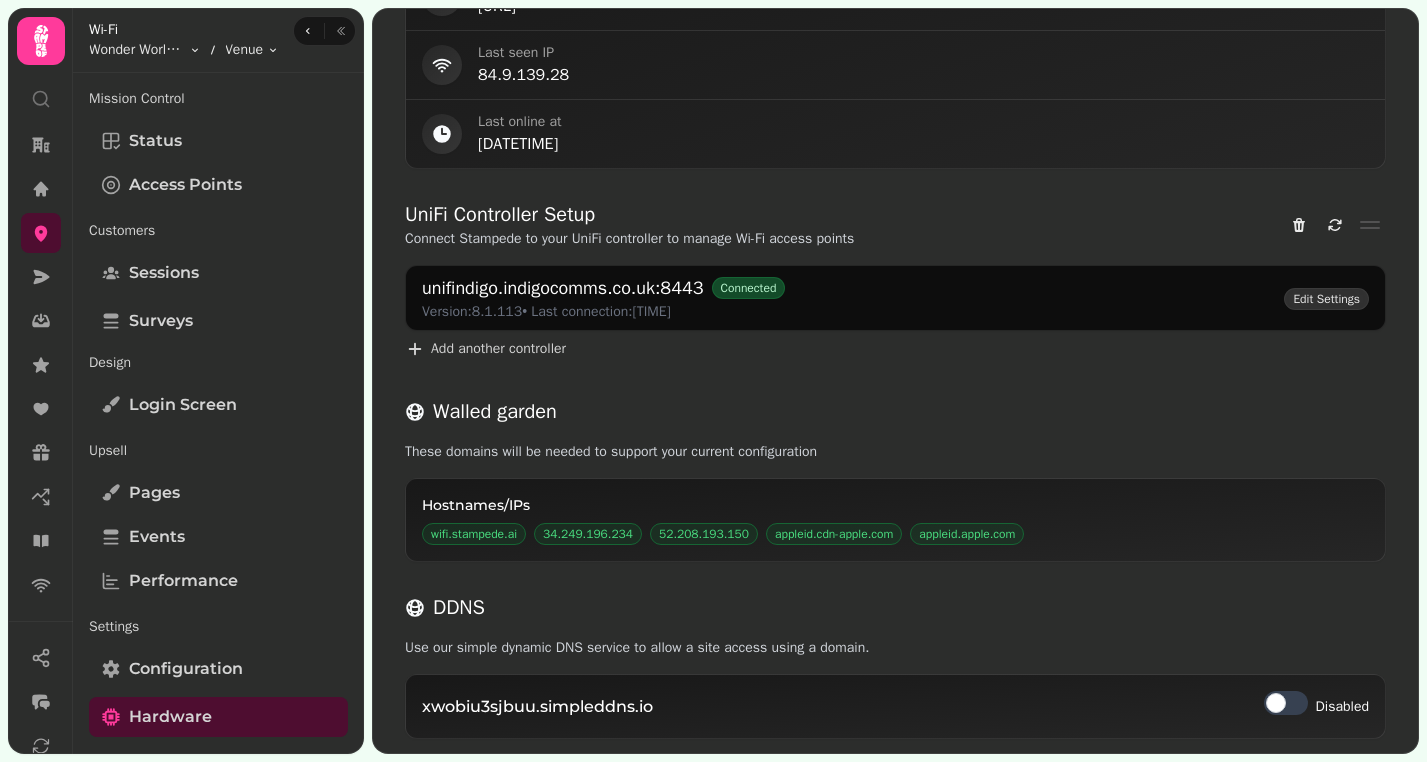 click on "Edit Settings" at bounding box center (1326, 299) 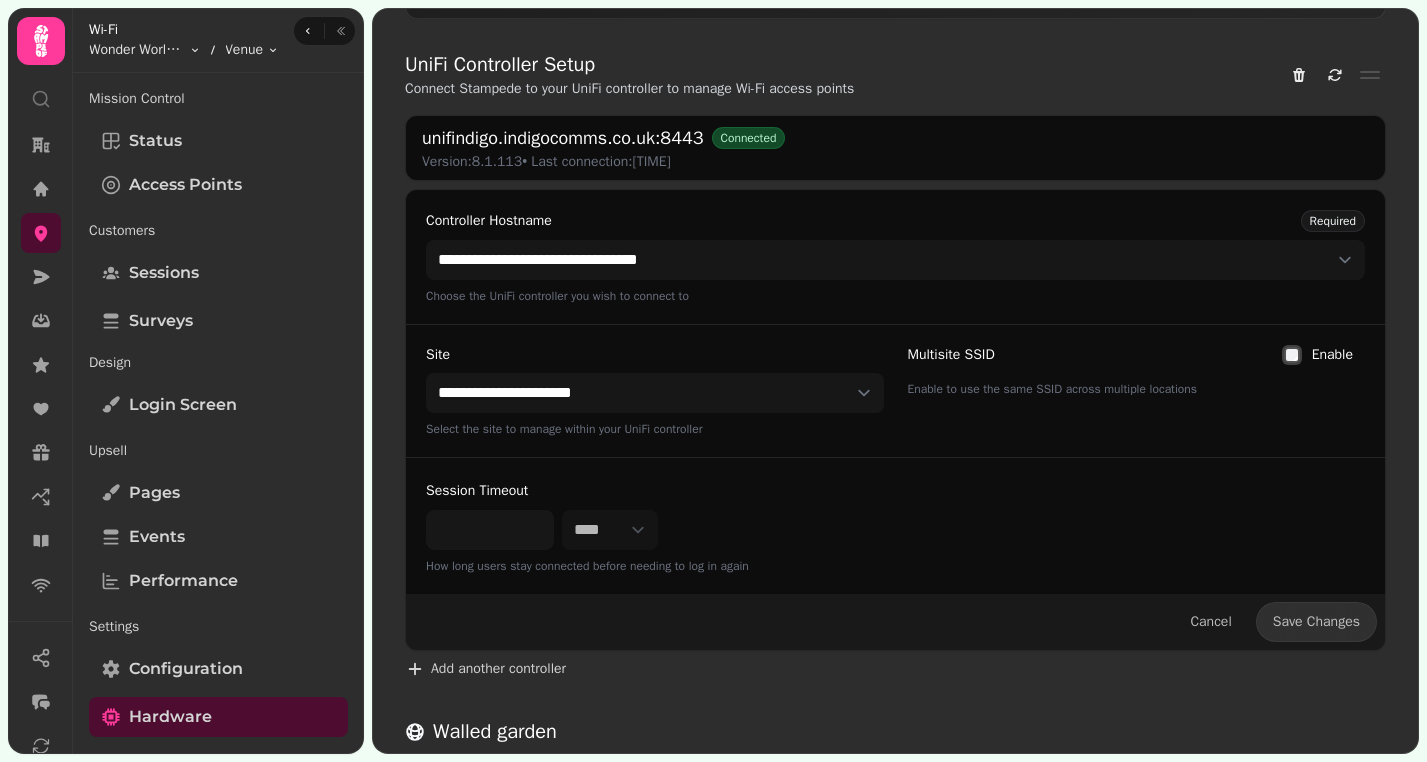 scroll, scrollTop: 1081, scrollLeft: 0, axis: vertical 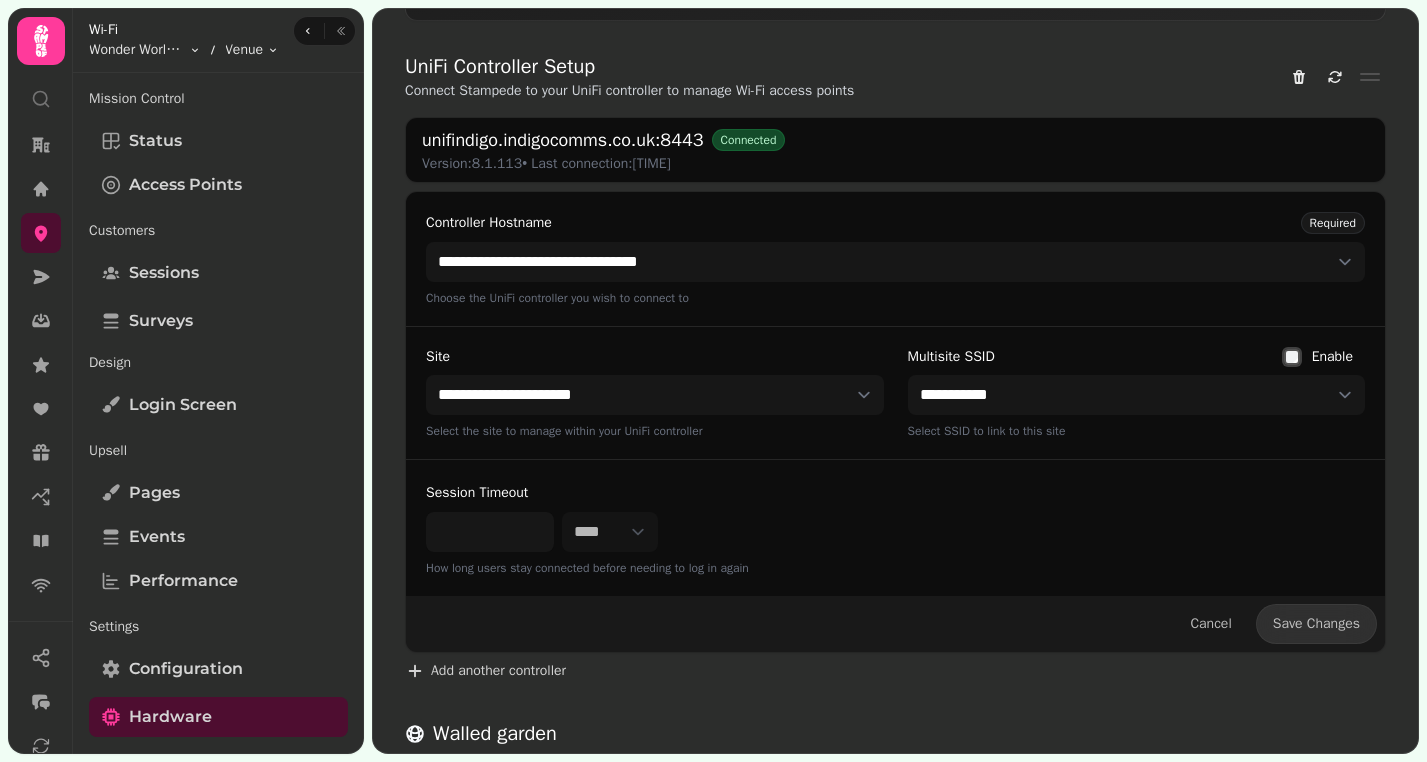 click on "**********" at bounding box center [1137, 393] 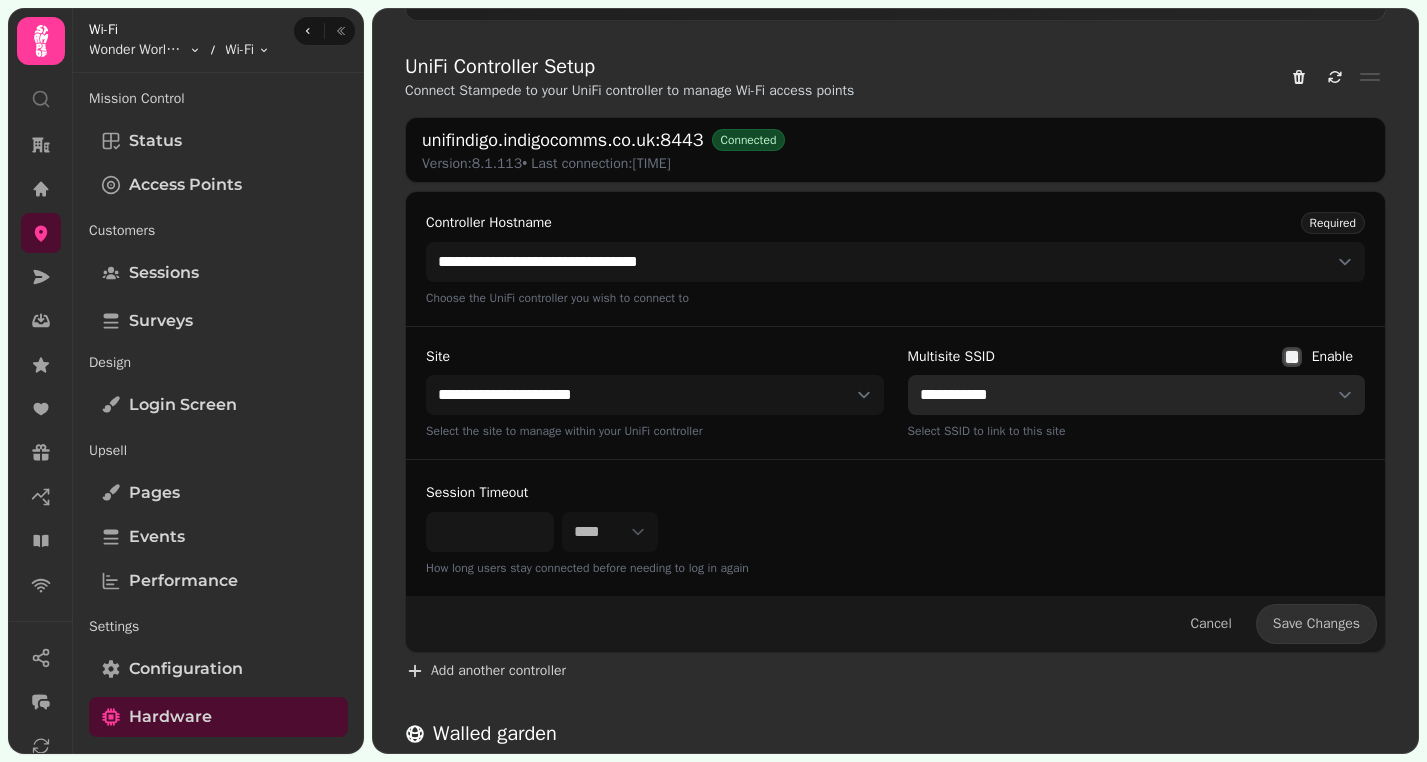 click on "**********" at bounding box center (1137, 395) 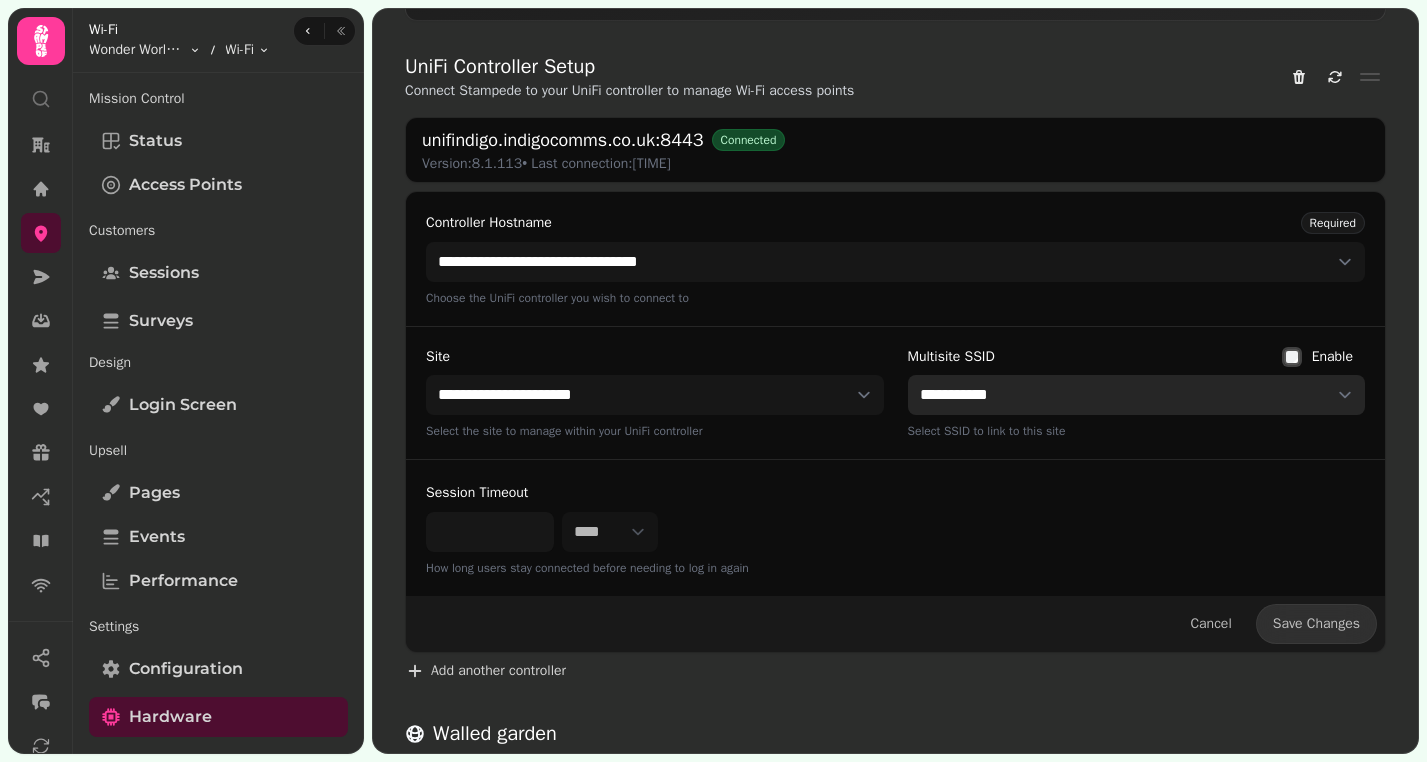 select on "**********" 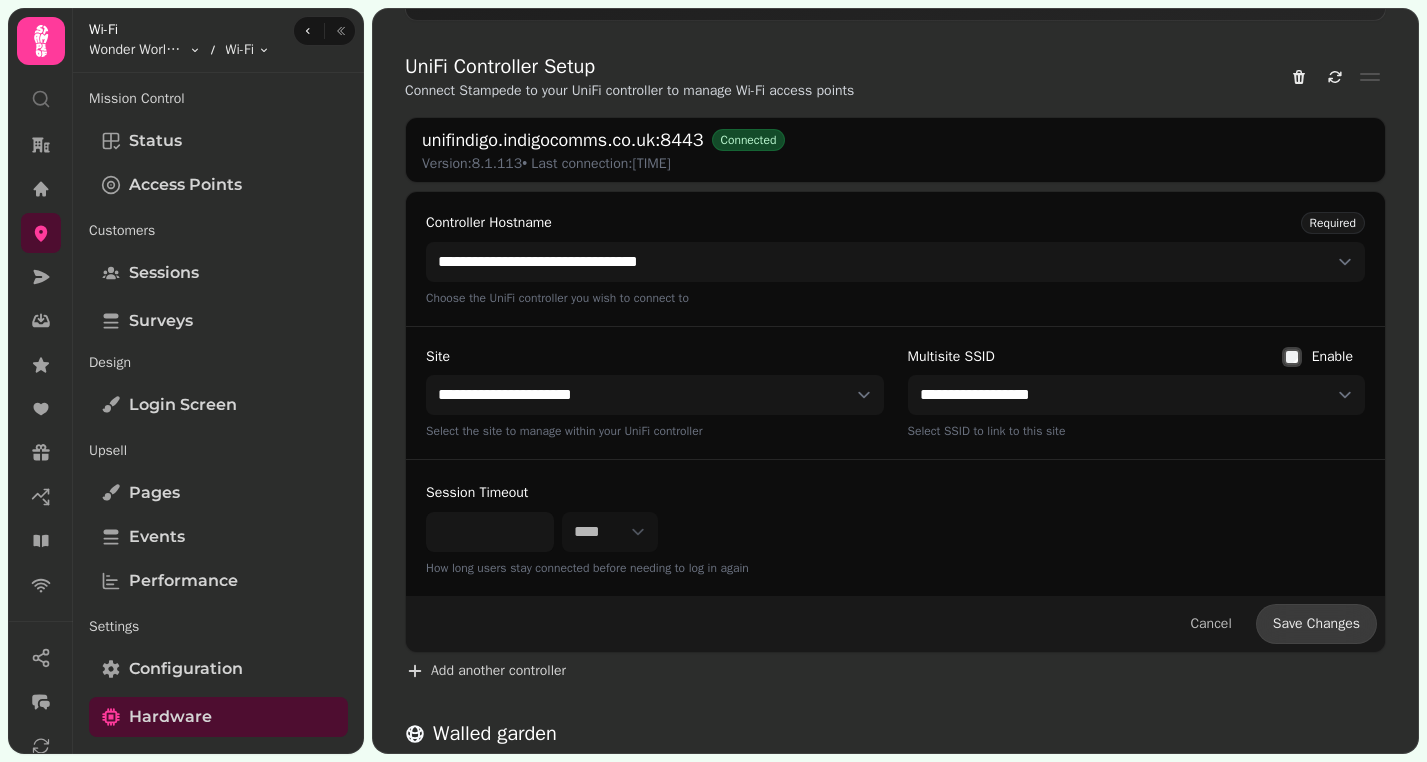click on "Save Changes" at bounding box center (1316, 624) 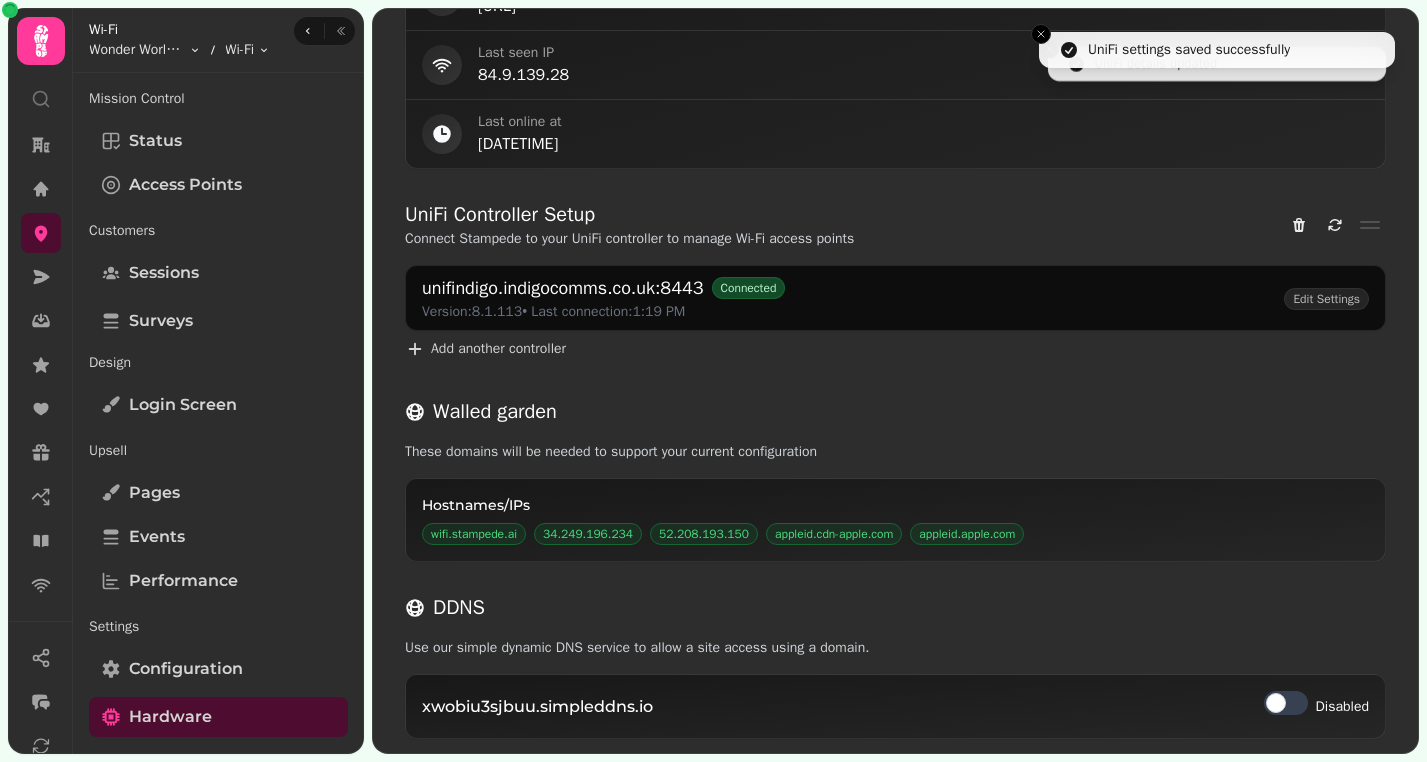 scroll, scrollTop: 0, scrollLeft: 0, axis: both 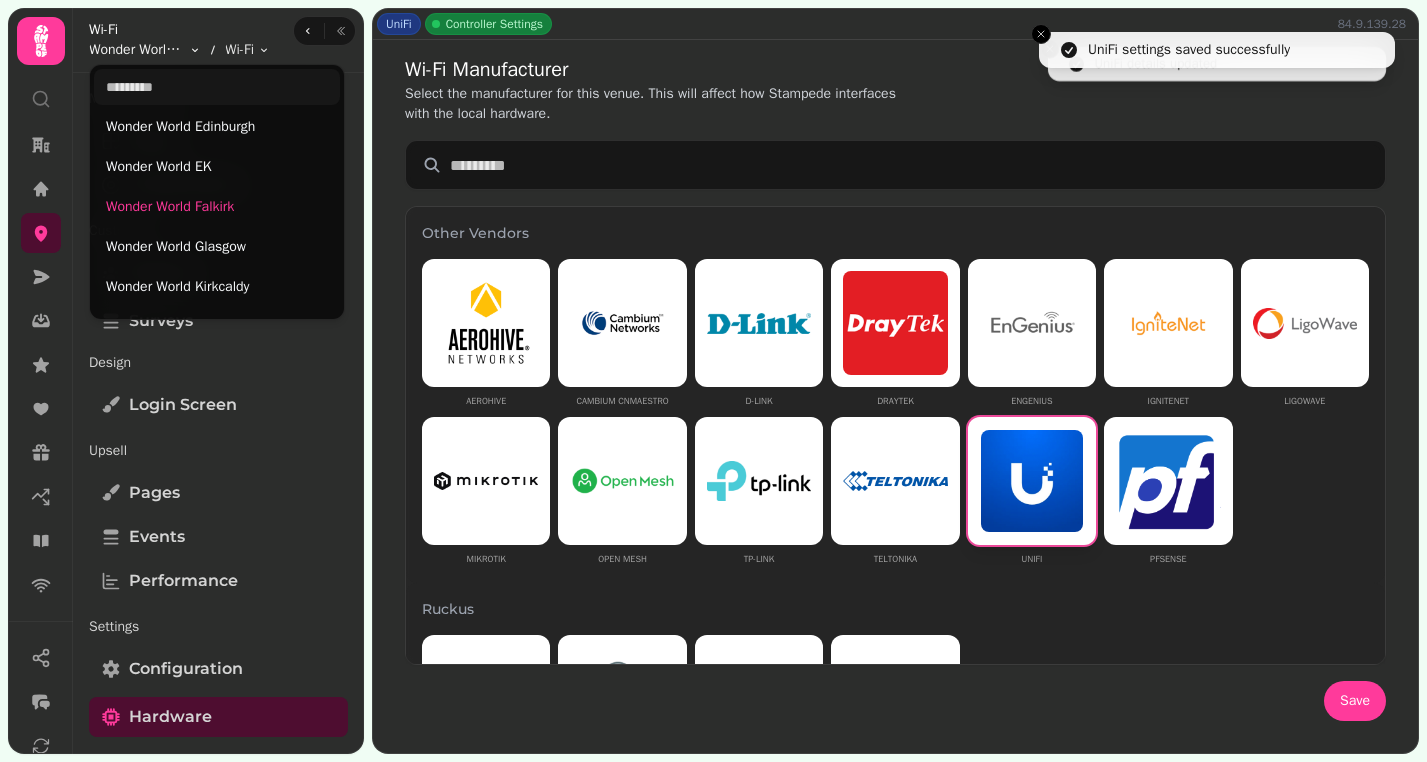 click on "UniFi settings saved successfully UniFi details updated UniFi Controller Settings [IP_ADDRESS] Wi-Fi Manufacturer Select the manufacturer for this venue. This will affect how Stampede interfaces with the local hardware. Other Vendors Aerohive Cambium cnMaestro D-Link DrayTek EnGenius IgniteNet Ligowave Mikrotik Open Mesh TP-Link Teltonika UniFi pfSense Ruckus Ruckus Cloud Ruckus Smartzone Ruckus Unleashed Ruckus Zonedirector Cisco Cisco Meraki Aruba Aruba Aruba Instant No Hardware None Save Hardware This information is used so we can successfully authenticate guests Vendor UniFi Update External portal URL [URL] Last seen IP [IP_ADDRESS] Last online at [DATETIME] UniFi Controller Setup Connect Stampede to your UniFi controller to manage Wi-Fi access points unifindigo.indigocomms.co.uk:8443 Connected Version:  8.1.113  • Last connection:  [TIME] Edit Settings Add another controller Walled garden Hostnames/IPs wifi.stampede.ai [IP_ADDRESS] DDNS" at bounding box center (713, 381) 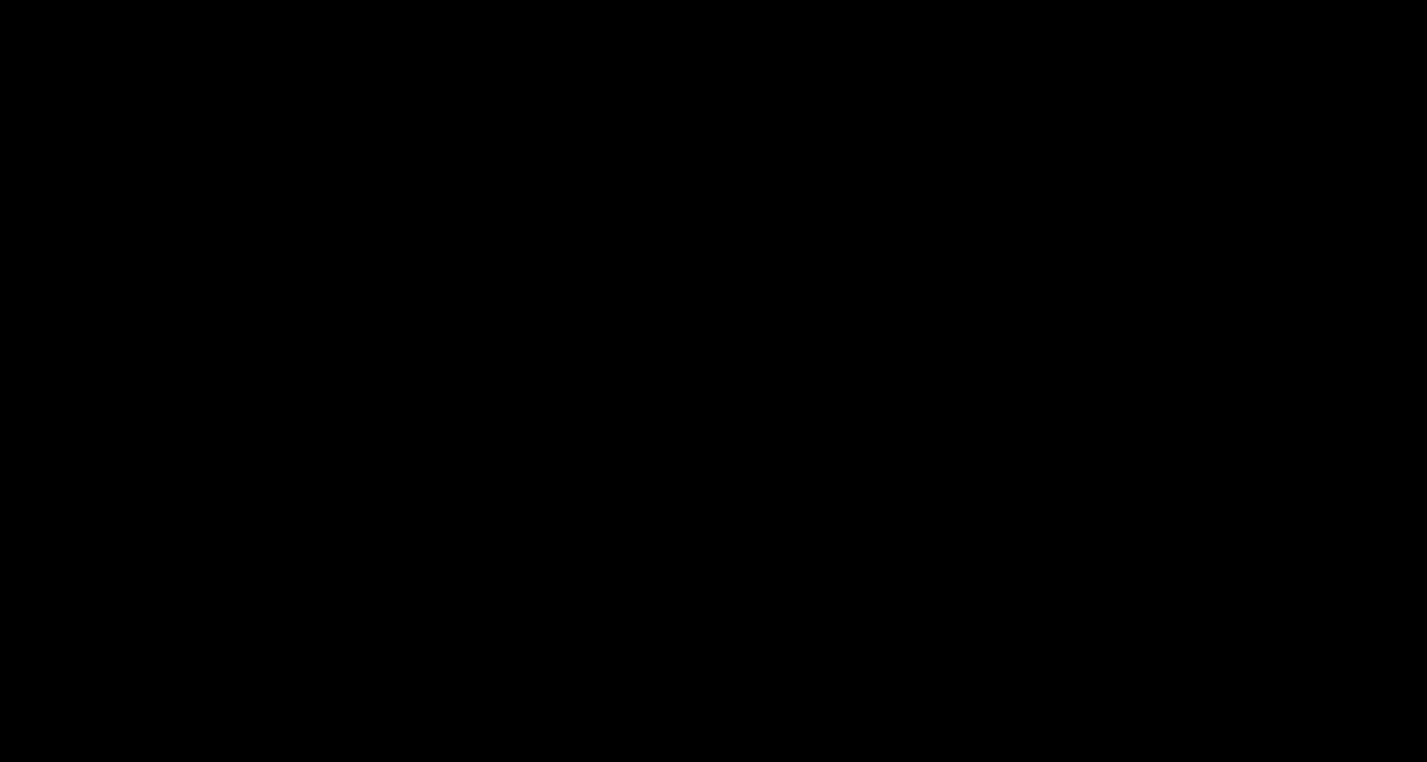 scroll, scrollTop: 0, scrollLeft: 0, axis: both 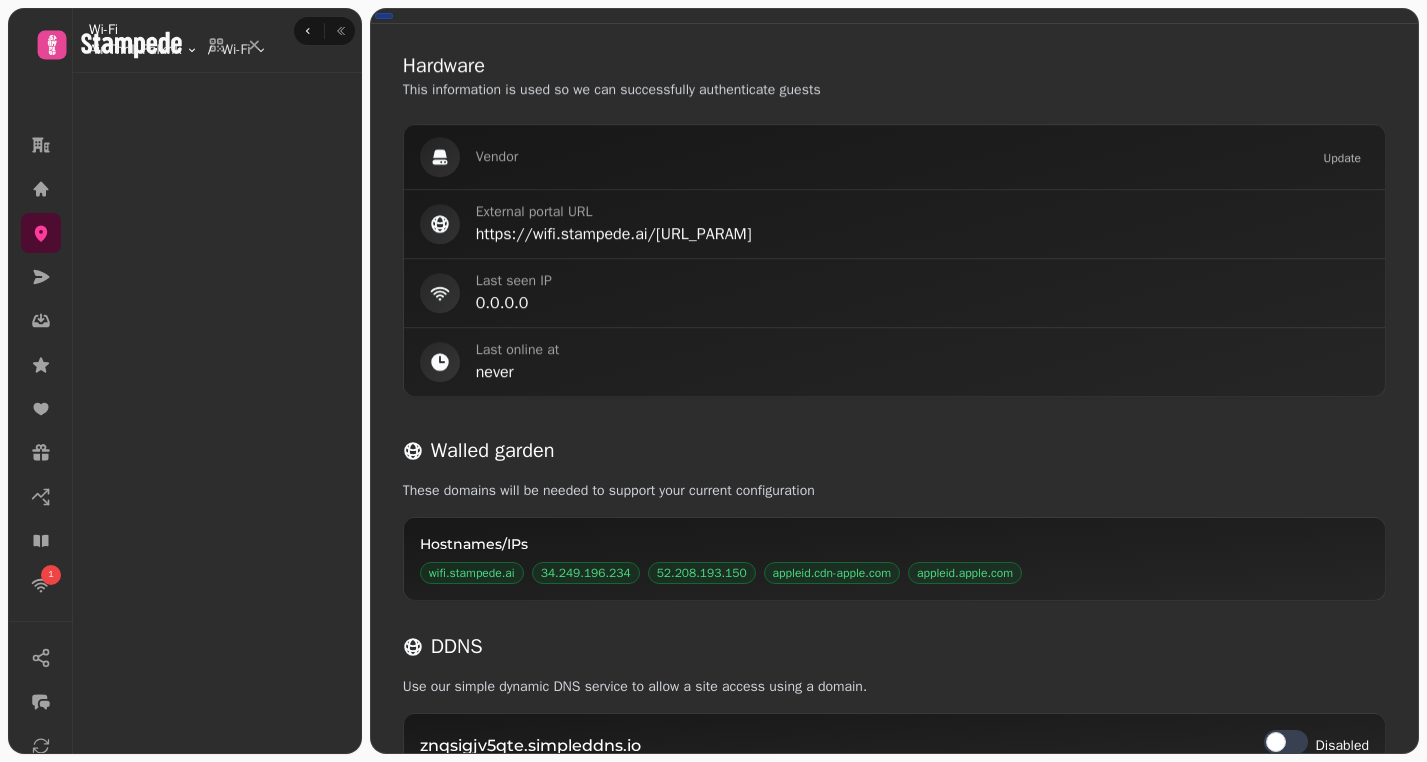 select on "**********" 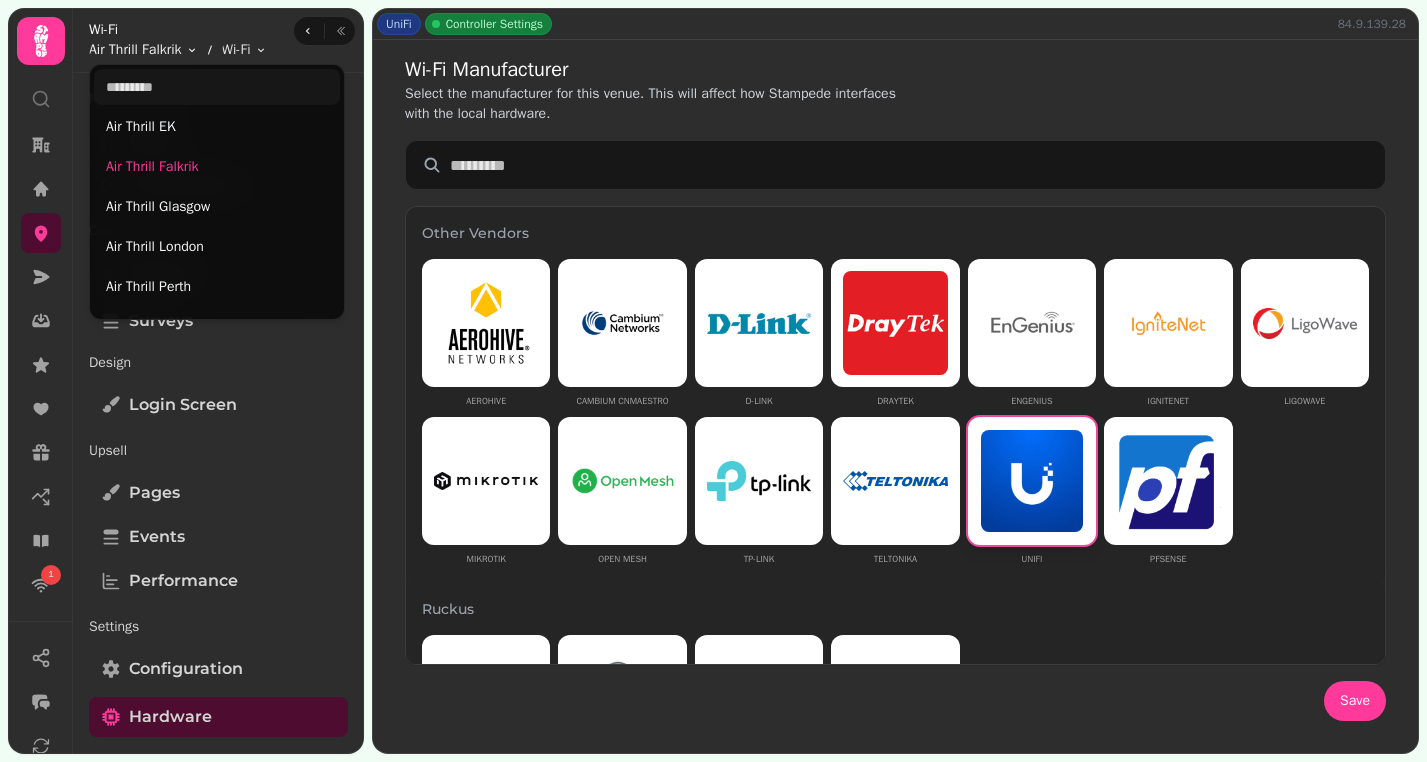 click on "[IP_ADDRESS] [IP_ADDRESS] [DATE_TIME] [URL] [IP_ADDRESS] [DATE_TIME] [TIME]" at bounding box center (713, 381) 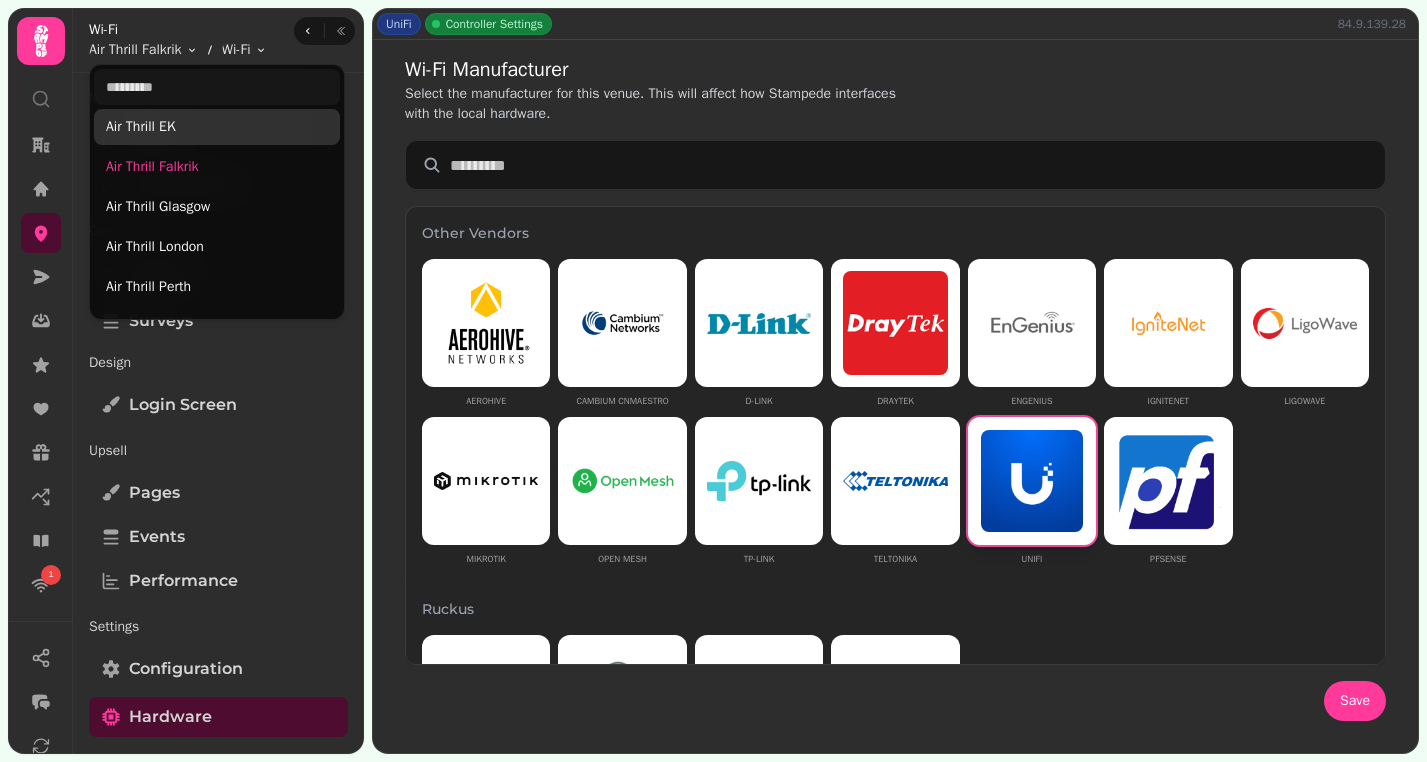 click on "Air Thrill EK" at bounding box center (217, 127) 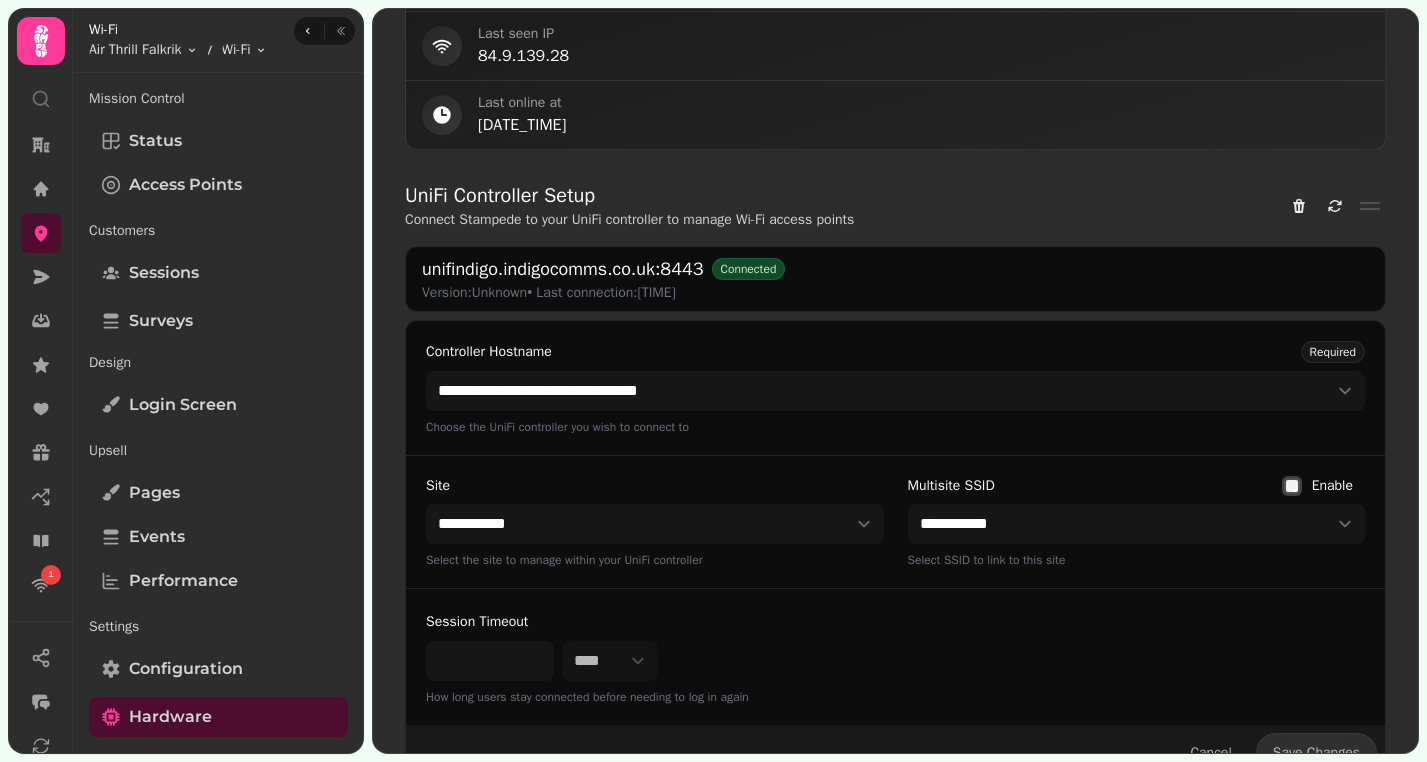 scroll, scrollTop: 953, scrollLeft: 0, axis: vertical 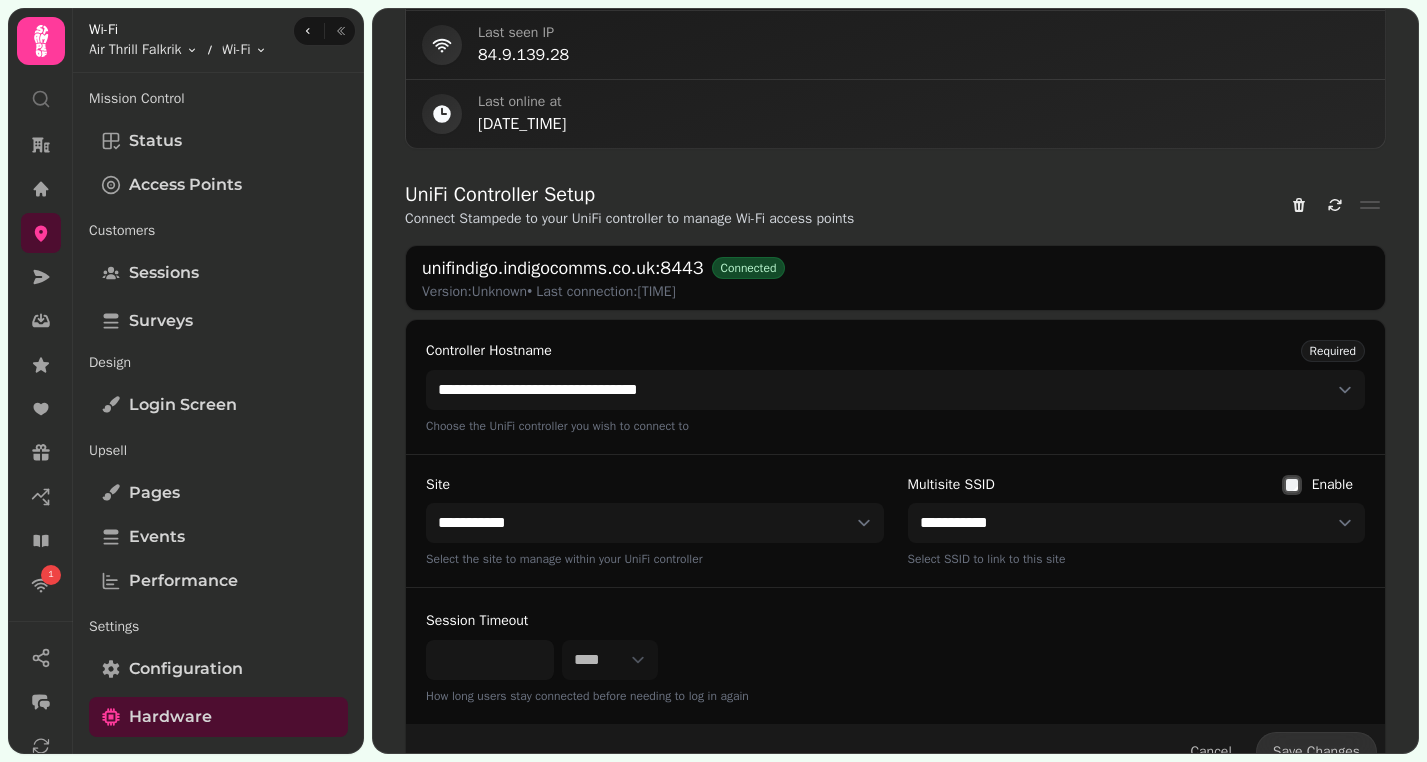 type 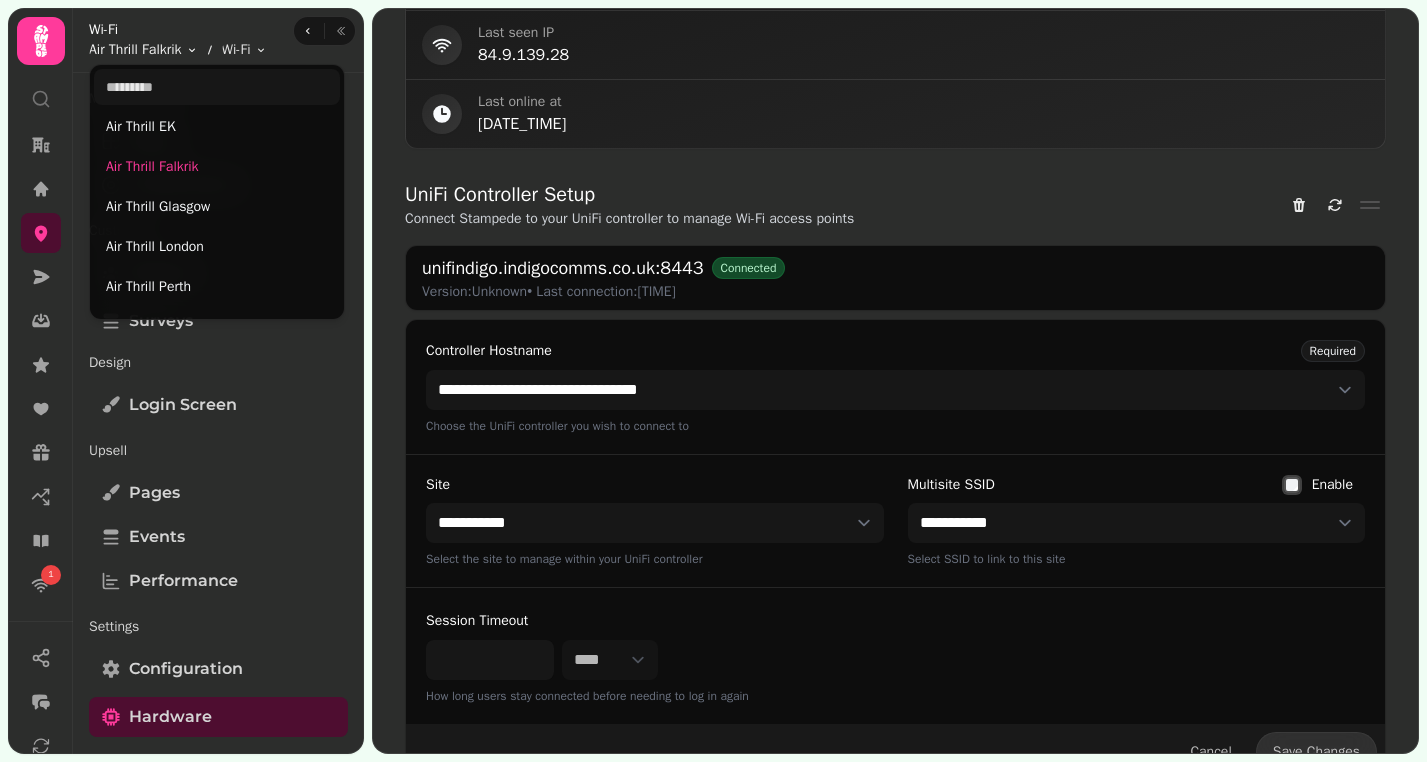 click on "[IP_ADDRESS] [IP_ADDRESS] [DATE_TIME] [URL] [IP_ADDRESS] [DATE_TIME] [TIME]" at bounding box center [713, 381] 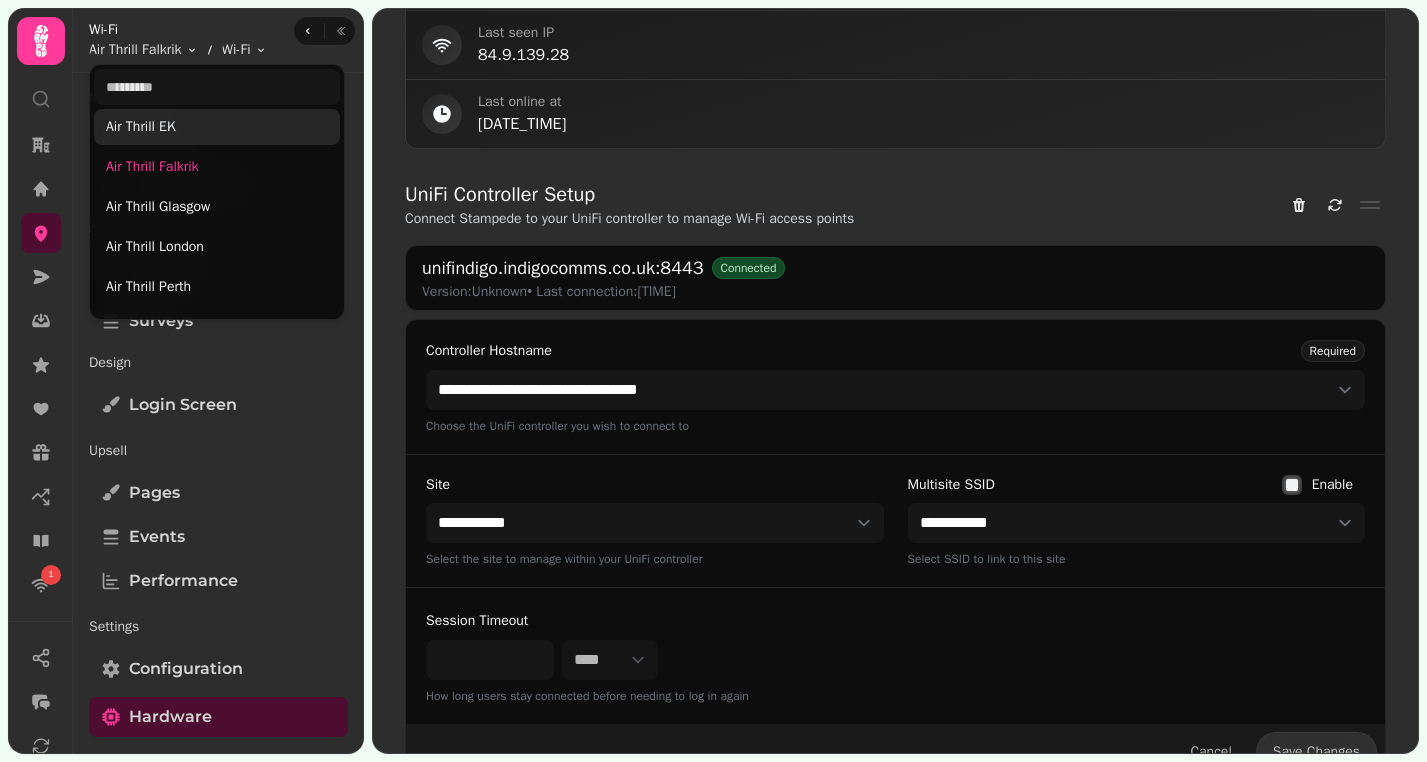 click on "Air Thrill EK" at bounding box center (217, 127) 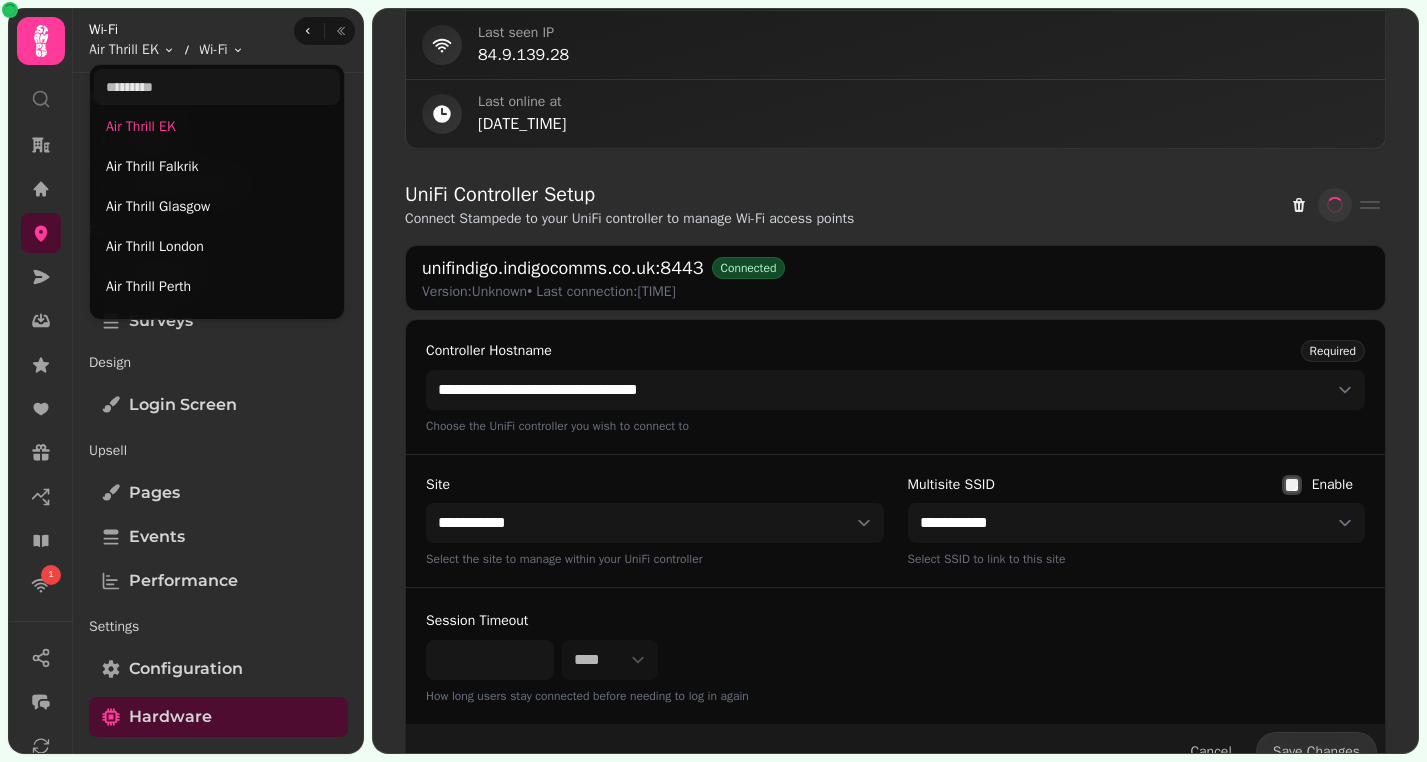 type on "***" 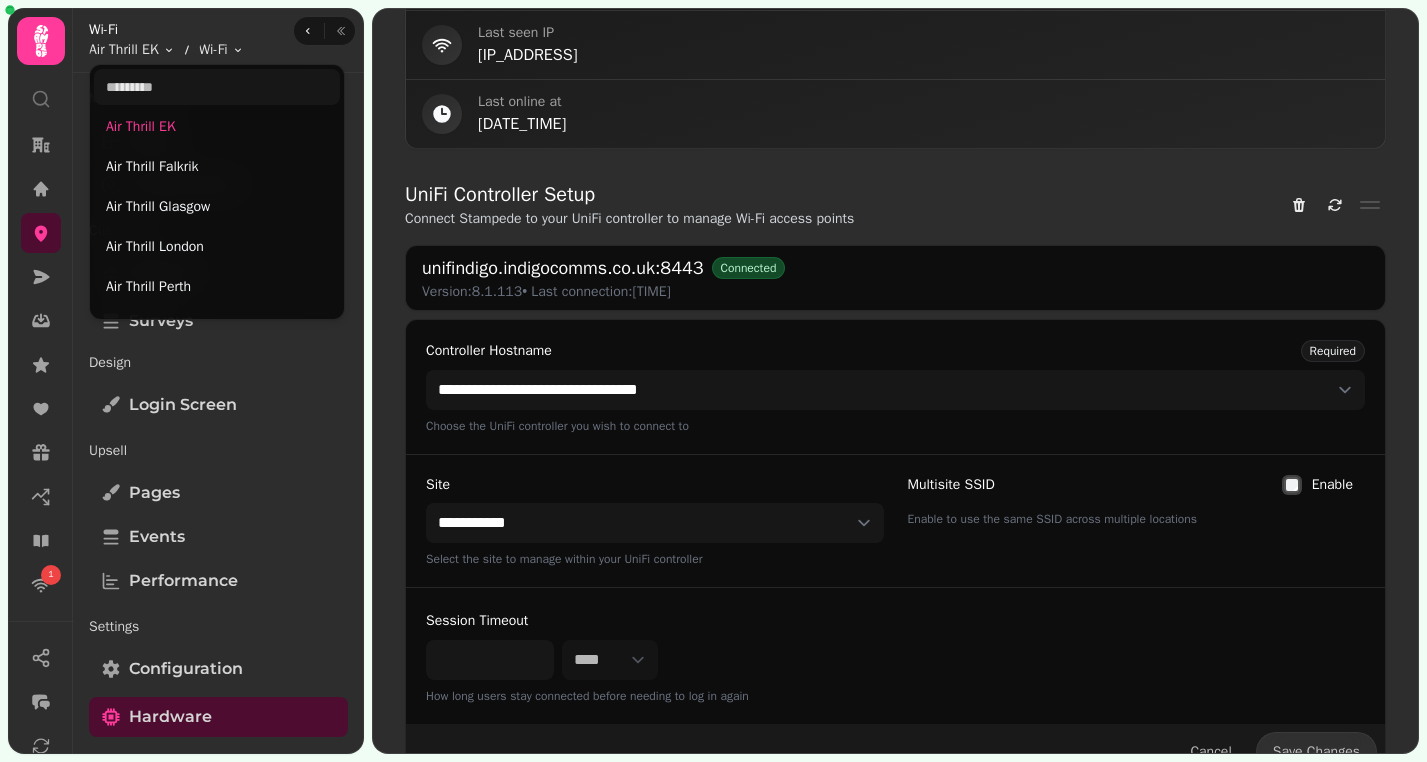 click on "[IP_ADDRESS] [IP_ADDRESS] [DATE_TIME] [URL] [IP_ADDRESS] [DATE_TIME] [TIME]" at bounding box center (713, 381) 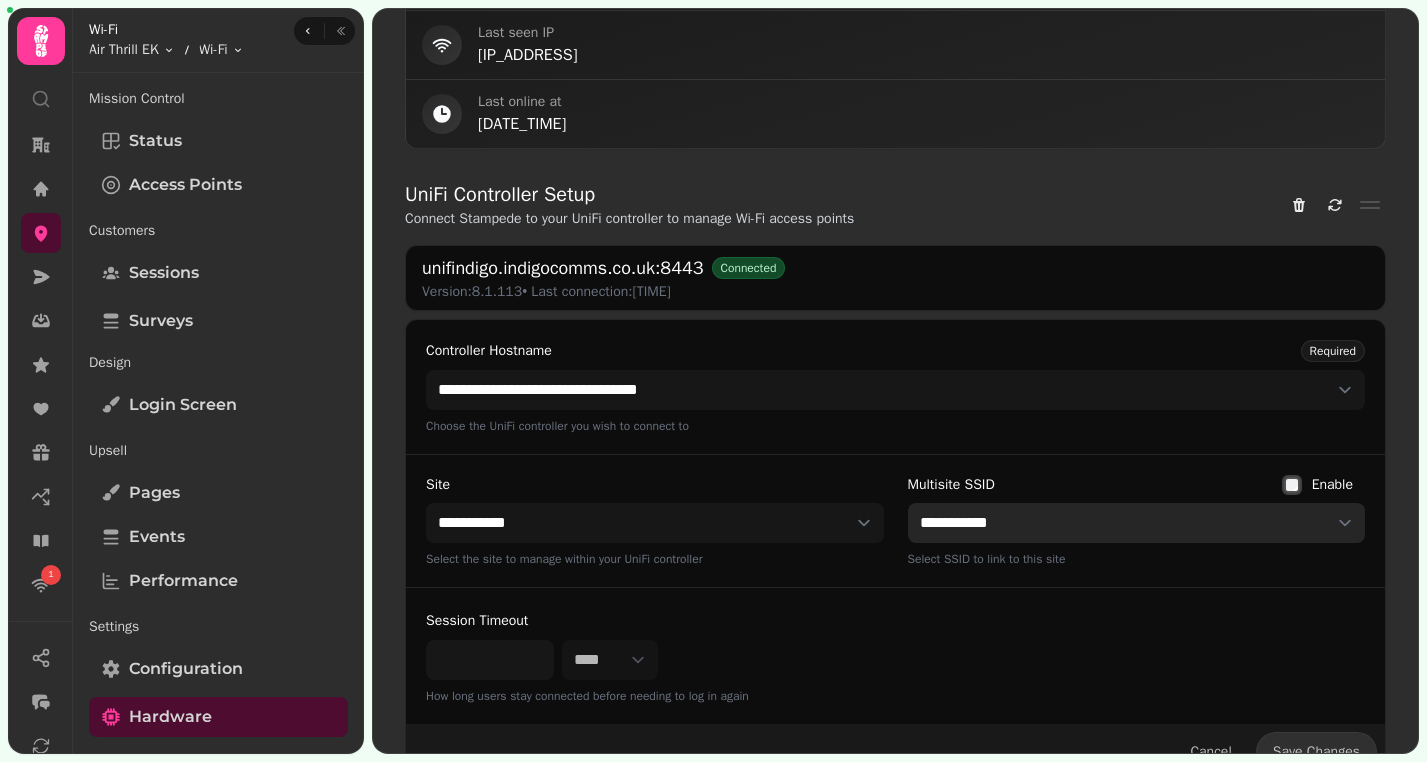 click on "**********" at bounding box center [1137, 523] 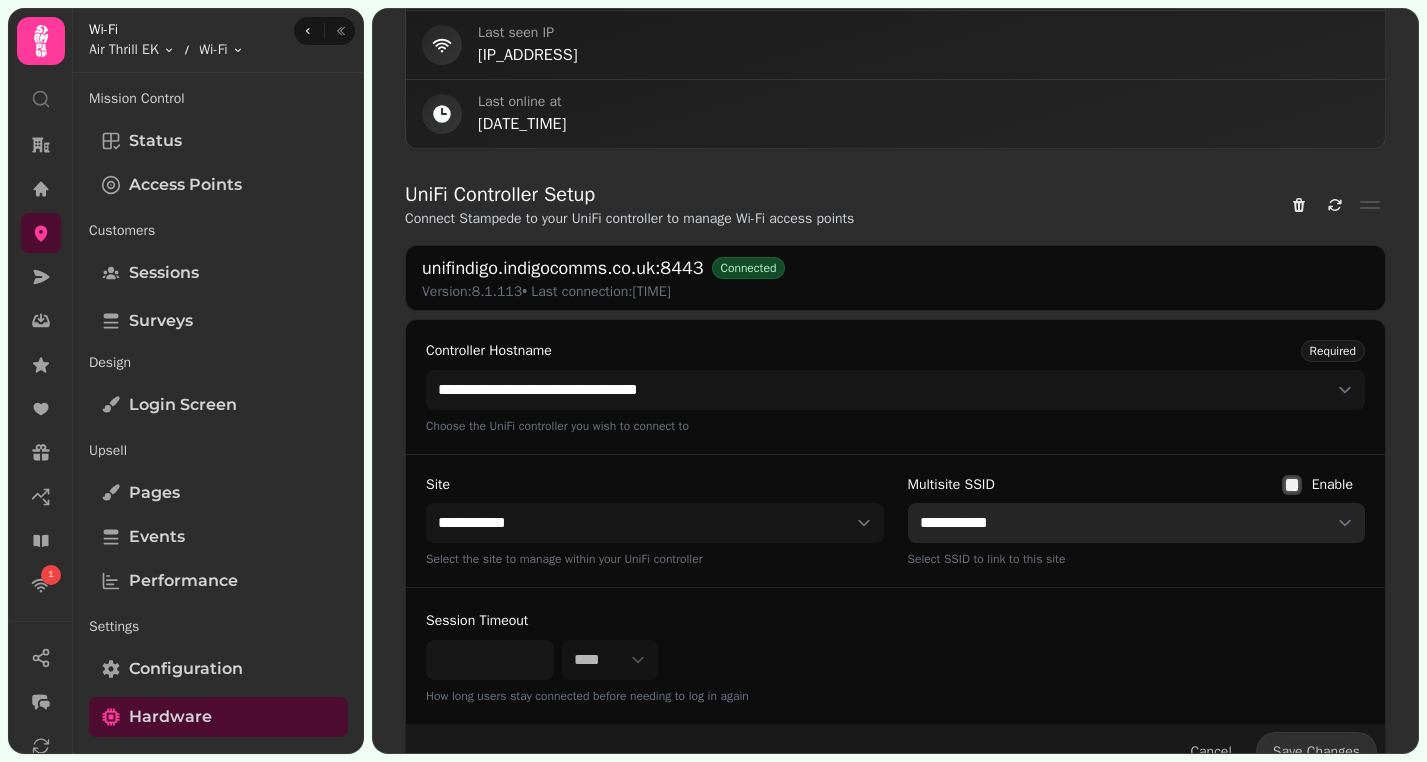 click on "**********" at bounding box center (1137, 523) 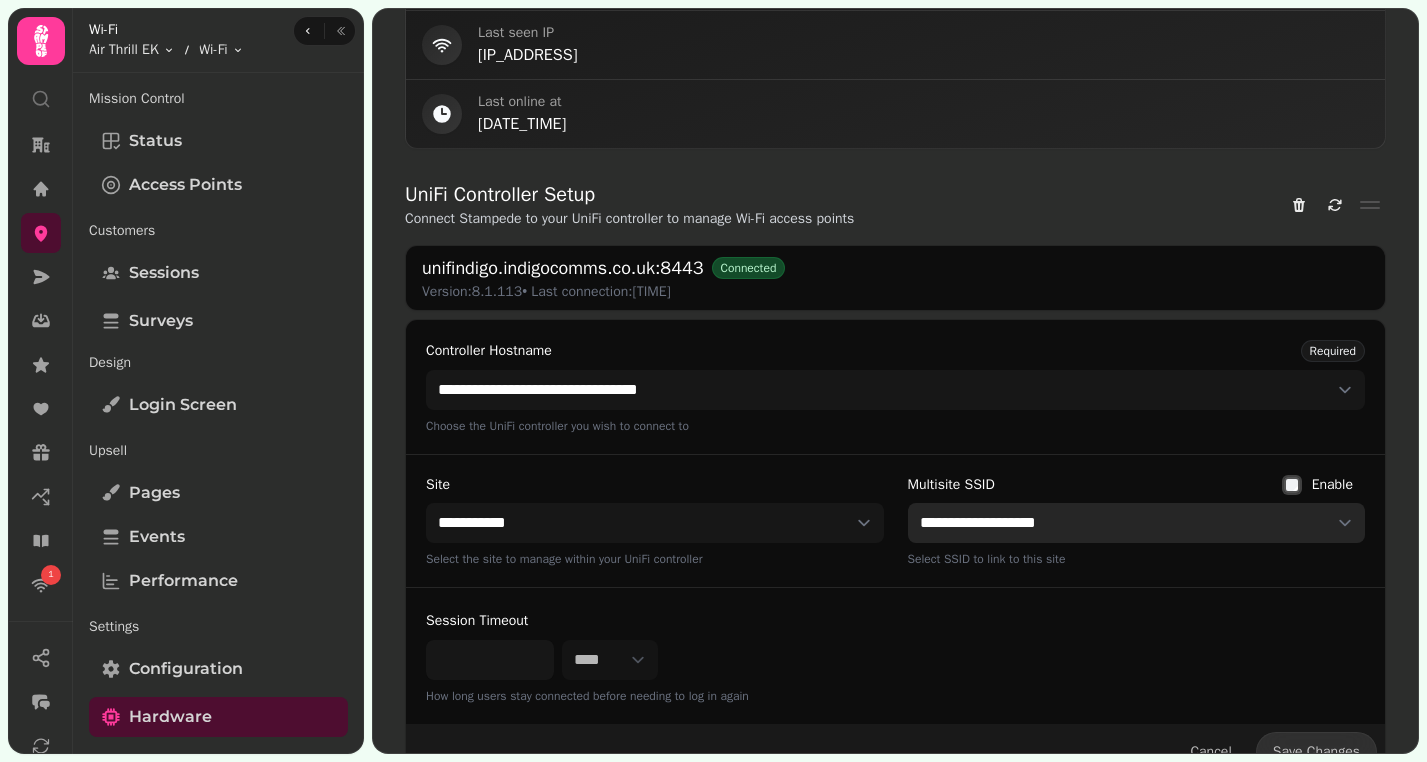 scroll, scrollTop: 1030, scrollLeft: 0, axis: vertical 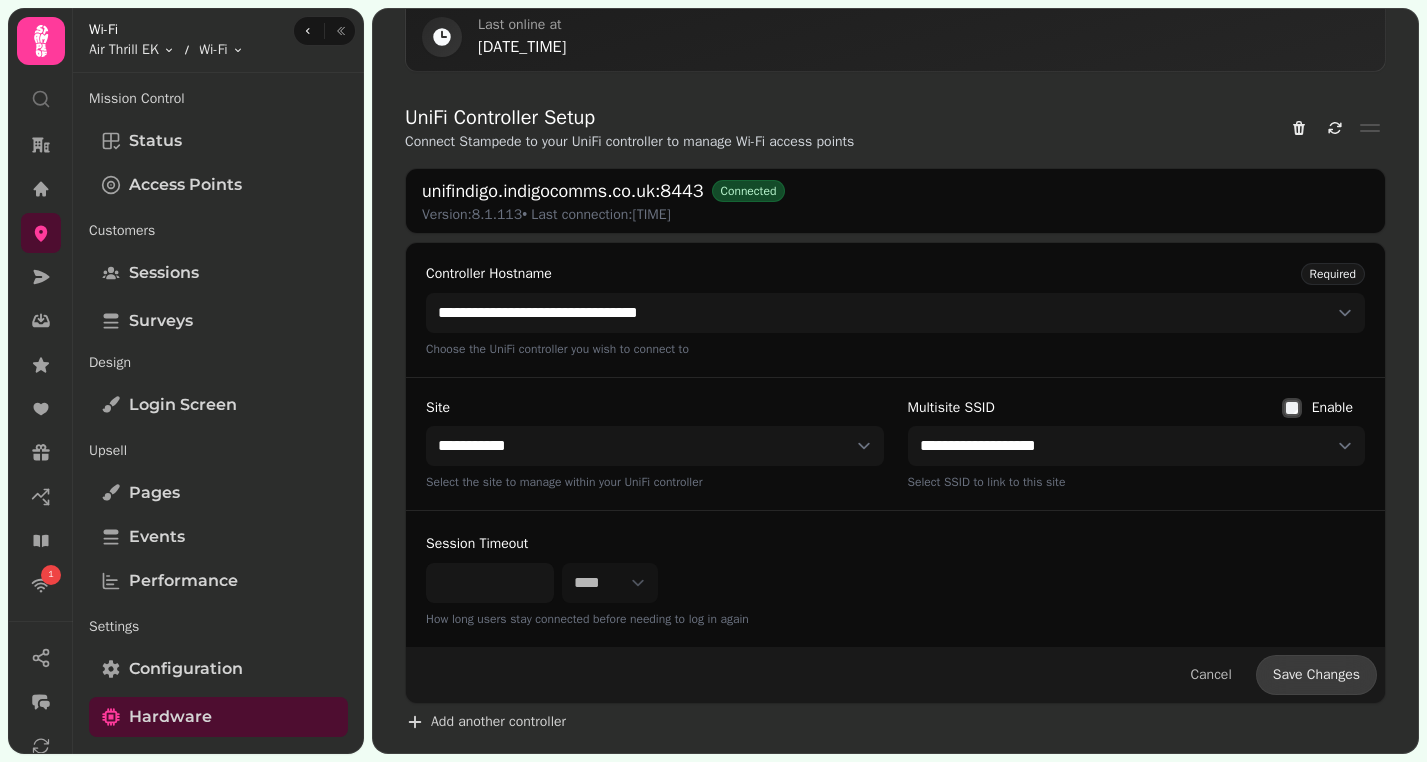 click on "Save Changes" at bounding box center (1316, 675) 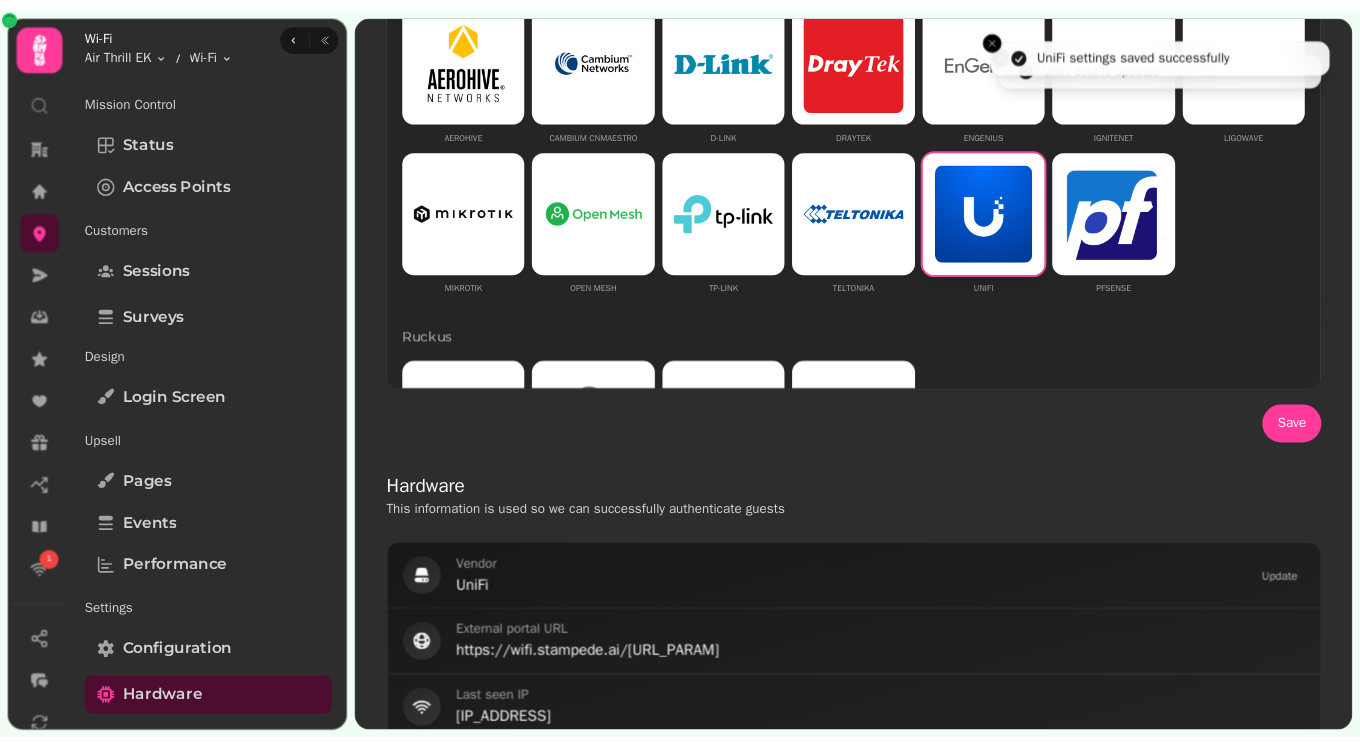 scroll, scrollTop: 0, scrollLeft: 0, axis: both 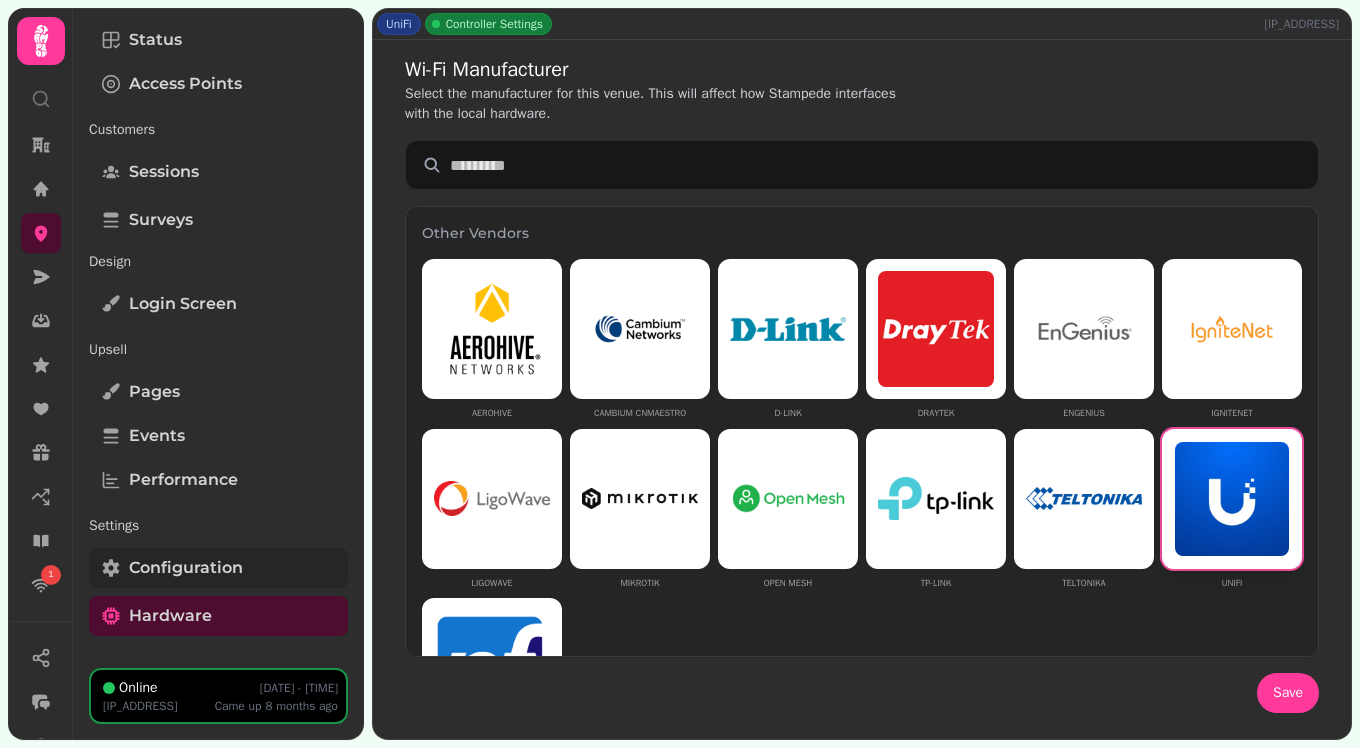 click on "Configuration" at bounding box center (186, 568) 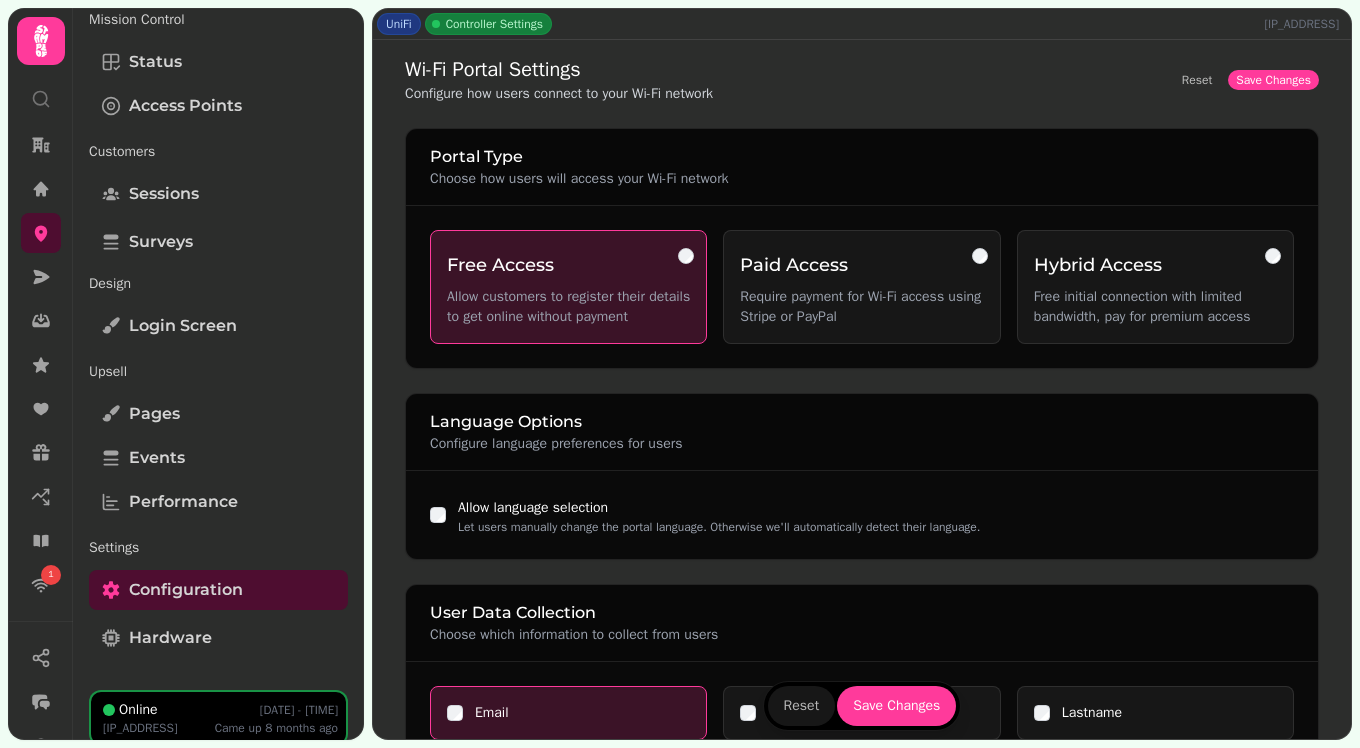 scroll, scrollTop: 69, scrollLeft: 0, axis: vertical 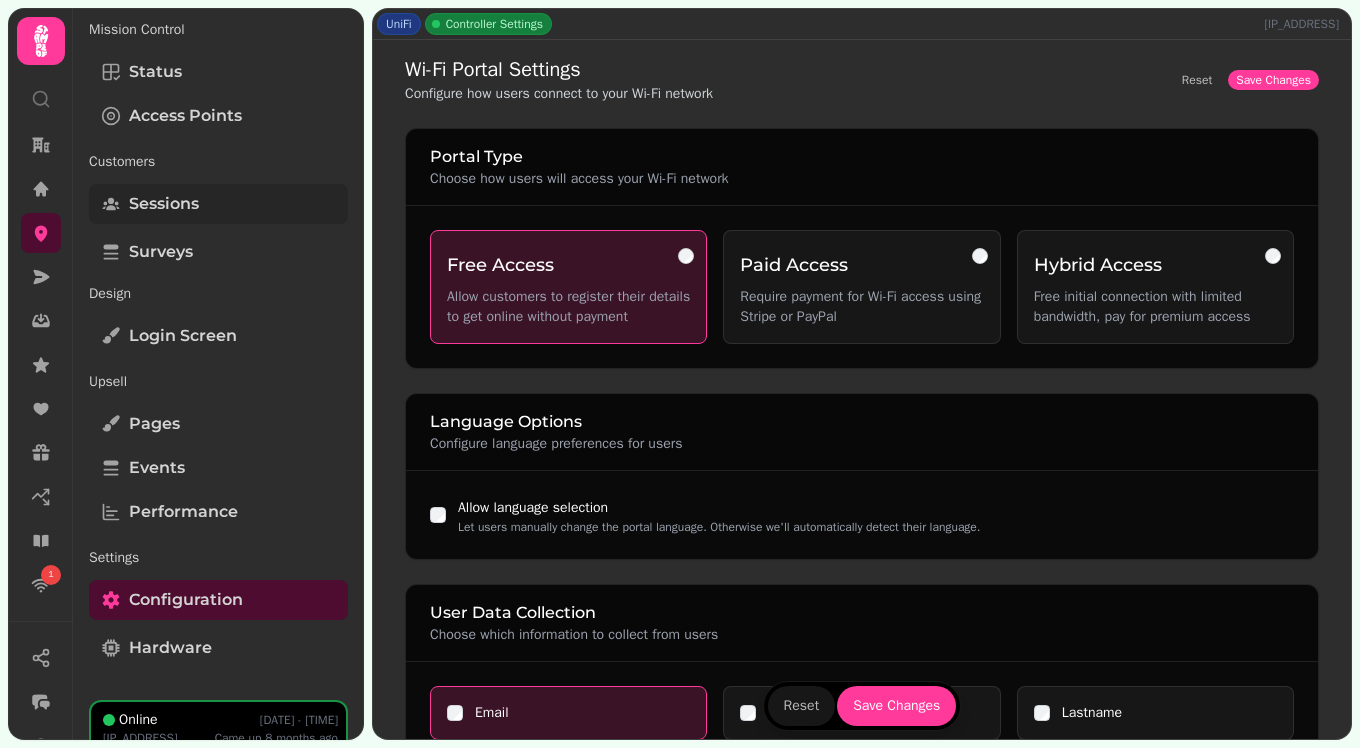 click on "Sessions" at bounding box center (164, 204) 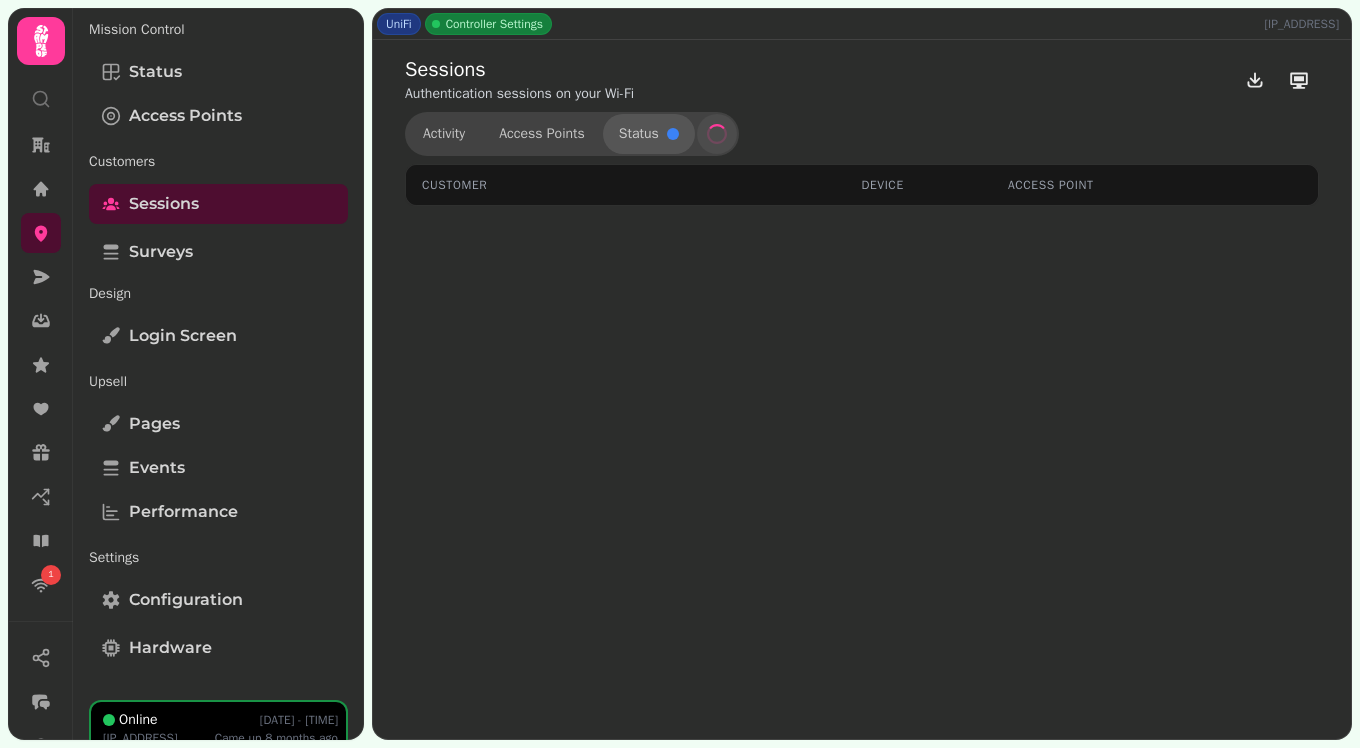 click on "Status" at bounding box center (639, 134) 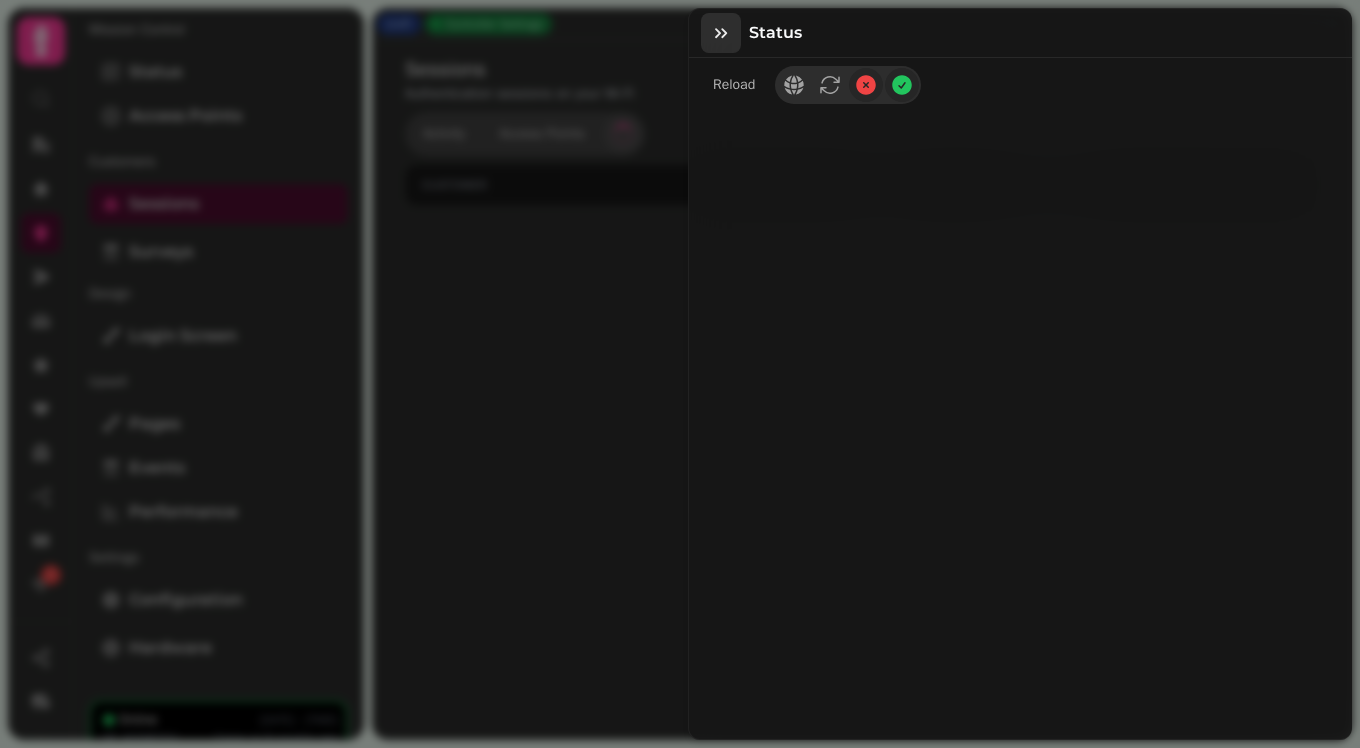 select on "**" 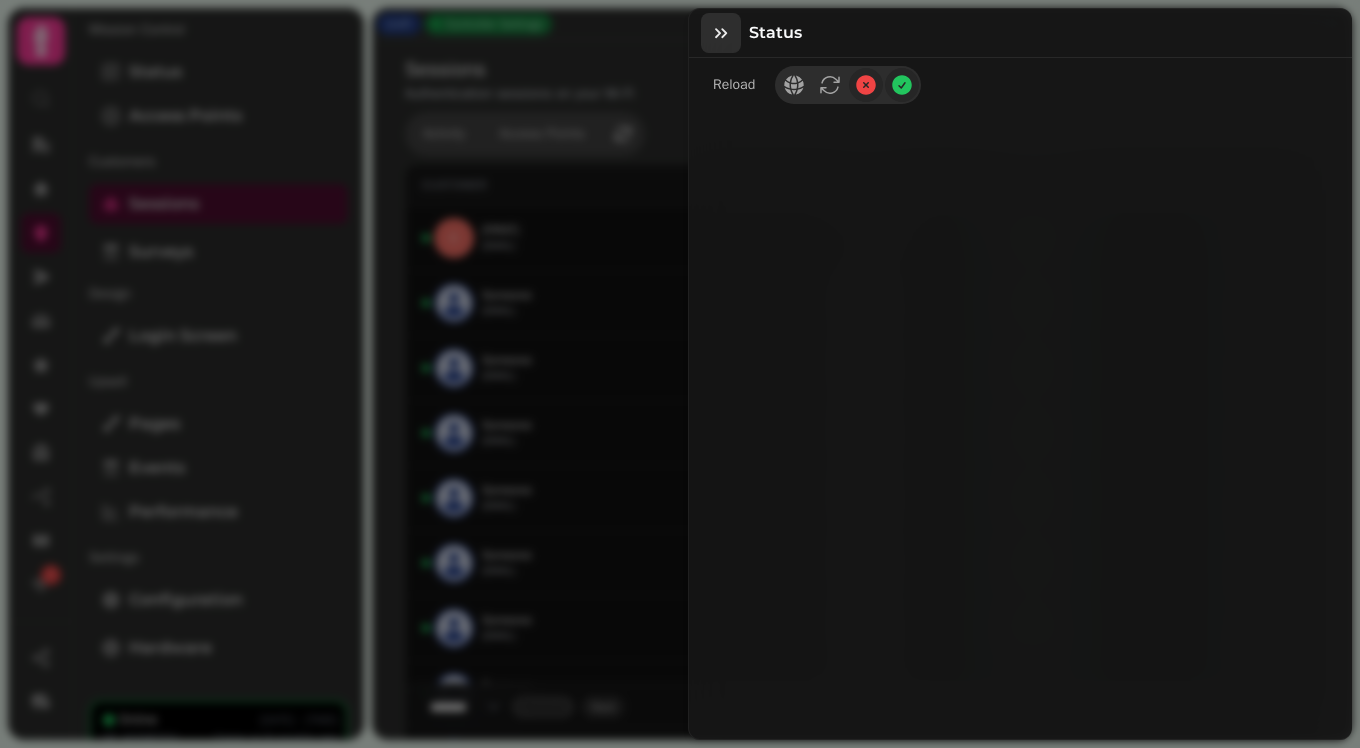 click 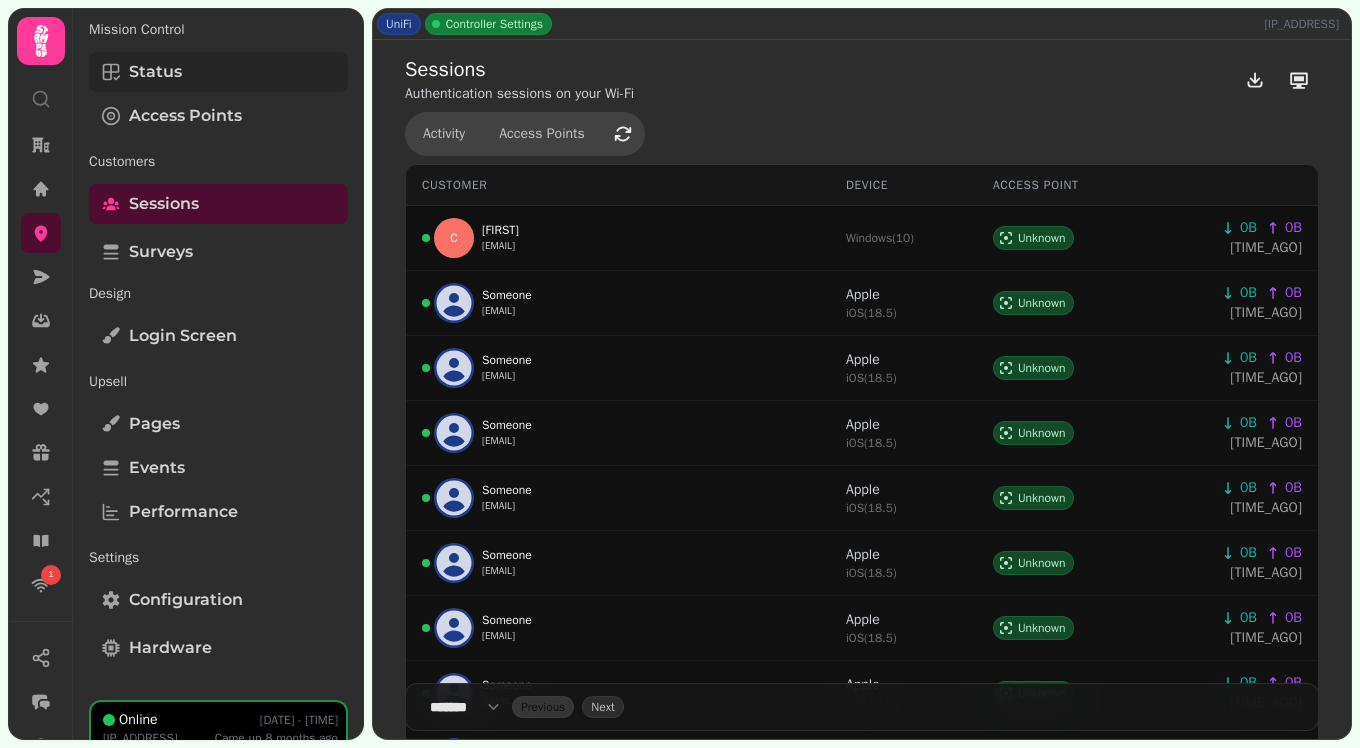 scroll, scrollTop: 0, scrollLeft: 0, axis: both 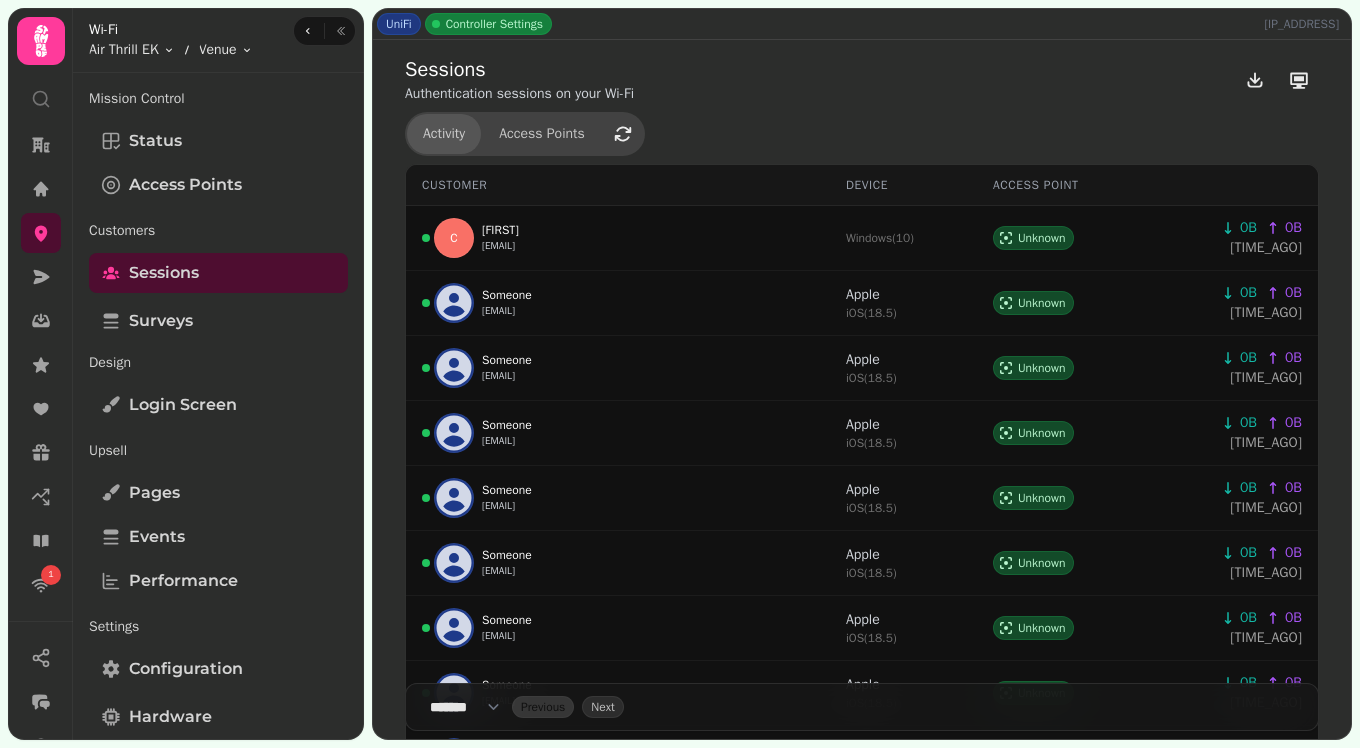 click on "Activity" at bounding box center [444, 134] 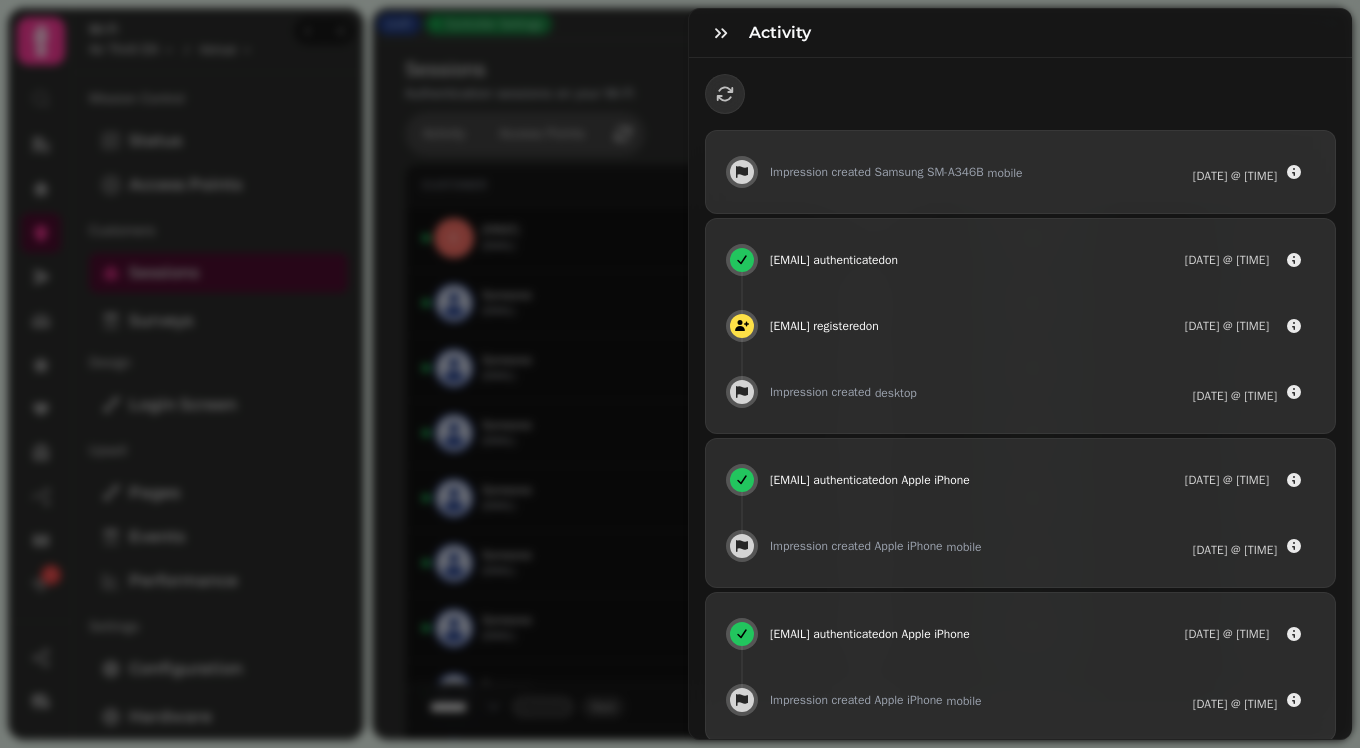 click on "Activity Impression created   Samsung   SM-A346B mobile 25 Jul @ 1:57:48 pm cameronfalconer1999@gmail.com   authenticated  on     25 Jul @ 1:46:34 pm cameronfalconer1999@gmail.com   registered  on     25 Jul @ 1:46:33 pm Impression created     desktop 25 Jul @ 1:46:07 pm leannereid1979@yahoo.com   authenticated  on   Apple   iPhone 25 Jul @ 1:18:19 pm Impression created   Apple   iPhone mobile 25 Jul @ 1:18:16 pm leannereid1979@yahoo.com   authenticated  on   Apple   iPhone 25 Jul @ 1:15:27 pm Impression created   Apple   iPhone mobile 25 Jul @ 1:15:25 pm leannereid1979@yahoo.com   authenticated  on   Apple   iPhone 25 Jul @ 1:15:05 pm Impression created   Apple   iPhone mobile 25 Jul @ 1:14:33 pm leannereid1979@yahoo.com   authenticated  on   Apple   iPhone 25 Jul @ 1:14:23 pm Impression created   Apple   iPhone mobile 25 Jul @ 1:14:20 pm leannereid1979@yahoo.com   authenticated  on   Apple   iPhone 25 Jul @ 1:13:59 pm Impression created   Apple   iPhone mobile 25 Jul @ 1:13:56 pm leannereid1979@yahoo.com" at bounding box center (680, 390) 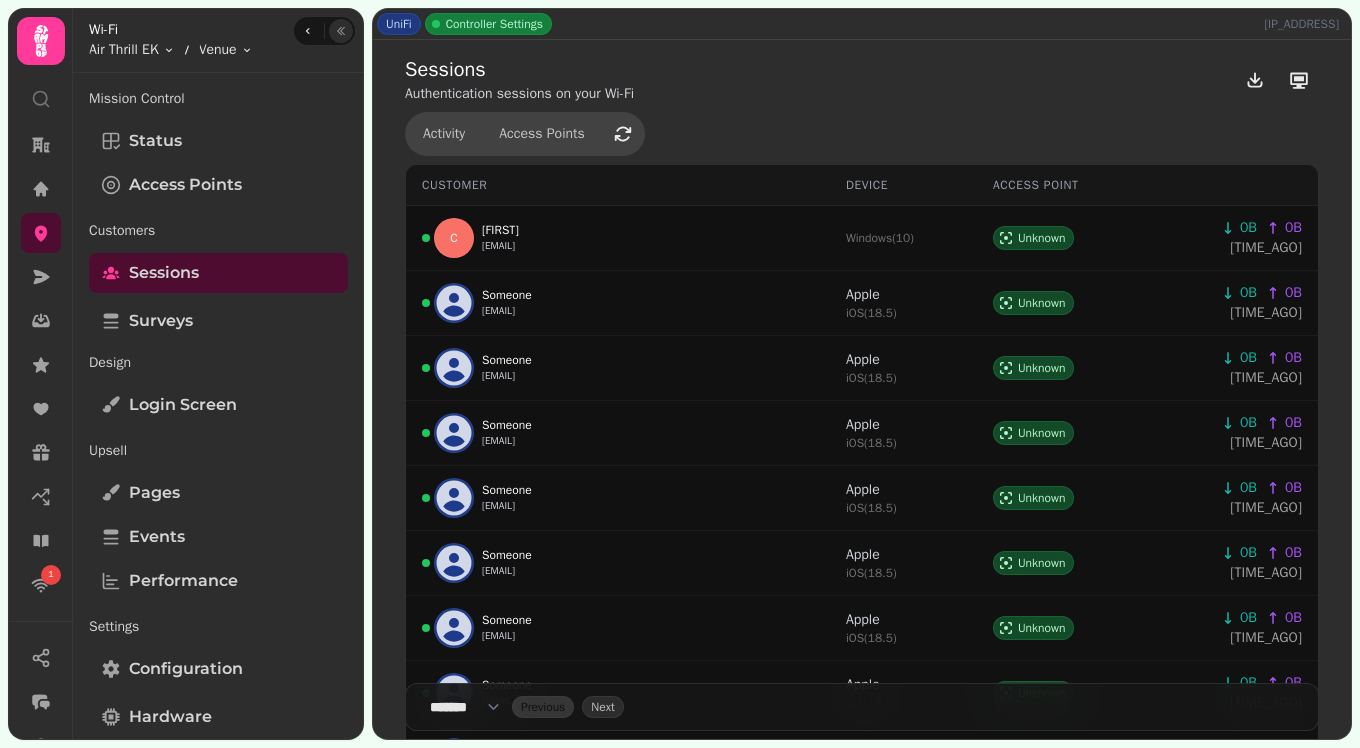 click 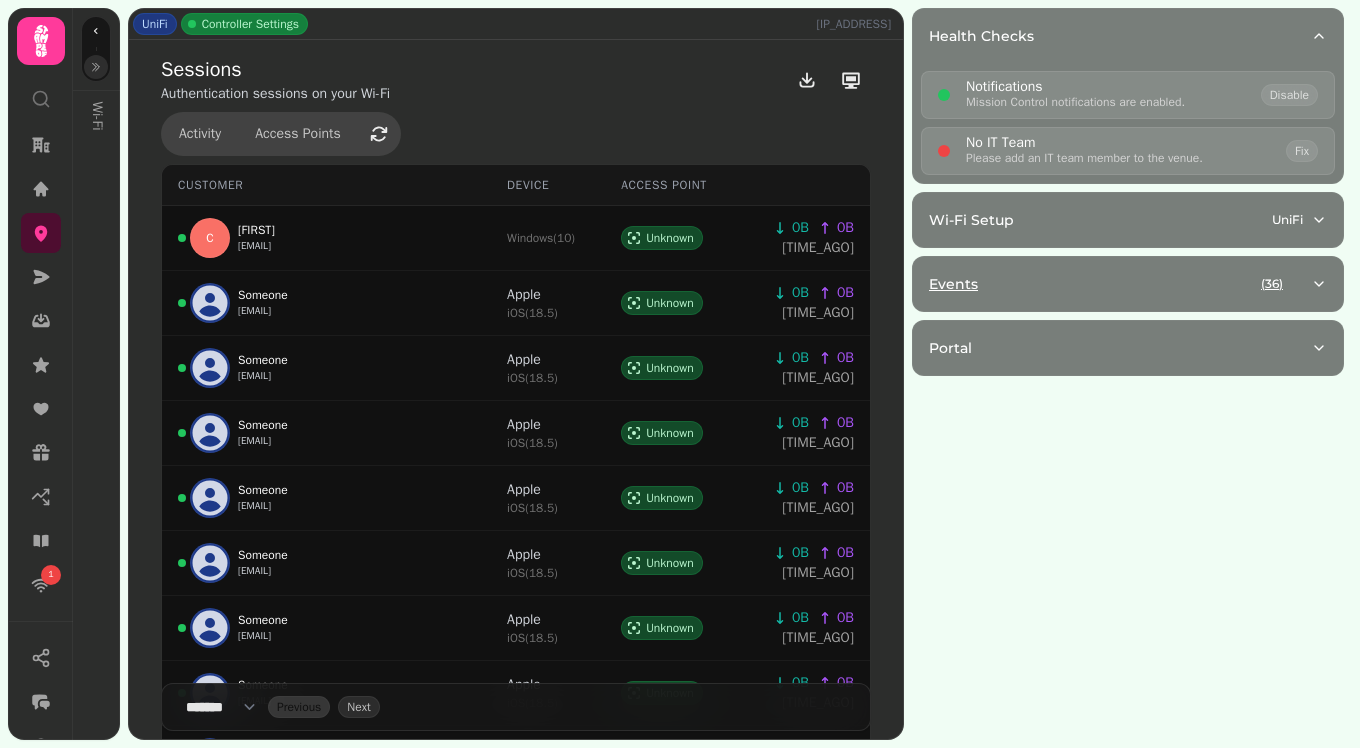 click on "Events ( 36 )" at bounding box center (1120, 284) 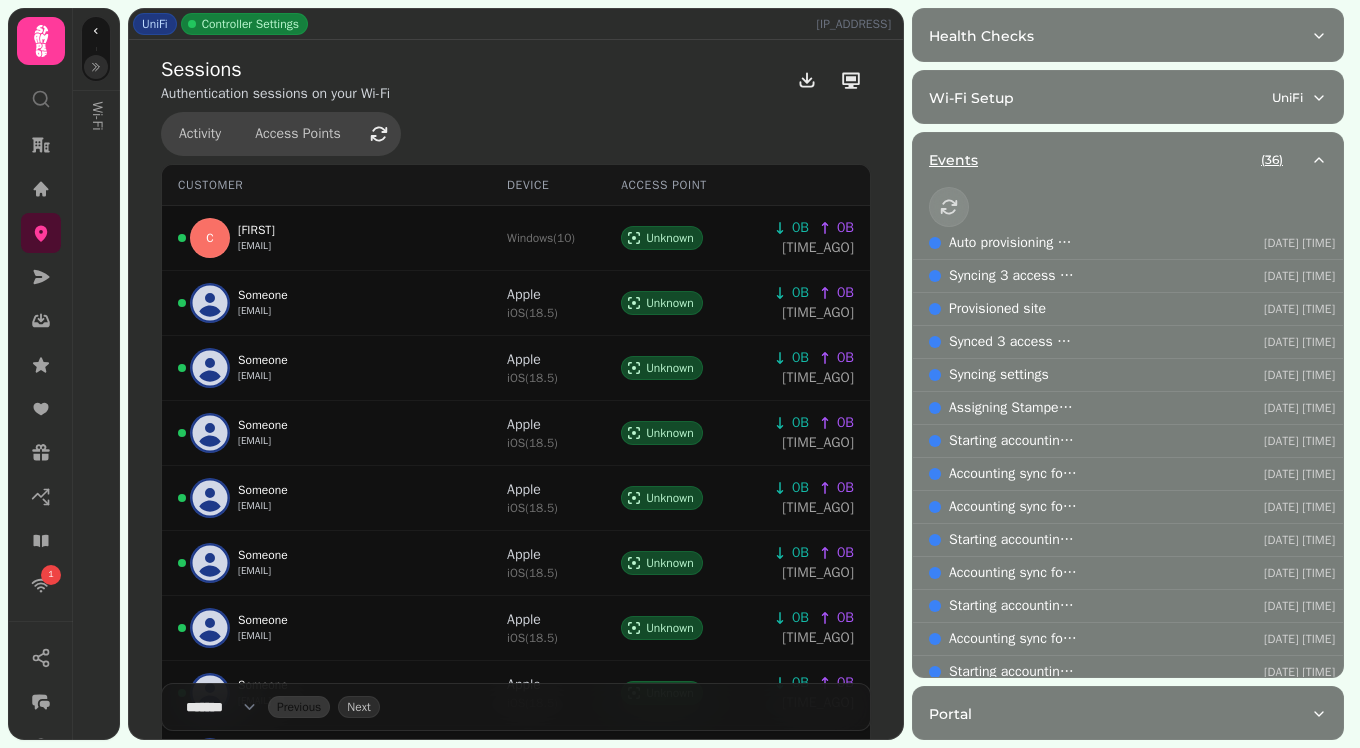 click on "Events ( 36 )" at bounding box center [1120, 160] 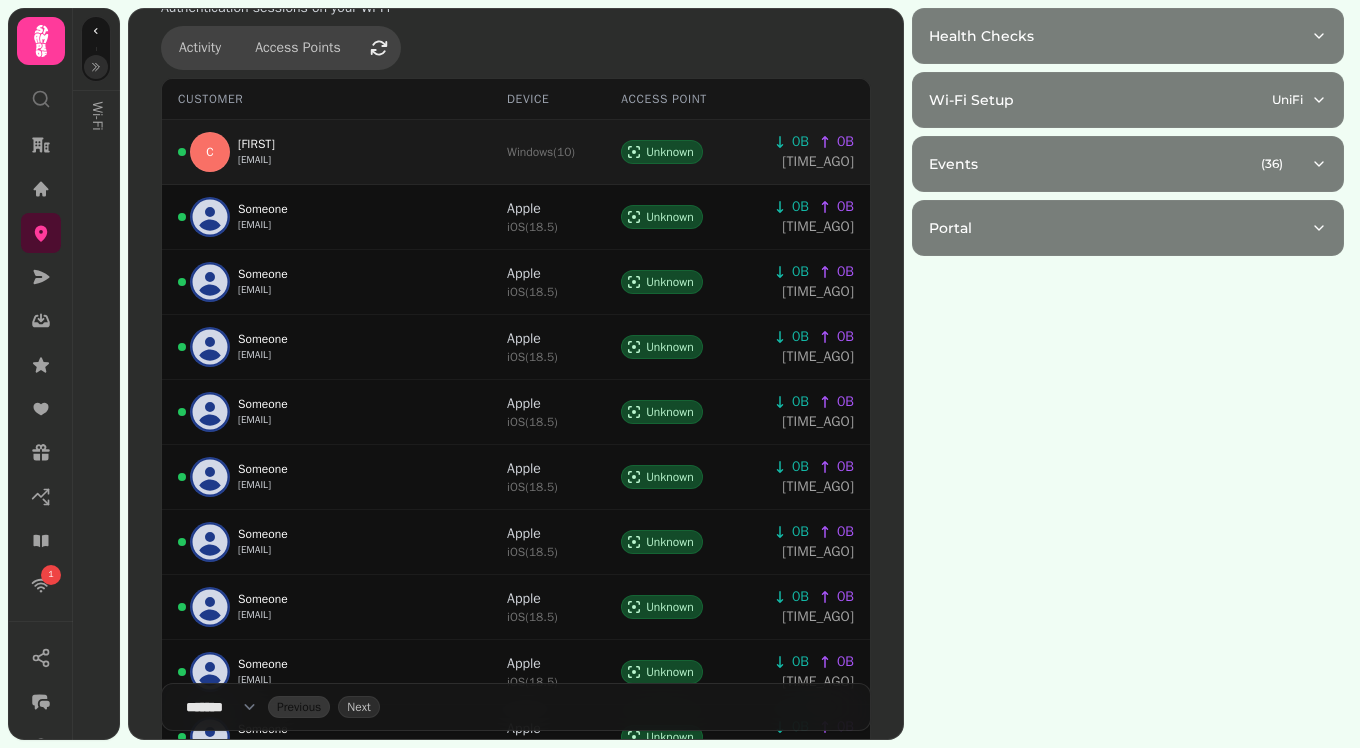 scroll, scrollTop: 0, scrollLeft: 0, axis: both 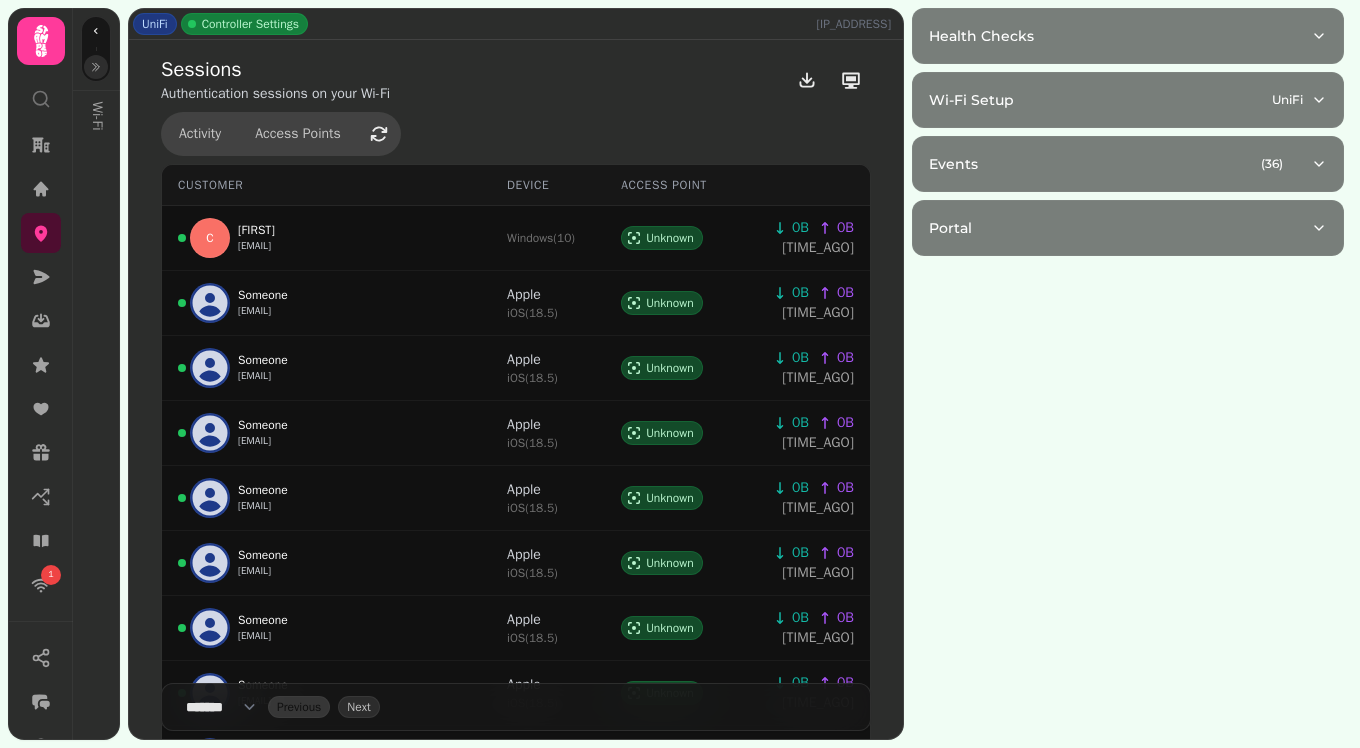 click 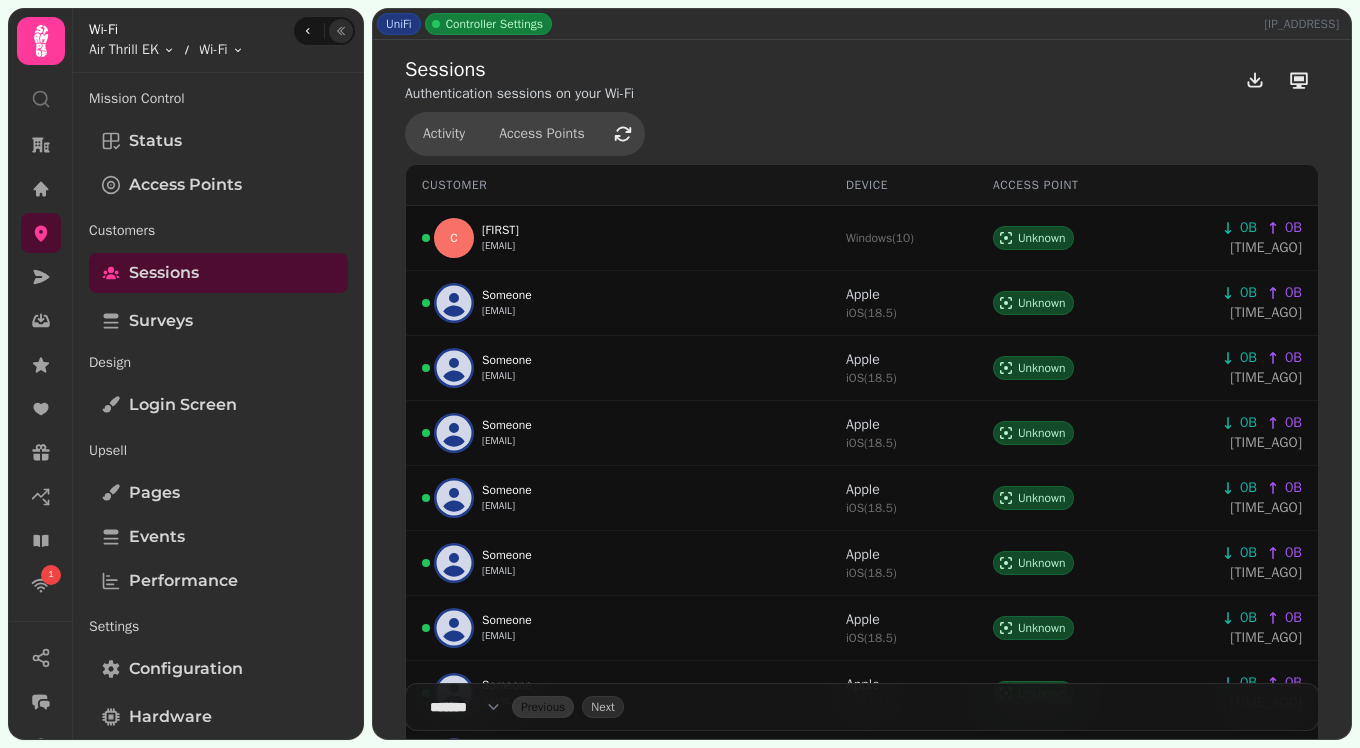 click 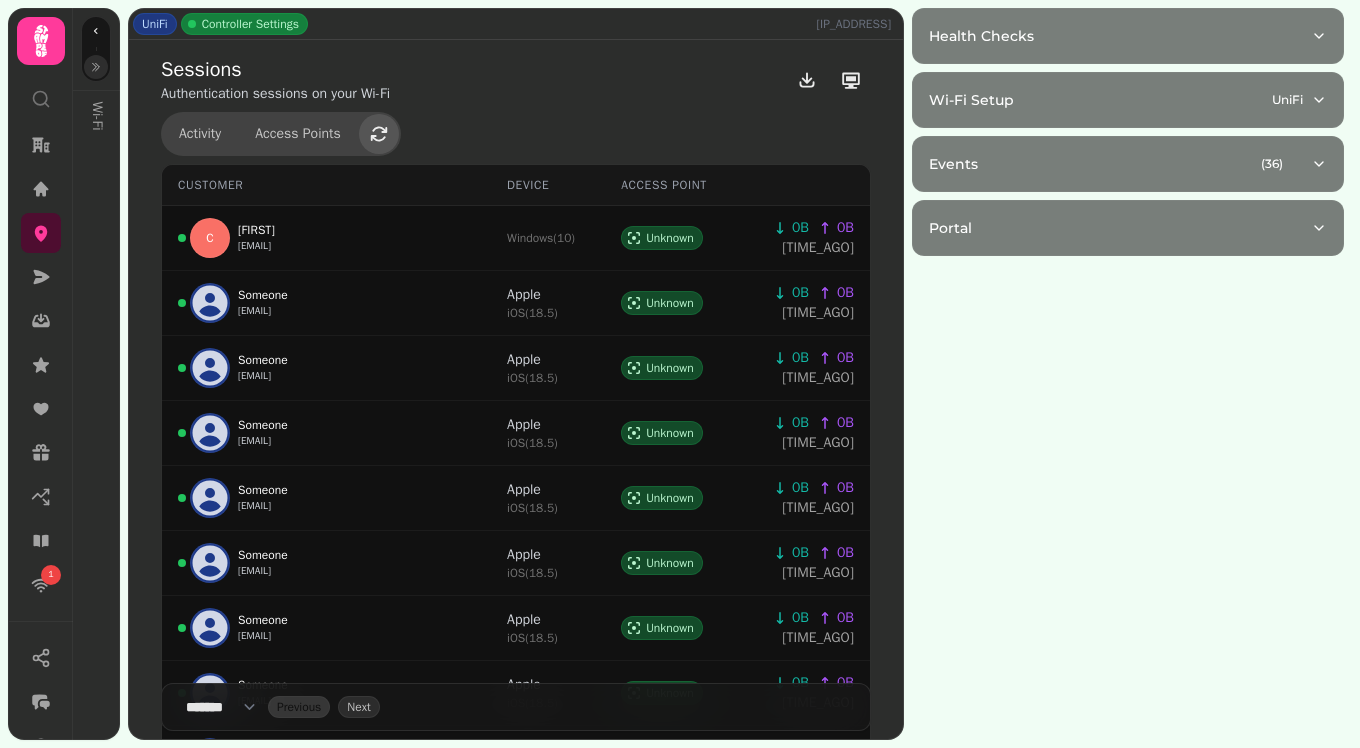 click 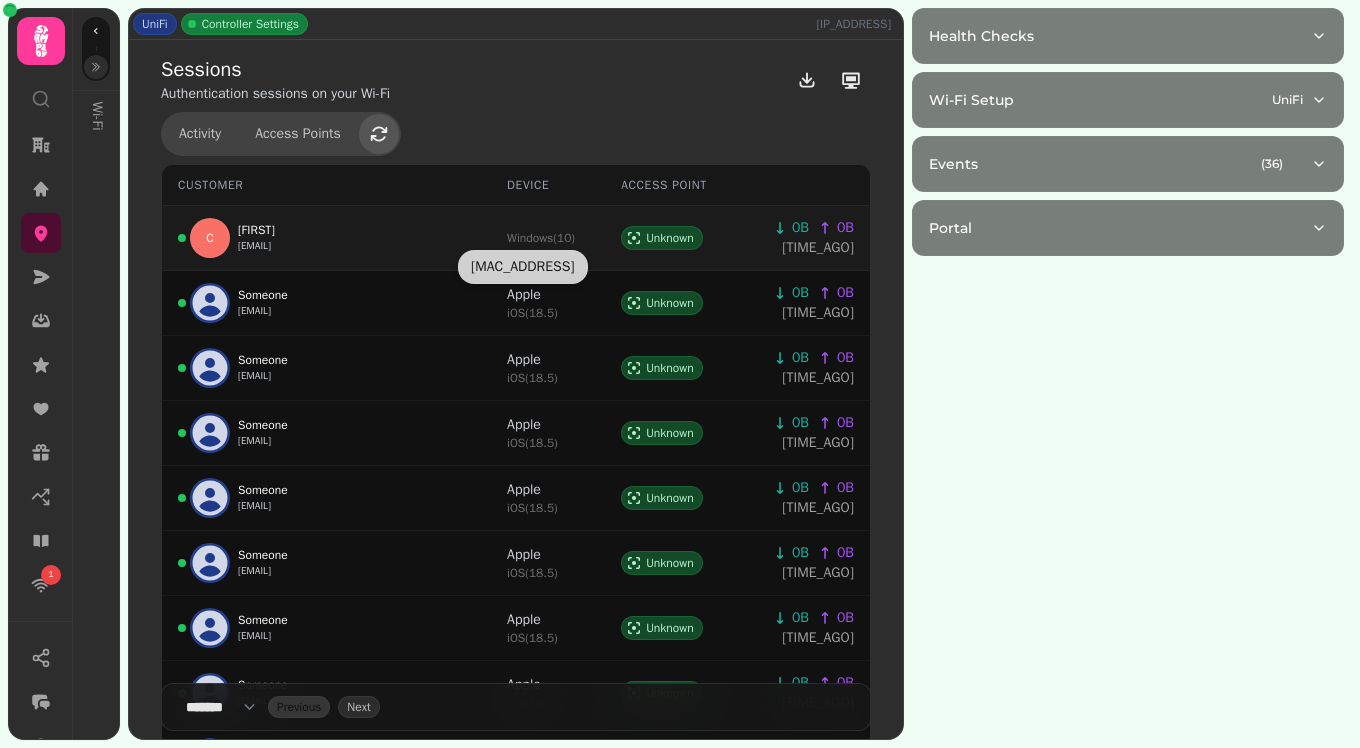 click on "Windows  ( 10 )" at bounding box center [541, 238] 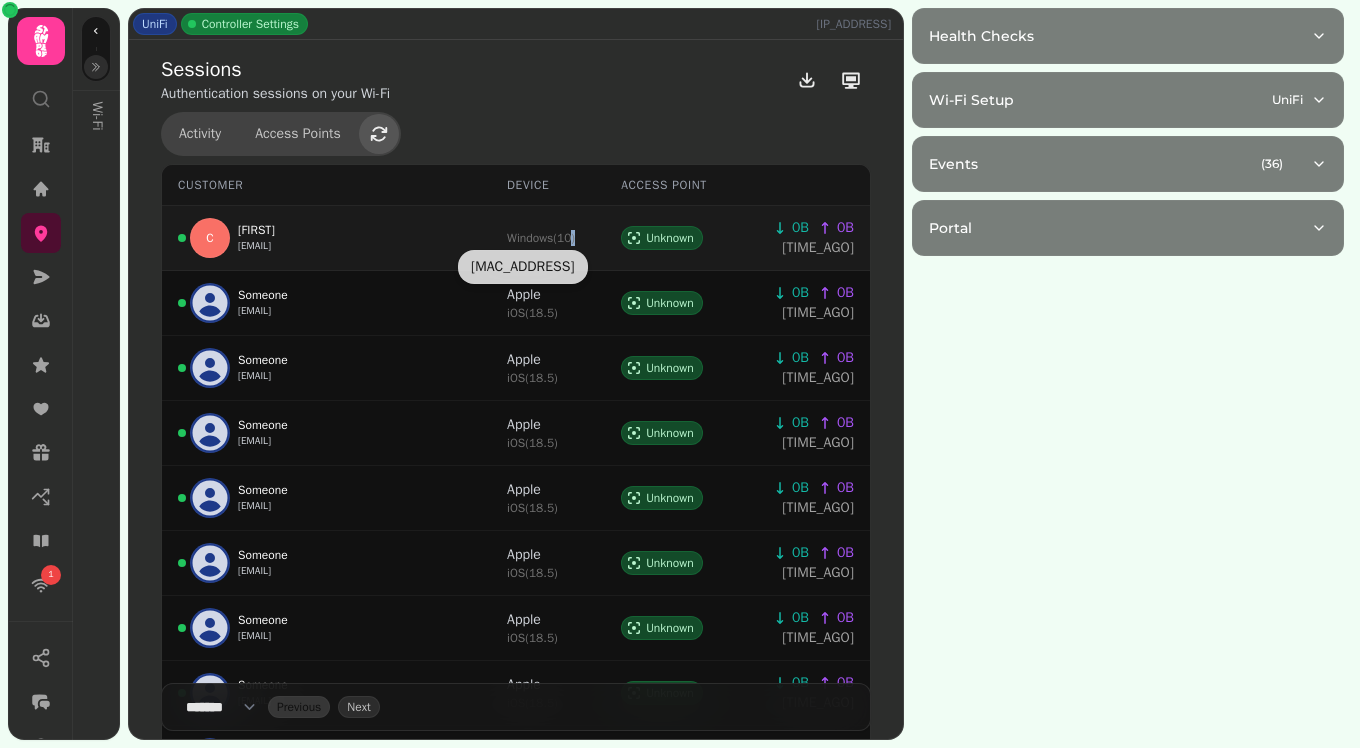 click on "Windows  ( 10 )" at bounding box center (541, 238) 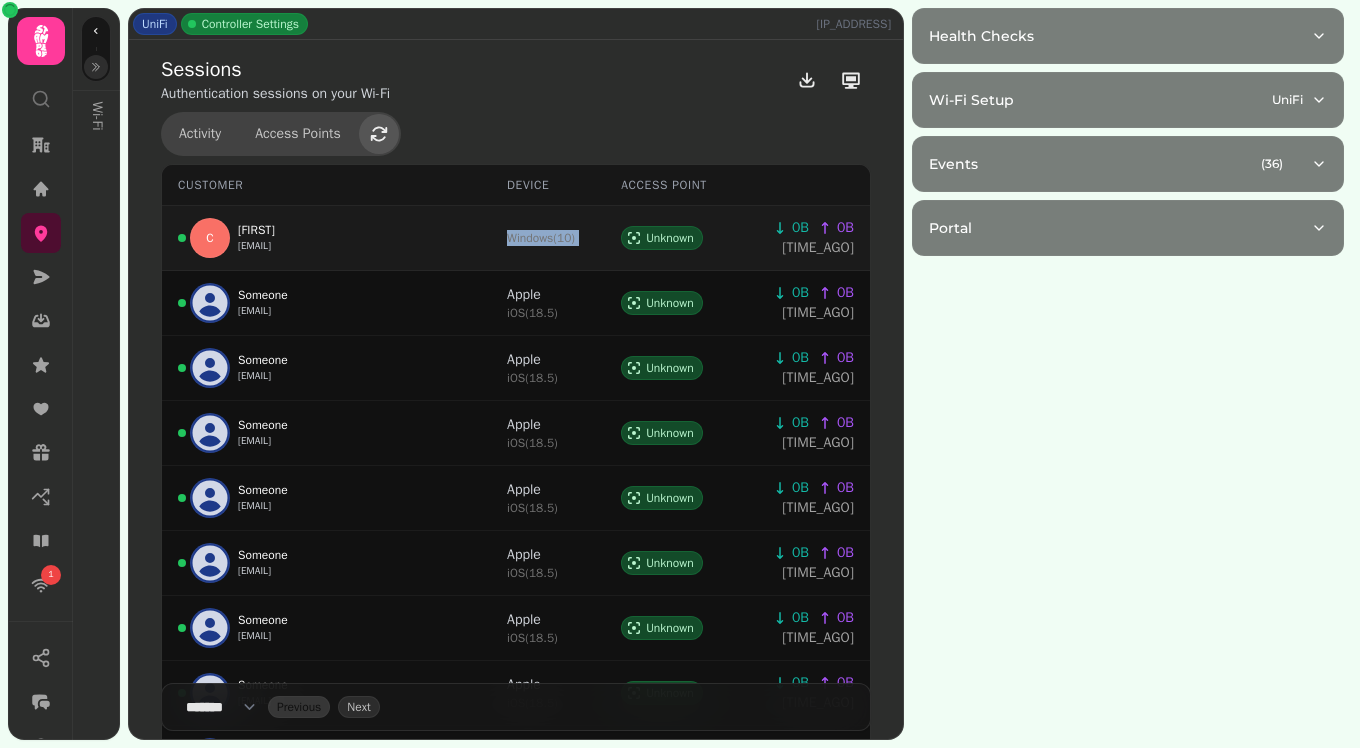 click on "Windows  ( 10 )" at bounding box center (541, 238) 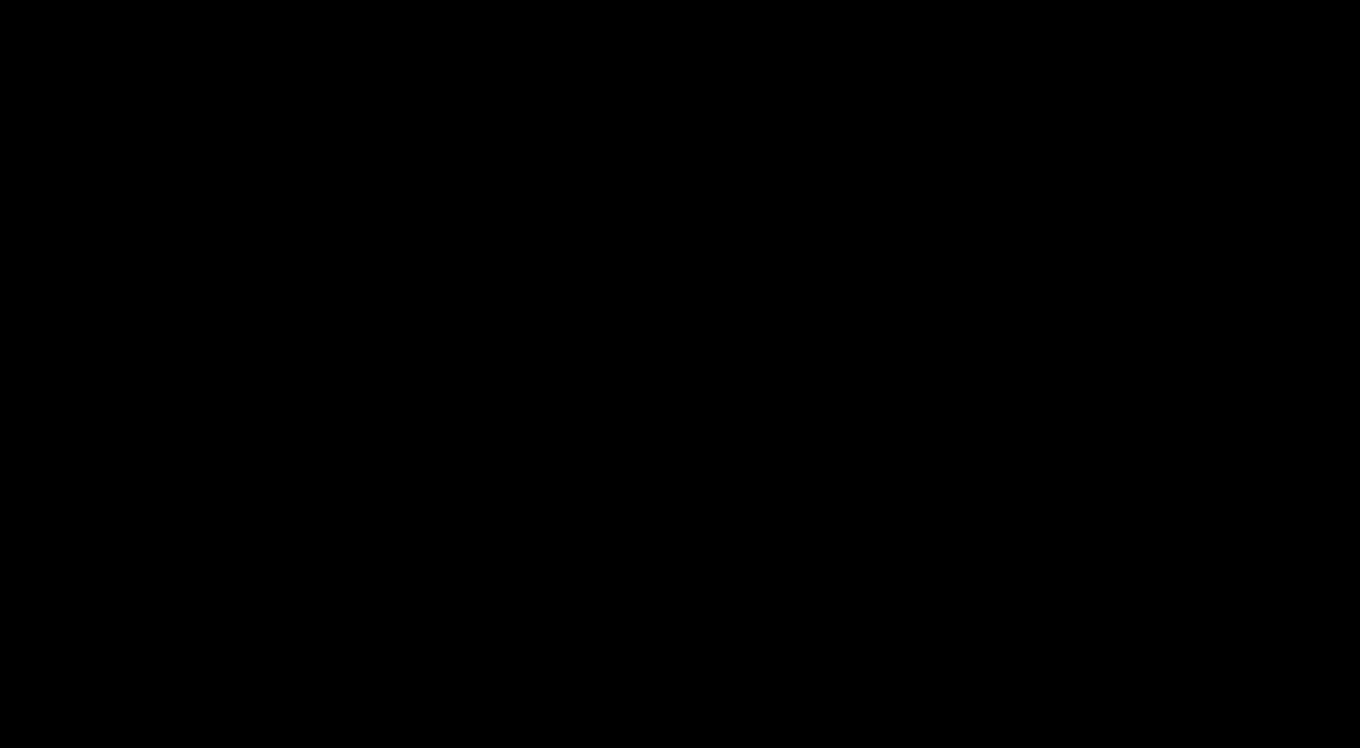scroll, scrollTop: 0, scrollLeft: 0, axis: both 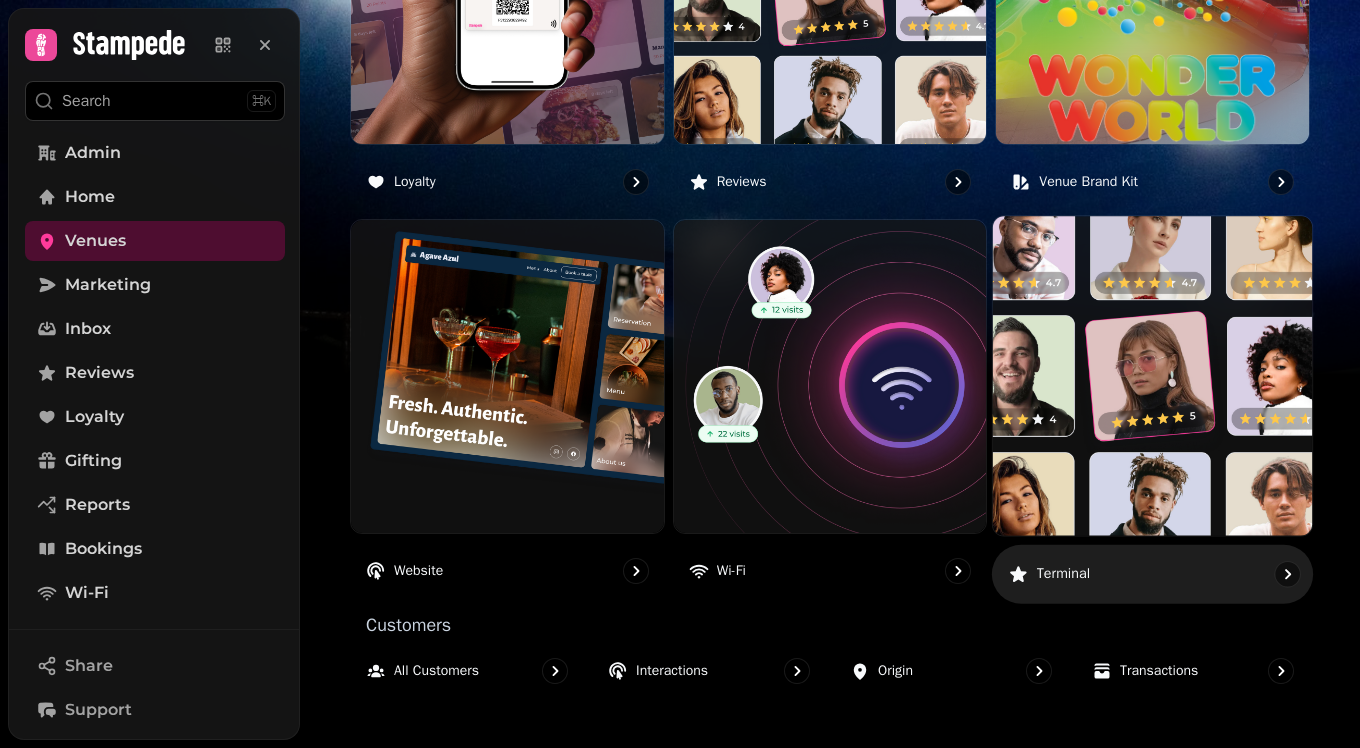 click at bounding box center (1152, 376) 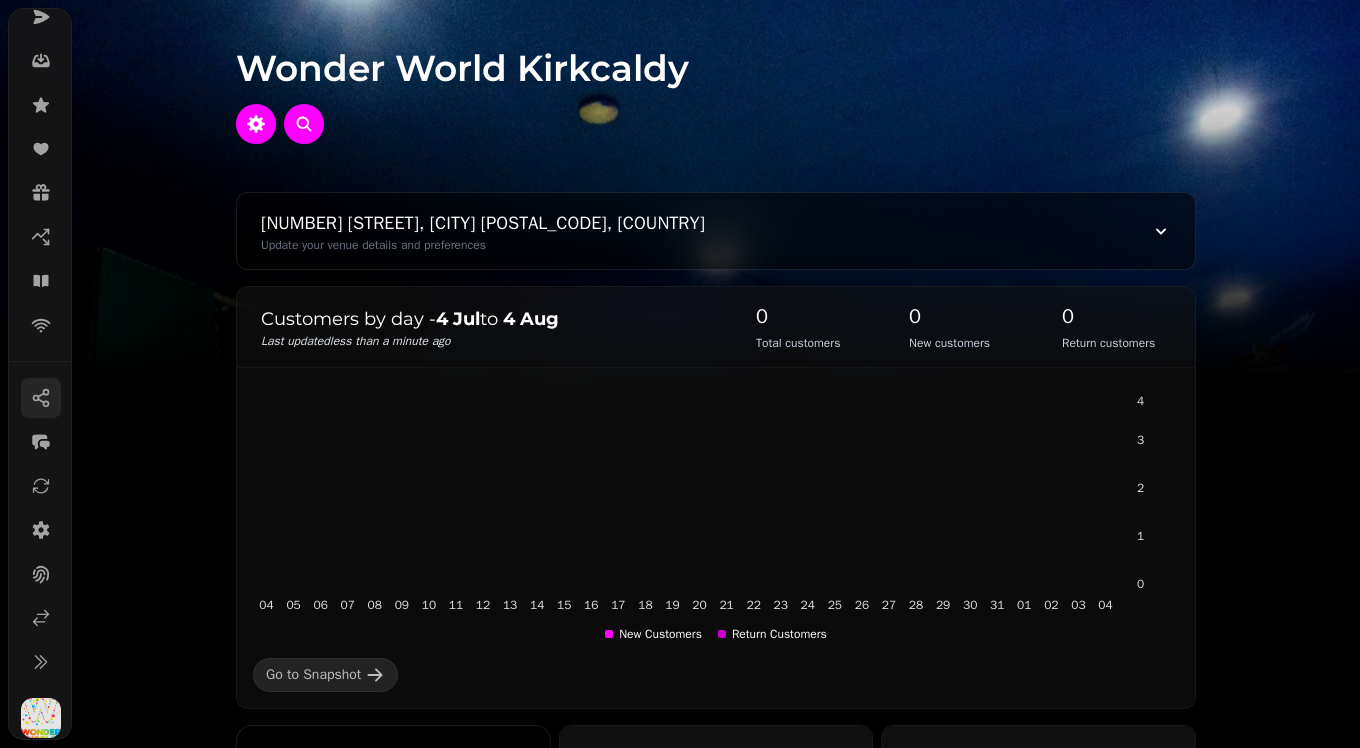 scroll, scrollTop: 267, scrollLeft: 0, axis: vertical 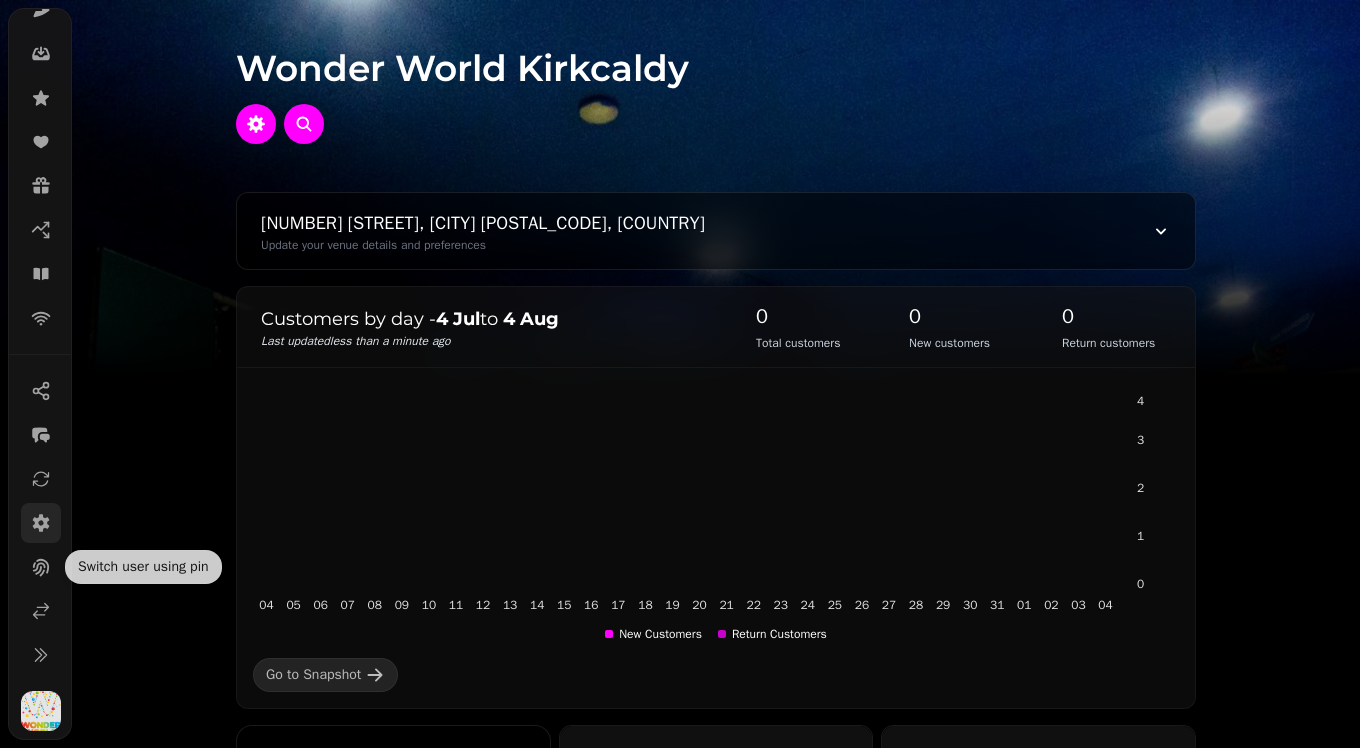 click 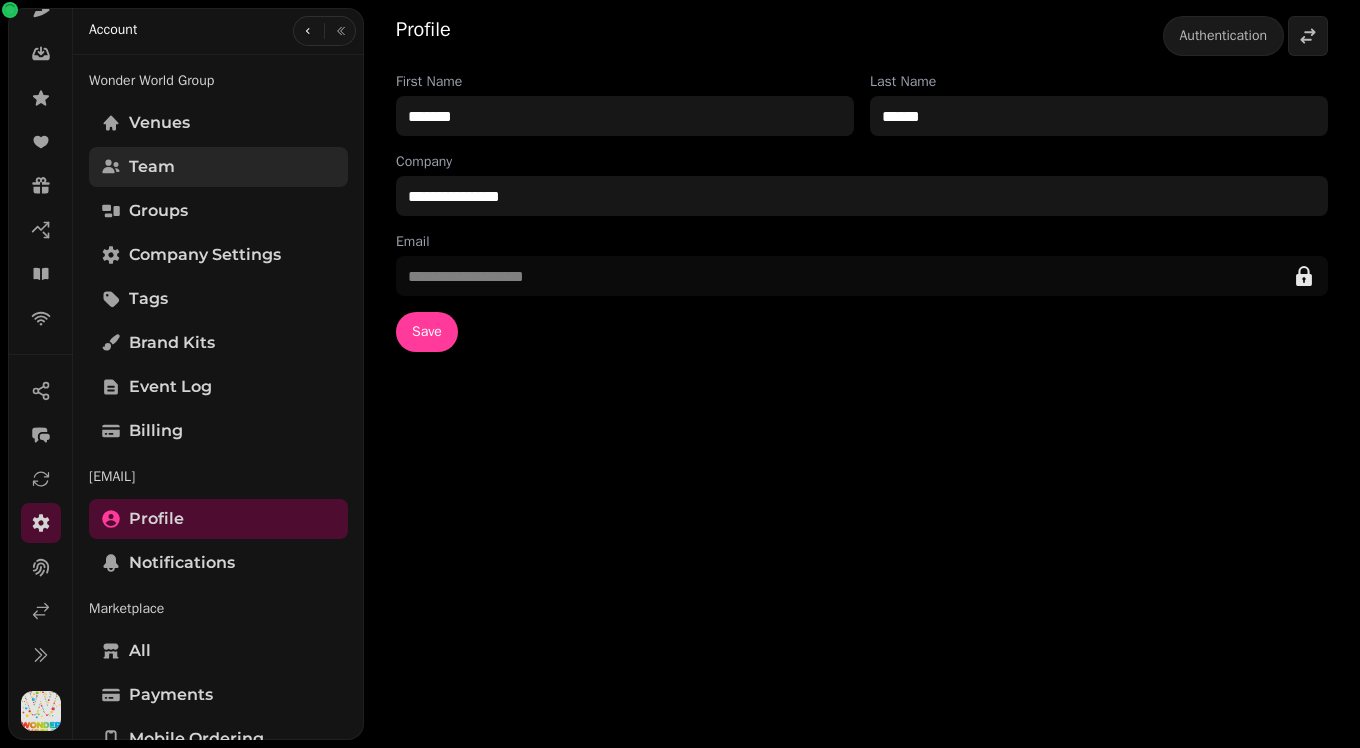 click on "Team" at bounding box center (218, 167) 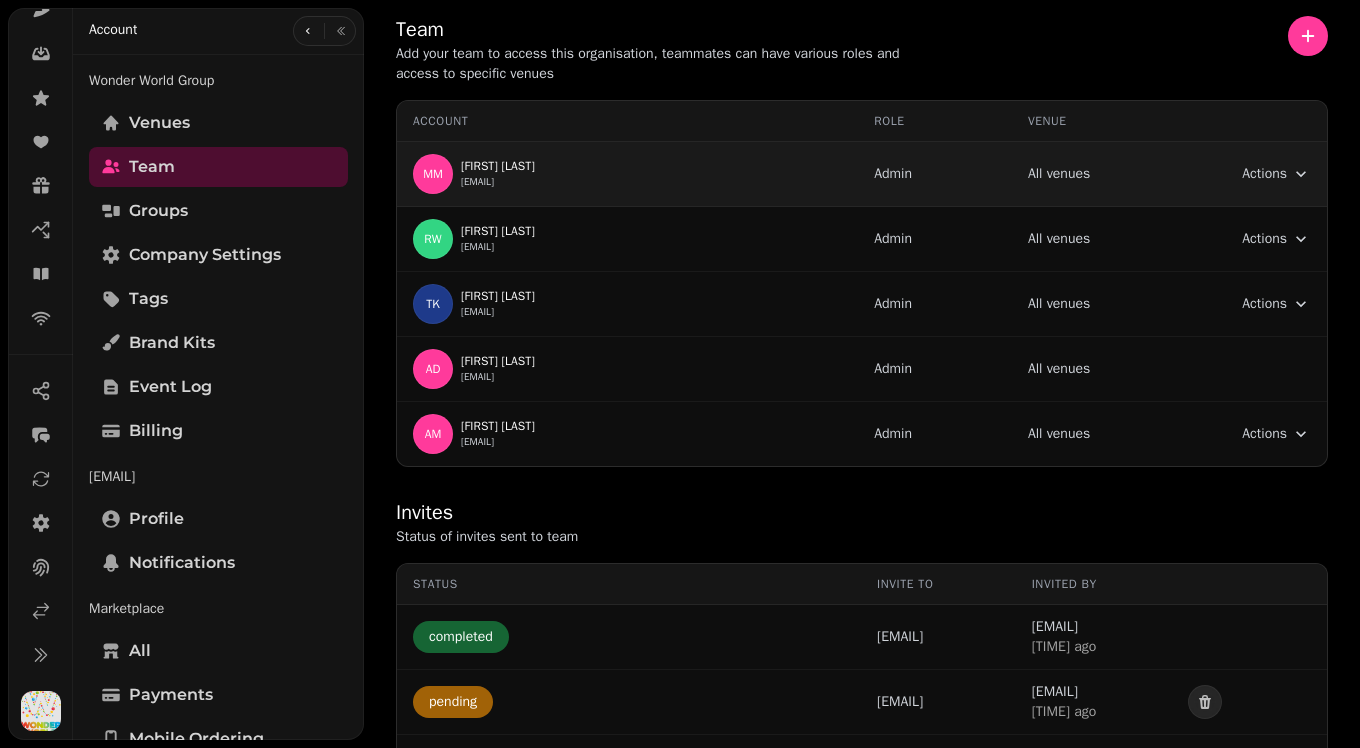 click on "michelle@wonderworldgroup.co.uk" at bounding box center [477, 182] 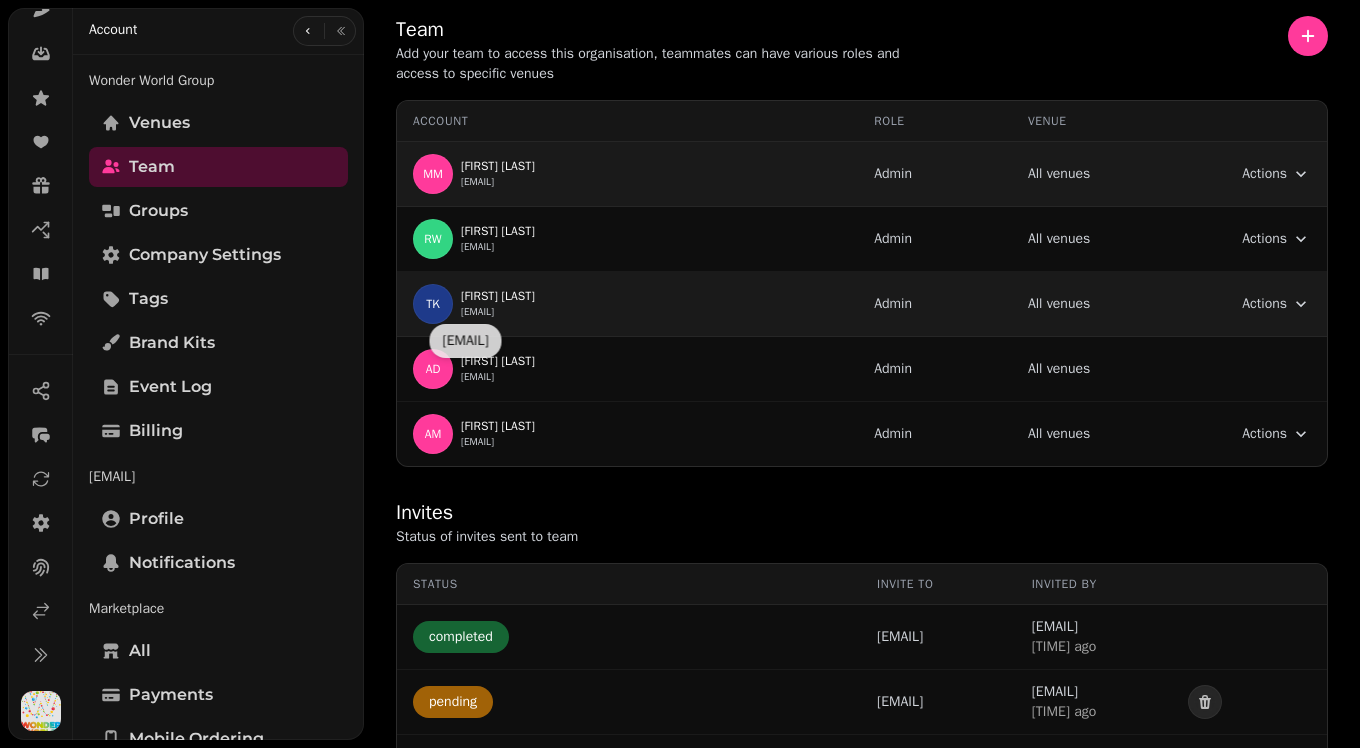 click on "tom@strive-digital.co.uk" at bounding box center (477, 312) 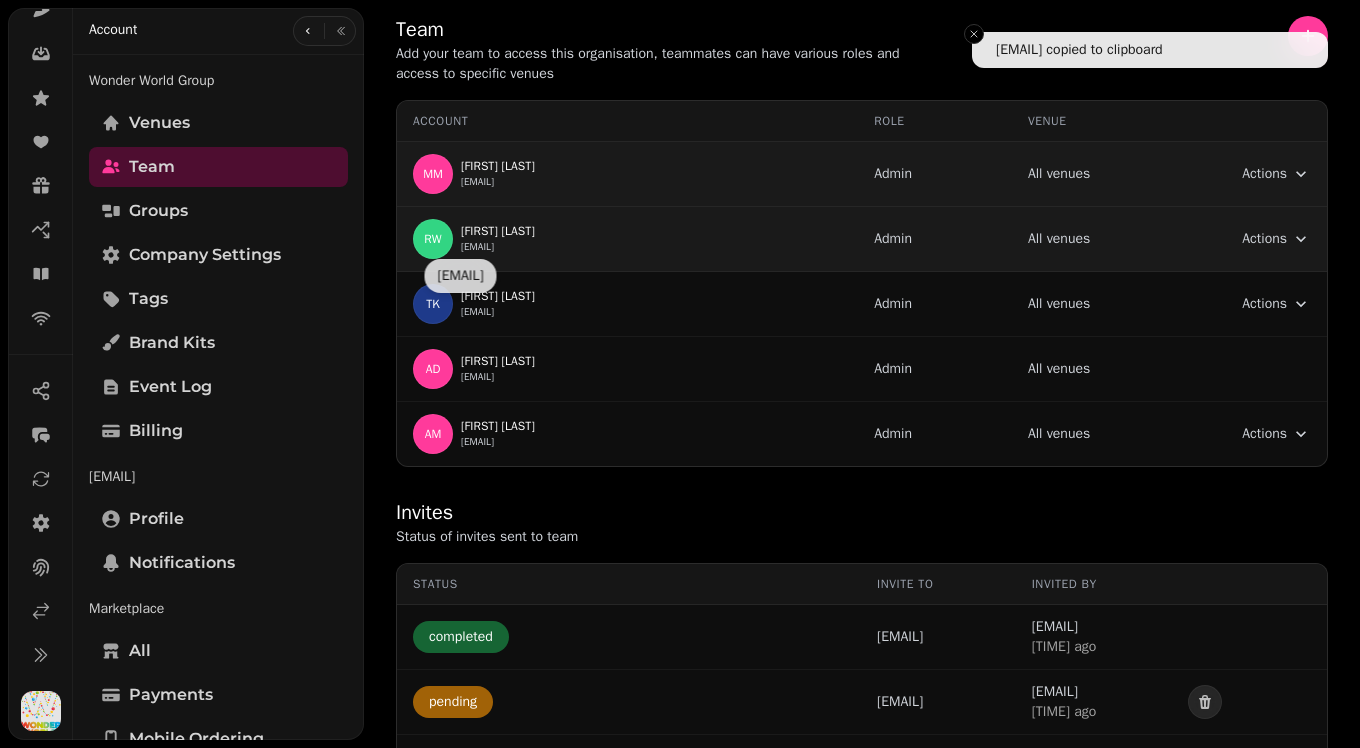 click on "ruth@wonderworldgroup.co.uk" at bounding box center [477, 247] 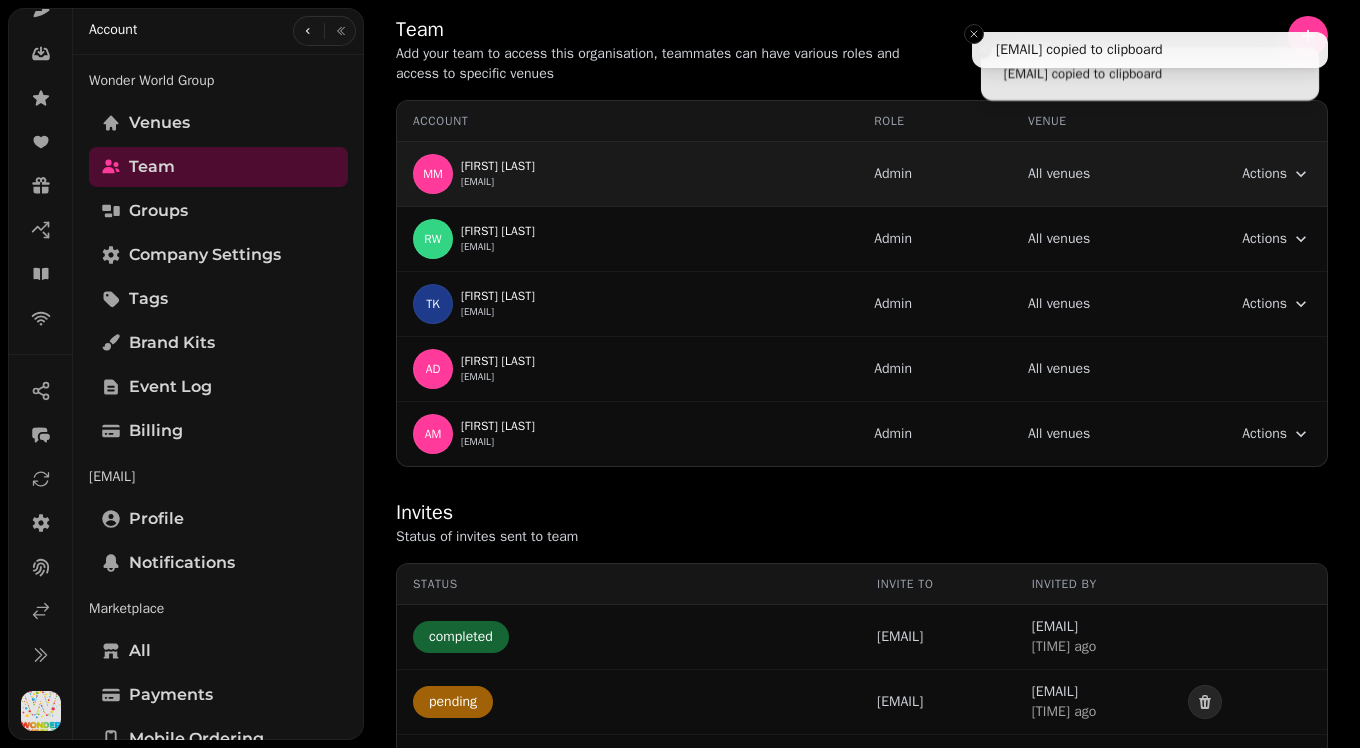 click on "michelle@wonderworldgroup.co.uk" at bounding box center [477, 182] 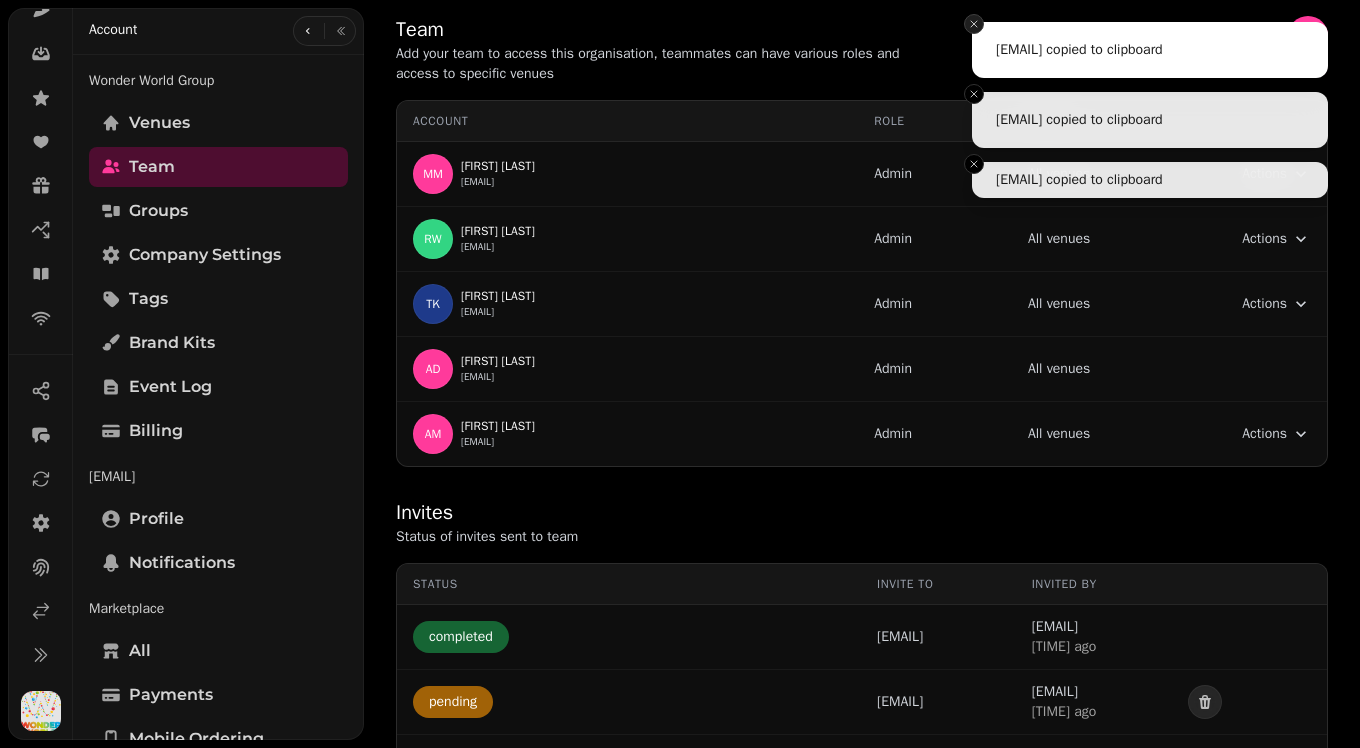 click at bounding box center [974, 24] 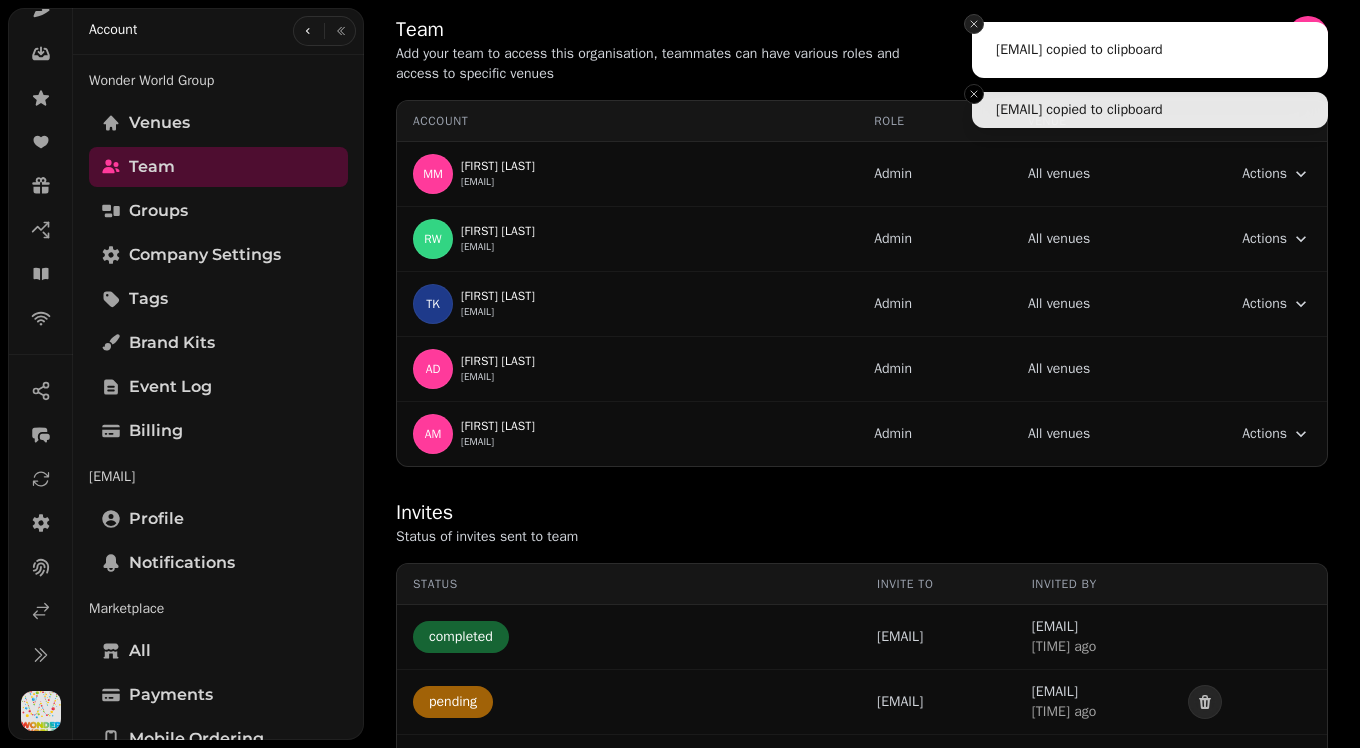 click 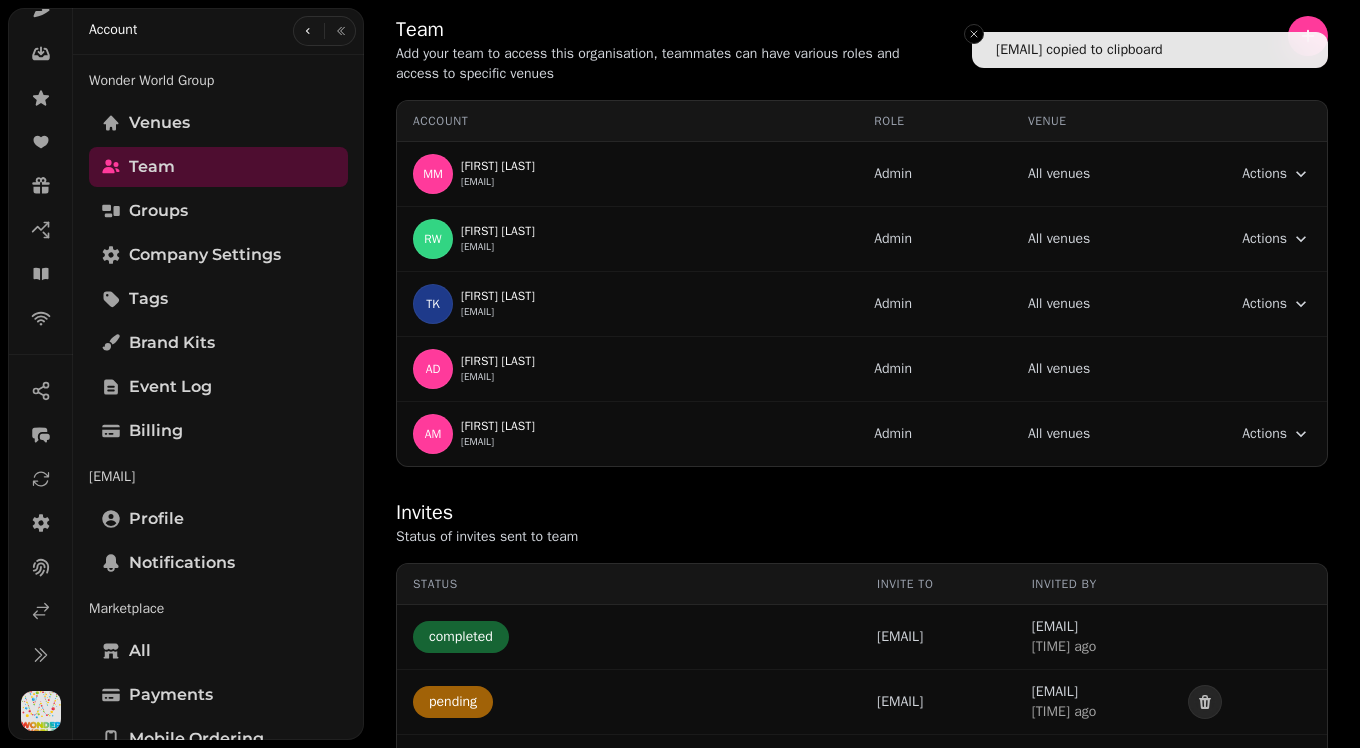 click 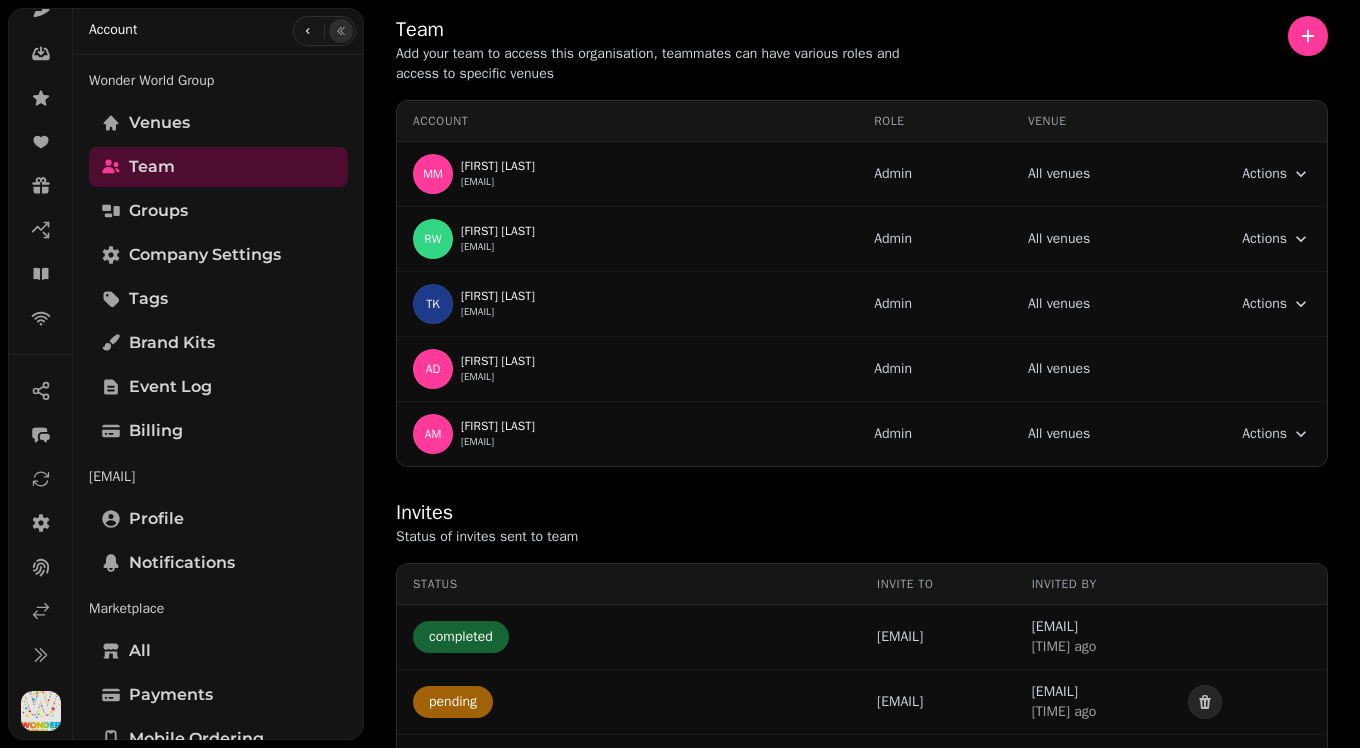 click 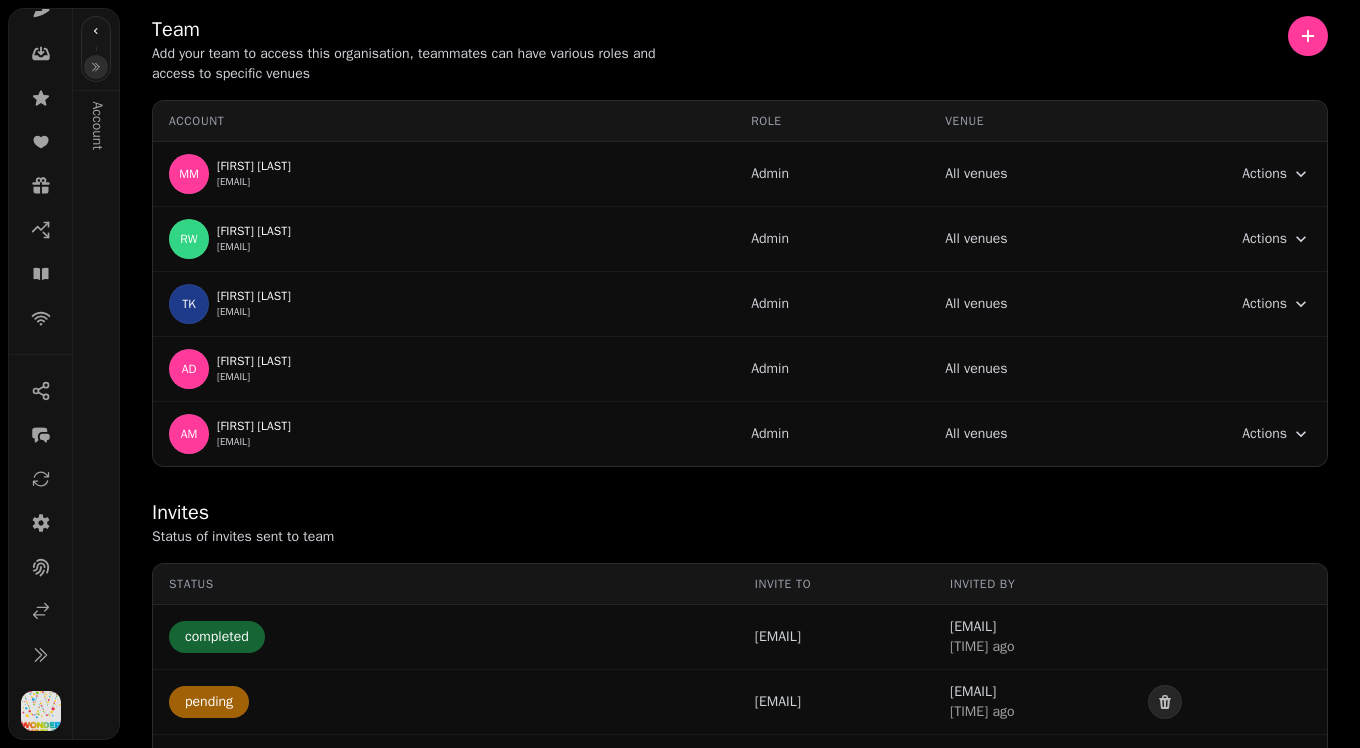 click 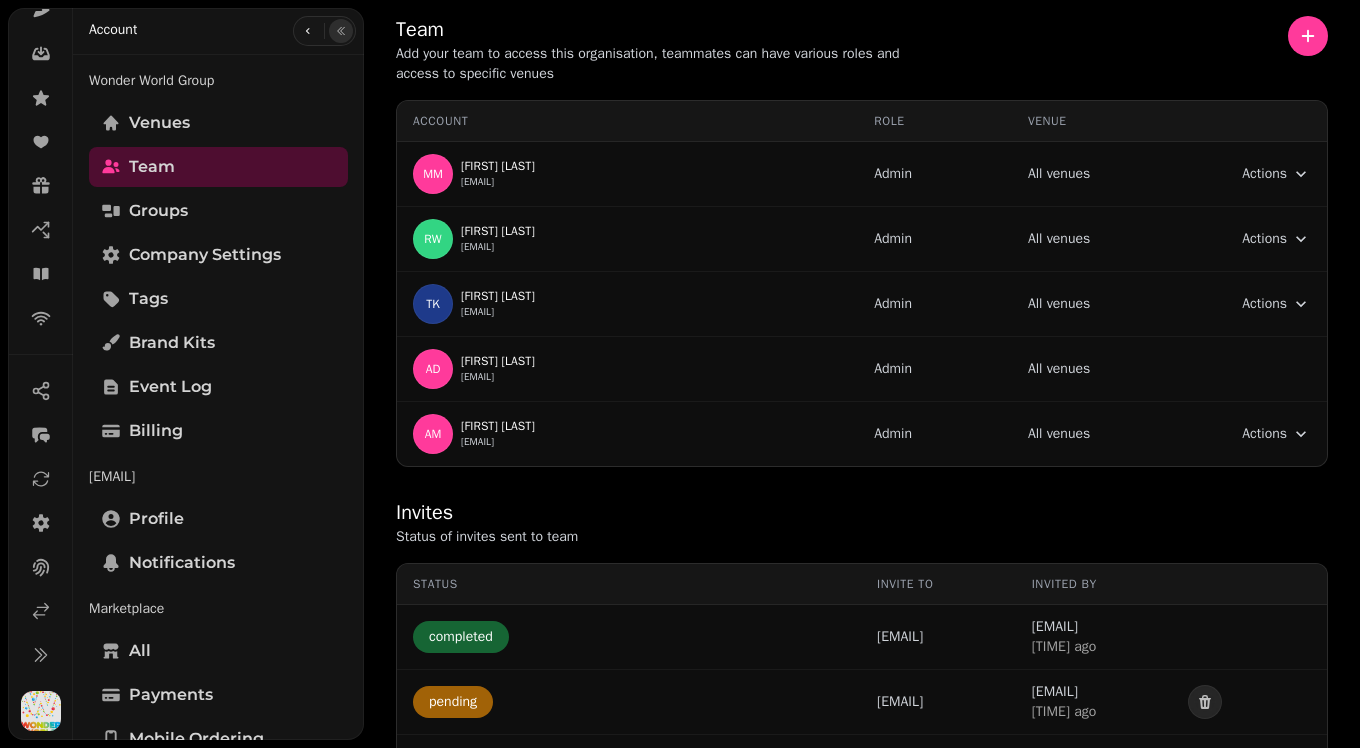 scroll, scrollTop: 0, scrollLeft: 0, axis: both 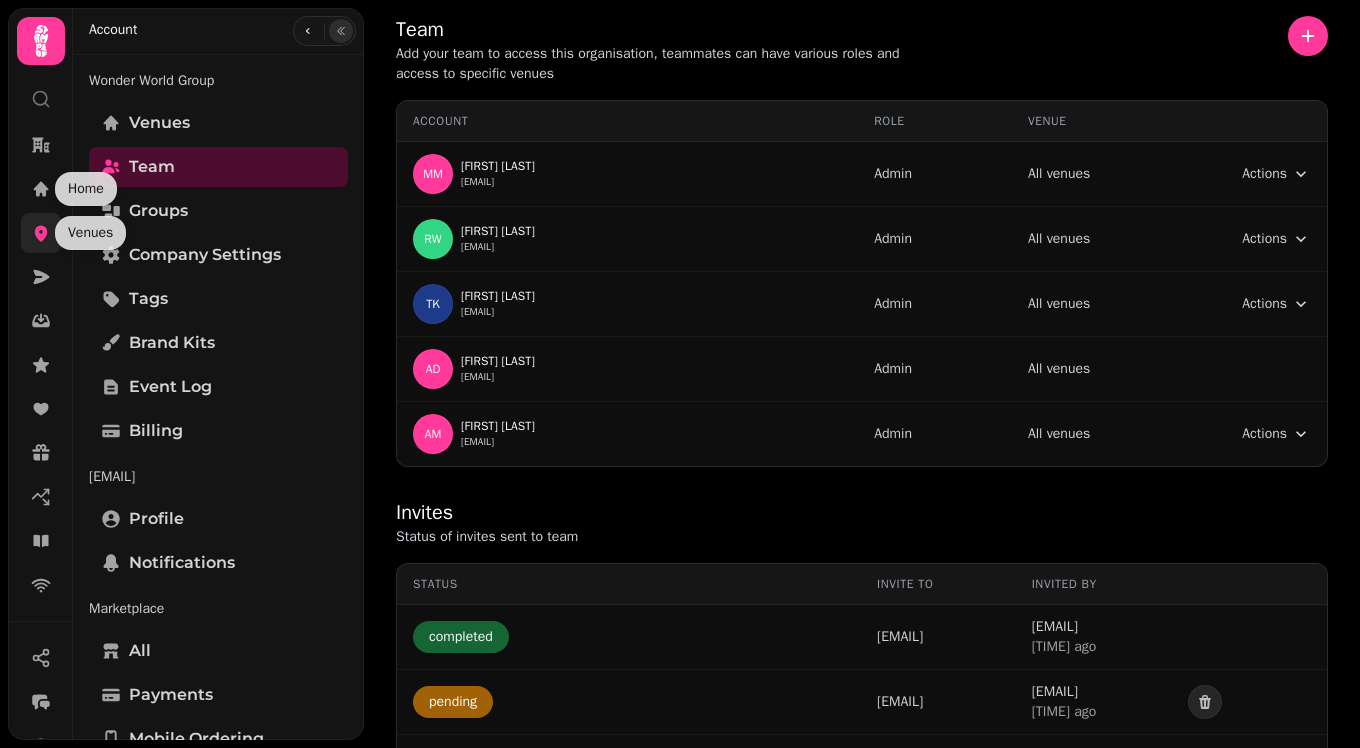 click at bounding box center [41, 233] 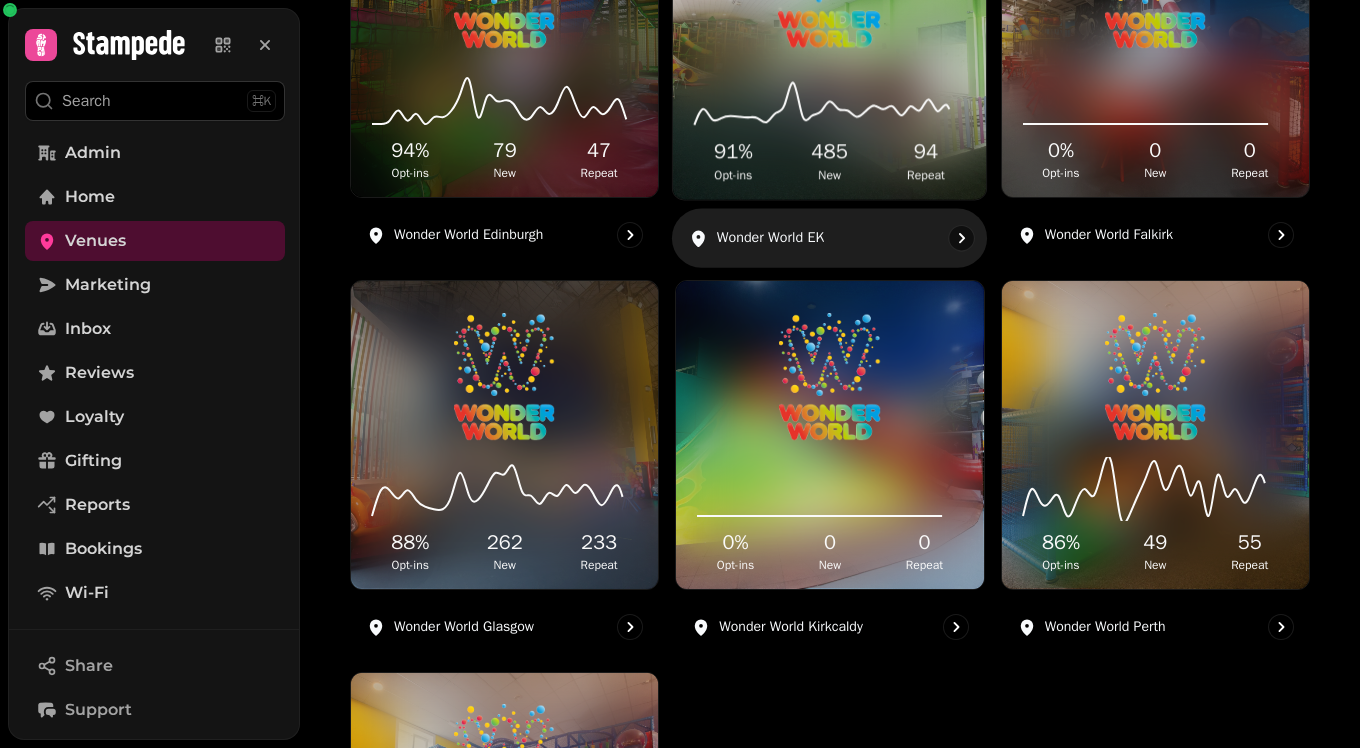 scroll, scrollTop: 406, scrollLeft: 0, axis: vertical 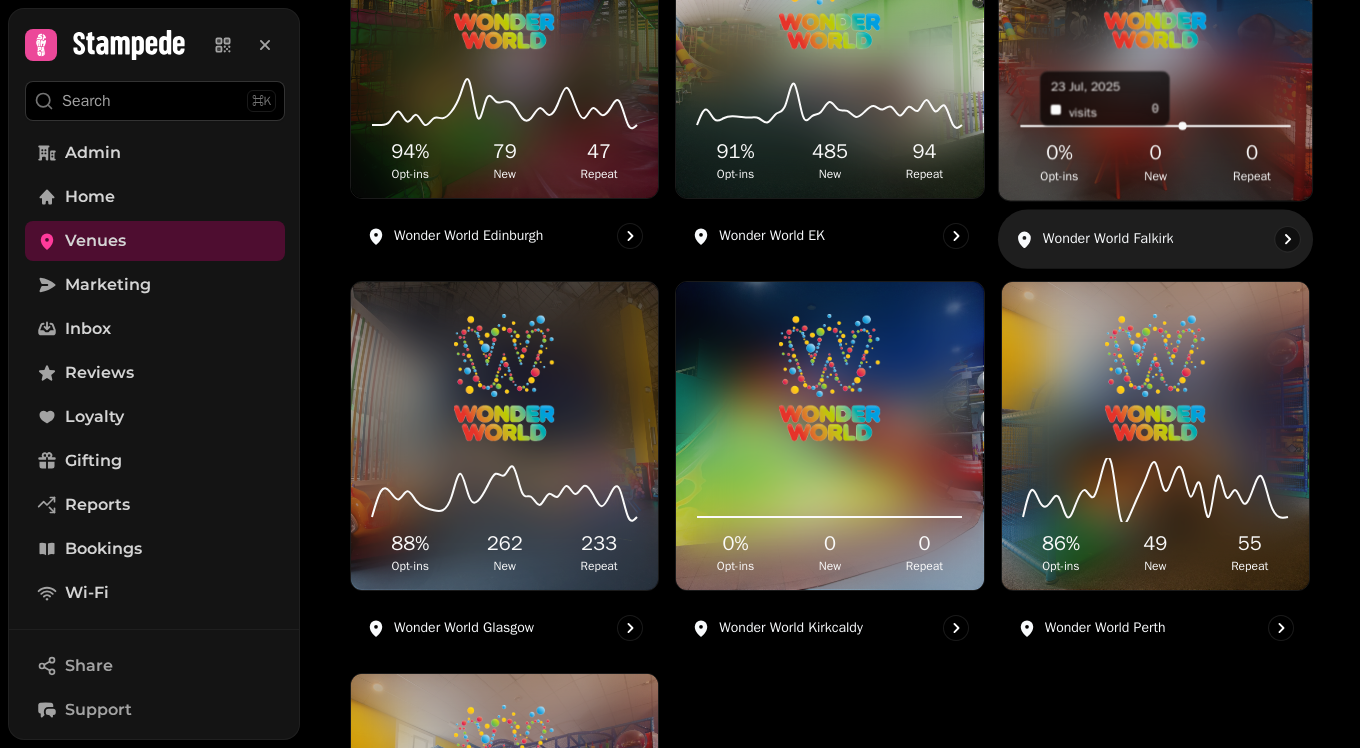 click 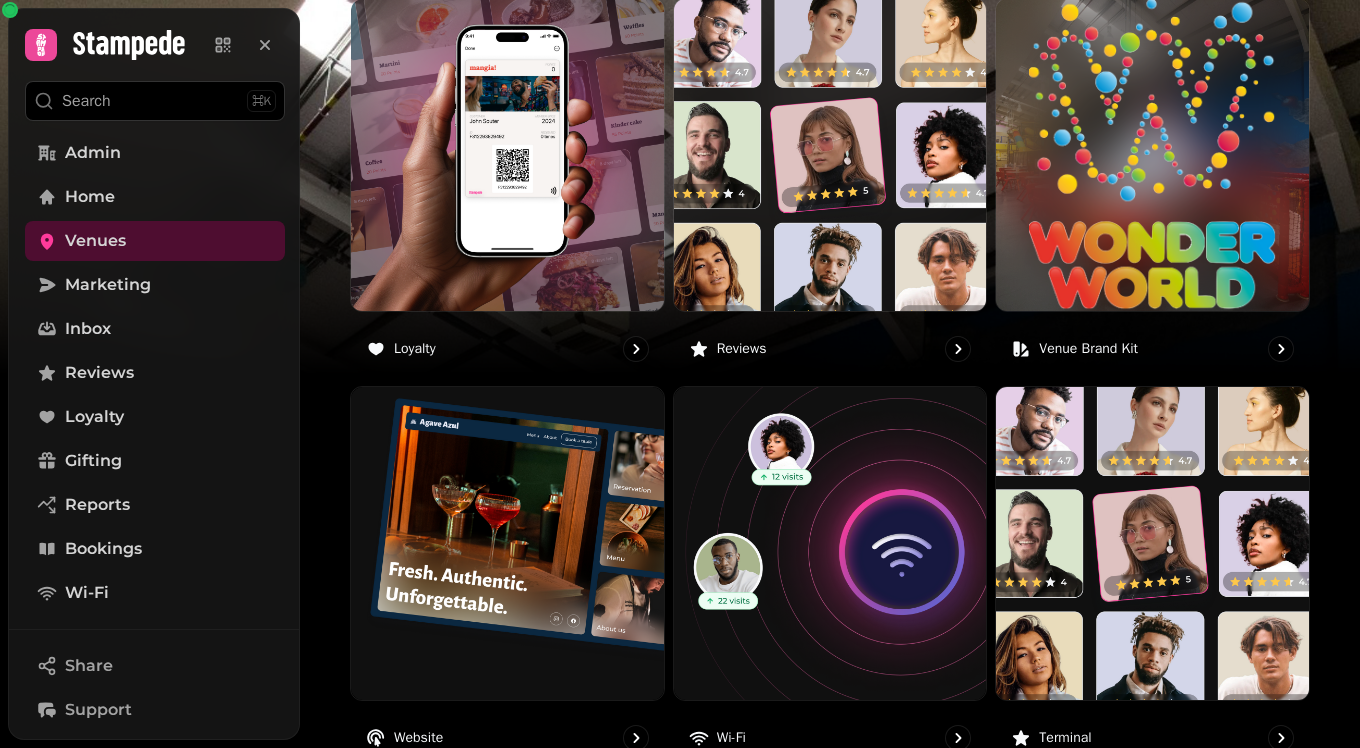 scroll, scrollTop: 1283, scrollLeft: 0, axis: vertical 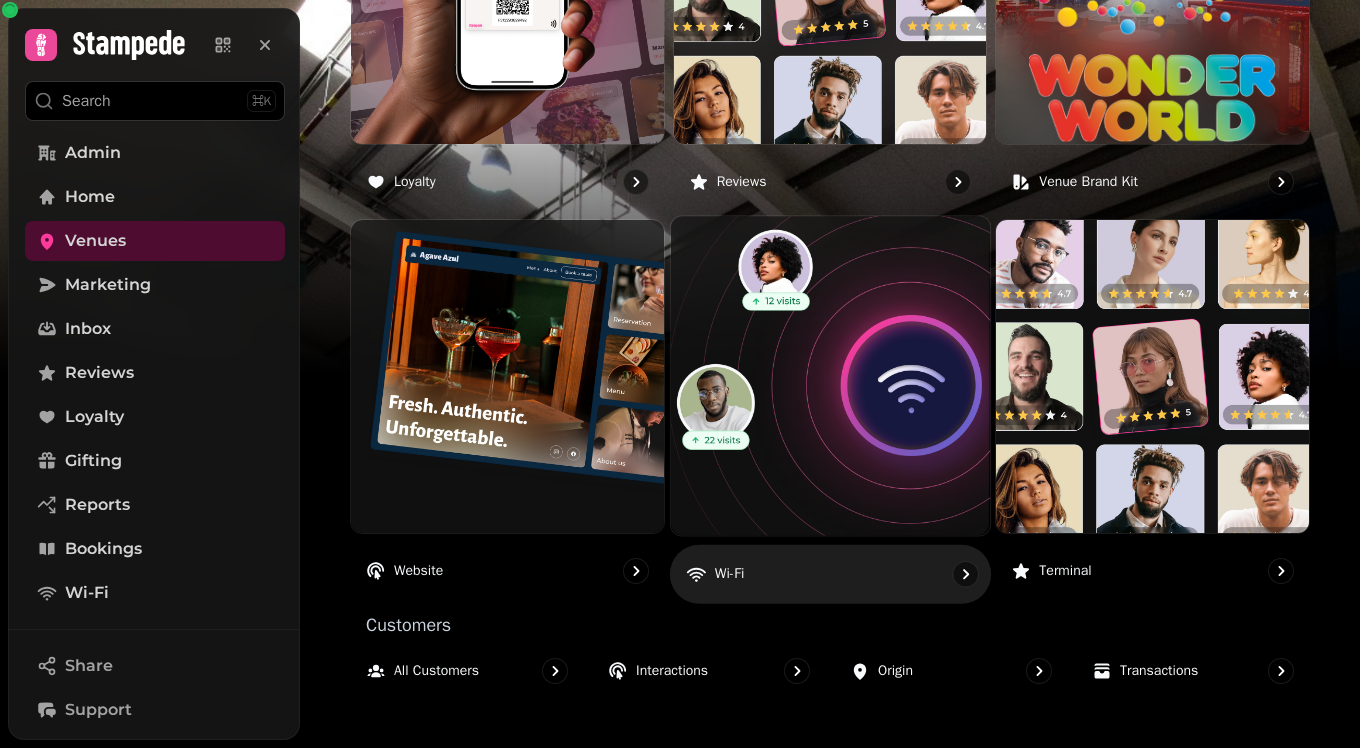 click at bounding box center (830, 376) 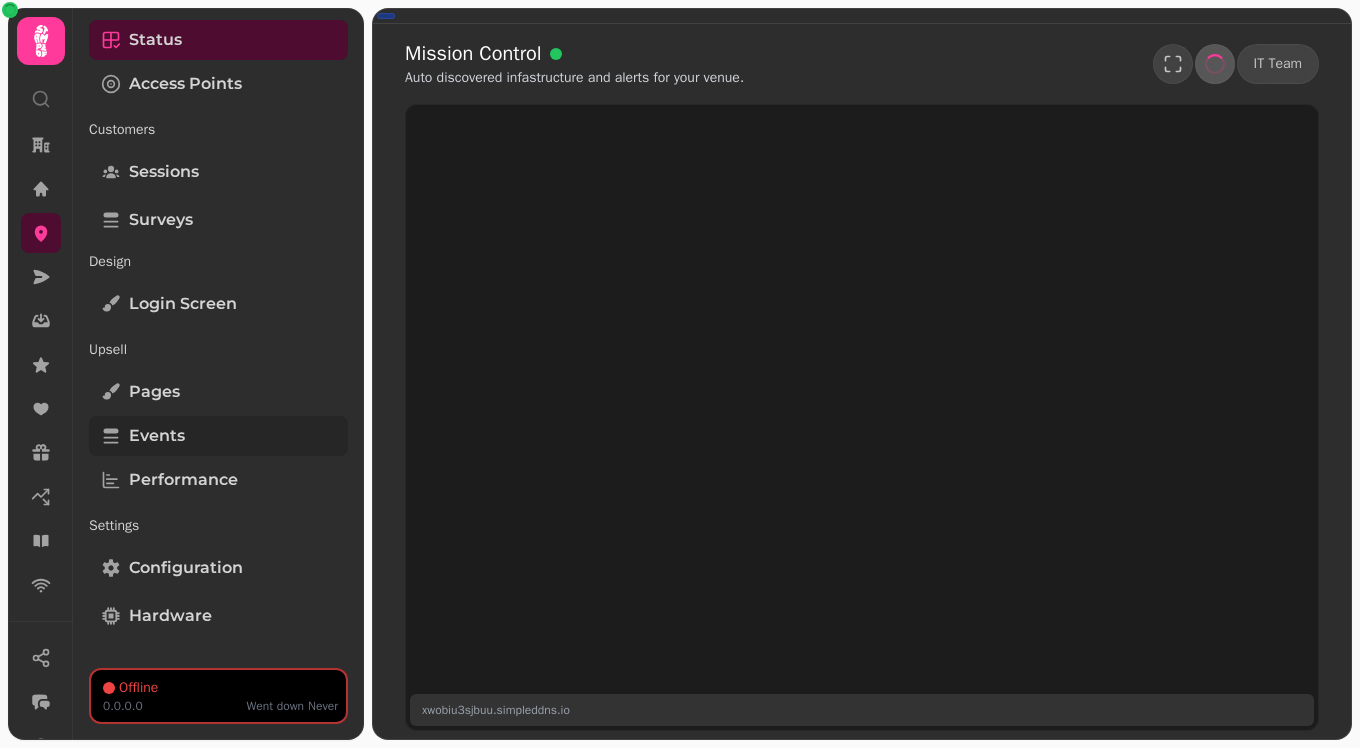 scroll, scrollTop: 99, scrollLeft: 0, axis: vertical 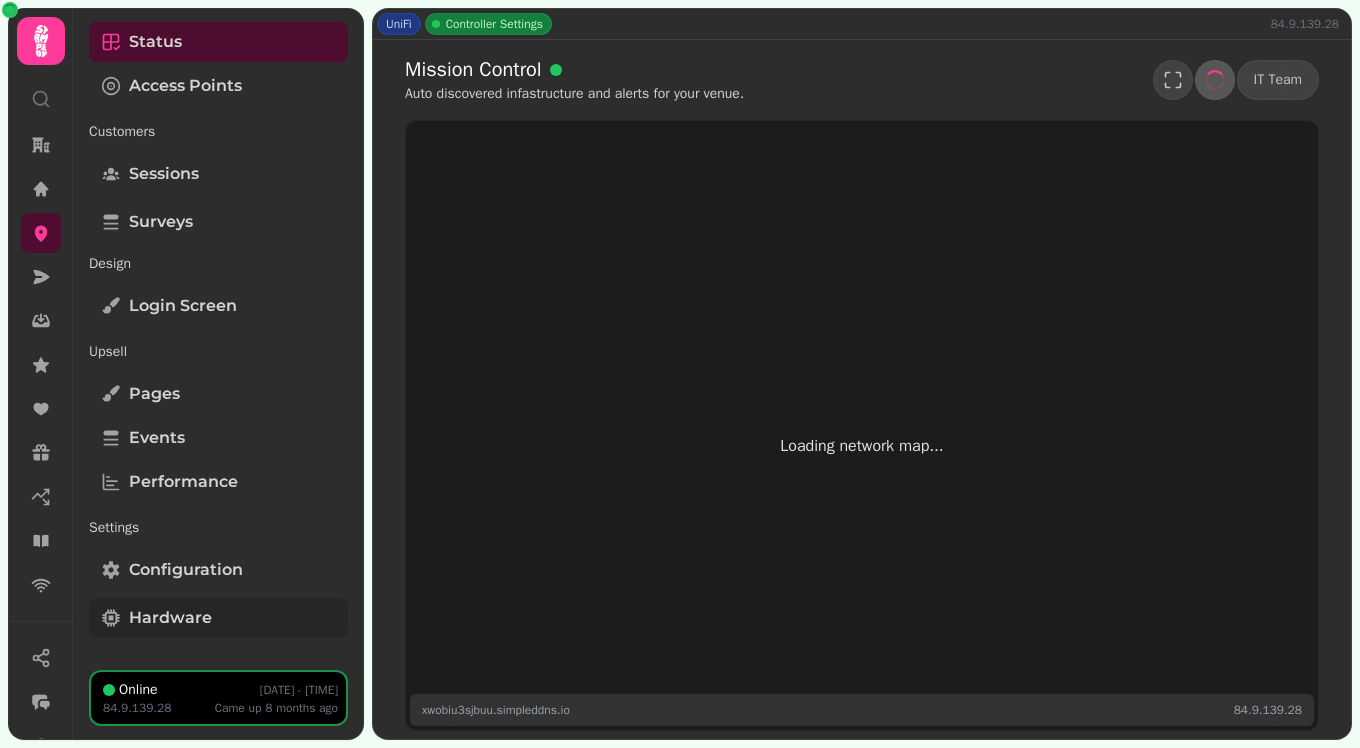 click on "Hardware" at bounding box center (170, 618) 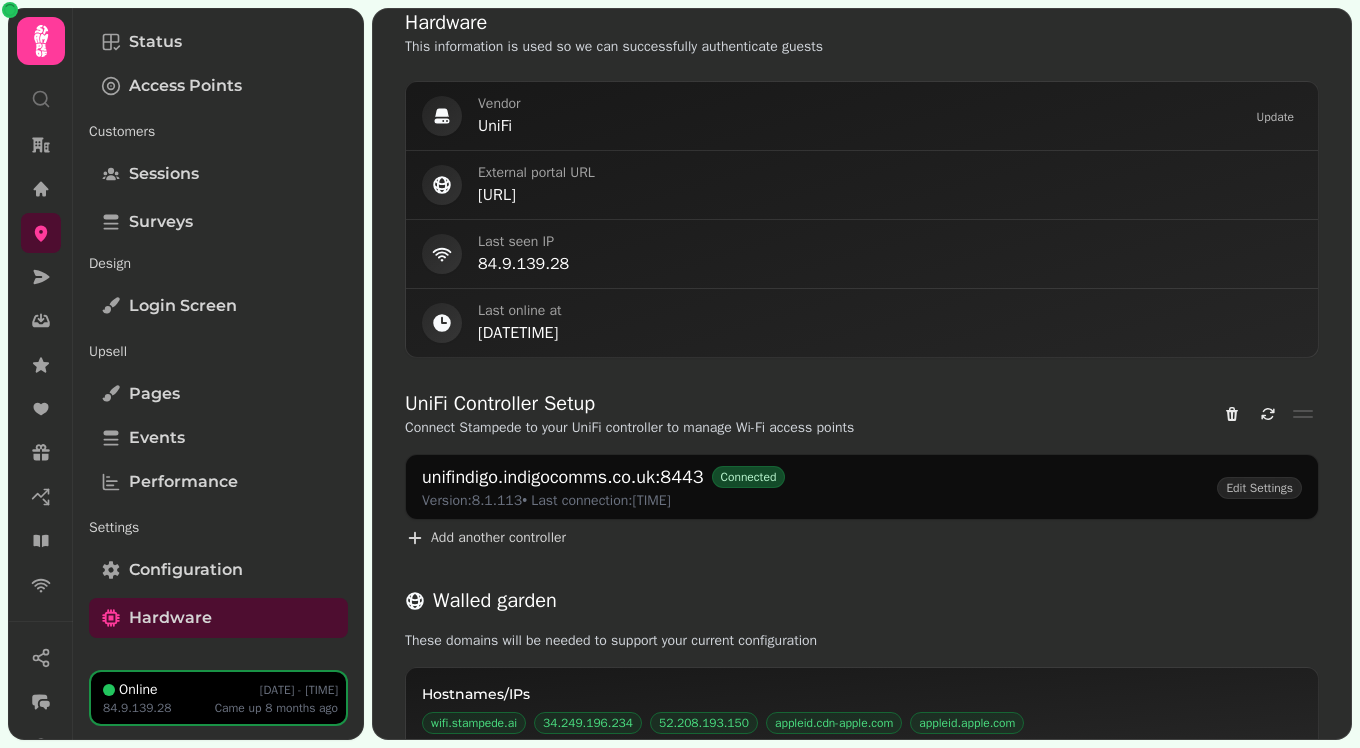 scroll, scrollTop: 721, scrollLeft: 0, axis: vertical 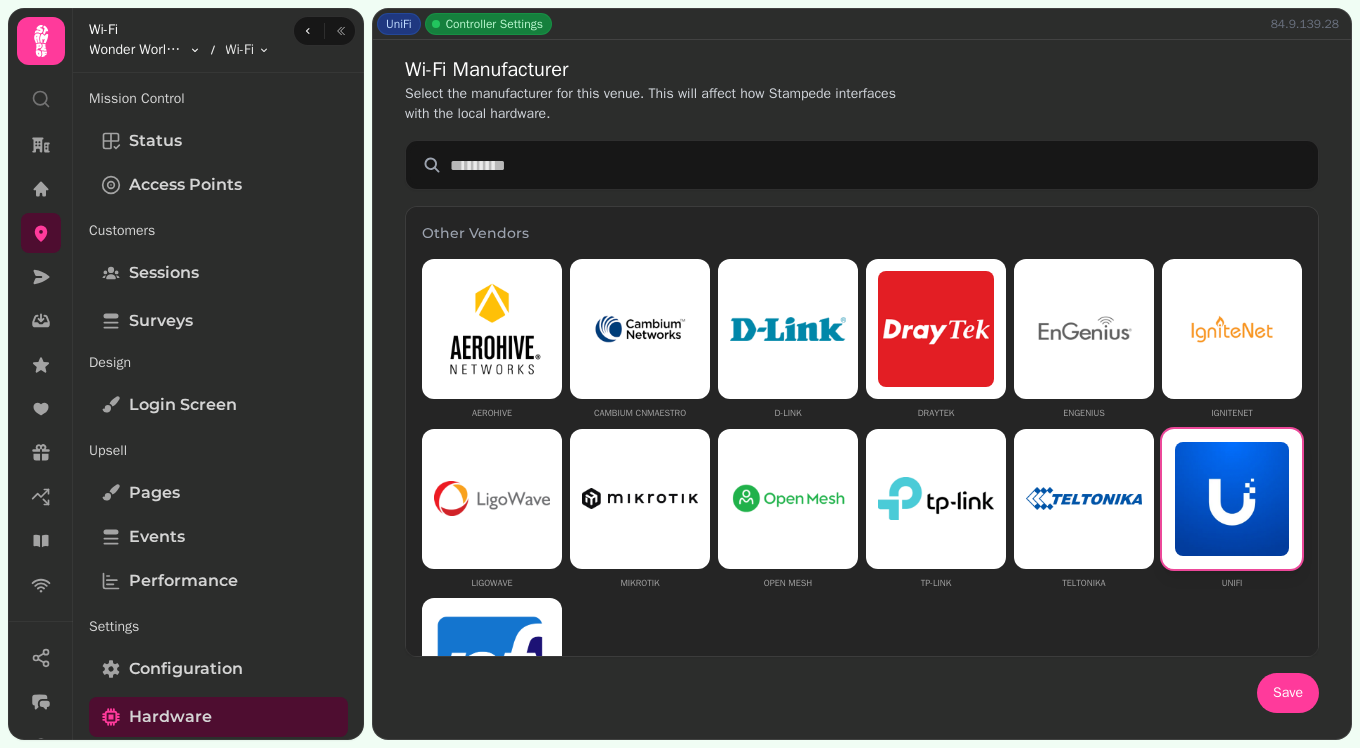 click on "UniFi Controller Settings 84.9.139.28 Wi-Fi Manufacturer Select the manufacturer for this venue. This will affect how Stampede interfaces with the local hardware. Other Vendors Aerohive Cambium cnMaestro D-Link DrayTek EnGenius IgniteNet Ligowave Mikrotik Open Mesh TP-Link Teltonika UniFi pfSense Ruckus Ruckus Cloud Ruckus Smartzone Ruckus Unleashed Ruckus Zonedirector Cisco Cisco Meraki Aruba Aruba Aruba Instant No Hardware None Save Hardware This information is used so we can successfully authenticate guests Vendor UniFi Update External portal URL https://wifi.stampede.ai/XWOBIU3SJBUU Last seen IP 84.9.139.28 Last online at 2024-12-13T17:32:07.000Z UniFi Controller Setup Connect Stampede to your UniFi controller to manage Wi-Fi access points unifindigo.indigocomms.co.uk:8443 Connected Version:  8.1.113  • Last connection:  1:34 PM Edit Settings Add another controller Walled garden These domains will be needed to support your current configuration Hostnames/IPs wifi.stampede.ai DDNS" at bounding box center (680, 374) 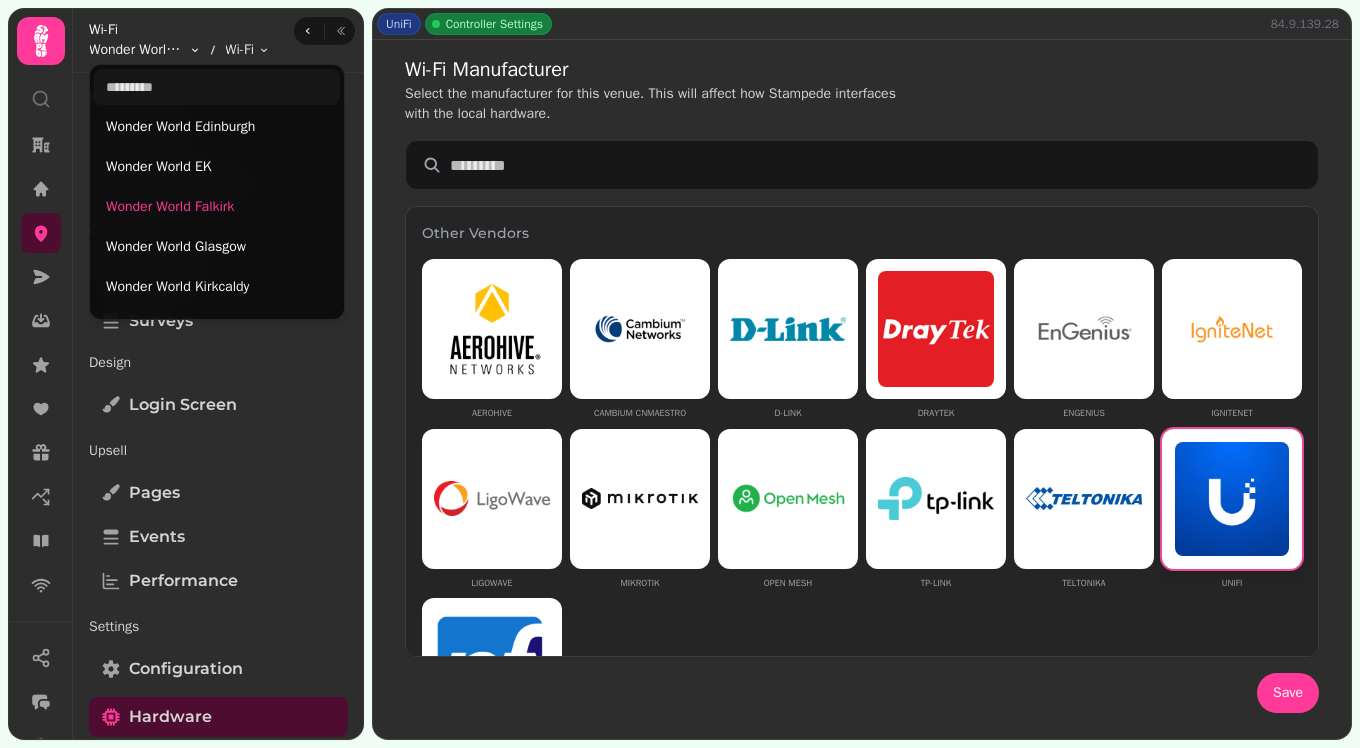 click on "UniFi Controller Settings 84.9.139.28 Wi-Fi Manufacturer Select the manufacturer for this venue. This will affect how Stampede interfaces with the local hardware. Other Vendors Aerohive Cambium cnMaestro D-Link DrayTek EnGenius IgniteNet Ligowave Mikrotik Open Mesh TP-Link Teltonika UniFi pfSense Ruckus Ruckus Cloud Ruckus Smartzone Ruckus Unleashed Ruckus Zonedirector Cisco Cisco Meraki Aruba Aruba Aruba Instant No Hardware None Save Hardware This information is used so we can successfully authenticate guests Vendor UniFi Update External portal URL https://wifi.stampede.ai/XWOBIU3SJBUU Last seen IP 84.9.139.28 Last online at 2024-12-13T17:32:07.000Z UniFi Controller Setup Connect Stampede to your UniFi controller to manage Wi-Fi access points unifindigo.indigocomms.co.uk:8443 Connected Version:  8.1.113  • Last connection:  1:34 PM Edit Settings Add another controller Walled garden These domains will be needed to support your current configuration Hostnames/IPs wifi.stampede.ai DDNS" at bounding box center [680, 374] 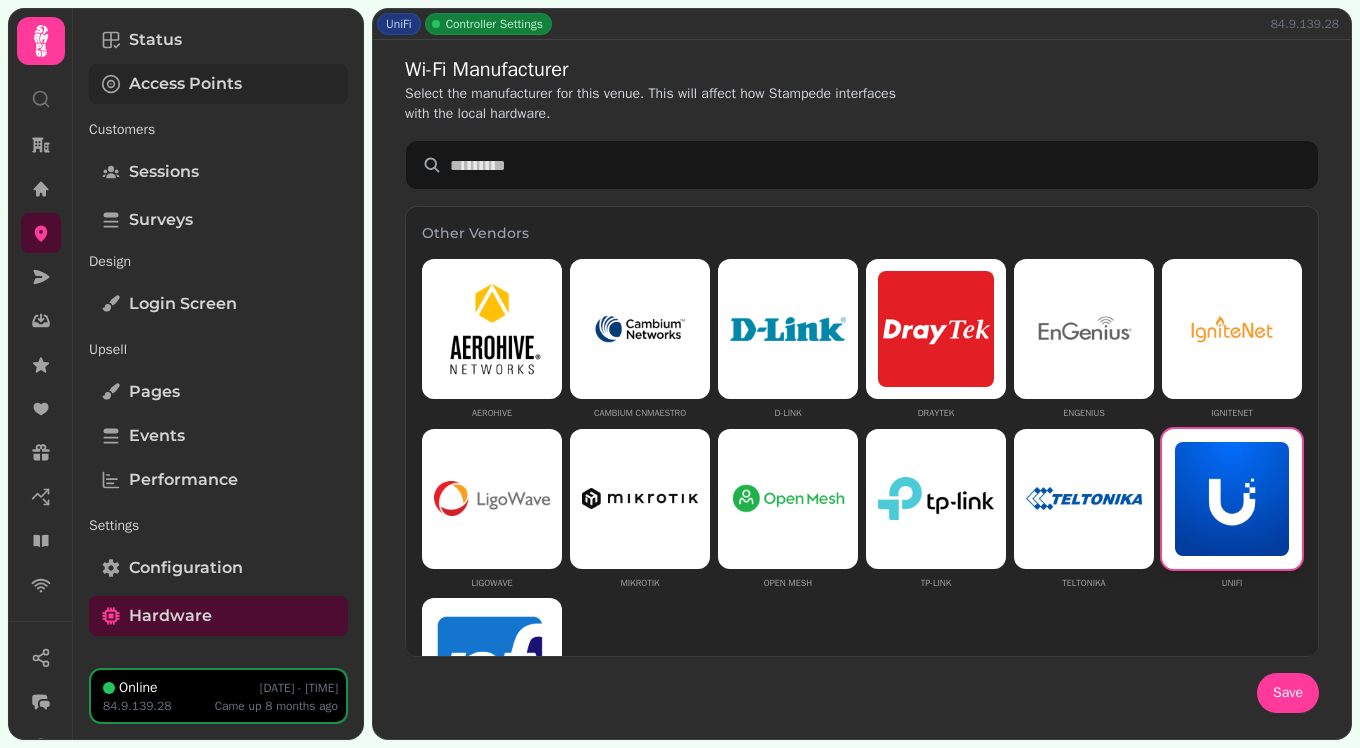 scroll, scrollTop: 0, scrollLeft: 0, axis: both 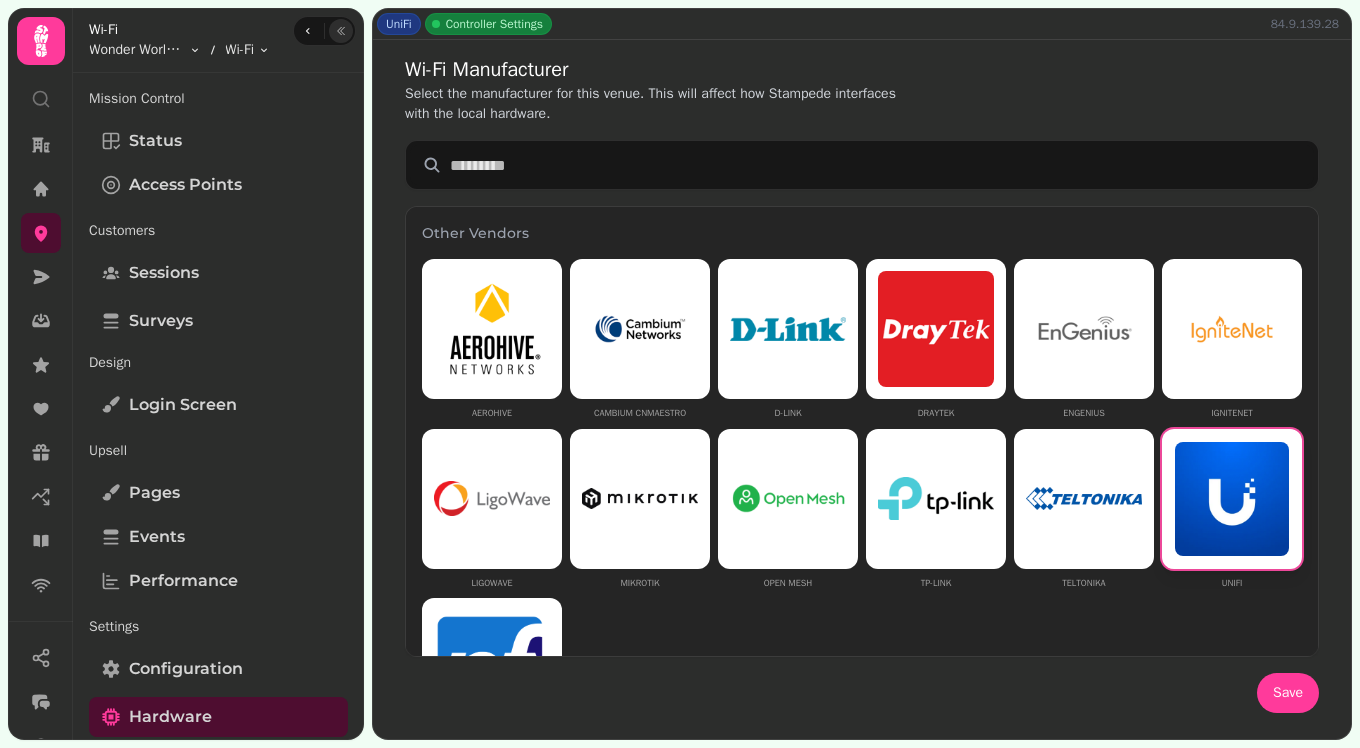 click 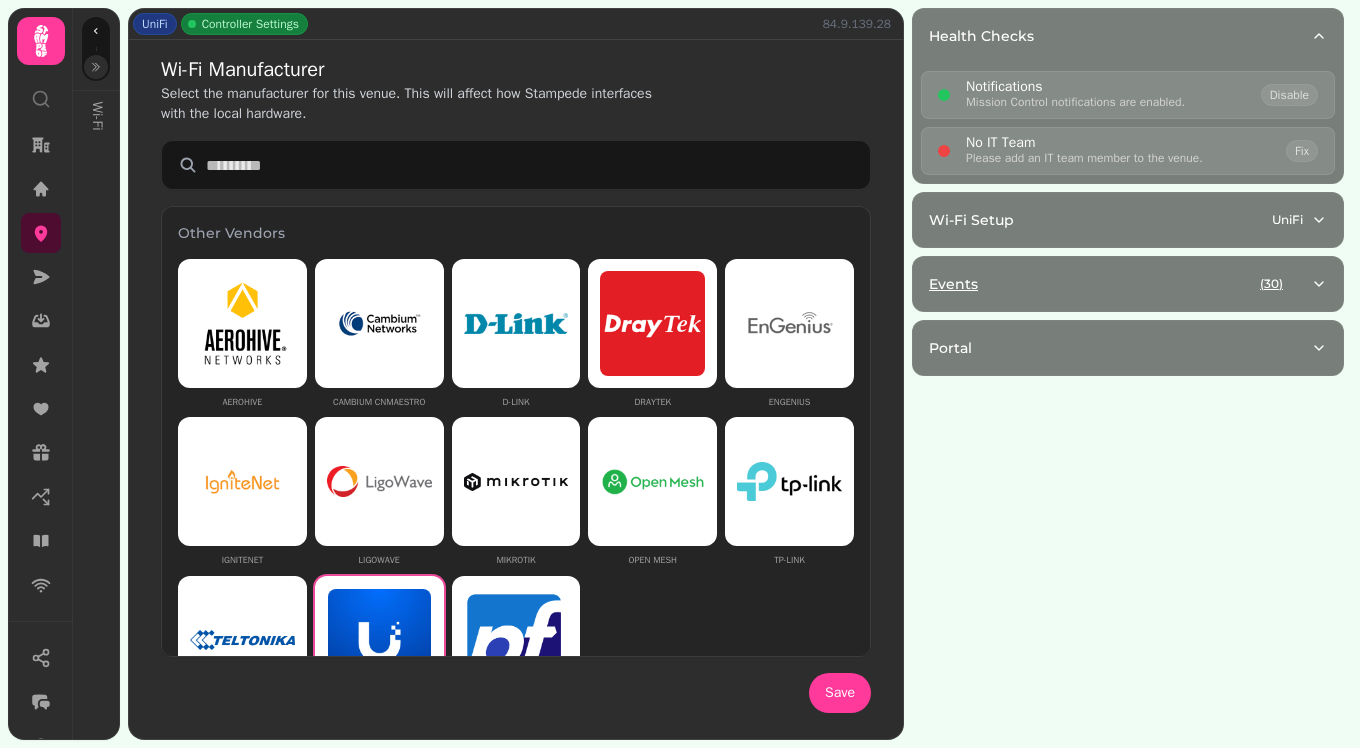 click on "Events ( 30 )" at bounding box center [1120, 284] 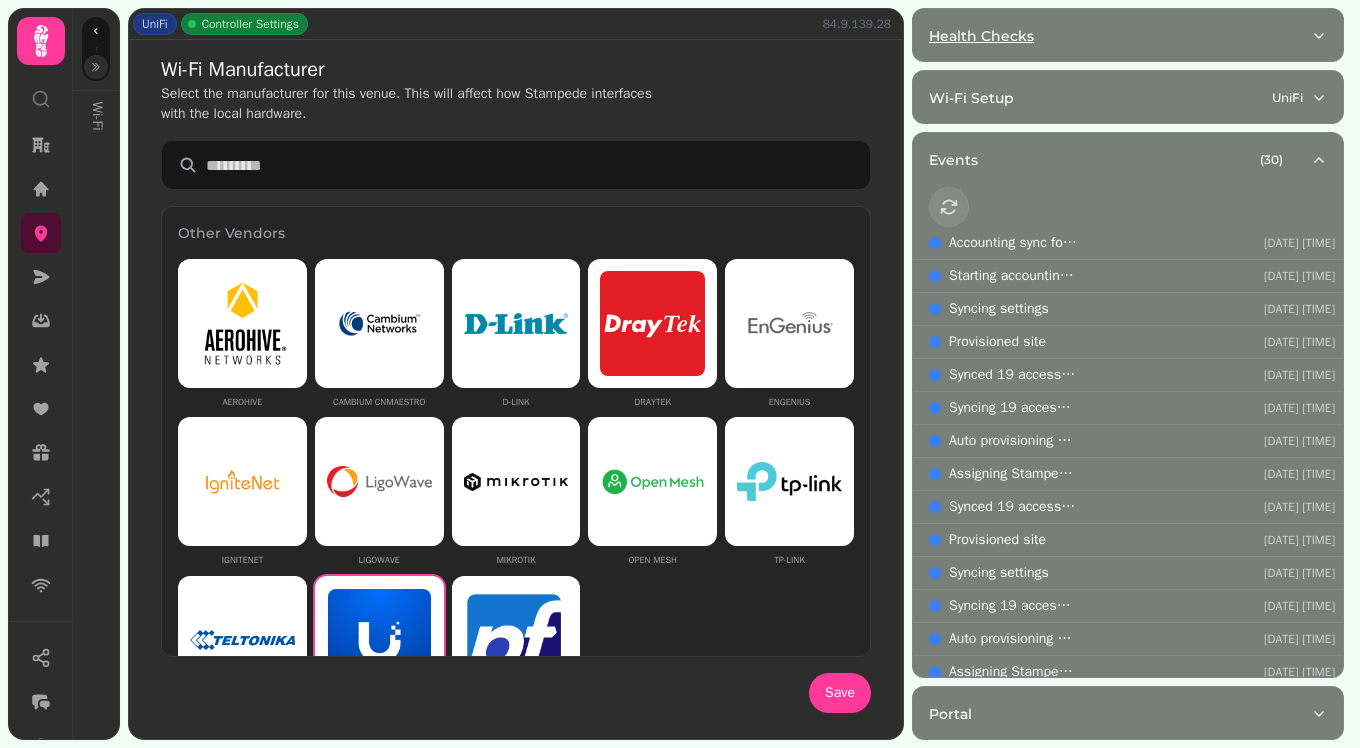 type 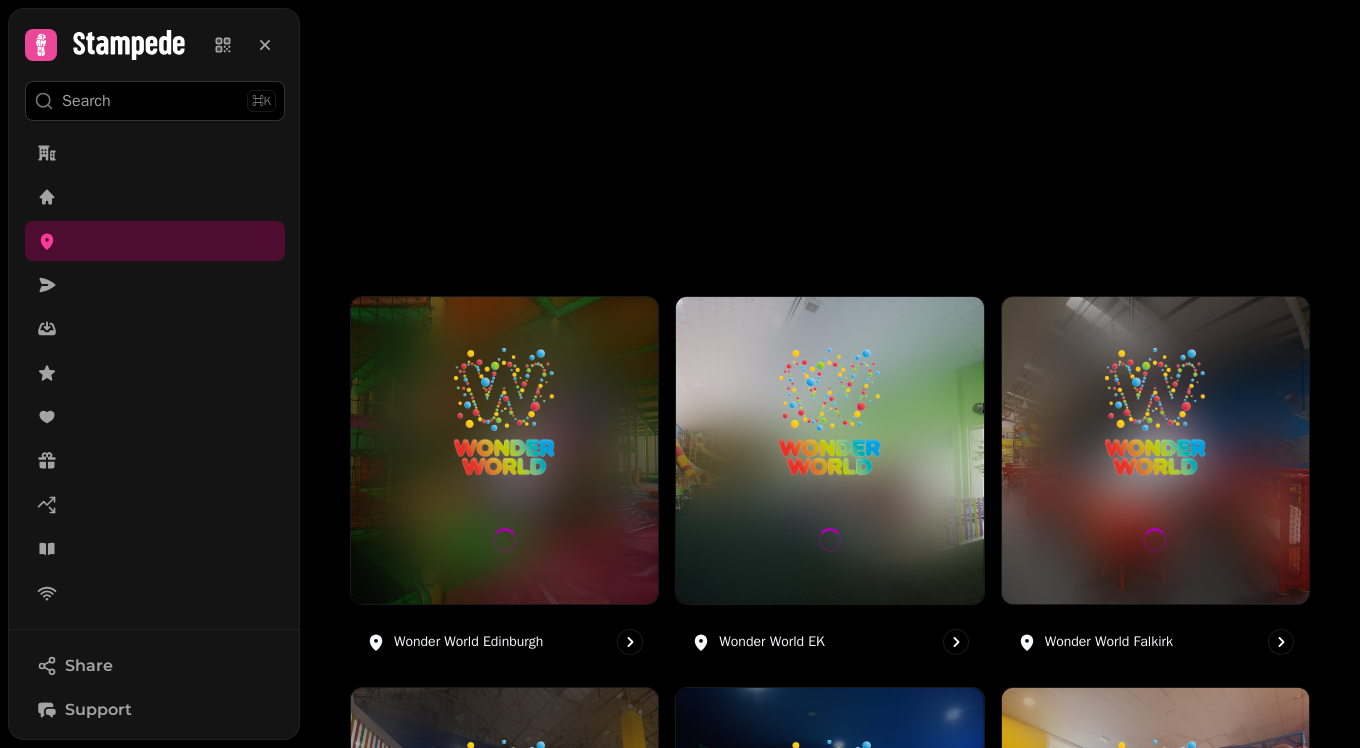 scroll, scrollTop: 0, scrollLeft: 0, axis: both 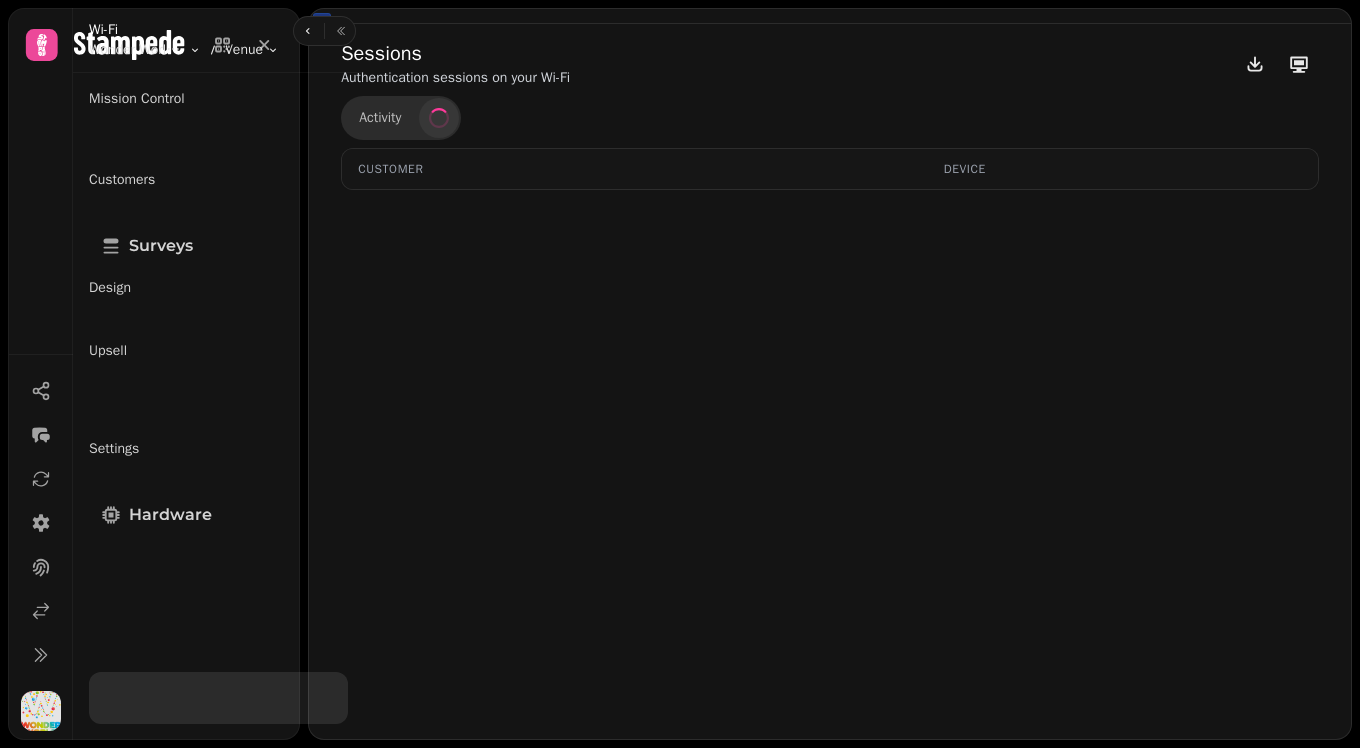 select on "**" 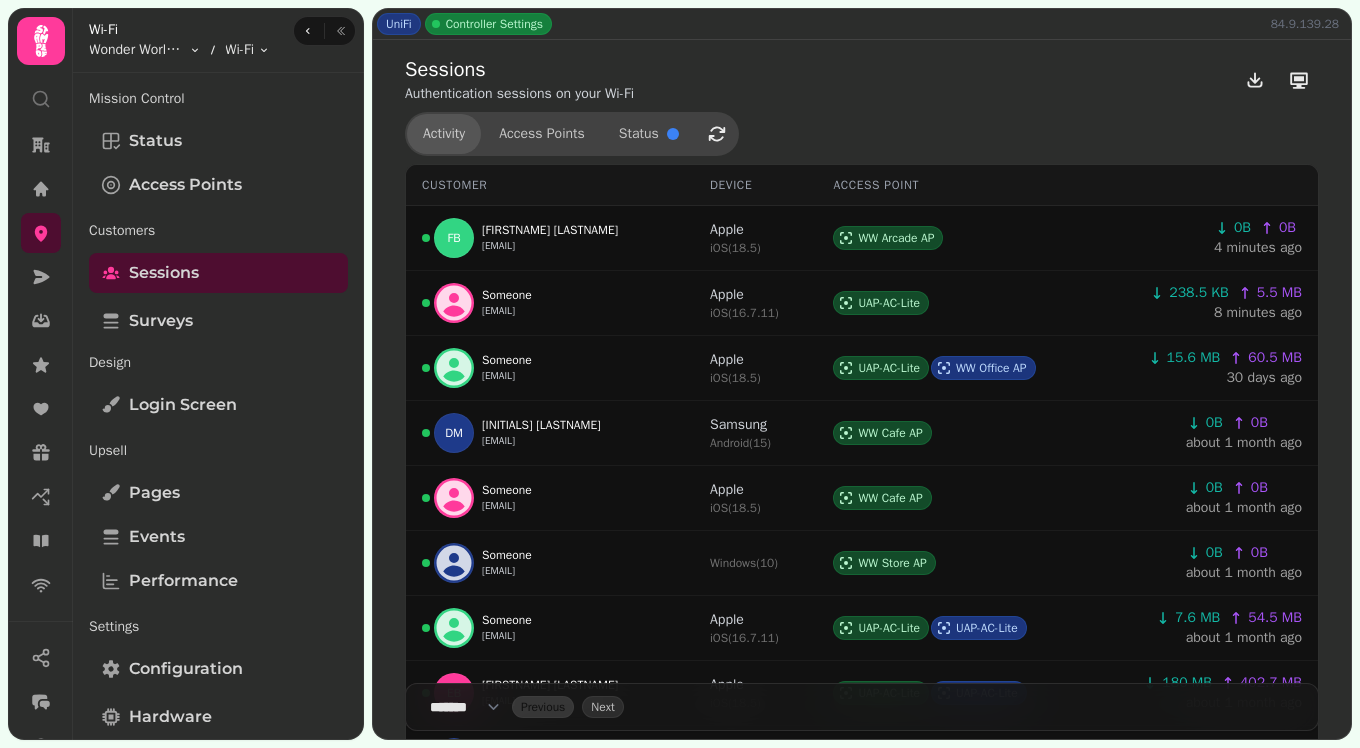 click on "Activity" at bounding box center [444, 134] 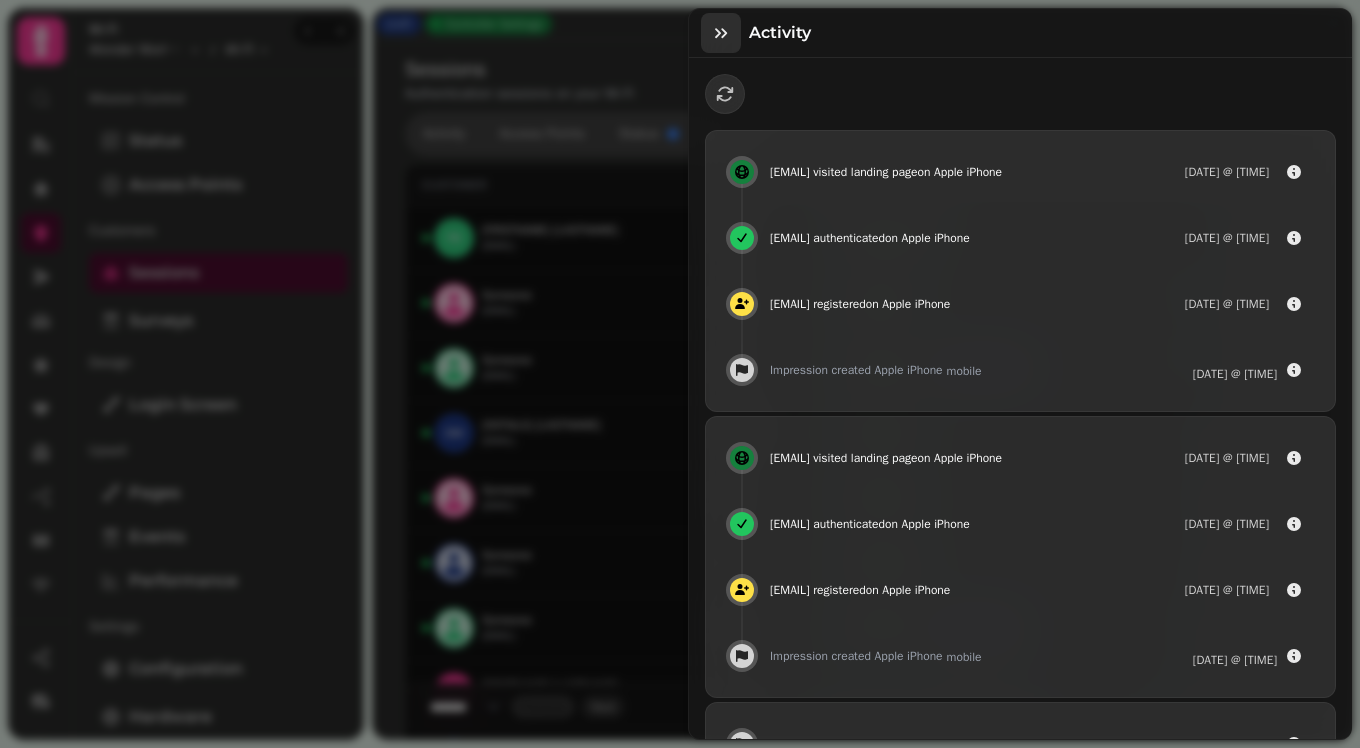 click 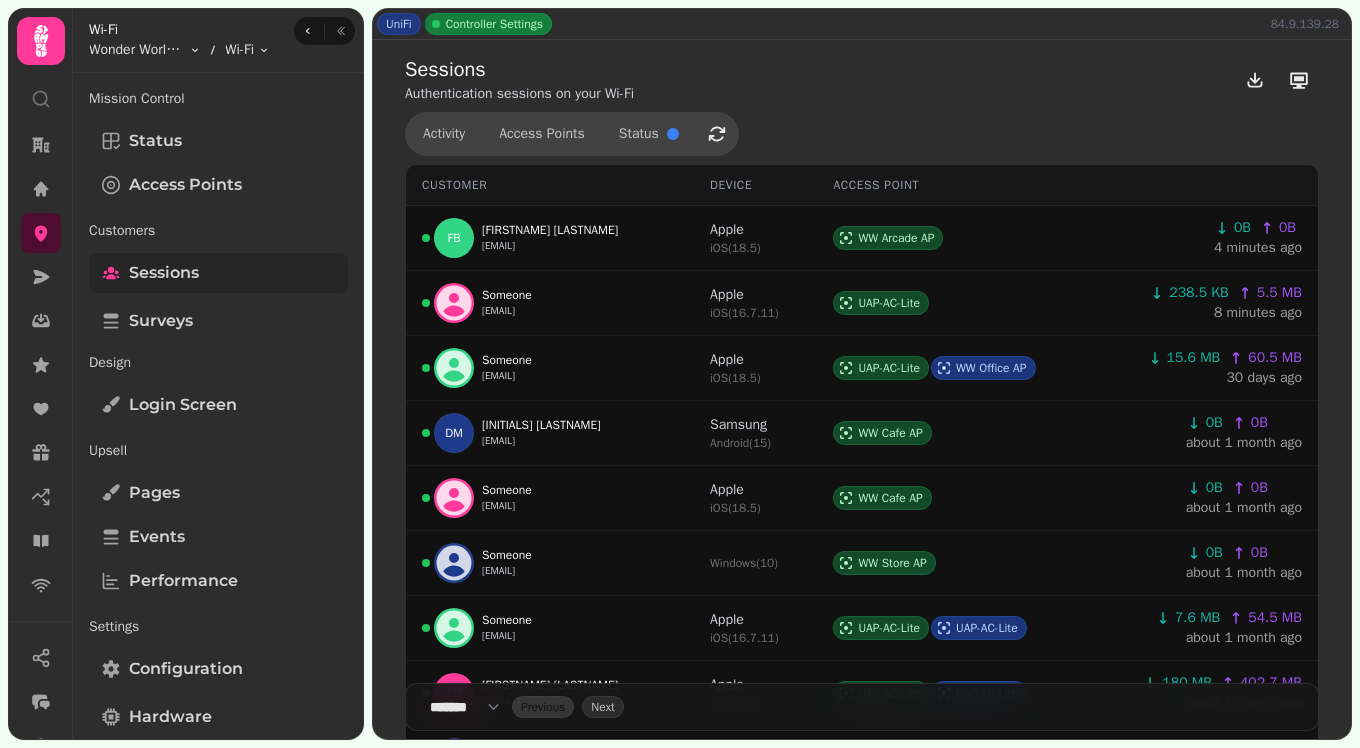 scroll, scrollTop: 101, scrollLeft: 0, axis: vertical 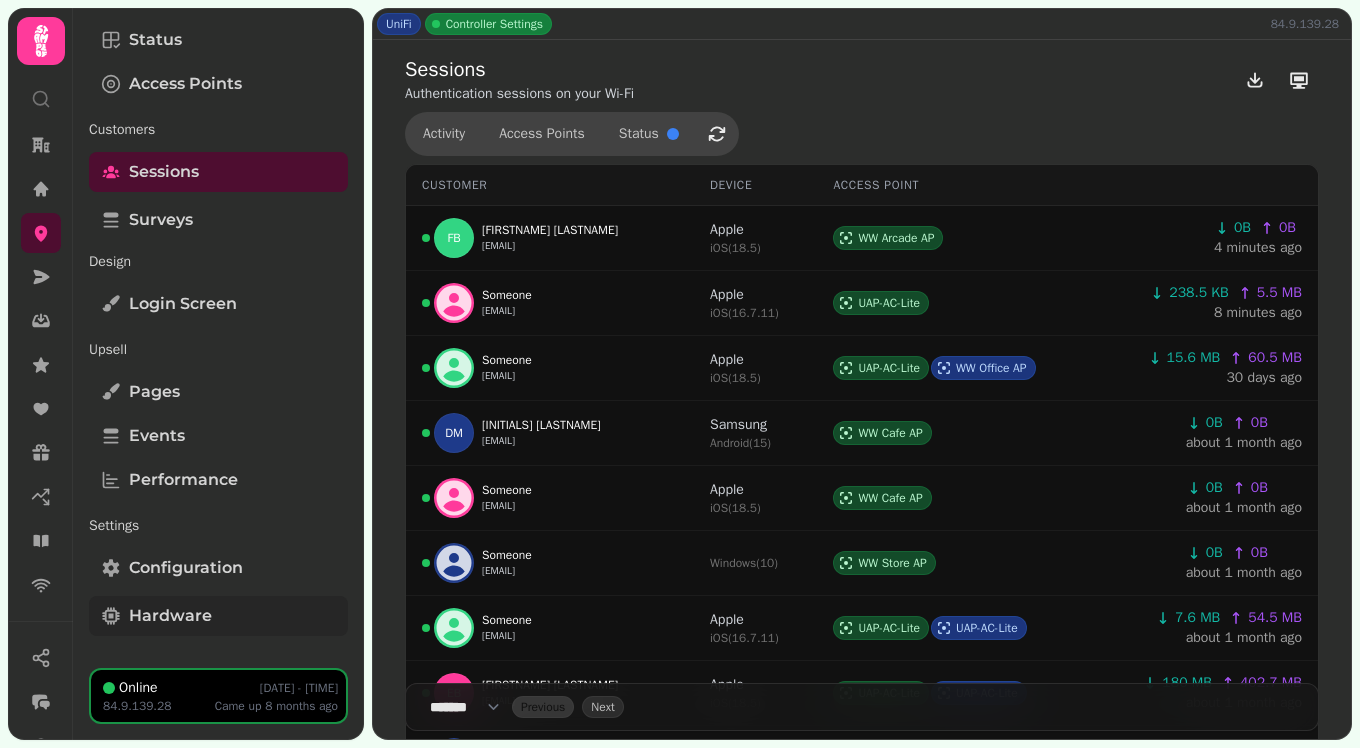click on "Hardware" at bounding box center (170, 616) 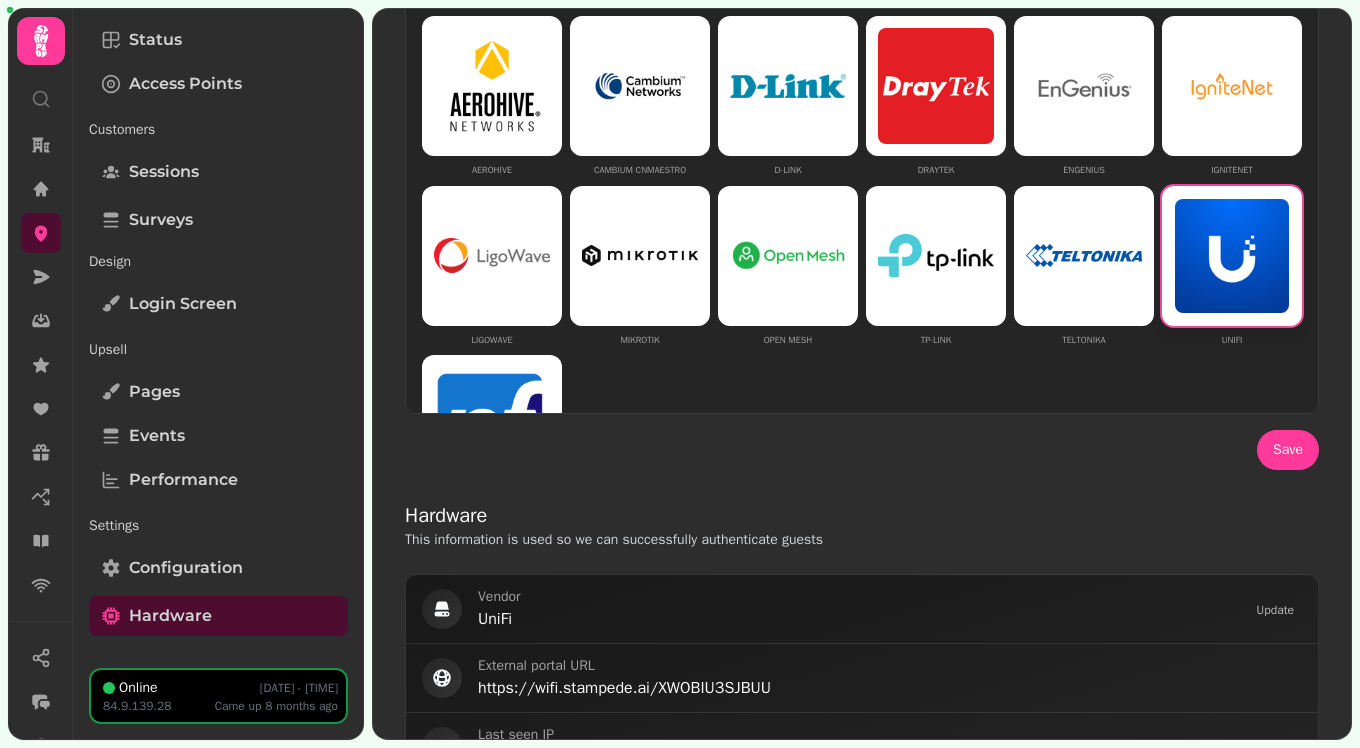 scroll, scrollTop: 0, scrollLeft: 0, axis: both 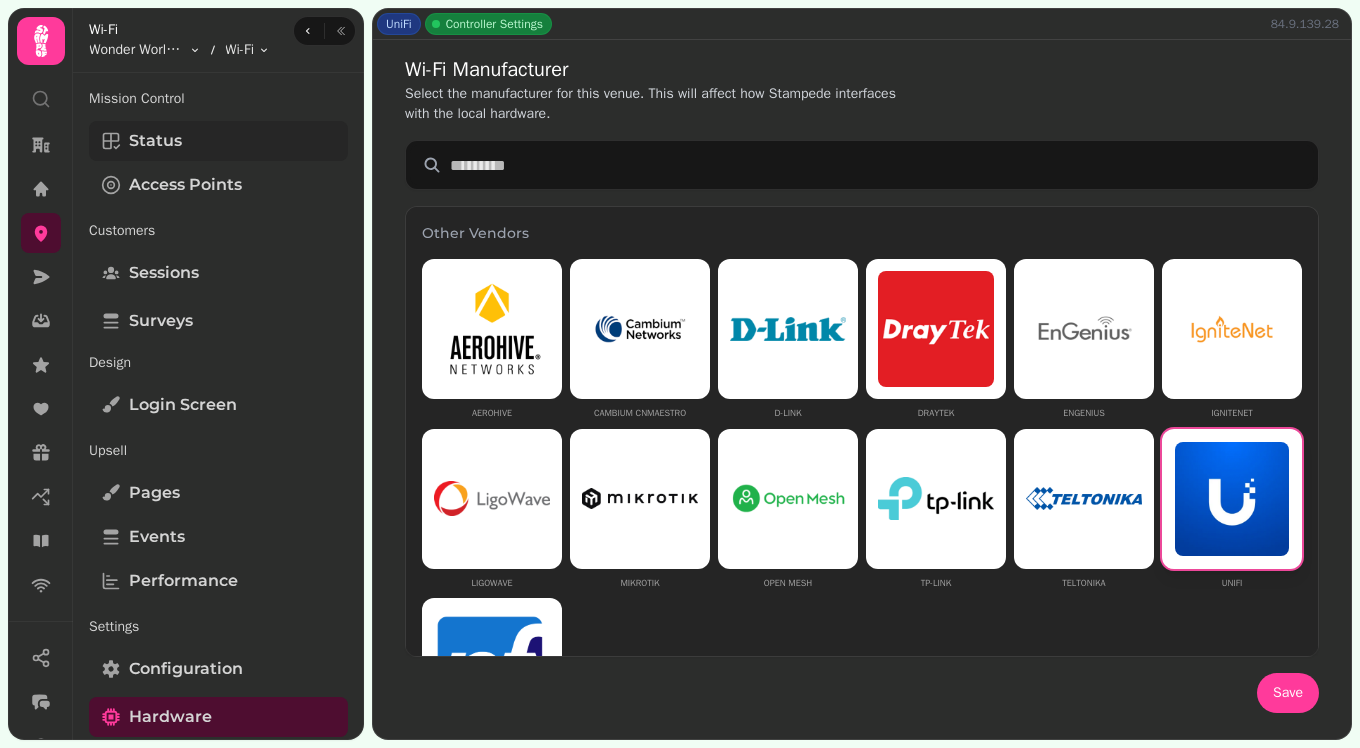 click on "Status" at bounding box center [155, 141] 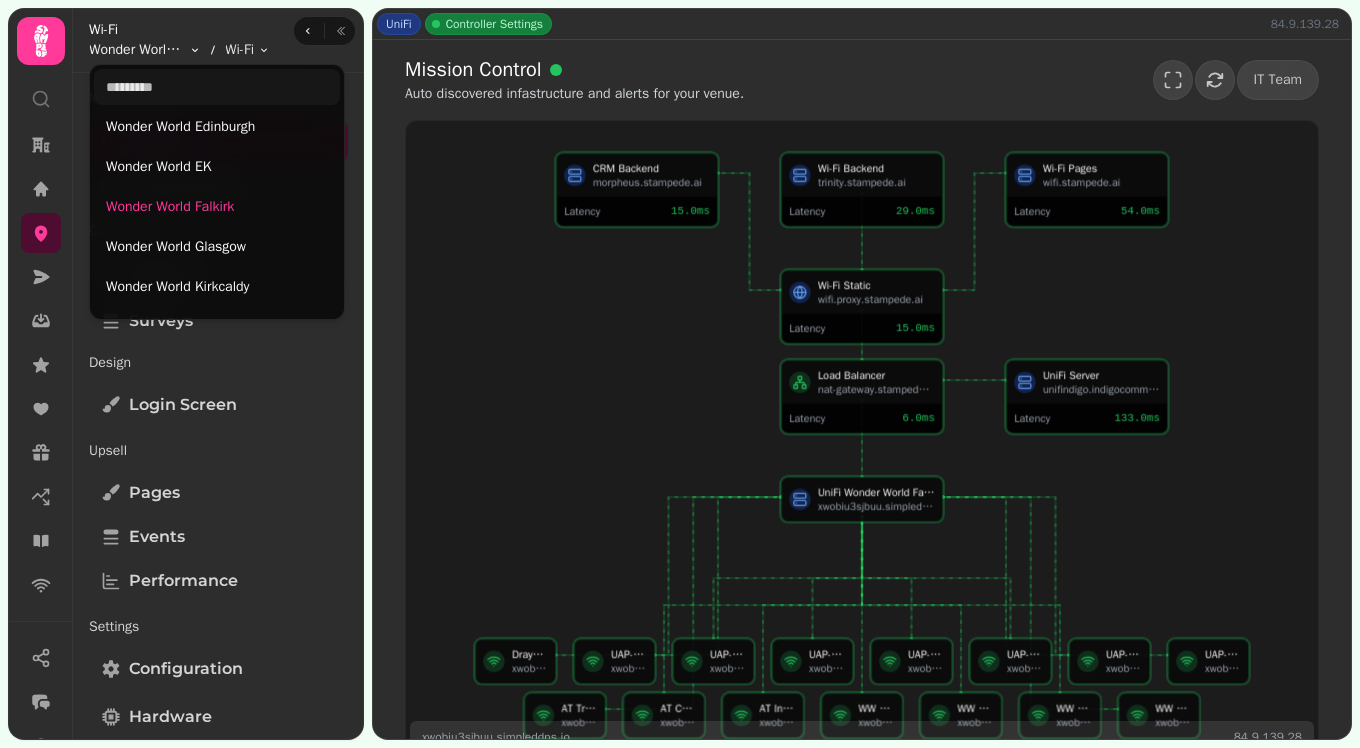 click on "UniFi Controller Settings 84.9.139.28 Mission Control Auto discovered infastructure and alerts for your venue.   IT Team Wi-Fi Static wifi.stampede.ai Latency 15.0 ms CRM Backend morpheus.stampede.ai Latency 15.0 ms Wi-Fi Backend trinity.stampede.ai Latency 29.0 ms Wi-Fi Pages wifi.stampede.ai Latency 54.0 ms Load Balancer nat-gateway.stampede.ai Latency 6.0 ms UniFi Server unifindigo.indigocomms.co.uk:8443 Latency 133.0 ms UniFi Wonder World Falkirk xwobiu3sjbuu.simpleddns.io DrayTek Corp. xwobiu3sjbuu.simpleddns.io UAP-AC-Lite xwobiu3sjbuu.simpleddns.io UAP-AC-Lite xwobiu3sjbuu.simpleddns.io UAP-AC-Lite xwobiu3sjbuu.simpleddns.io UAP-AC-Lite xwobiu3sjbuu.simpleddns.io UAP-AC-Lite xwobiu3sjbuu.simpleddns.io UAP-AC-Lite xwobiu3sjbuu.simpleddns.io UAP-AC-Lite xwobiu3sjbuu.simpleddns.io UAP-AC-Lite xwobiu3sjbuu.simpleddns.io UAP-AC-Lite xwobiu3sjbuu.simpleddns.io UAP-AC-Lite xwobiu3sjbuu.simpleddns.io AT Trampoline AP xwobiu3sjbuu.simpleddns.io AT Cafe AP xwobiu3sjbuu.simpleddns.io AT Inflatable AP xwobiu3sjbuu.simpleddns.io WW Arcade AP xwobiu3sjbuu.simpleddns.io WW Office AP xwobiu3sjbuu.simpleddns.io" at bounding box center [680, 374] 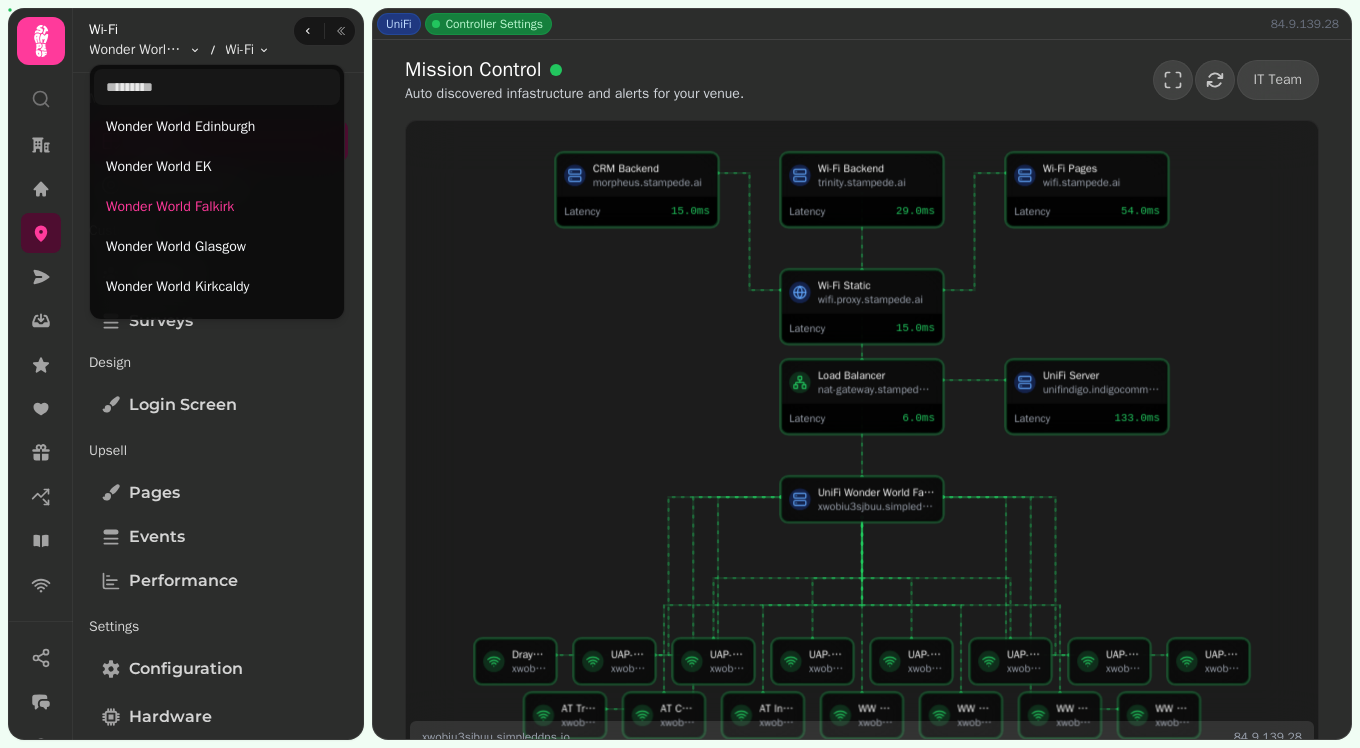 click on "UniFi Controller Settings 84.9.139.28 Mission Control Auto discovered infastructure and alerts for your venue.   IT Team Wi-Fi Static wifi.proxy.stampede.ai Latency 15.0 ms CRM Backend morpheus.stampede.ai Latency 15.0 ms Wi-Fi Backend trinity.stampede.ai Latency 29.0 ms Wi-Fi Pages wifi.stampede.ai Latency 54.0 ms Load Balancer nat-gateway.stampede.ai Latency 6.0 ms UniFi Server unifindigo.indigocomms.co.uk:8443 Latency 133.0 ms UniFi Wonder World Falkirk xwobiu3sjbuu.simpleddns.io DrayTek Corp. xwobiu3sjbuu.simpleddns.io UAP-AC-Lite xwobiu3sjbuu.simpleddns.io UAP-AC-Lite xwobiu3sjbuu.simpleddns.io UAP-AC-Lite xwobiu3sjbuu.simpleddns.io UAP-AC-Lite xwobiu3sjbuu.simpleddns.io UAP-AC-Lite xwobiu3sjbuu.simpleddns.io UAP-AC-Lite xwobiu3sjbuu.simpleddns.io UAP-AC-Lite xwobiu3sjbuu.simpleddns.io AT Trampoline AP xwobiu3sjbuu.simpleddns.io AT Cafe AP xwobiu3sjbuu.simpleddns.io AT Inflatable AP xwobiu3sjbuu.simpleddns.io WW Arcade AP xwobiu3sjbuu.simpleddns.io WW Office AP xwobiu3sjbuu.simpleddns.io" at bounding box center [680, 374] 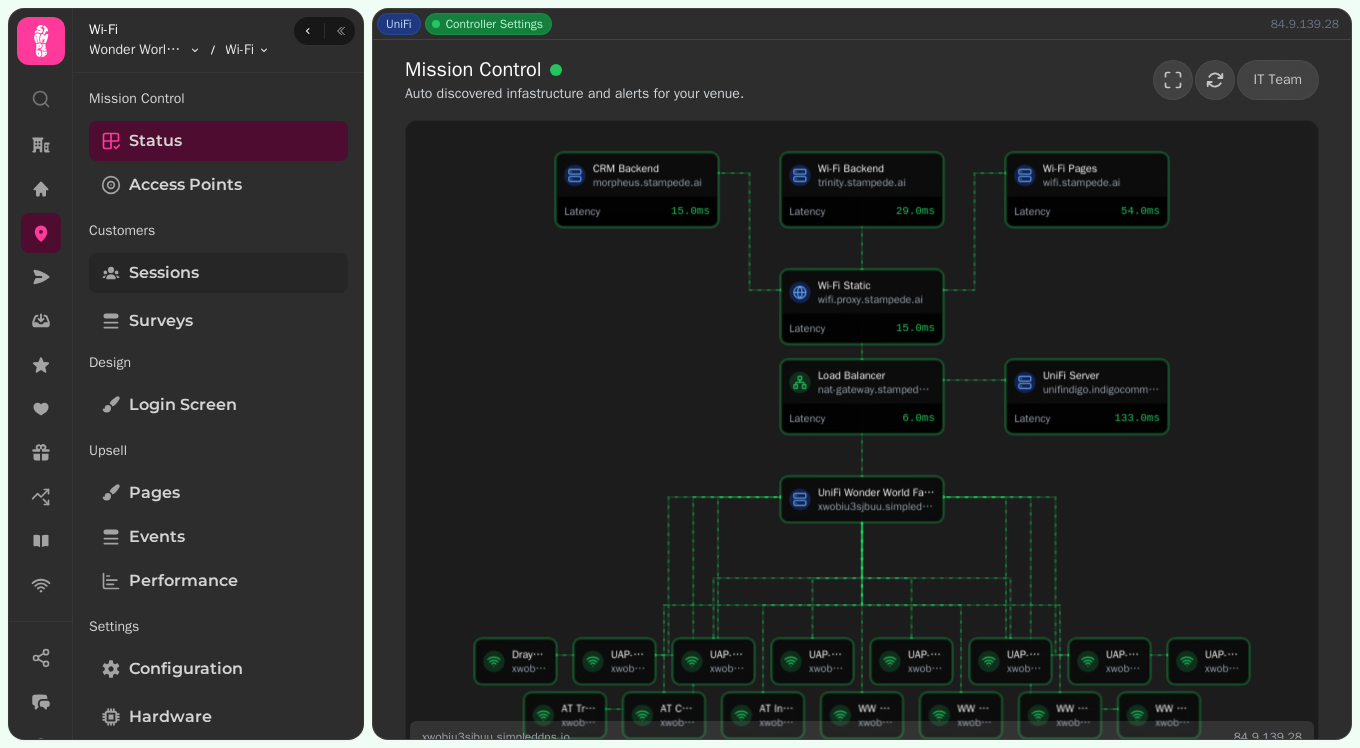 click on "Sessions" at bounding box center [218, 273] 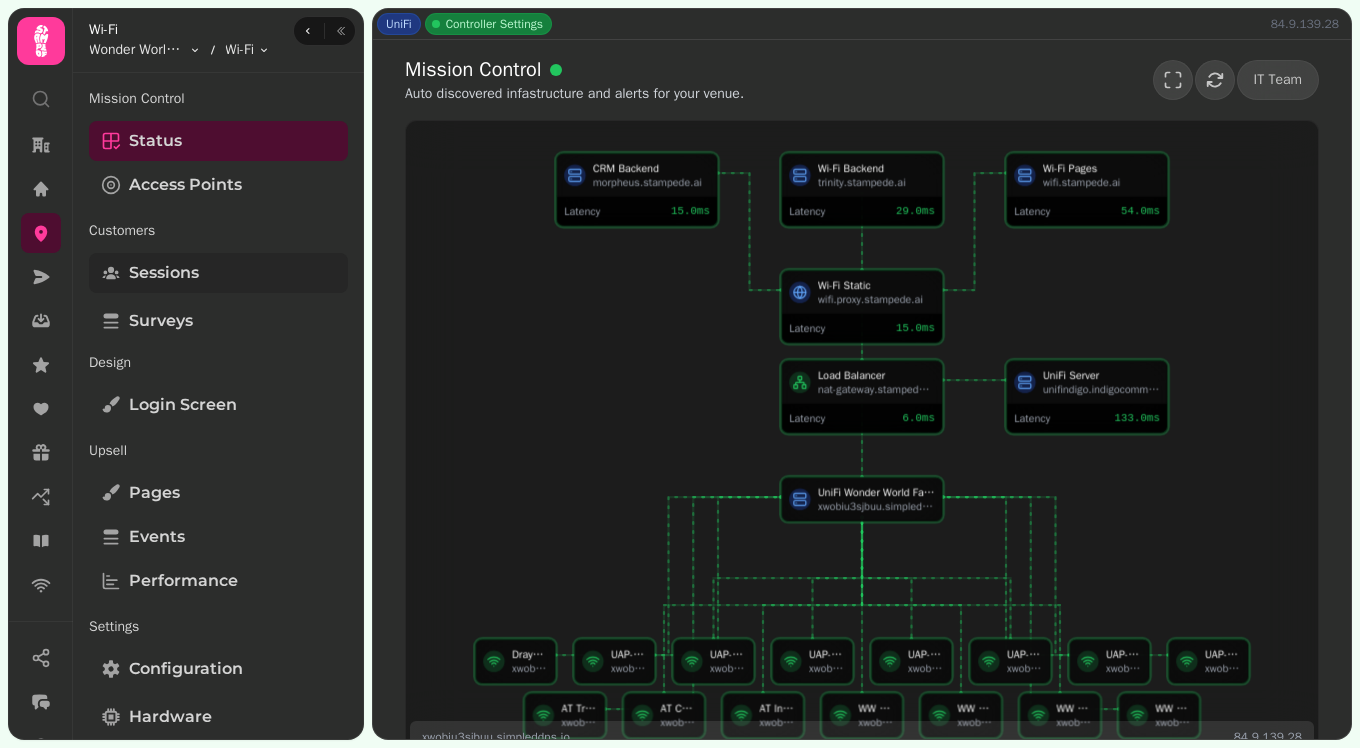 select on "**" 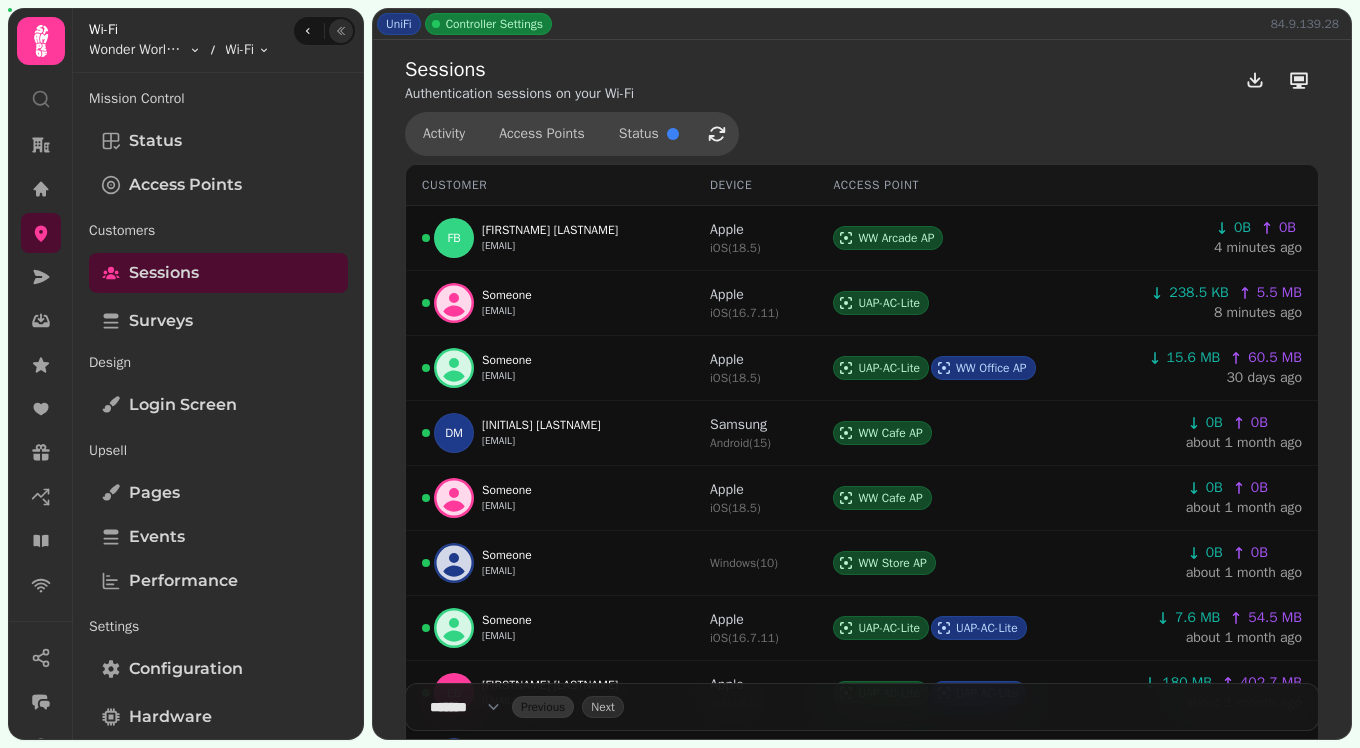 click 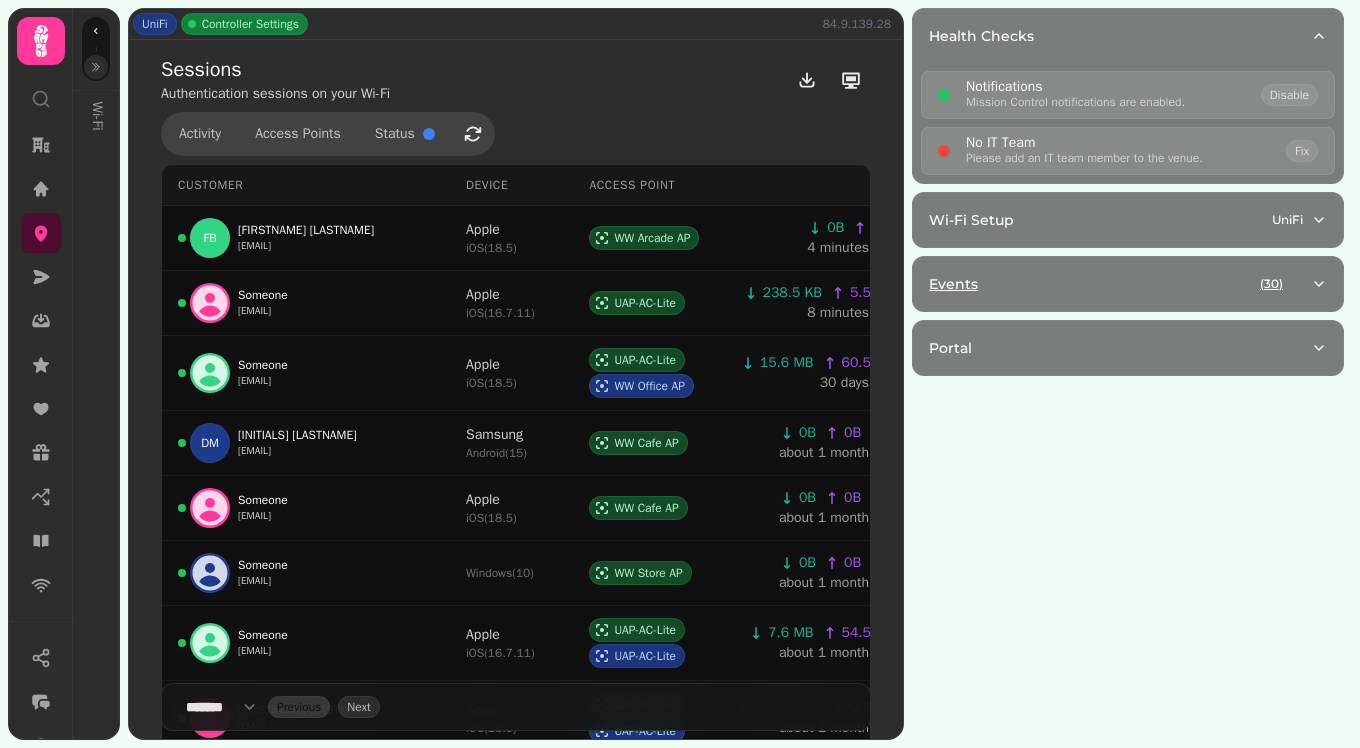 click on "Events ( 30 )" at bounding box center (1128, 284) 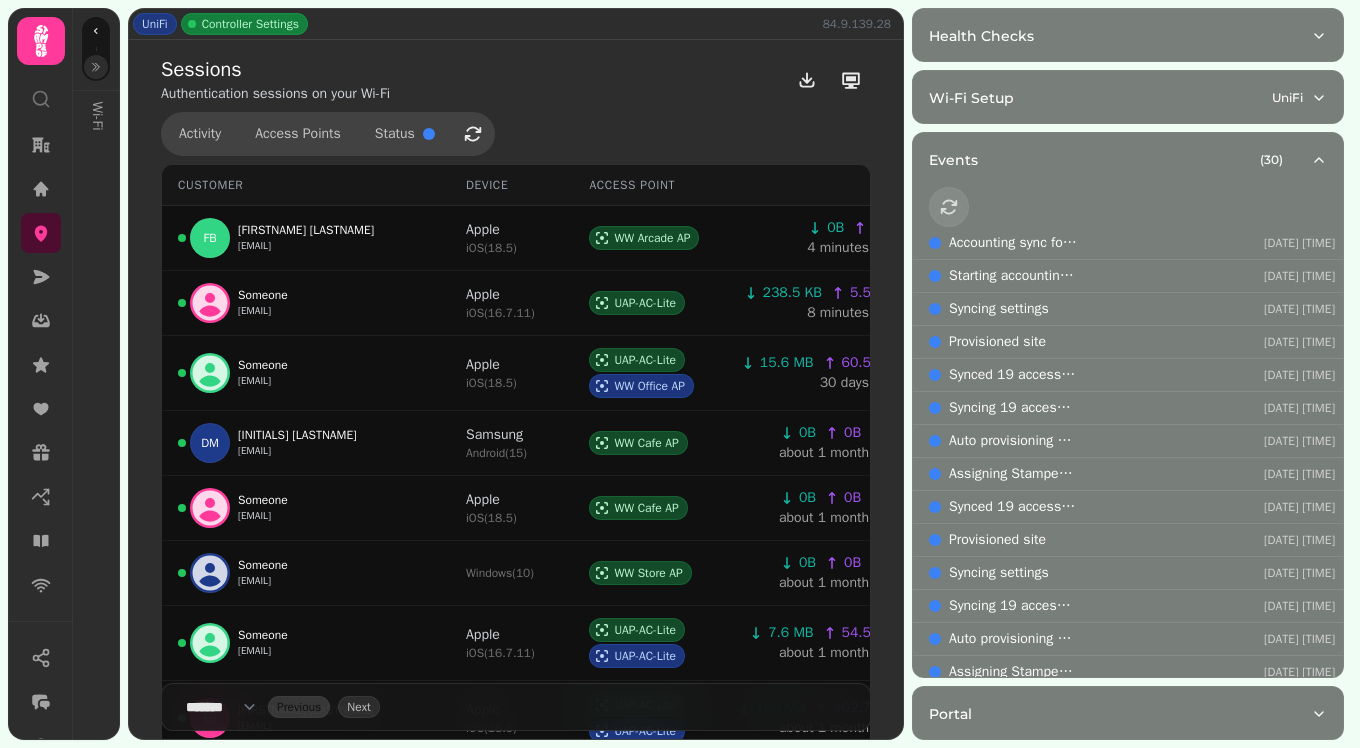 click 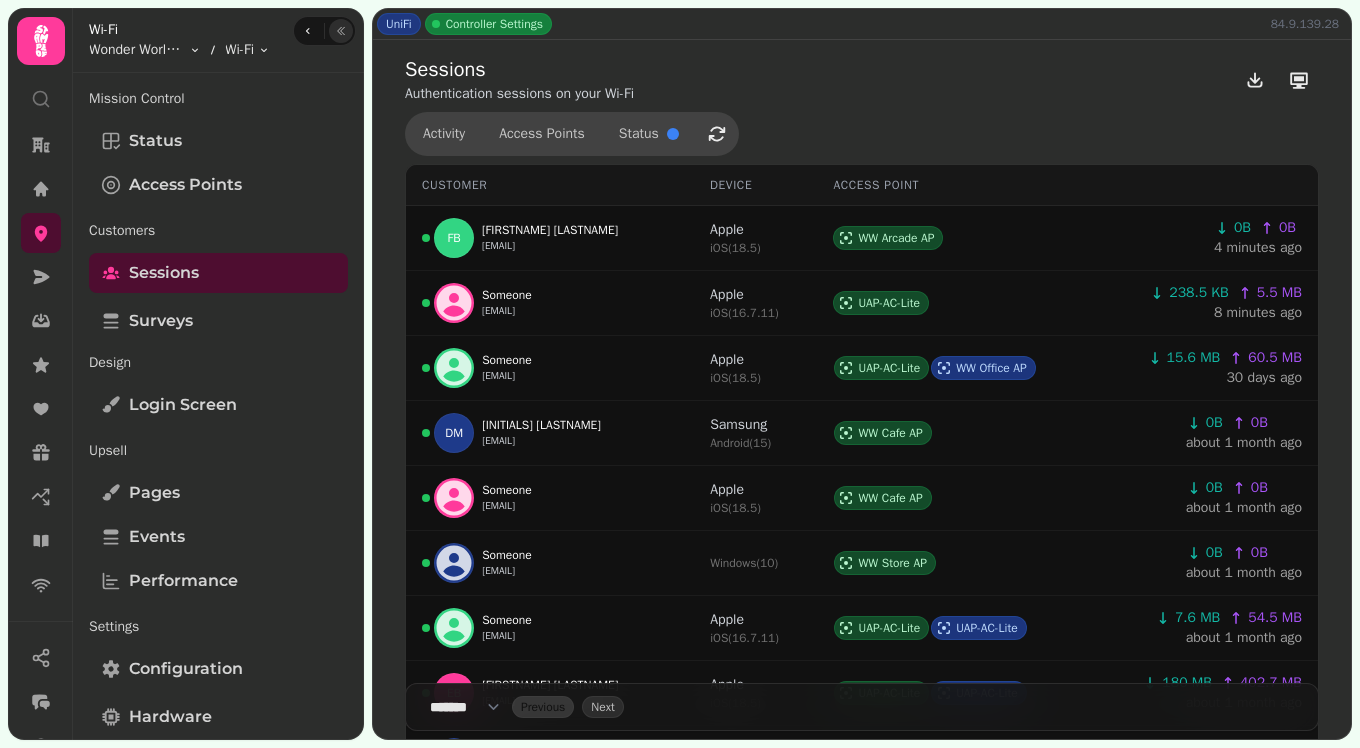 click on "Wi-Fi" at bounding box center (179, 30) 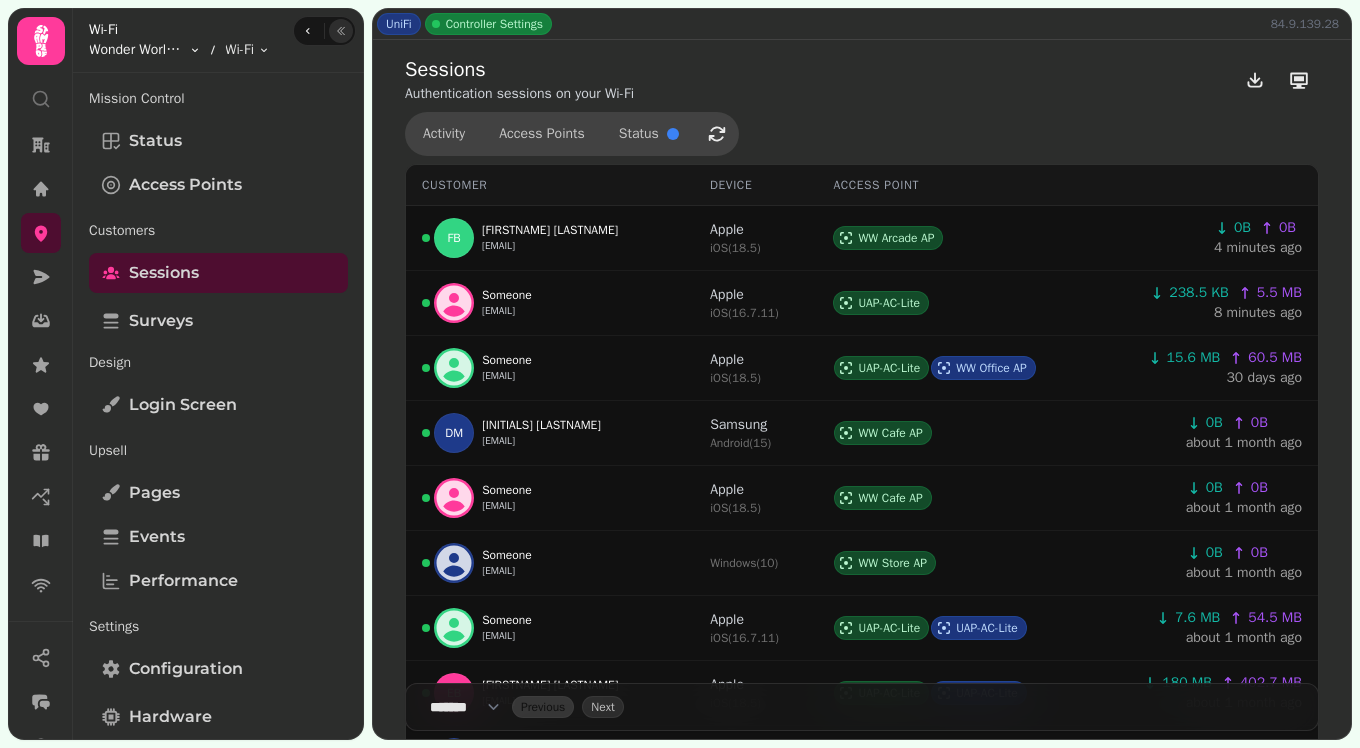 click on "UniFi Controller Settings 84.9.139.28 Sessions Authentication sessions on your Wi-Fi Activity Access Points Status Customer Device Access Point FB Fiona Burke fionaburke9@gmail.com Apple iOS  ( 18.5 ) WW Arcade AP 0B 0B 4 minutes ago Someone itsgerryboyle@hitmail.co.uk Apple iOS  ( 16.7.11 ) UAP-AC-Lite 238.5   KB 5.5   MB 8 minutes ago Someone jodiegill12@icloud.com Apple iOS  ( 18.5 ) UAP-AC-Lite WW Office AP 15.6   MB 60.5   MB 30 days ago DM D Mc duncmcculloch@hotmail.com Samsung Android  ( 15 ) WW Cafe AP 0B 0B about 1 month ago Someone eviehsholland99@gmail.com Apple iOS  ( 18.5 ) WW Cafe AP 0B 0B about 1 month ago Someone duncanmcculloch@gmail.com Windows  ( 10 ) WW Store AP 0B 0B about 1 month ago Someone branta84@gmail.com Apple iOS  ( 16.7.11 ) UAP-AC-Lite UAP-AC-Lite 7.6   MB 54.5   MB about 1 month ago EB Emma Bellingham emjbellingham@gmail.com Apple iOS  ( 18.5 ) UAP-AC-Lite UAP-AC-Lite 180   MB 402.7   MB about 1 month ago ET Elizabeth Tibbetts lizt43@hotmail.com Samsung Android" at bounding box center (680, 374) 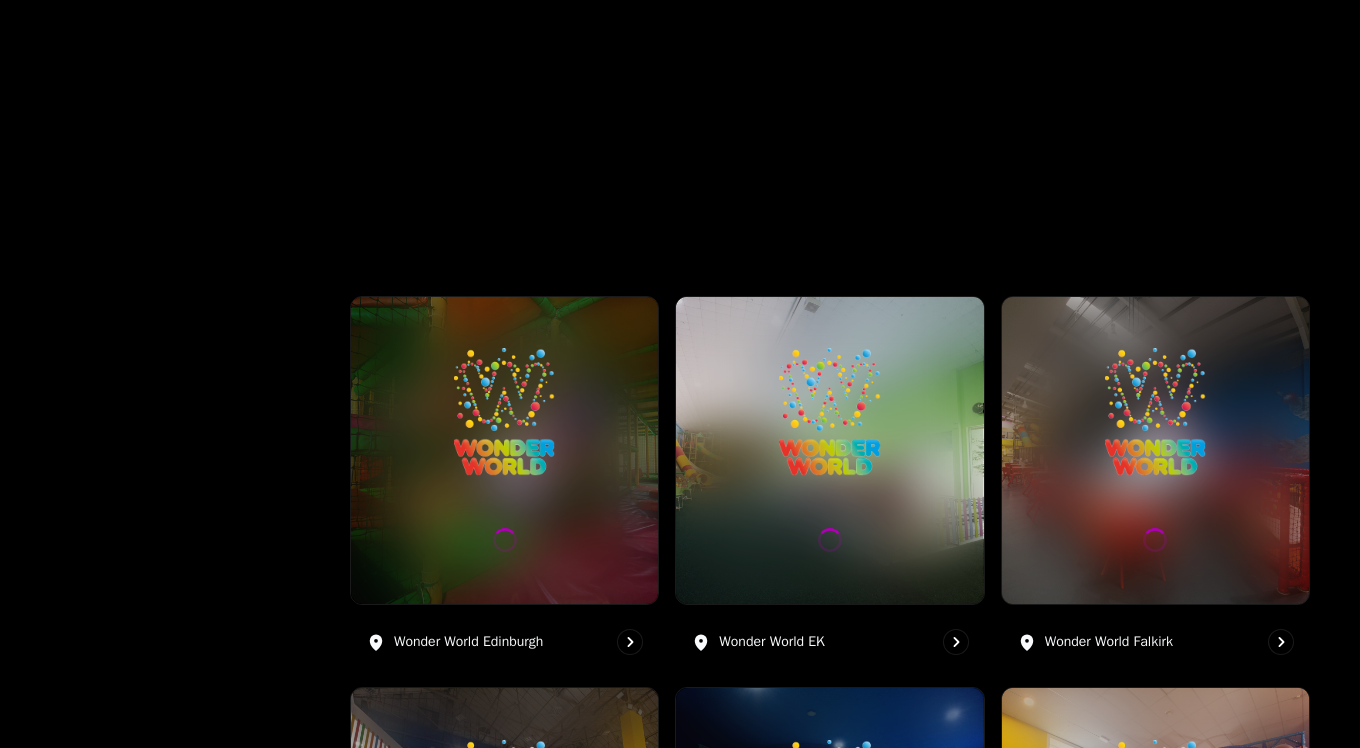 scroll, scrollTop: 0, scrollLeft: 0, axis: both 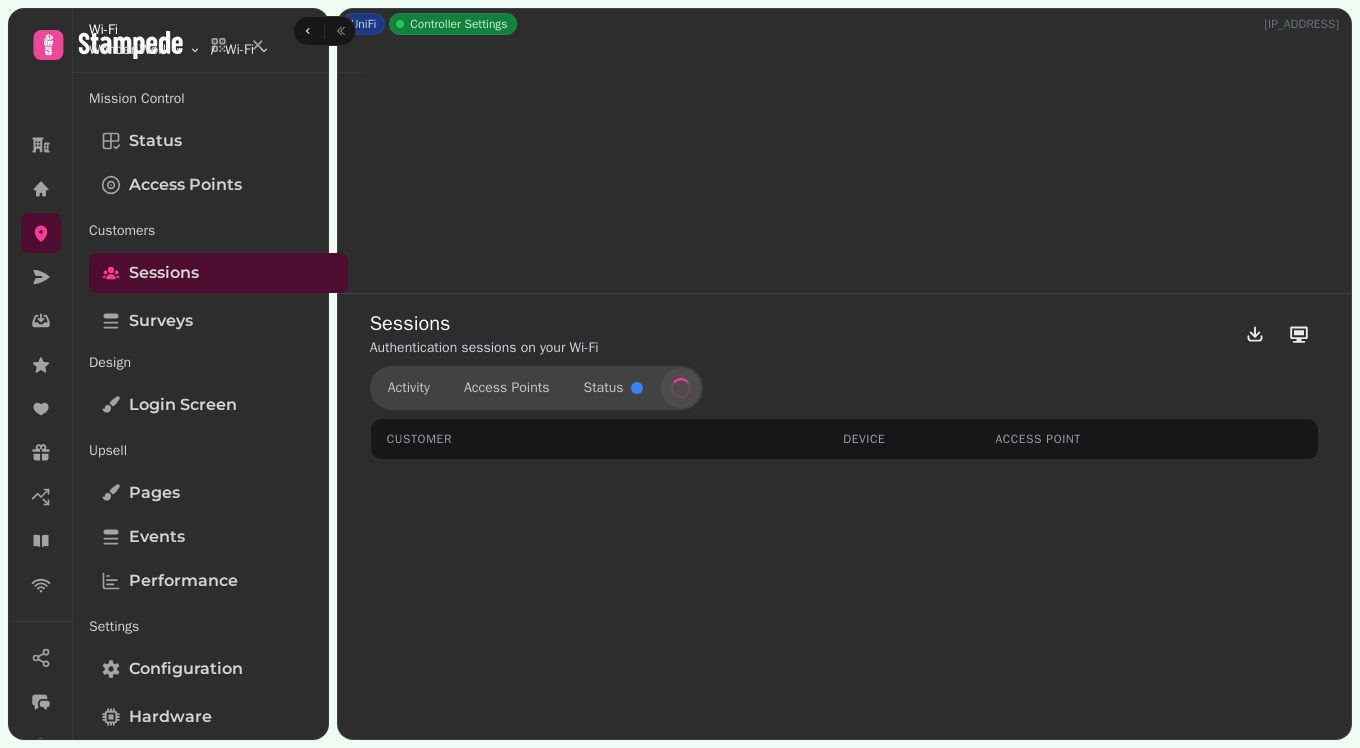 select on "**" 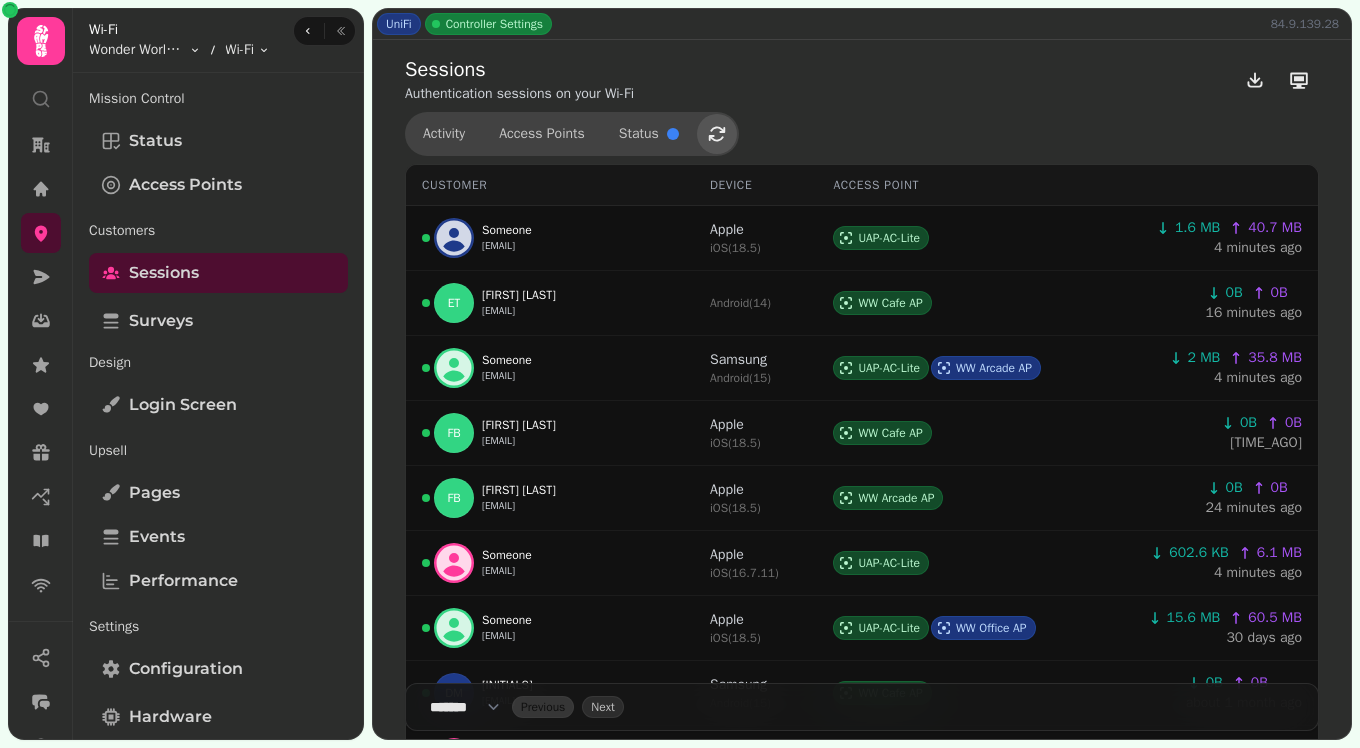 click 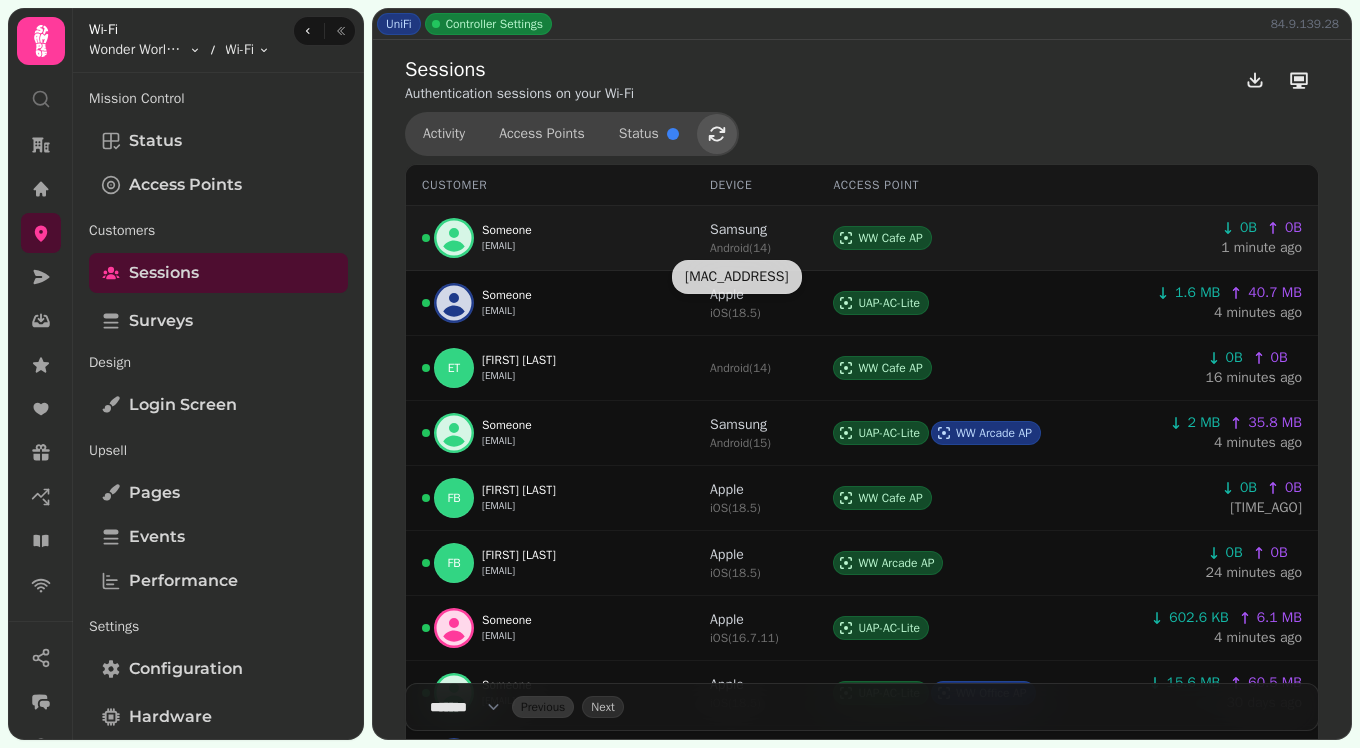 click on "Android  ( 14 )" at bounding box center [740, 248] 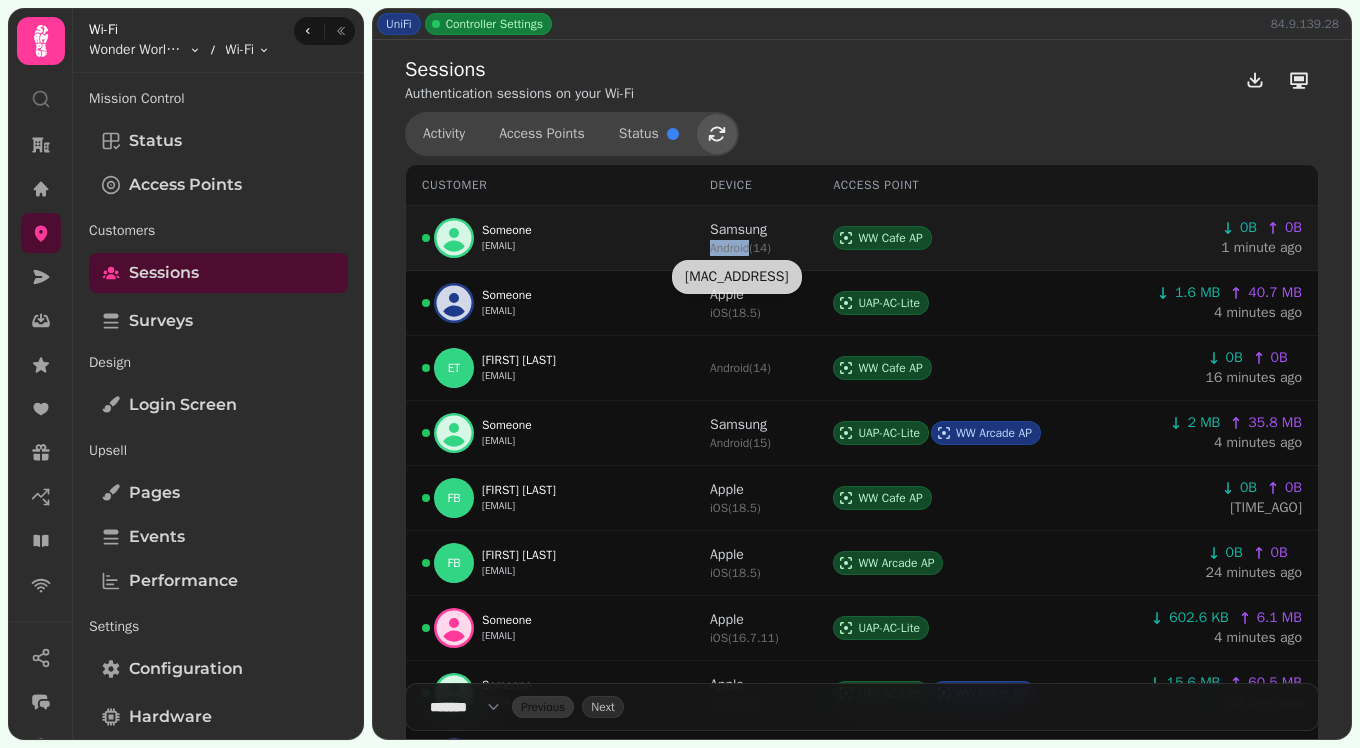 click on "Android  ( 14 )" at bounding box center [740, 248] 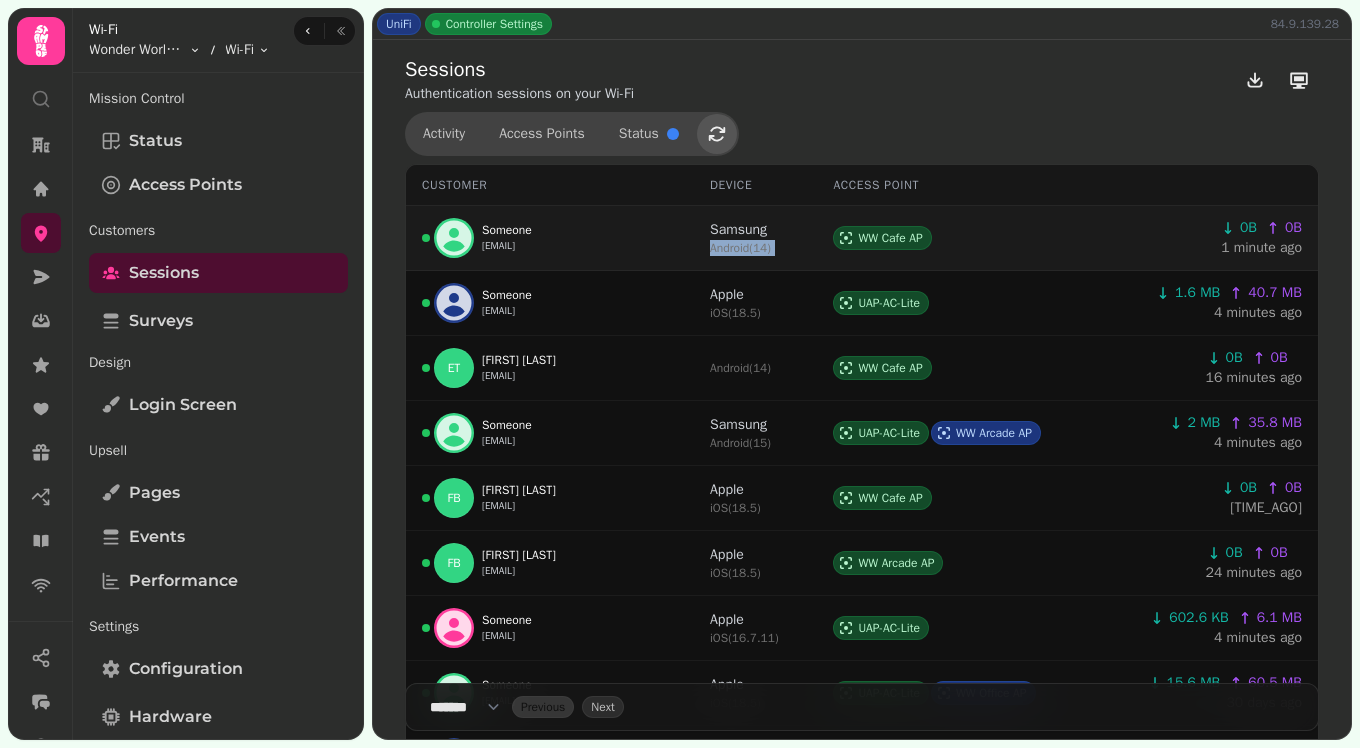 click on "Android  ( 14 )" at bounding box center (740, 248) 